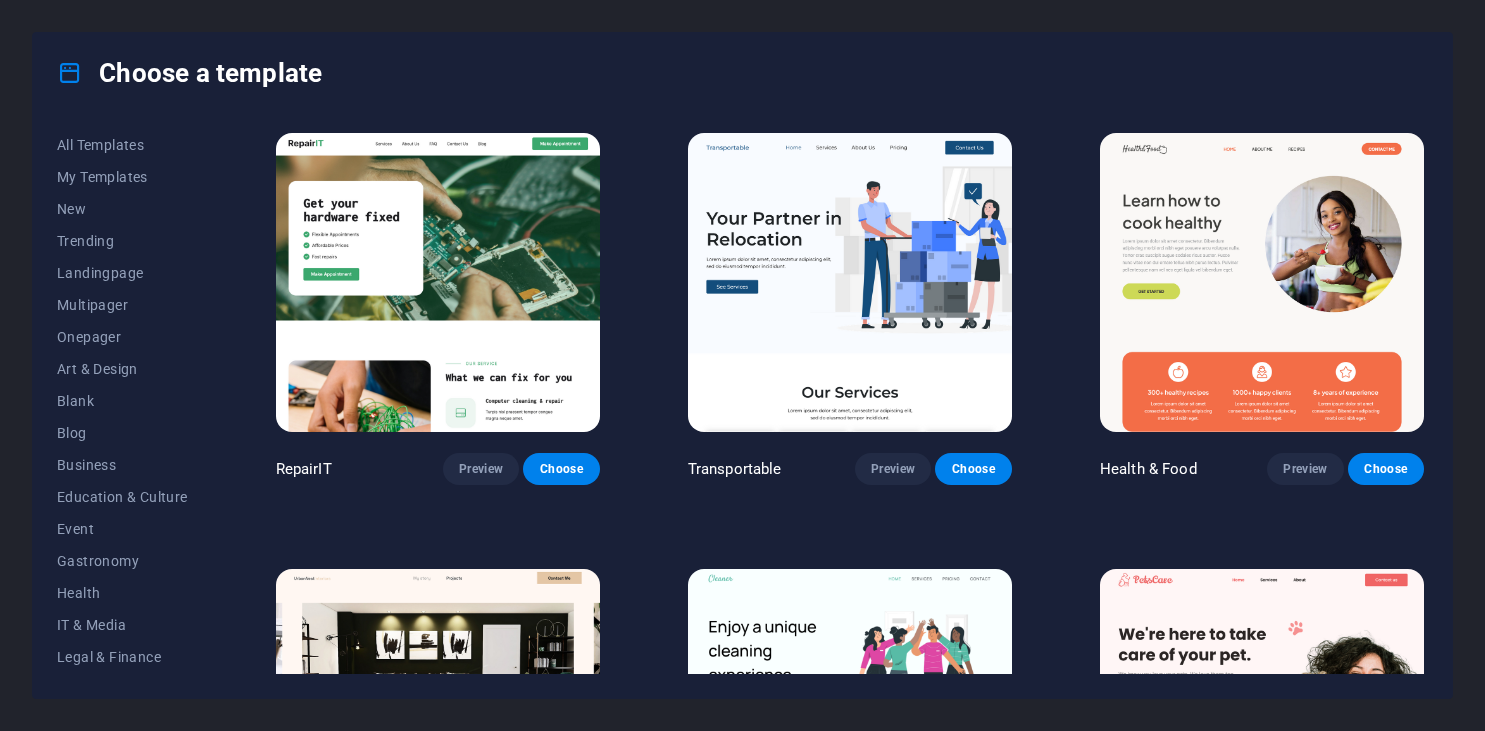 scroll, scrollTop: 0, scrollLeft: 0, axis: both 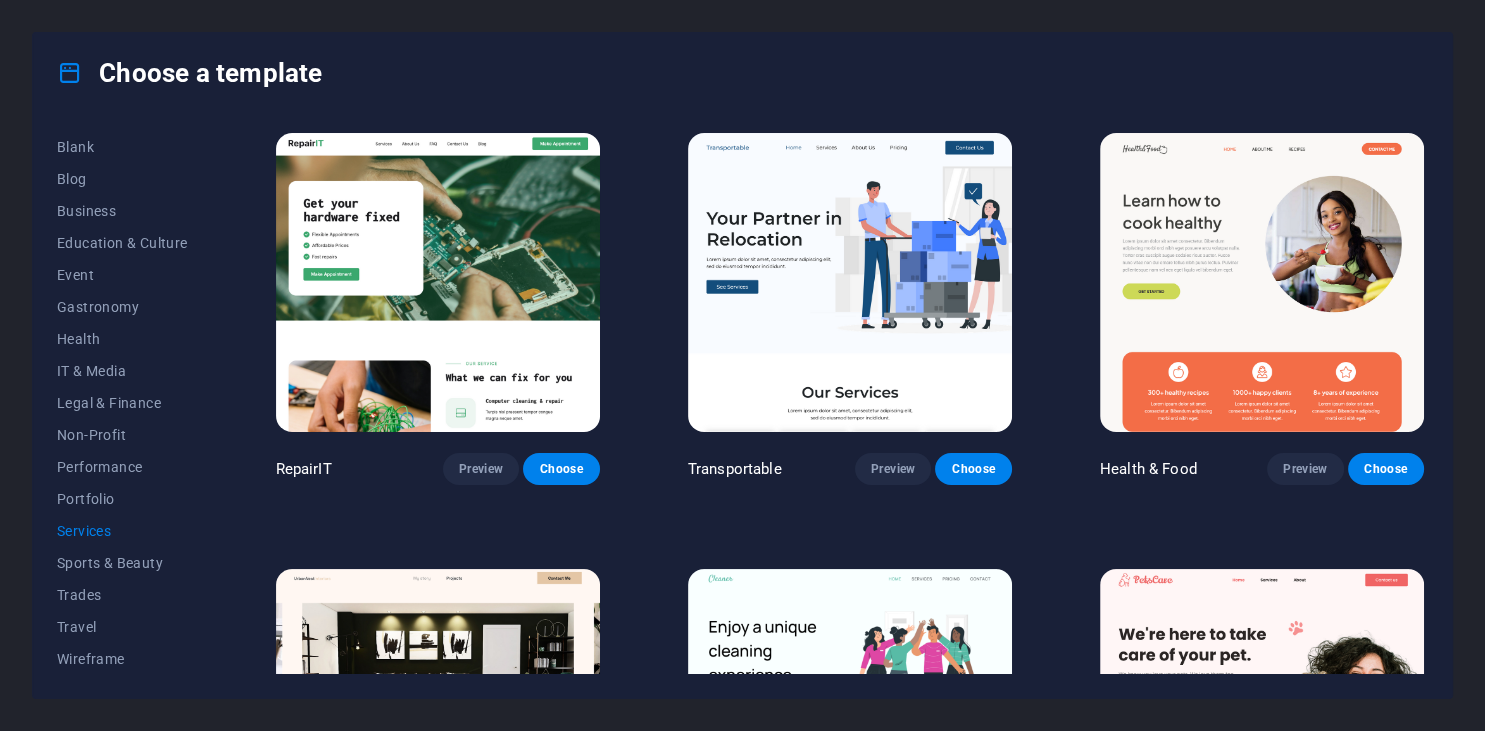 click on "RepairIT Preview Choose Transportable Preview Choose Health & Food Preview Choose UrbanNest Interiors Preview Choose Cleaner Preview Choose Pets Care Preview Choose Drive Preview Choose Estator Preview Choose CoachLife Preview Choose Priodas Preview Choose CleanCar Preview Choose Protector Preview Choose Morris Real Estate Preview Choose Alerta Preview Choose Funus Preview Choose Fresh&Clean Preview Choose Opus Preview Choose Transaway Preview Choose Vita Preview Choose Residence Preview Choose" at bounding box center [850, 1613] 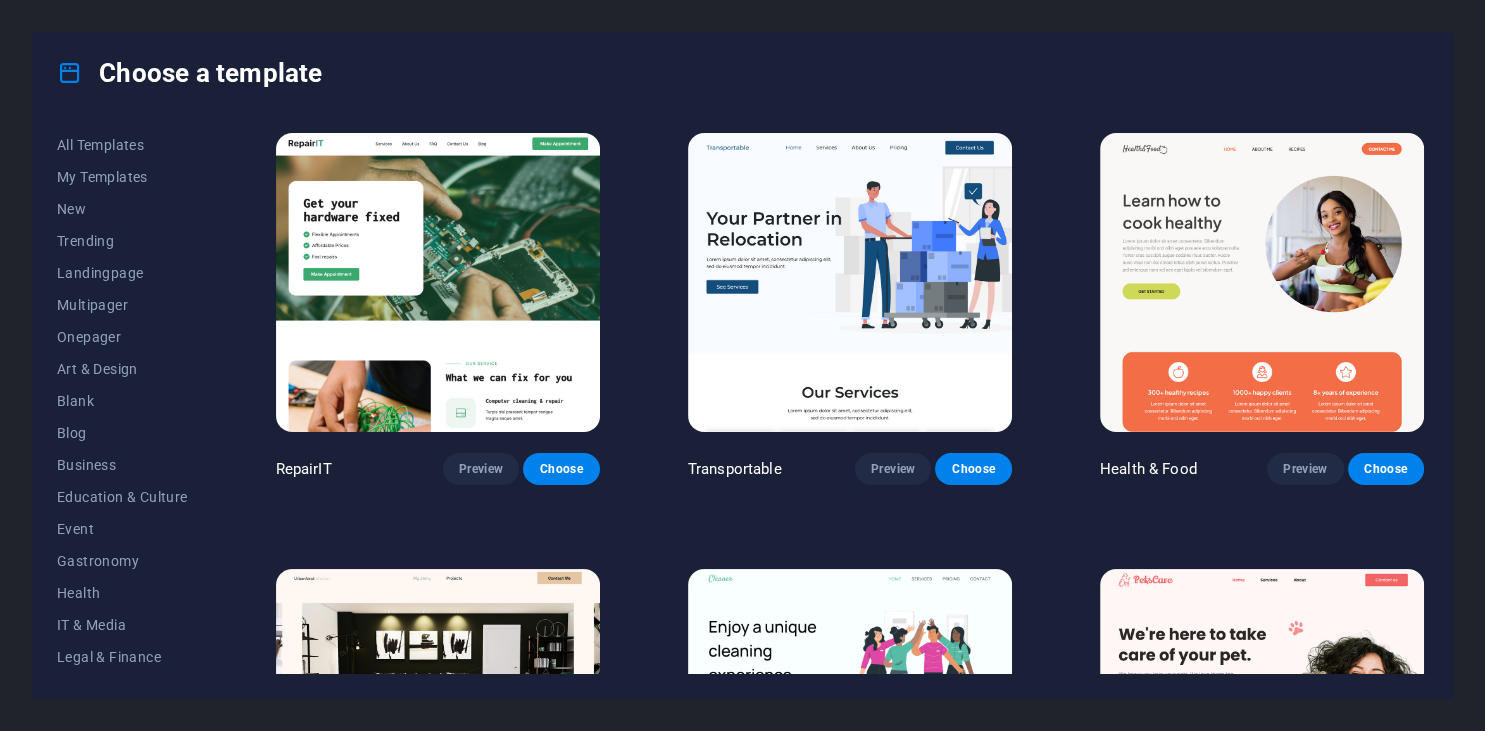type 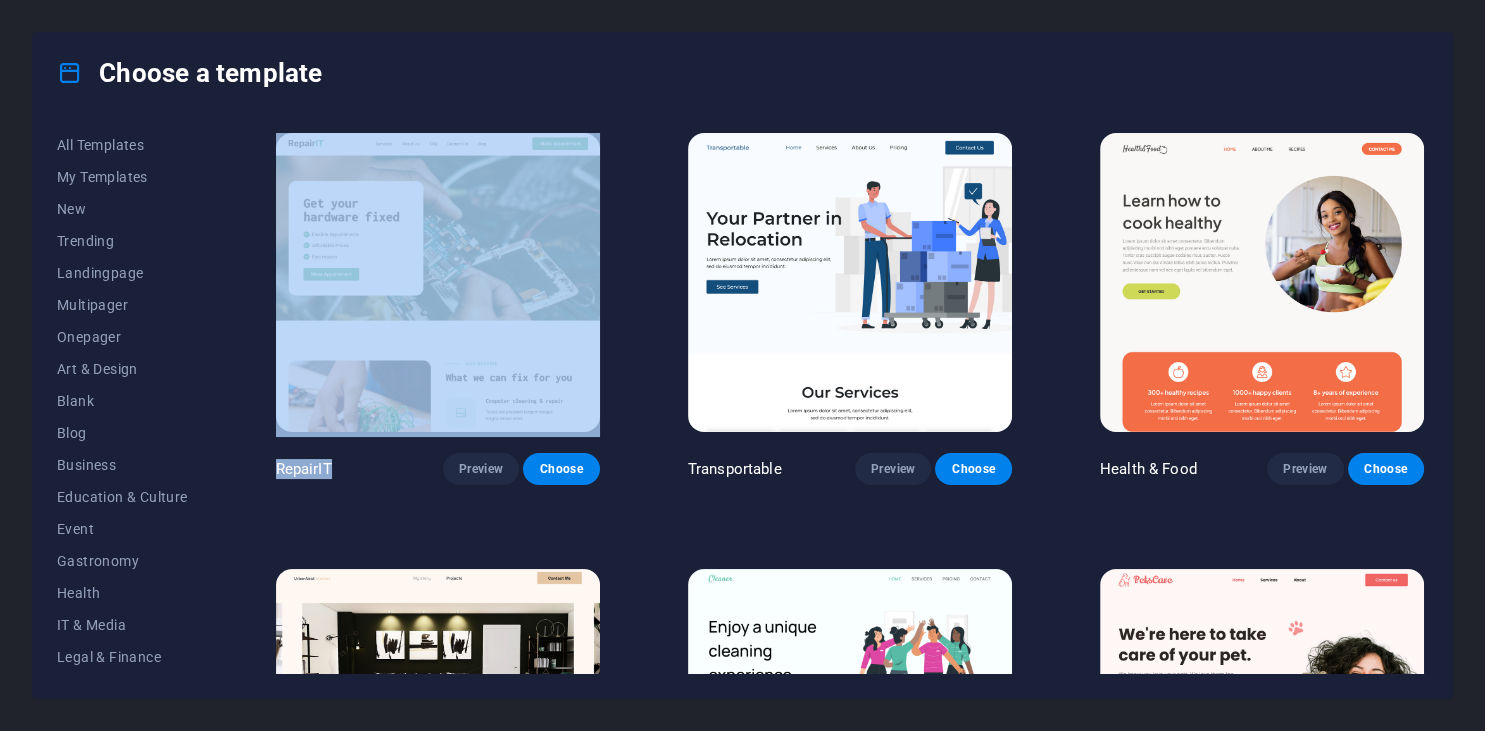 drag, startPoint x: 392, startPoint y: 543, endPoint x: 580, endPoint y: 440, distance: 214.36652 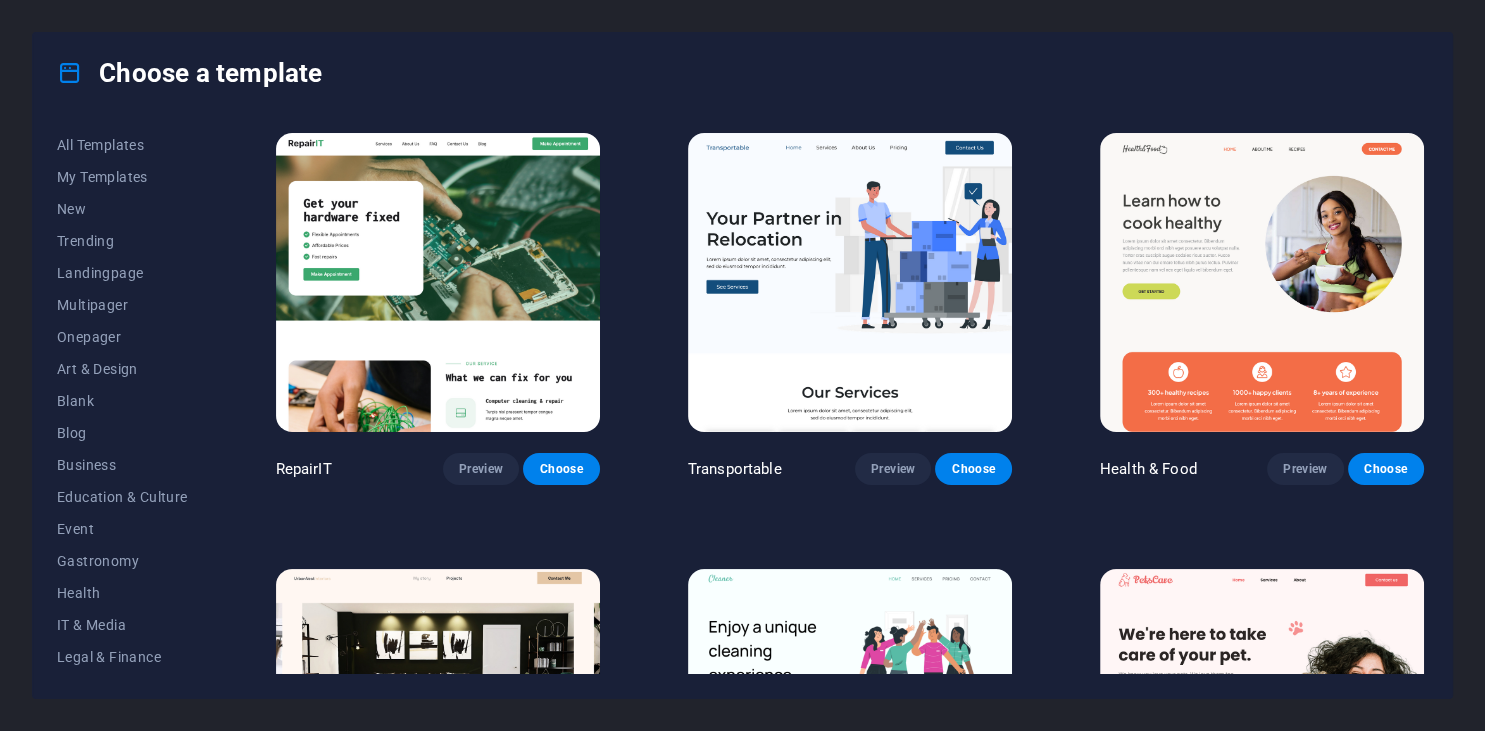 drag, startPoint x: 1484, startPoint y: 278, endPoint x: 1482, endPoint y: 395, distance: 117.01709 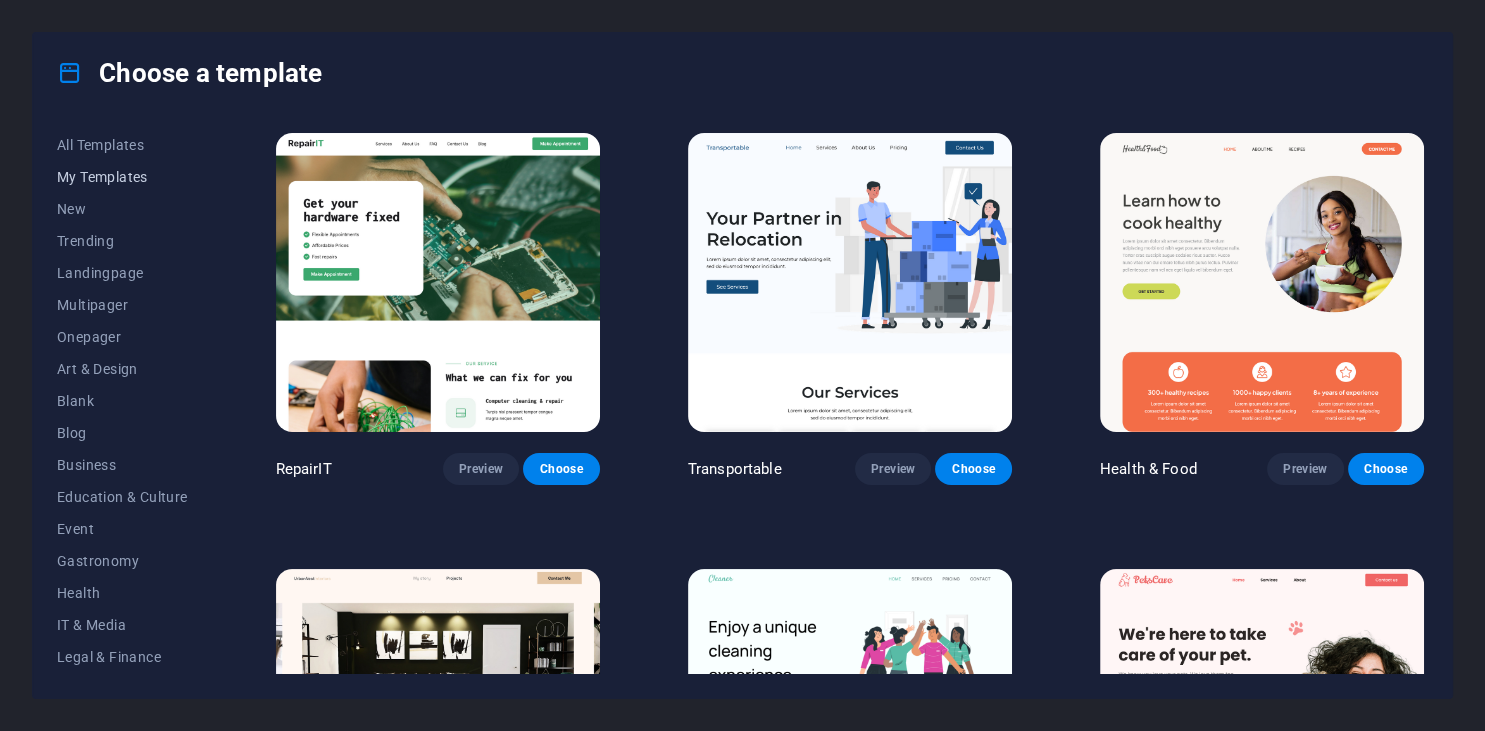 click on "My Templates" at bounding box center [122, 177] 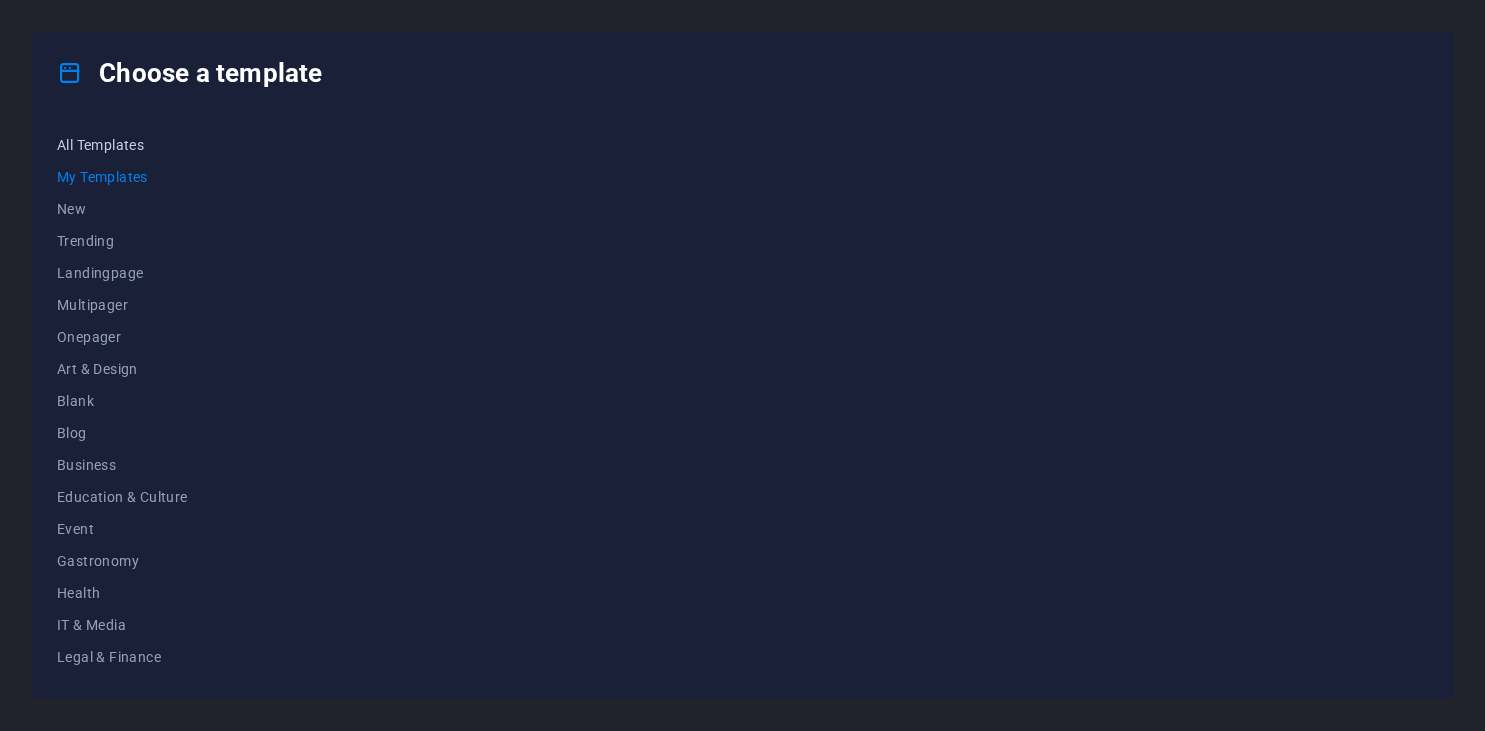click on "All Templates" at bounding box center [122, 145] 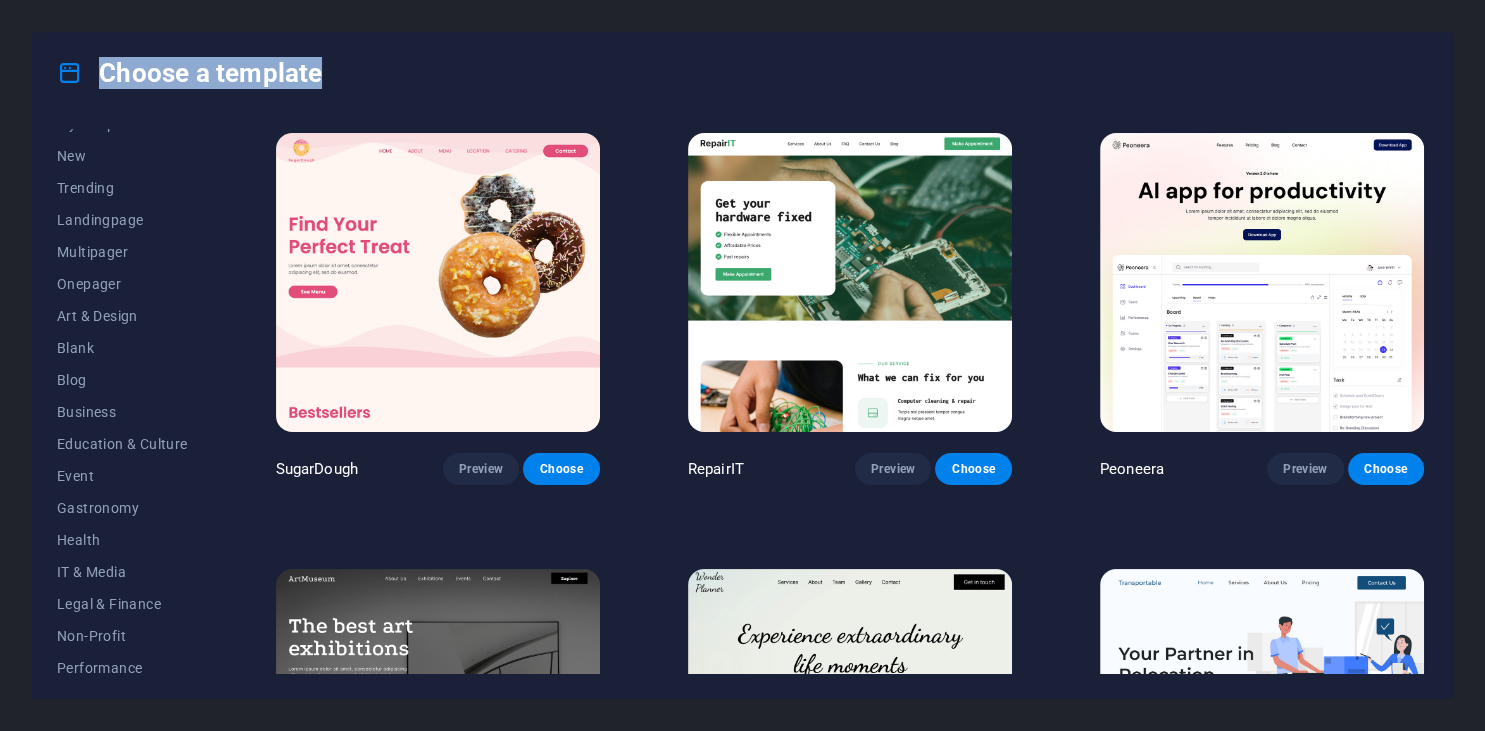 drag, startPoint x: 198, startPoint y: 351, endPoint x: 206, endPoint y: 389, distance: 38.832977 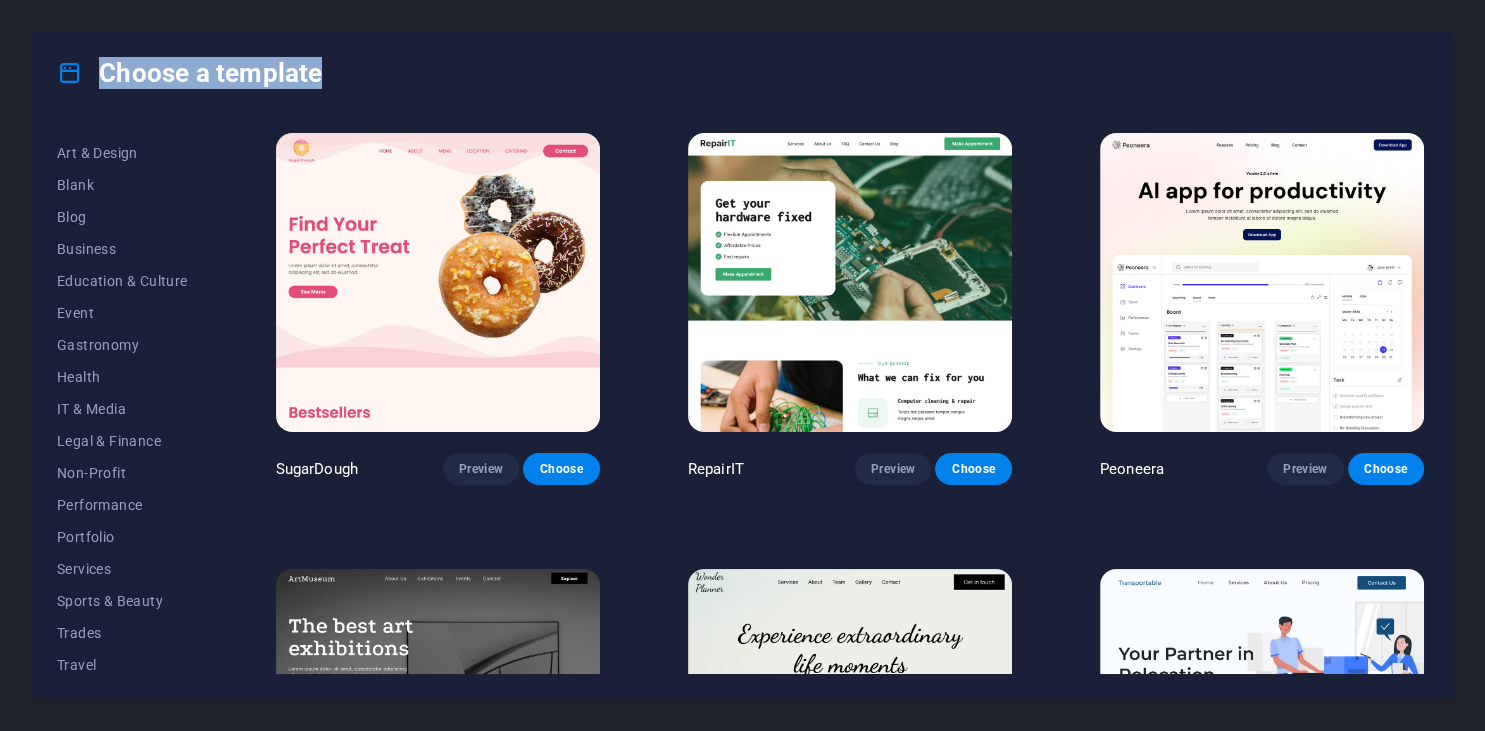 scroll, scrollTop: 254, scrollLeft: 0, axis: vertical 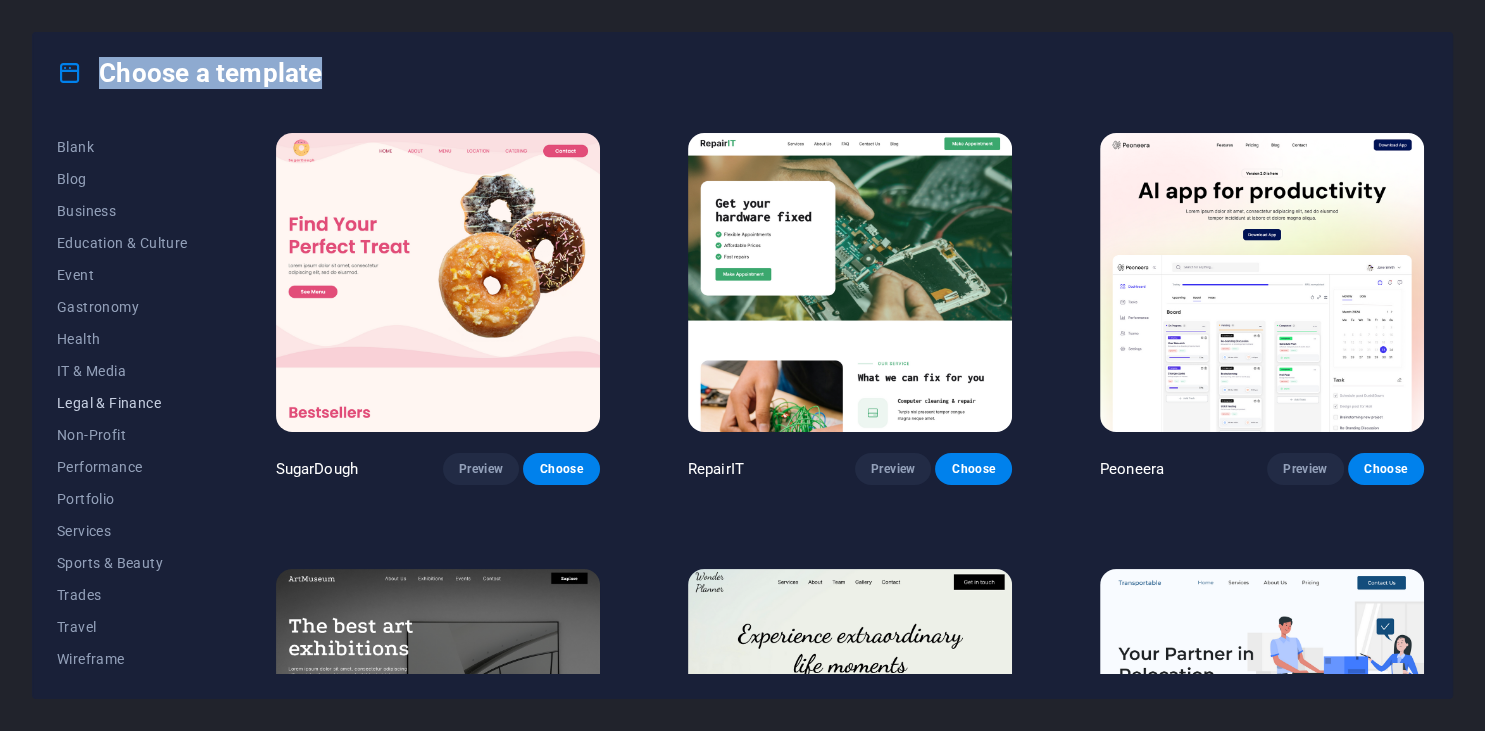 click on "Legal & Finance" at bounding box center (122, 403) 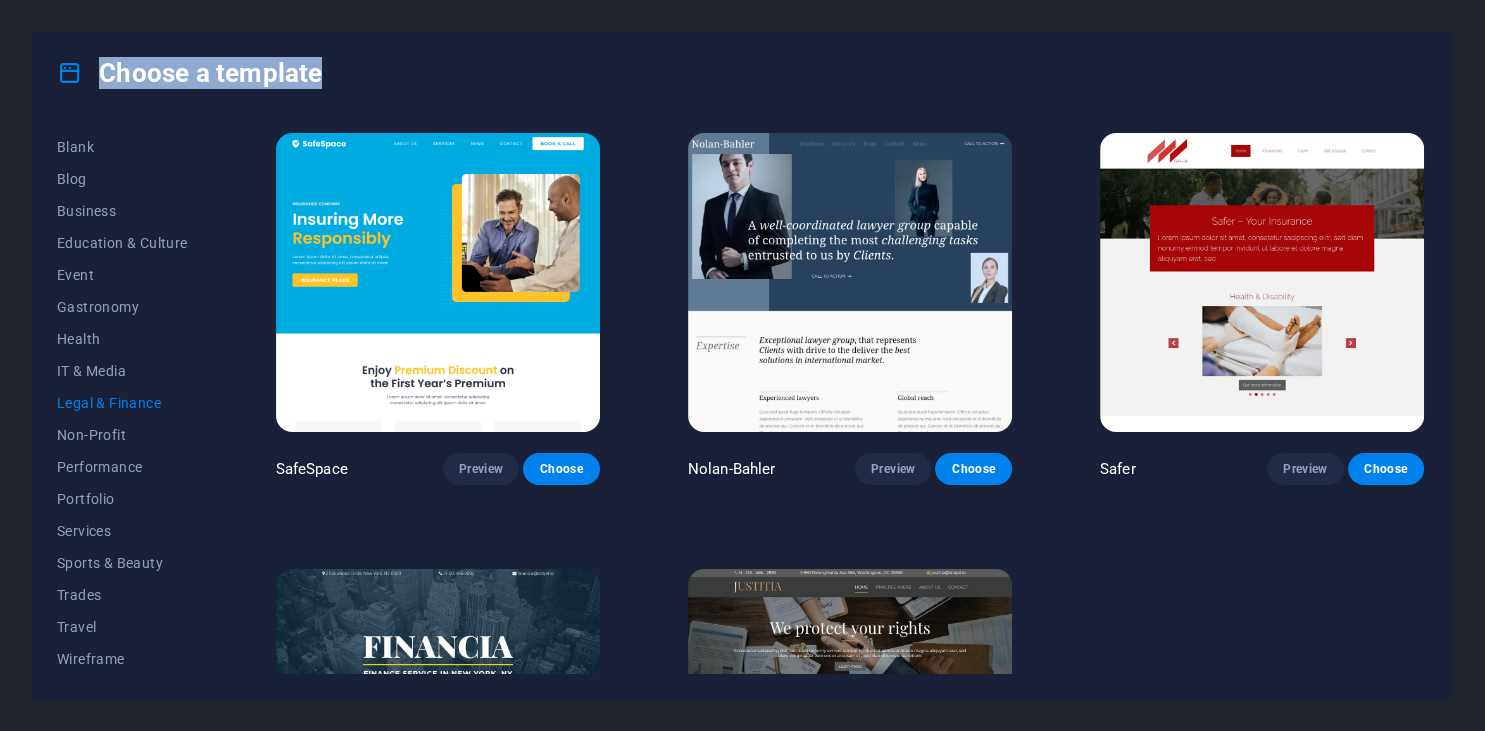 click at bounding box center (850, 718) 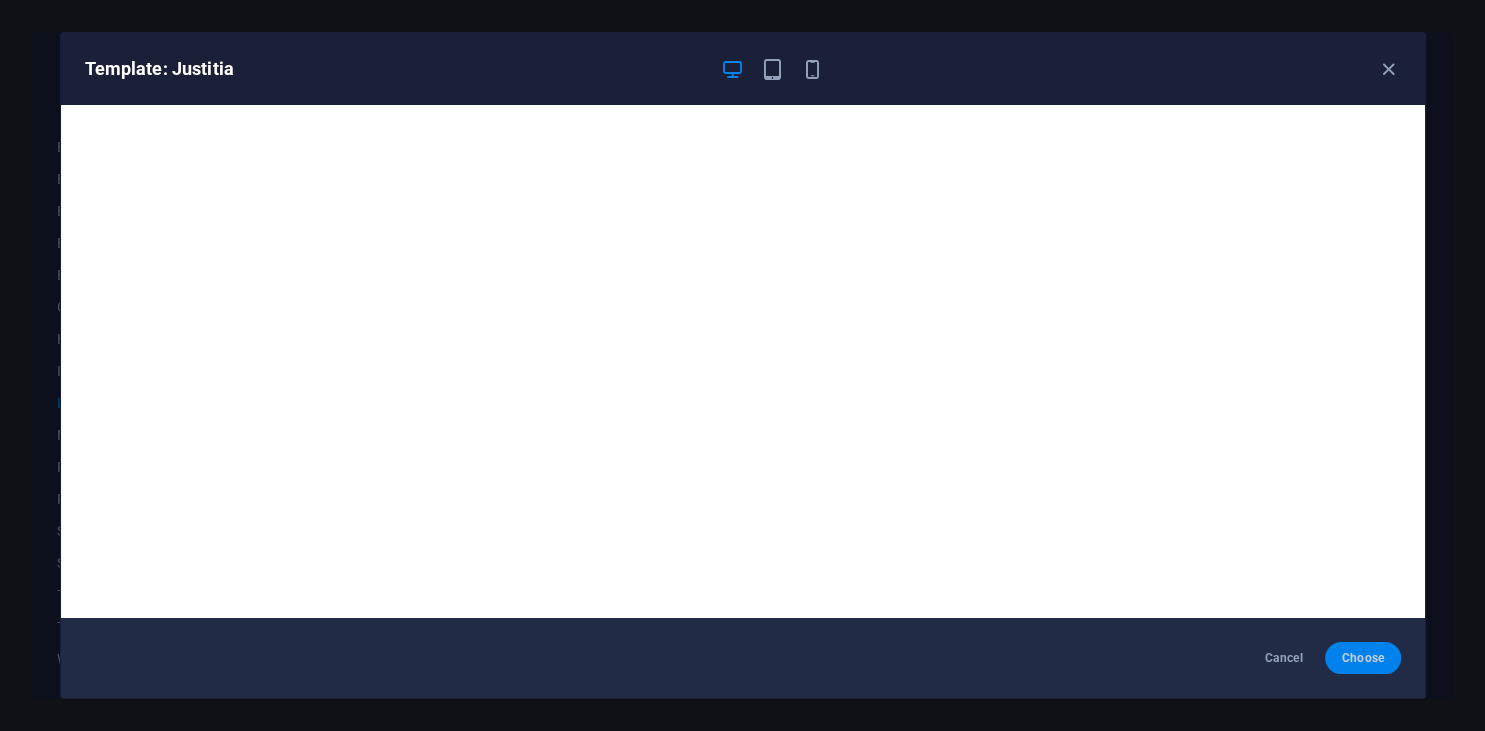 click on "Choose" at bounding box center [1362, 658] 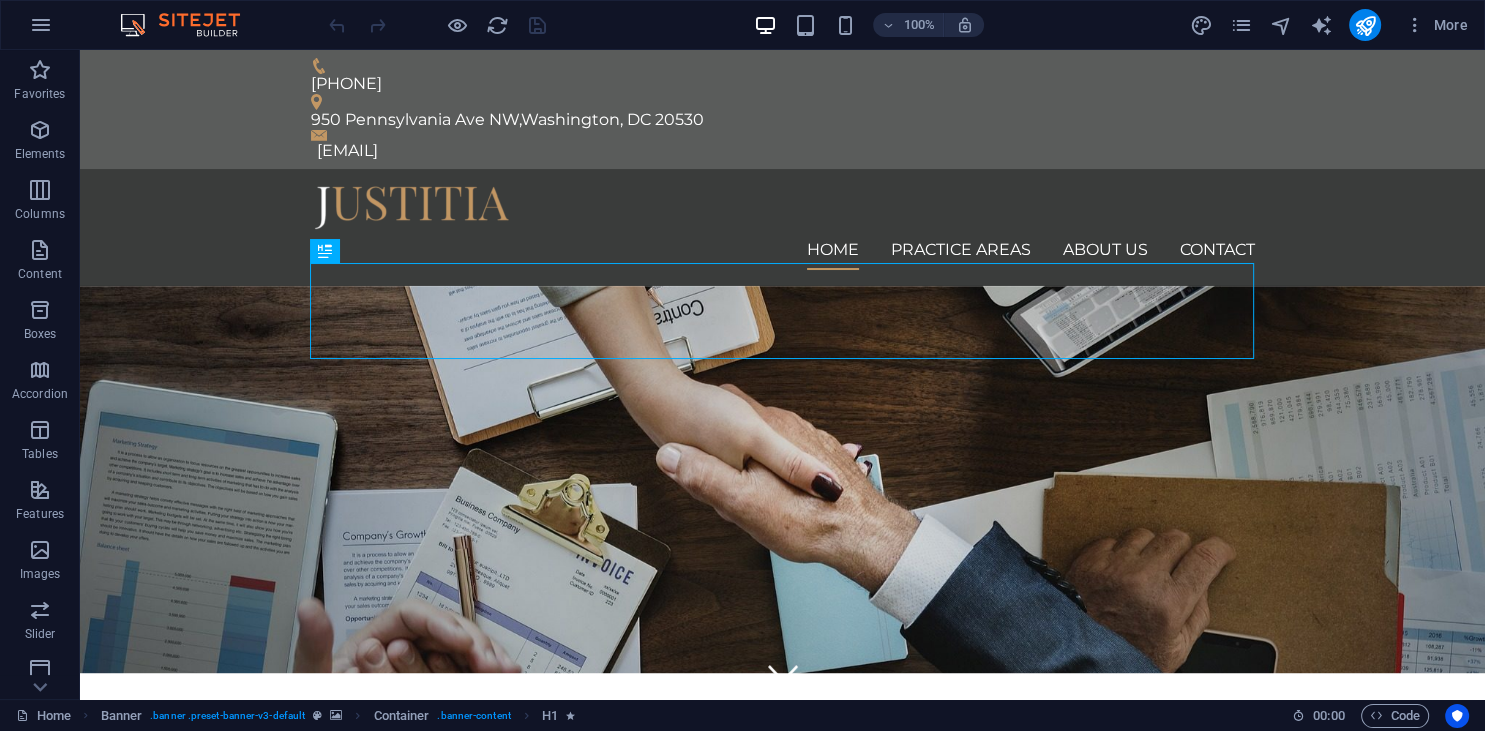 scroll, scrollTop: 0, scrollLeft: 0, axis: both 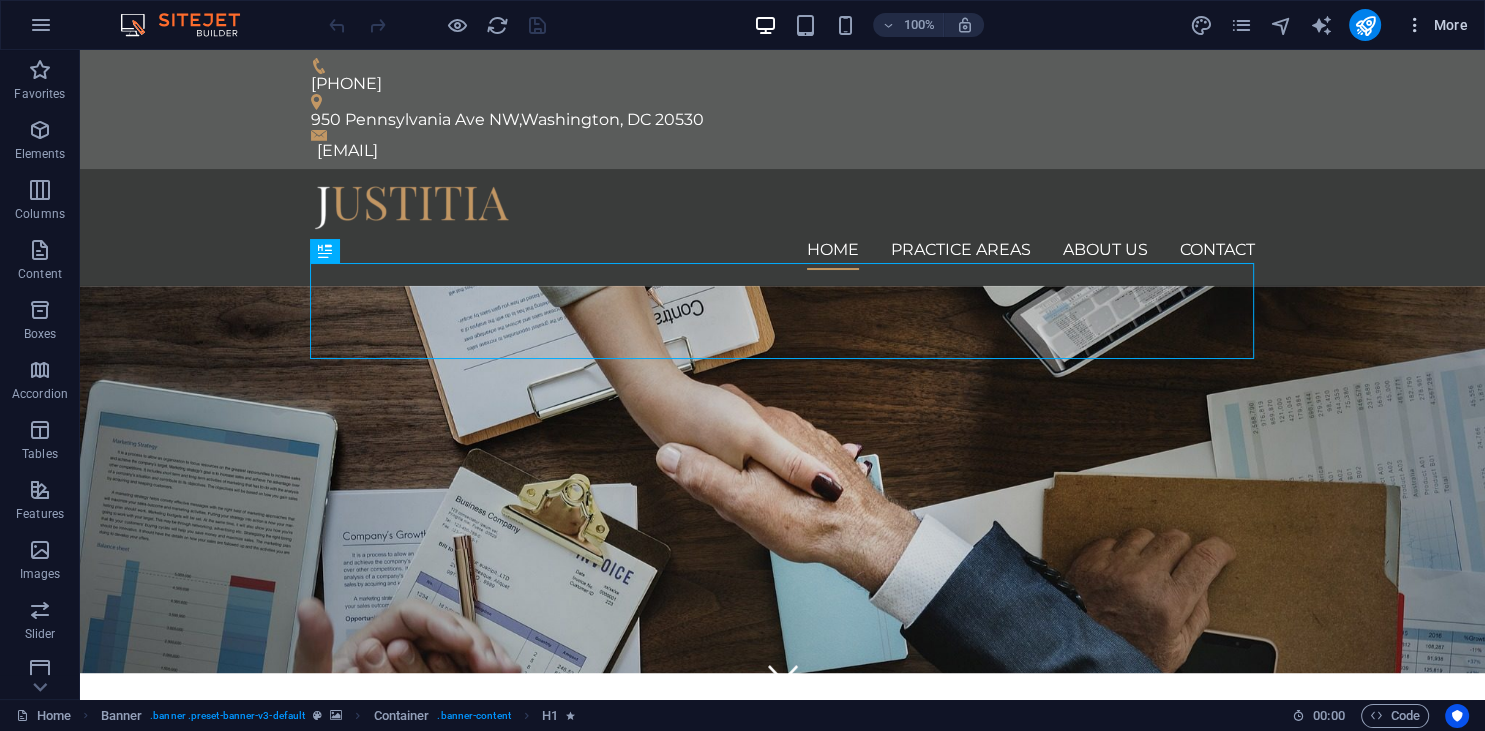 click at bounding box center [1415, 25] 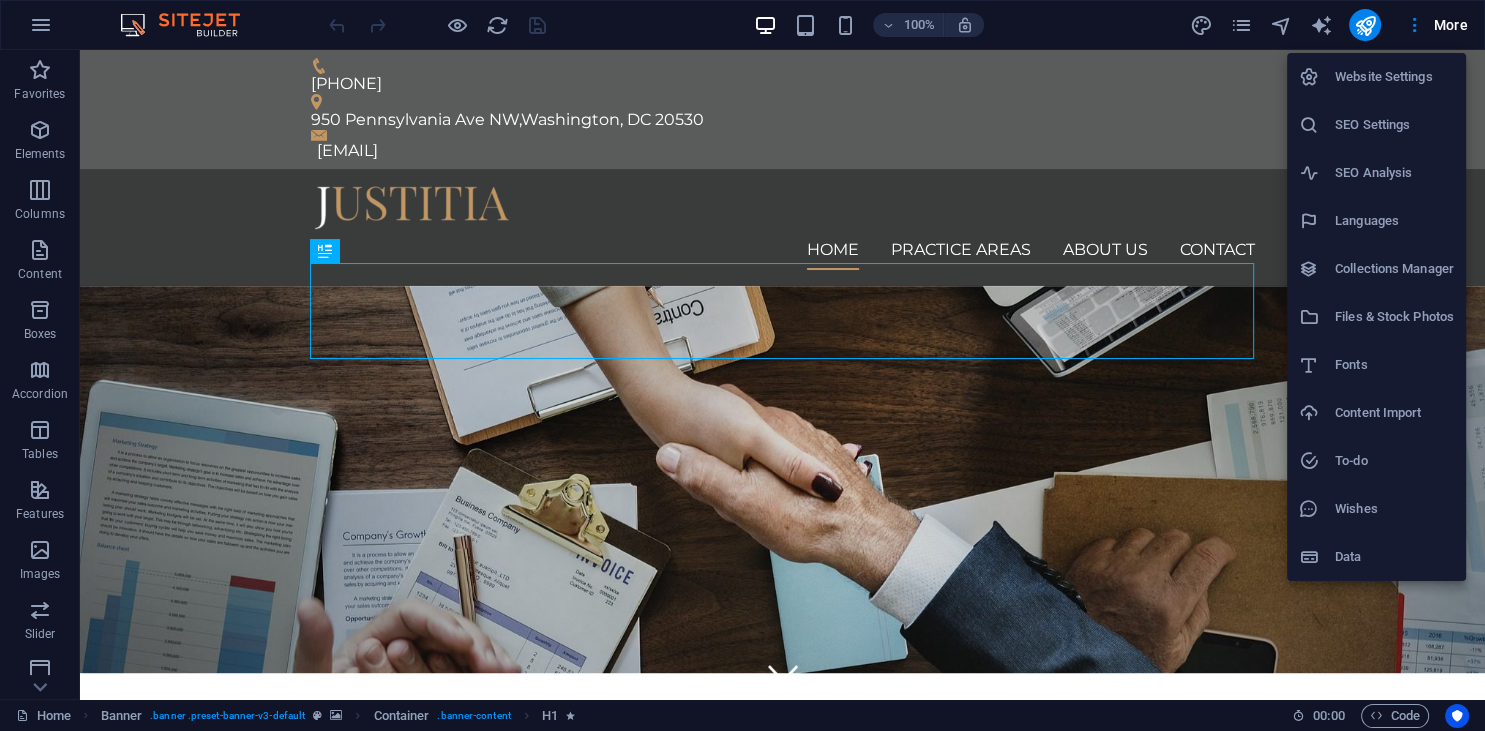 click on "Website Settings" at bounding box center (1394, 77) 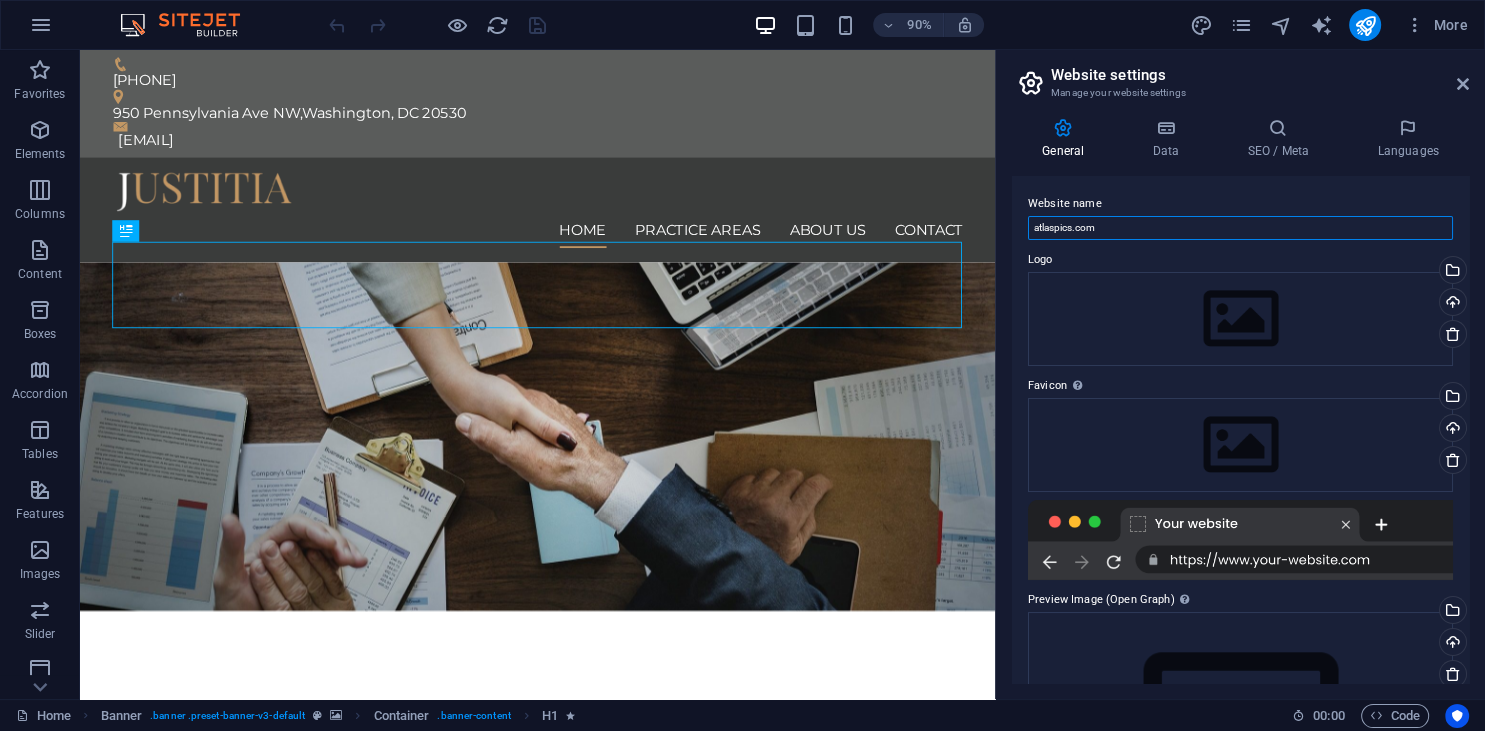 click on "atlaspics.com" at bounding box center (1240, 228) 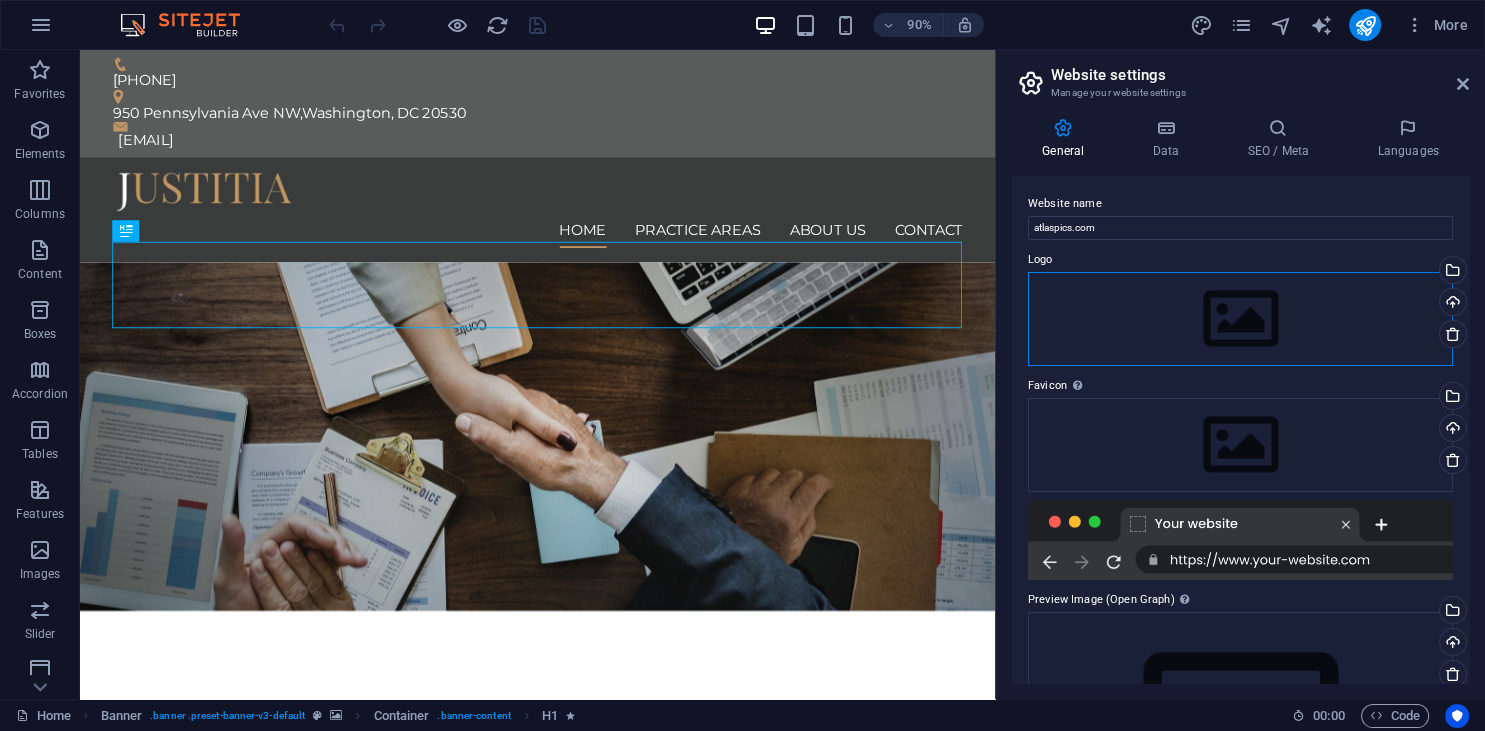 click on "Drag files here, click to choose files or select files from Files or our free stock photos & videos" at bounding box center (1240, 319) 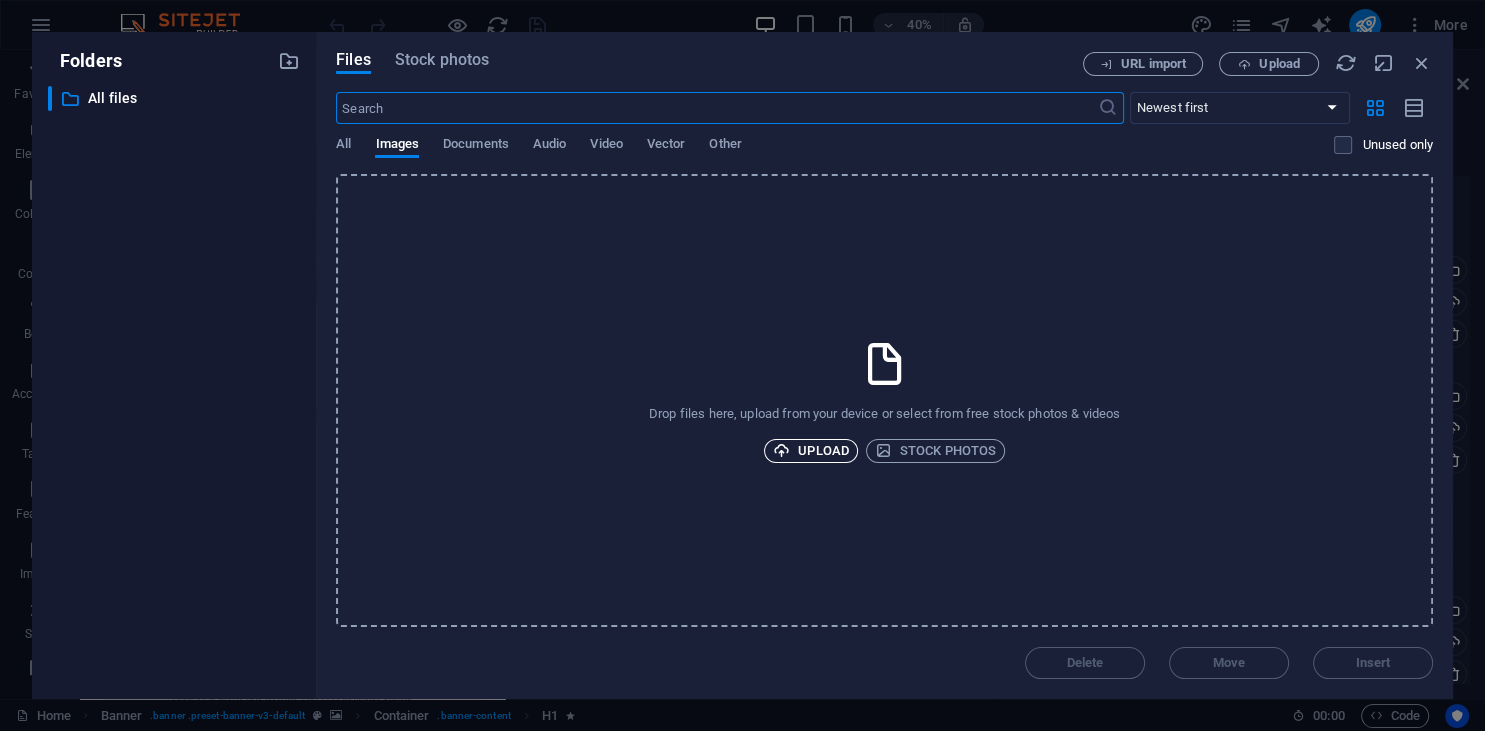 click on "Upload" at bounding box center (811, 451) 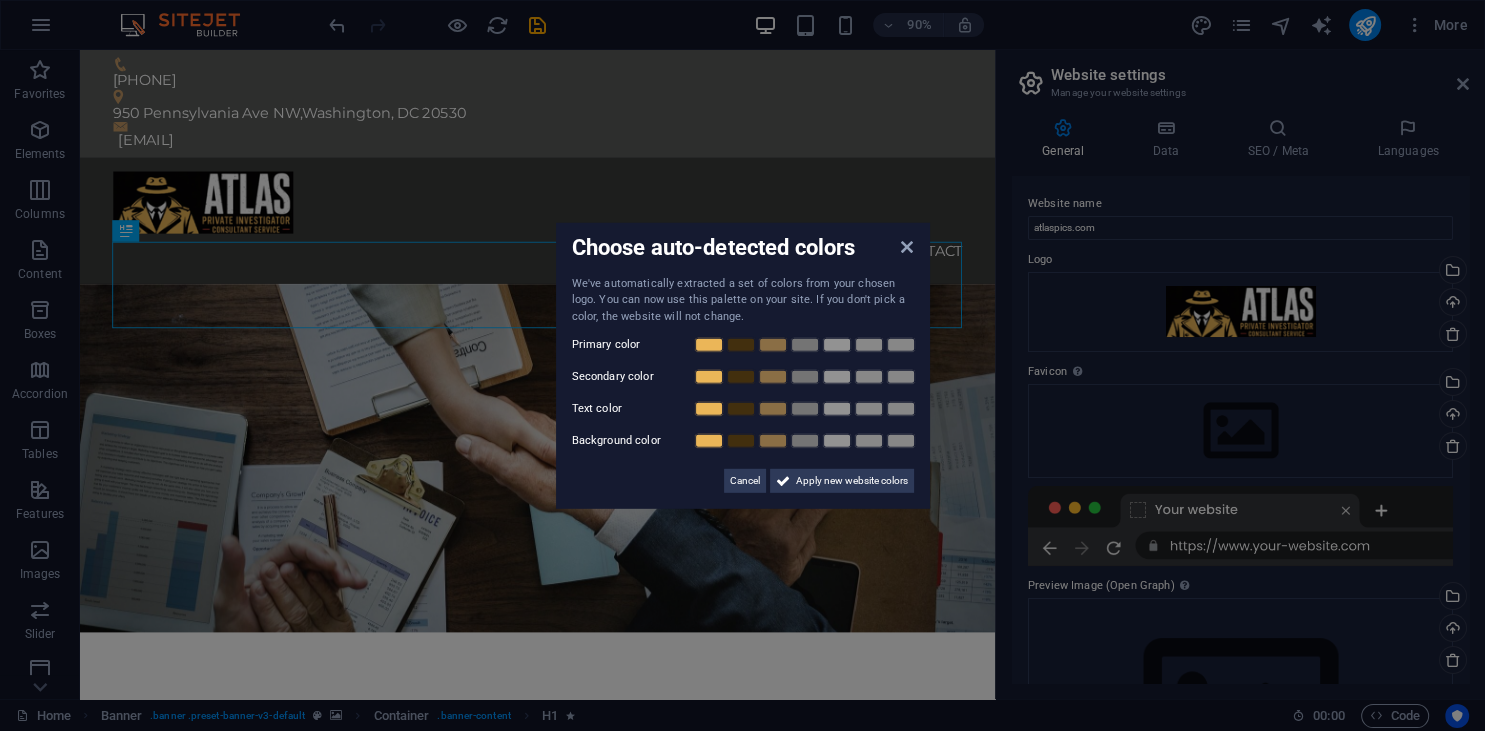 click on "We've automatically extracted a set of colors from your chosen logo. You can now use this palette on your site. If you don't pick a color, the website will not change." at bounding box center (743, 300) 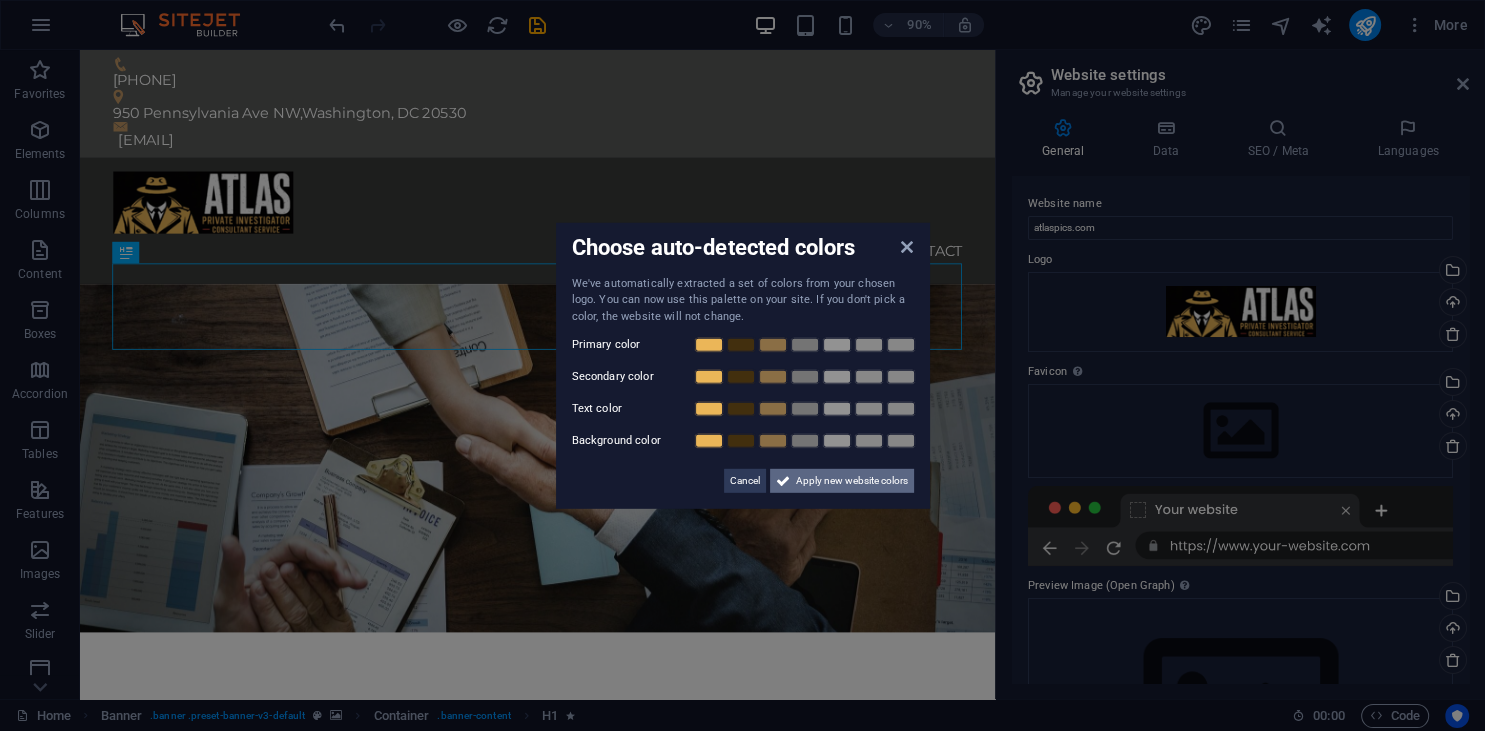 click on "Apply new website colors" at bounding box center [852, 481] 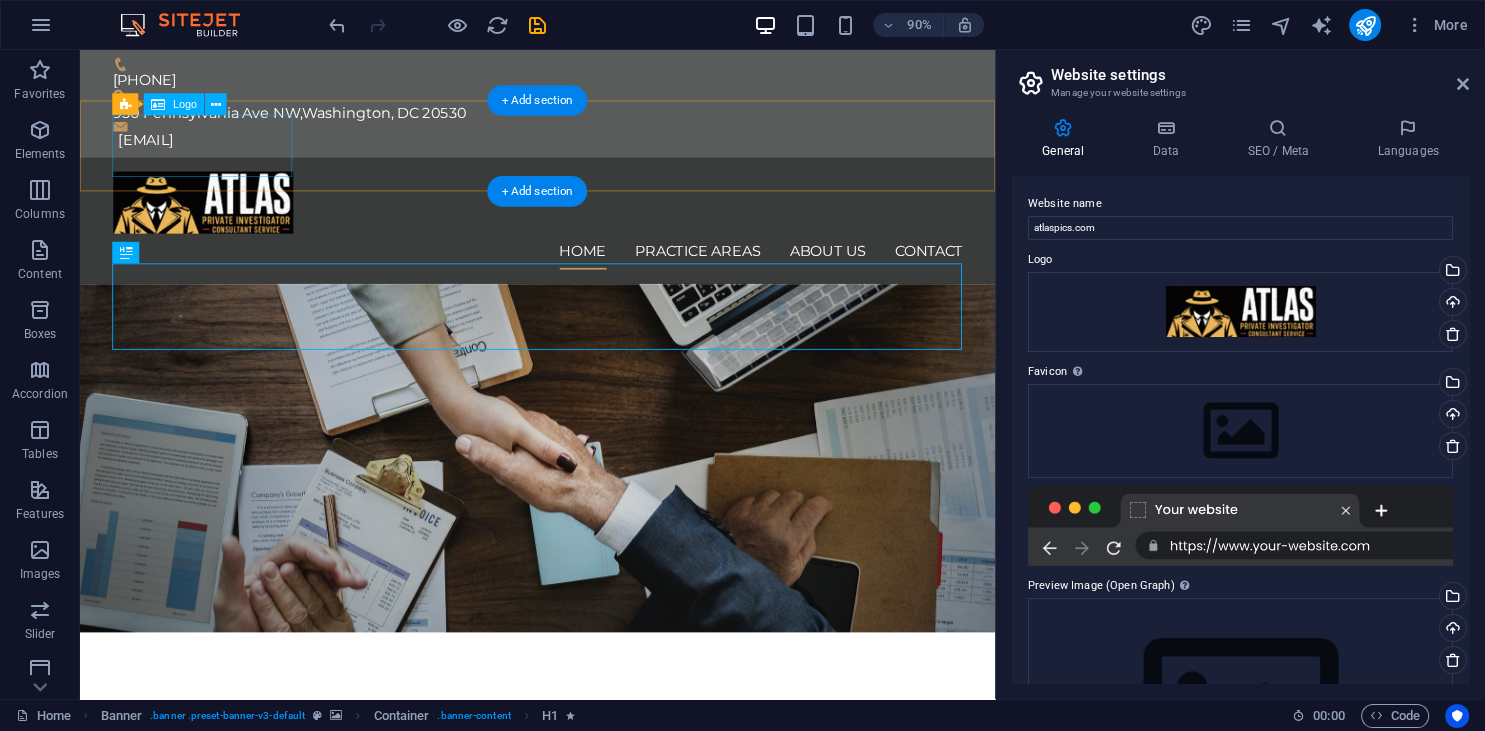 click at bounding box center (589, 219) 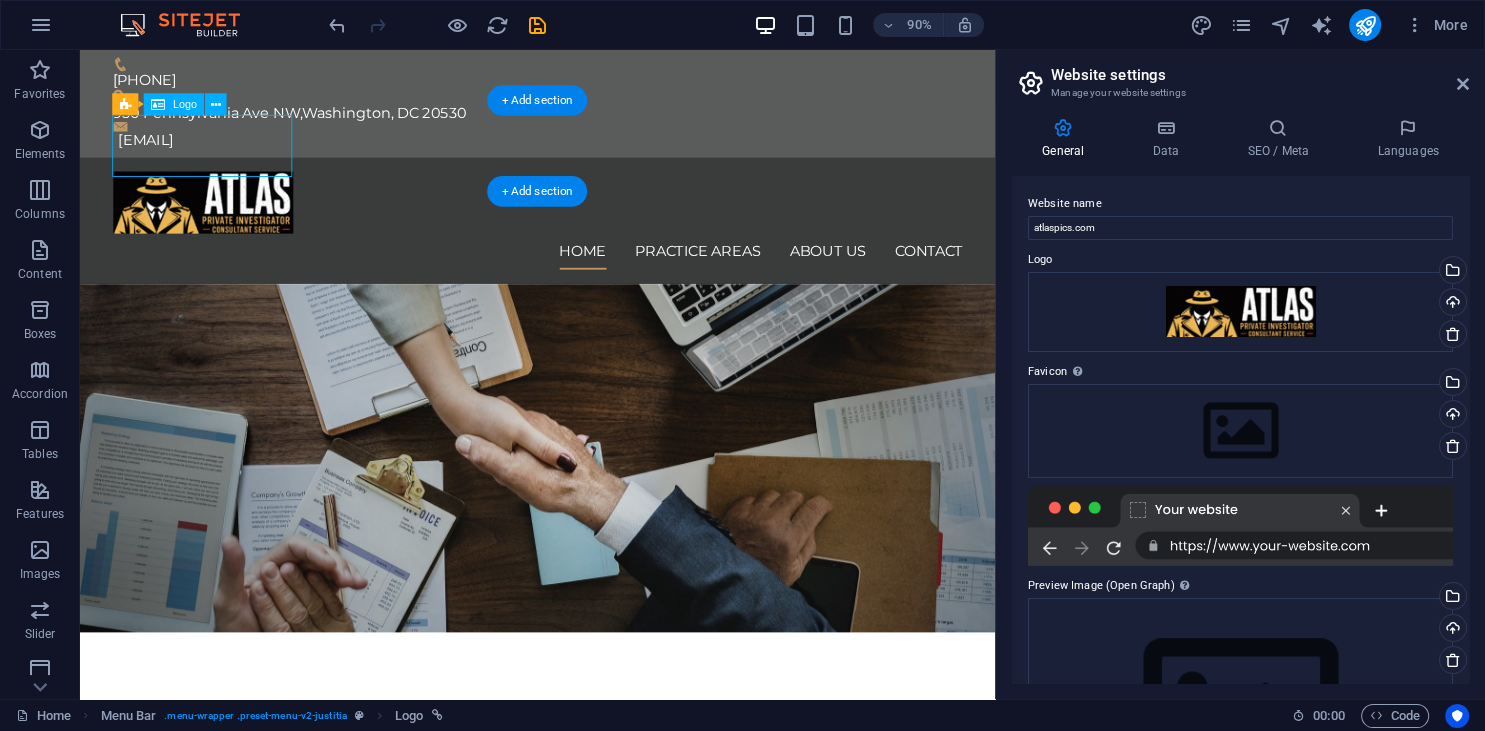 click at bounding box center (589, 219) 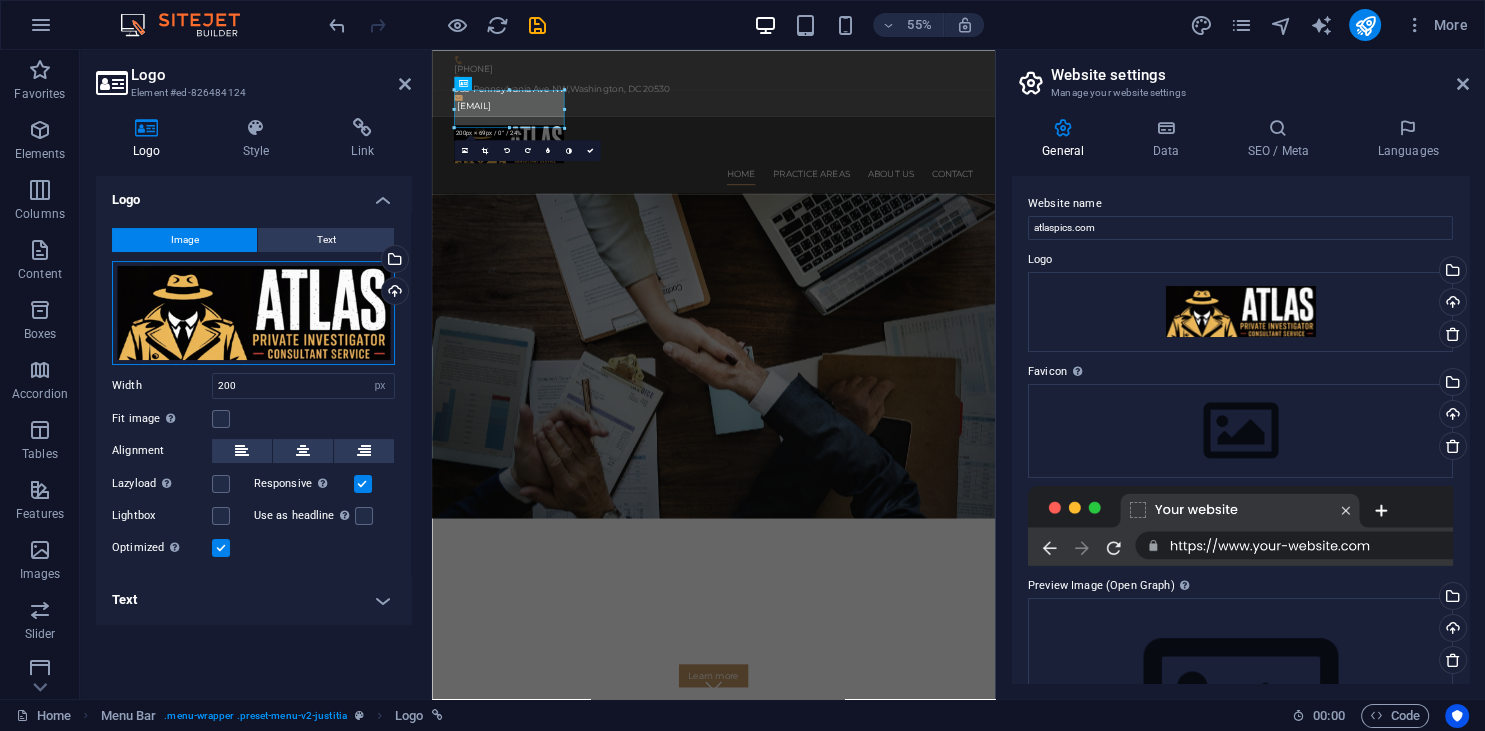 click on "Drag files here, click to choose files or select files from Files or our free stock photos & videos" at bounding box center [253, 313] 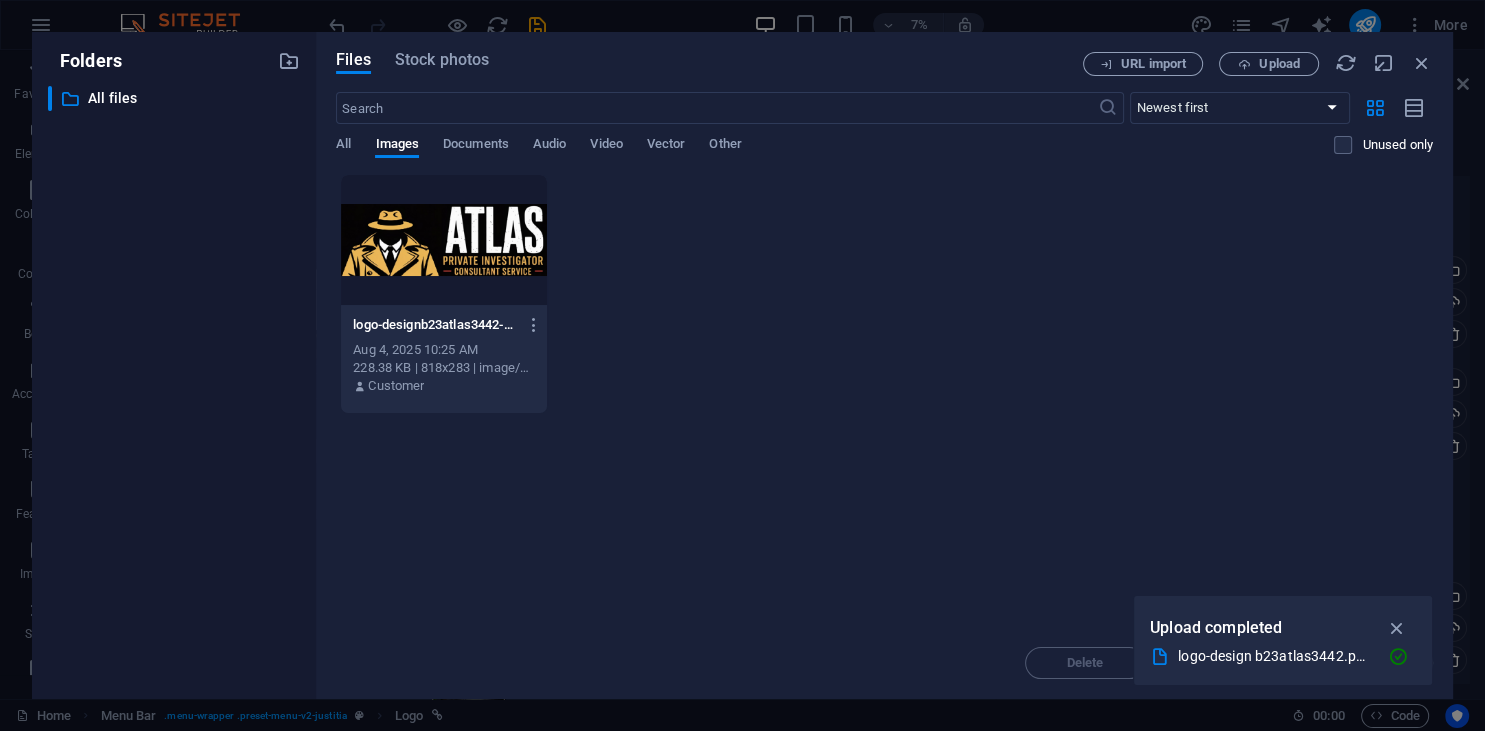 click at bounding box center (444, 240) 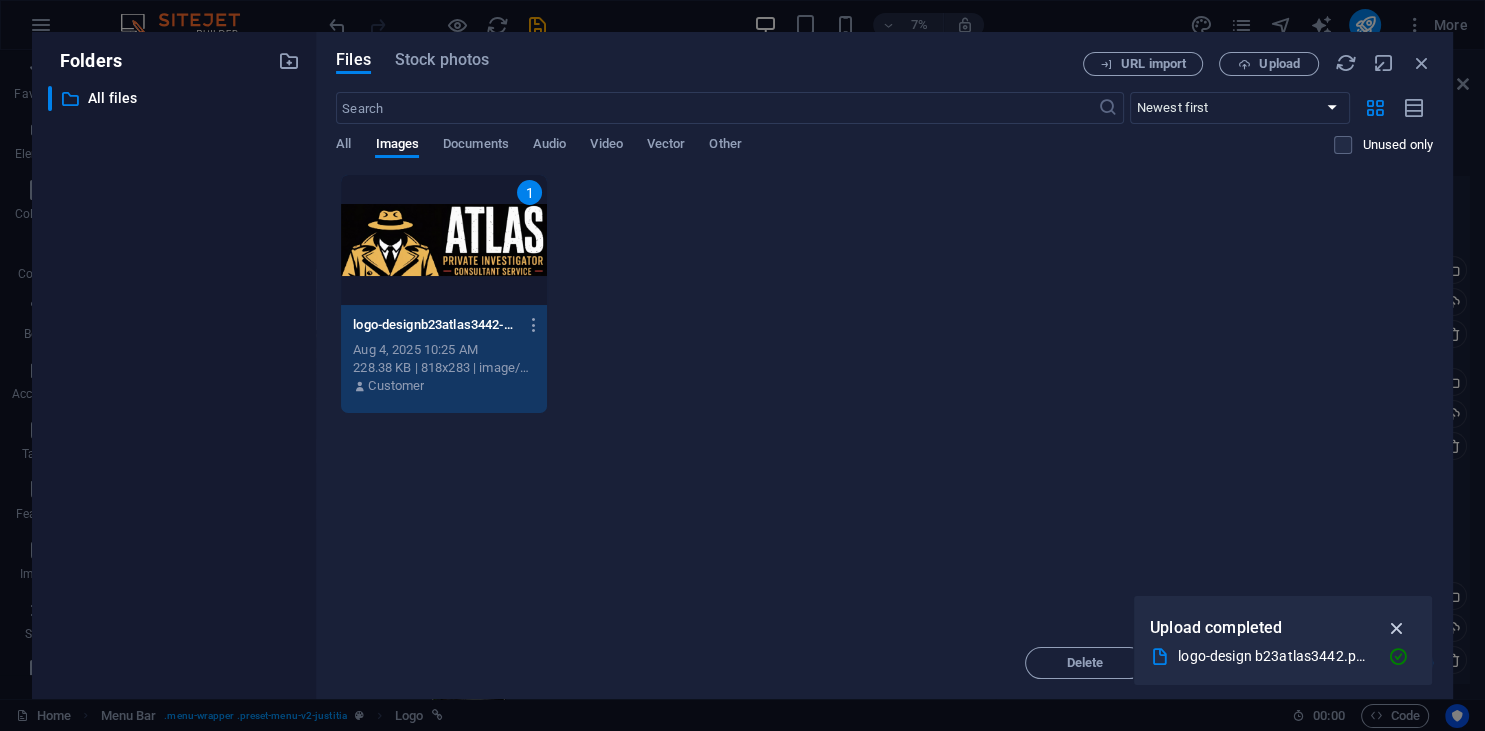 click at bounding box center [1396, 628] 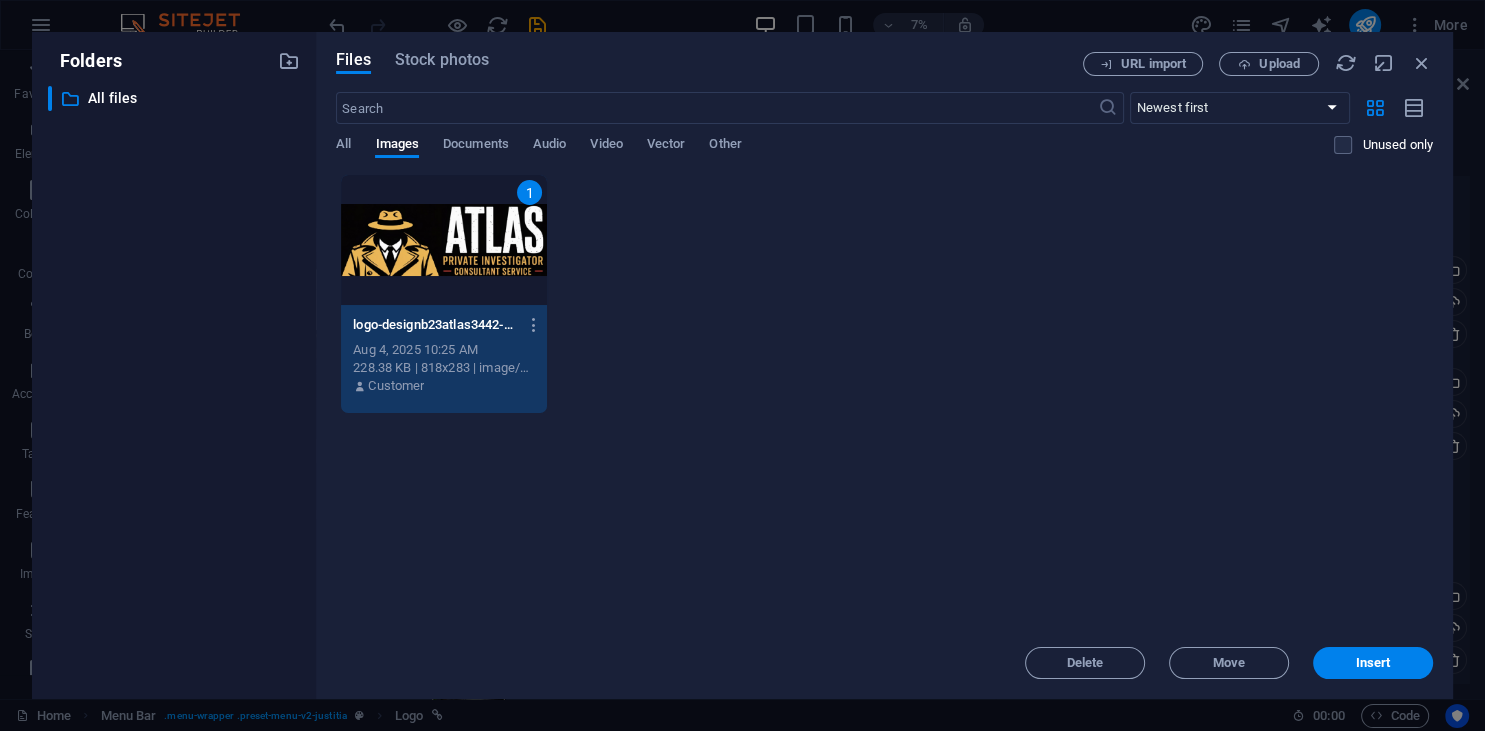 click on "1" at bounding box center (444, 240) 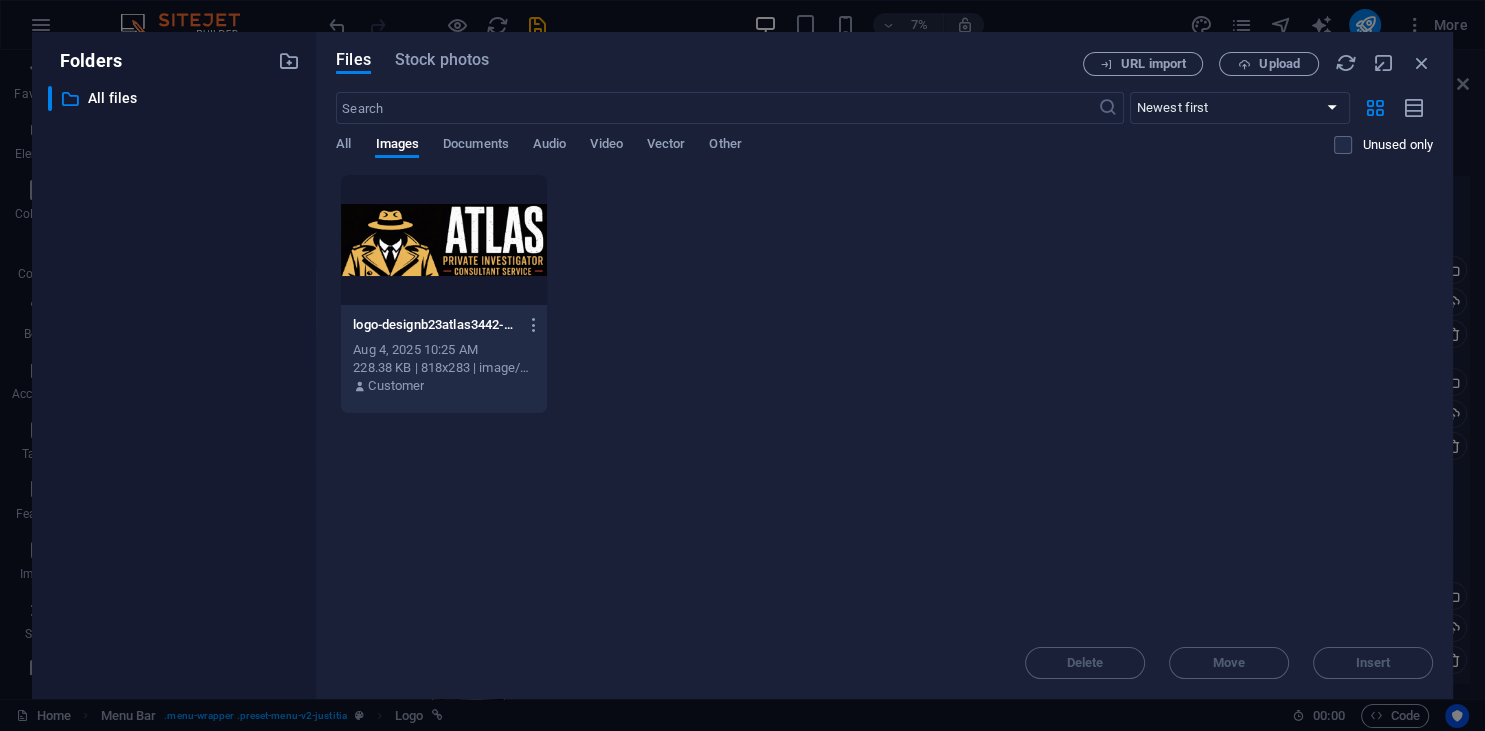 click at bounding box center [444, 240] 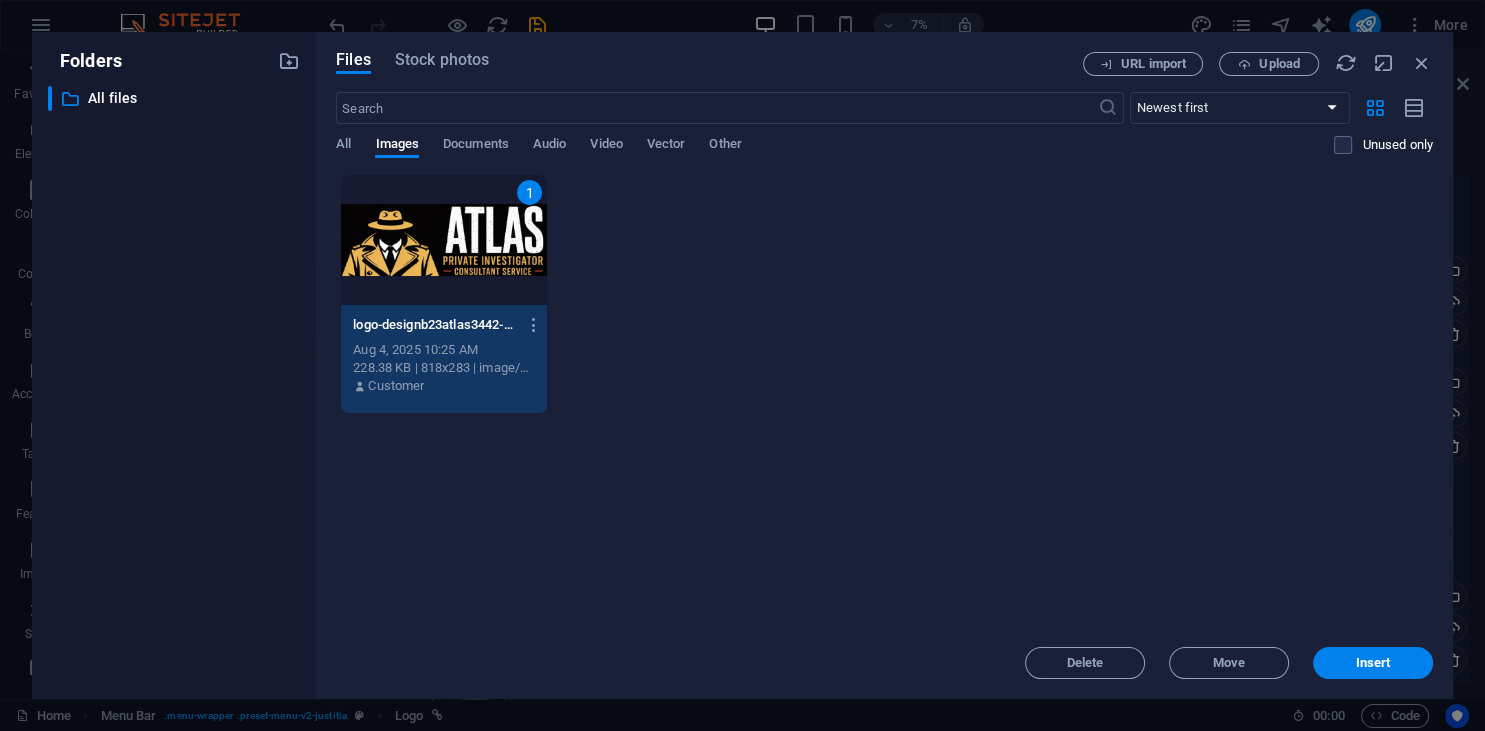click on "Drop files here to upload them instantly 1 logo-designb23atlas3442-7RqX5bBs_kdFIKaUzNPtPg.png logo-designb23atlas3442-7RqX5bBs_kdFIKaUzNPtPg.png Aug 4, [YEAR] [TIME] [SIZE] | [DIMENSIONS] | image/png Customer" at bounding box center [884, 400] 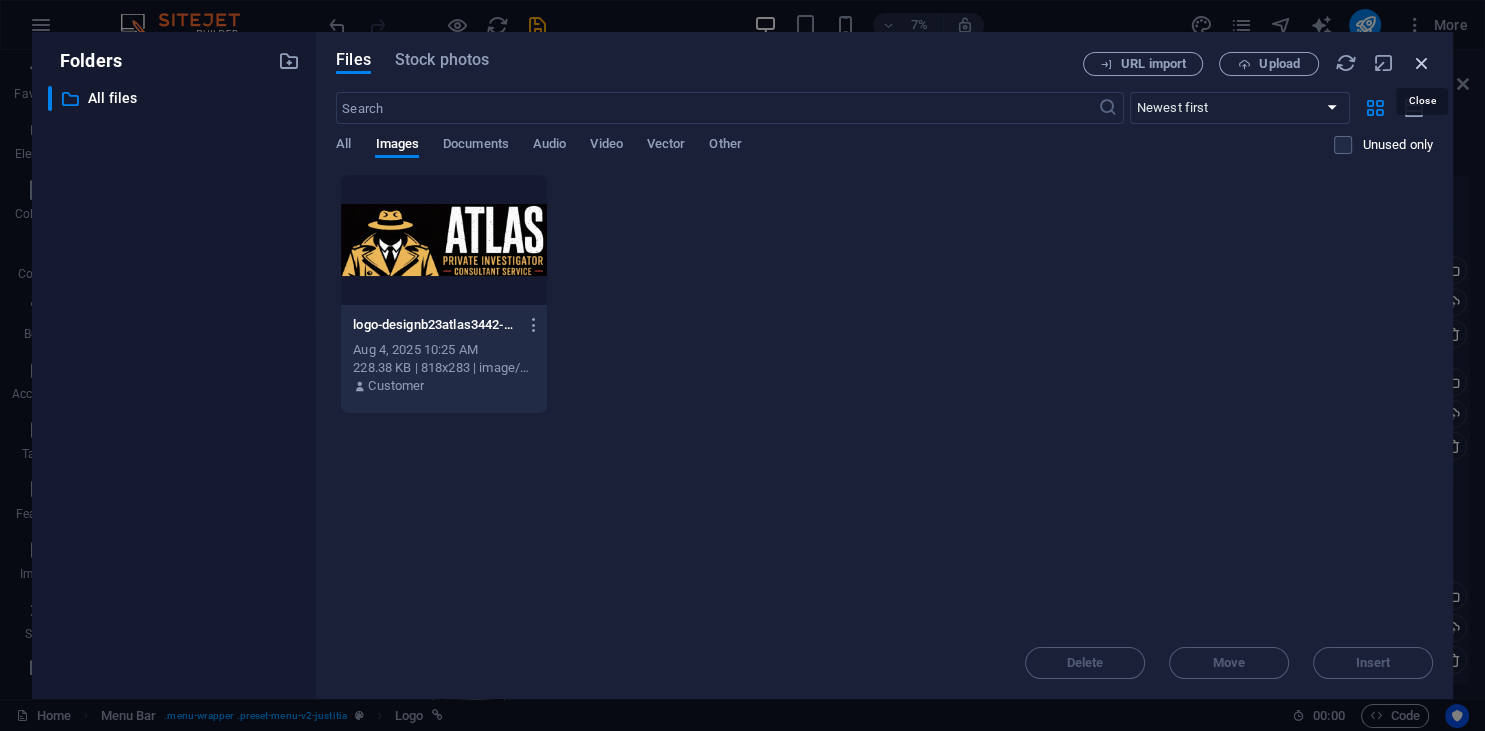 click at bounding box center [1422, 63] 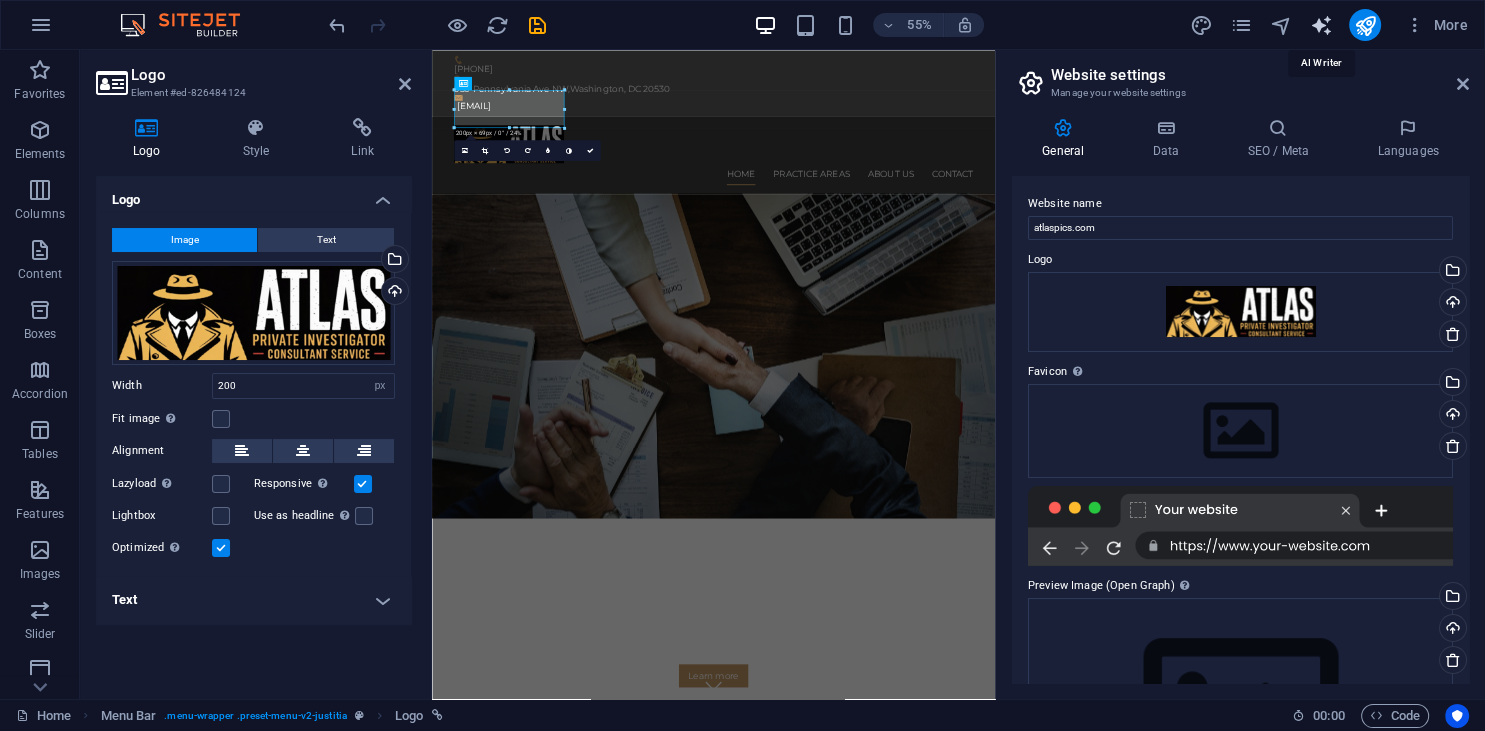 click at bounding box center (1320, 25) 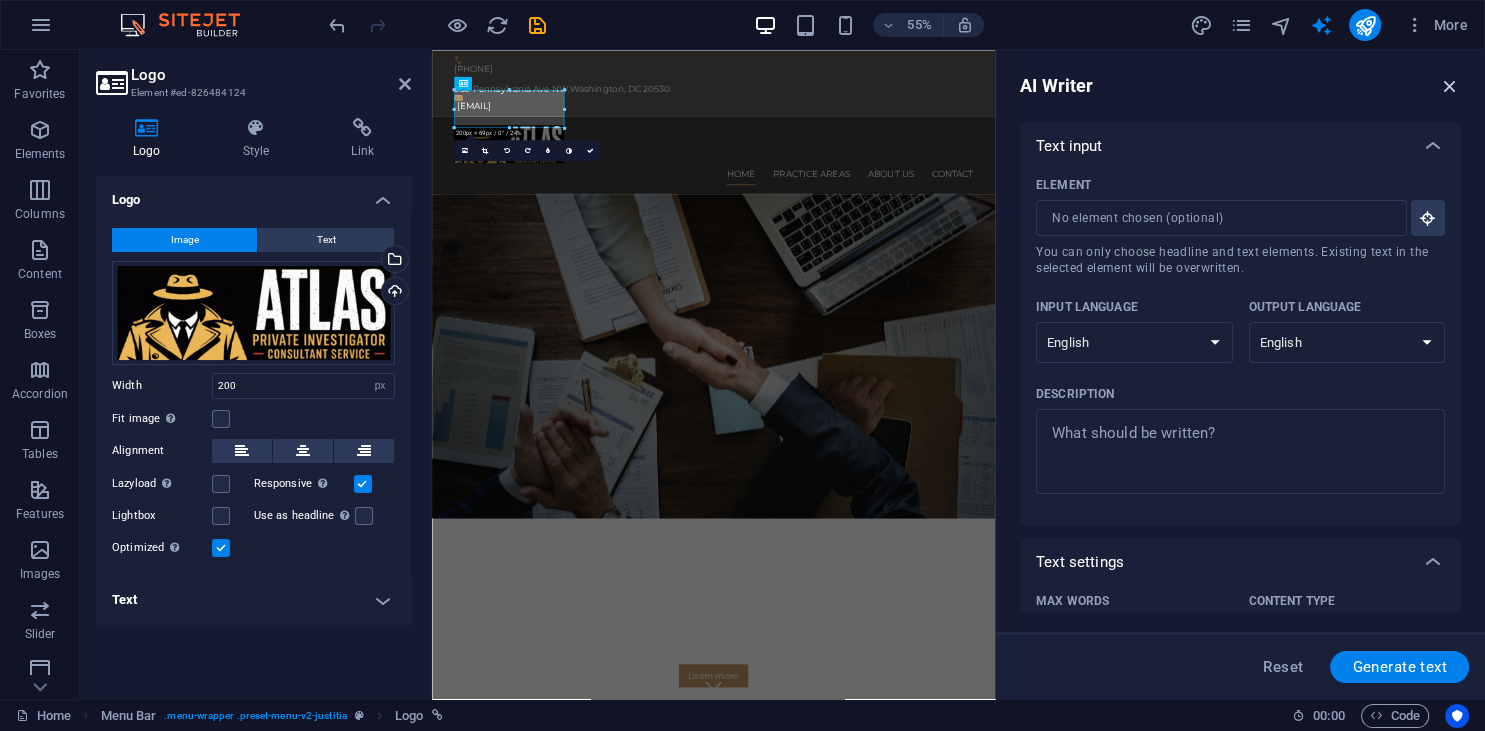 click at bounding box center (1450, 86) 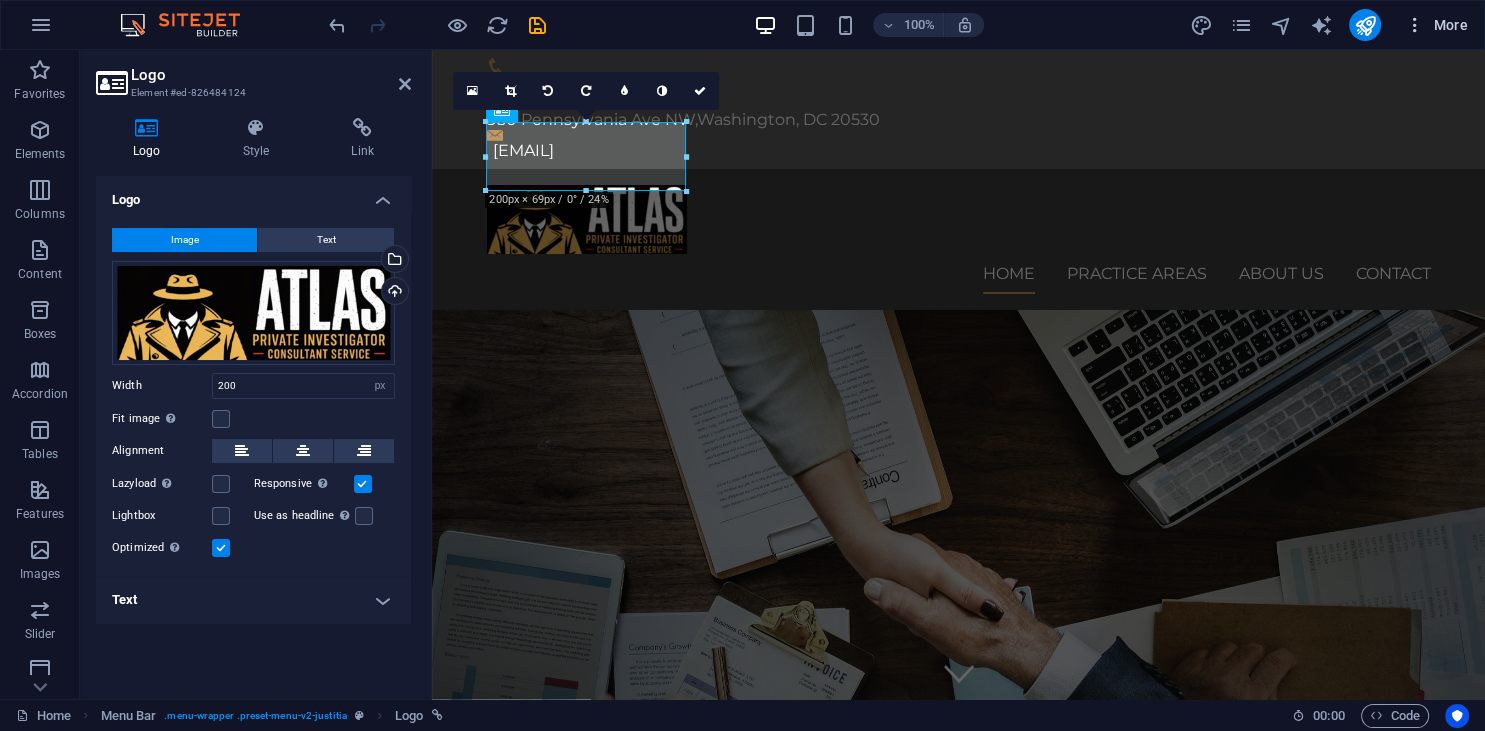 click on "More" at bounding box center [1436, 25] 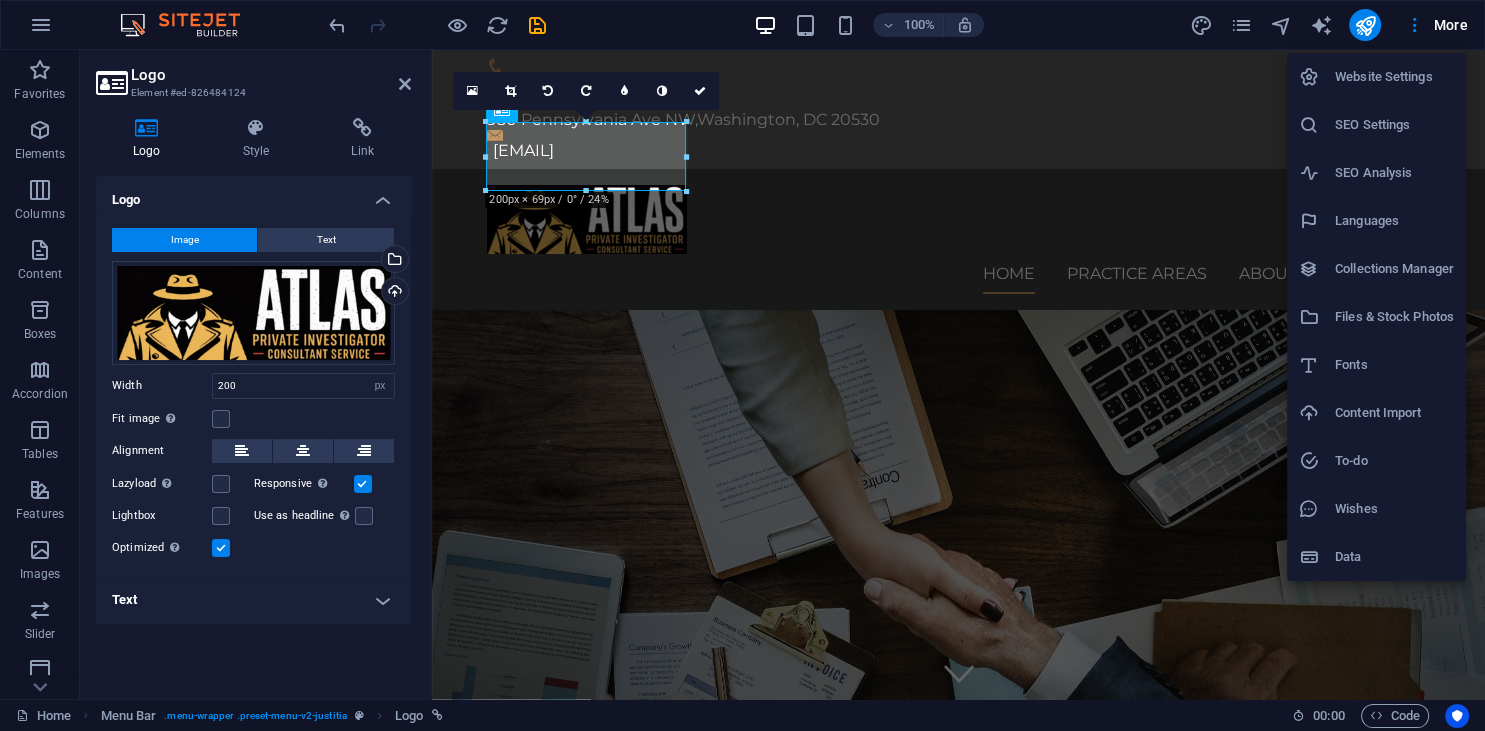 click at bounding box center [742, 365] 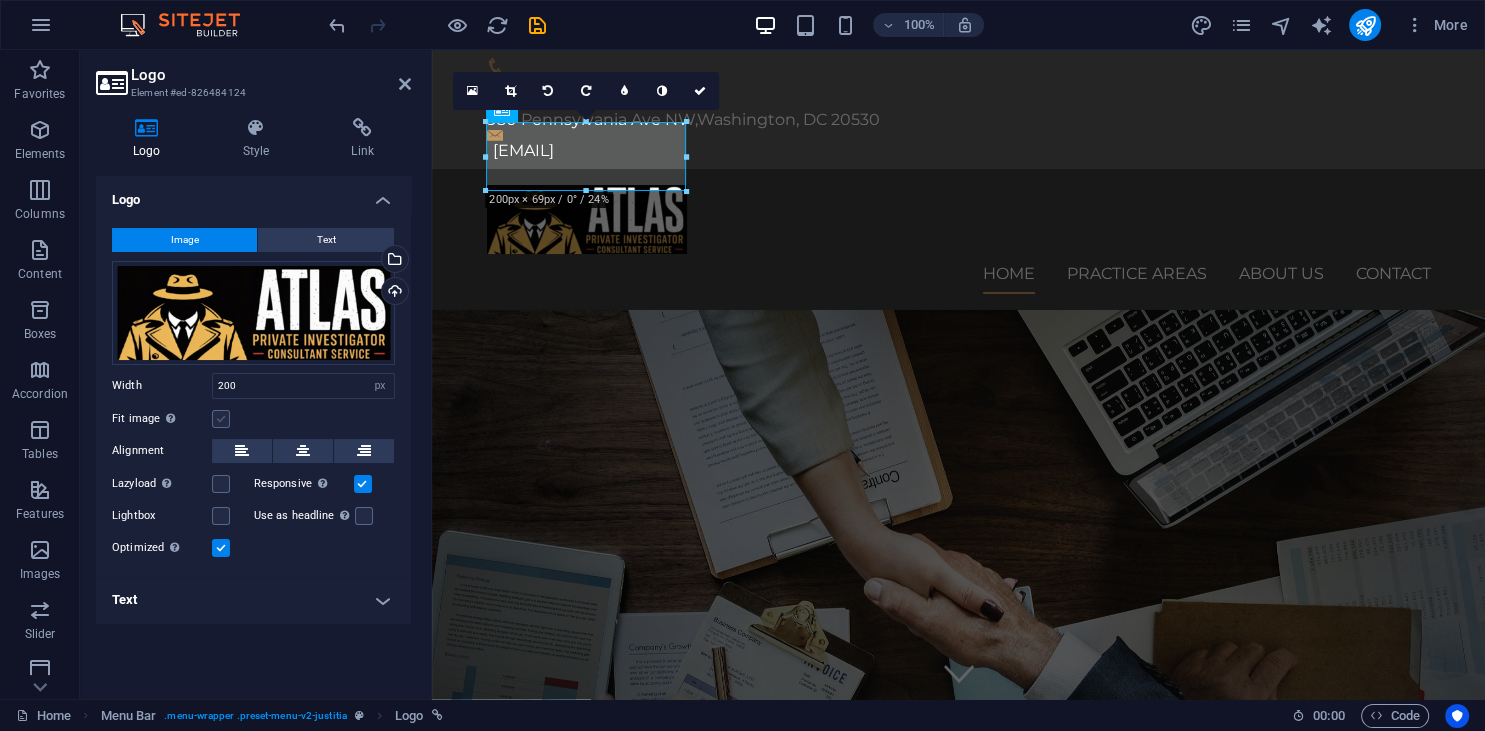 click at bounding box center (221, 419) 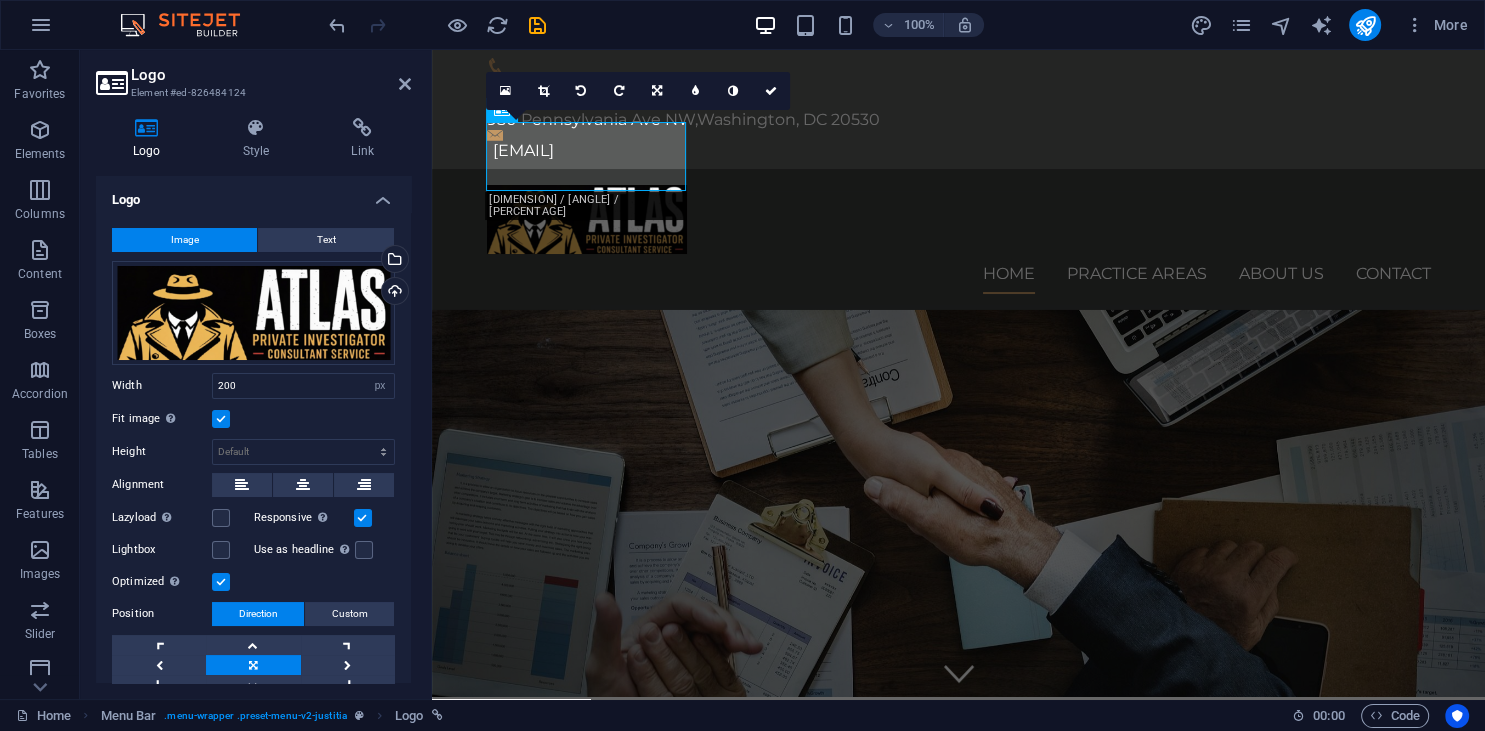 click at bounding box center [221, 419] 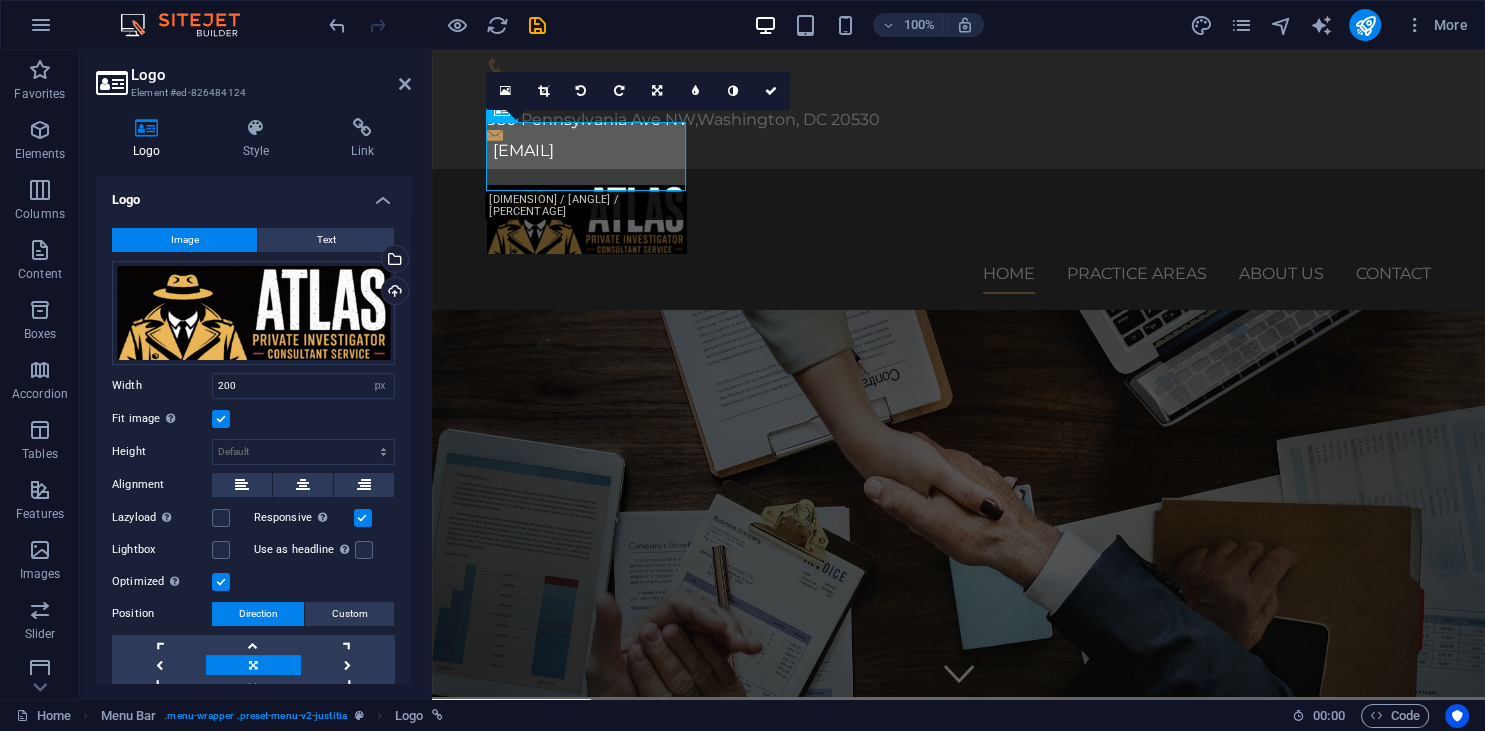 click on "Fit image Automatically fit image to a fixed width and height" at bounding box center [0, 0] 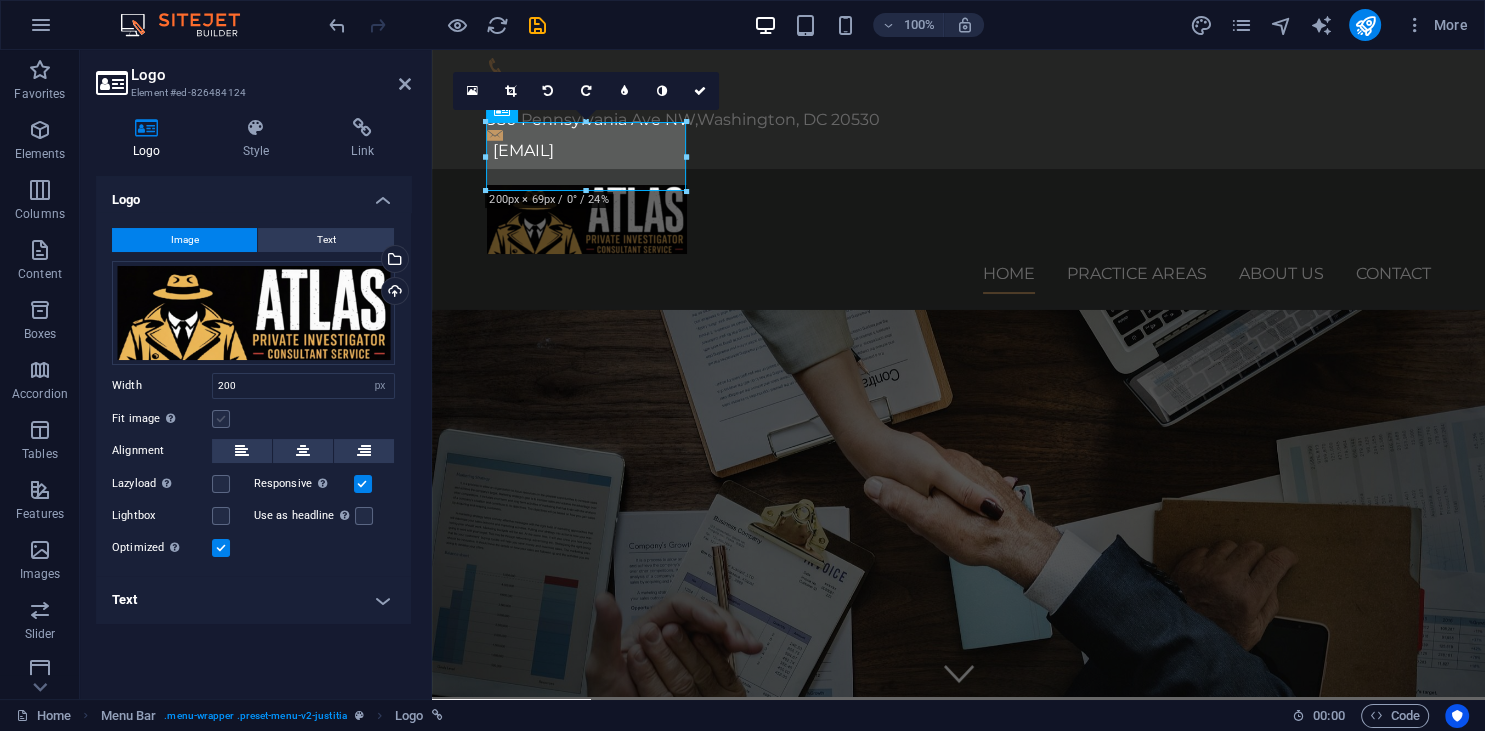click at bounding box center [221, 419] 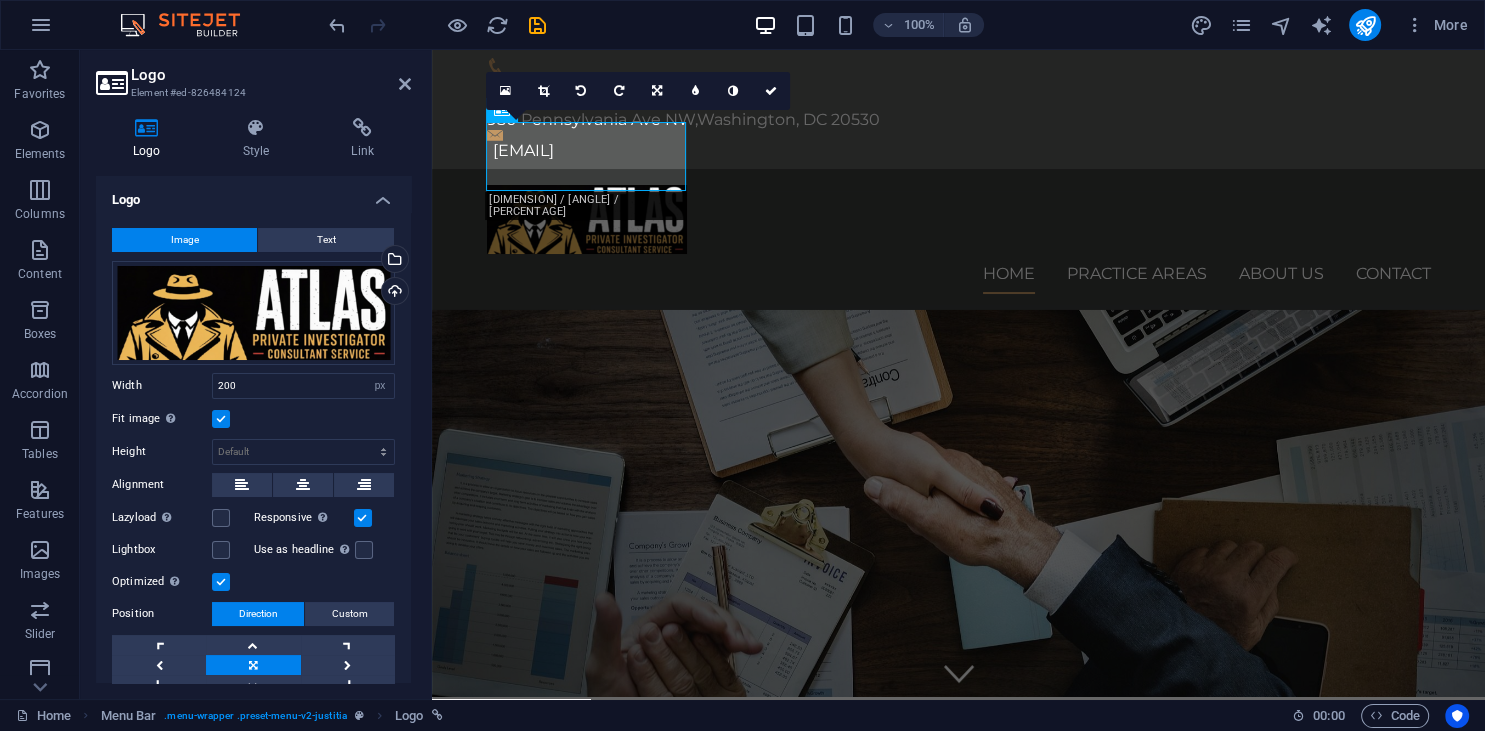click at bounding box center [221, 419] 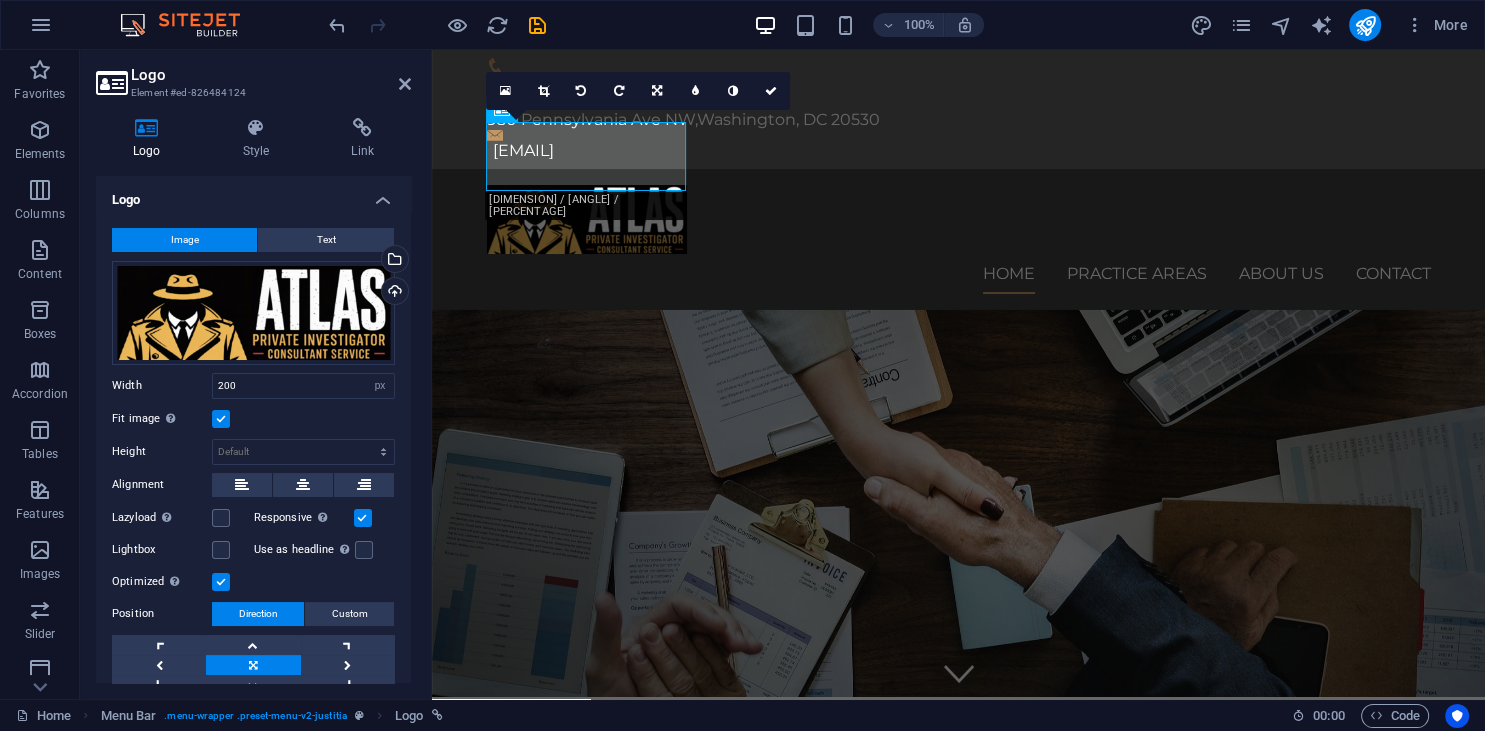 click on "Fit image Automatically fit image to a fixed width and height" at bounding box center (0, 0) 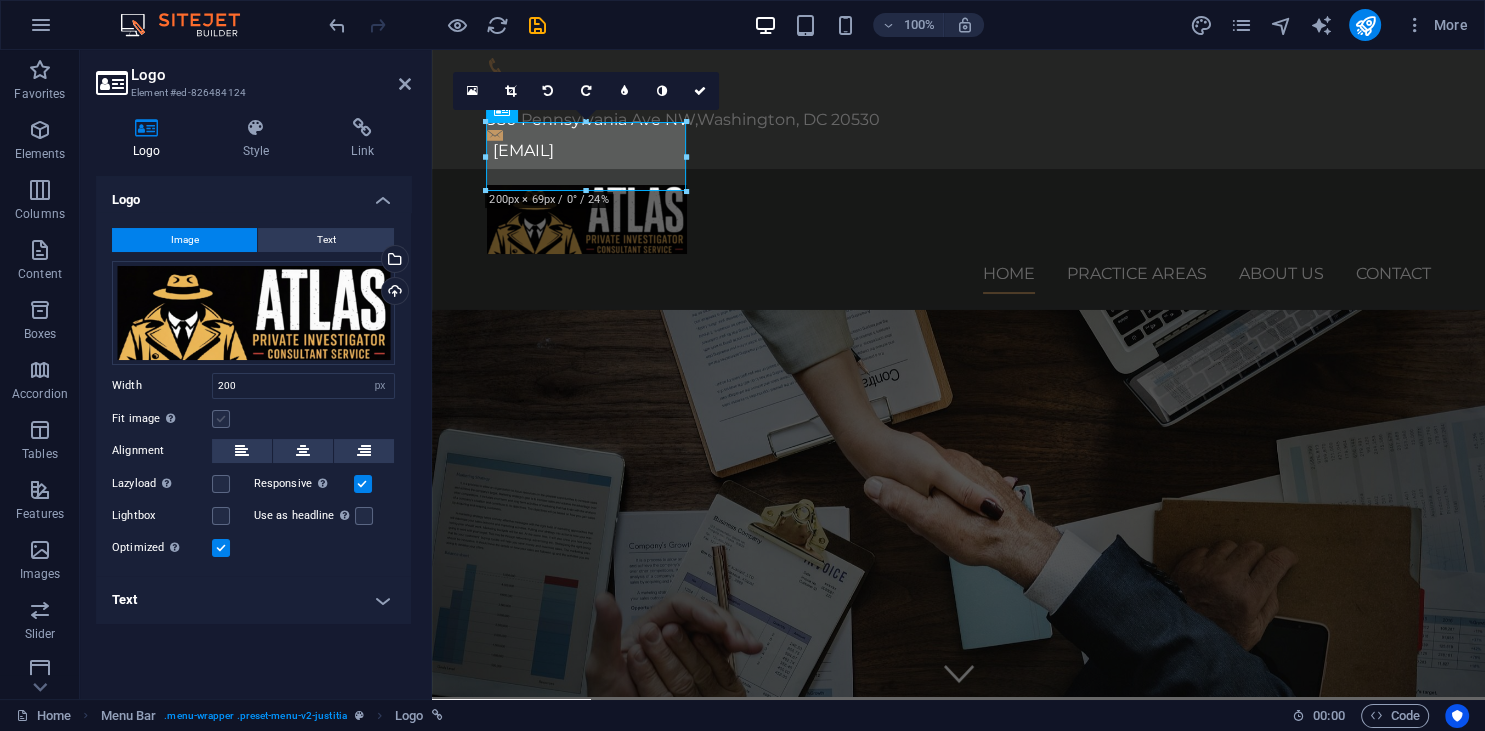 click at bounding box center (221, 419) 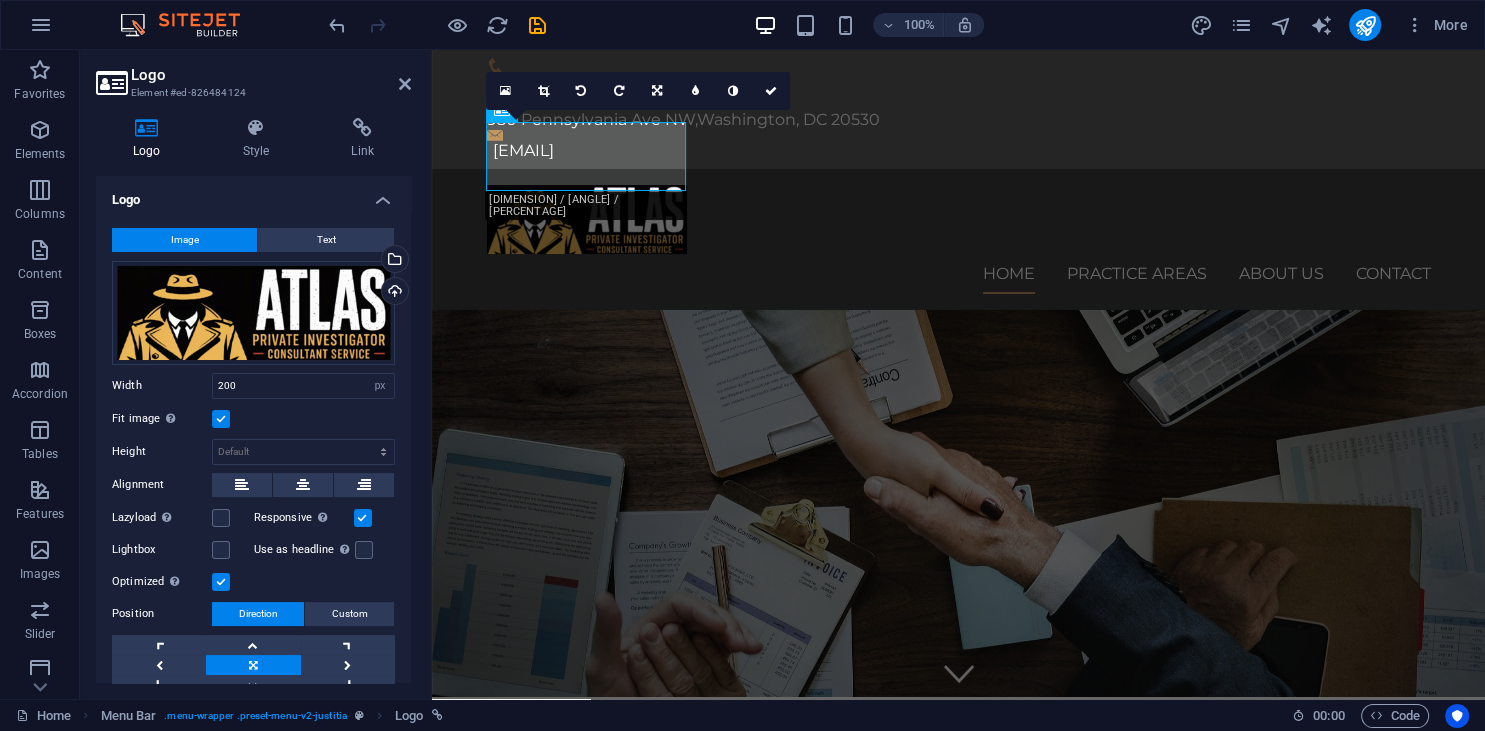 click at bounding box center (221, 419) 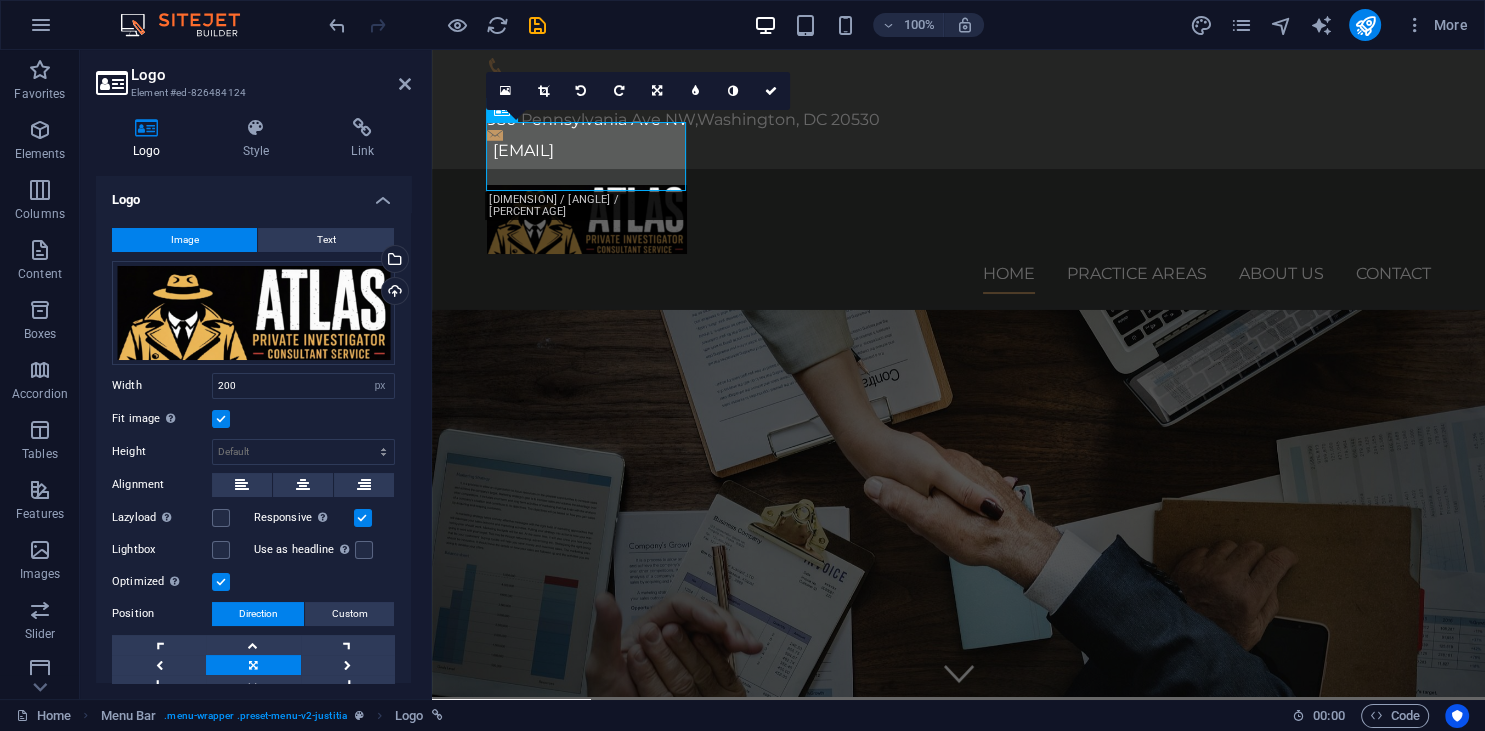click on "Fit image Automatically fit image to a fixed width and height" at bounding box center [0, 0] 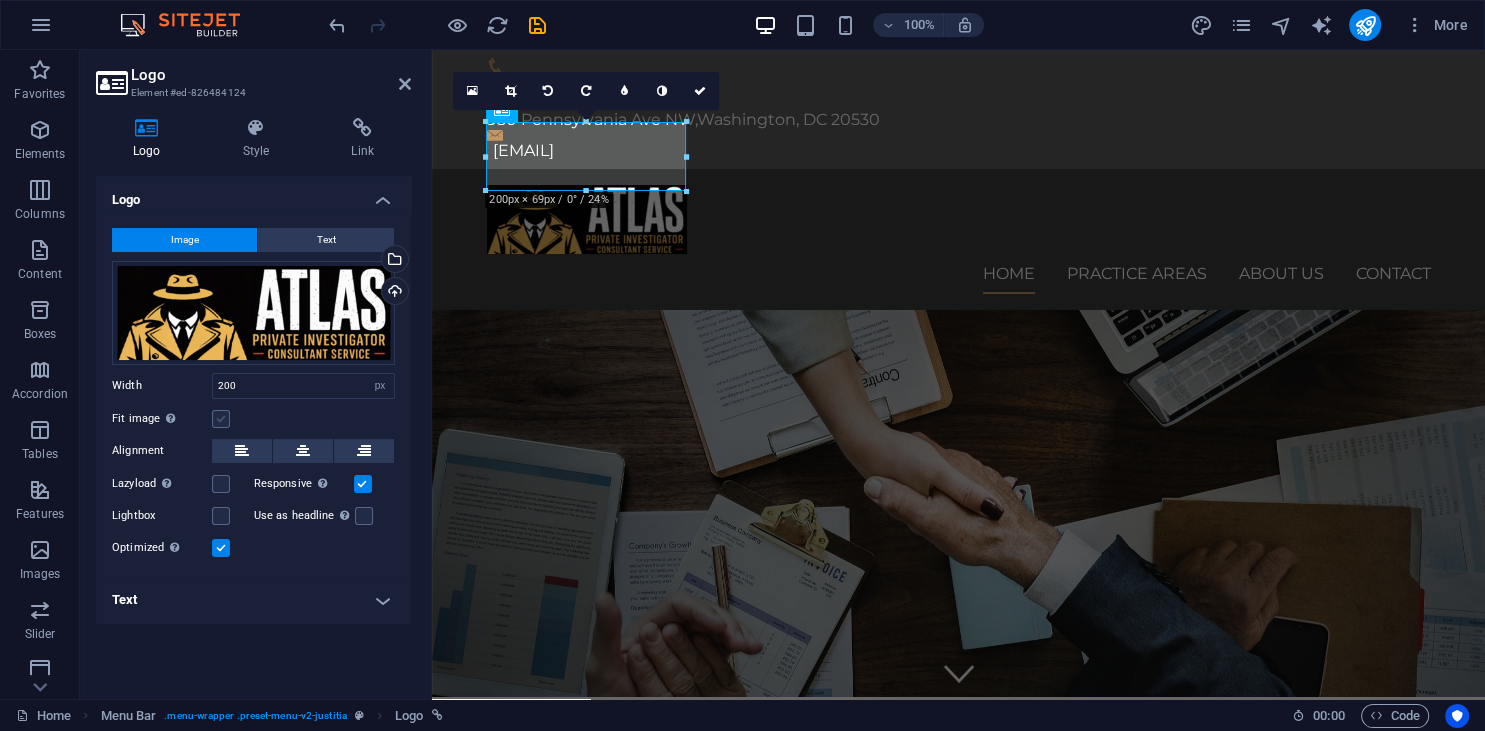 click at bounding box center (221, 419) 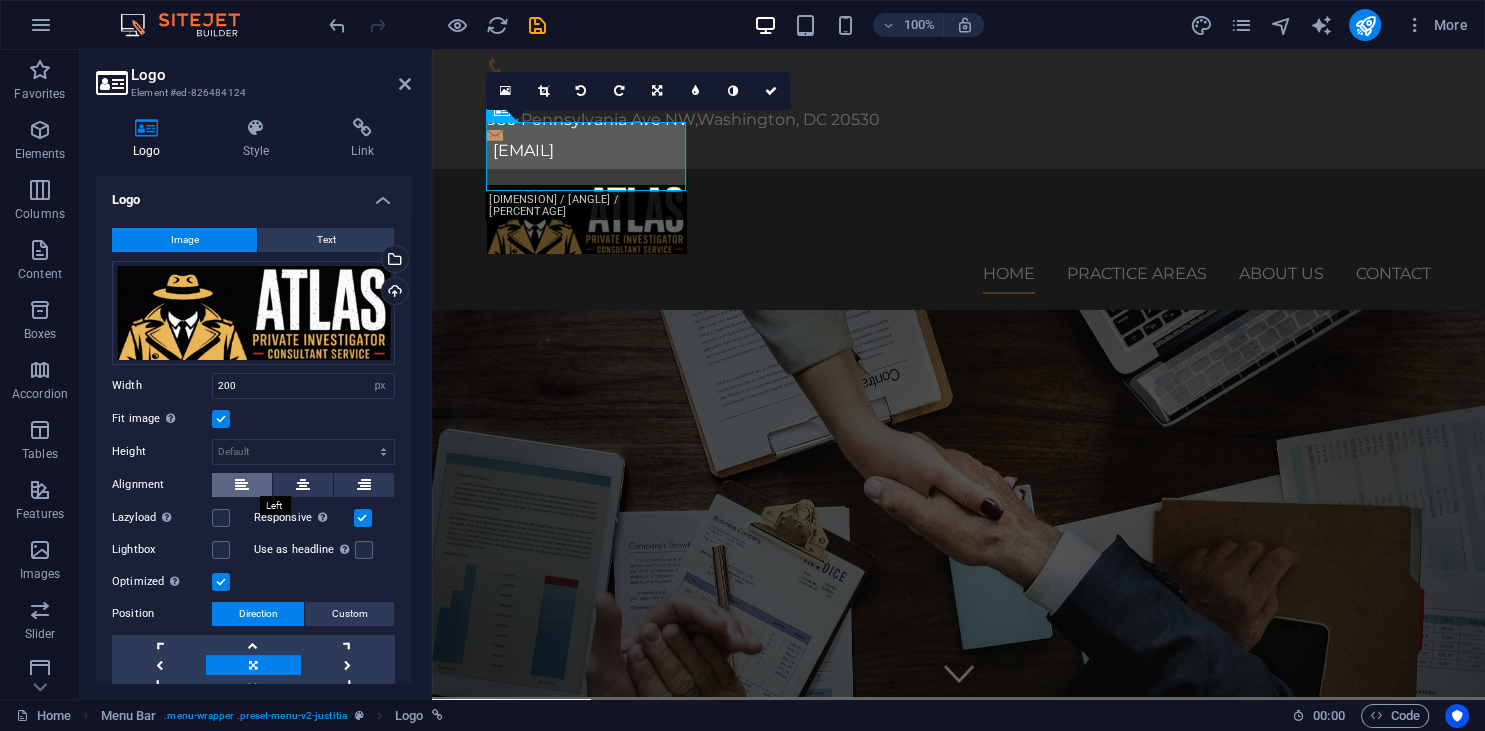 click at bounding box center [242, 485] 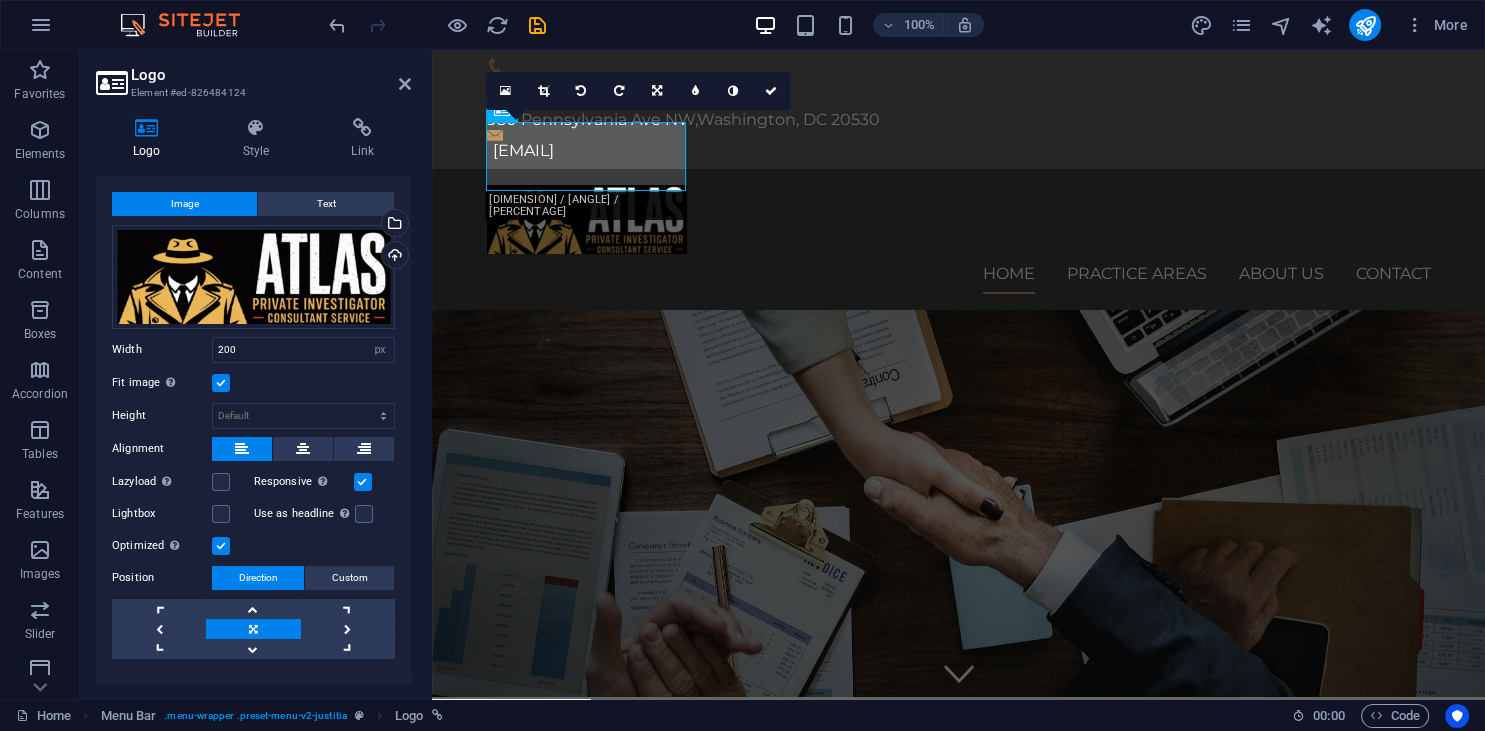 scroll, scrollTop: 75, scrollLeft: 0, axis: vertical 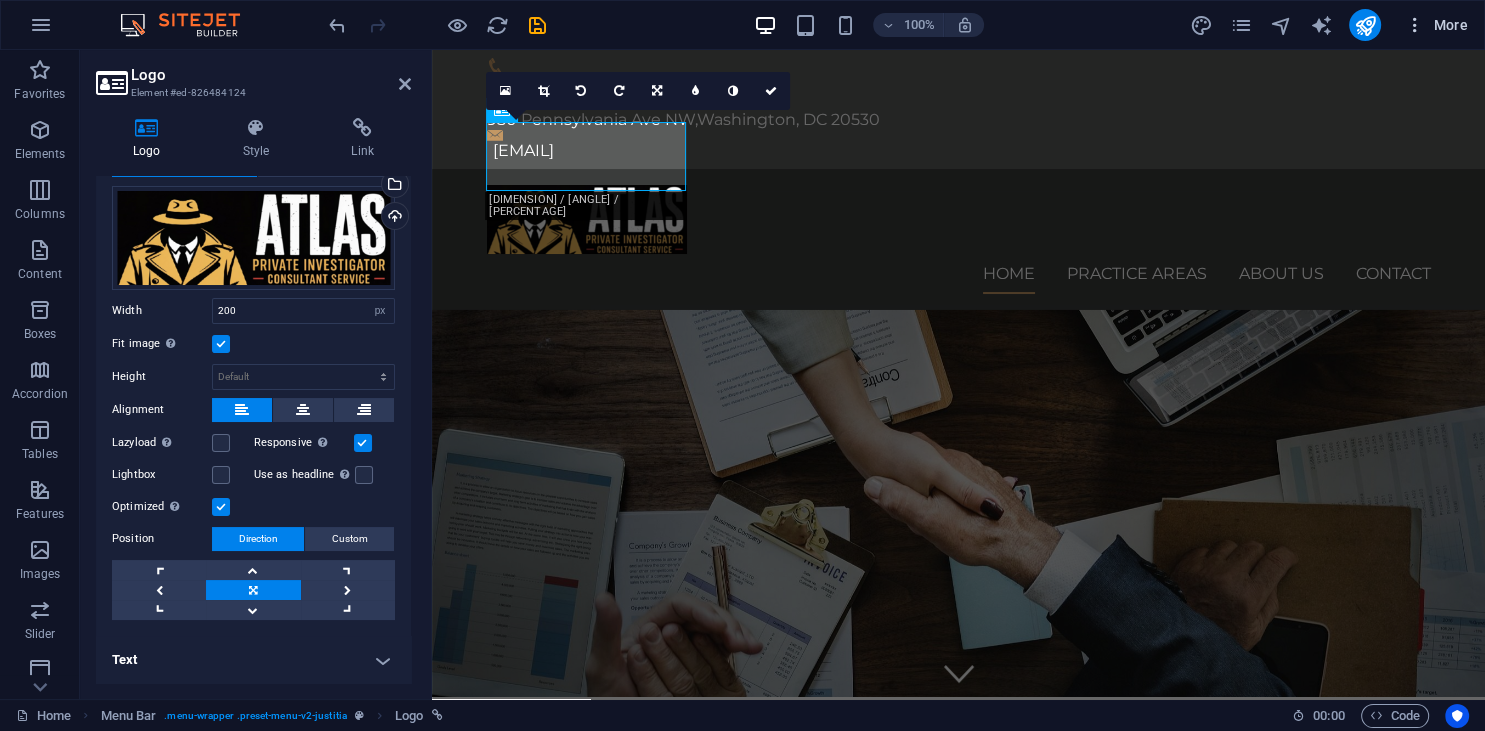 click on "More" at bounding box center [1436, 25] 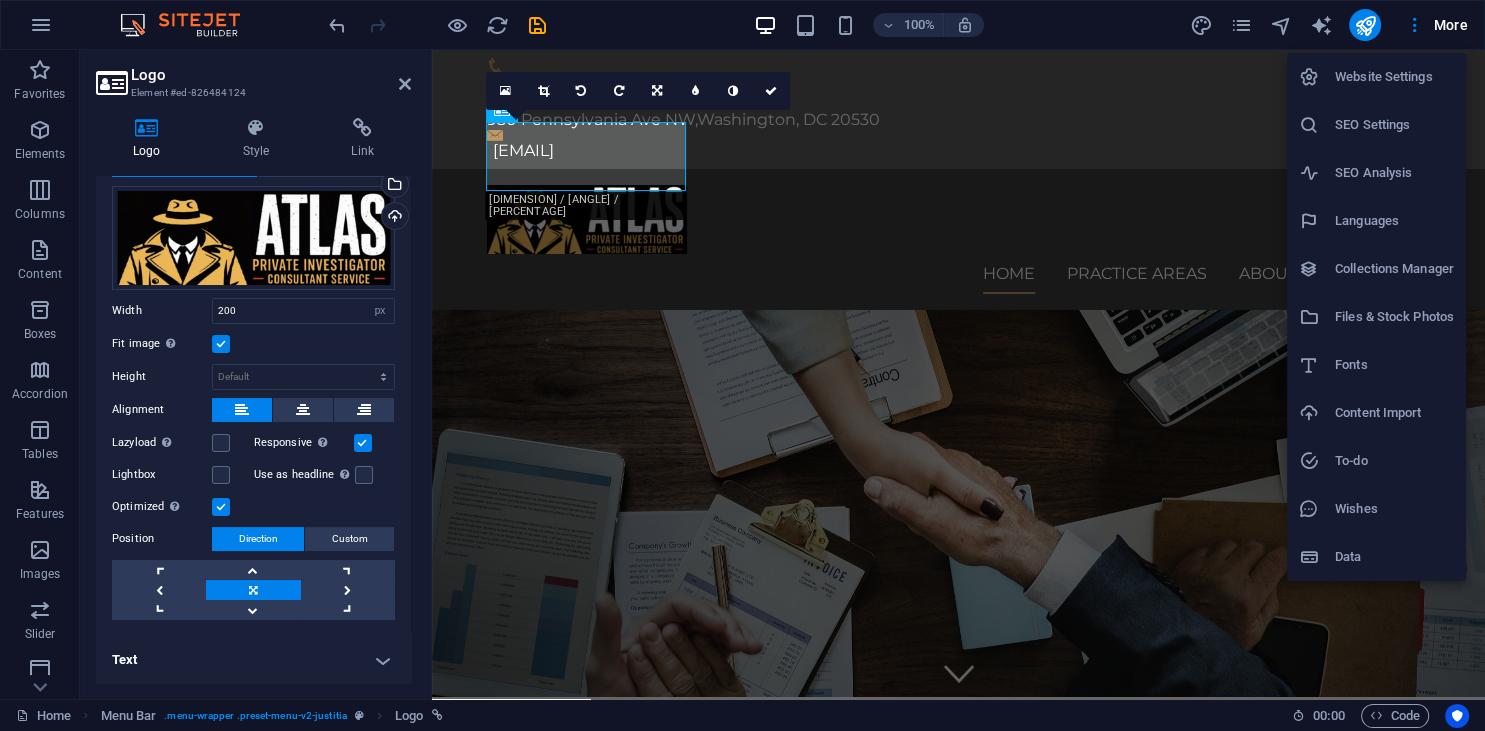 click on "Website Settings" at bounding box center (1394, 77) 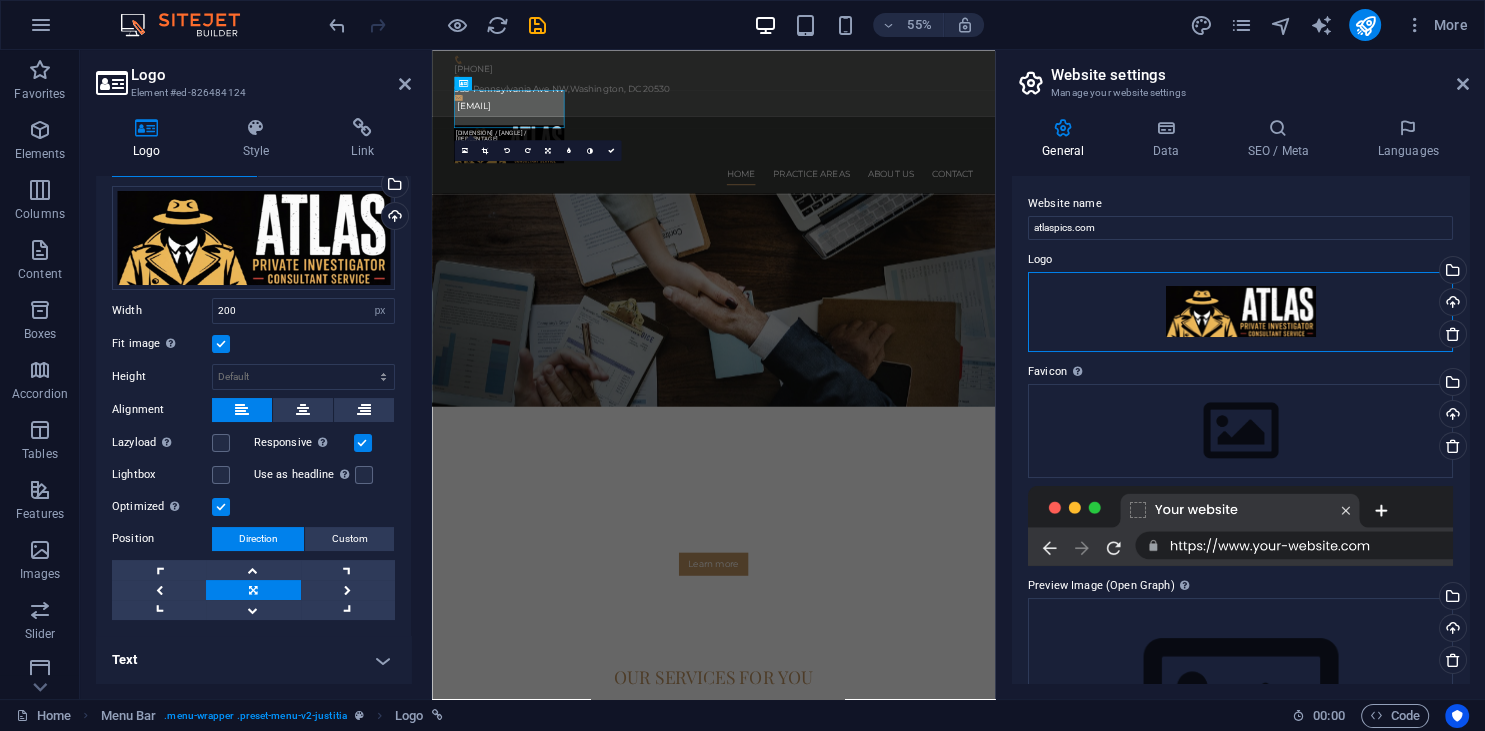 click on "Drag files here, click to choose files or select files from Files or our free stock photos & videos" at bounding box center [1240, 312] 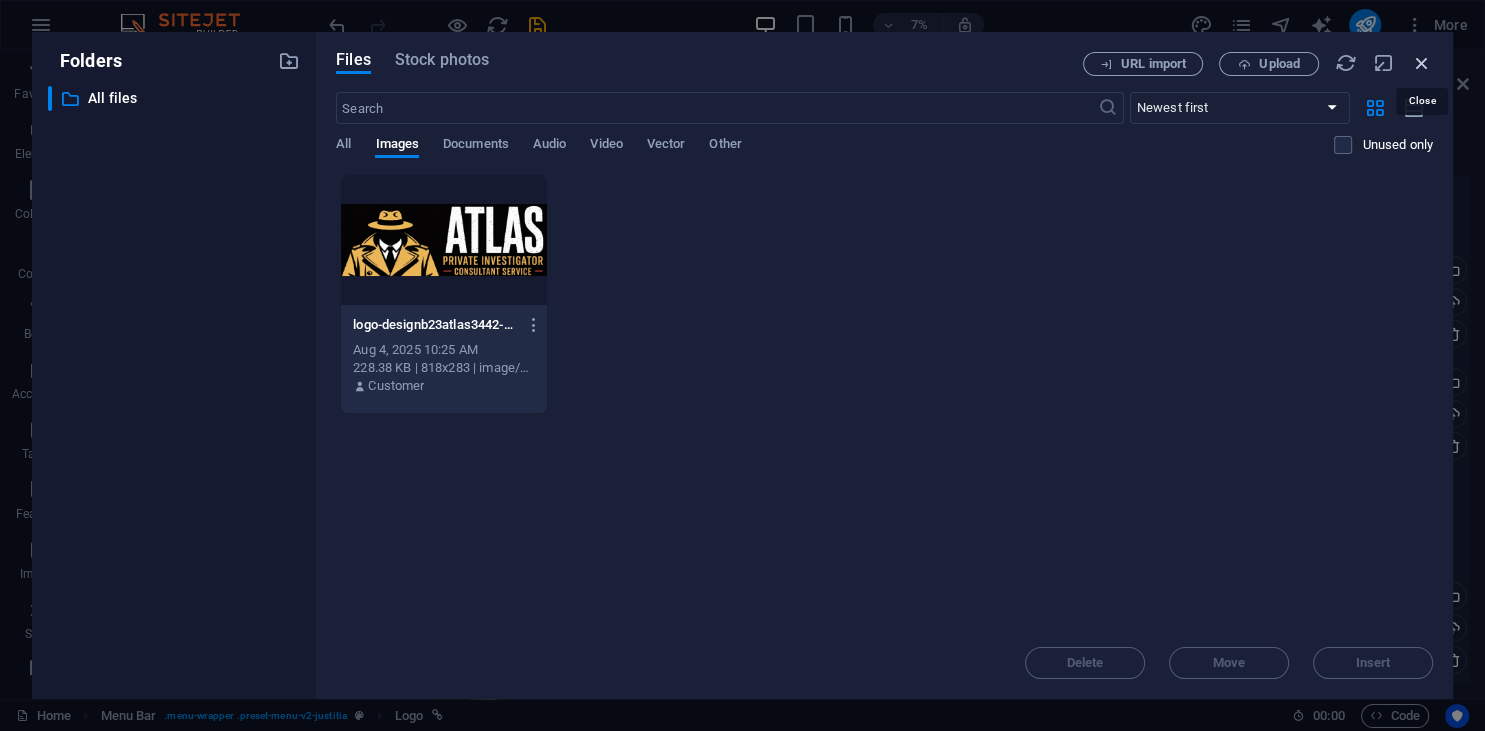 click at bounding box center [1422, 63] 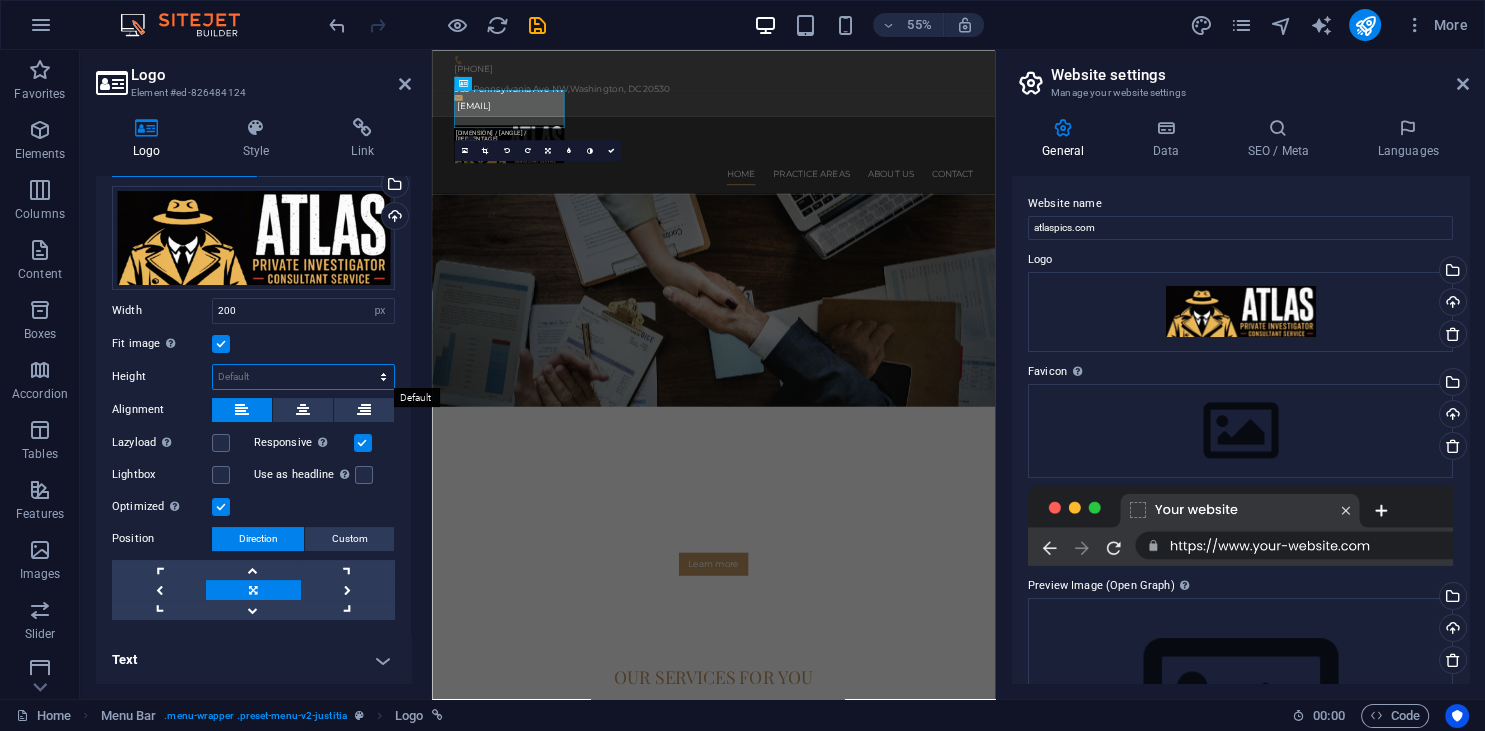 click on "Default auto px" at bounding box center (303, 377) 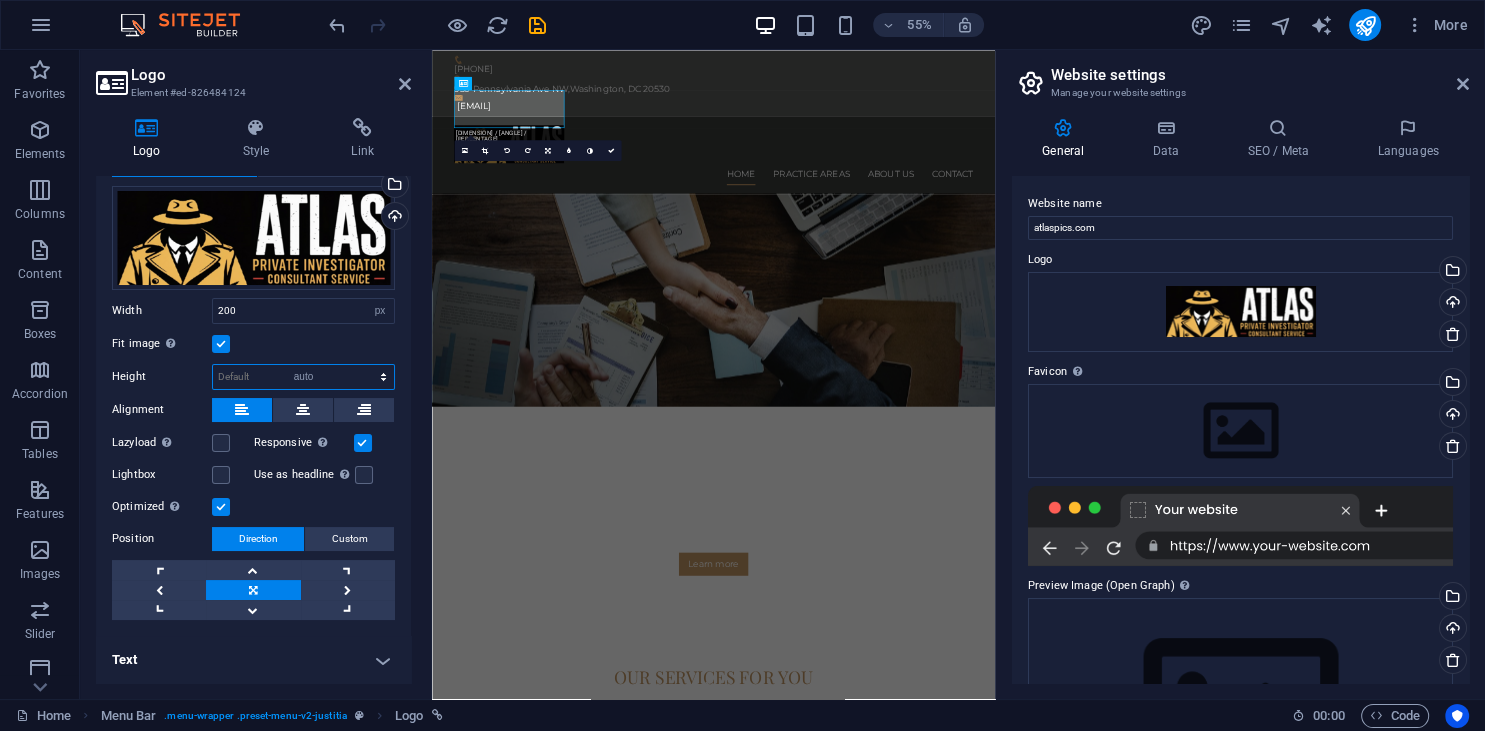 click on "auto" at bounding box center [0, 0] 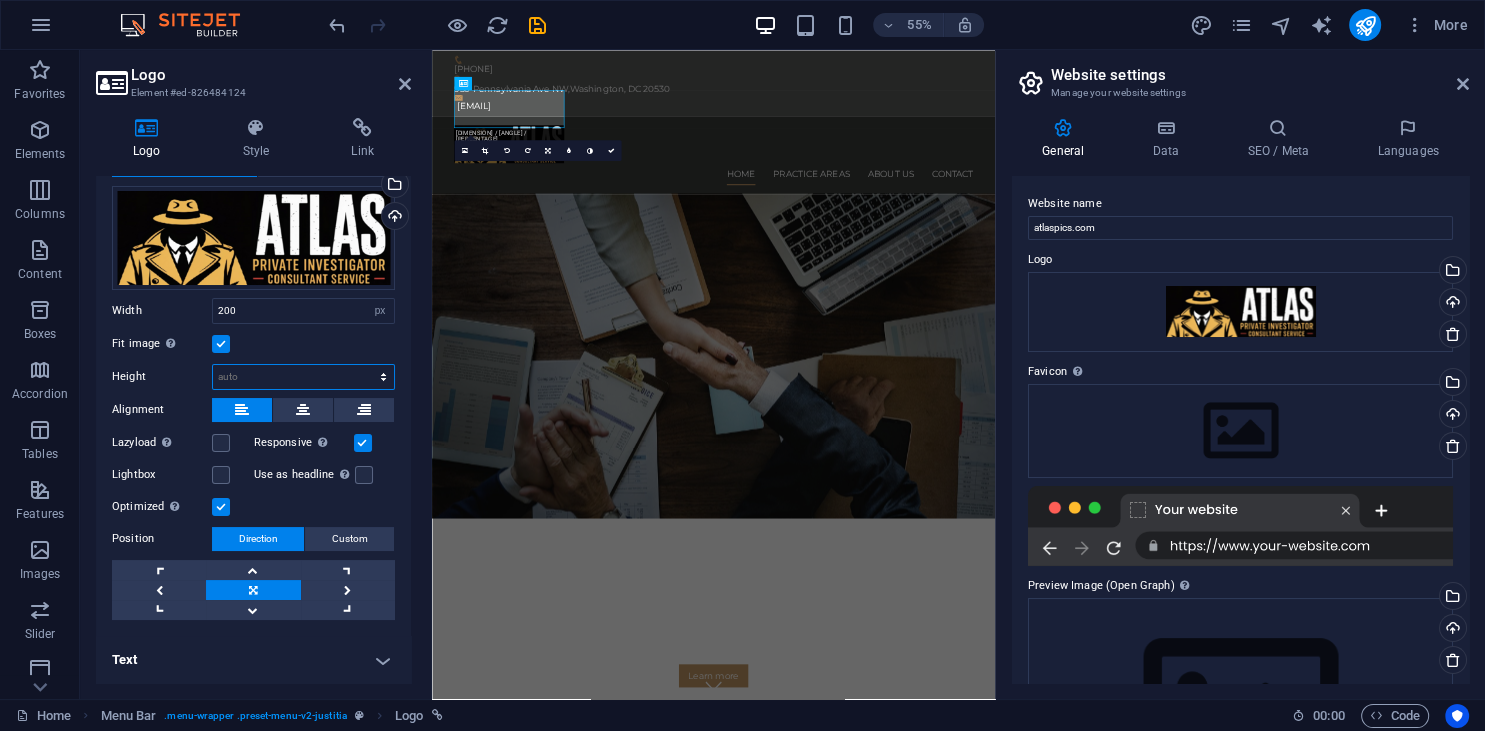 click on "Default auto px" at bounding box center [303, 377] 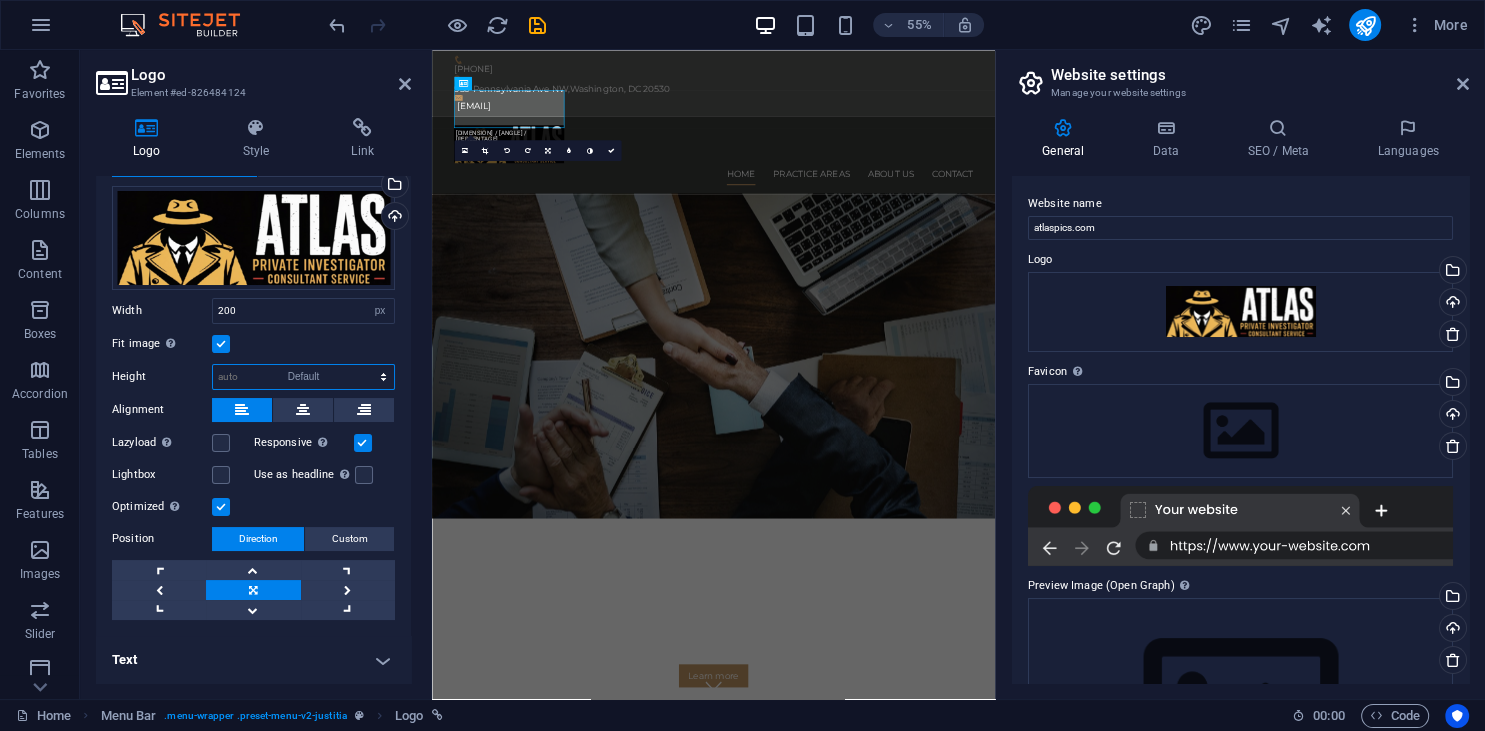 click on "Default" at bounding box center [0, 0] 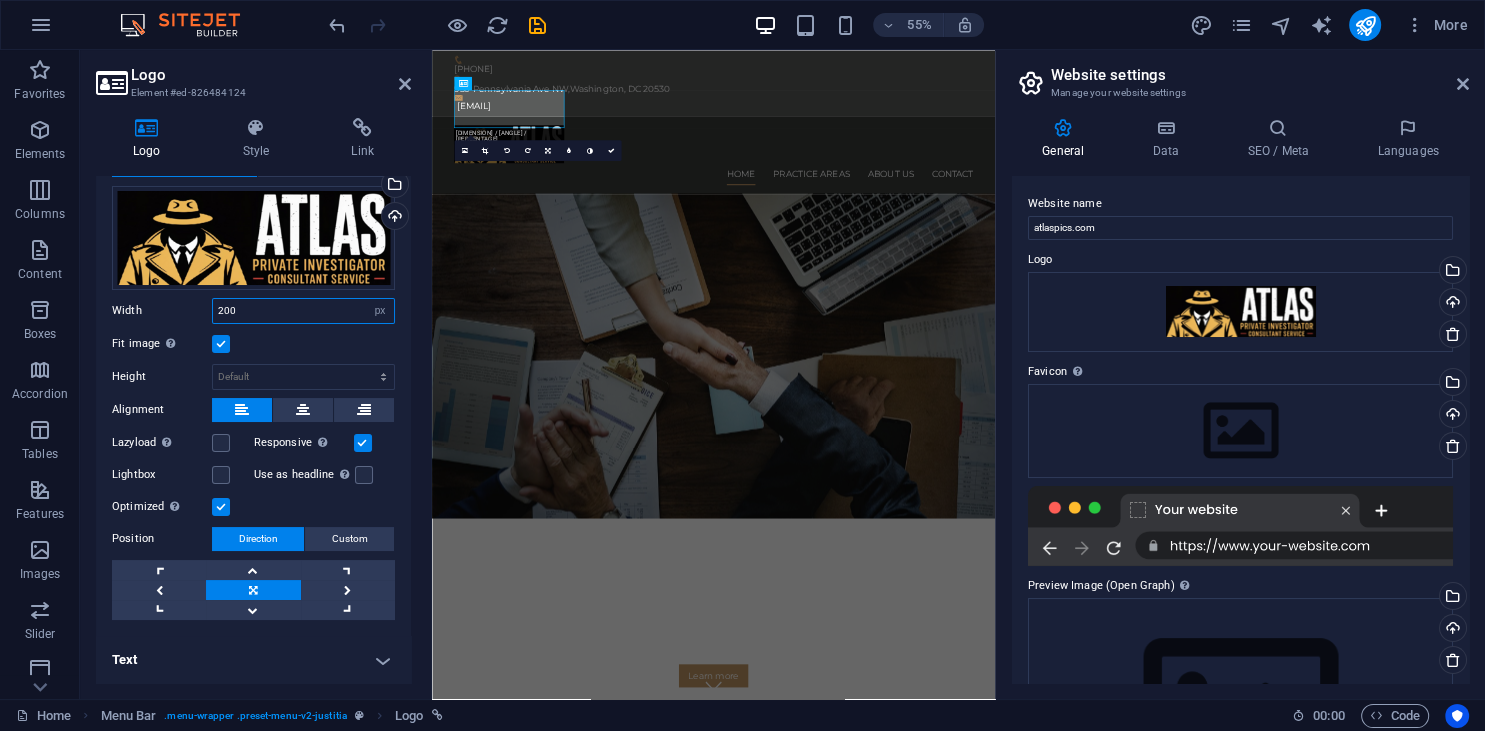 click on "200" at bounding box center (303, 311) 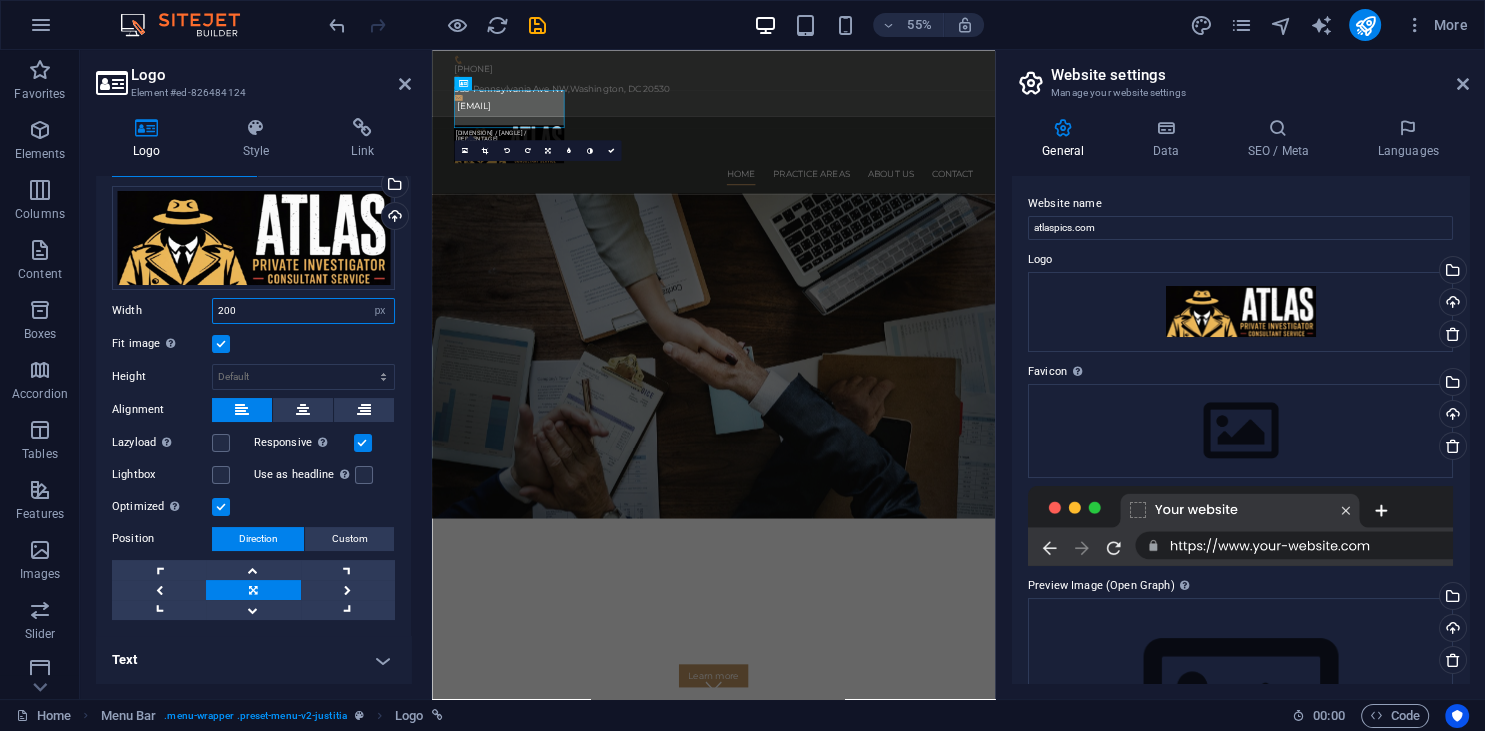 click on "200" at bounding box center [303, 311] 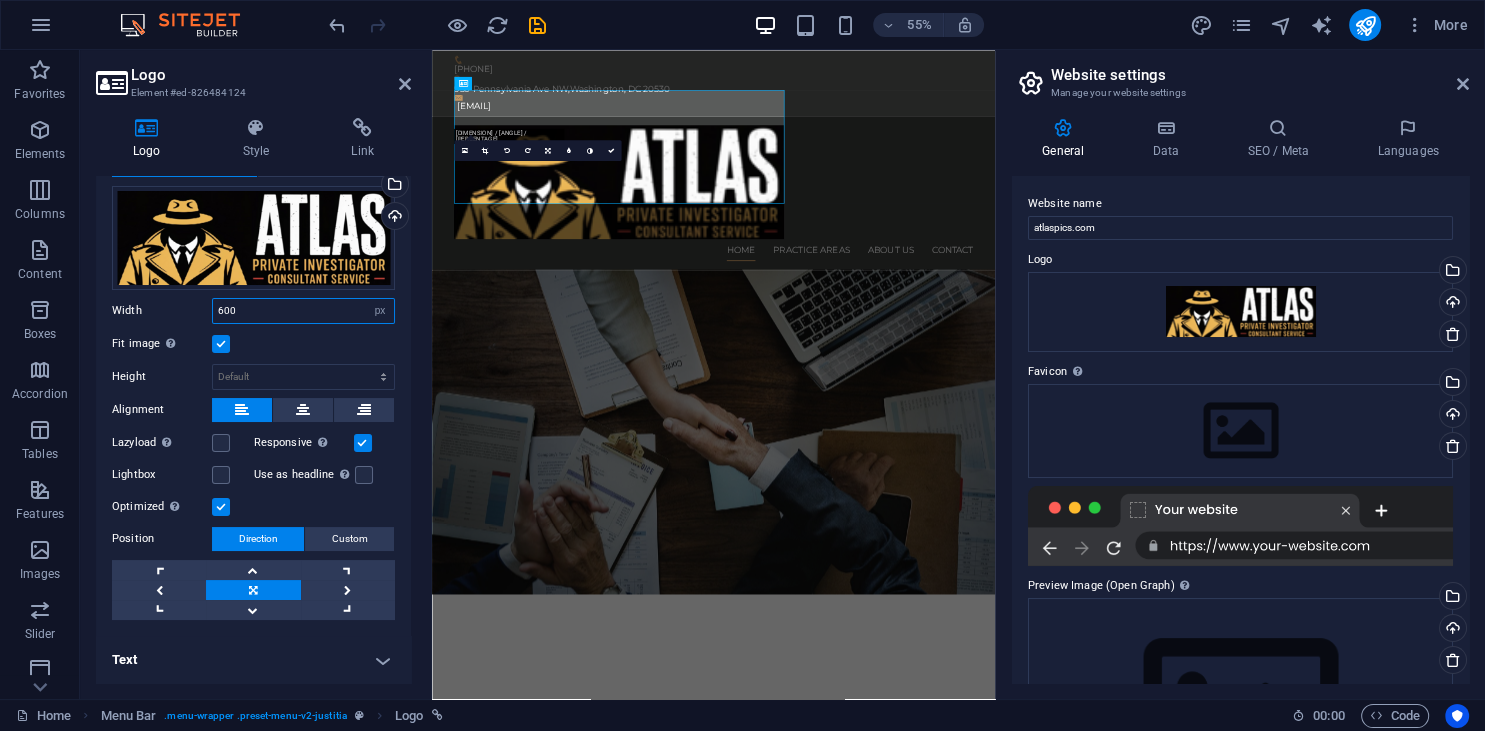 click on "600" at bounding box center (303, 311) 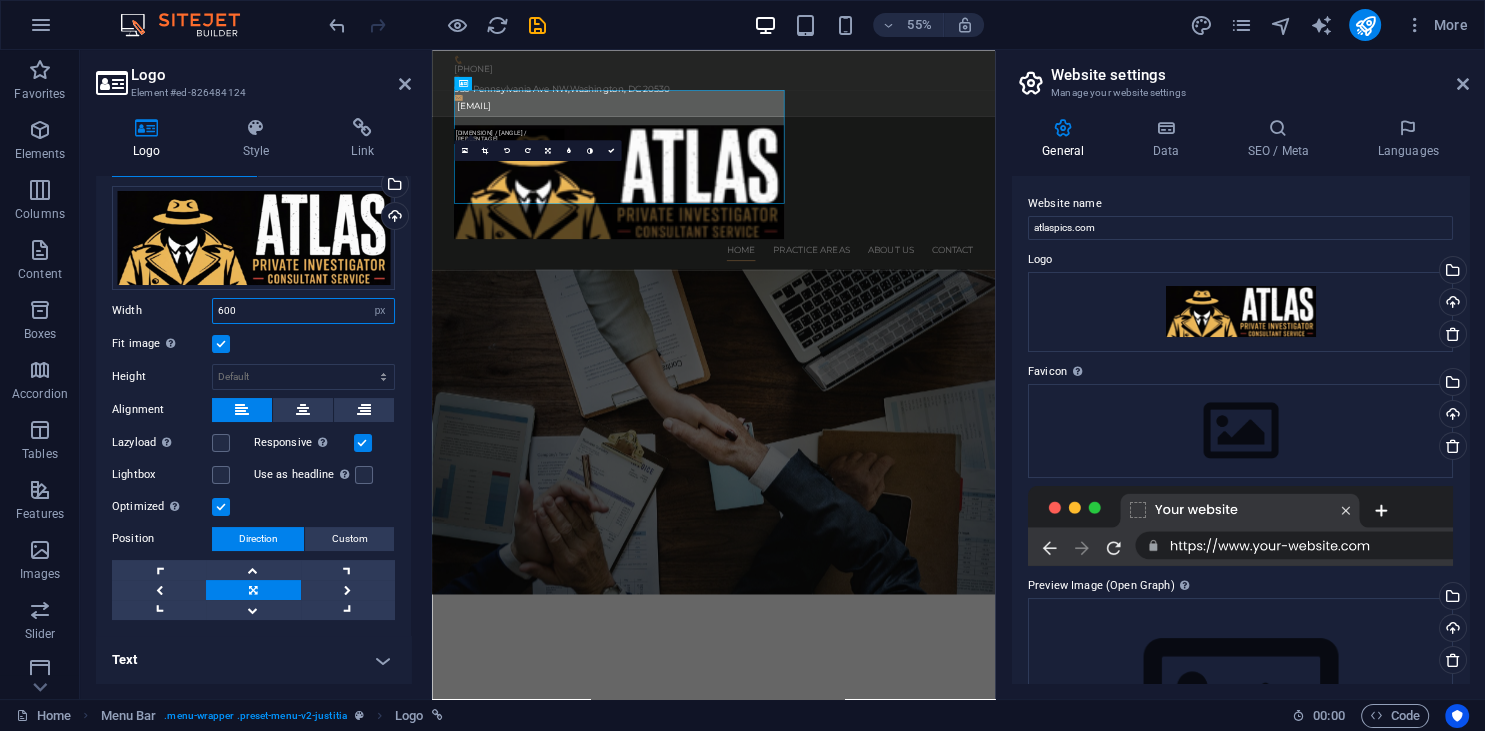 click on "600" at bounding box center (303, 311) 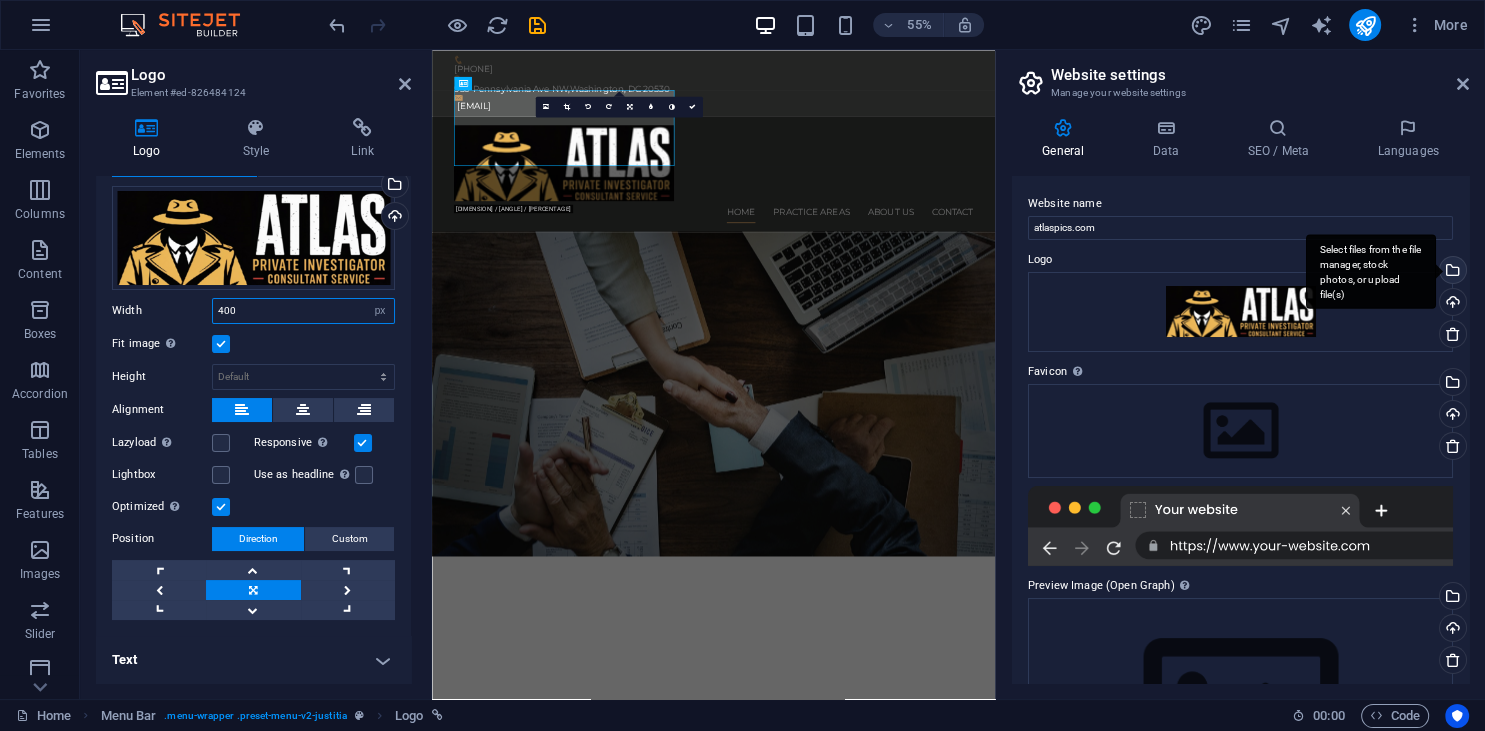 type on "400" 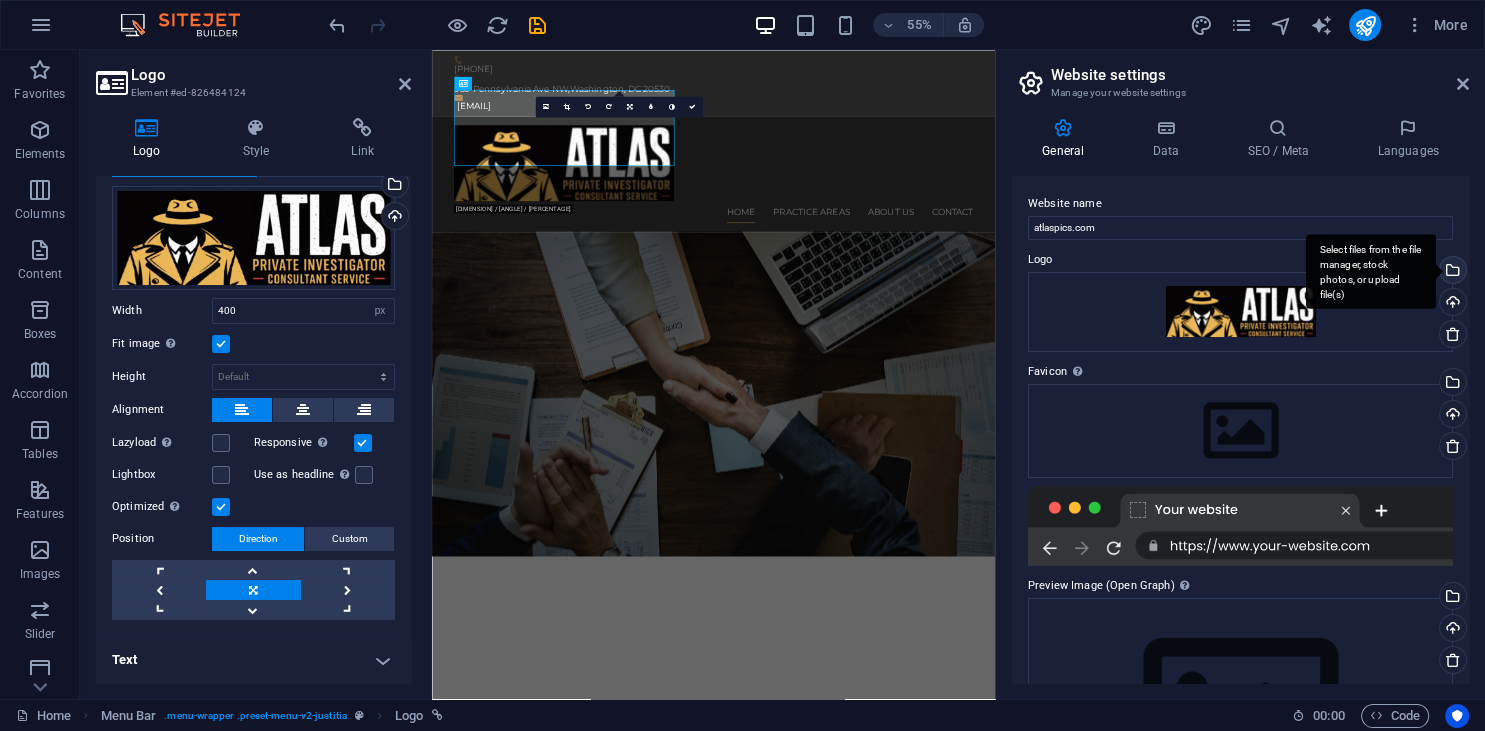 click on "Select files from the file manager, stock photos, or upload file(s)" at bounding box center (1371, 271) 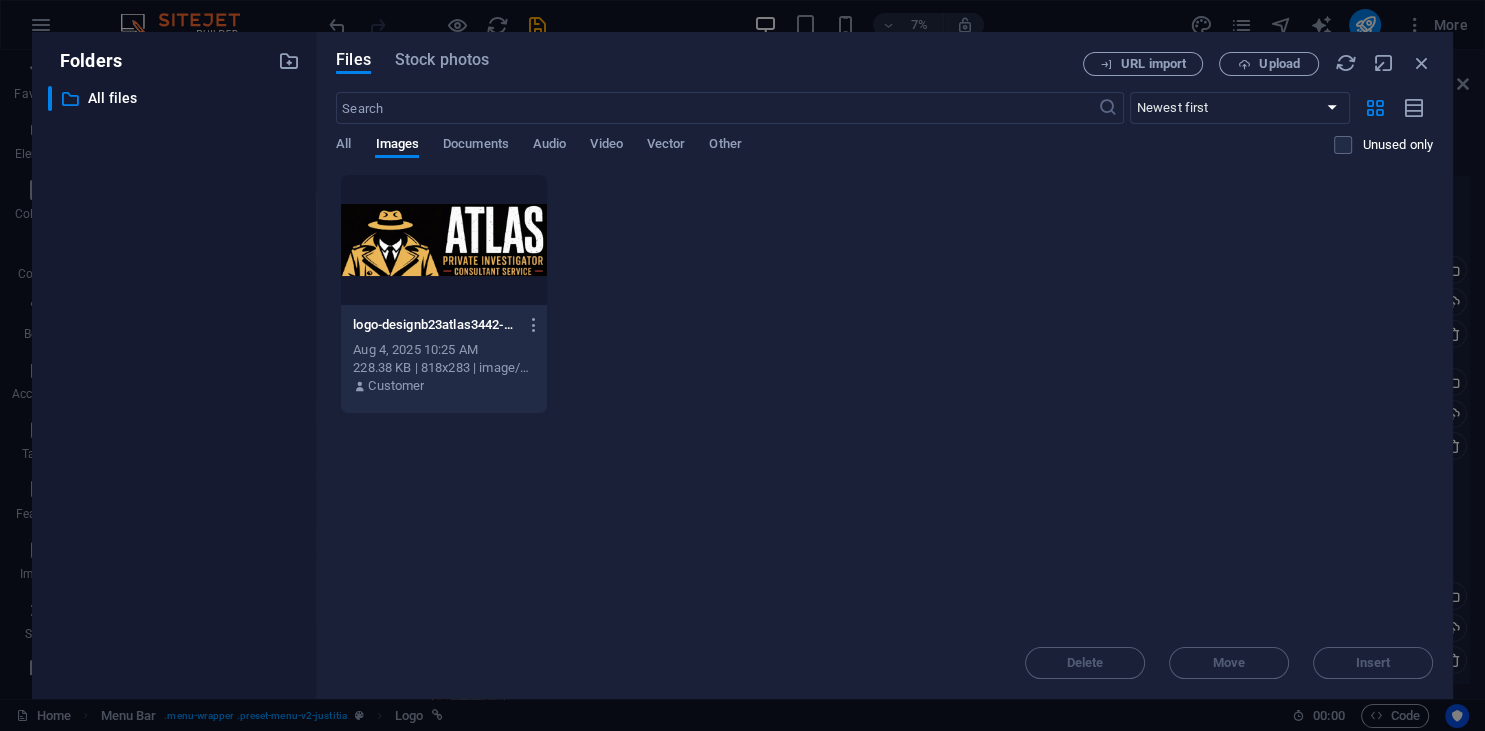 click on "logo-designb23atlas3442-7RqX5bBs_kdFIKaUzNPtPg.png logo-designb23atlas3442-7RqX5bBs_kdFIKaUzNPtPg.png Aug 4, 2025 10:25 AM 228.38 KB | 818x283 | image/png Customer" at bounding box center [884, 294] 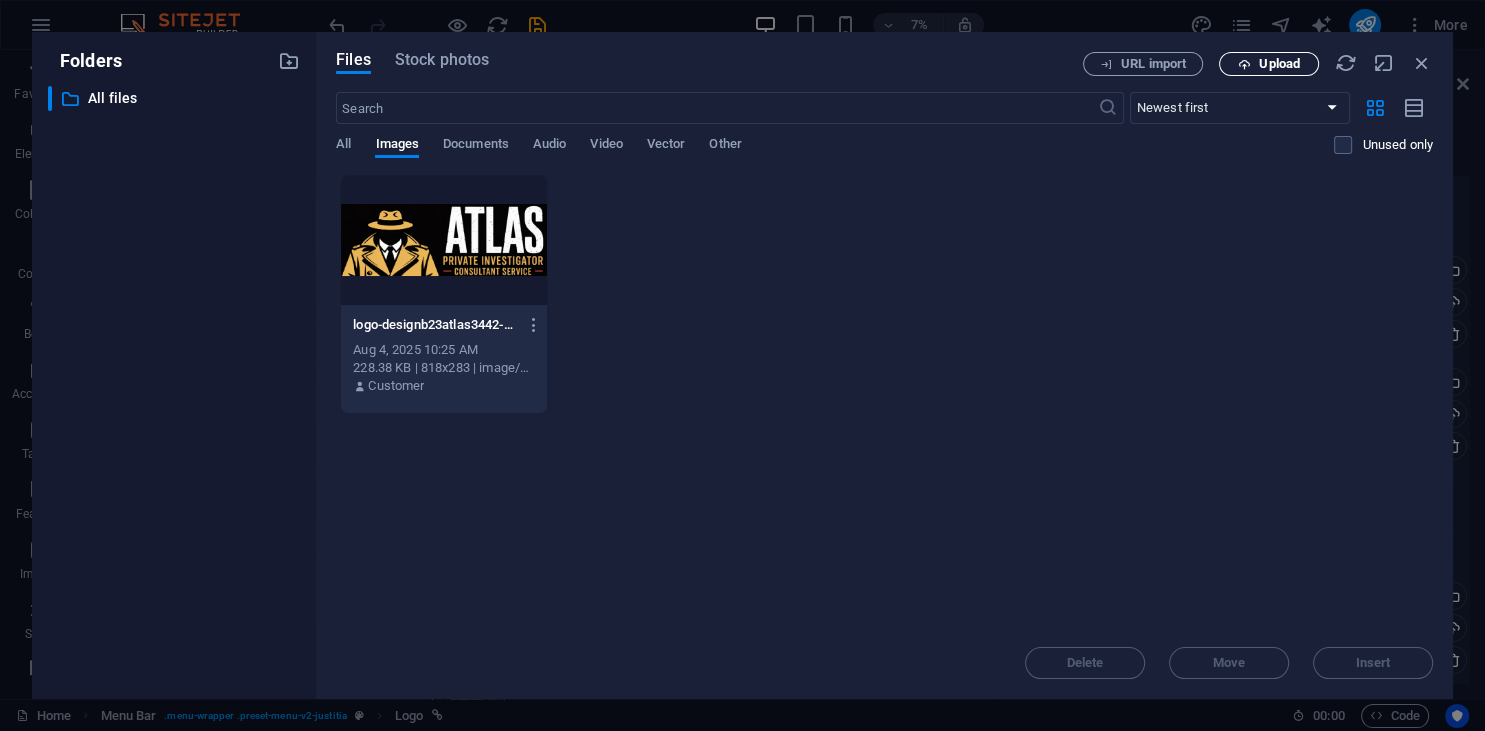 click on "Upload" at bounding box center [1269, 64] 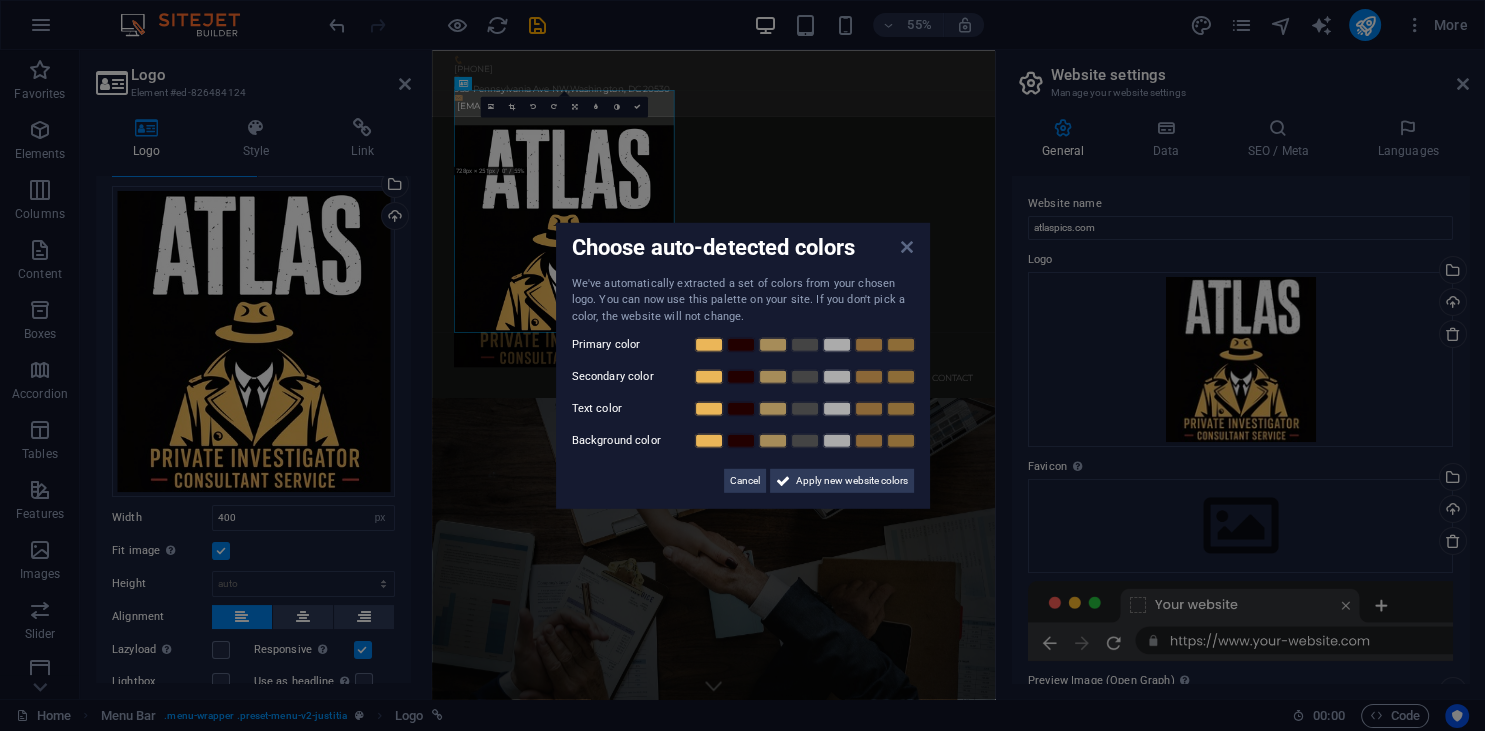 click at bounding box center [907, 246] 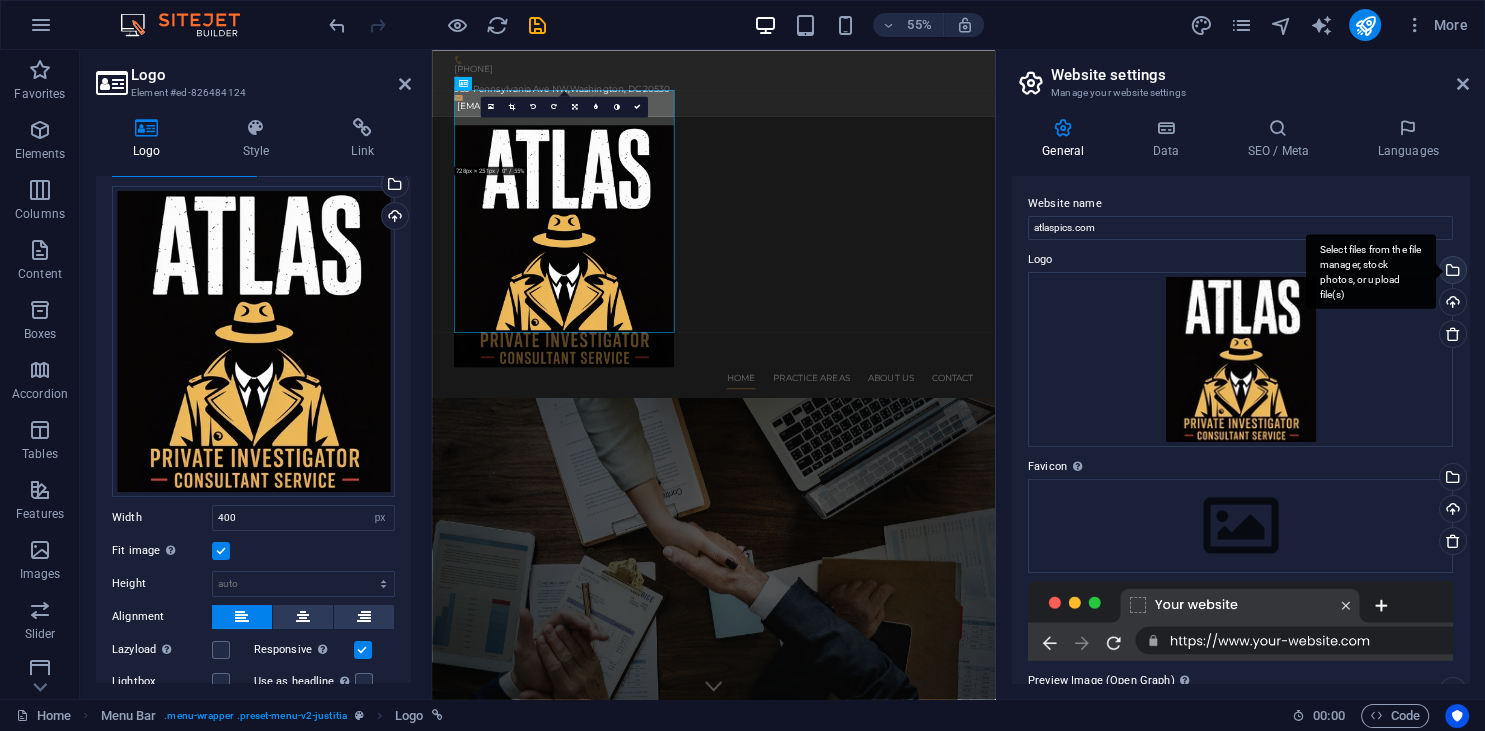 click on "Select files from the file manager, stock photos, or upload file(s)" at bounding box center [1451, 272] 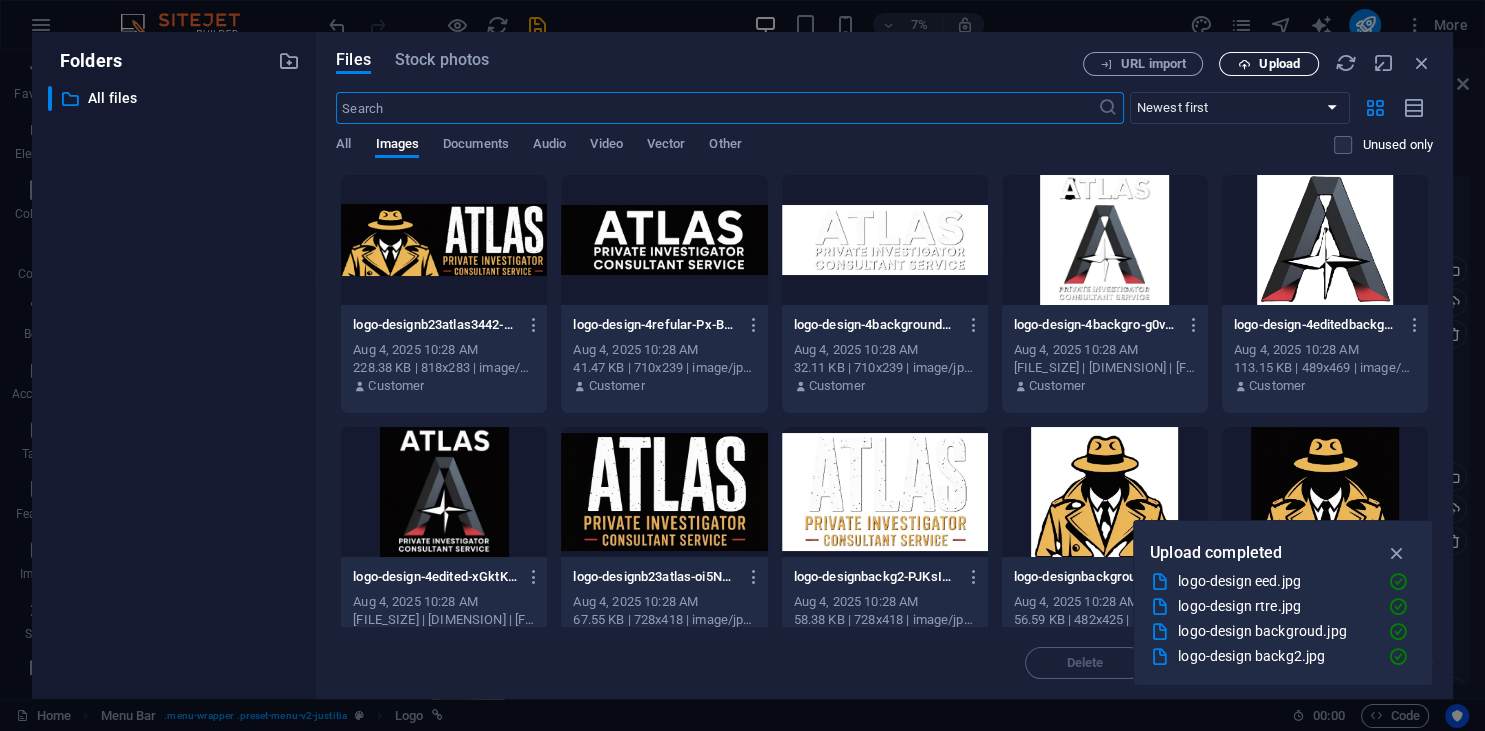 click on "Upload" at bounding box center [1269, 64] 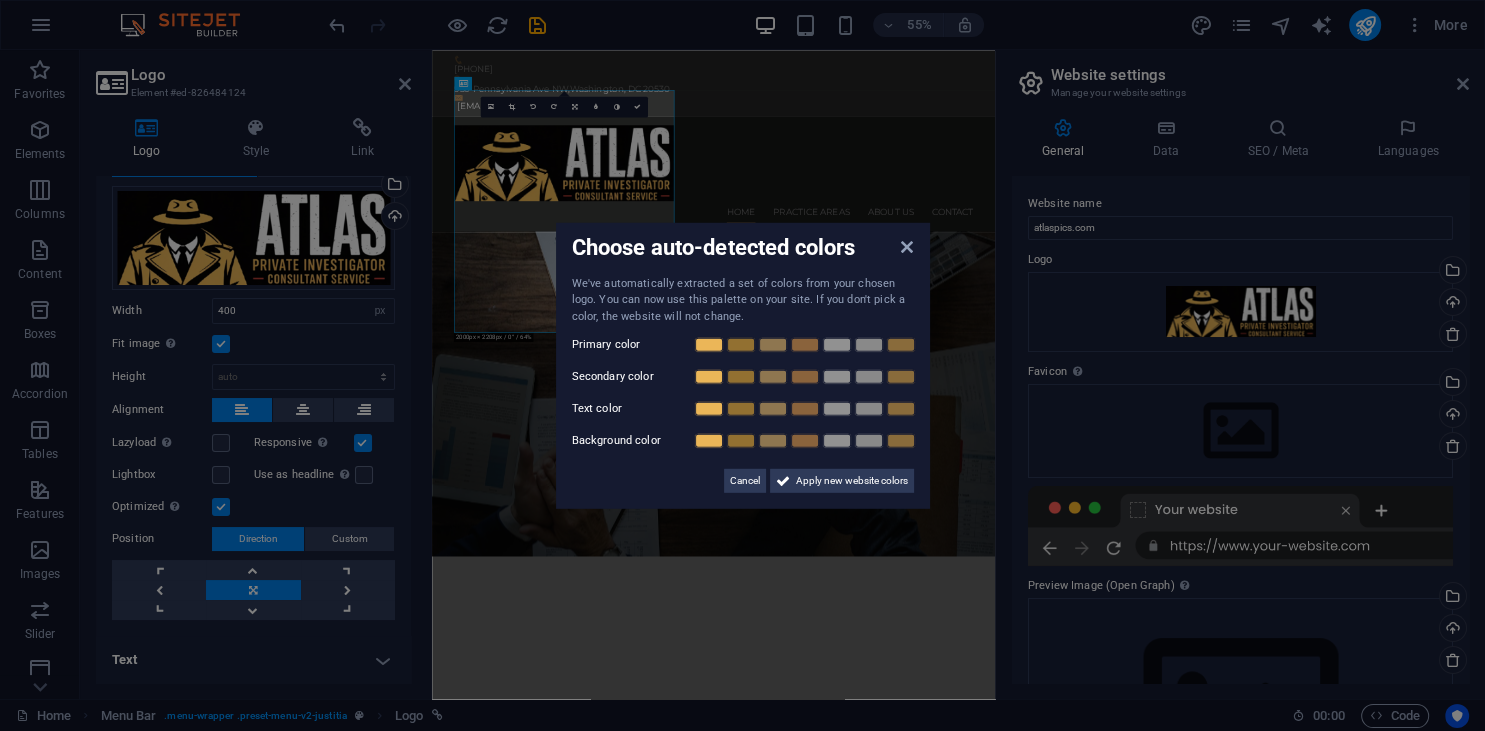 drag, startPoint x: 867, startPoint y: 422, endPoint x: 1194, endPoint y: 354, distance: 333.9955 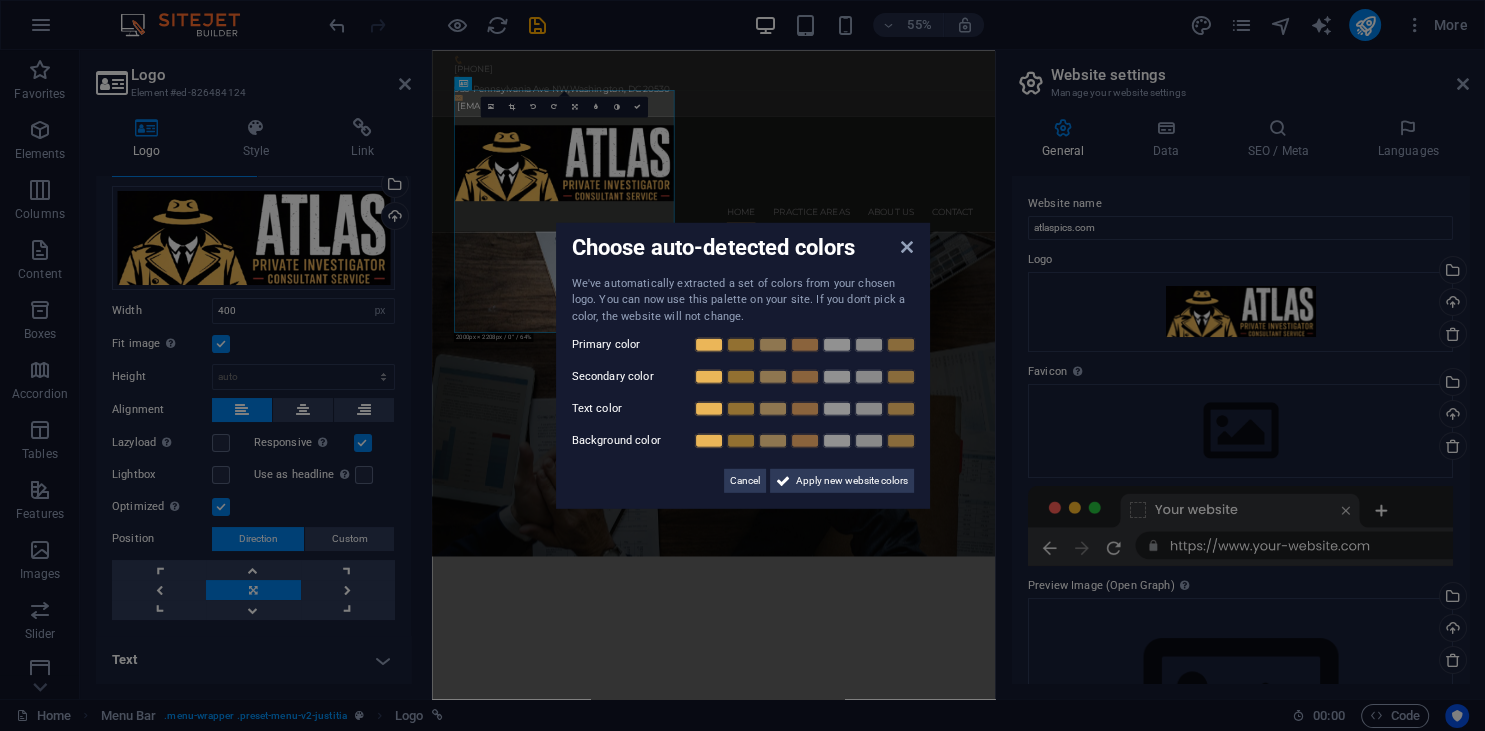 click on "Choose auto-detected colors We've automatically extracted a set of colors from your chosen logo. You can now use this palette on your site. If you don't pick a color, the website will not change.  Primary color Secondary color Text color Background color Cancel Apply new website colors" at bounding box center (742, 365) 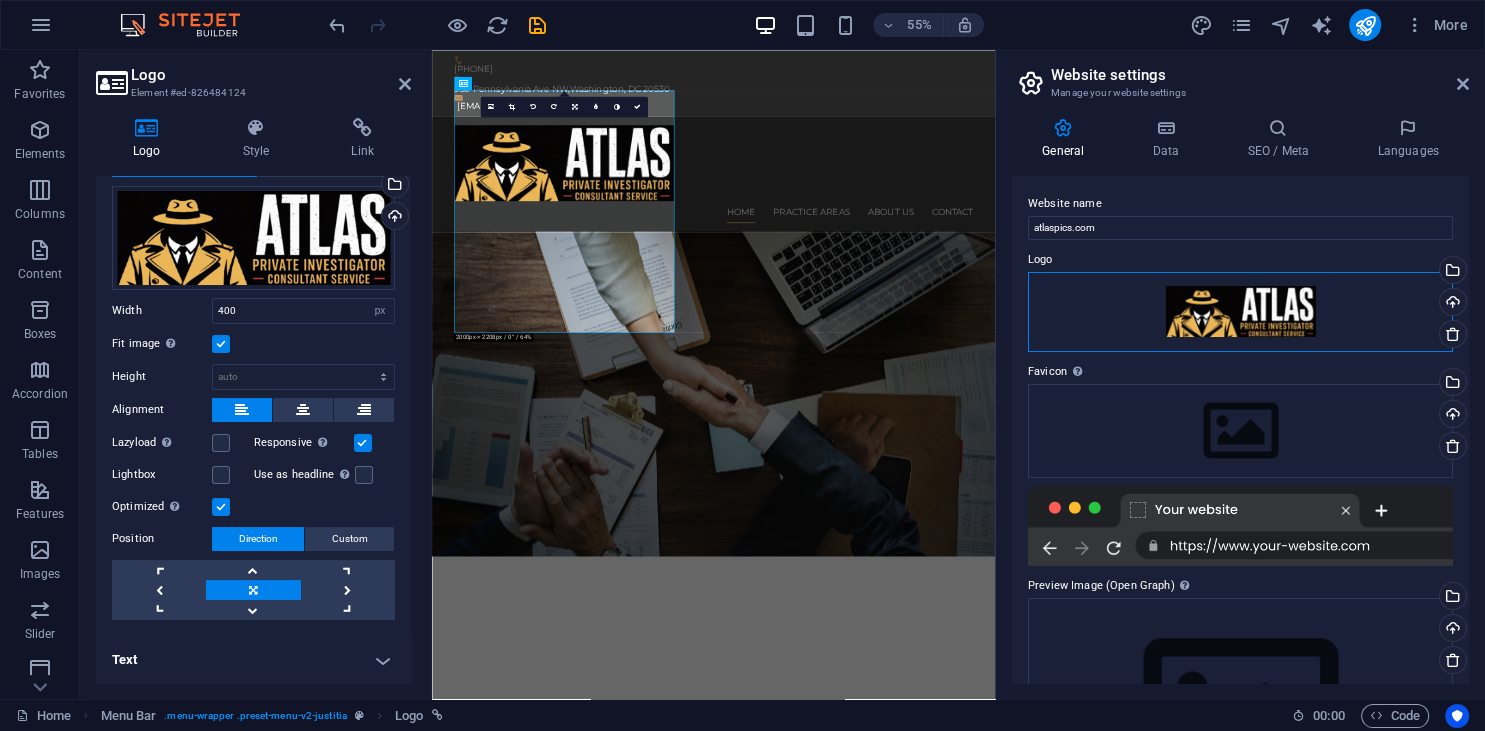 click on "Drag files here, click to choose files or select files from Files or our free stock photos & videos" at bounding box center [1240, 312] 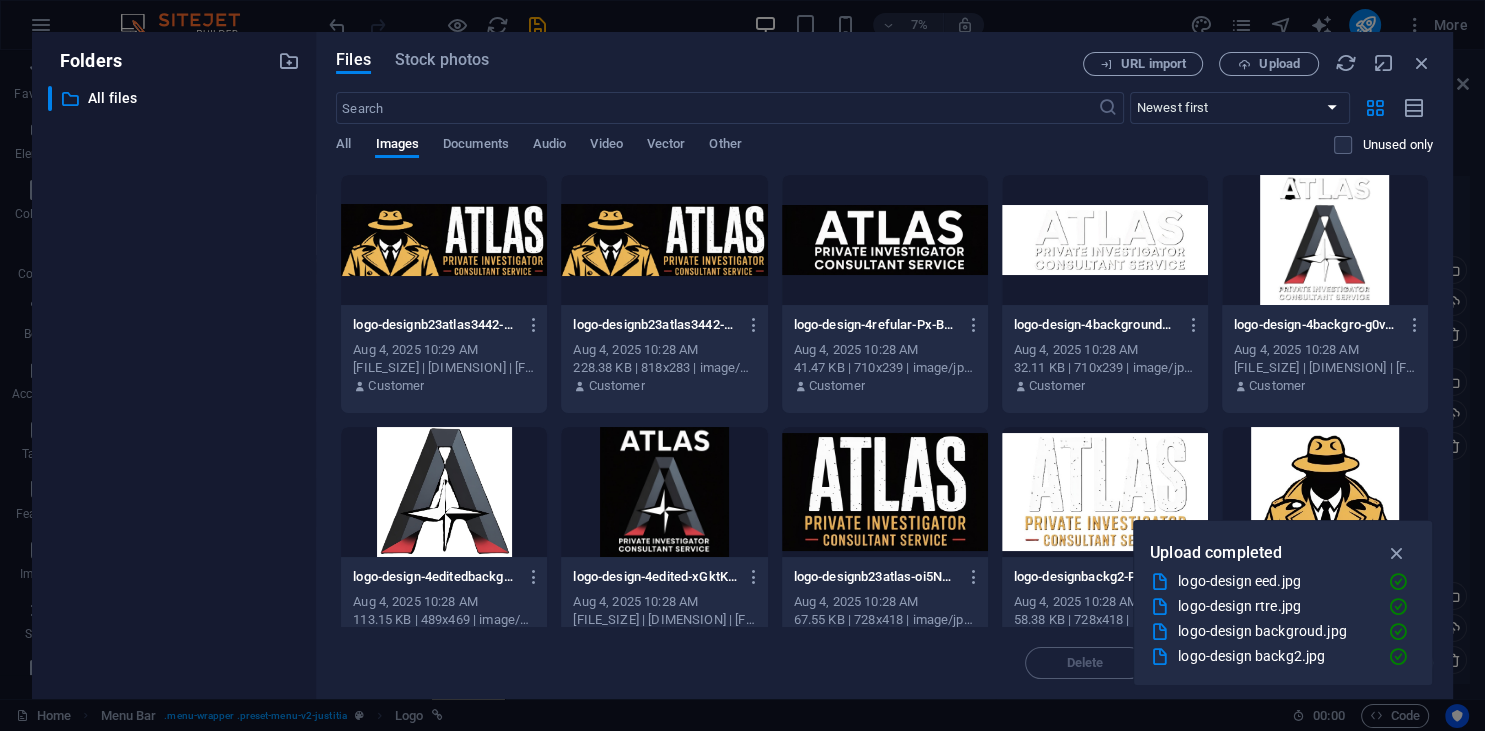 click at bounding box center (664, 240) 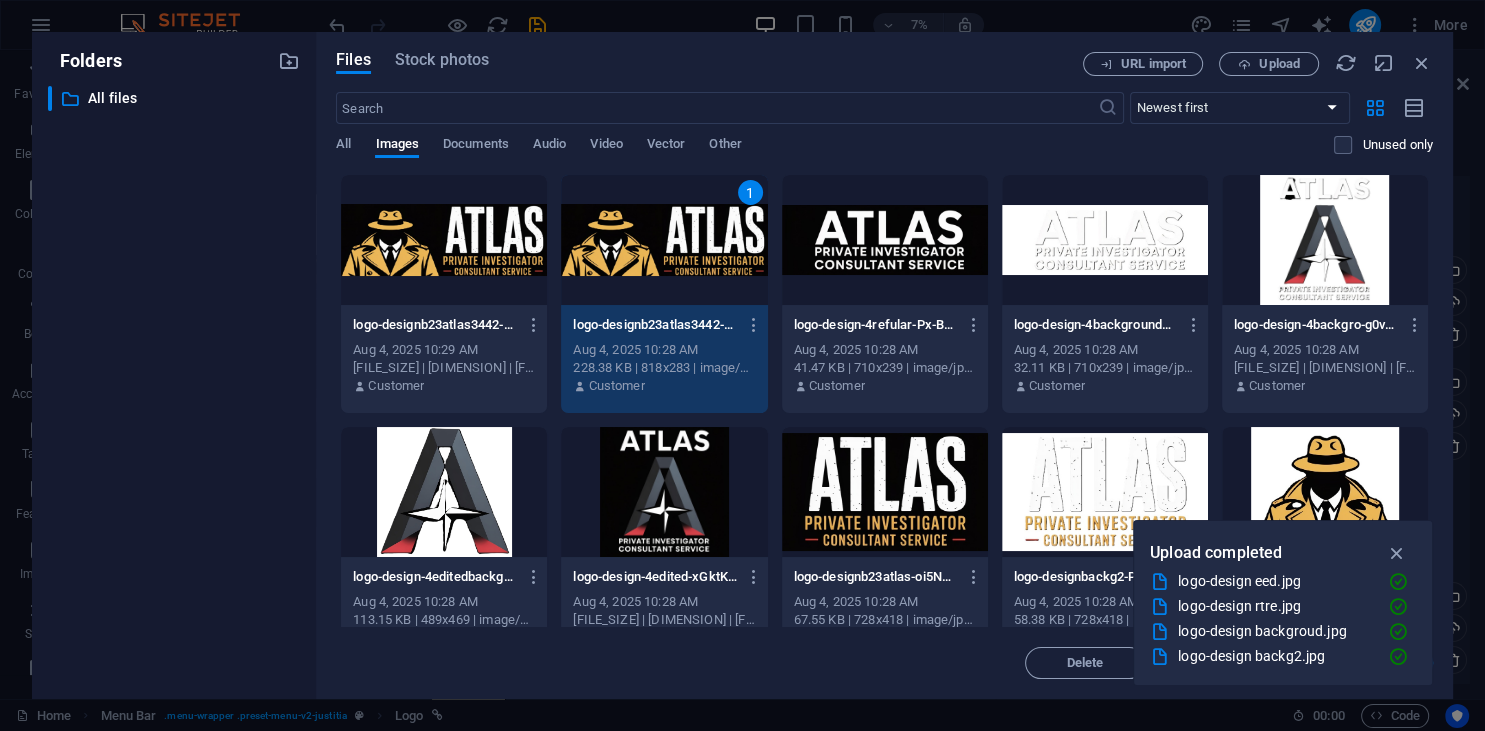 click on "1" at bounding box center (664, 240) 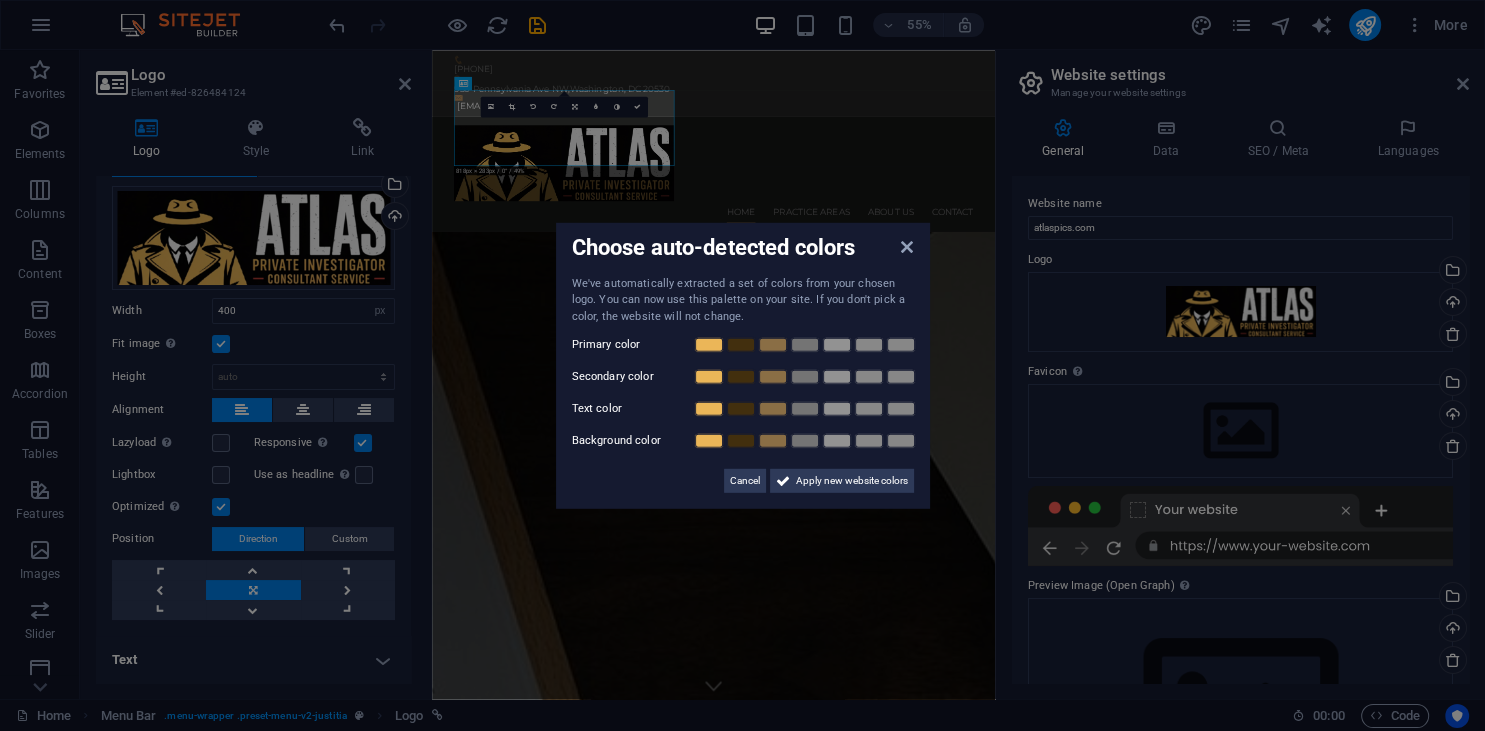 click on "Choose auto-detected colors" at bounding box center [743, 248] 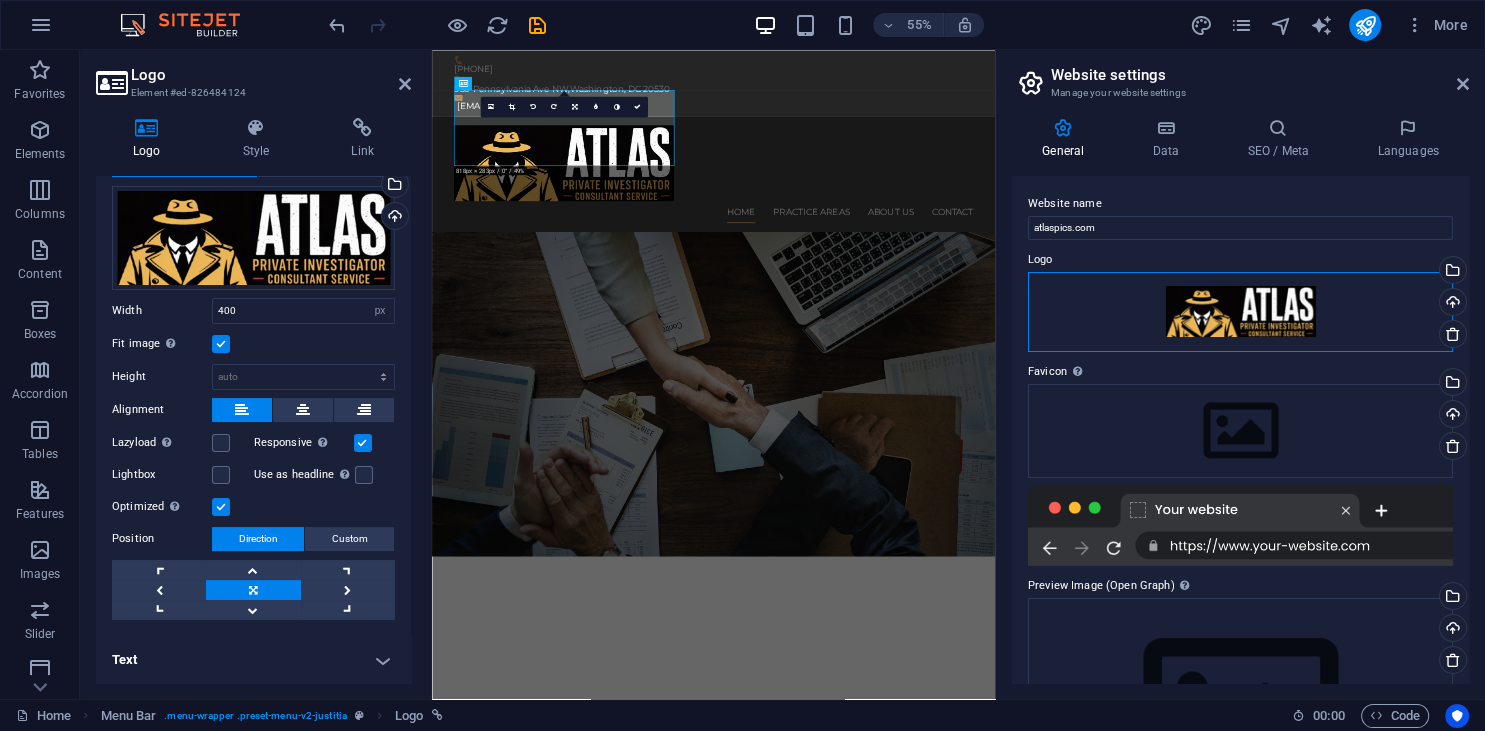 click on "Drag files here, click to choose files or select files from Files or our free stock photos & videos" at bounding box center (1240, 312) 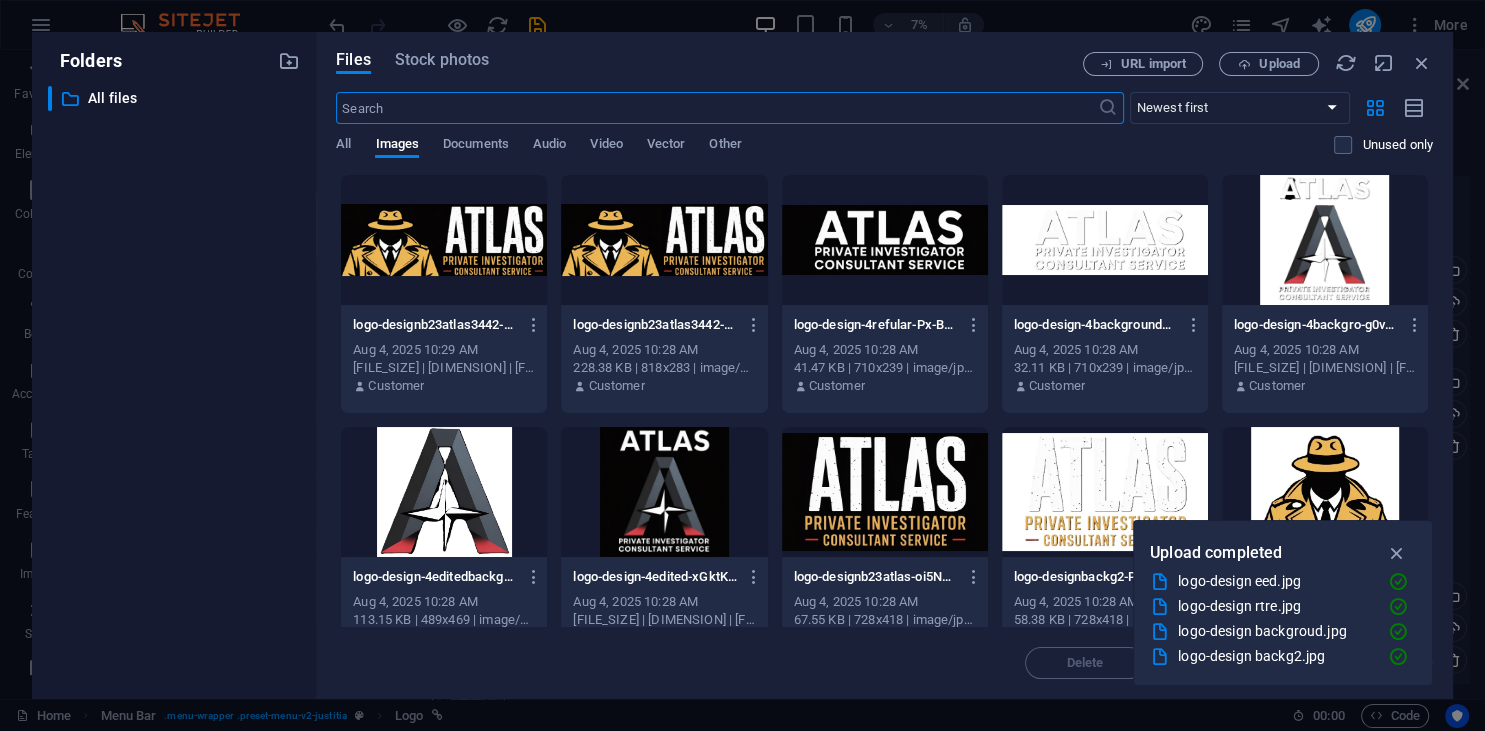 click at bounding box center [444, 240] 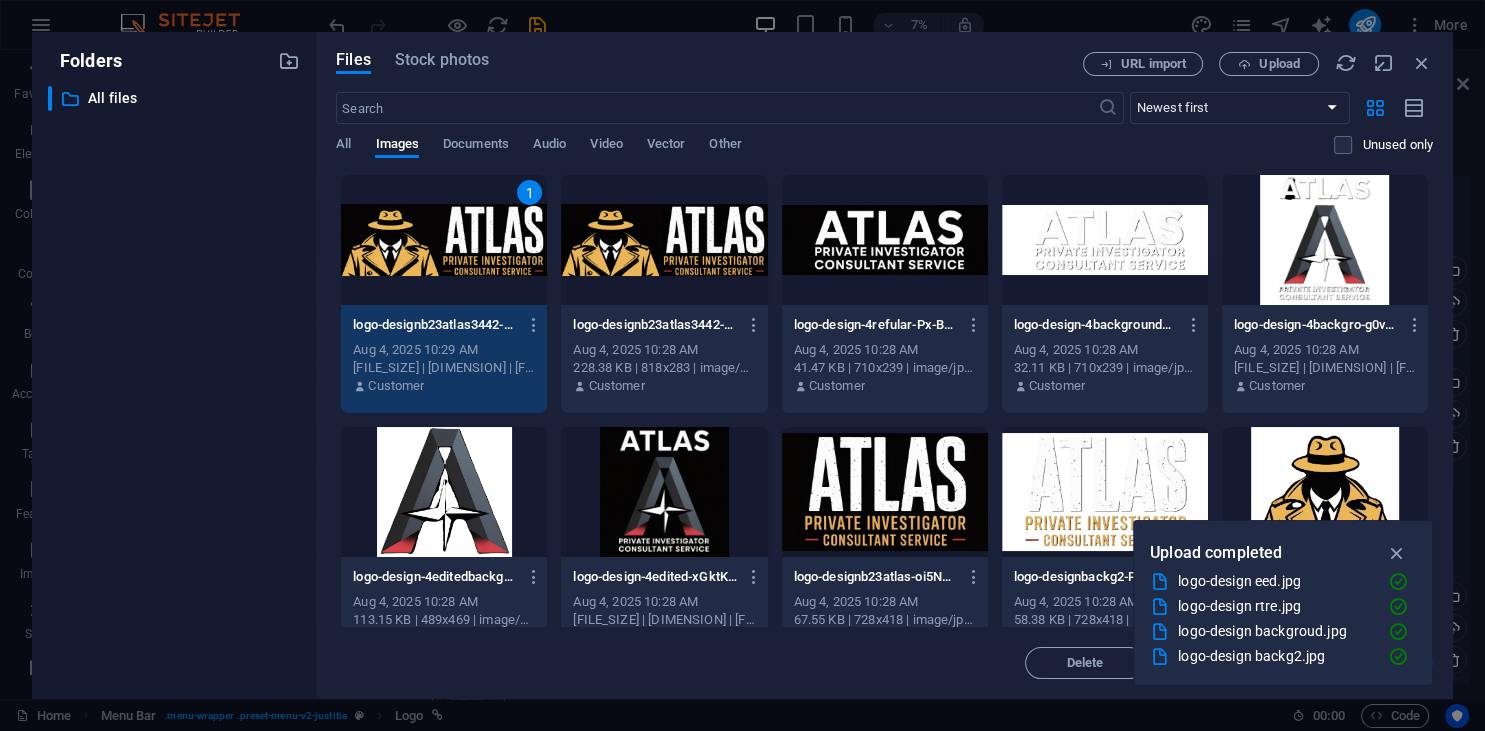 click on "1" at bounding box center [444, 240] 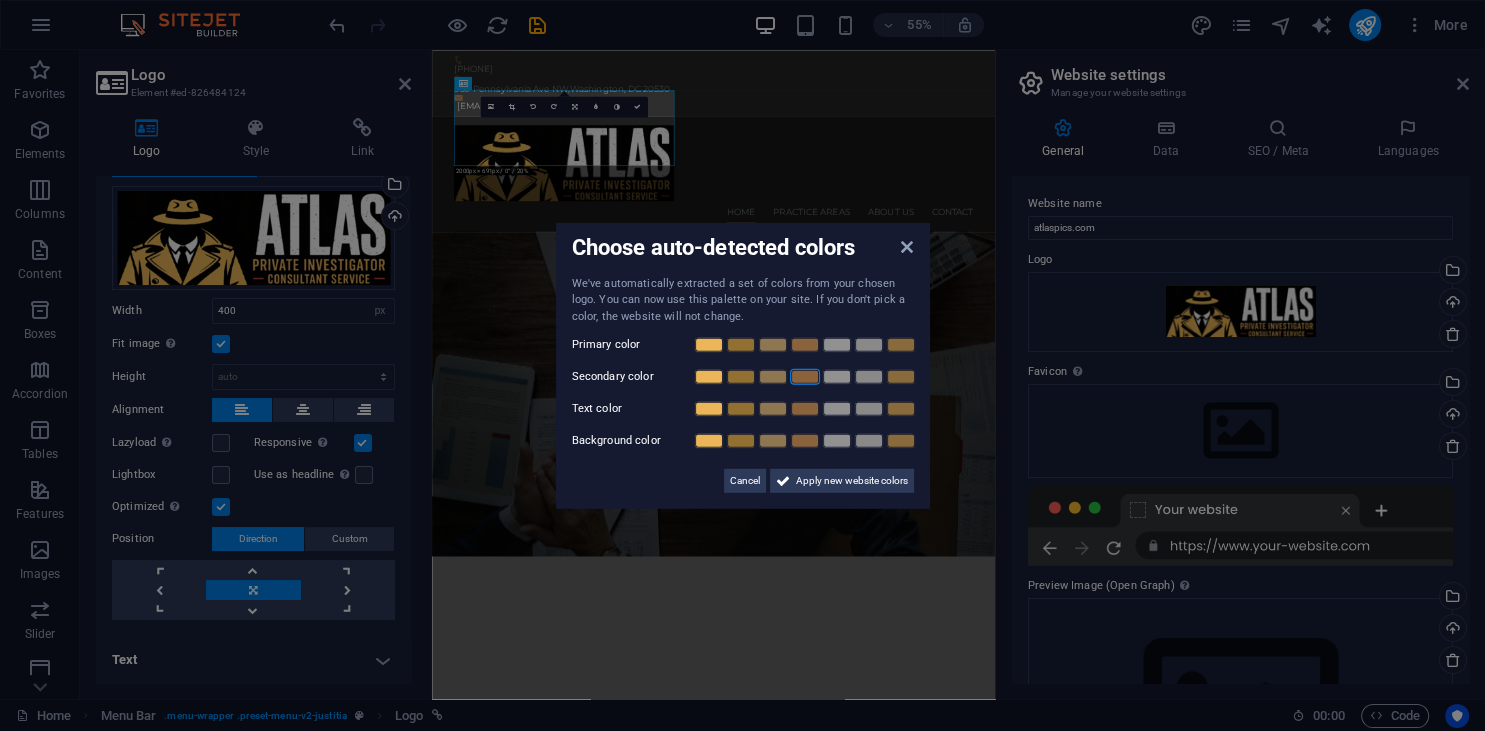 click at bounding box center (805, 377) 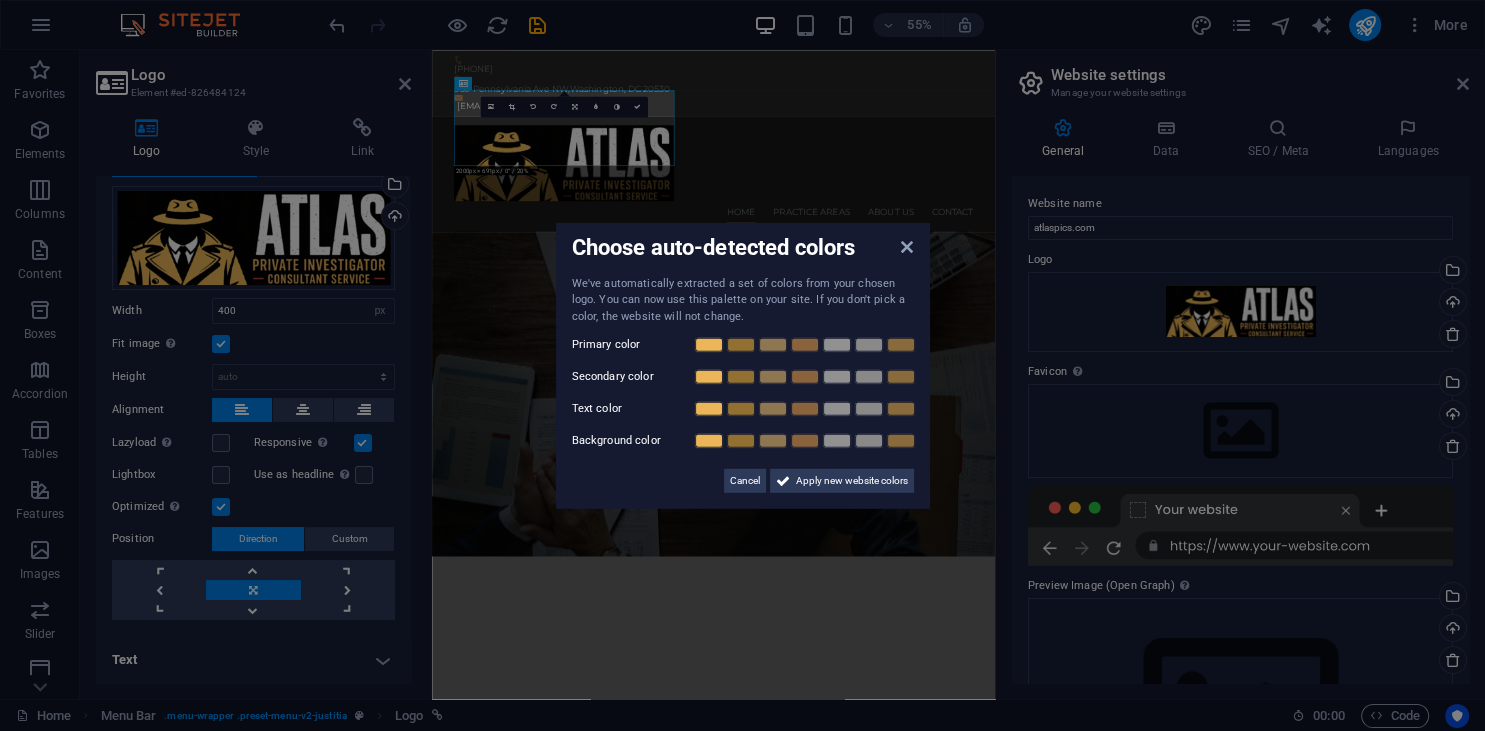 click on "Secondary color" at bounding box center [632, 377] 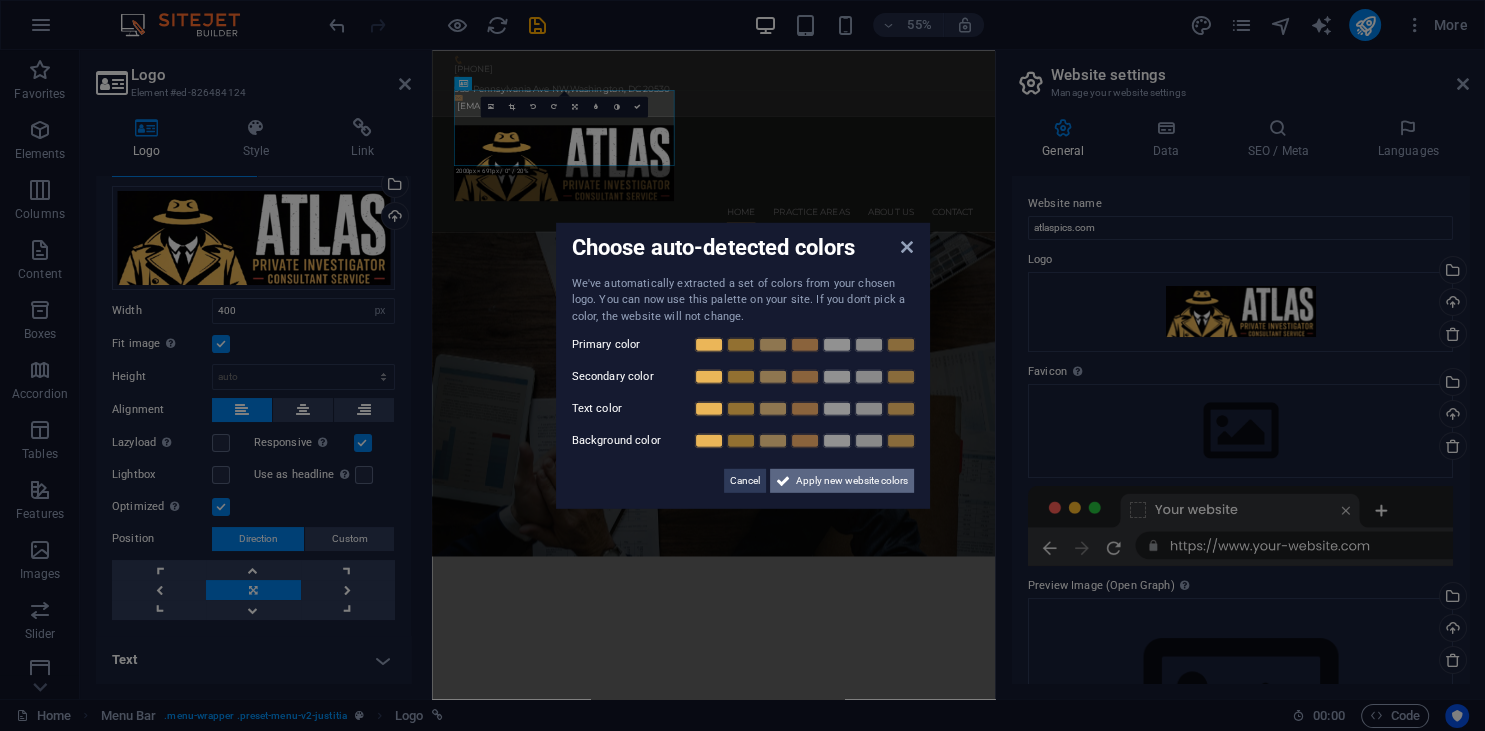 drag, startPoint x: 754, startPoint y: 486, endPoint x: 786, endPoint y: 485, distance: 32.01562 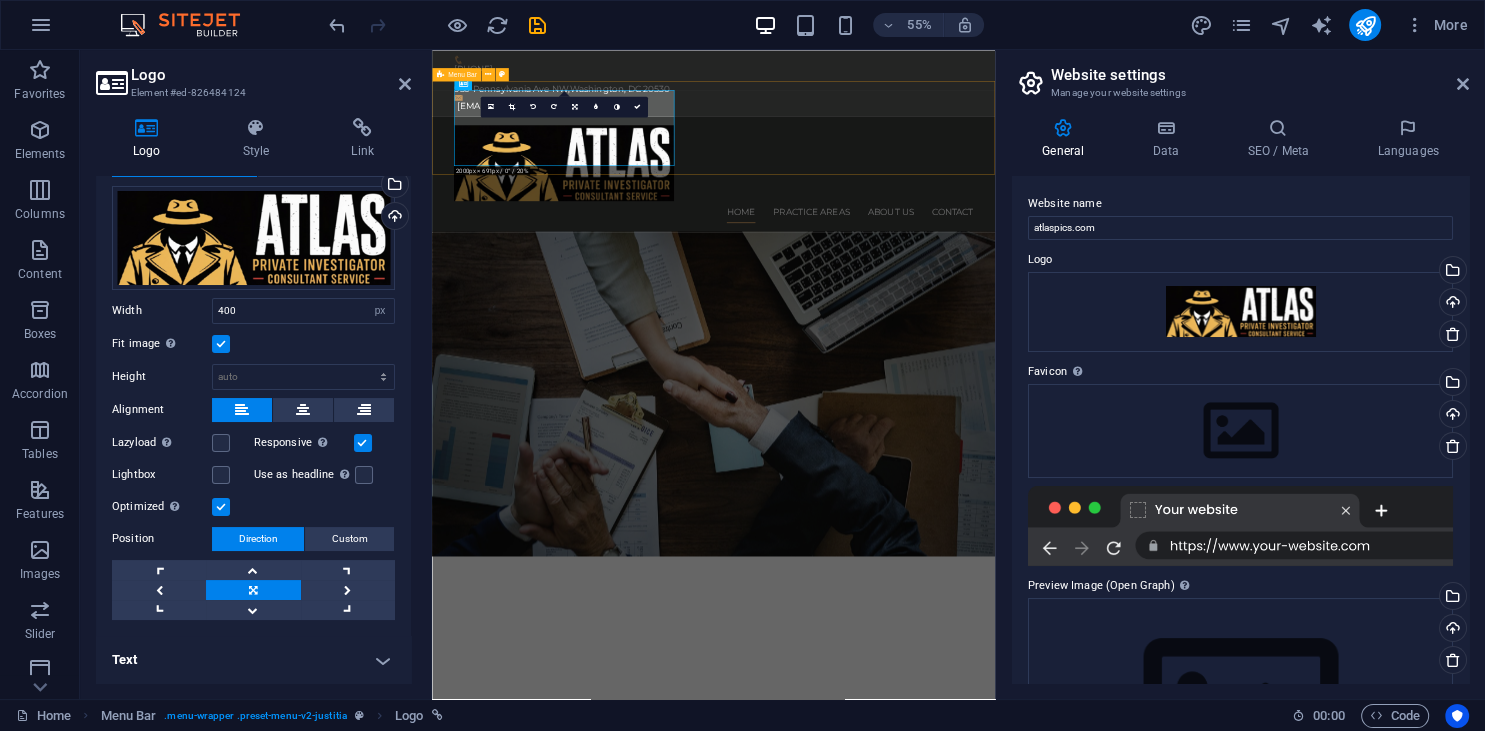 click on "Home Practice Areas About us Contact" at bounding box center (944, 274) 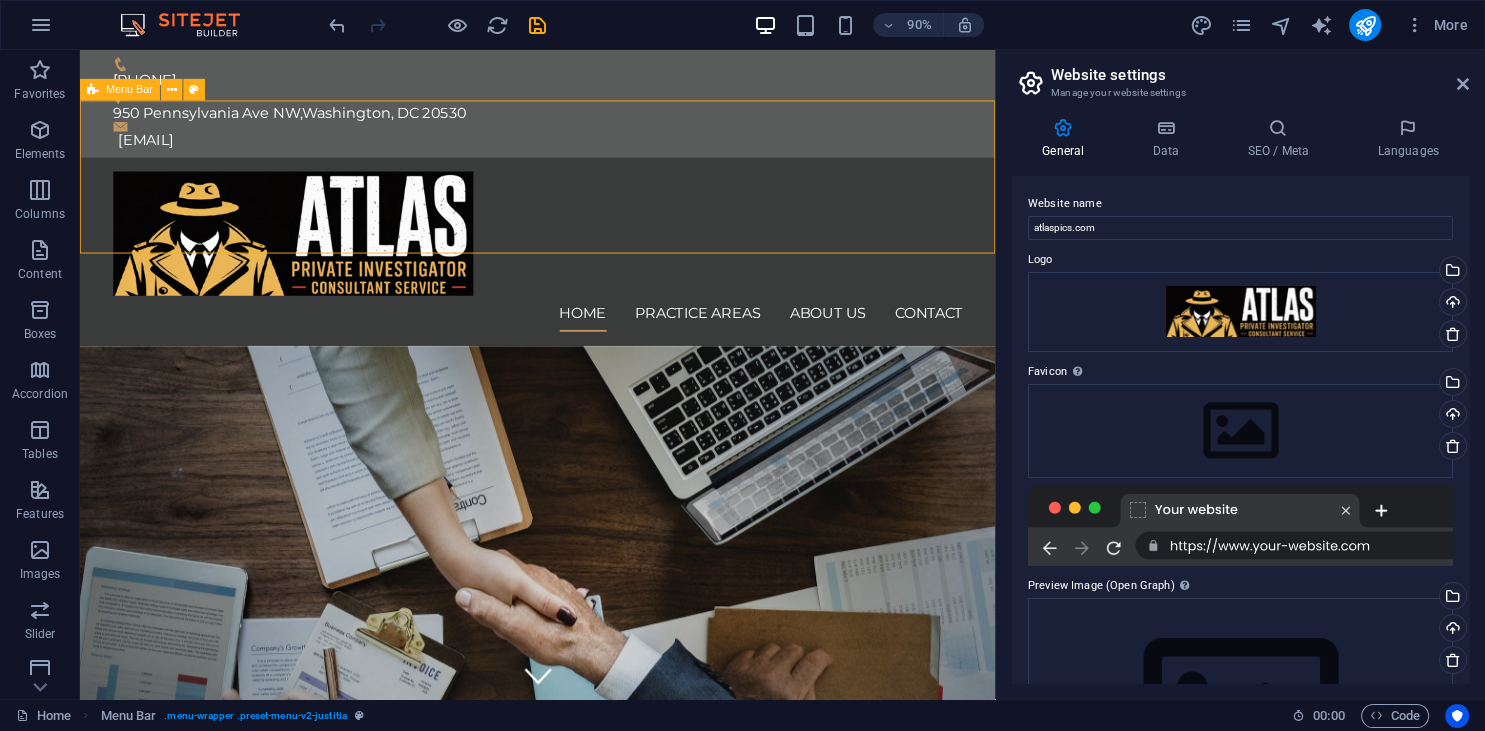 click on "Home Practice Areas About us Contact" at bounding box center (588, 274) 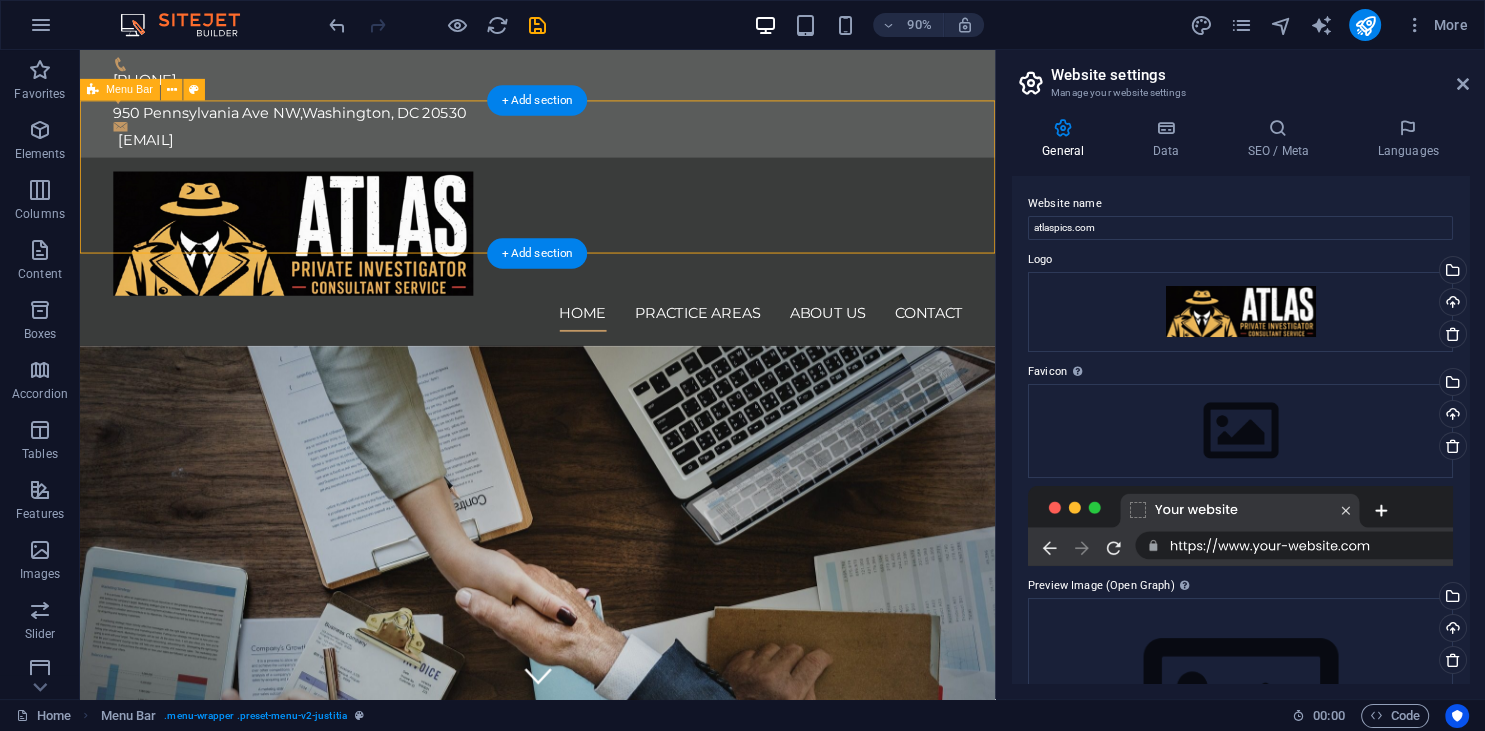 click on "Home Practice Areas About us Contact" at bounding box center (588, 274) 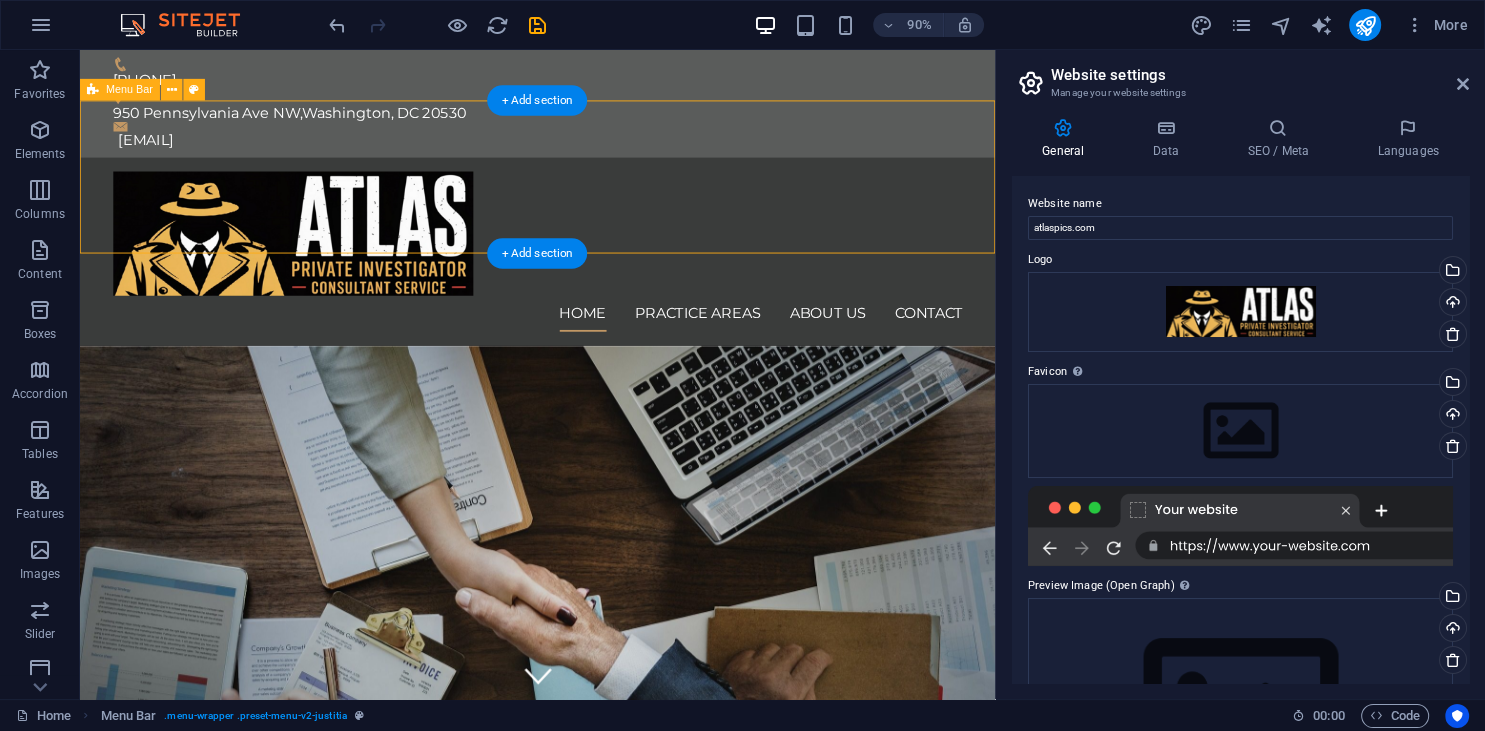 click on "Home Practice Areas About us Contact" at bounding box center (588, 274) 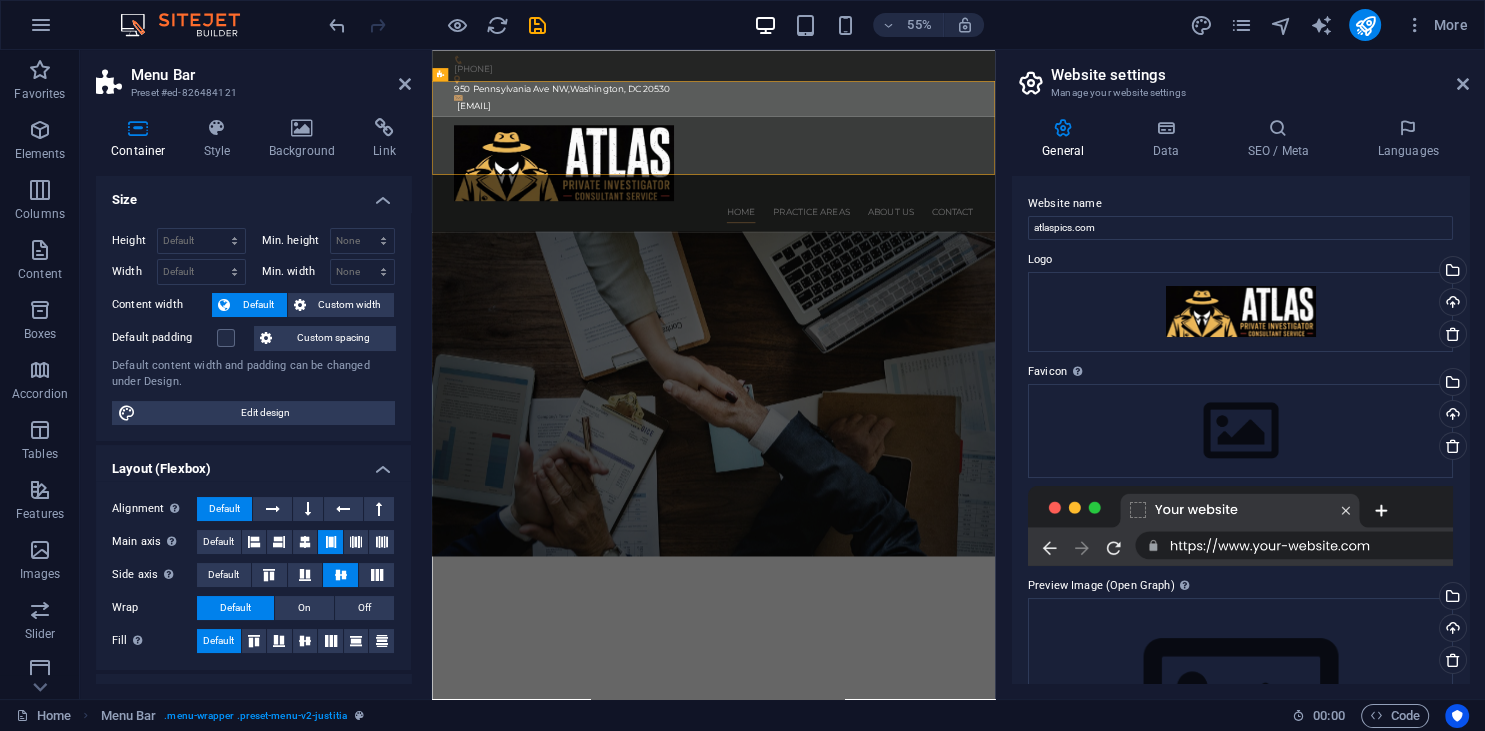 scroll, scrollTop: 7, scrollLeft: 0, axis: vertical 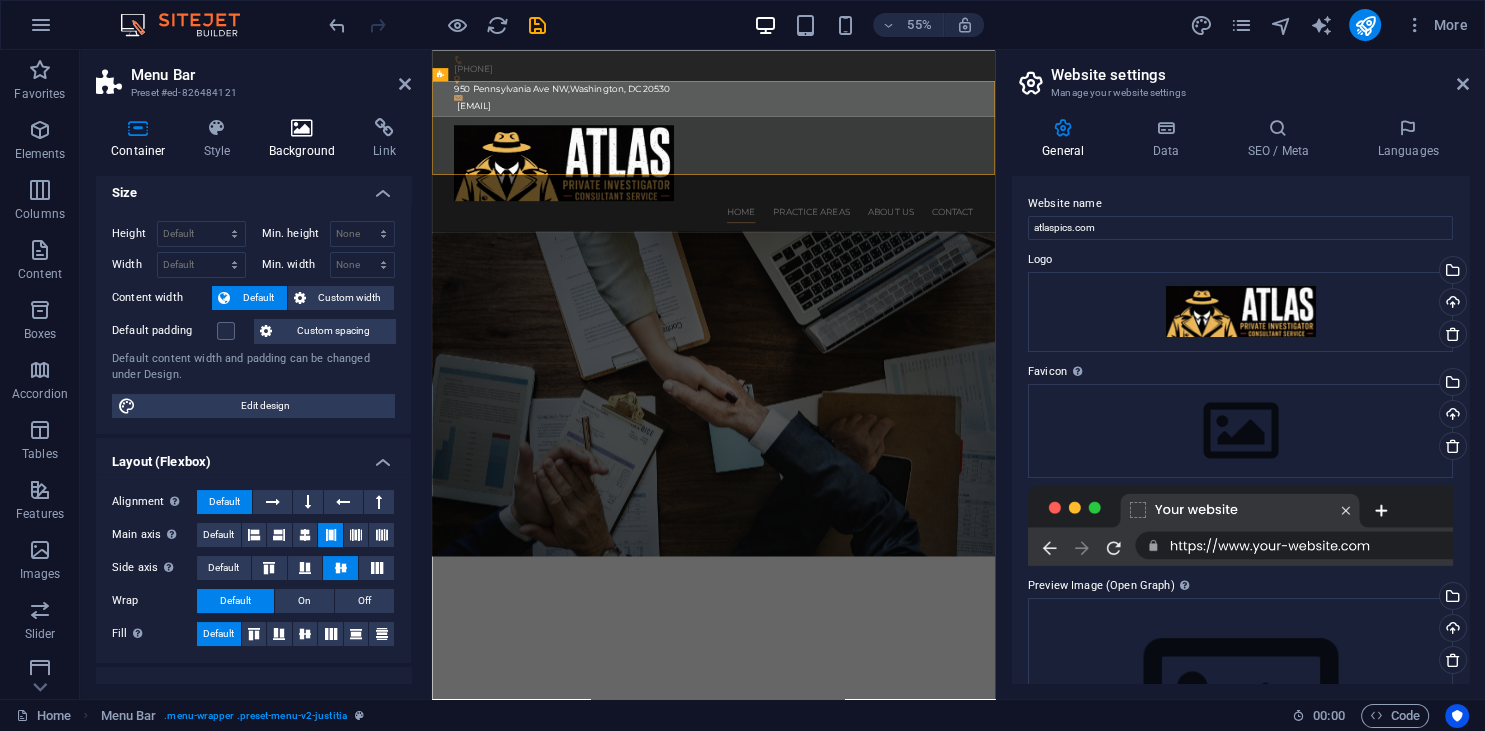 click on "Background" at bounding box center (306, 139) 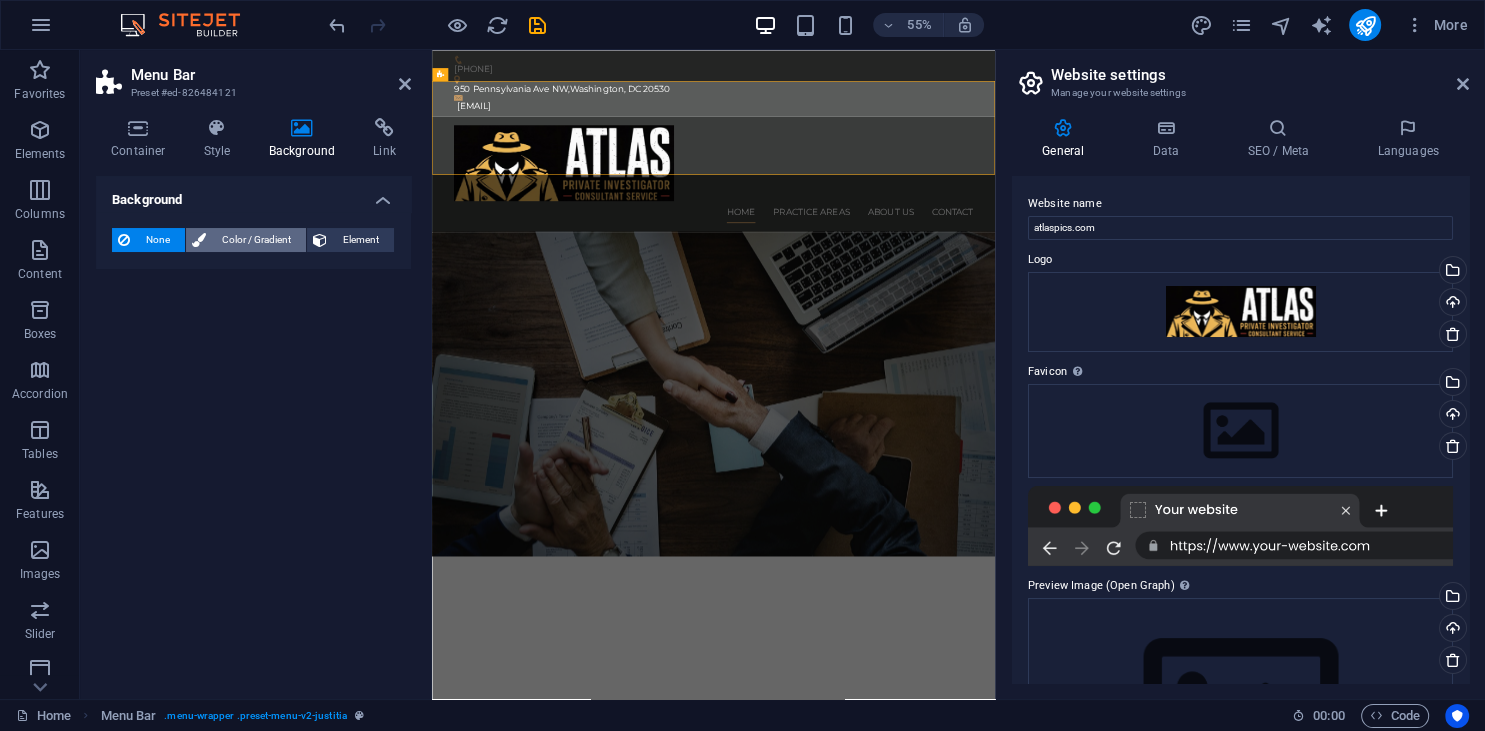 click on "Color / Gradient" at bounding box center [256, 240] 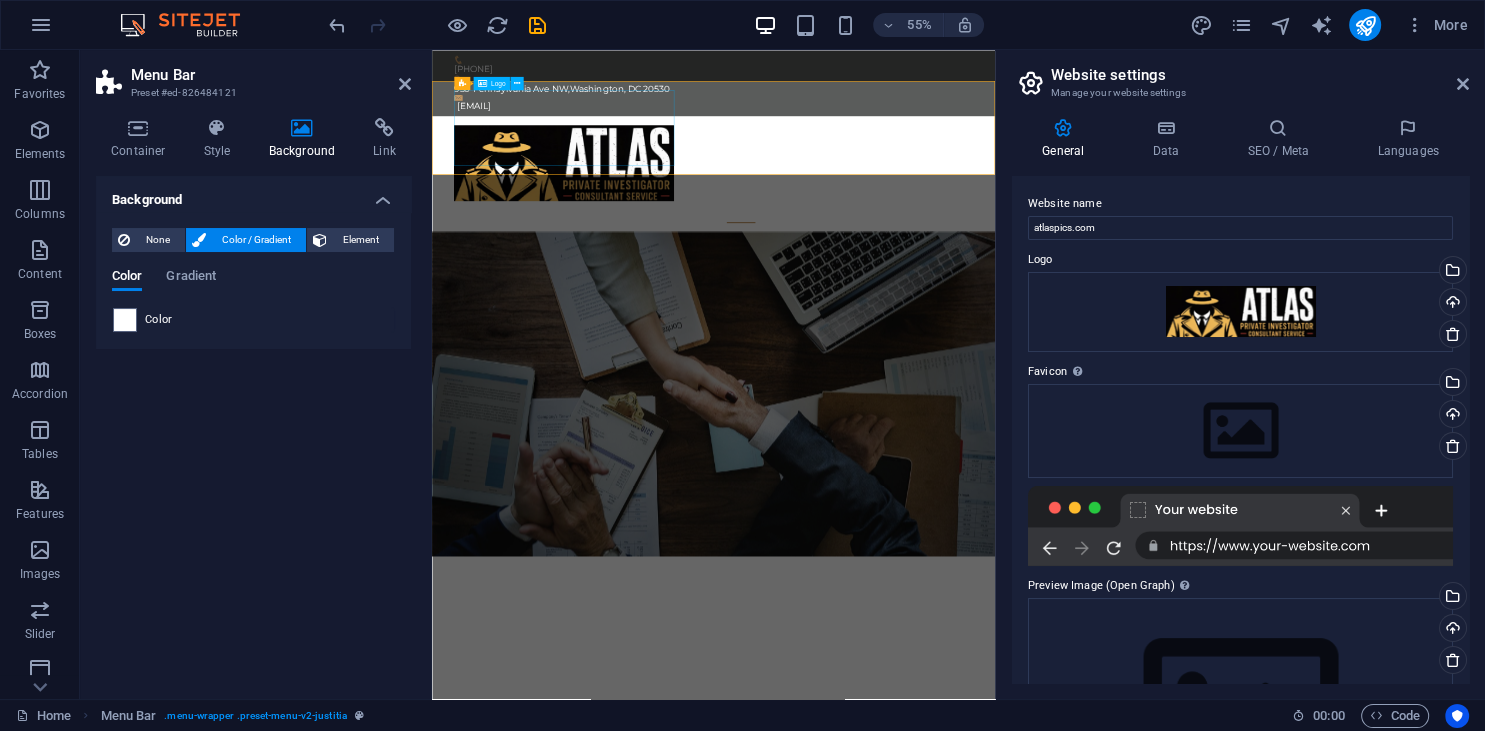 click at bounding box center [944, 254] 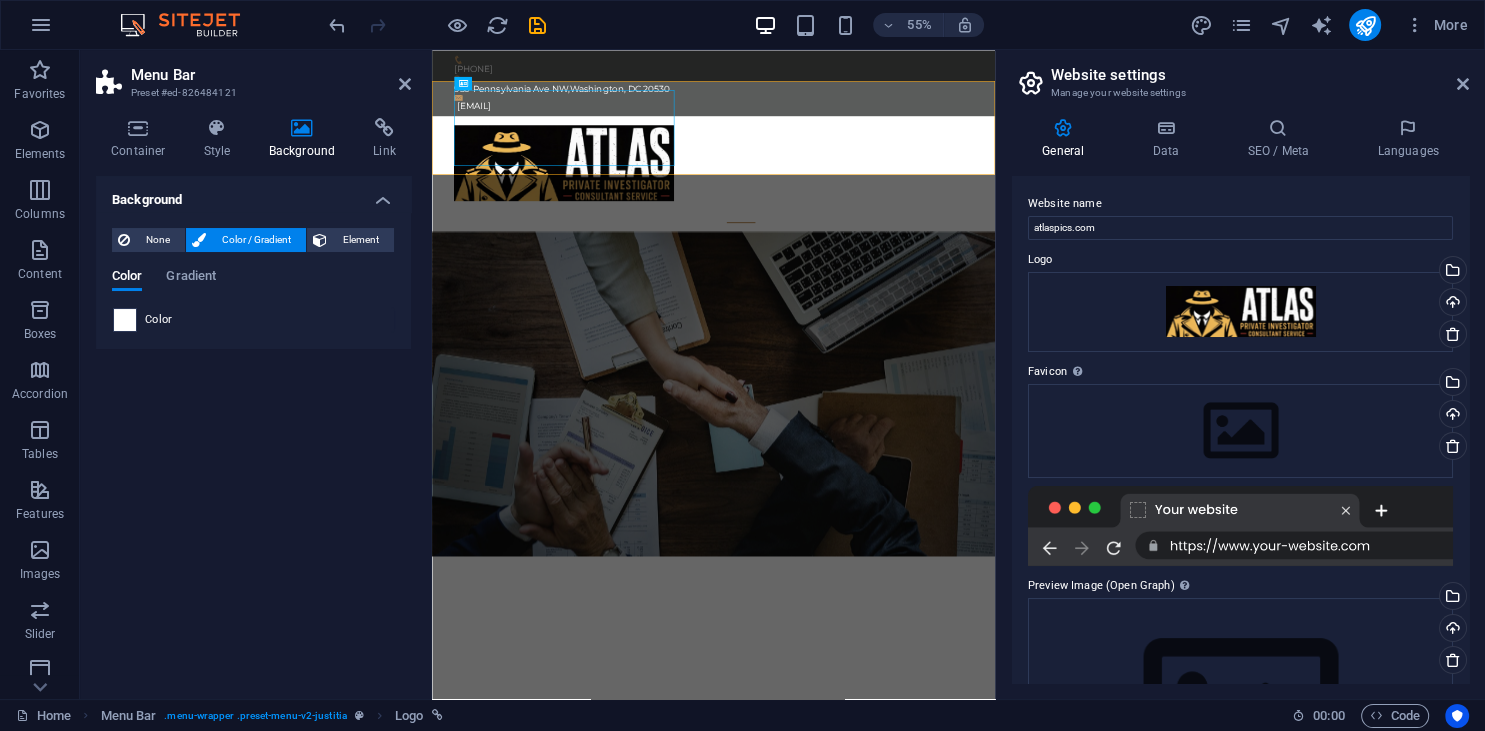 click at bounding box center (125, 320) 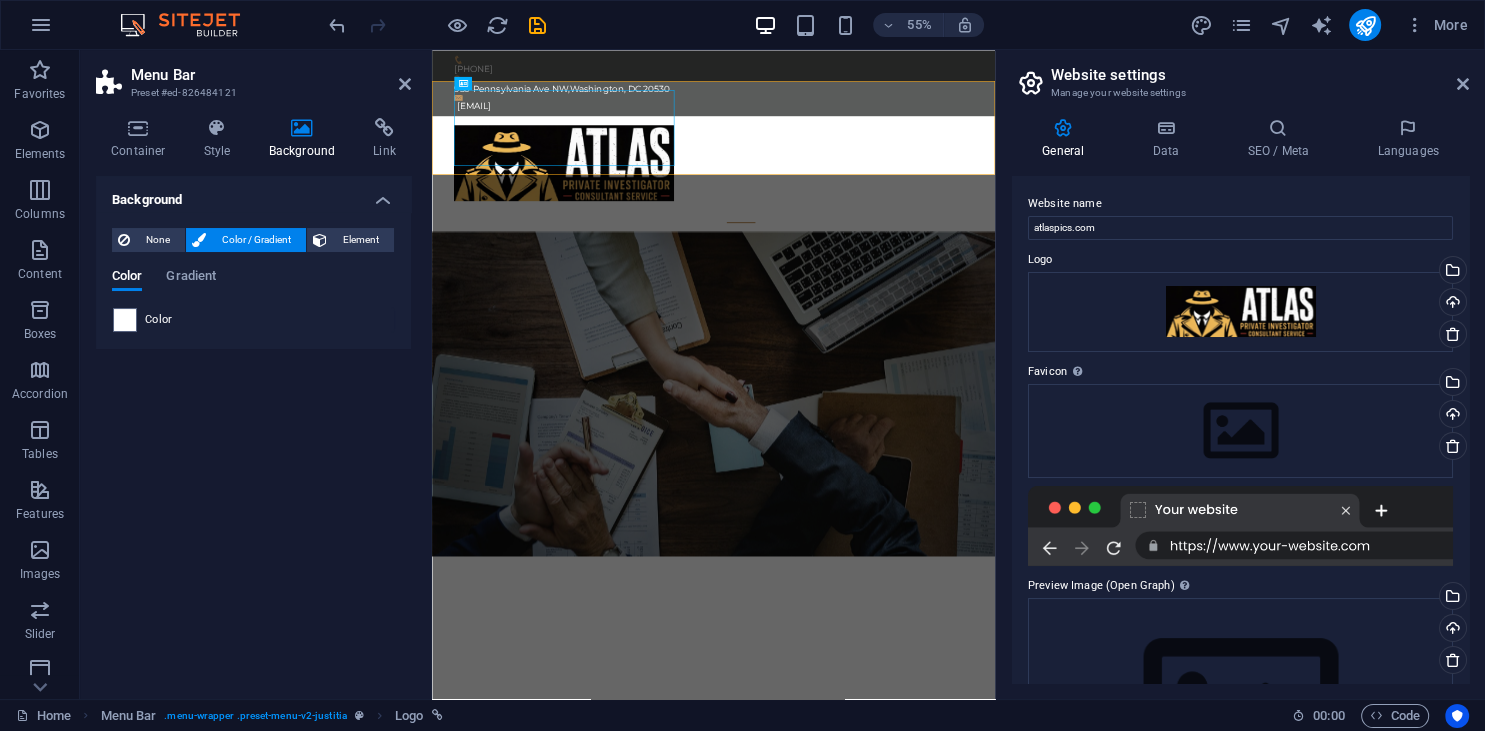 click on "Color / Gradient" at bounding box center [256, 240] 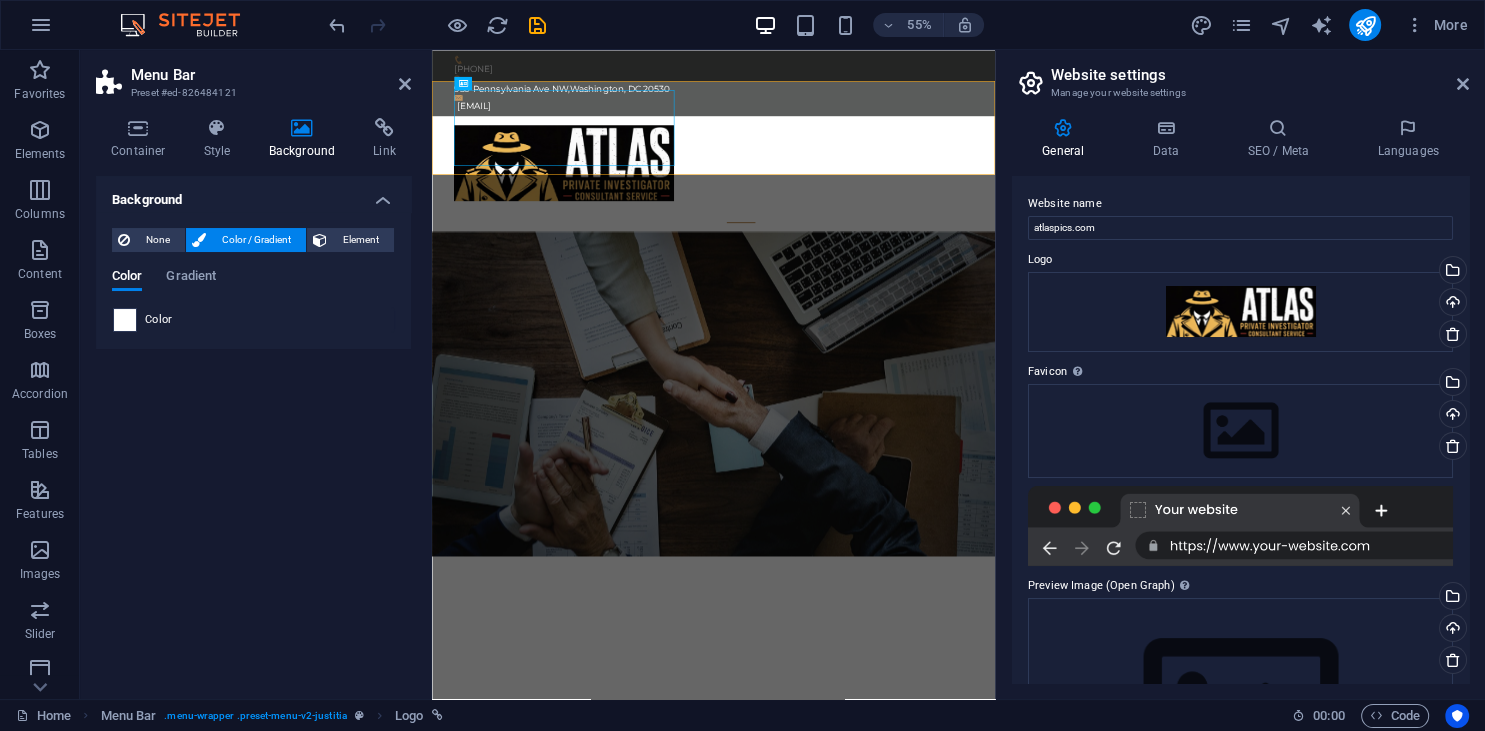 drag, startPoint x: 111, startPoint y: 331, endPoint x: 123, endPoint y: 324, distance: 13.892444 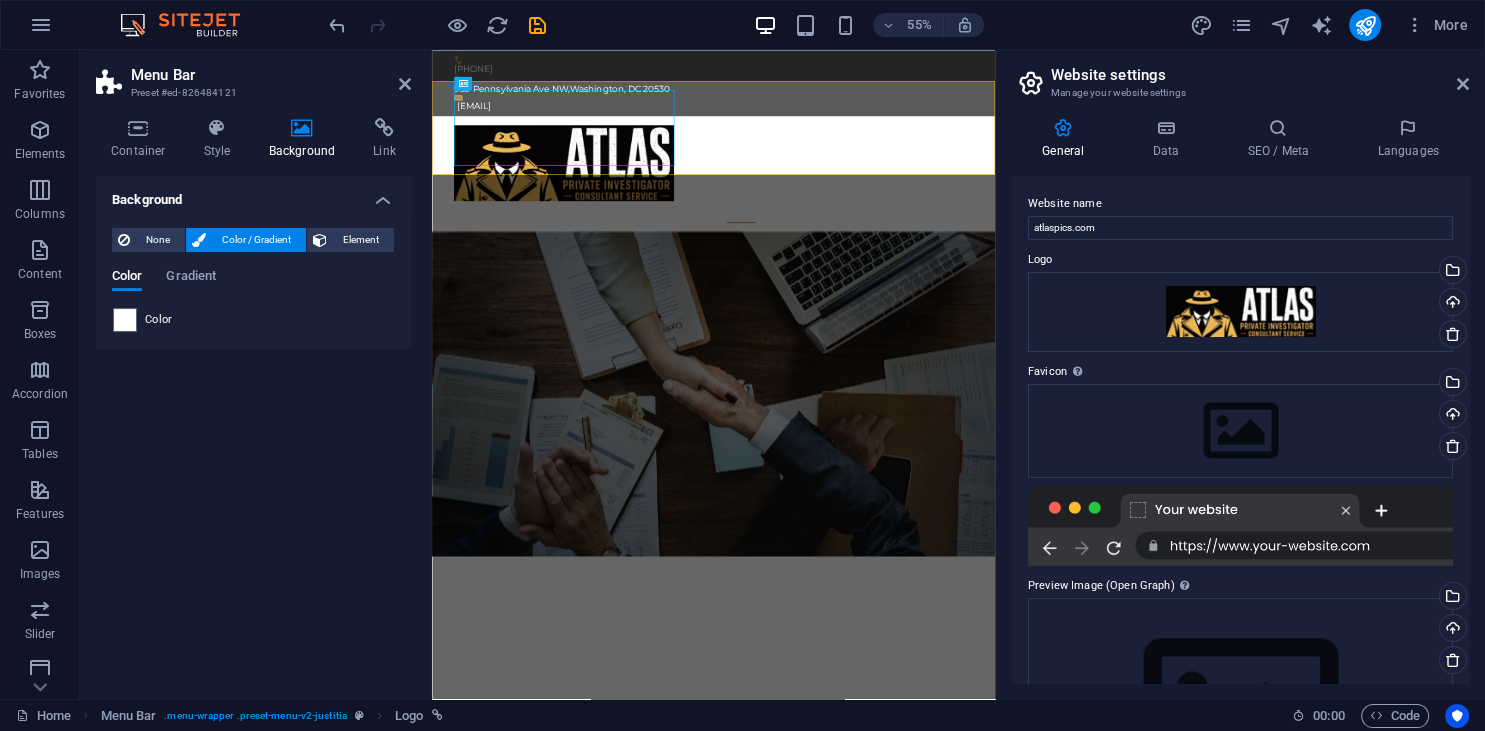 drag, startPoint x: 129, startPoint y: 320, endPoint x: 182, endPoint y: 226, distance: 107.912 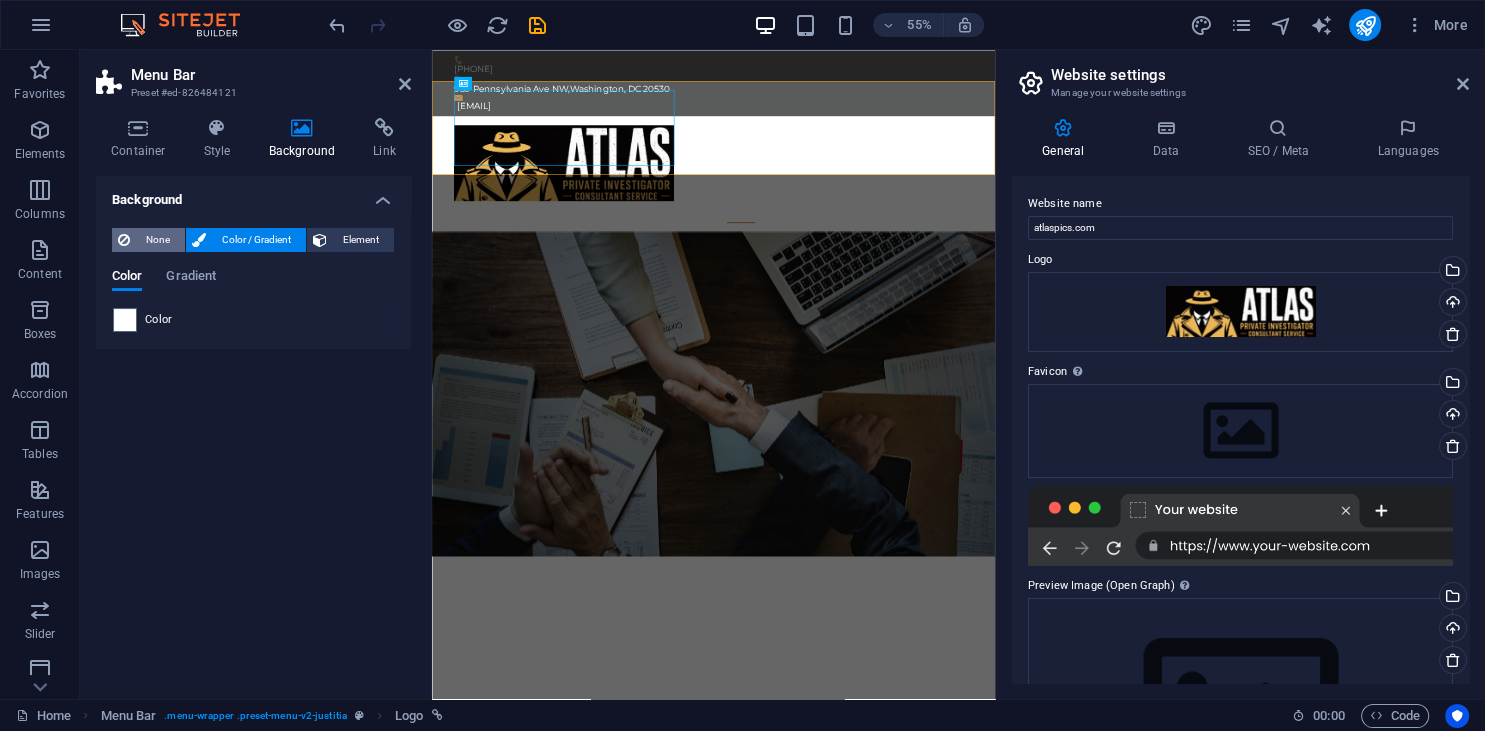 click on "None" at bounding box center (157, 240) 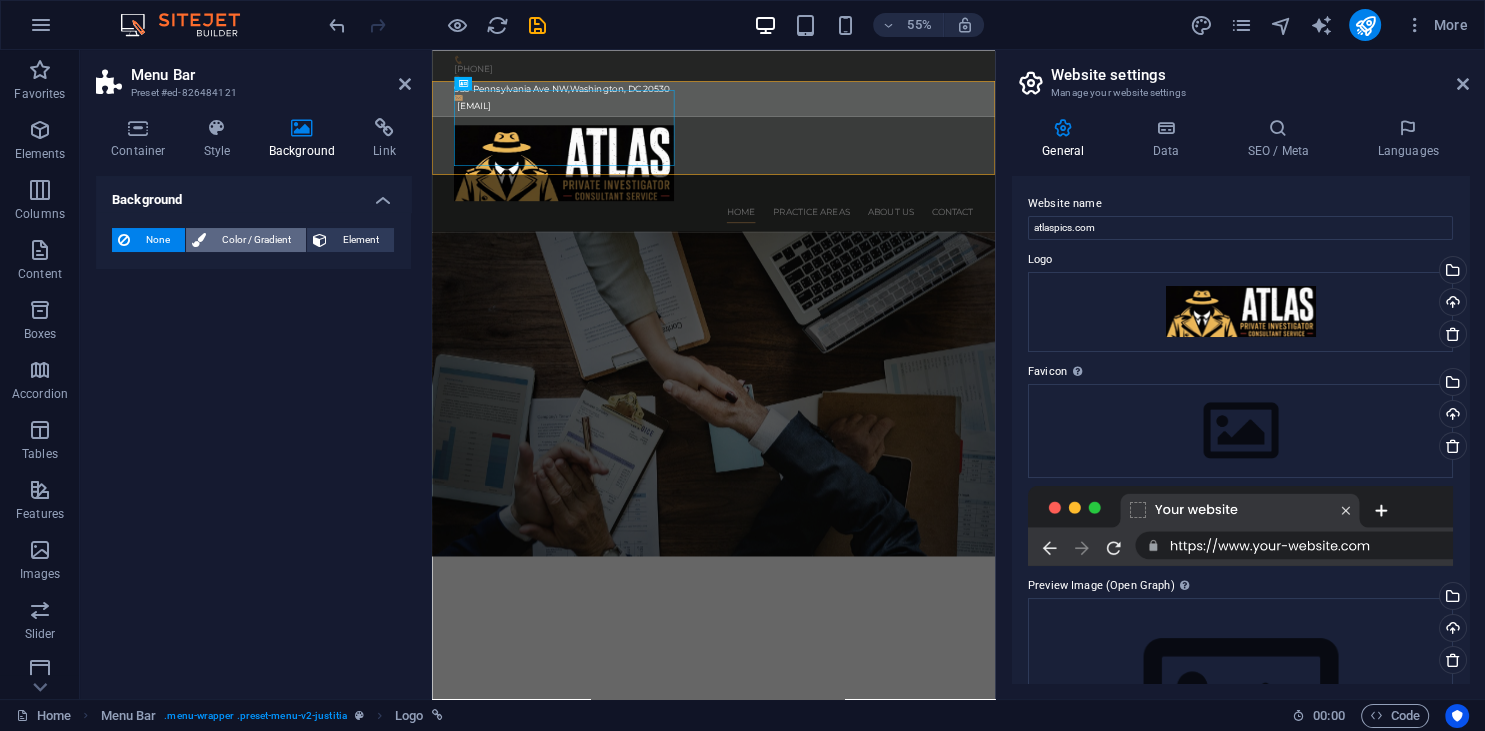 click on "Color / Gradient" at bounding box center [256, 240] 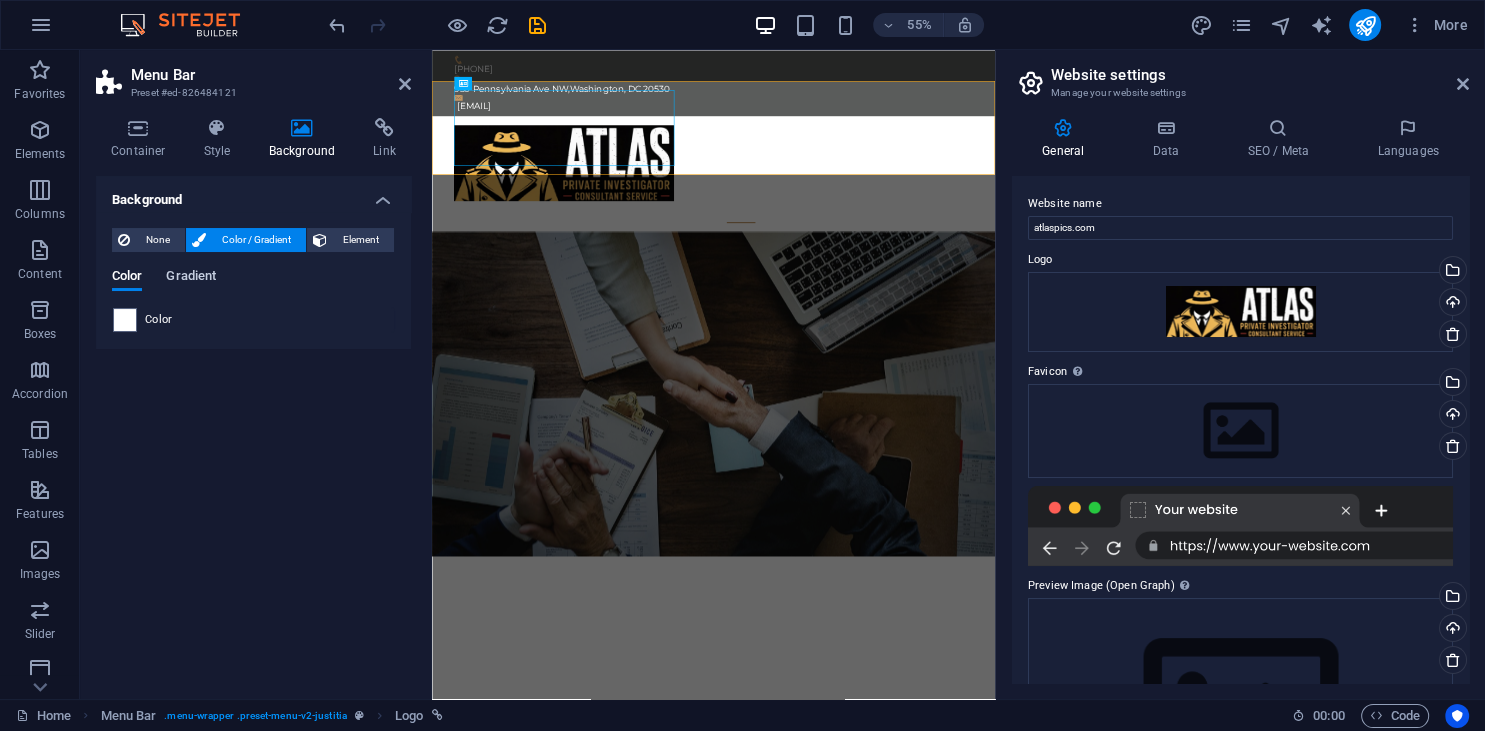 click on "Gradient" at bounding box center [191, 278] 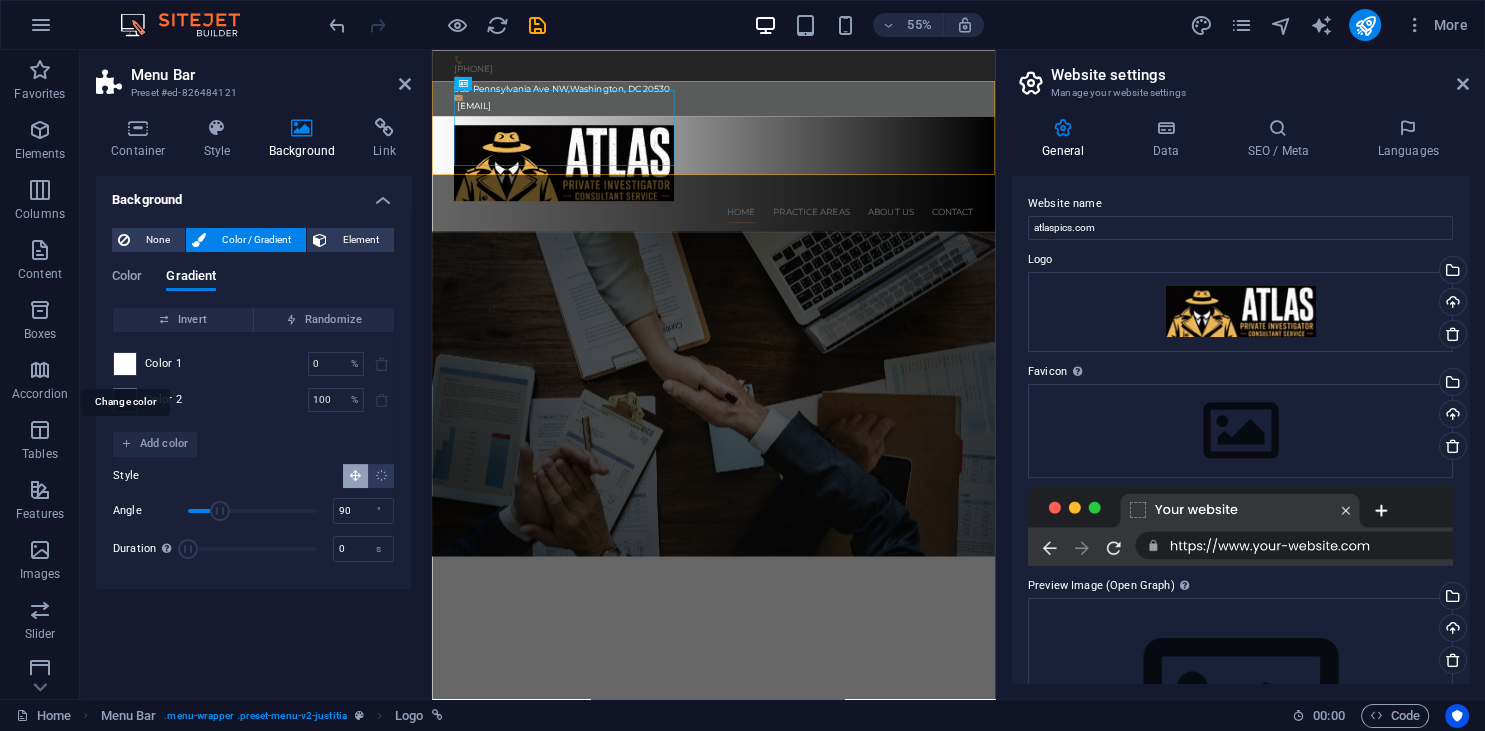 click at bounding box center (125, 364) 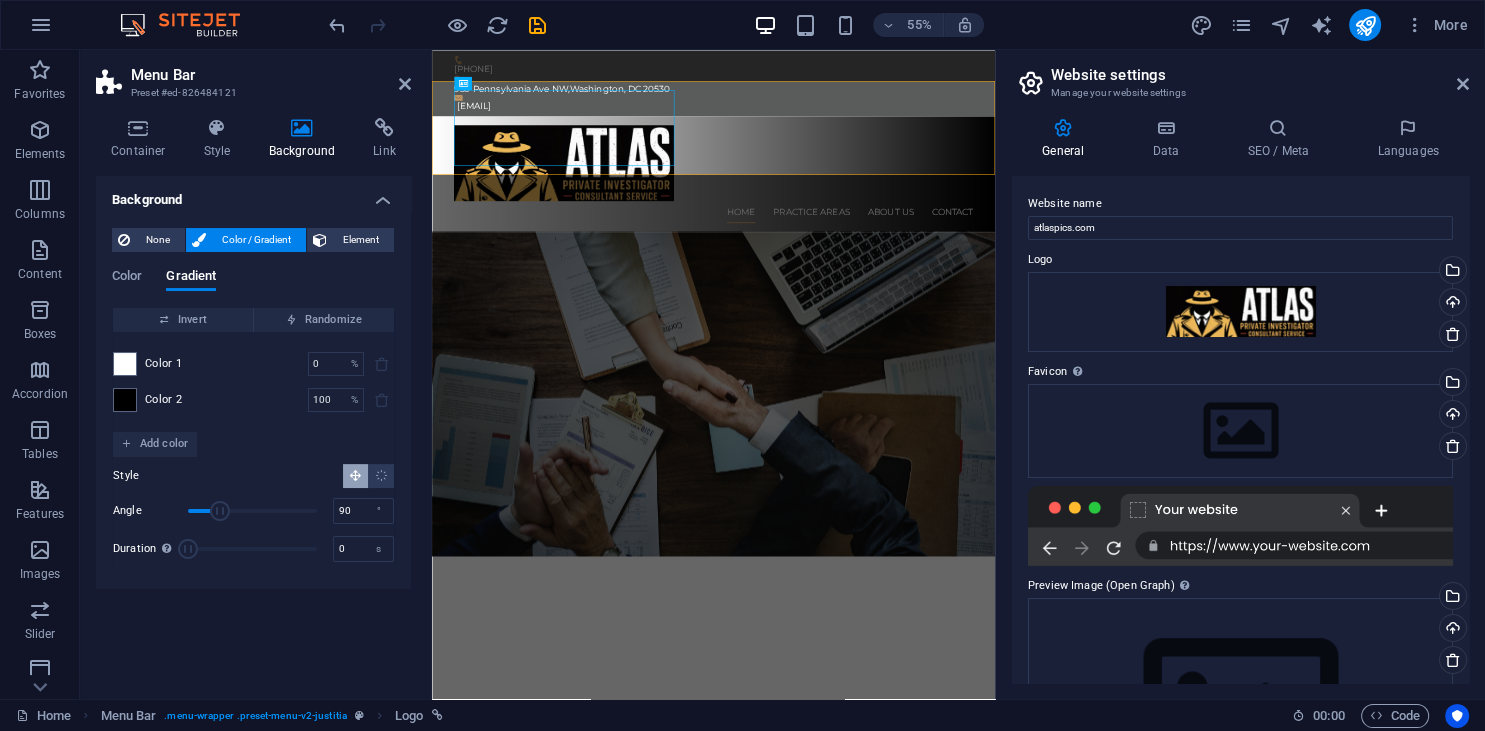 click on "Color 1 0 % ​" at bounding box center (253, 364) 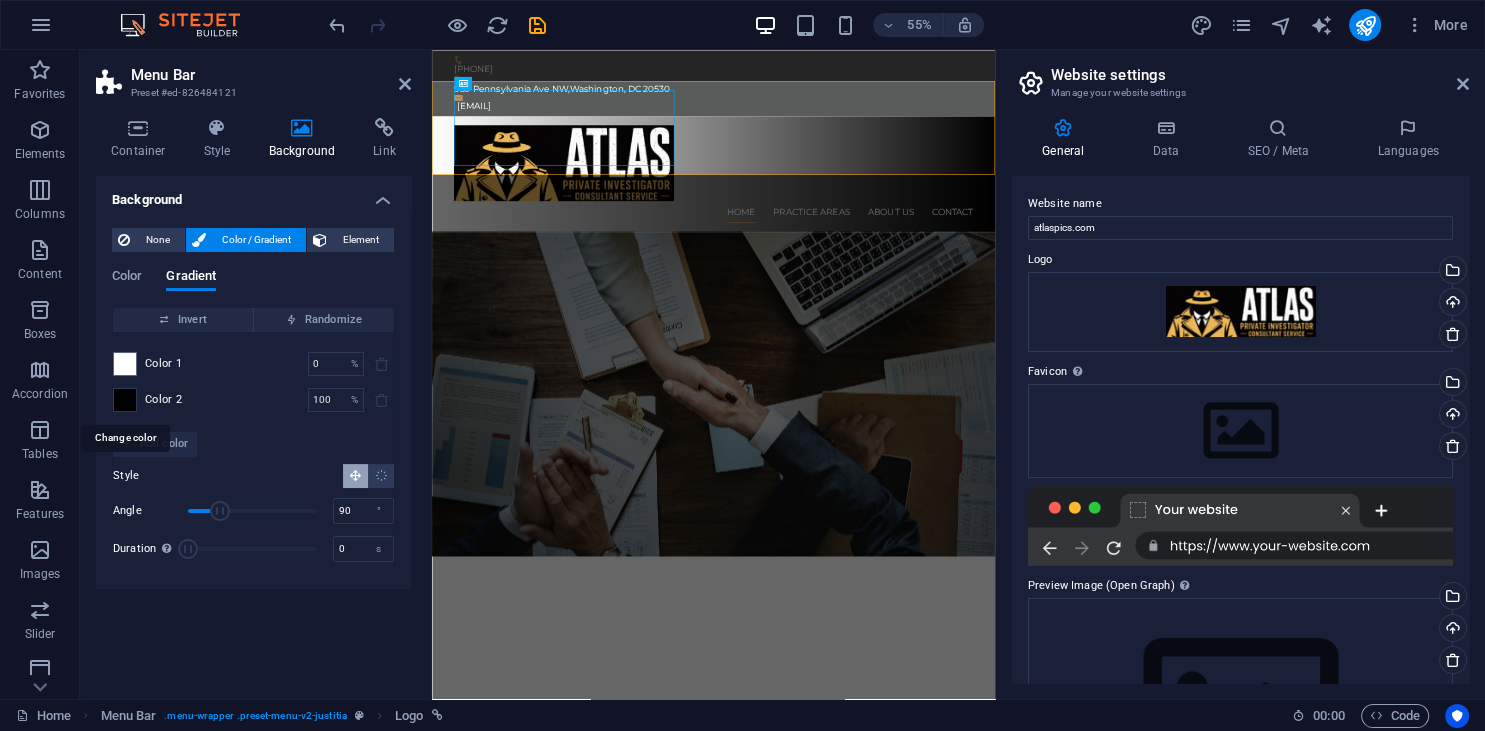 click at bounding box center (125, 400) 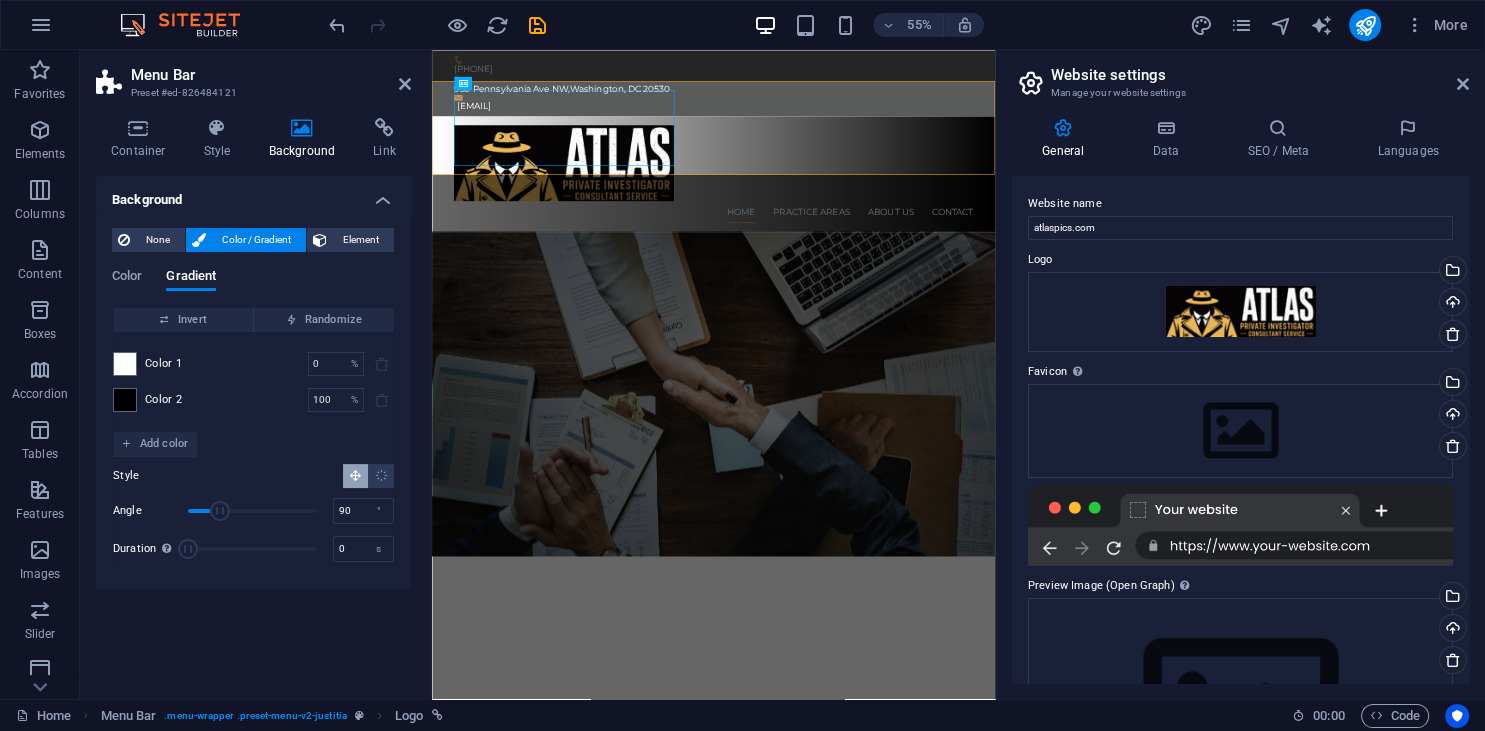 click on "Color Gradient" at bounding box center (253, 288) 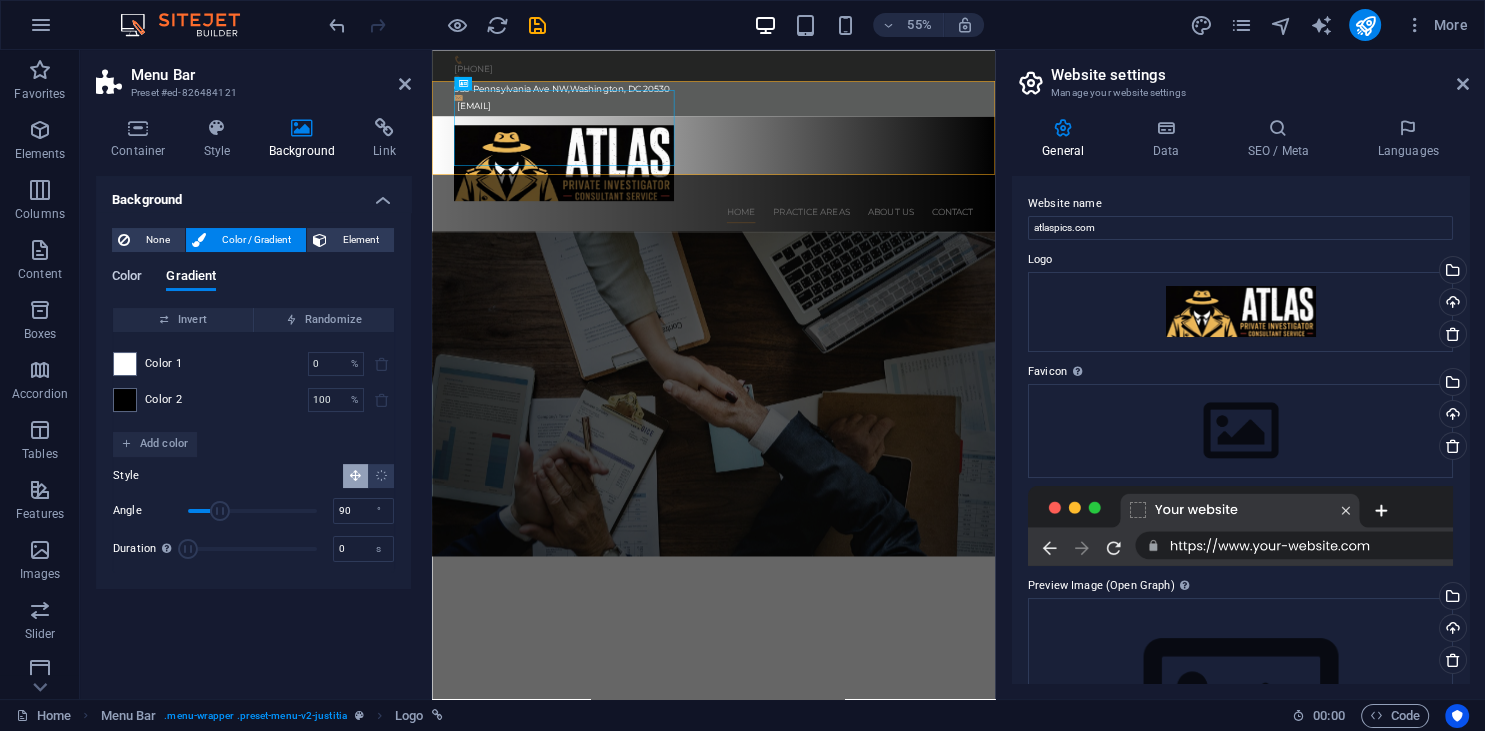 click on "Color" at bounding box center [127, 278] 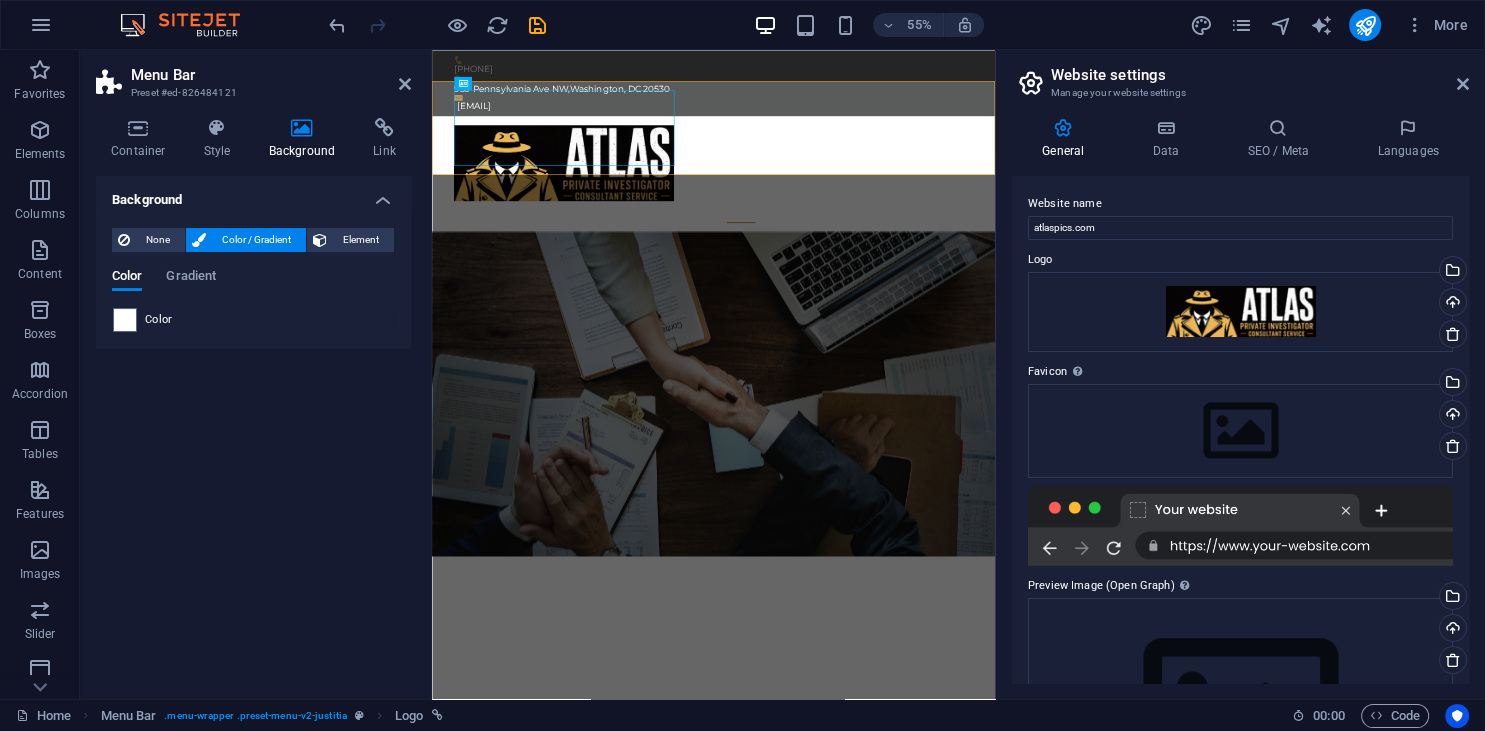 click on "Color" at bounding box center (253, 320) 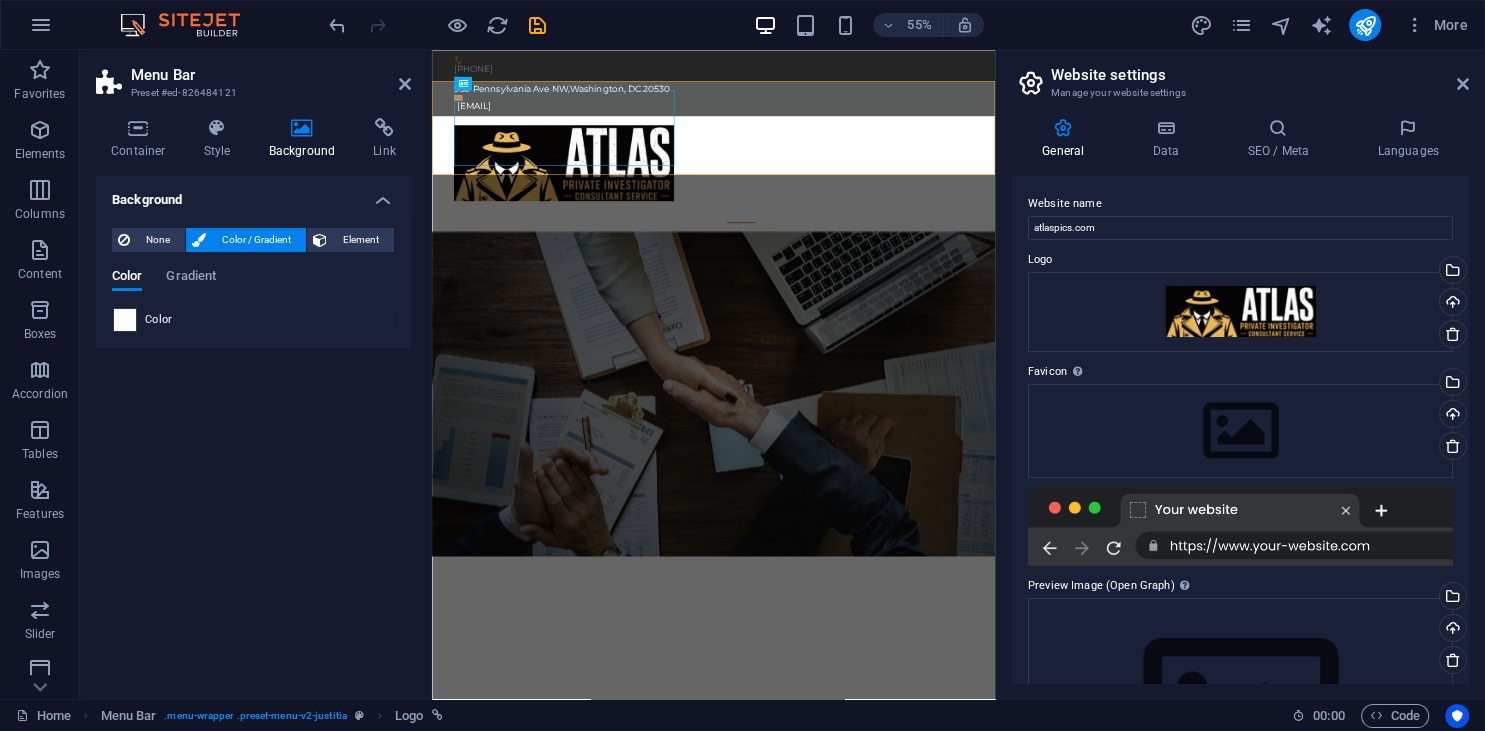 click at bounding box center (125, 320) 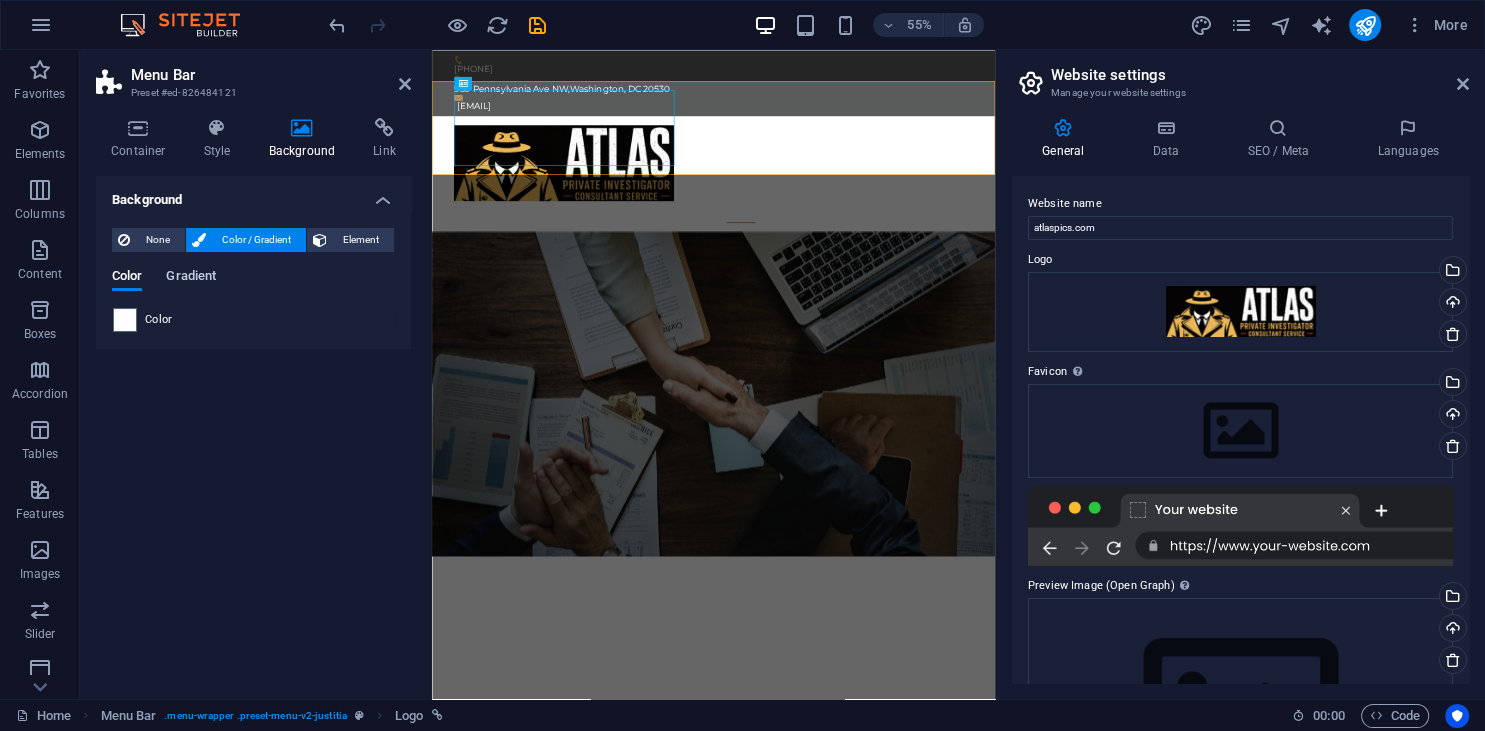 click on "Gradient" at bounding box center (191, 278) 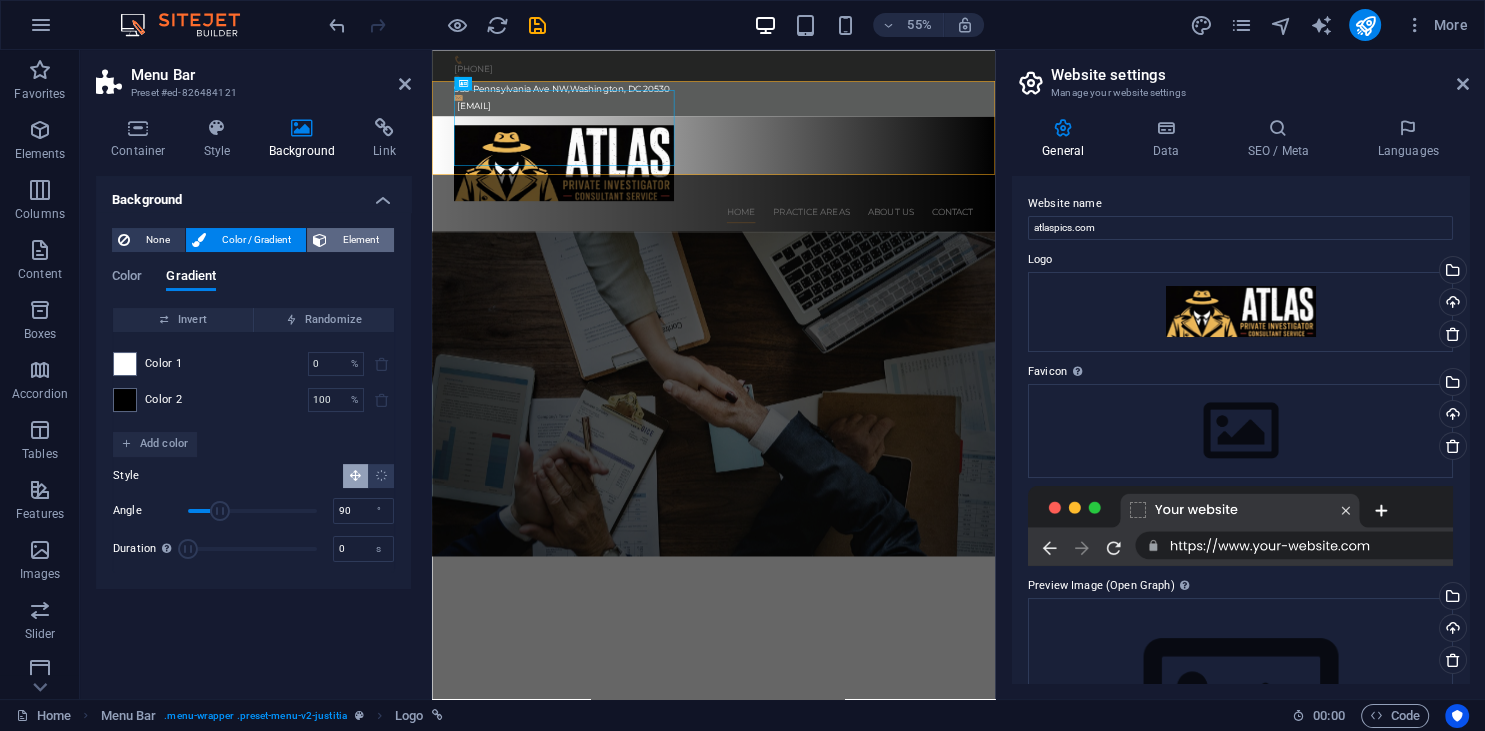click at bounding box center [320, 240] 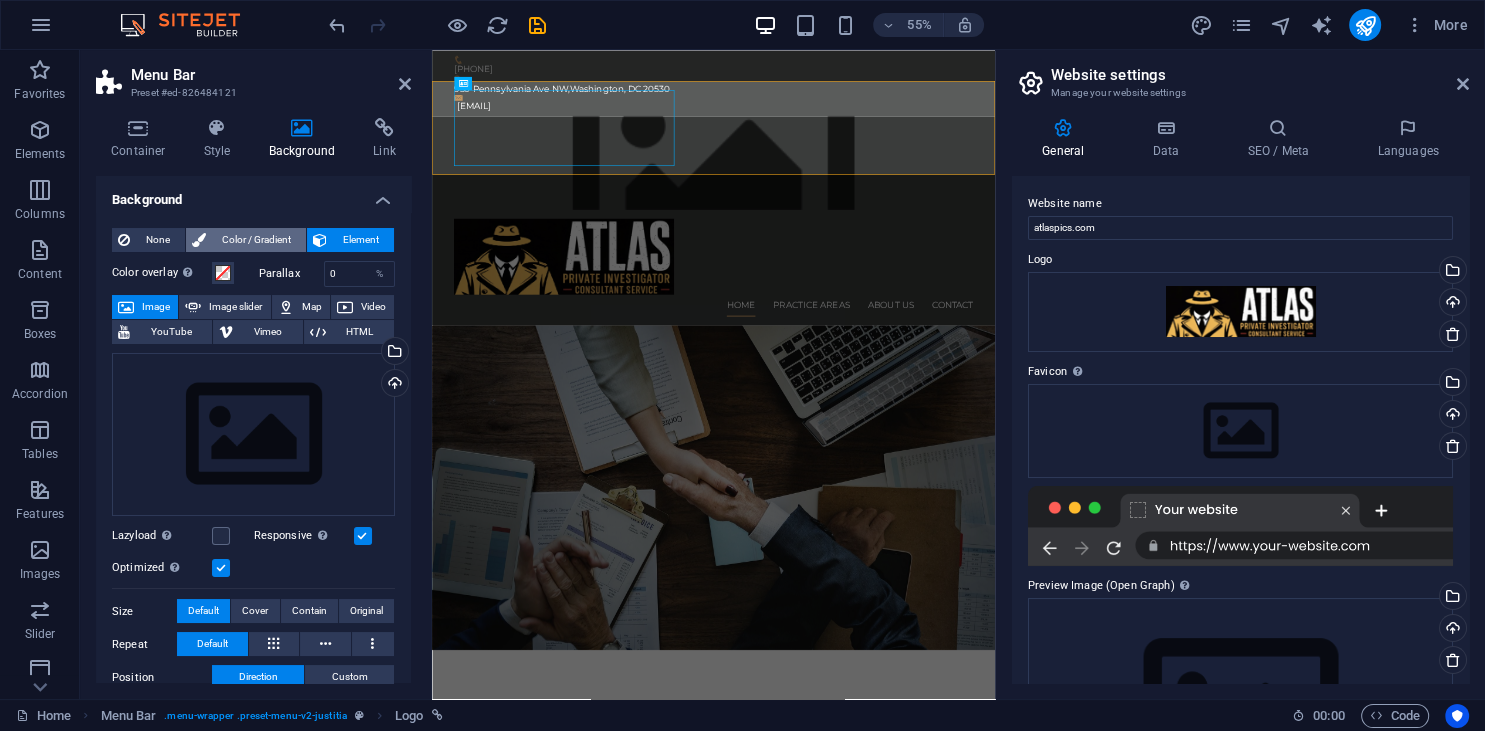 type 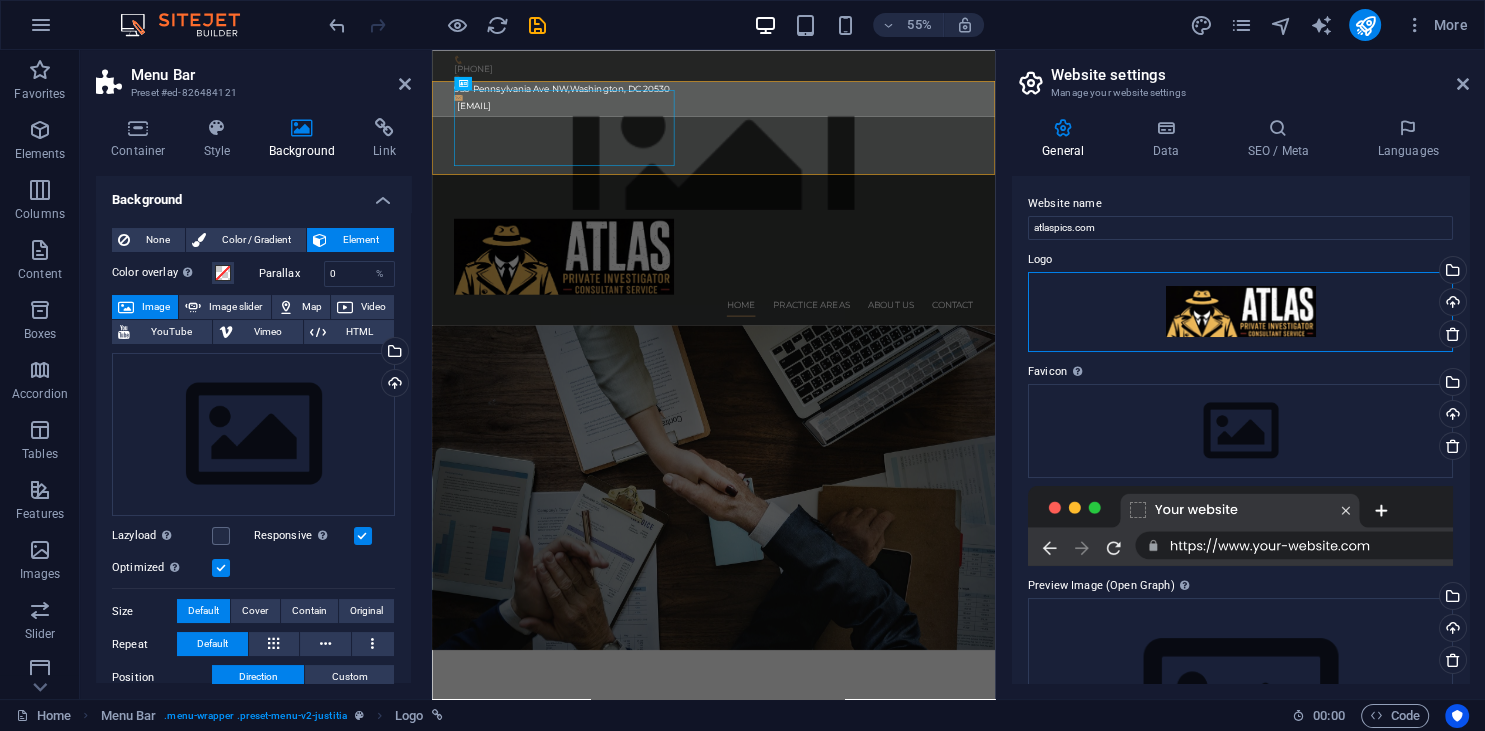 click on "Drag files here, click to choose files or select files from Files or our free stock photos & videos" at bounding box center (1240, 312) 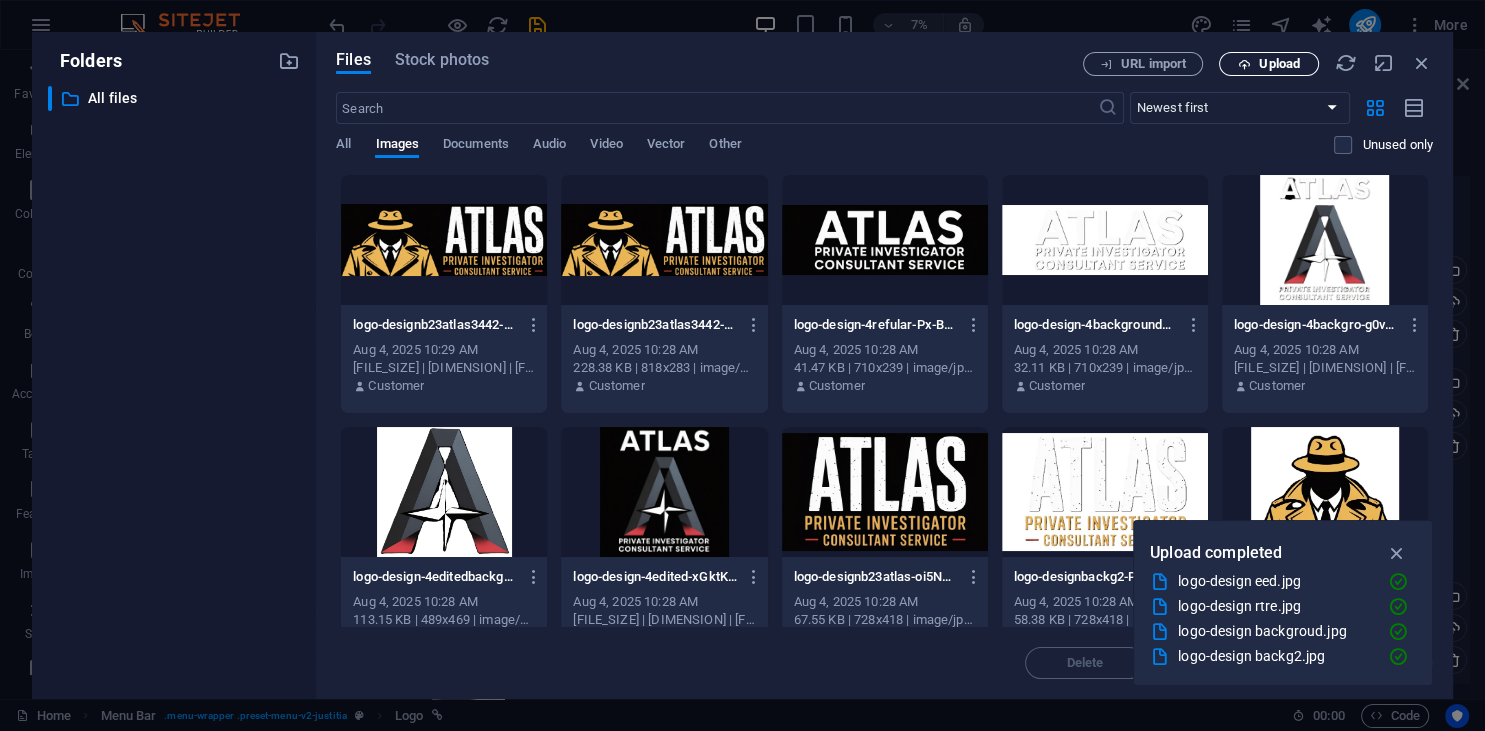 click on "Upload" at bounding box center [1269, 64] 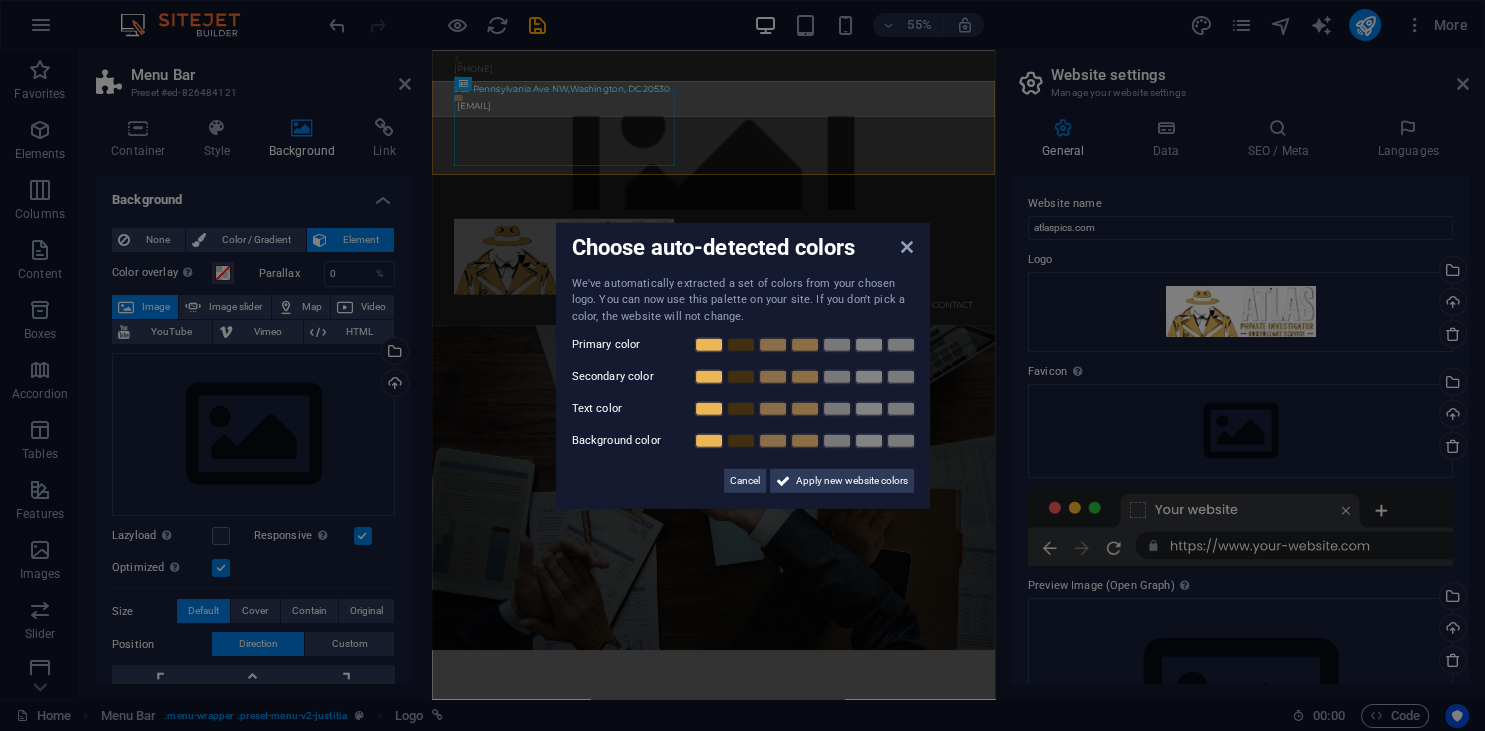 click on "Choose auto-detected colors We've automatically extracted a set of colors from your chosen logo. You can now use this palette on your site. If you don't pick a color, the website will not change.  Primary color Secondary color Text color Background color Cancel Apply new website colors" at bounding box center (742, 365) 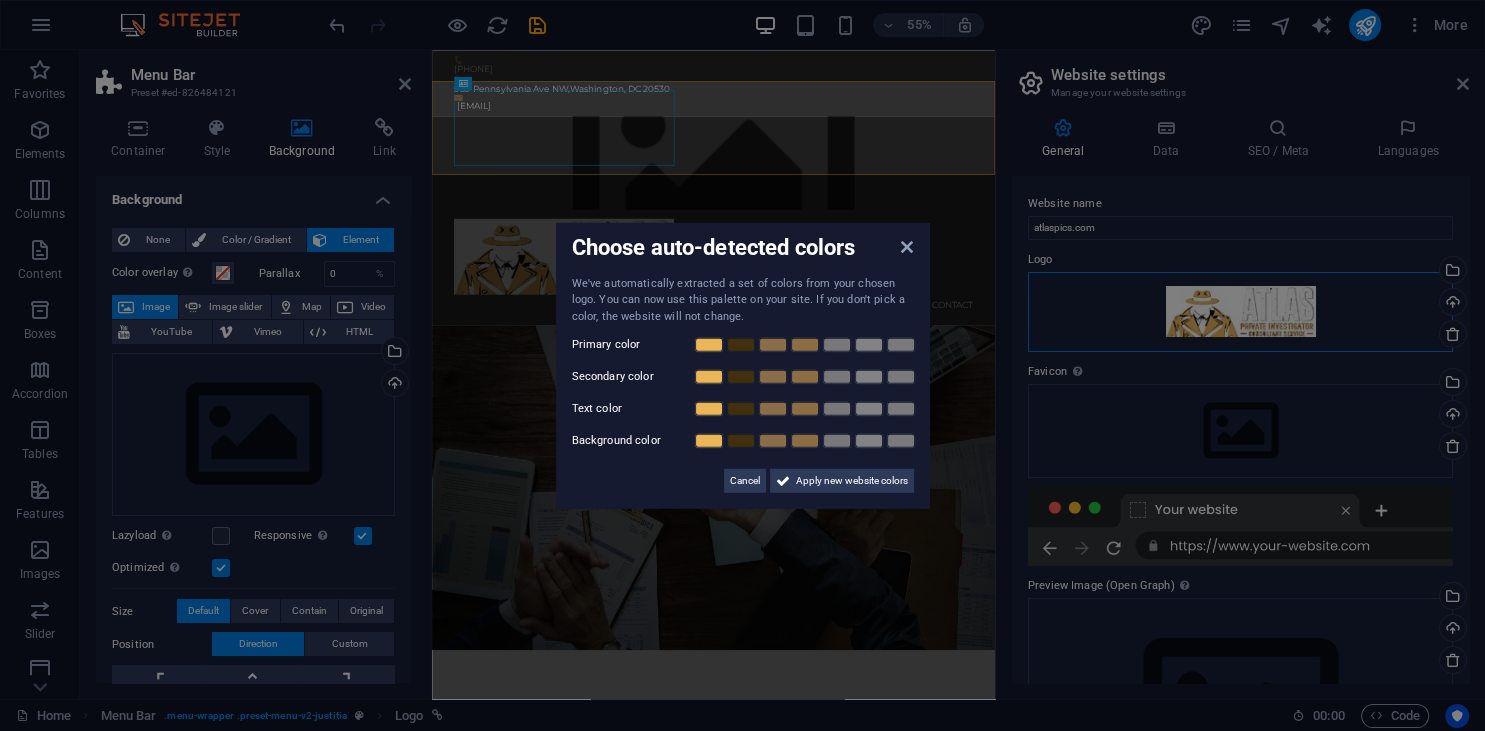 click on "Drag files here, click to choose files or select files from Files or our free stock photos & videos" at bounding box center [1240, 312] 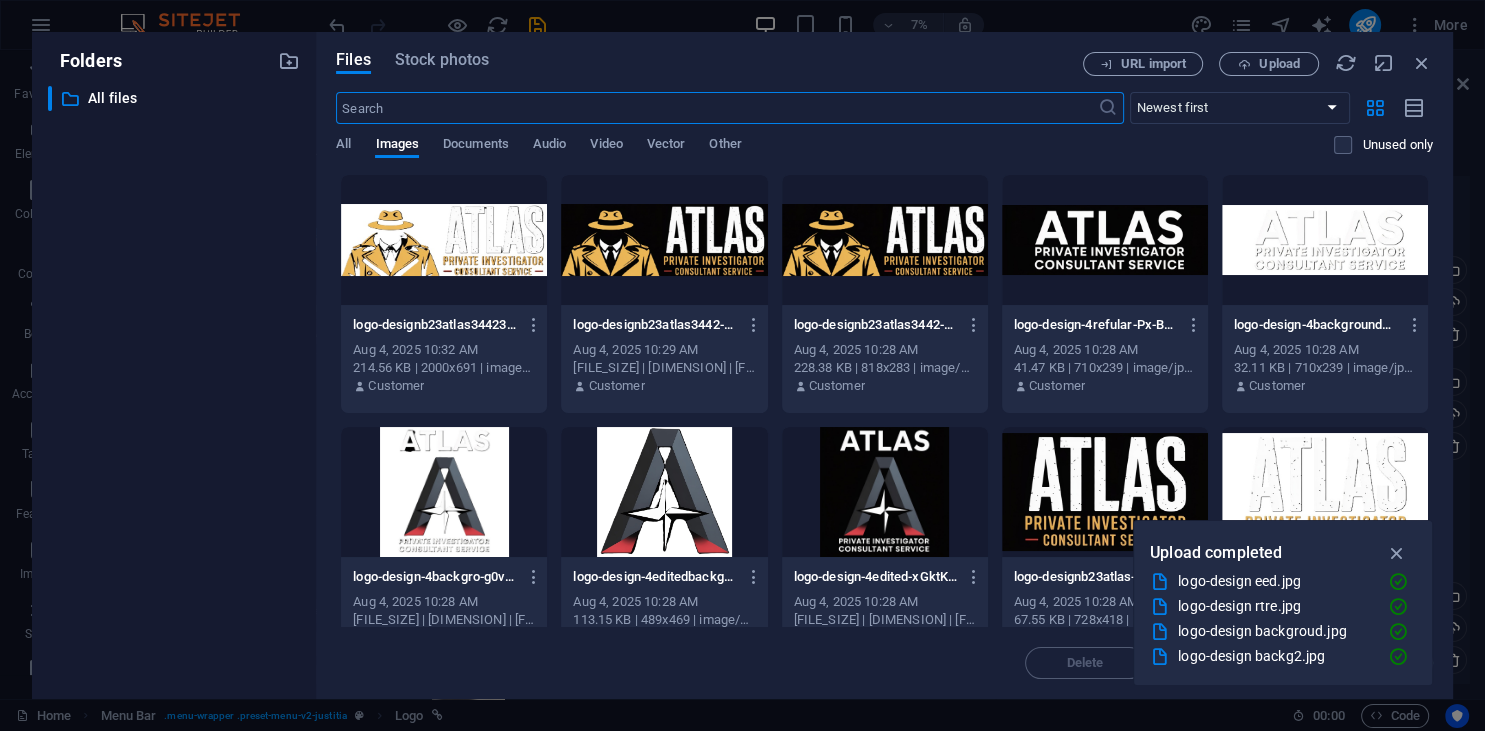 click at bounding box center (444, 240) 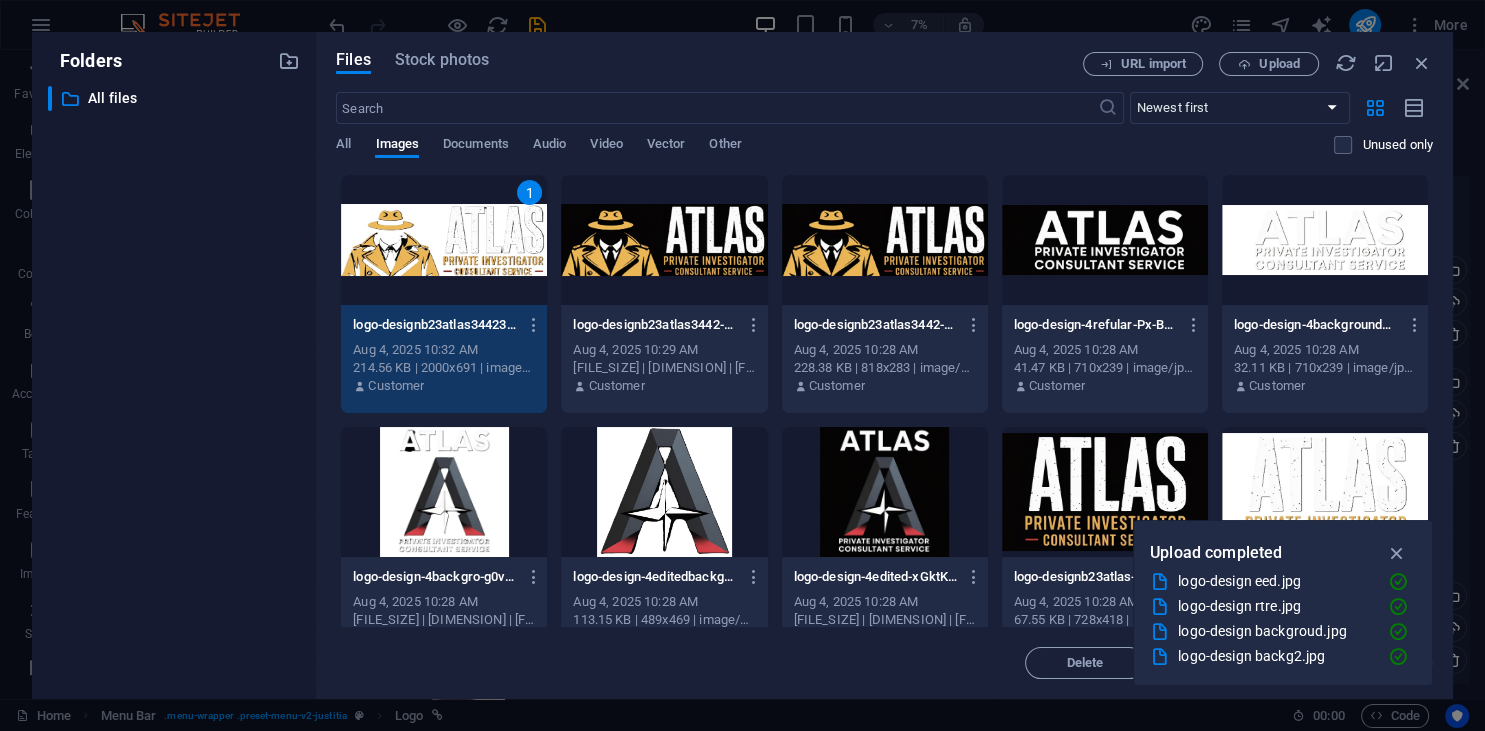 click on "1" at bounding box center (444, 240) 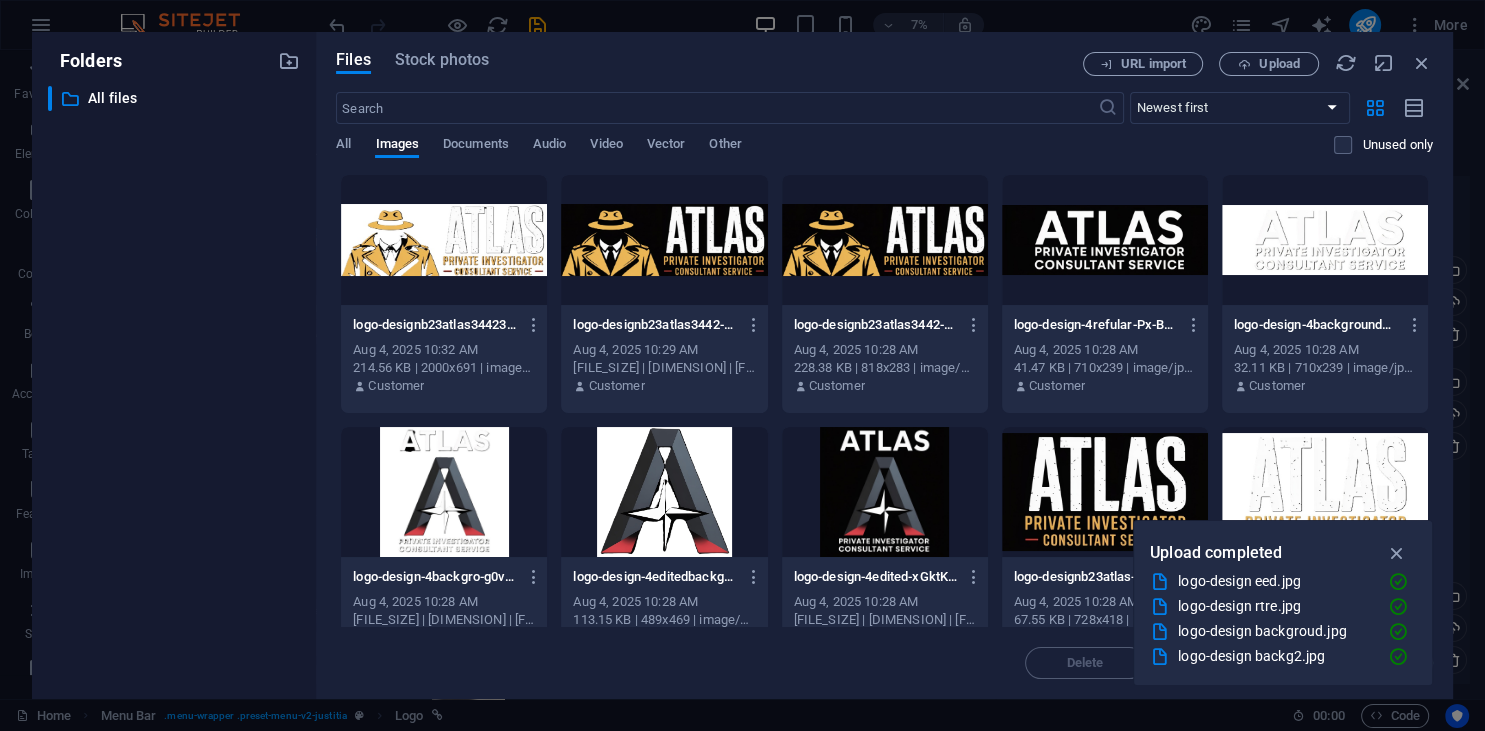 click at bounding box center (444, 240) 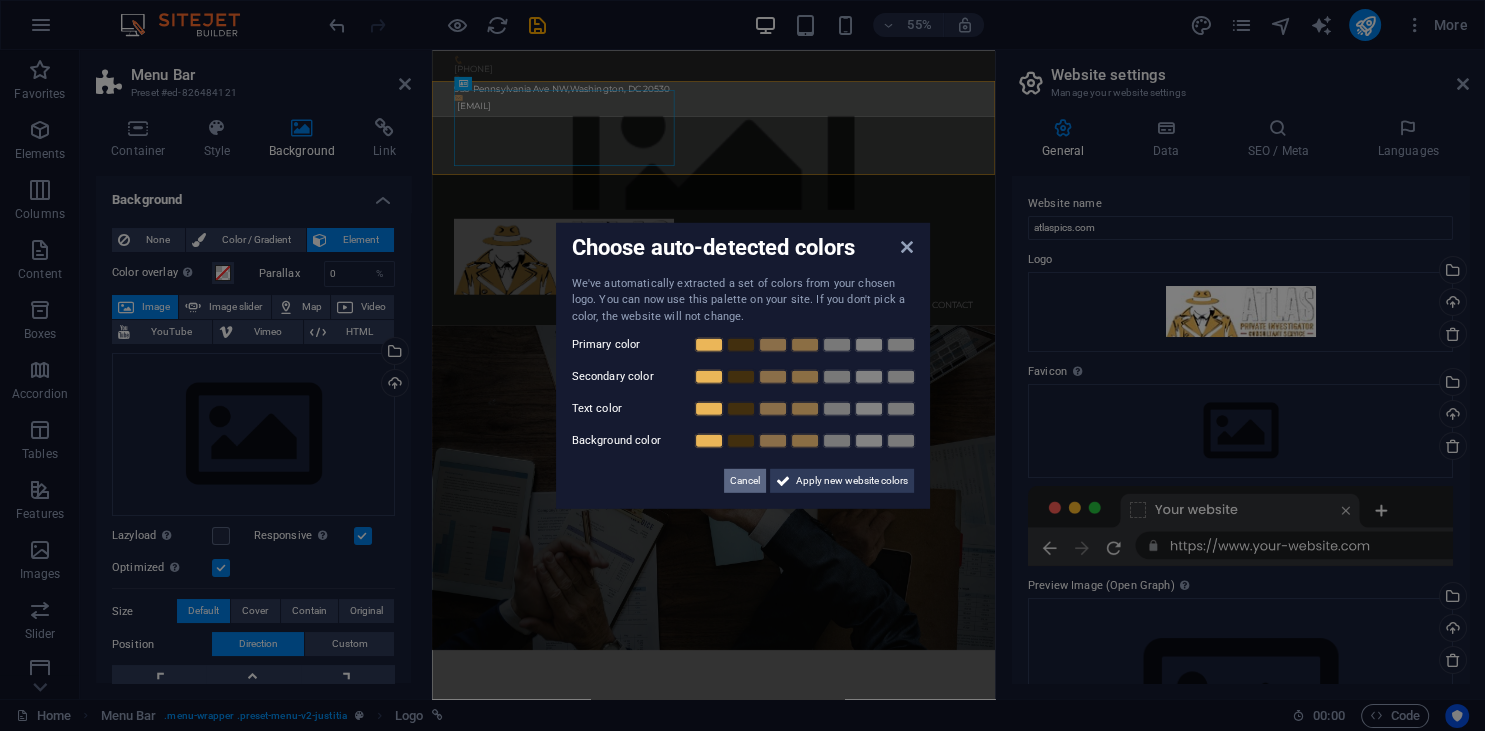 click on "Cancel" at bounding box center [745, 481] 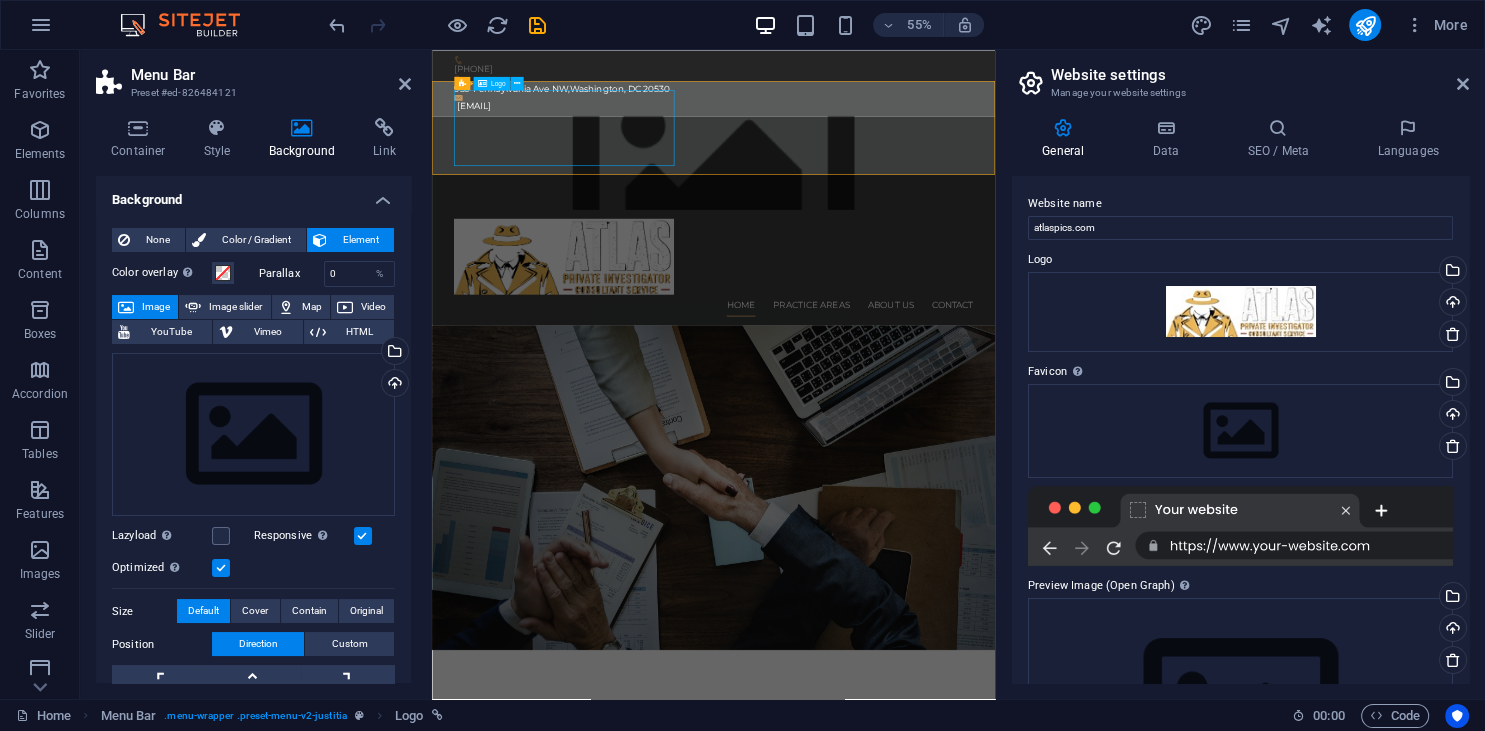 click at bounding box center [944, 424] 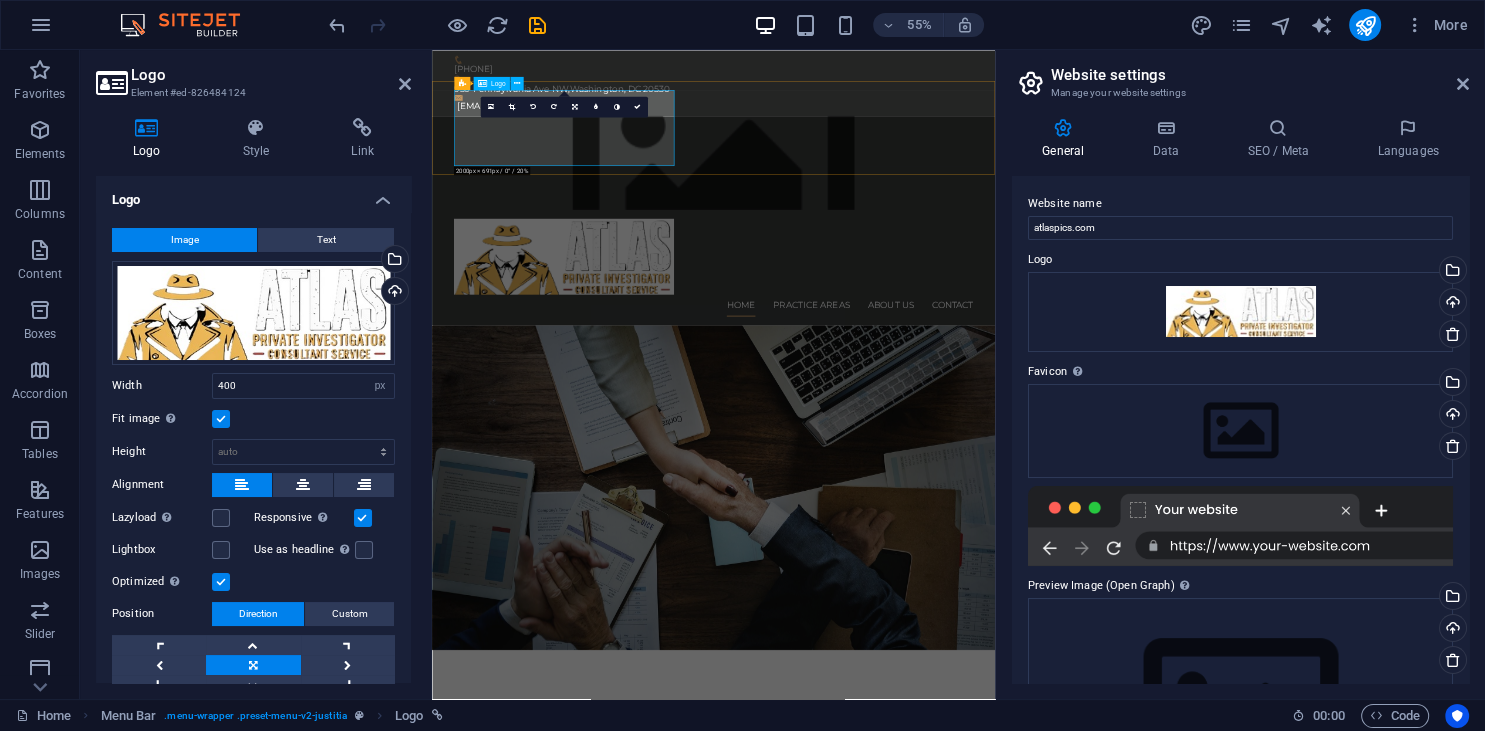 scroll, scrollTop: 7, scrollLeft: 0, axis: vertical 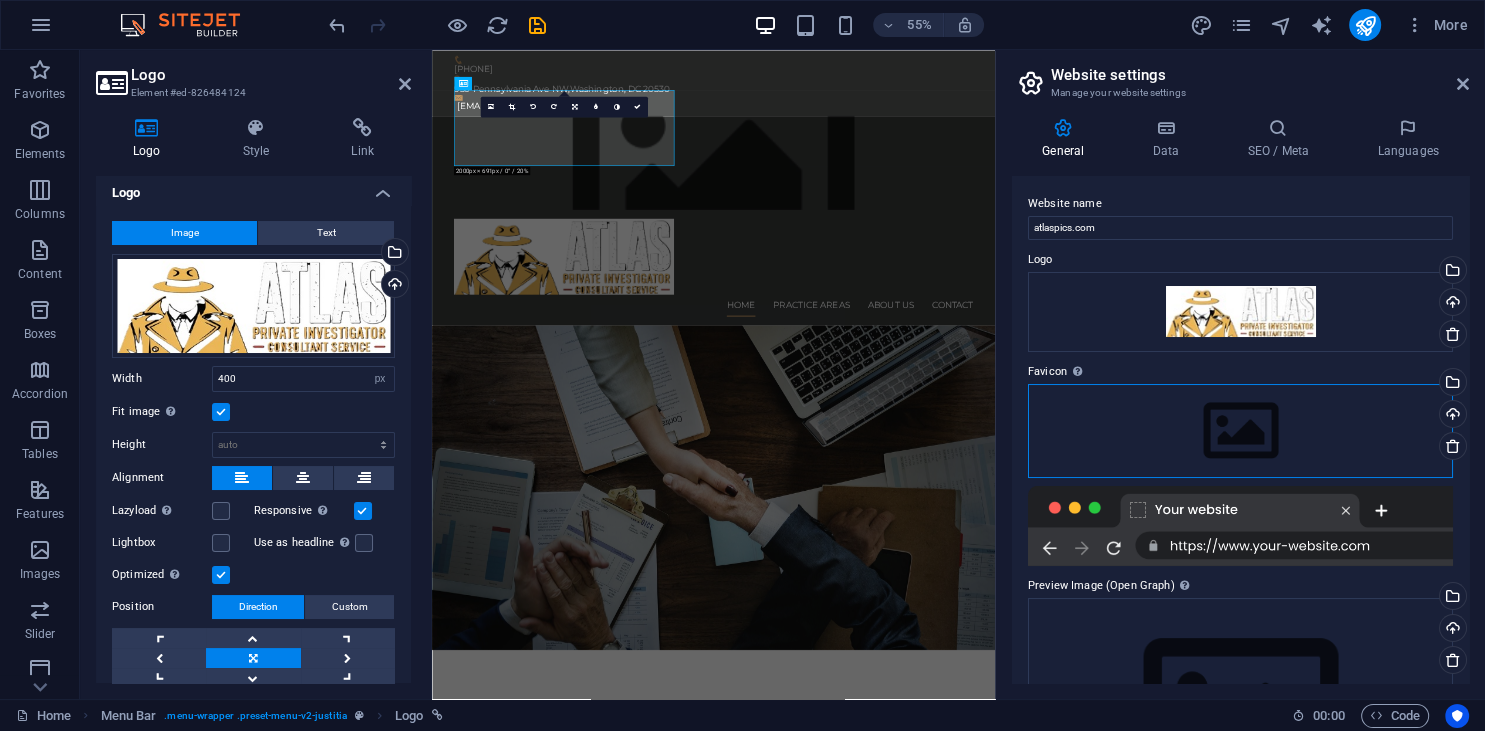 click on "Drag files here, click to choose files or select files from Files or our free stock photos & videos" at bounding box center (1240, 431) 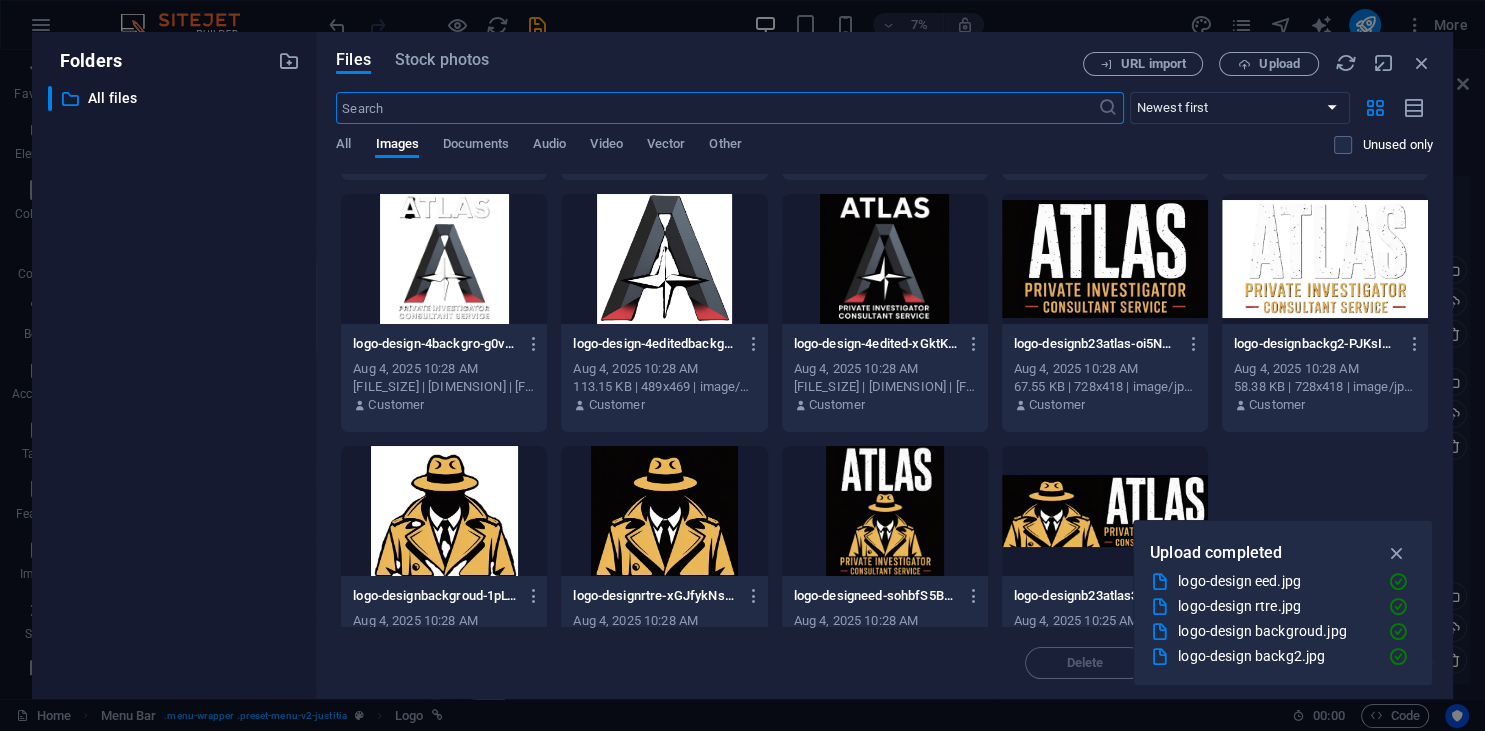 scroll, scrollTop: 291, scrollLeft: 0, axis: vertical 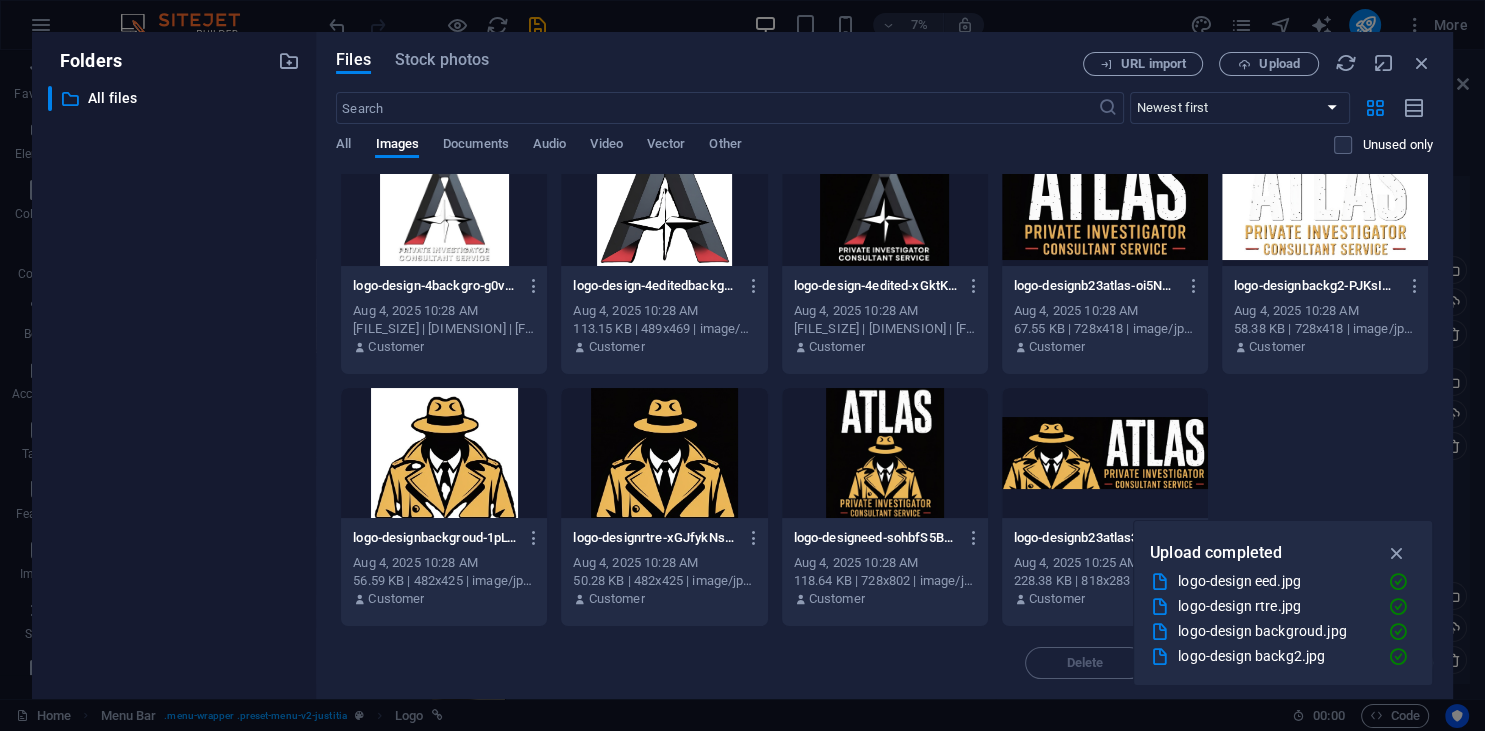 click at bounding box center (664, 453) 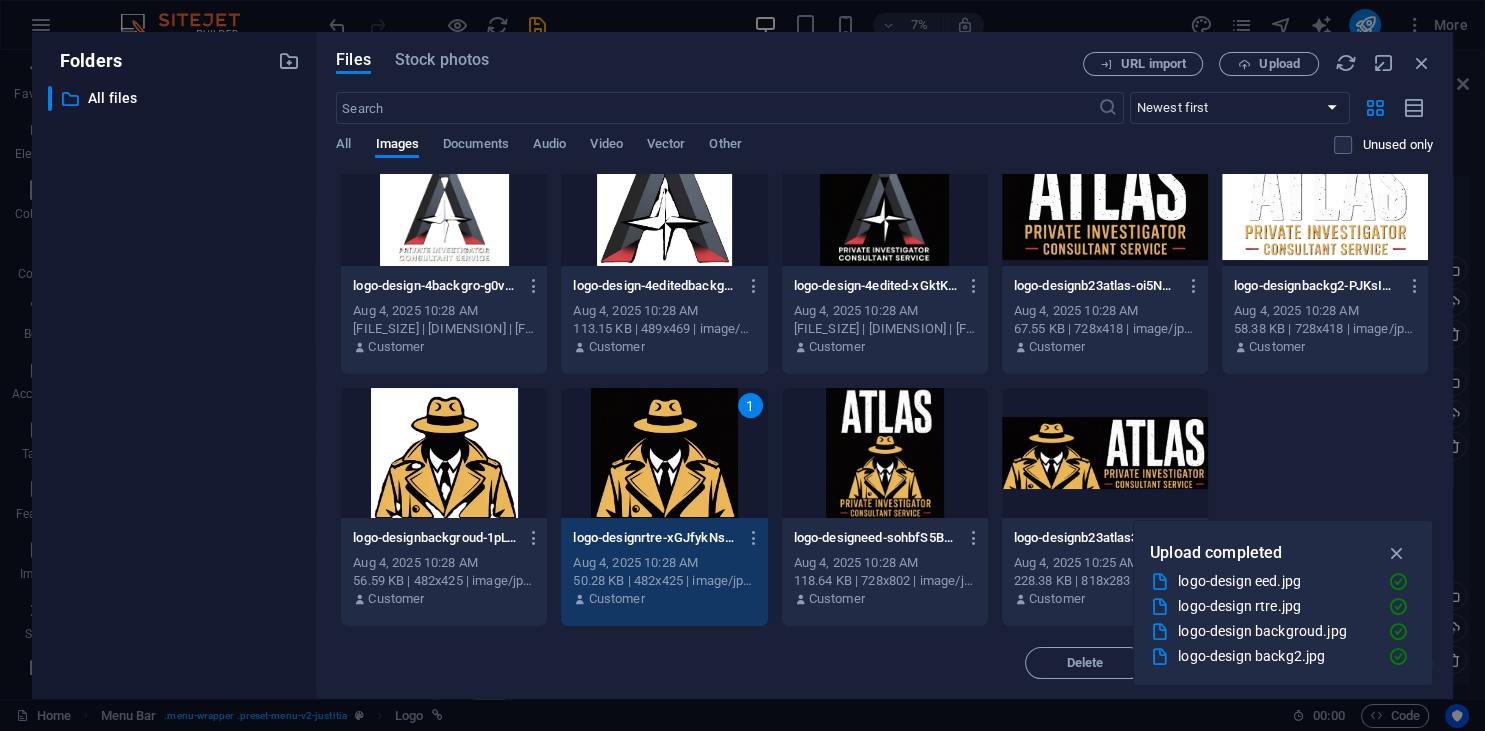 click on "1" at bounding box center (664, 453) 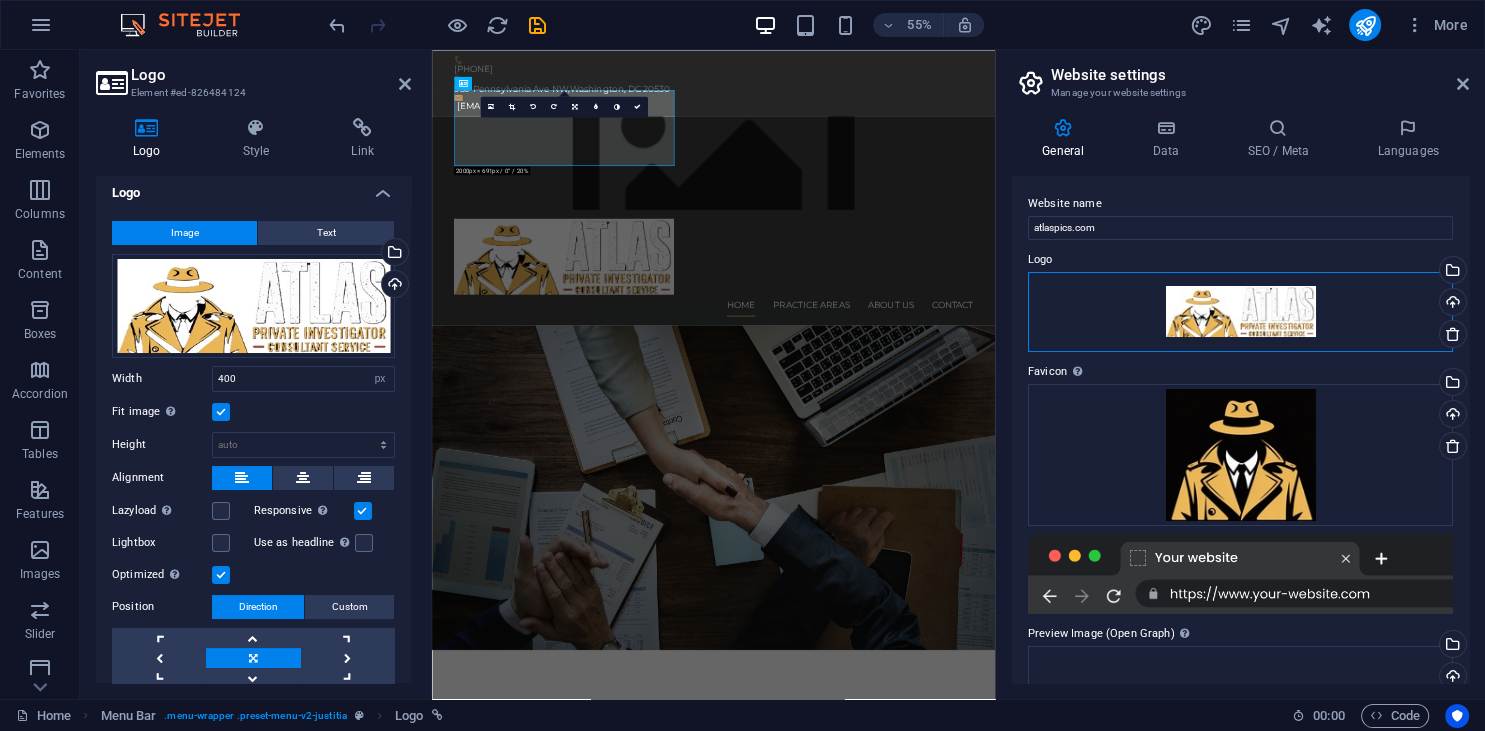 click on "Drag files here, click to choose files or select files from Files or our free stock photos & videos" at bounding box center (1240, 312) 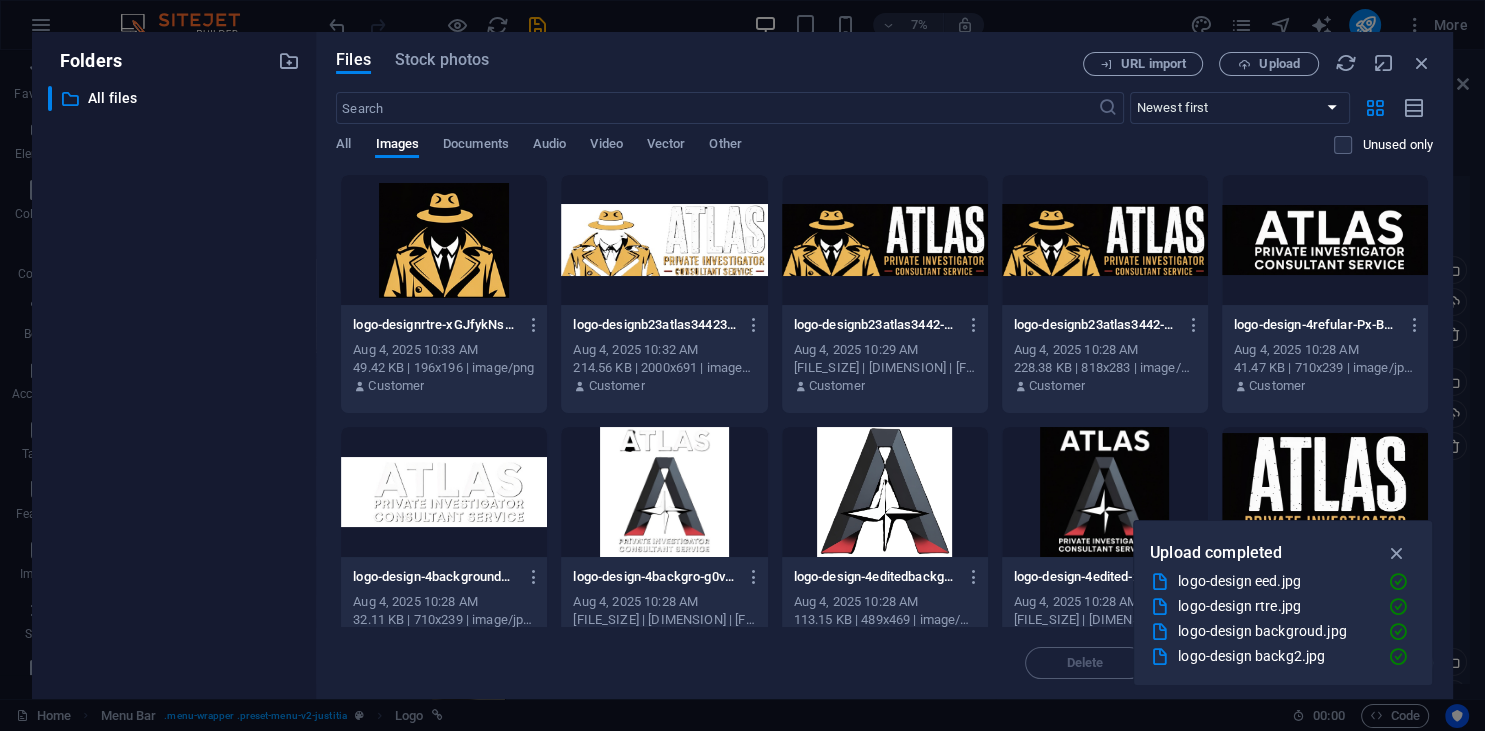 click at bounding box center [1325, 240] 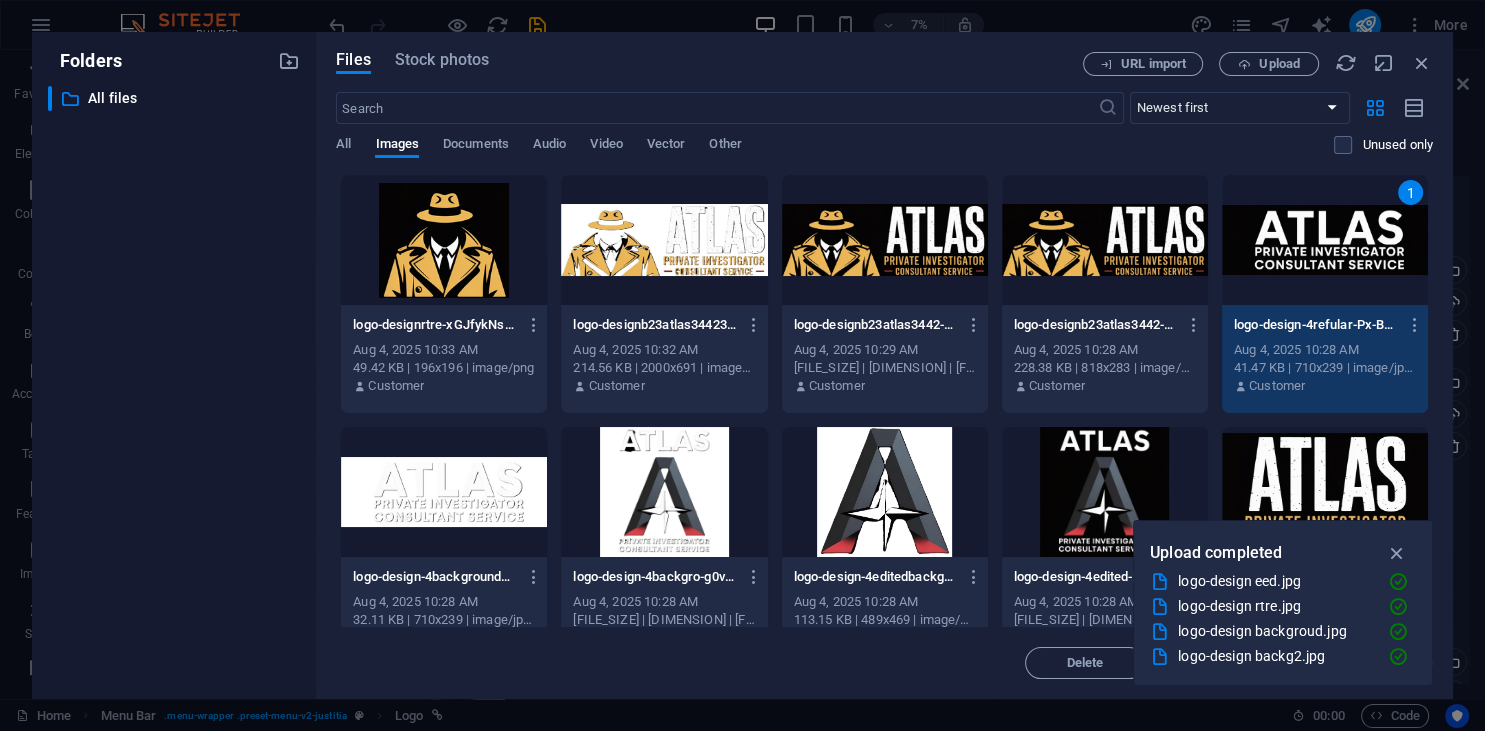click on "1" at bounding box center (1325, 240) 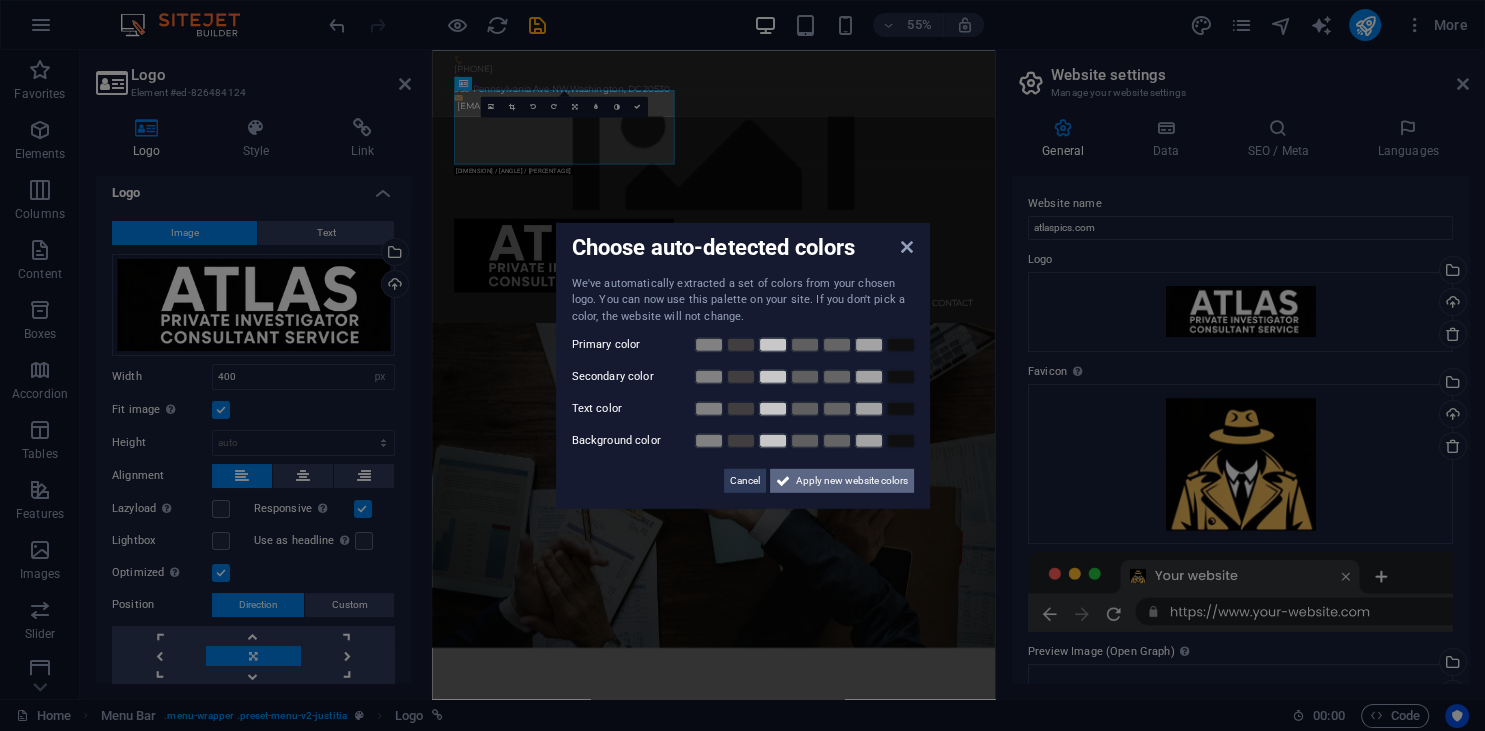 click on "Apply new website colors" at bounding box center [852, 481] 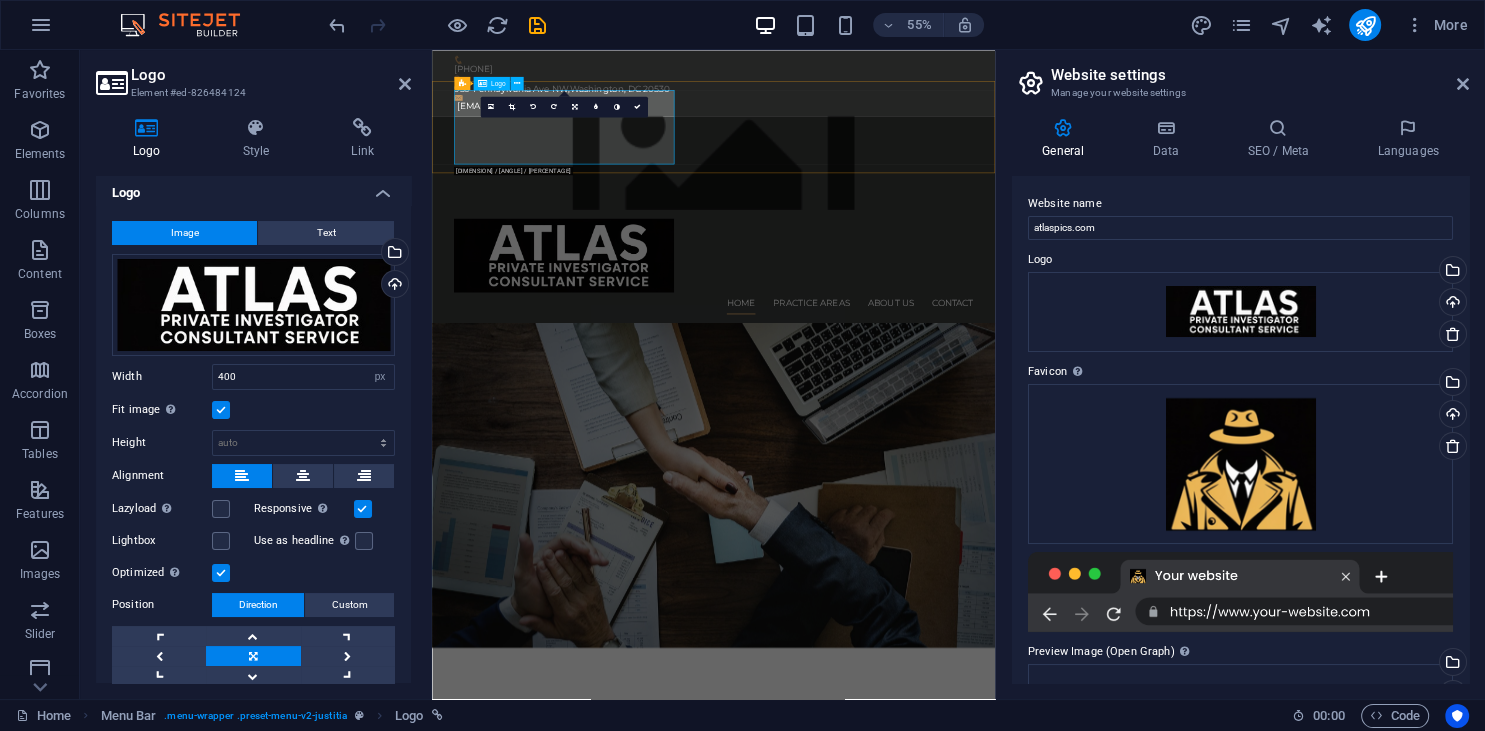 click at bounding box center [944, 422] 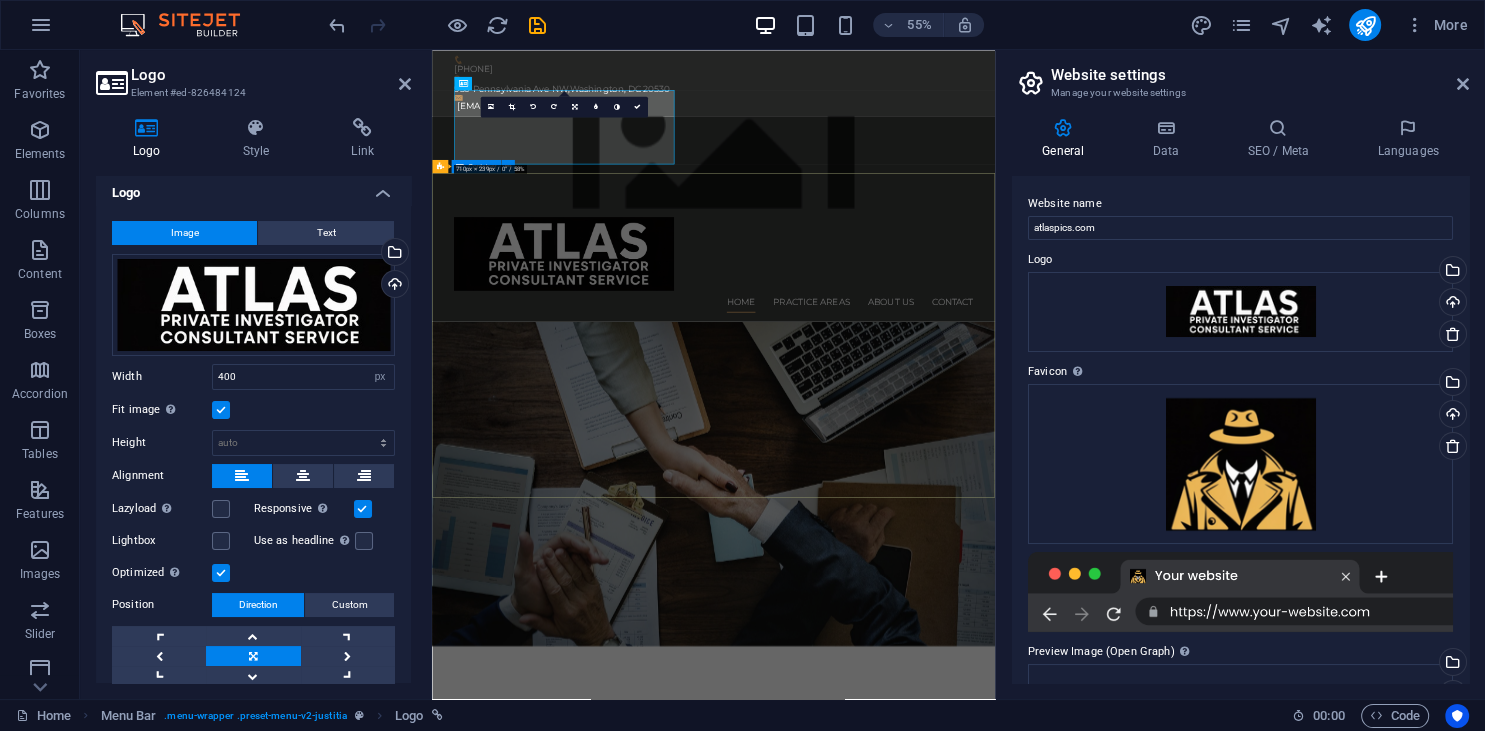 click on "We protect your rights Consetetur sadipscing elitr, sed diam nonumy eirmod tempor invidunt ut labore et dolore magna aliquyam erat, sed diam voluptua. At vero eos et accusam et justo duo dolores et ea rebum. Learn more" at bounding box center (944, 1325) 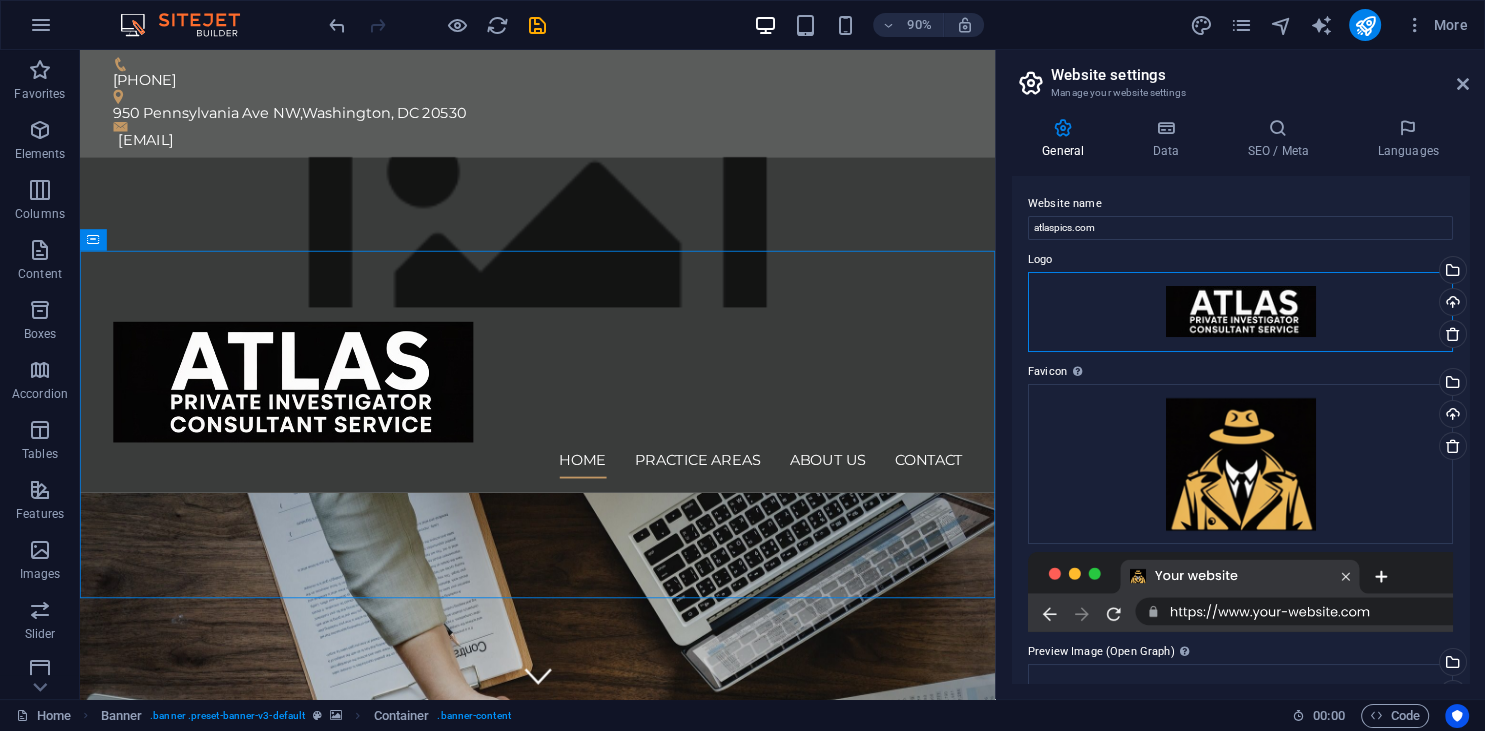click on "Drag files here, click to choose files or select files from Files or our free stock photos & videos" at bounding box center (1240, 312) 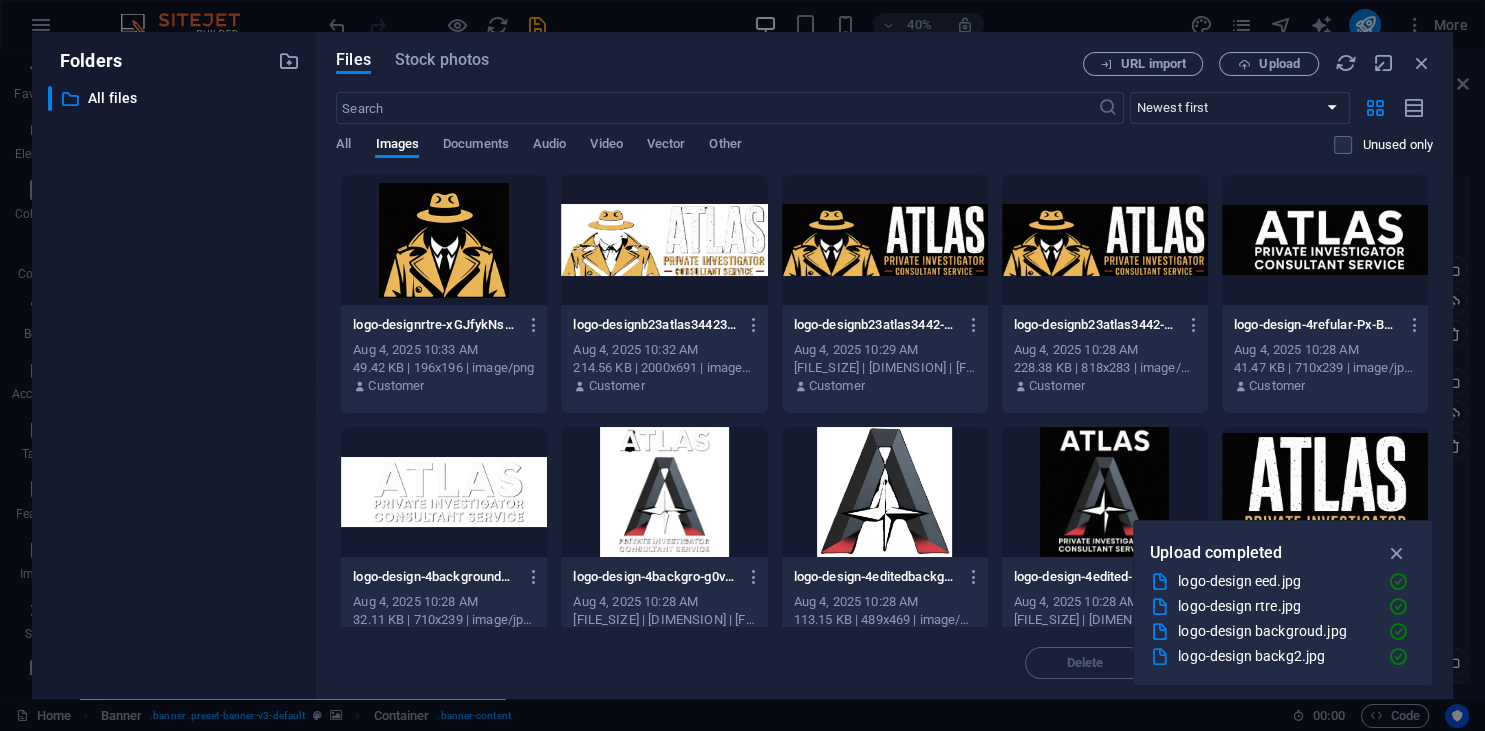 click at bounding box center [885, 240] 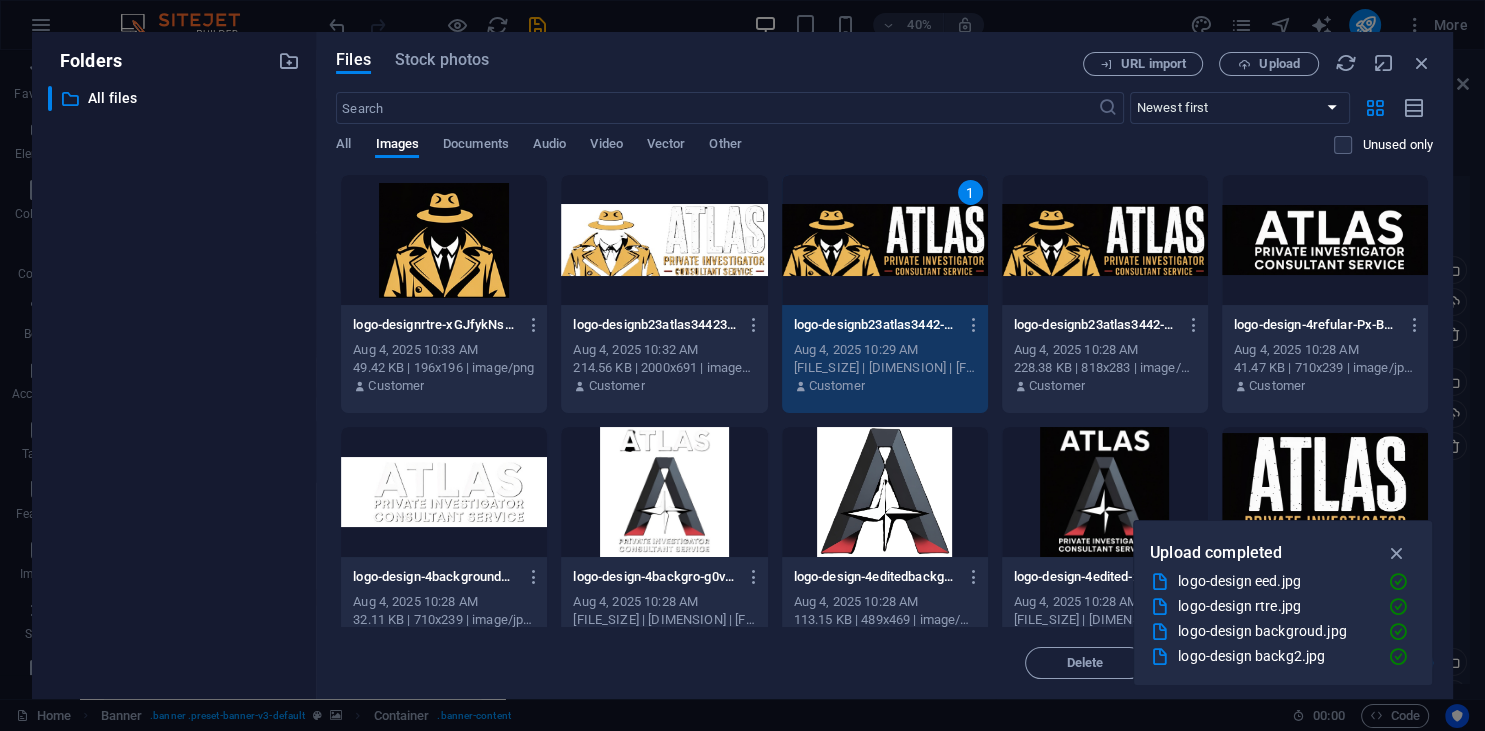 click on "1" at bounding box center [885, 240] 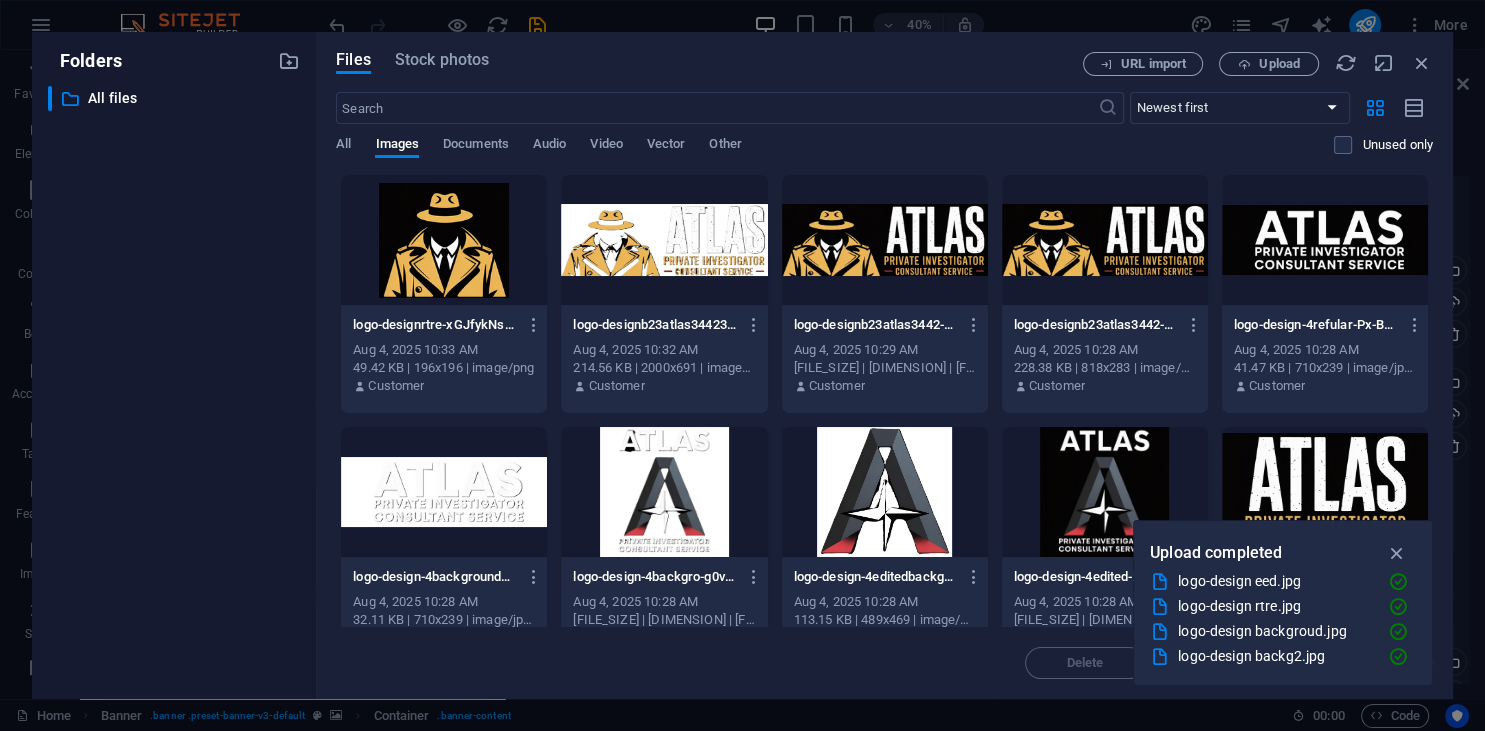click at bounding box center [885, 240] 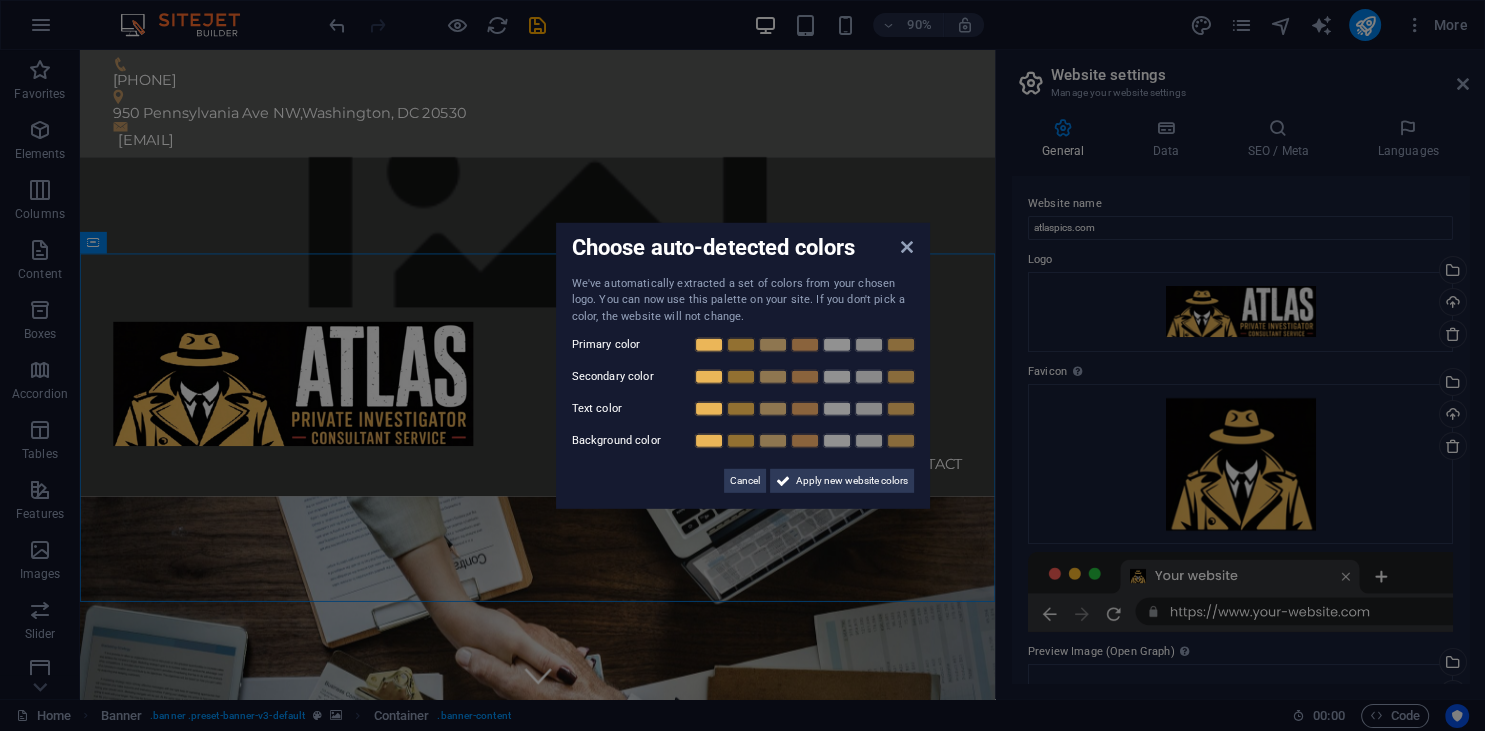 click on "Choose auto-detected colors We've automatically extracted a set of colors from your chosen logo. You can now use this palette on your site. If you don't pick a color, the website will not change.  Primary color Secondary color Text color Background color Cancel Apply new website colors" at bounding box center (742, 365) 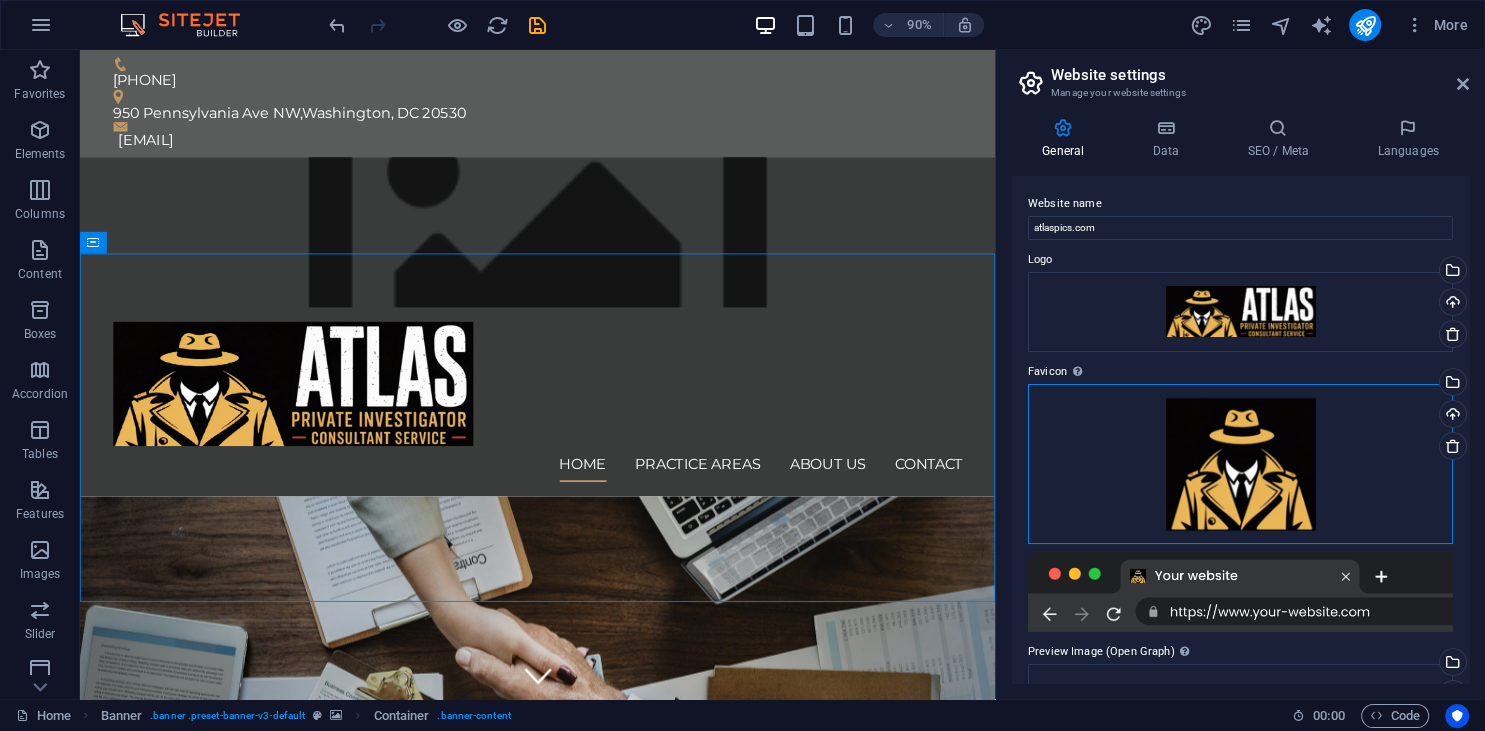 click on "Drag files here, click to choose files or select files from Files or our free stock photos & videos" at bounding box center (1240, 464) 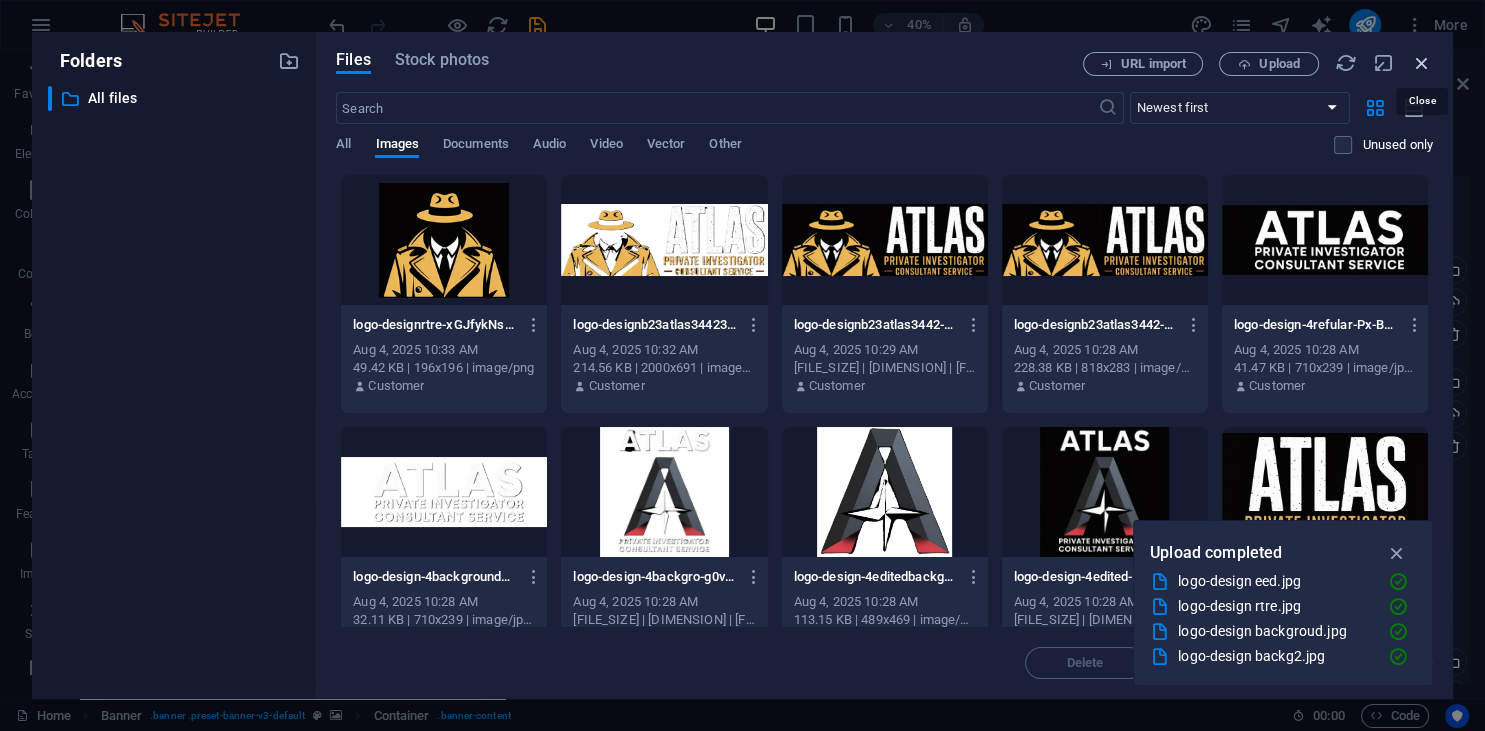 click at bounding box center [1422, 63] 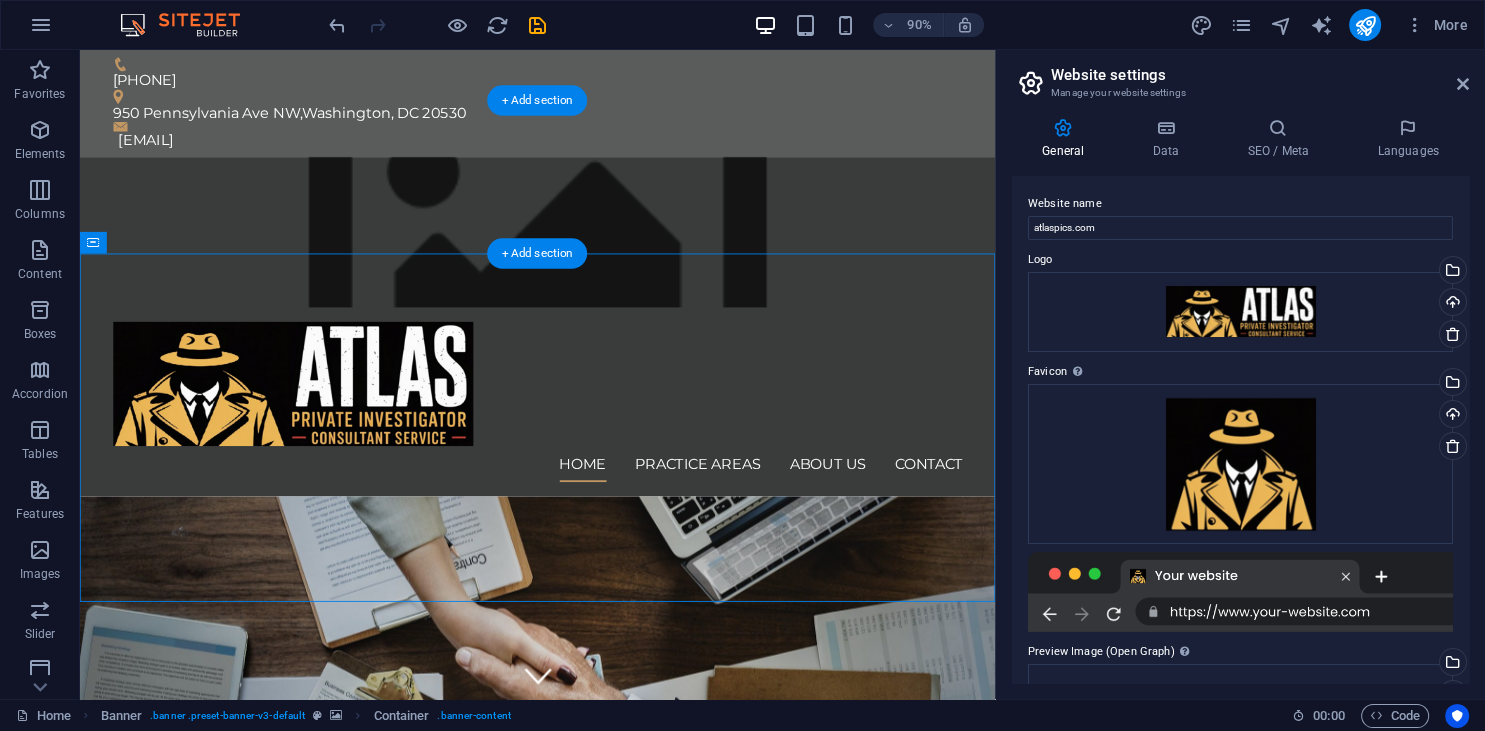 click at bounding box center [588, 252] 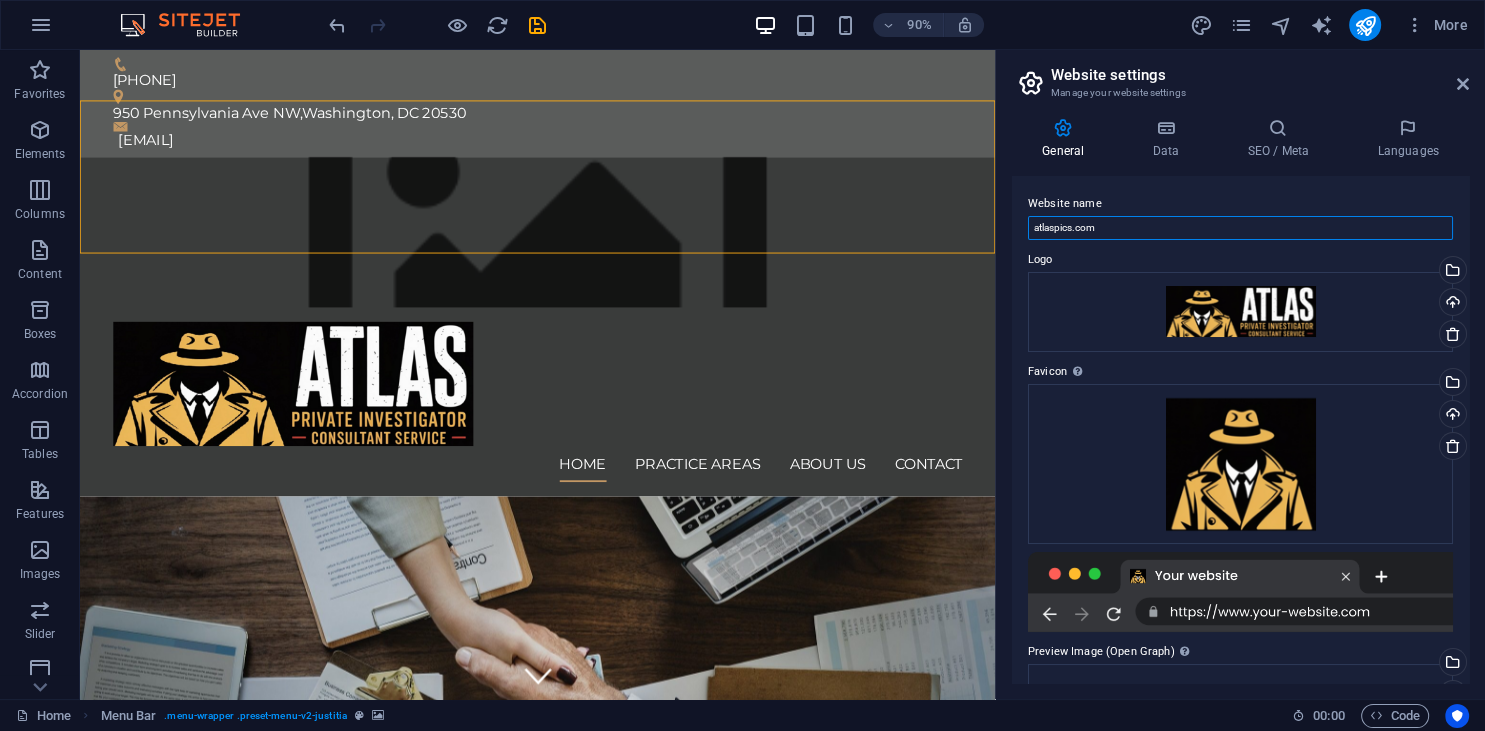 click on "atlaspics.com" at bounding box center [1240, 228] 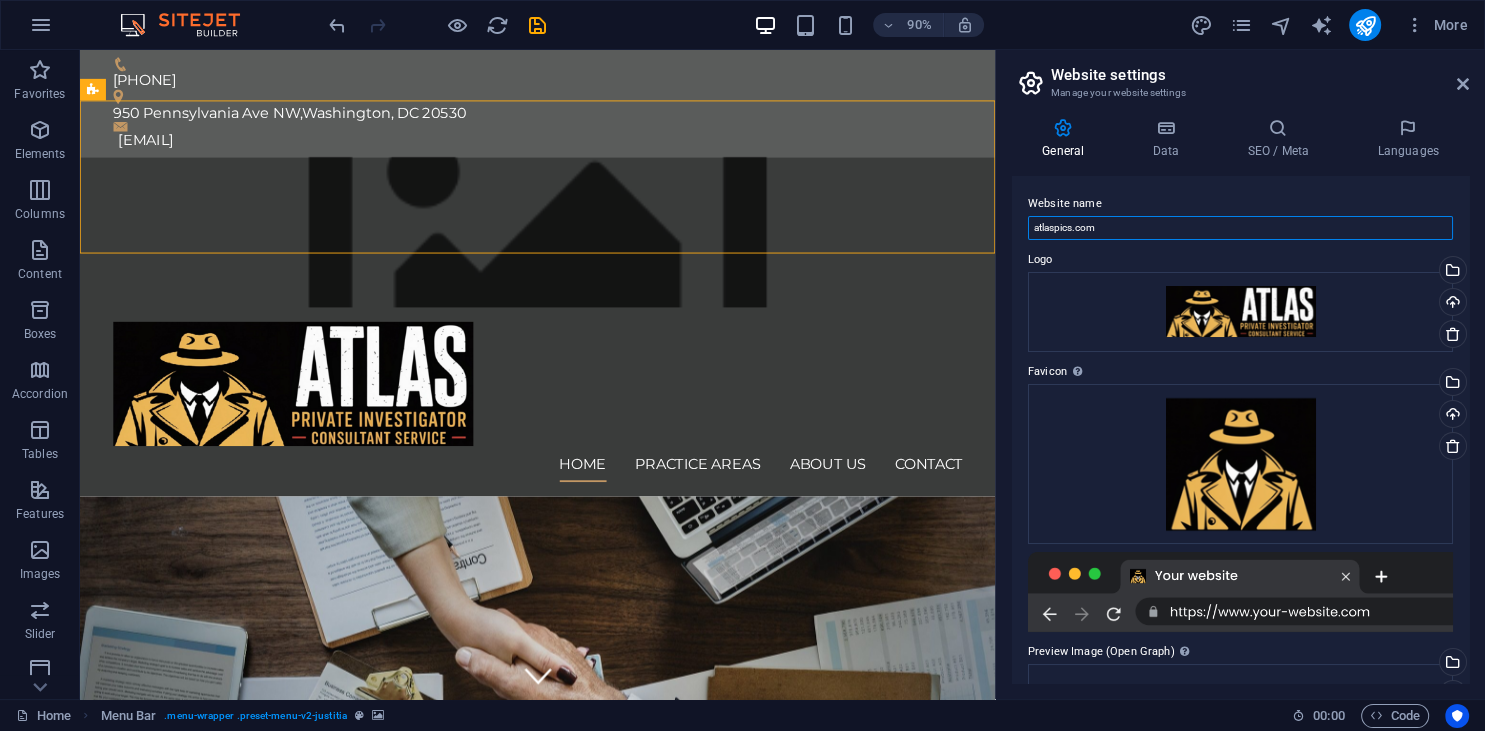 drag, startPoint x: 1461, startPoint y: 418, endPoint x: 1470, endPoint y: 461, distance: 43.931767 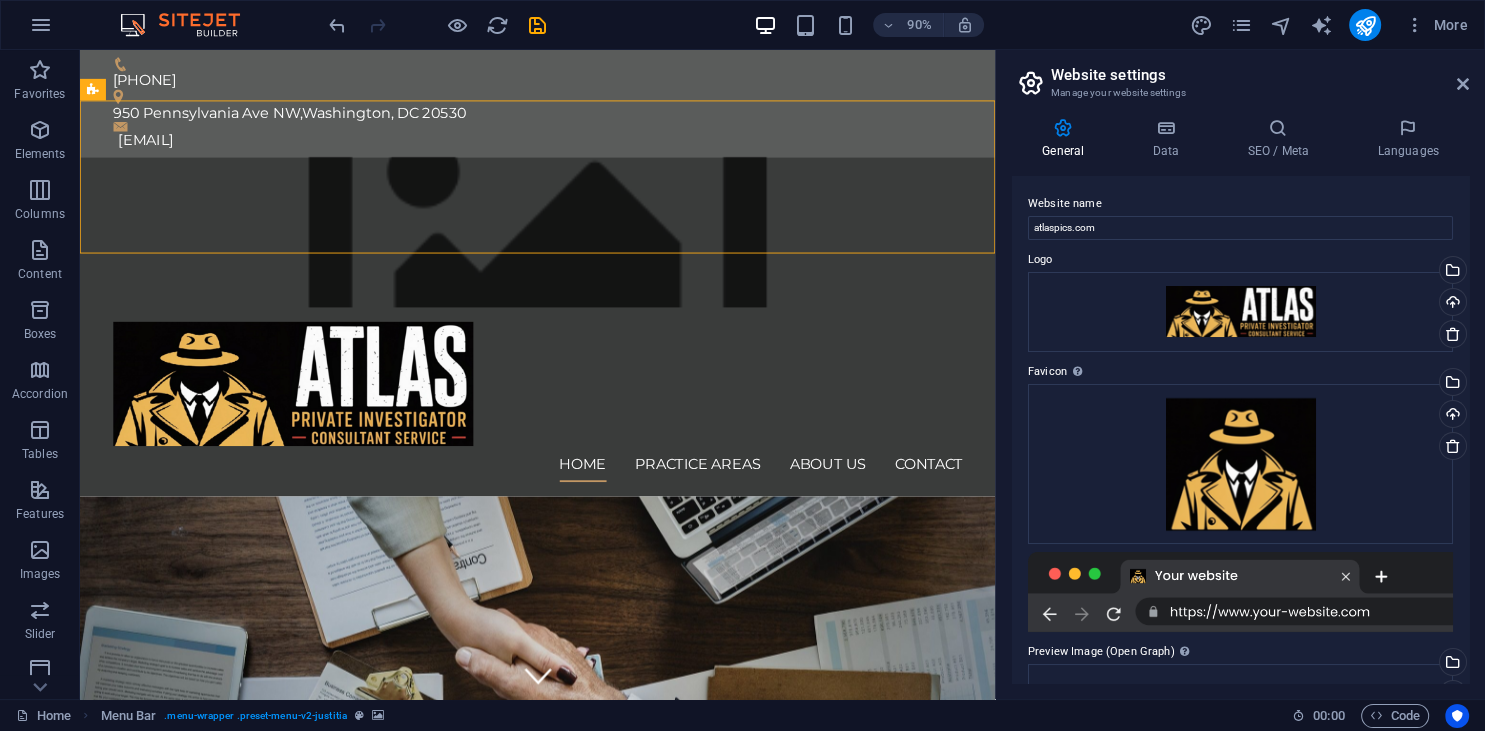 click on "General Data SEO / Meta Languages Website name atlaspics.com Logo Drag files here, click to choose files or select files from Files or our free stock photos & videos Select files from the file manager, stock photos, or upload file(s) Upload Favicon Set the favicon of your website here. A favicon is a small icon shown in the browser tab next to your website title. It helps visitors identify your website. Drag files here, click to choose files or select files from Files or our free stock photos & videos Select files from the file manager, stock photos, or upload file(s) Upload Preview Image (Open Graph) This image will be shown when the website is shared on social networks Drag files here, click to choose files or select files from Files or our free stock photos & videos Select files from the file manager, stock photos, or upload file(s) Upload Contact data for this website. This can be used everywhere on the website and will update automatically. Company atlaspics.com First name Last name Street ZIP code [NUMBER]" at bounding box center [1240, 400] 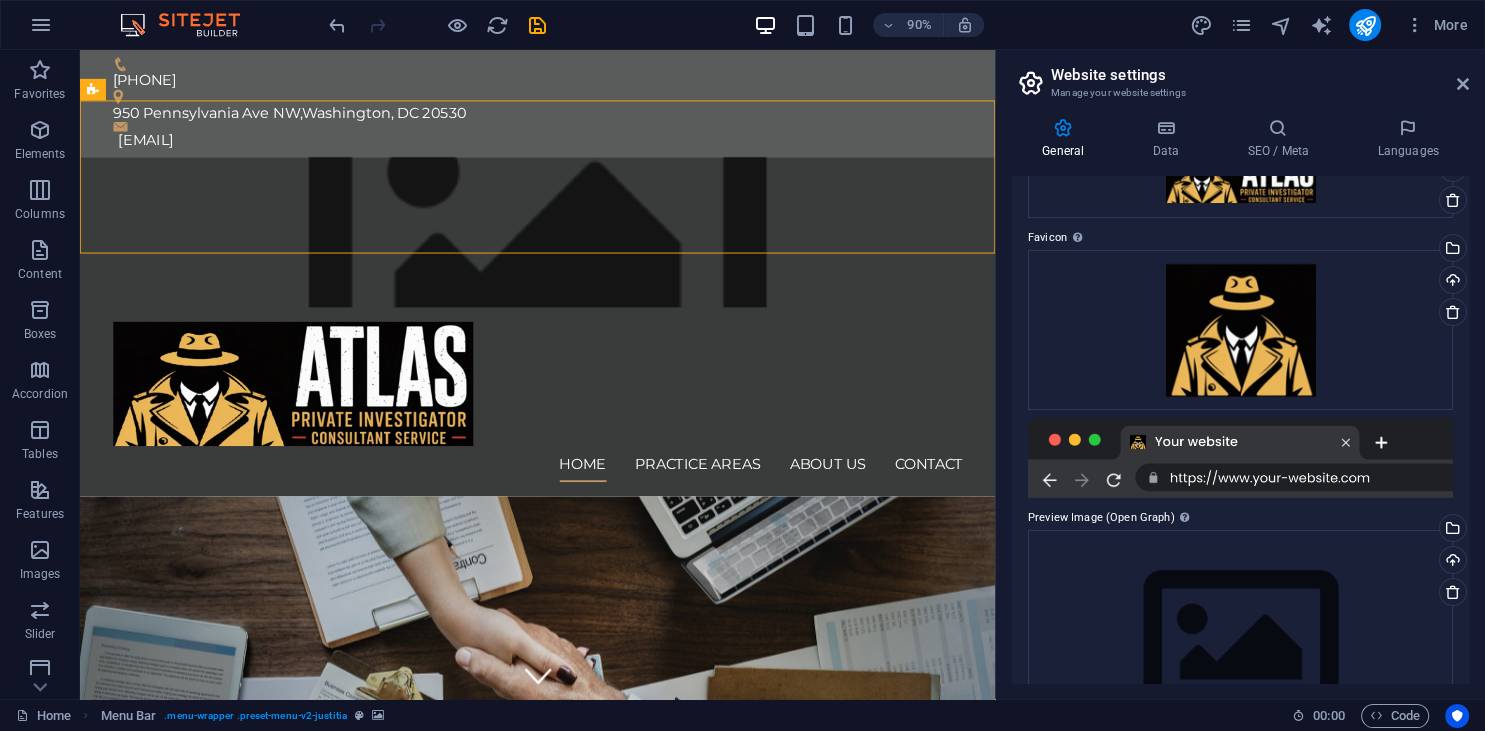 scroll, scrollTop: 225, scrollLeft: 0, axis: vertical 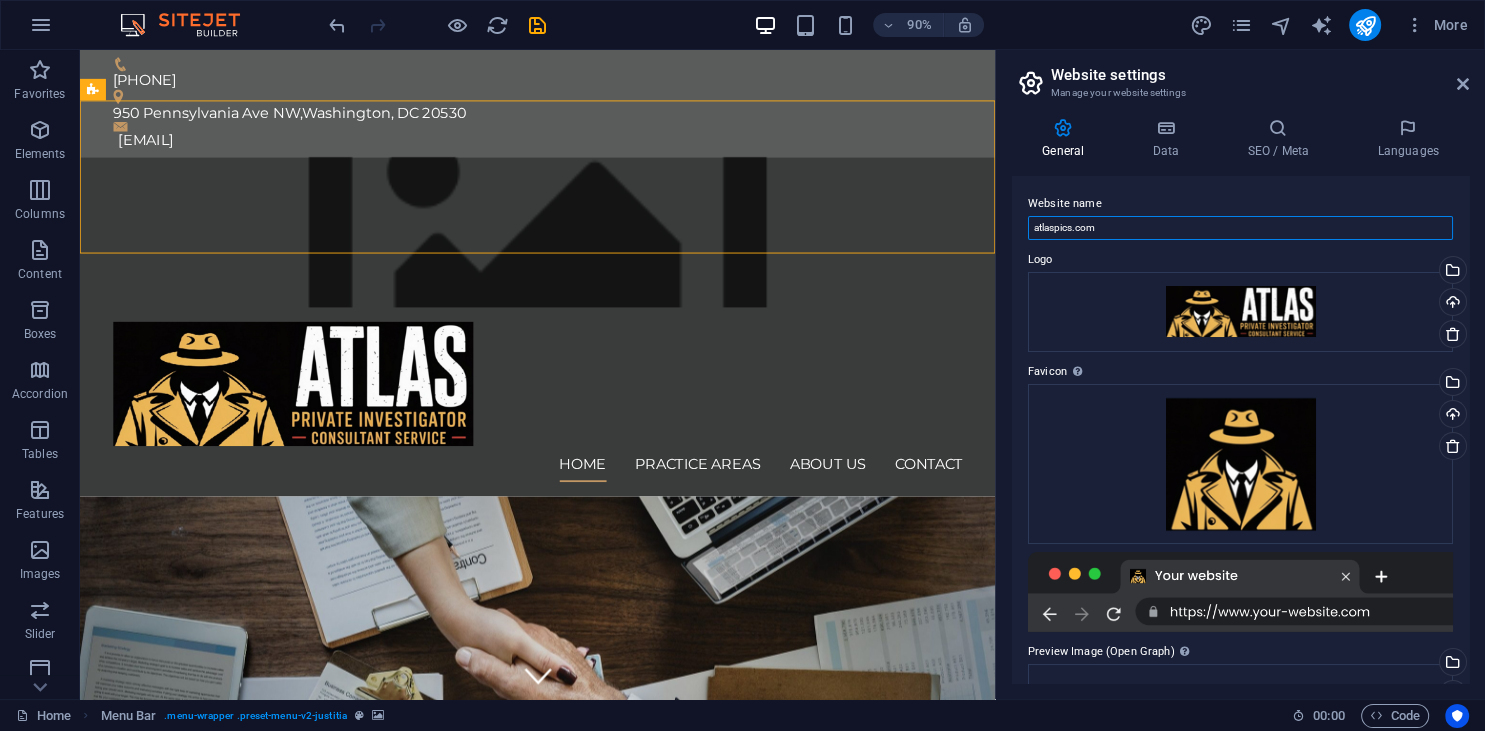 click on "atlaspics.com" at bounding box center [1240, 228] 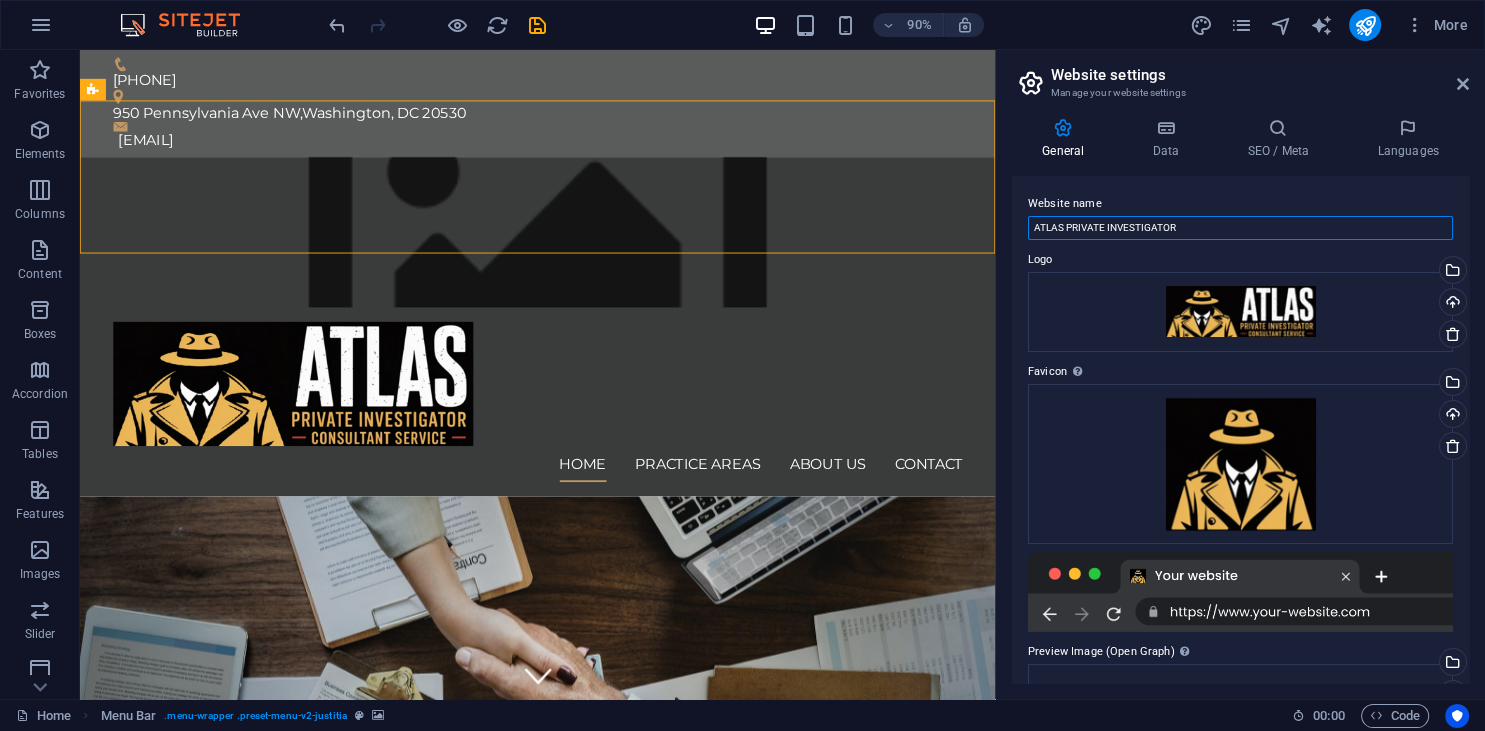 click on "ATLAS PRIVATE INVESTIGATOR" at bounding box center (1240, 228) 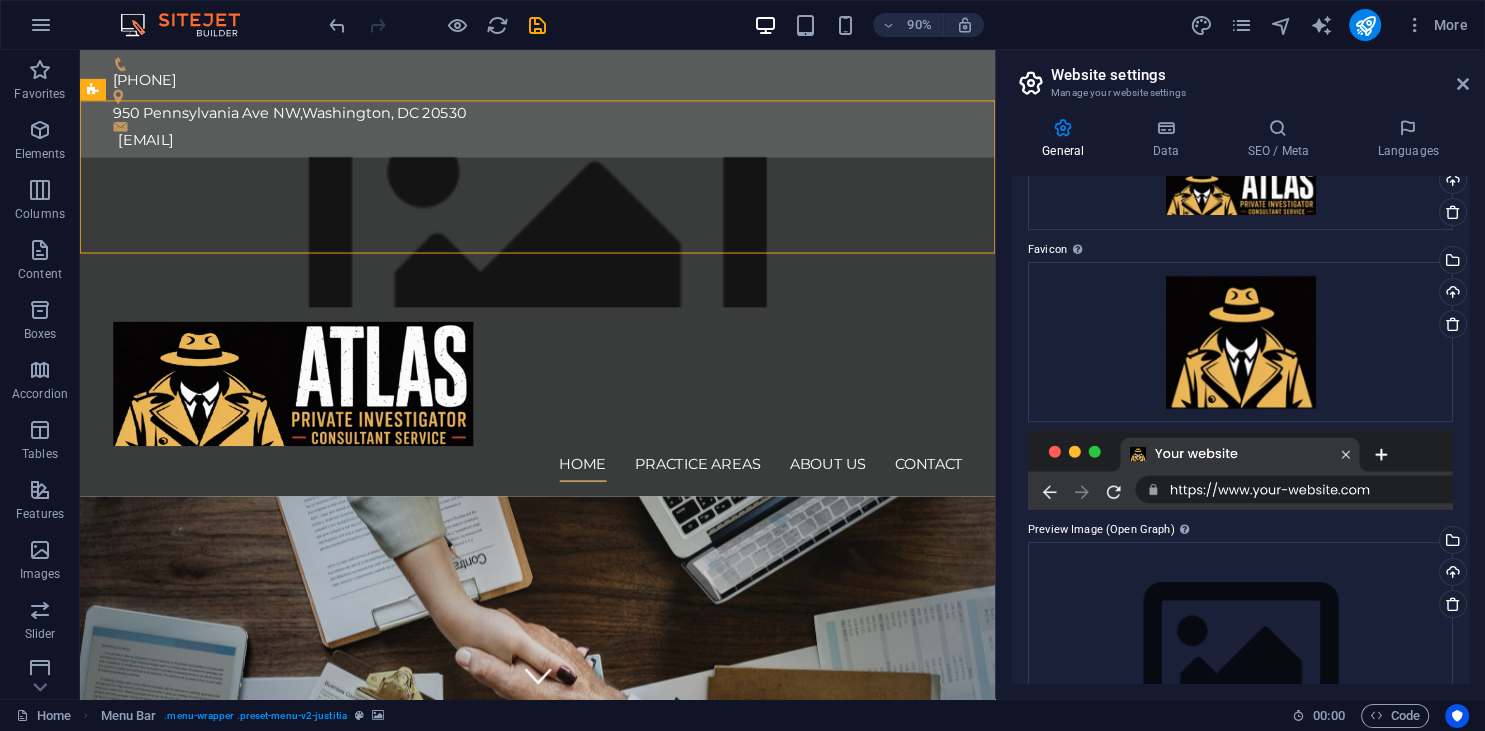 scroll, scrollTop: 225, scrollLeft: 0, axis: vertical 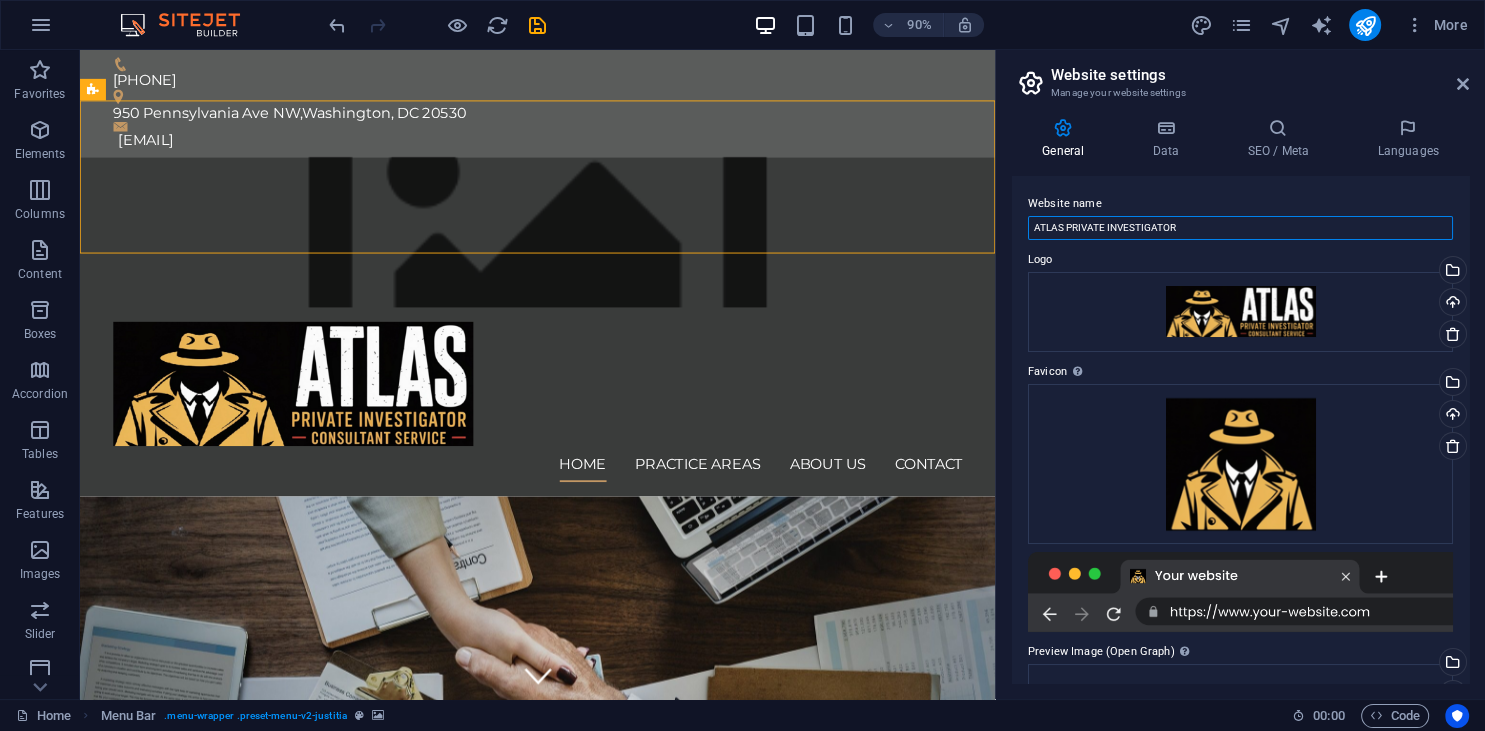 click on "ATLAS PRIVATE INVESTIGATOR" at bounding box center (1240, 228) 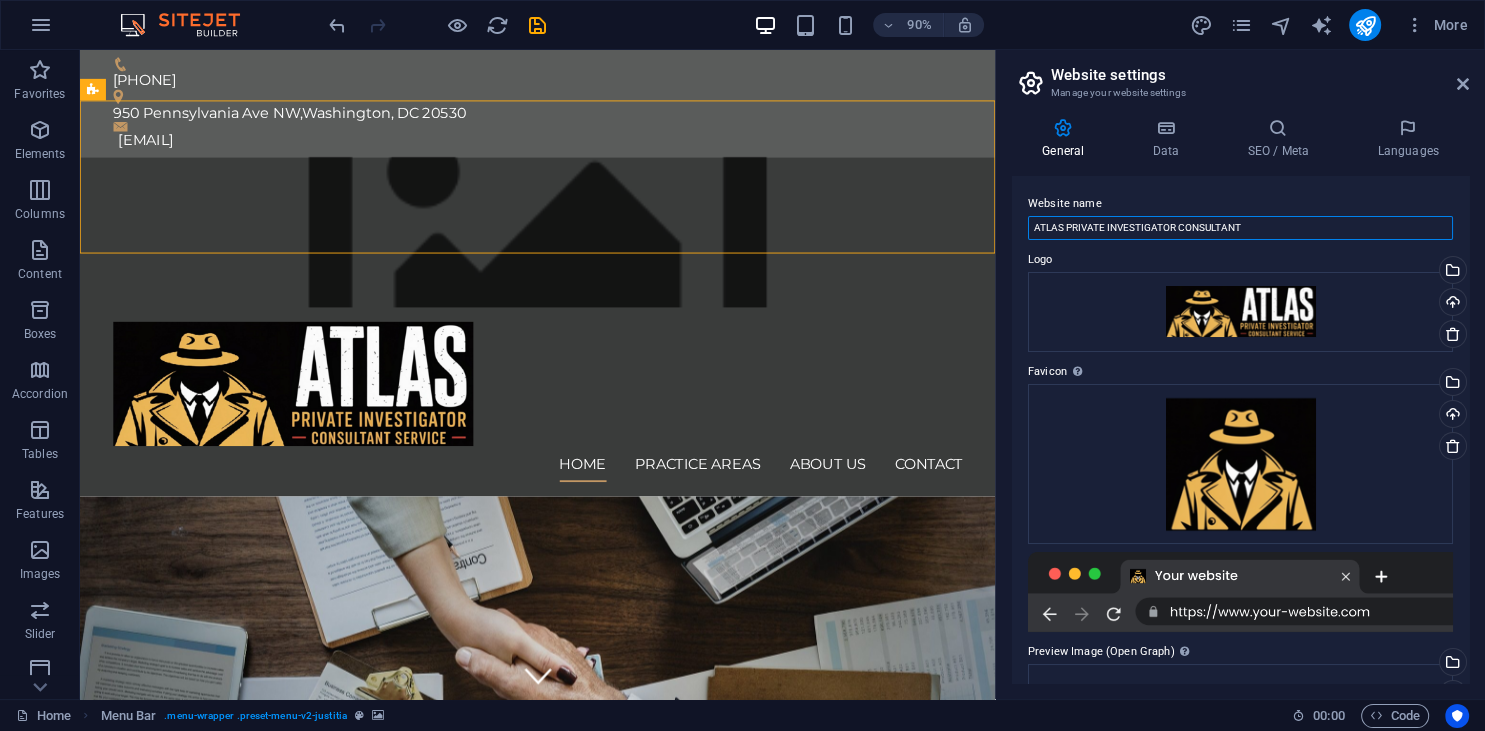 type on "ATLAS PRIVATE INVESTIGATOR CONSULTANT" 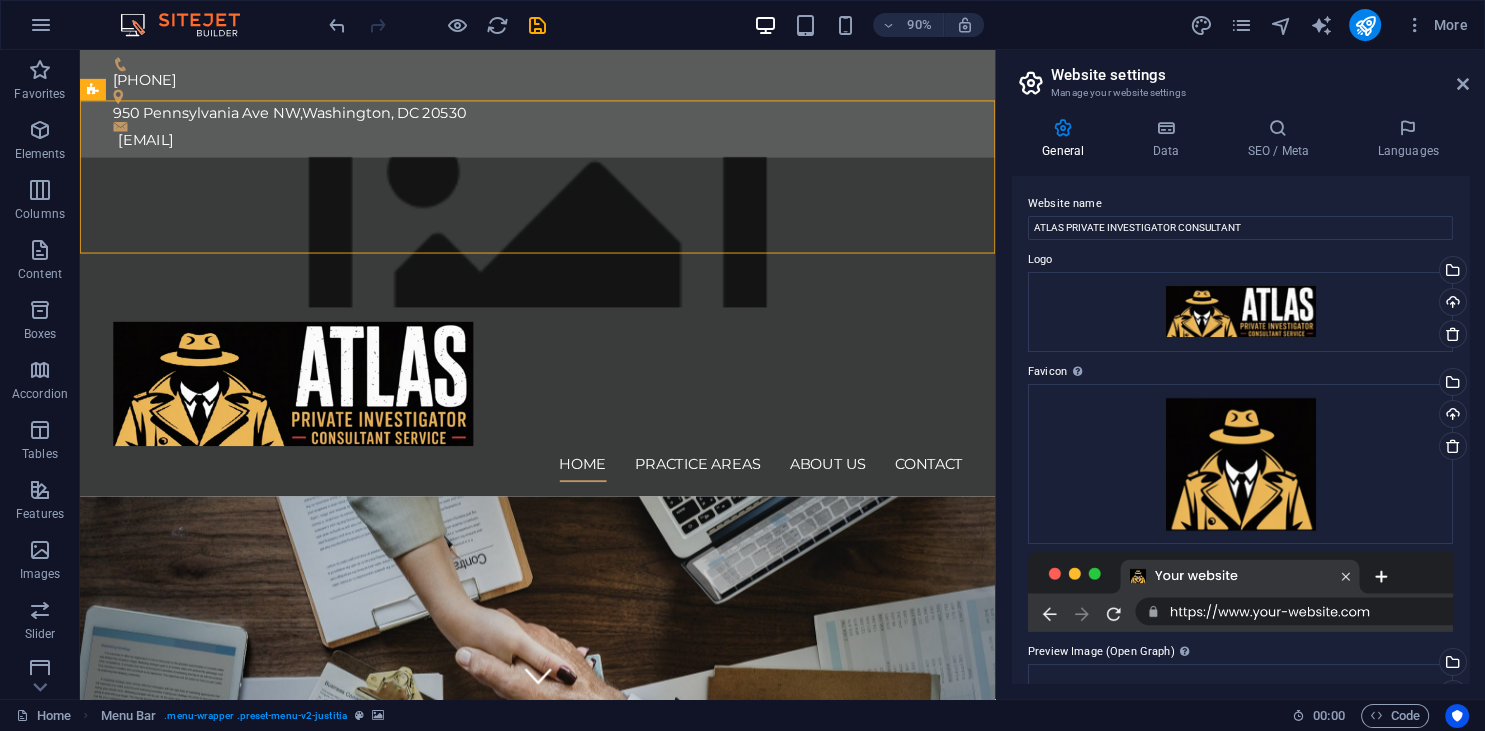 drag, startPoint x: 1470, startPoint y: 549, endPoint x: 1462, endPoint y: 564, distance: 17 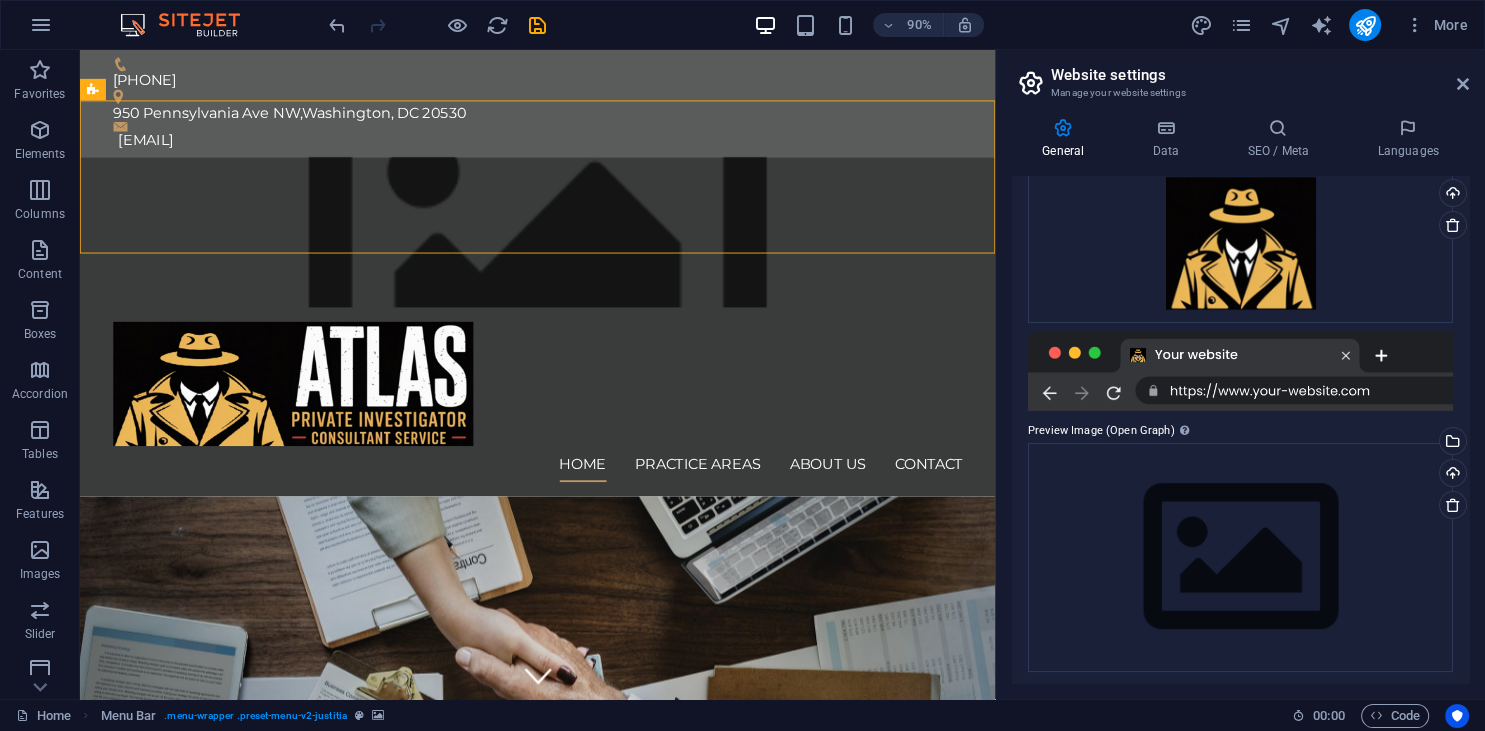 scroll, scrollTop: 225, scrollLeft: 0, axis: vertical 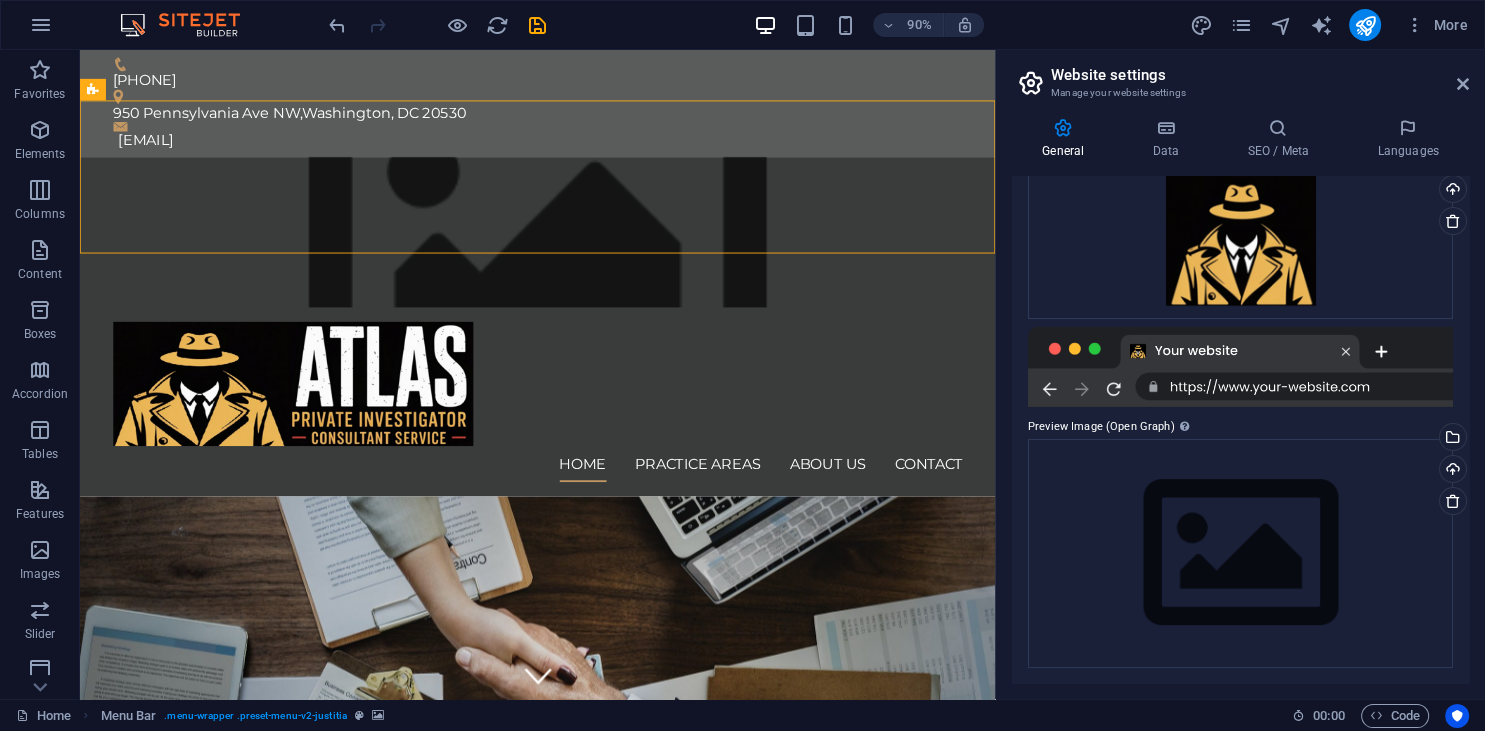 click at bounding box center [1240, 367] 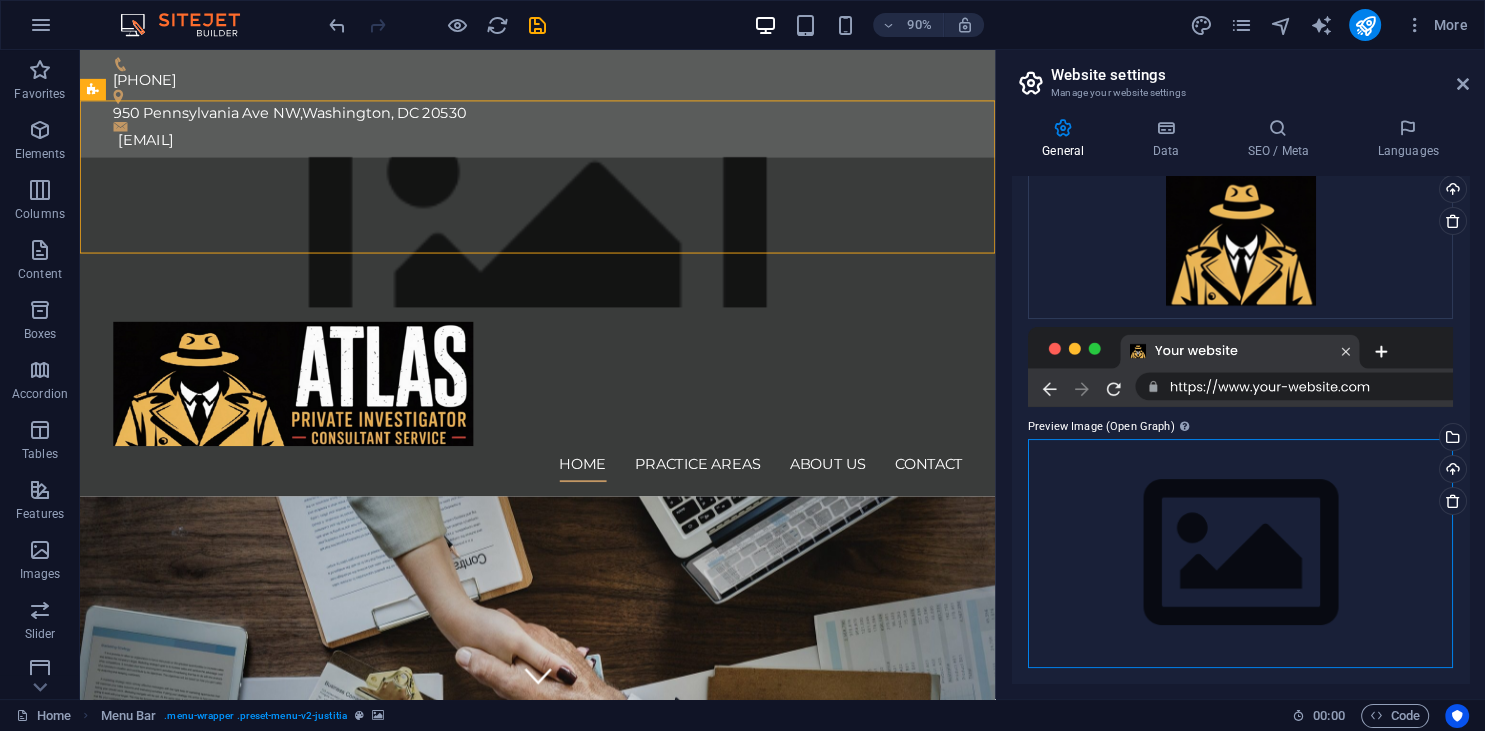 click on "Drag files here, click to choose files or select files from Files or our free stock photos & videos" at bounding box center (1240, 553) 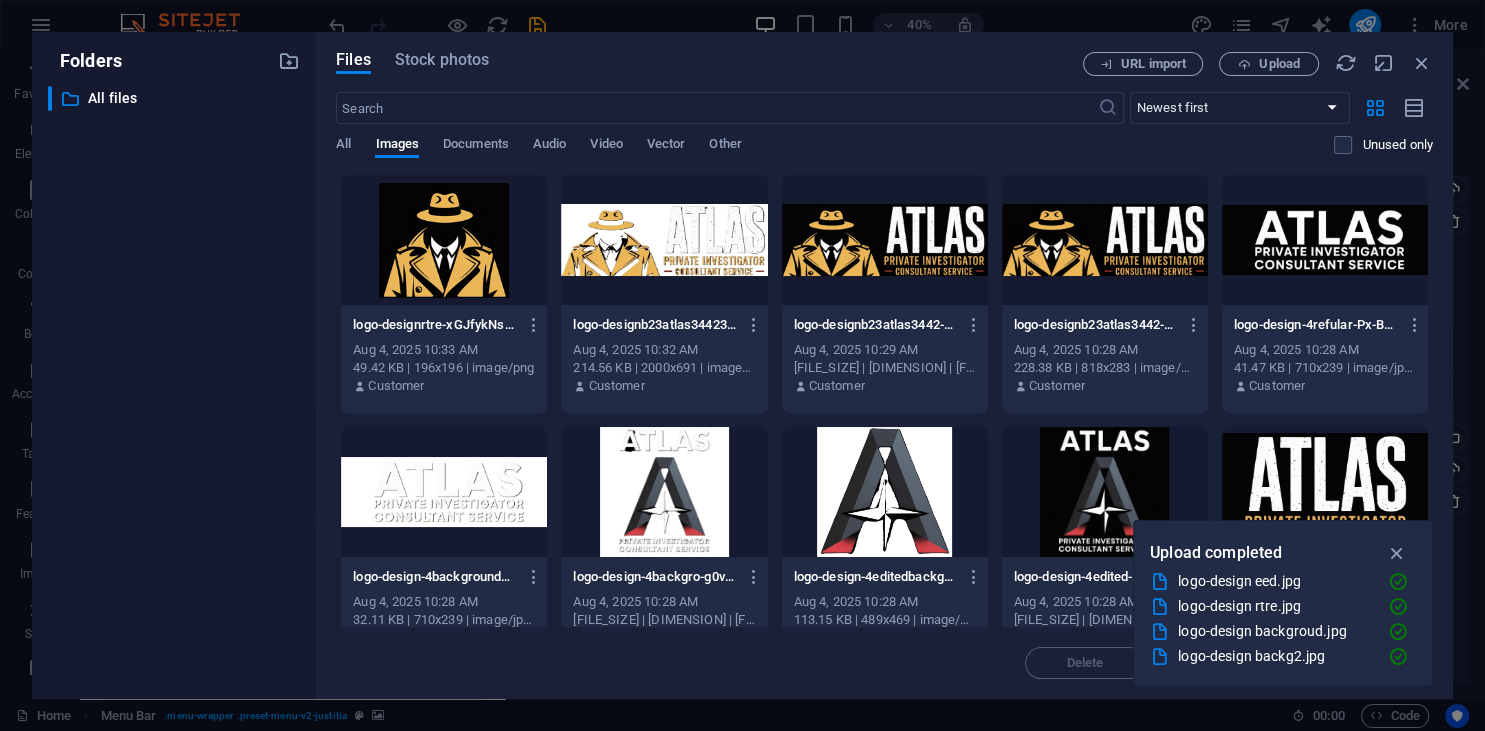 click at bounding box center [444, 492] 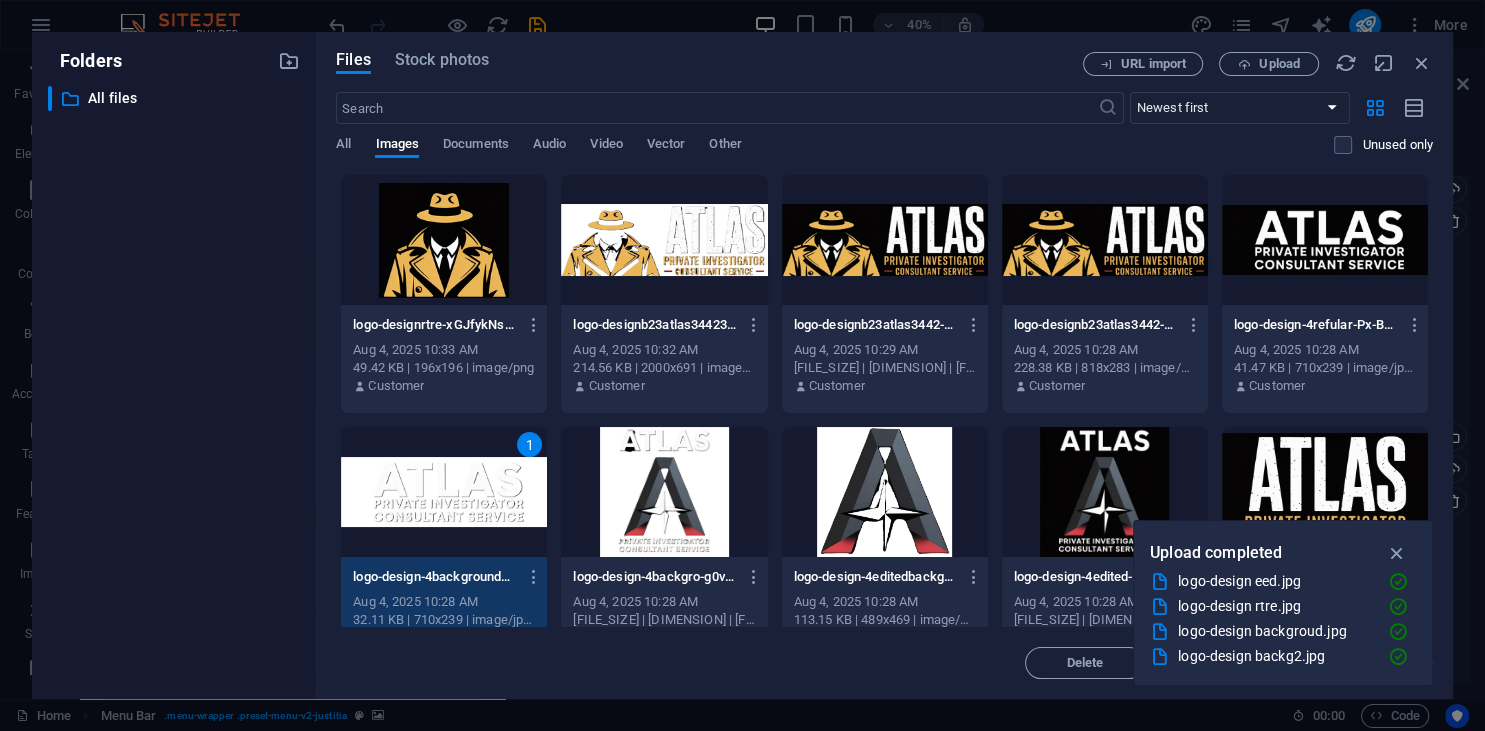 click on "1" at bounding box center (444, 492) 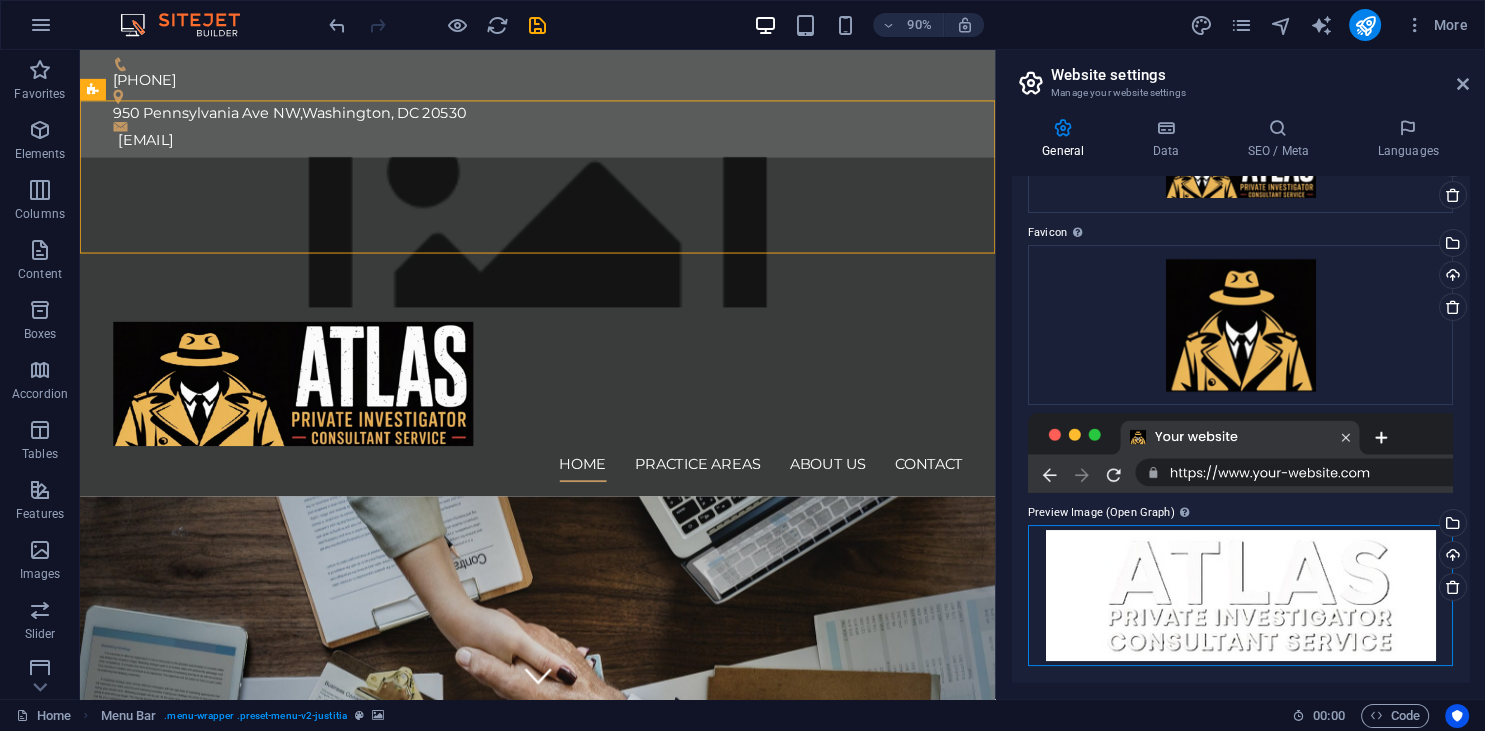 click on "Drag files here, click to choose files or select files from Files or our free stock photos & videos" at bounding box center [1240, 596] 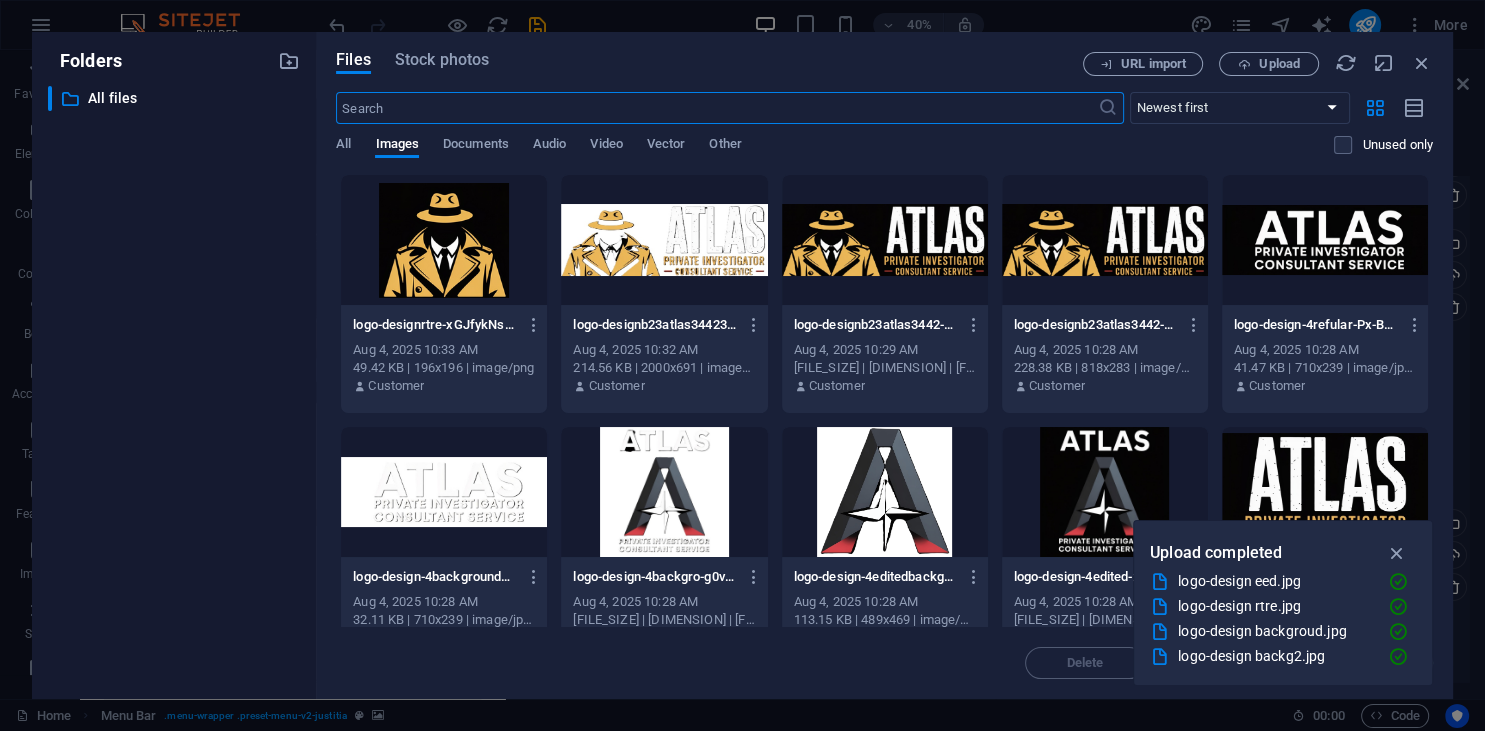 click at bounding box center (1325, 240) 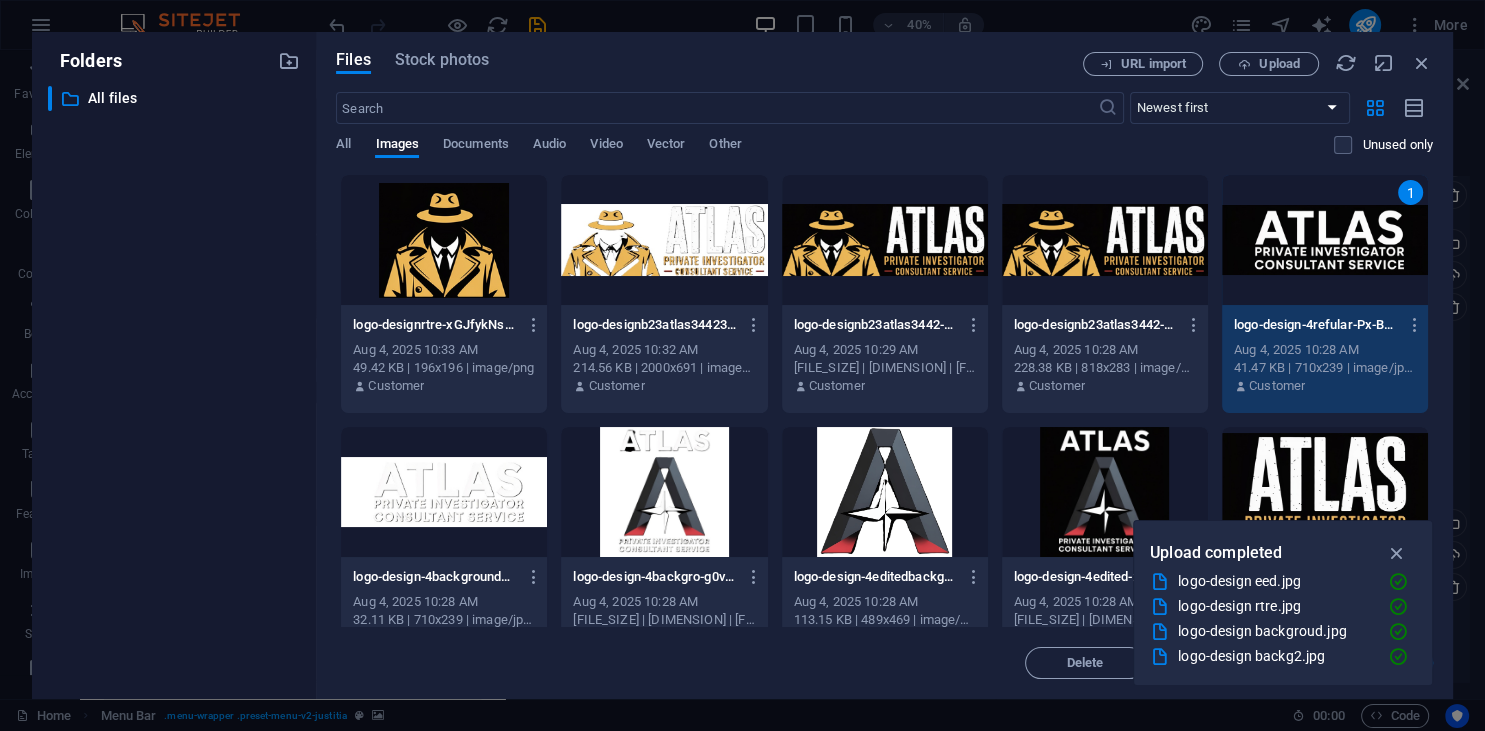 click on "1" at bounding box center [1325, 240] 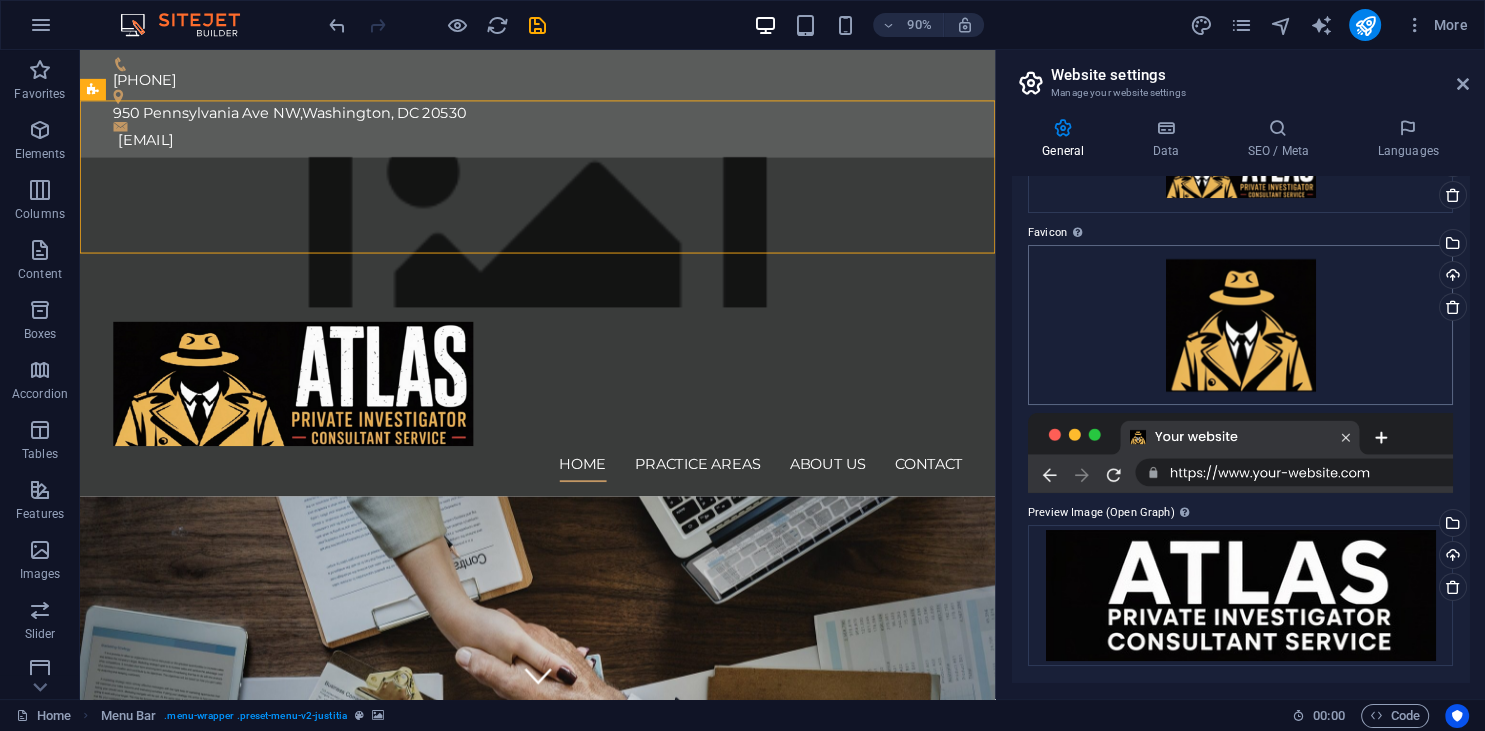 scroll, scrollTop: 138, scrollLeft: 0, axis: vertical 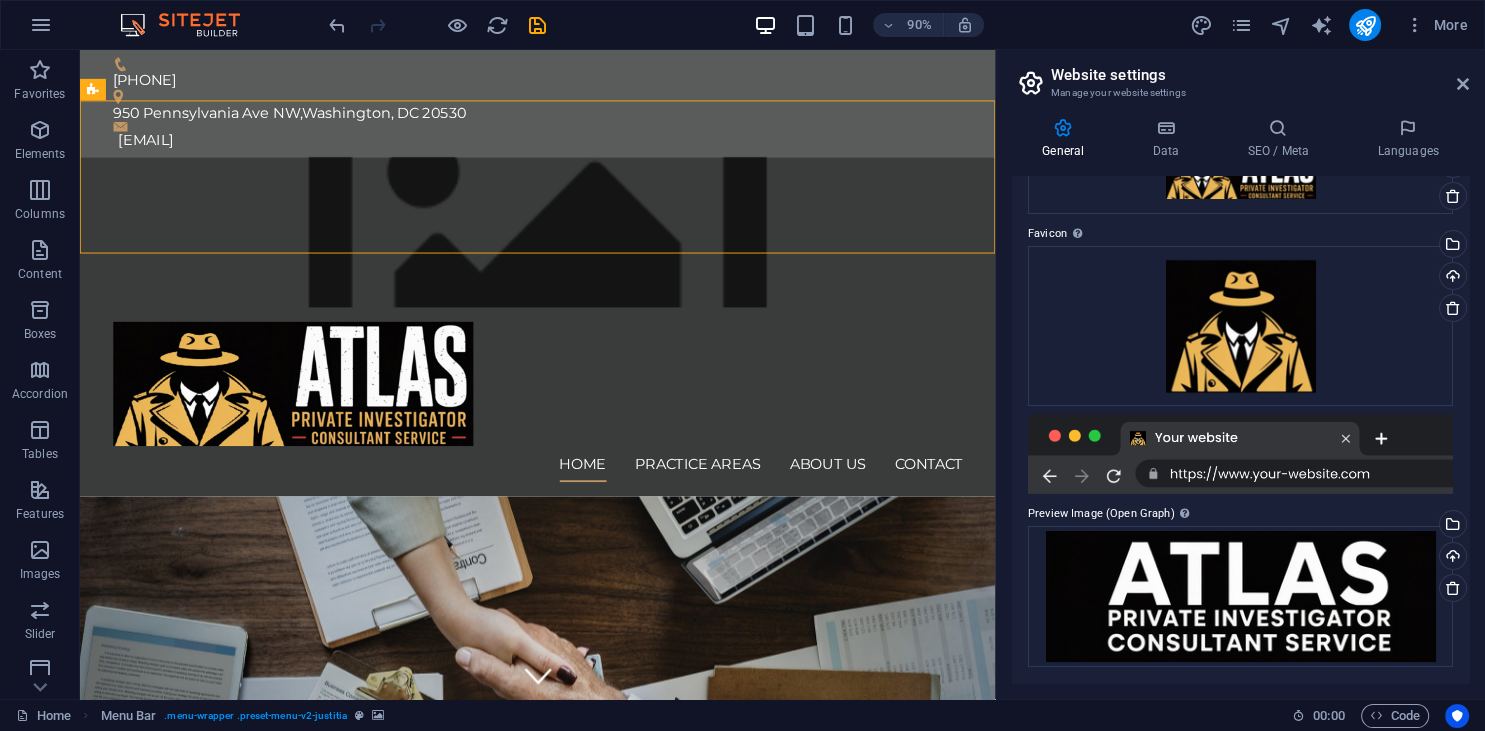 drag, startPoint x: 1462, startPoint y: 449, endPoint x: 1463, endPoint y: 512, distance: 63.007935 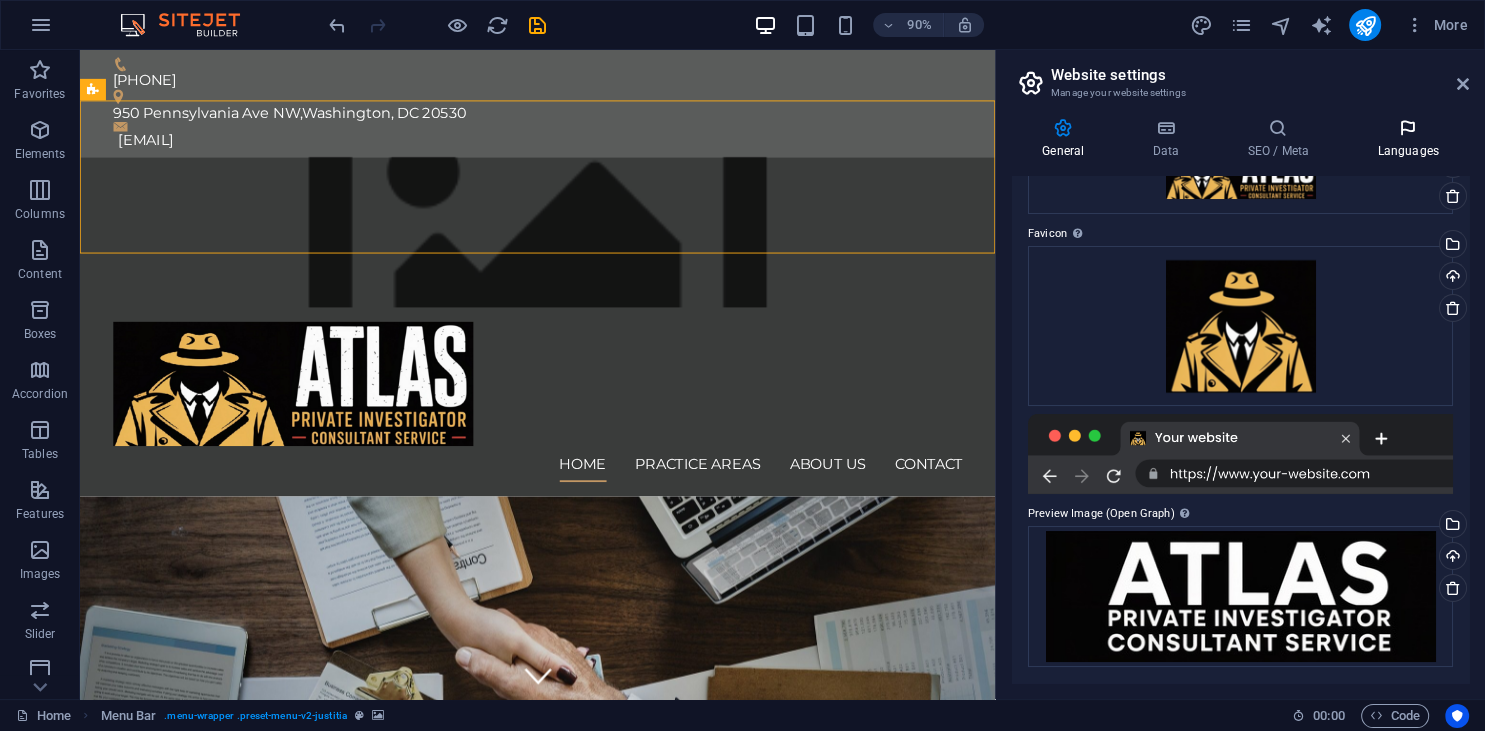 click at bounding box center [1408, 128] 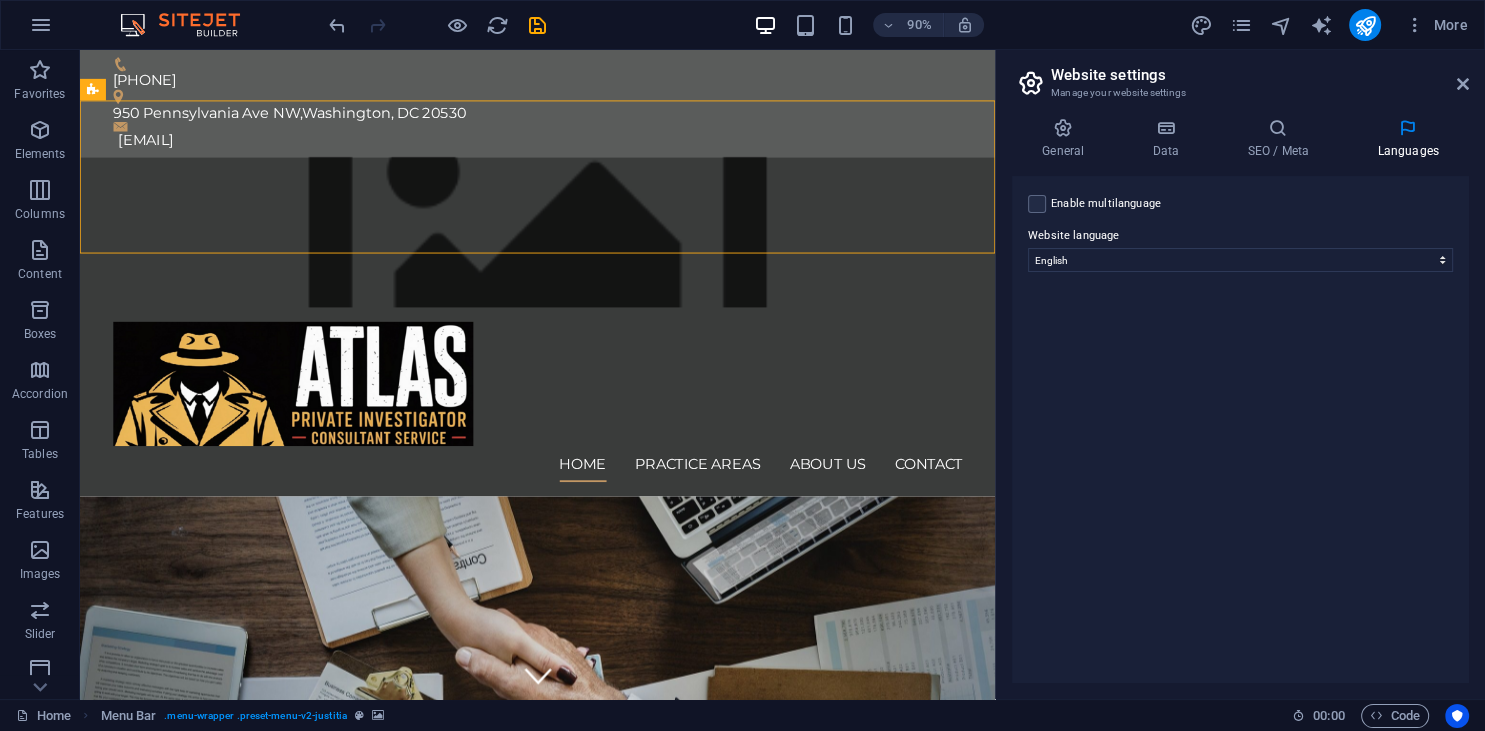 click on "Enable multilanguage To disable multilanguage delete all languages until only one language remains." at bounding box center [1106, 204] 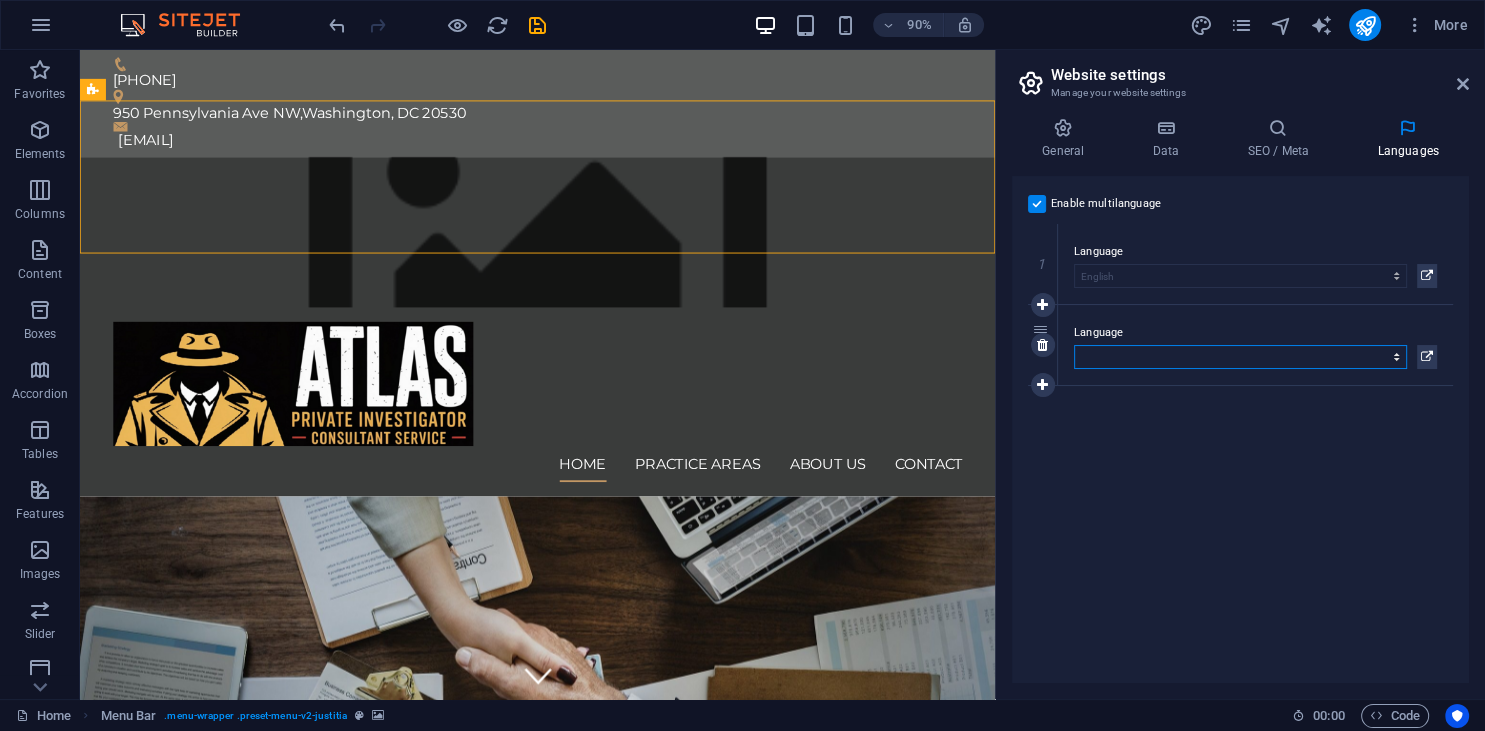 click on "Abkhazian Afar Afrikaans Akan Albanian Amharic Arabic Aragonese Armenian Assamese Avaric Avestan Aymara Azerbaijani Bambara Bashkir Basque Belarusian Bengali Bihari languages Bislama Bokmål Bosnian Breton Bulgarian Burmese Catalan Central Khmer Chamorro Chechen Chinese Church Slavic Chuvash Cornish Corsican Cree Croatian Czech Danish Dutch Dzongkha English Esperanto Estonian Ewe Faroese Farsi (Persian) Fijian Finnish French Fulah Gaelic Galician Ganda Georgian German Greek Greenlandic Guaraní Gujarati Haitian Creole Hausa Hebrew Herero Hindi Hiri Motu Hungarian Icelandic Ido Igbo Indonesian Interlingua Interlingue Inuktitut Inupiaq Irish Italian Japanese Javanese Kannada Kanuri Kashmiri Kazakh Kikuyu Kinyarwanda Komi Kongo Korean Kurdish Kwanyama Kyrgyz Lao Latin Latvian Limburgish Lingala Lithuanian Luba-Katanga Luxembourgish Macedonian Malagasy Malay Malayalam Maldivian Maltese Manx Maori Marathi Marshallese Mongolian Nauru Navajo Ndonga Nepali North Ndebele Northern Sami Norwegian Norwegian Nynorsk Nuosu" at bounding box center (1240, 357) 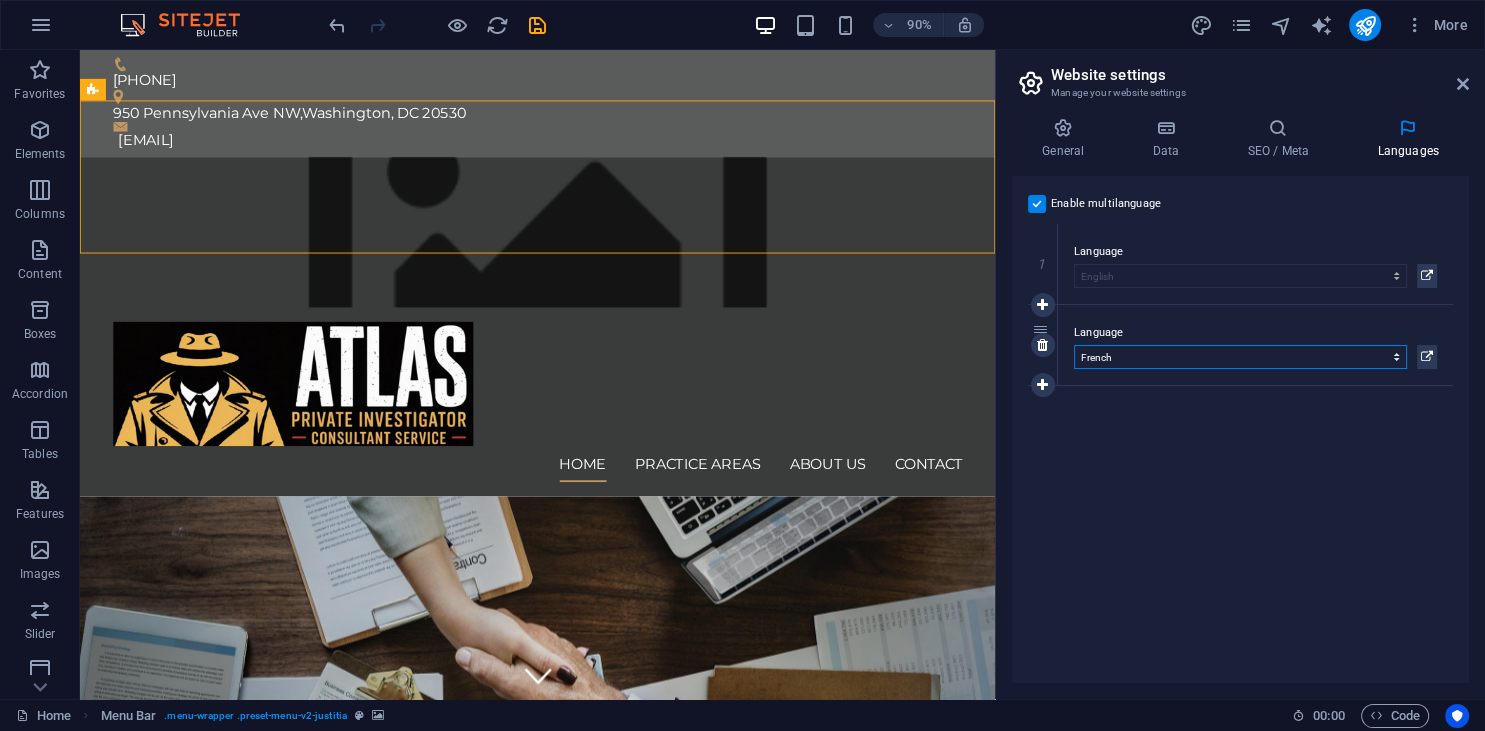 click on "French" at bounding box center (0, 0) 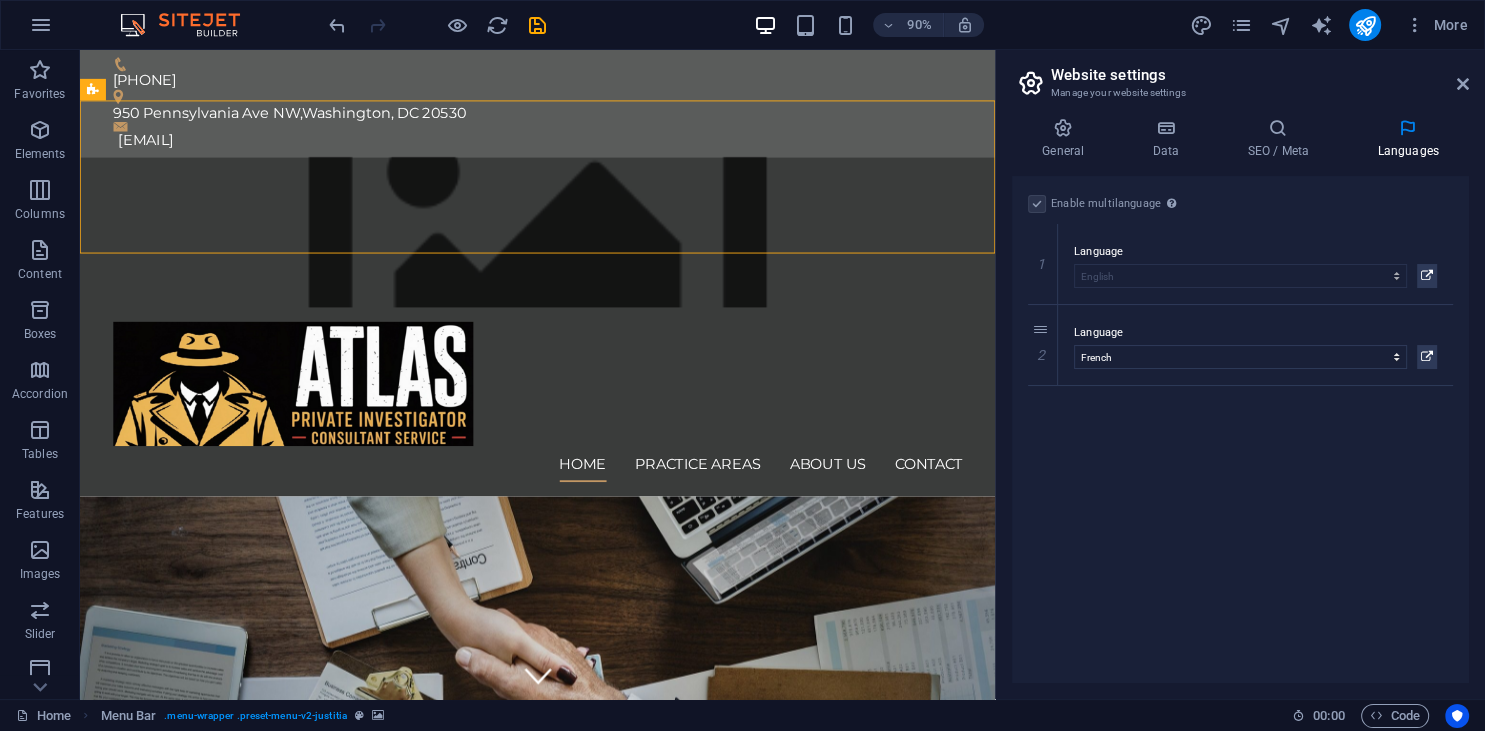 click on "Enable multilanguage To disable multilanguage delete all languages until only one language remains. Website language Abkhazian Afar Afrikaans Akan Albanian Amharic Arabic Aragonese Armenian Assamese Avaric Avestan Aymara Azerbaijani Bambara Bashkir Basque Belarusian Bengali Bihari languages Bislama Bokmål Bosnian Breton Bulgarian Burmese Catalan Central Khmer Chamorro Chechen Chinese Church Slavic Chuvash Cornish Corsican Cree Croatian Czech Danish Dutch Dzongkha English Esperanto Estonian Ewe Faroese Farsi (Persian) Fijian Finnish French Fulah Gaelic Galician Ganda Georgian German Greek Greenlandic Guaraní Gujarati Haitian Creole Hausa Hebrew Herero Hindi Hiri Motu Hungarian Icelandic Ido Igbo Indonesian Interlingua Interlingue Inuktitut Inupiaq Irish Italian Japanese Javanese Kannada Kanuri Kashmiri Kazakh Kikuyu Kinyarwanda Komi Kongo Korean Kurdish Kwanyama Kyrgyz Lao Latin Latvian Limburgish Lingala Lithuanian Luba-Katanga Luxembourgish Macedonian Malagasy Malay Malayalam Maldivian Maltese Manx Maori 1" at bounding box center [1240, 429] 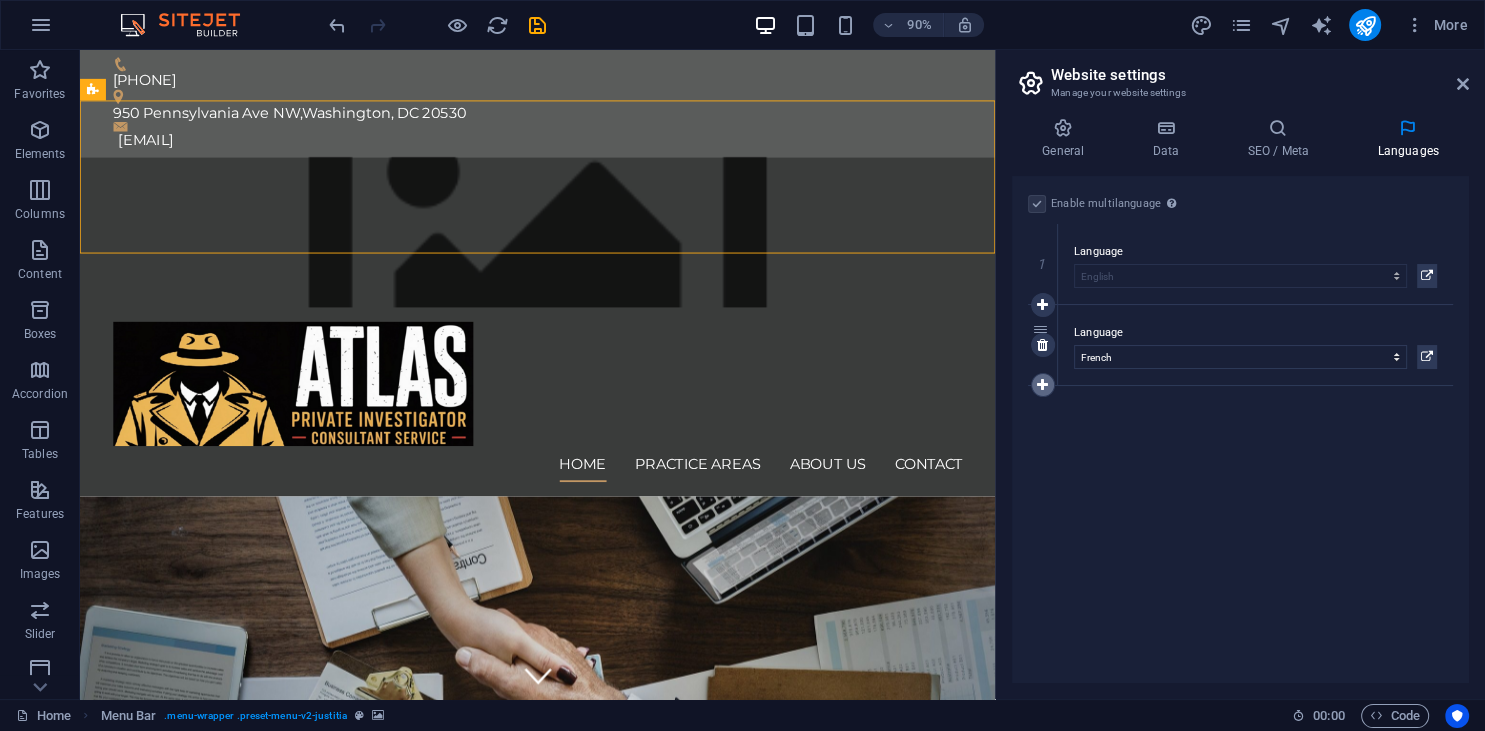 click at bounding box center [1042, 385] 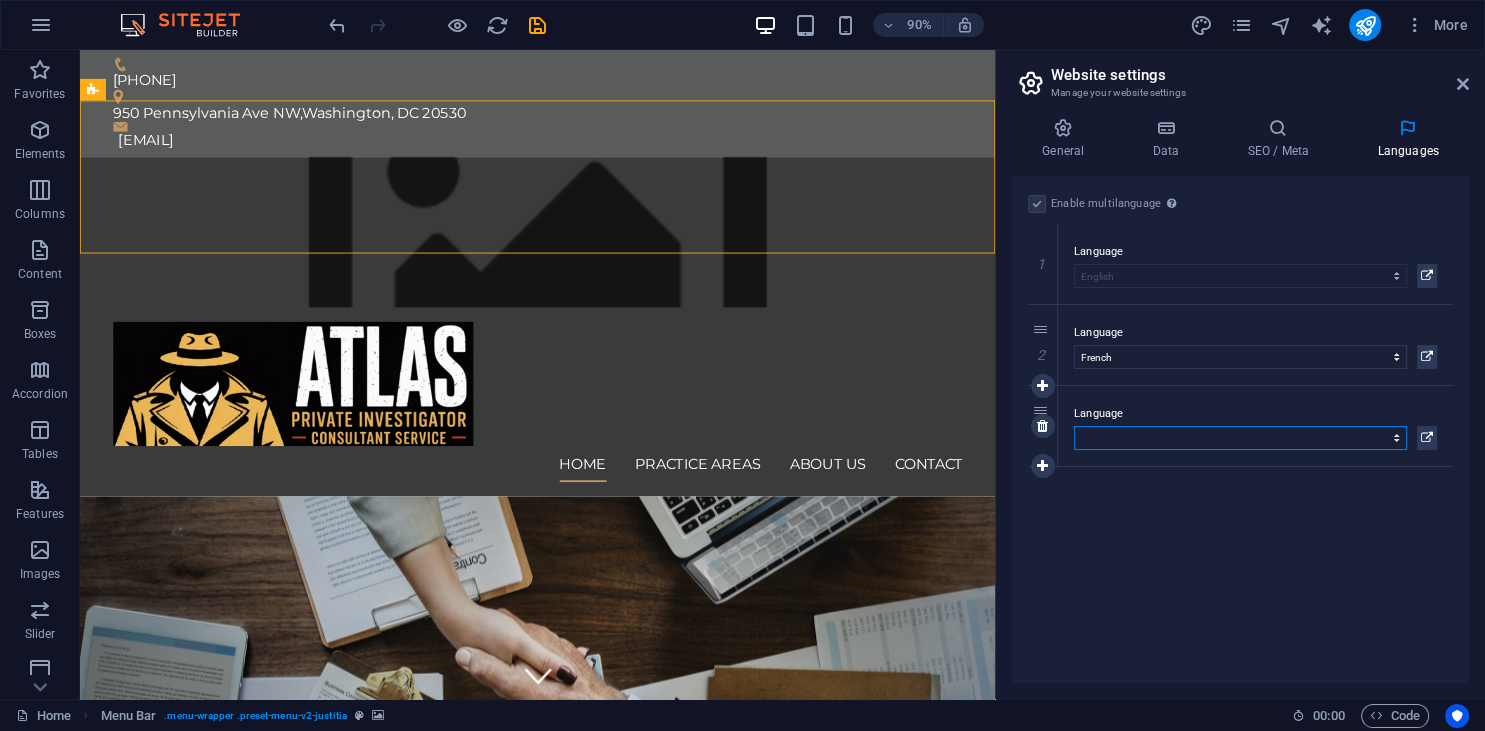 click on "Abkhazian Afar Afrikaans Akan Albanian Amharic Arabic Aragonese Armenian Assamese Avaric Avestan Aymara Azerbaijani Bambara Bashkir Basque Belarusian Bengali Bihari languages Bislama Bokmål Bosnian Breton Bulgarian Burmese Catalan Central Khmer Chamorro Chechen Chinese Church Slavic Chuvash Cornish Corsican Cree Croatian Czech Danish Dutch Dzongkha English Esperanto Estonian Ewe Faroese Farsi (Persian) Fijian Finnish French Fulah Gaelic Galician Ganda Georgian German Greek Greenlandic Guaraní Gujarati Haitian Creole Hausa Hebrew Herero Hindi Hiri Motu Hungarian Icelandic Ido Igbo Indonesian Interlingua Interlingue Inuktitut Inupiaq Irish Italian Japanese Javanese Kannada Kanuri Kashmiri Kazakh Kikuyu Kinyarwanda Komi Kongo Korean Kurdish Kwanyama Kyrgyz Lao Latin Latvian Limburgish Lingala Lithuanian Luba-Katanga Luxembourgish Macedonian Malagasy Malay Malayalam Maldivian Maltese Manx Maori Marathi Marshallese Mongolian Nauru Navajo Ndonga Nepali North Ndebele Northern Sami Norwegian Norwegian Nynorsk Nuosu" at bounding box center (1240, 438) 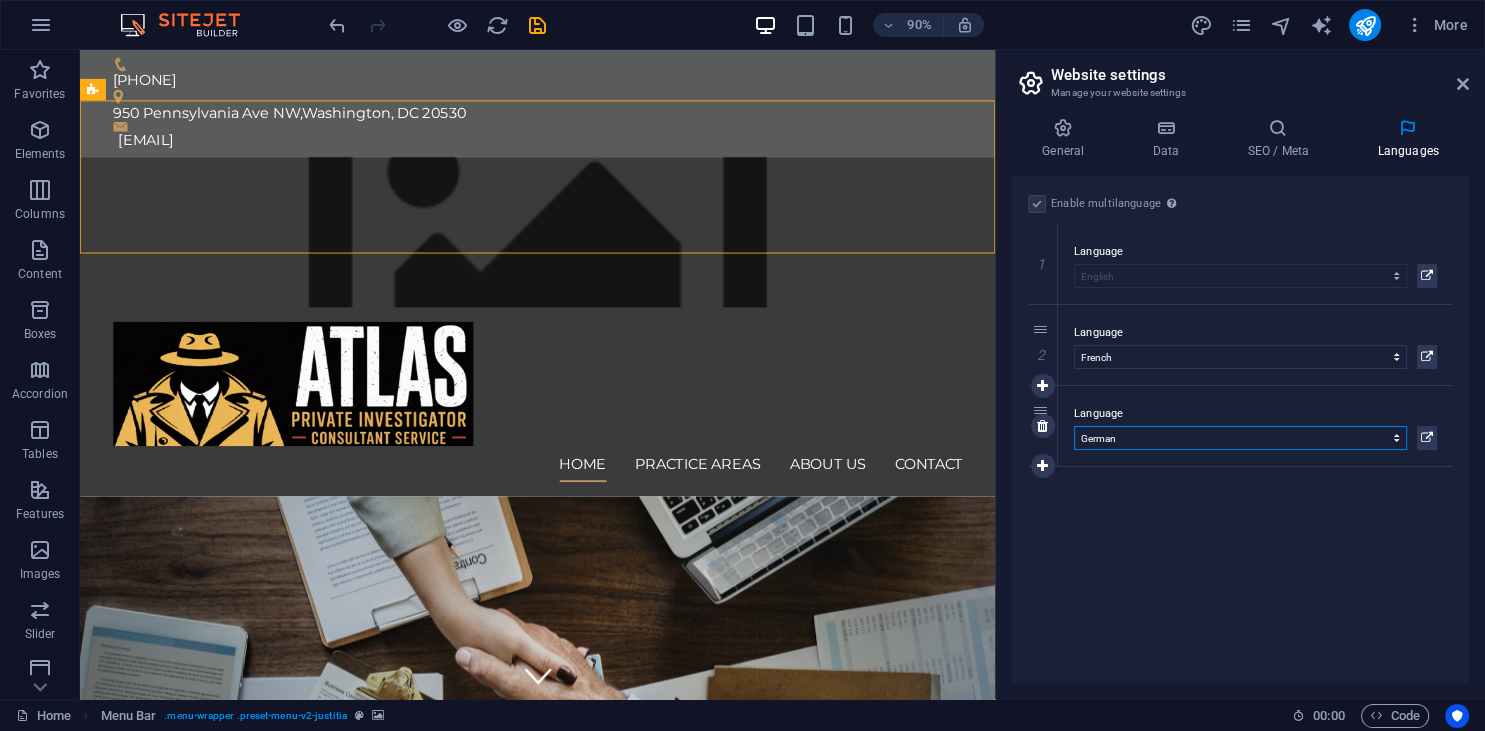 click on "German" at bounding box center [0, 0] 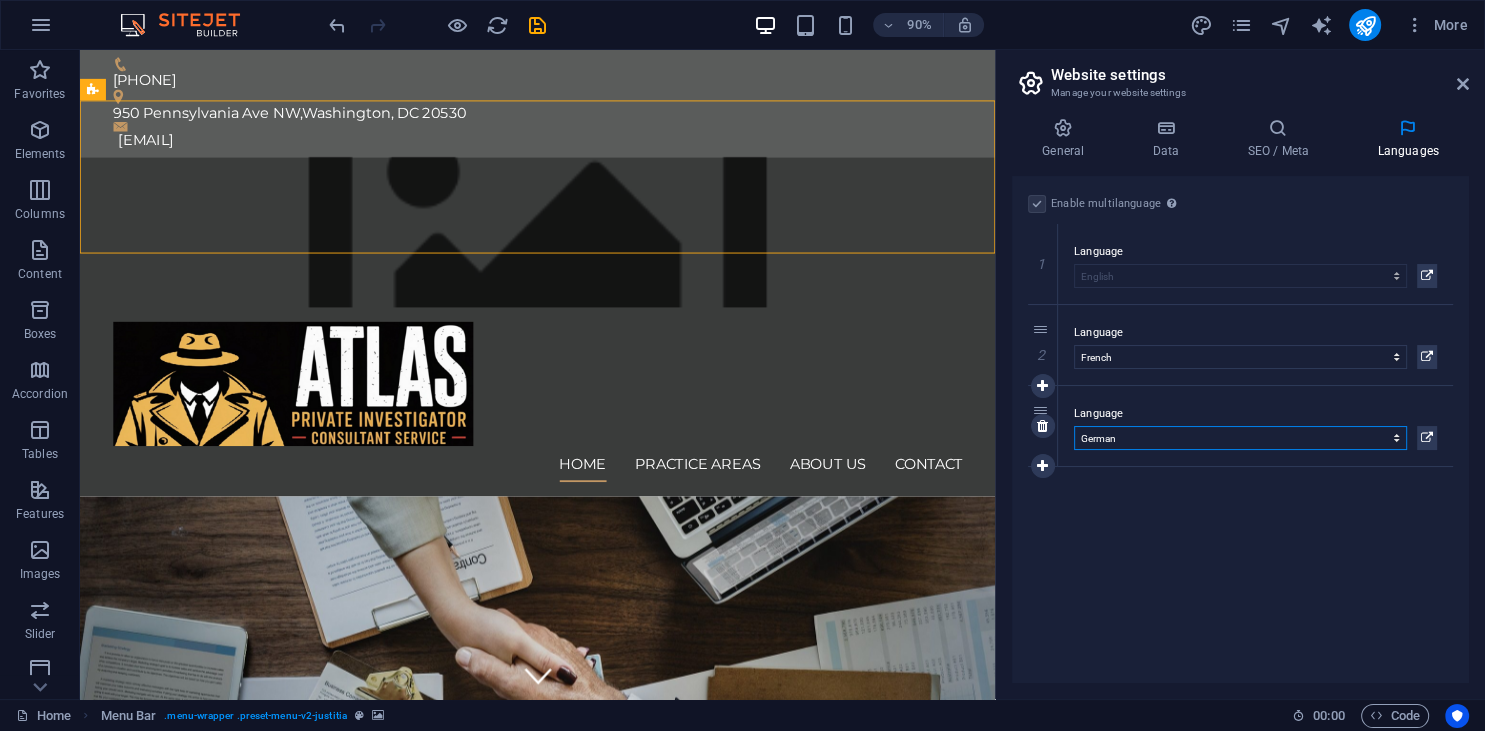 click on "Abkhazian Afar Afrikaans Akan Albanian Amharic Arabic Aragonese Armenian Assamese Avaric Avestan Aymara Azerbaijani Bambara Bashkir Basque Belarusian Bengali Bihari languages Bislama Bokmål Bosnian Breton Bulgarian Burmese Catalan Central Khmer Chamorro Chechen Chinese Church Slavic Chuvash Cornish Corsican Cree Croatian Czech Danish Dutch Dzongkha English Esperanto Estonian Ewe Faroese Farsi (Persian) Fijian Finnish French Fulah Gaelic Galician Ganda Georgian German Greek Greenlandic Guaraní Gujarati Haitian Creole Hausa Hebrew Herero Hindi Hiri Motu Hungarian Icelandic Ido Igbo Indonesian Interlingua Interlingue Inuktitut Inupiaq Irish Italian Japanese Javanese Kannada Kanuri Kashmiri Kazakh Kikuyu Kinyarwanda Komi Kongo Korean Kurdish Kwanyama Kyrgyz Lao Latin Latvian Limburgish Lingala Lithuanian Luba-Katanga Luxembourgish Macedonian Malagasy Malay Malayalam Maldivian Maltese Manx Maori Marathi Marshallese Mongolian Nauru Navajo Ndonga Nepali North Ndebele Northern Sami Norwegian Norwegian Nynorsk Nuosu" at bounding box center (1240, 438) 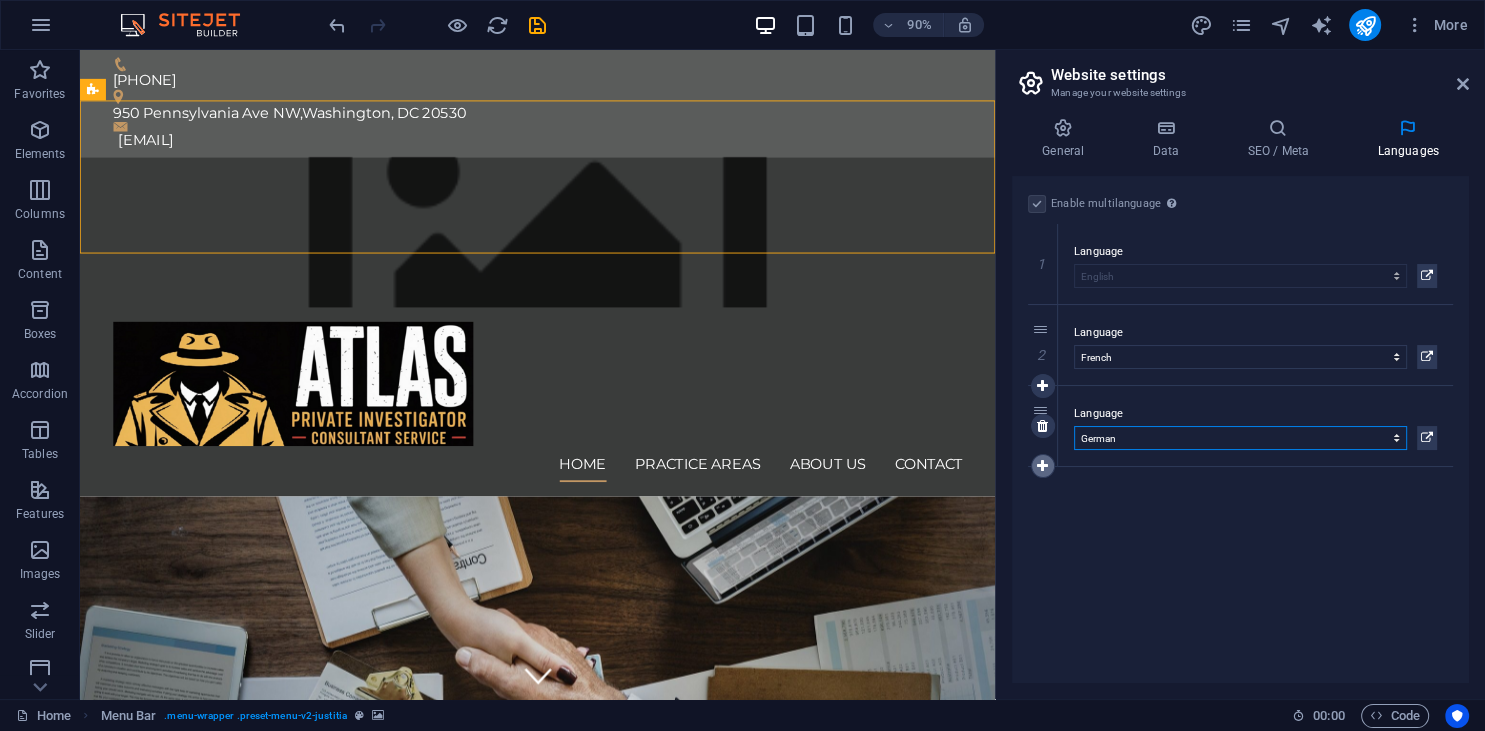 click at bounding box center [1043, 466] 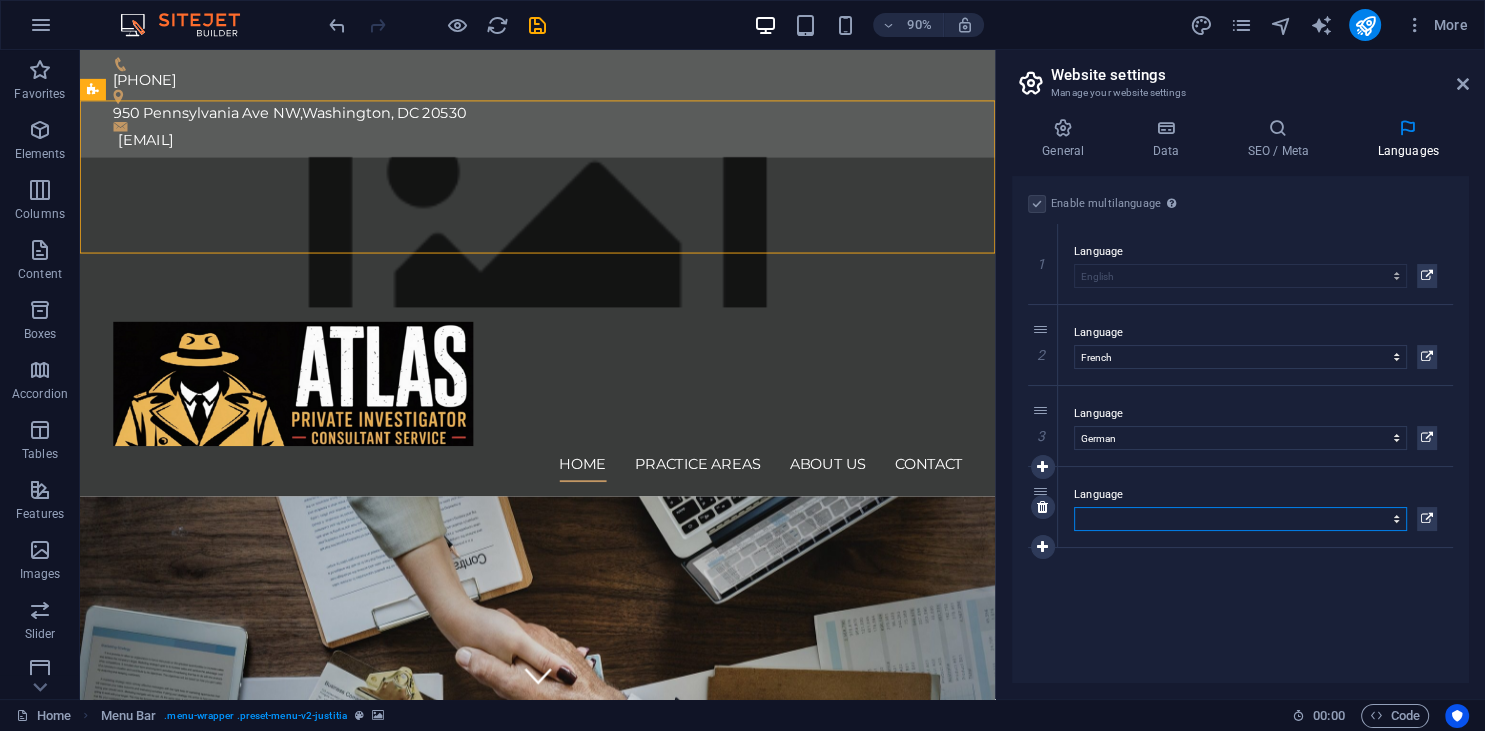 click on "Abkhazian Afar Afrikaans Akan Albanian Amharic Arabic Aragonese Armenian Assamese Avaric Avestan Aymara Azerbaijani Bambara Bashkir Basque Belarusian Bengali Bihari languages Bislama Bokmål Bosnian Breton Bulgarian Burmese Catalan Central Khmer Chamorro Chechen Chinese Church Slavic Chuvash Cornish Corsican Cree Croatian Czech Danish Dutch Dzongkha English Esperanto Estonian Ewe Faroese Farsi (Persian) Fijian Finnish French Fulah Gaelic Galician Ganda Georgian German Greek Greenlandic Guaraní Gujarati Haitian Creole Hausa Hebrew Herero Hindi Hiri Motu Hungarian Icelandic Ido Igbo Indonesian Interlingua Interlingue Inuktitut Inupiaq Irish Italian Japanese Javanese Kannada Kanuri Kashmiri Kazakh Kikuyu Kinyarwanda Komi Kongo Korean Kurdish Kwanyama Kyrgyz Lao Latin Latvian Limburgish Lingala Lithuanian Luba-Katanga Luxembourgish Macedonian Malagasy Malay Malayalam Maldivian Maltese Manx Maori Marathi Marshallese Mongolian Nauru Navajo Ndonga Nepali North Ndebele Northern Sami Norwegian Norwegian Nynorsk Nuosu" at bounding box center (1240, 519) 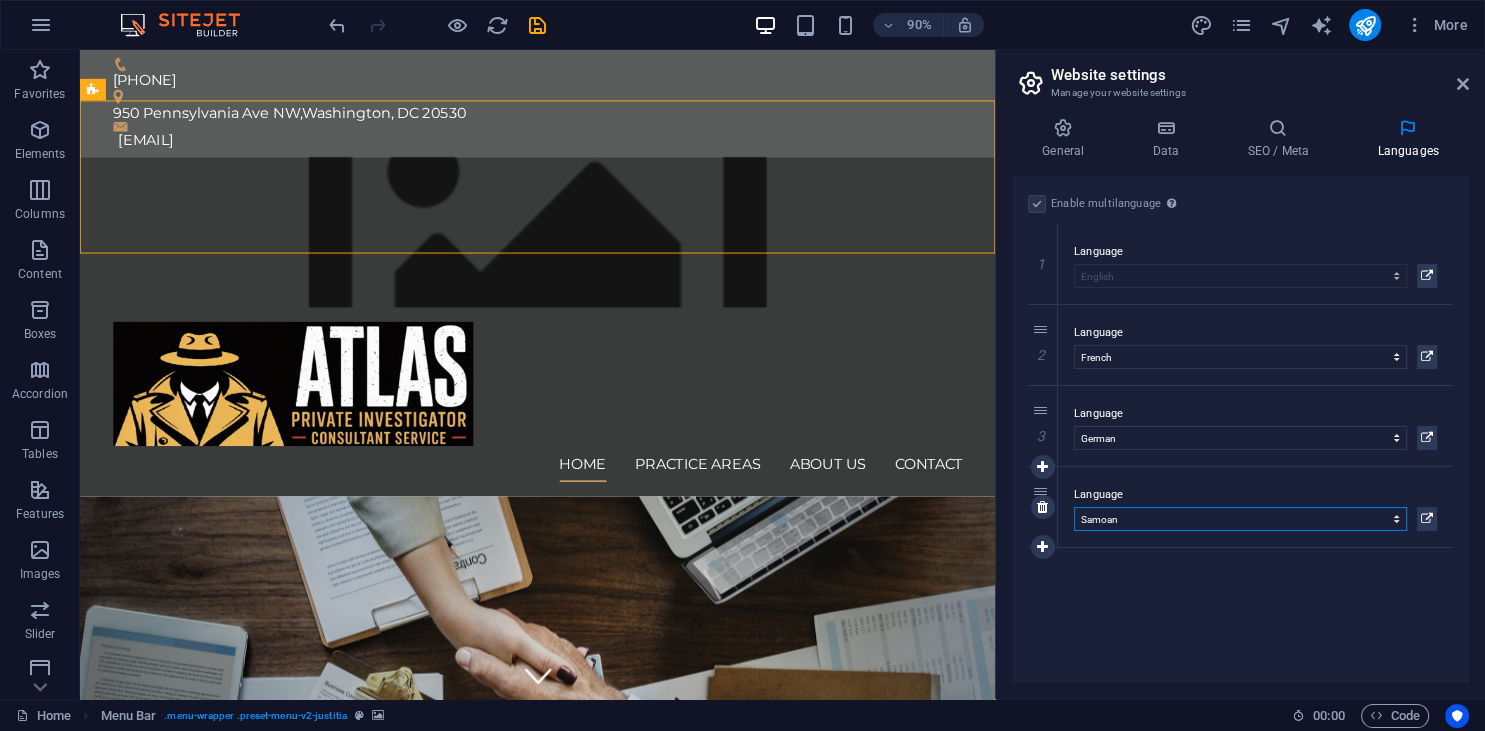 click on "Samoan" at bounding box center [0, 0] 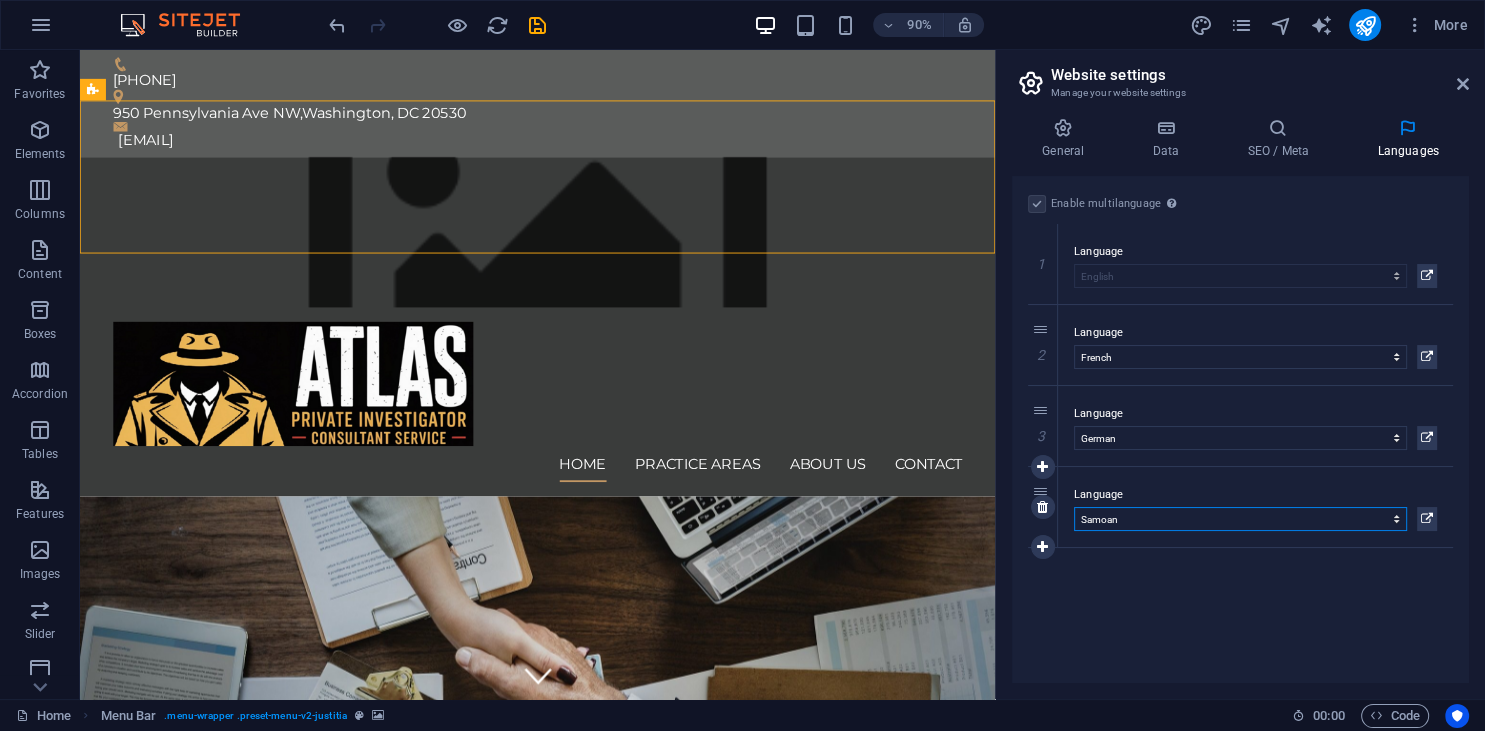 click on "Abkhazian Afar Afrikaans Akan Albanian Amharic Arabic Aragonese Armenian Assamese Avaric Avestan Aymara Azerbaijani Bambara Bashkir Basque Belarusian Bengali Bihari languages Bislama Bokmål Bosnian Breton Bulgarian Burmese Catalan Central Khmer Chamorro Chechen Chinese Church Slavic Chuvash Cornish Corsican Cree Croatian Czech Danish Dutch Dzongkha English Esperanto Estonian Ewe Faroese Farsi (Persian) Fijian Finnish French Fulah Gaelic Galician Ganda Georgian German Greek Greenlandic Guaraní Gujarati Haitian Creole Hausa Hebrew Herero Hindi Hiri Motu Hungarian Icelandic Ido Igbo Indonesian Interlingua Interlingue Inuktitut Inupiaq Irish Italian Japanese Javanese Kannada Kanuri Kashmiri Kazakh Kikuyu Kinyarwanda Komi Kongo Korean Kurdish Kwanyama Kyrgyz Lao Latin Latvian Limburgish Lingala Lithuanian Luba-Katanga Luxembourgish Macedonian Malagasy Malay Malayalam Maldivian Maltese Manx Maori Marathi Marshallese Mongolian Nauru Navajo Ndonga Nepali North Ndebele Northern Sami Norwegian Norwegian Nynorsk Nuosu" at bounding box center [1240, 519] 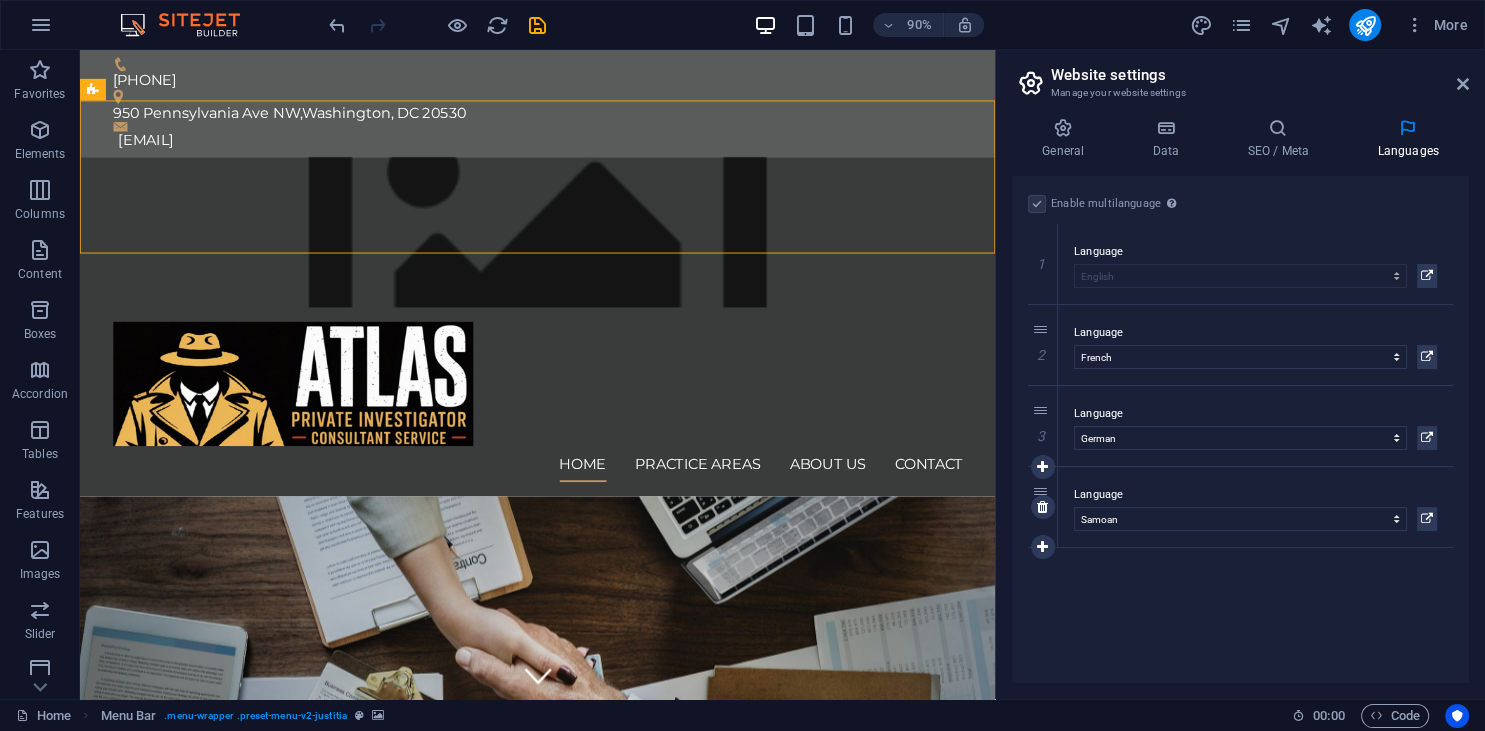 click on "Language" at bounding box center [1255, 495] 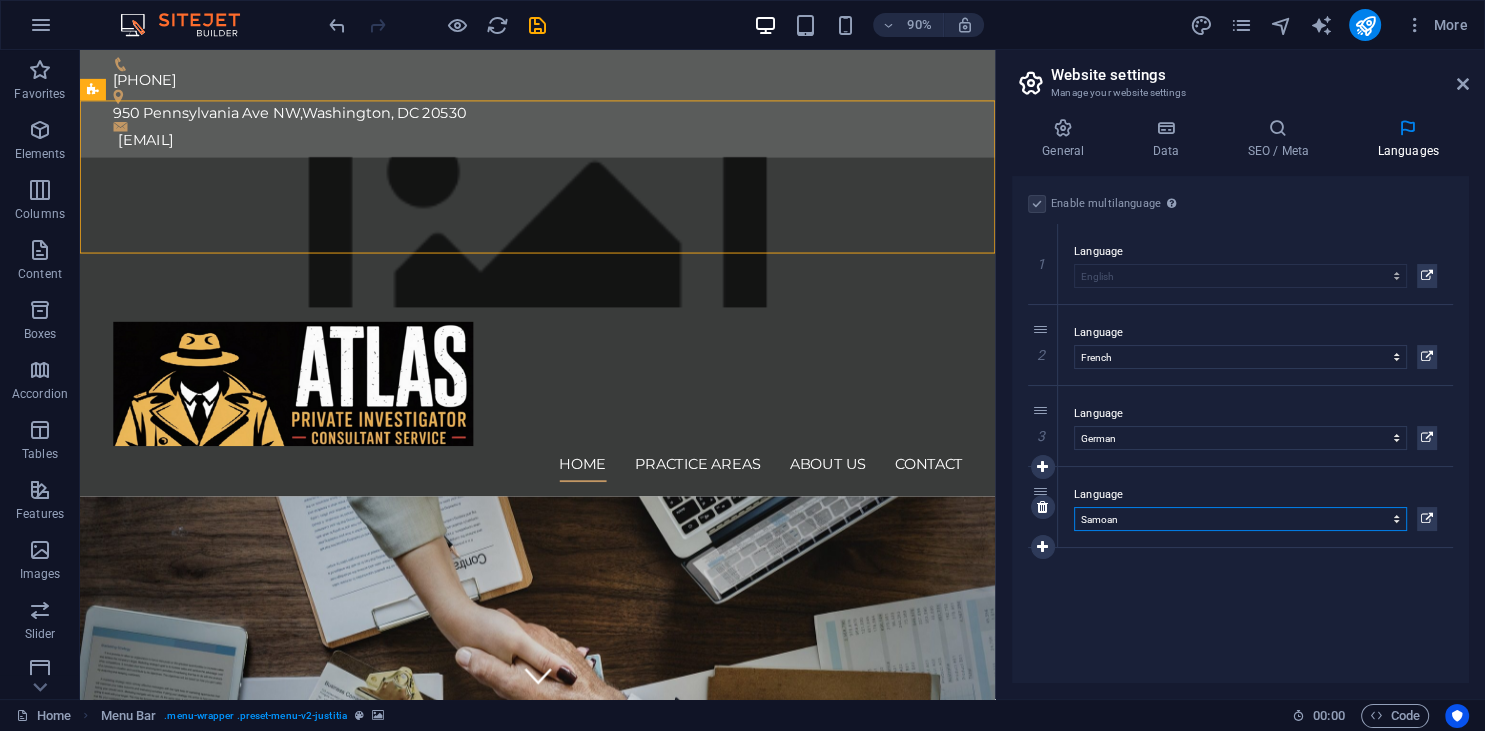 click on "Abkhazian Afar Afrikaans Akan Albanian Amharic Arabic Aragonese Armenian Assamese Avaric Avestan Aymara Azerbaijani Bambara Bashkir Basque Belarusian Bengali Bihari languages Bislama Bokmål Bosnian Breton Bulgarian Burmese Catalan Central Khmer Chamorro Chechen Chinese Church Slavic Chuvash Cornish Corsican Cree Croatian Czech Danish Dutch Dzongkha English Esperanto Estonian Ewe Faroese Farsi (Persian) Fijian Finnish French Fulah Gaelic Galician Ganda Georgian German Greek Greenlandic Guaraní Gujarati Haitian Creole Hausa Hebrew Herero Hindi Hiri Motu Hungarian Icelandic Ido Igbo Indonesian Interlingua Interlingue Inuktitut Inupiaq Irish Italian Japanese Javanese Kannada Kanuri Kashmiri Kazakh Kikuyu Kinyarwanda Komi Kongo Korean Kurdish Kwanyama Kyrgyz Lao Latin Latvian Limburgish Lingala Lithuanian Luba-Katanga Luxembourgish Macedonian Malagasy Malay Malayalam Maldivian Maltese Manx Maori Marathi Marshallese Mongolian Nauru Navajo Ndonga Nepali North Ndebele Northern Sami Norwegian Norwegian Nynorsk Nuosu" at bounding box center (1240, 519) 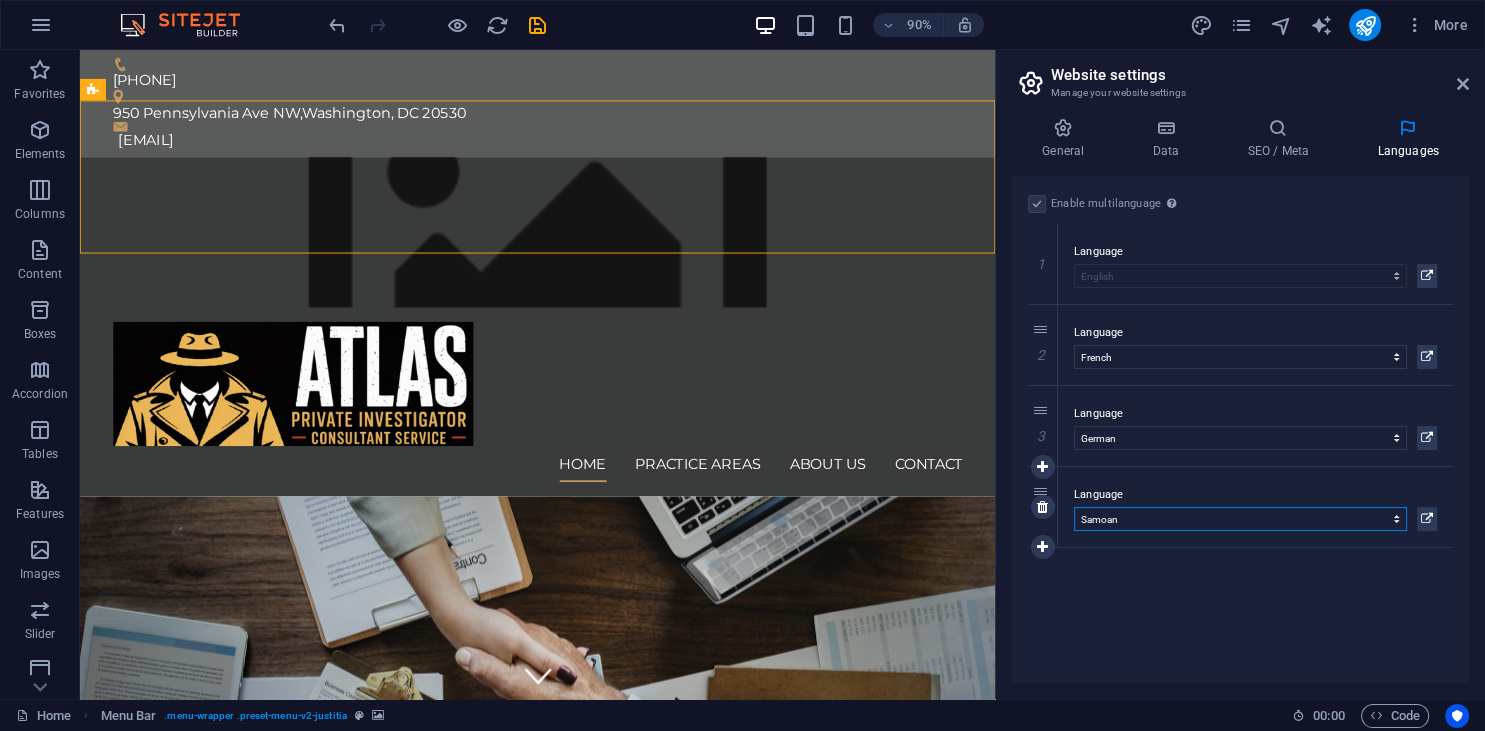 select on "148" 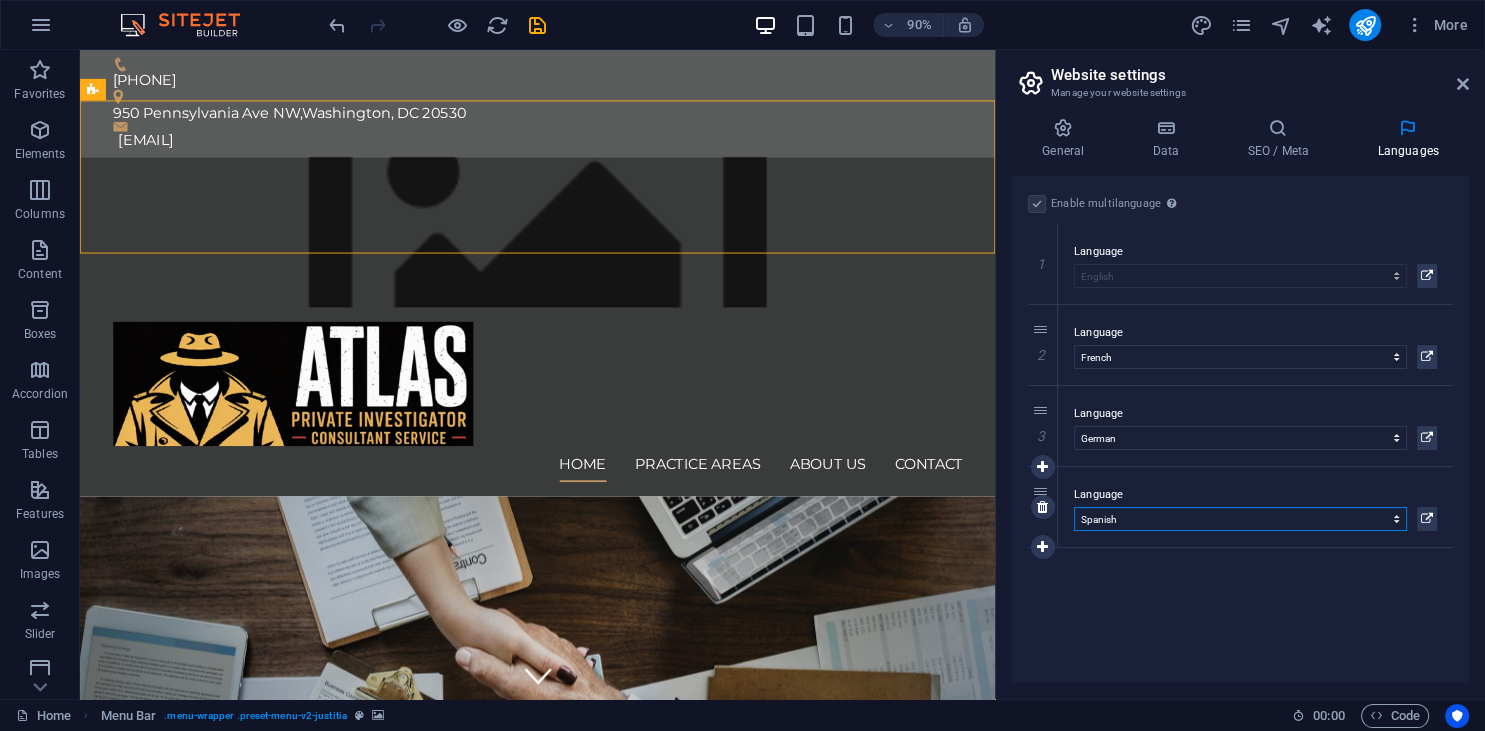 click on "Spanish" at bounding box center (0, 0) 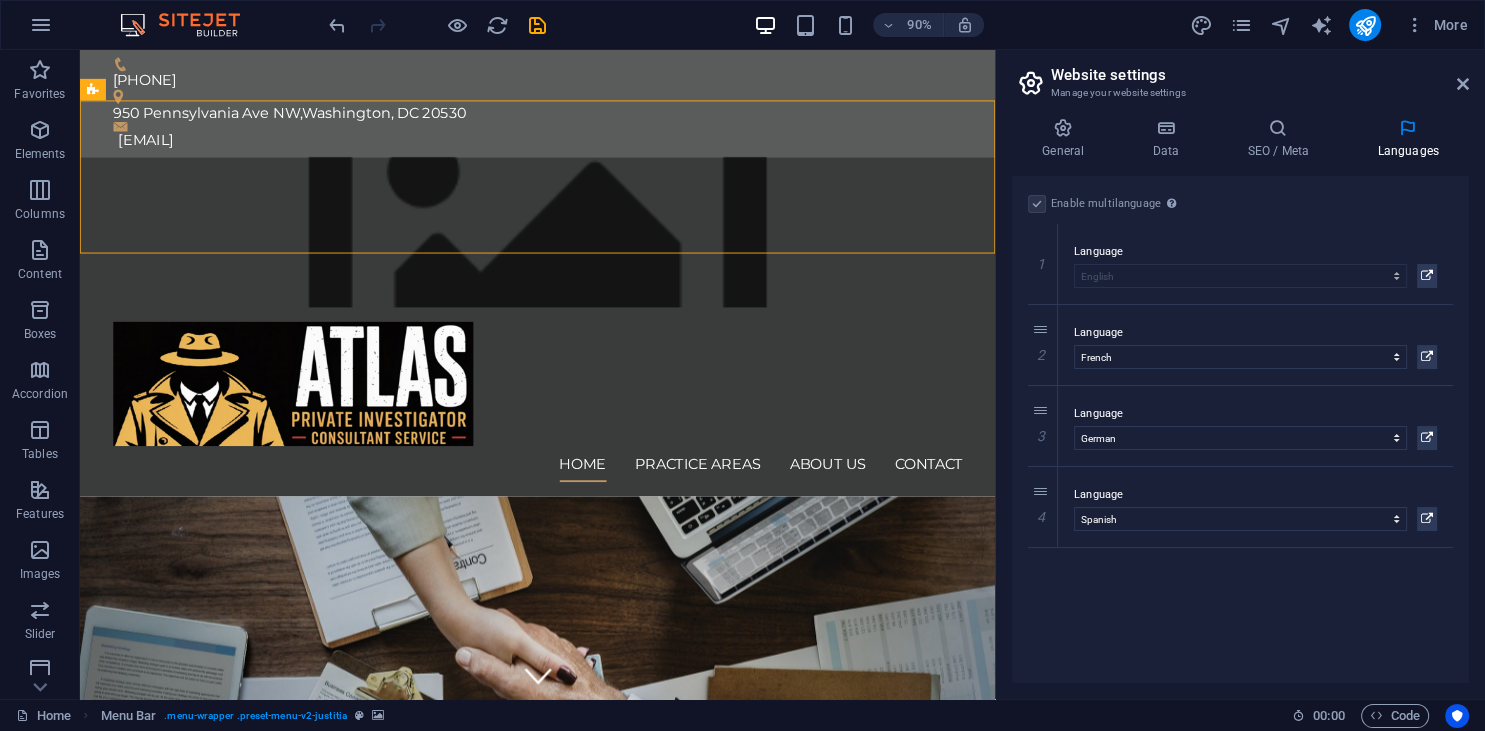 click on "Enable multilanguage To disable multilanguage delete all languages until only one language remains. Website language Abkhazian Afar Afrikaans Akan Albanian Amharic Arabic Aragonese Armenian Assamese Avaric Avestan Aymara Azerbaijani Bambara Bashkir Basque Belarusian Bengali Bihari languages Bislama Bokmål Bosnian Breton Bulgarian Burmese Catalan Central Khmer Chamorro Chechen Chinese Church Slavic Chuvash Cornish Corsican Cree Croatian Czech Danish Dutch Dzongkha English Esperanto Estonian Ewe Faroese Farsi (Persian) Fijian Finnish French Fulah Gaelic Galician Ganda Georgian German Greek Greenlandic Guaraní Gujarati Haitian Creole Hausa Hebrew Herero Hindi Hiri Motu Hungarian Icelandic Ido Igbo Indonesian Interlingua Interlingue Inuktitut Inupiaq Irish Italian Japanese Javanese Kannada Kanuri Kashmiri Kazakh Kikuyu Kinyarwanda Komi Kongo Korean Kurdish Kwanyama Kyrgyz Lao Latin Latvian Limburgish Lingala Lithuanian Luba-Katanga Luxembourgish Macedonian Malagasy Malay Malayalam Maldivian Maltese Manx Maori 1" at bounding box center [1240, 429] 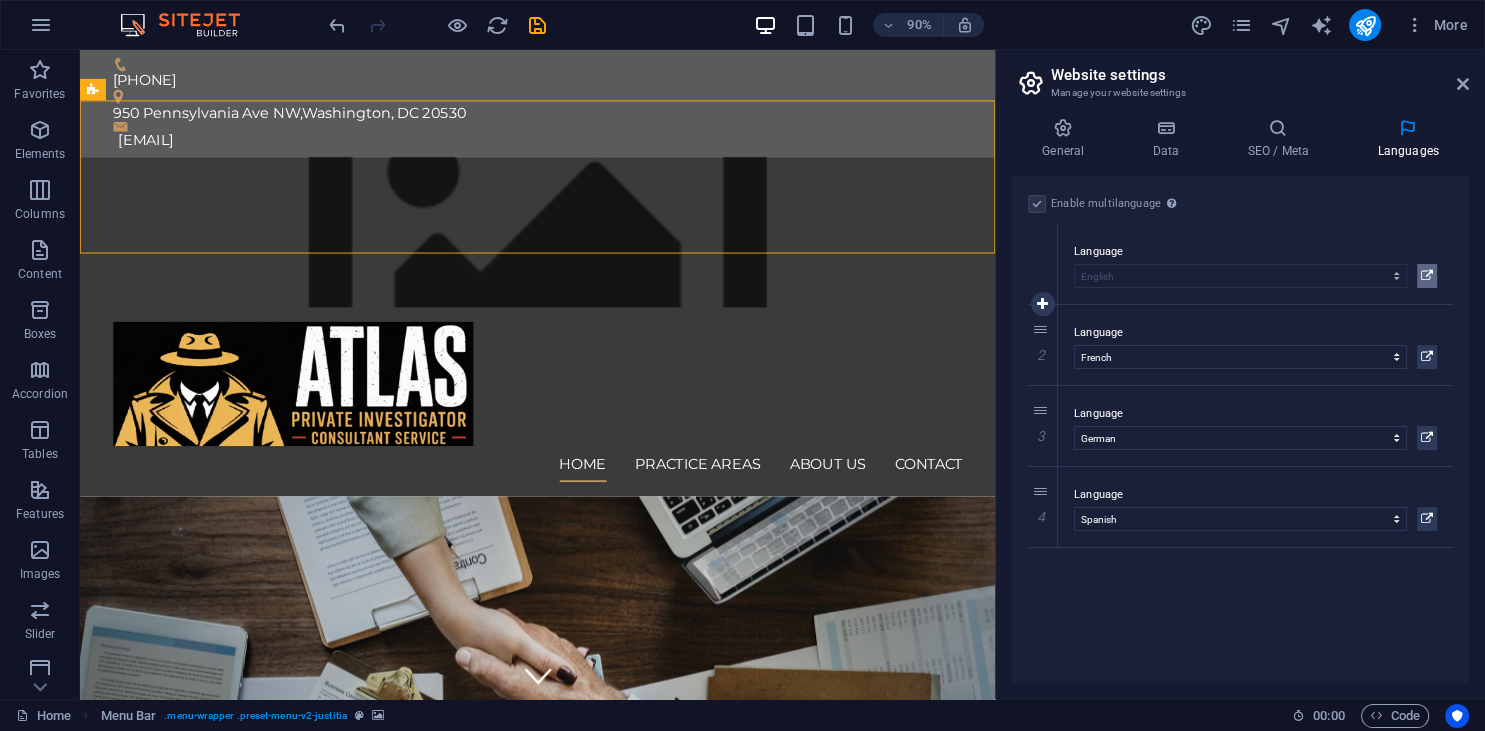 click at bounding box center [1427, 276] 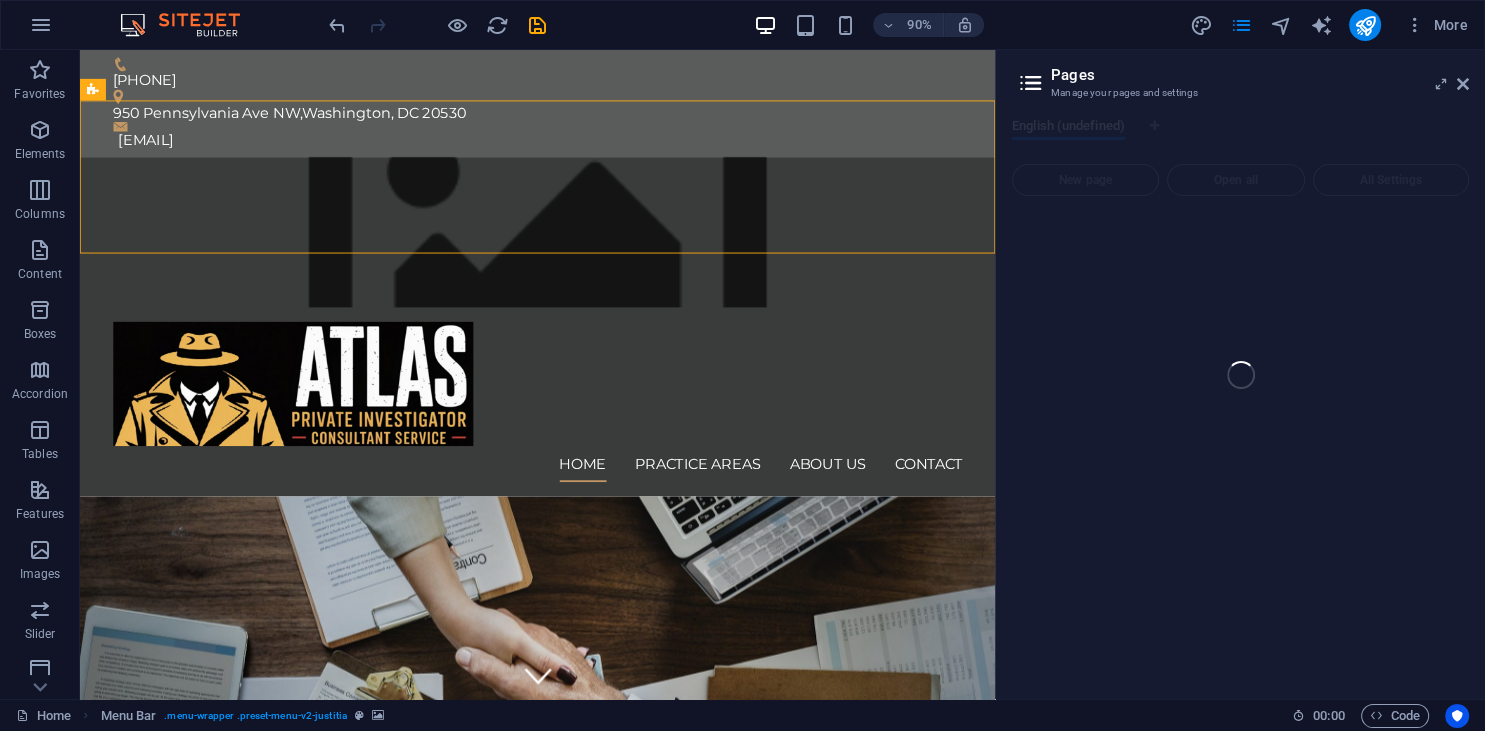 click on "Home Favorites Elements Columns Content Boxes Accordion Tables Features Images Slider Header Footer Forms Marketing Collections
Drag here to replace the existing content. Press “Ctrl” if you want to create a new element.
H1   Banner   Banner   Container   Info Bar   Menu Bar   Menu   Container   Text   Container   Spacer   Button   Text   Logo   Spacer 90% More Home Menu Bar . menu-wrapper .preset-menu-v2-justitia 00 : 00 Code Pages Manage your pages and settings English (undefined) New page Open all All Settings" at bounding box center [742, 374] 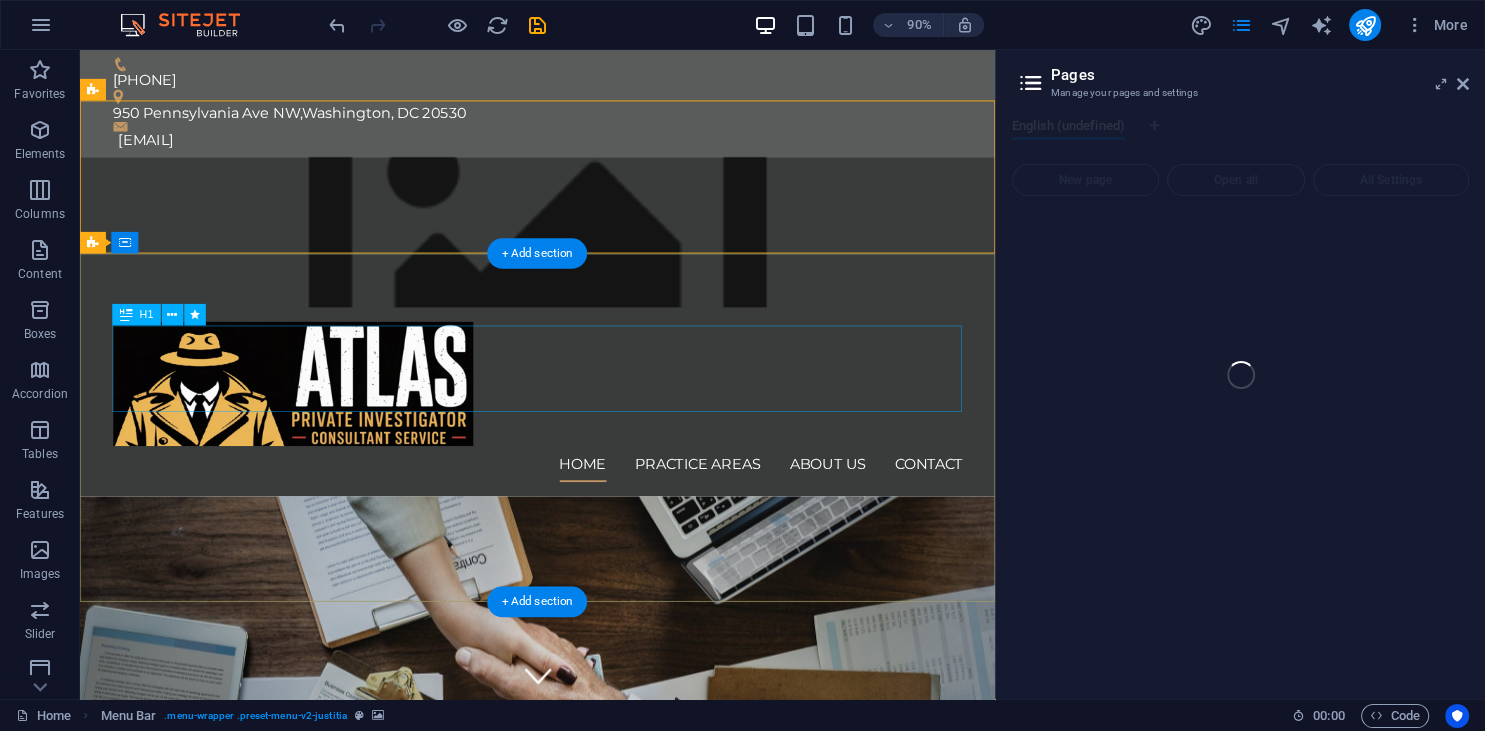 click on "We protect your rights" at bounding box center (589, 1061) 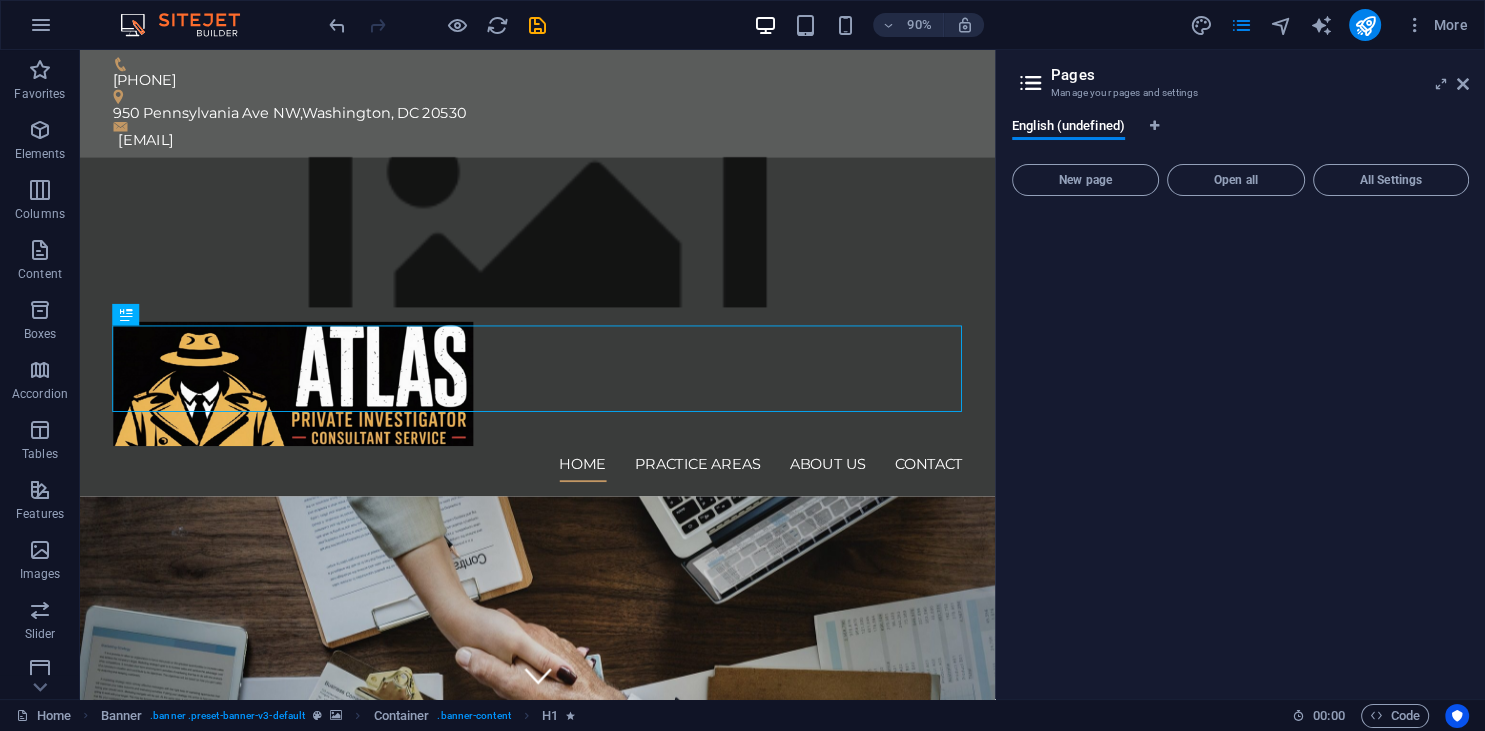 click at bounding box center [1240, 447] 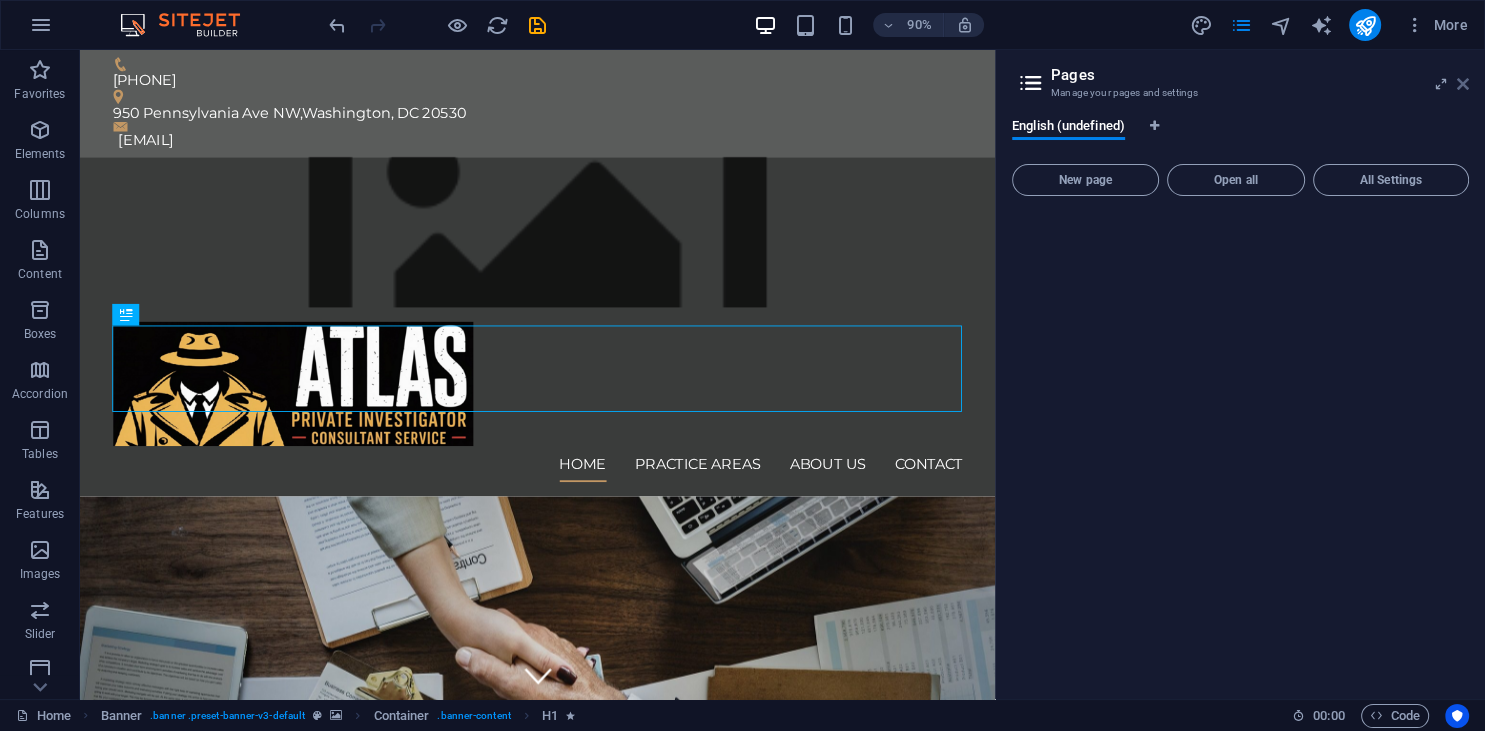 click at bounding box center (1463, 84) 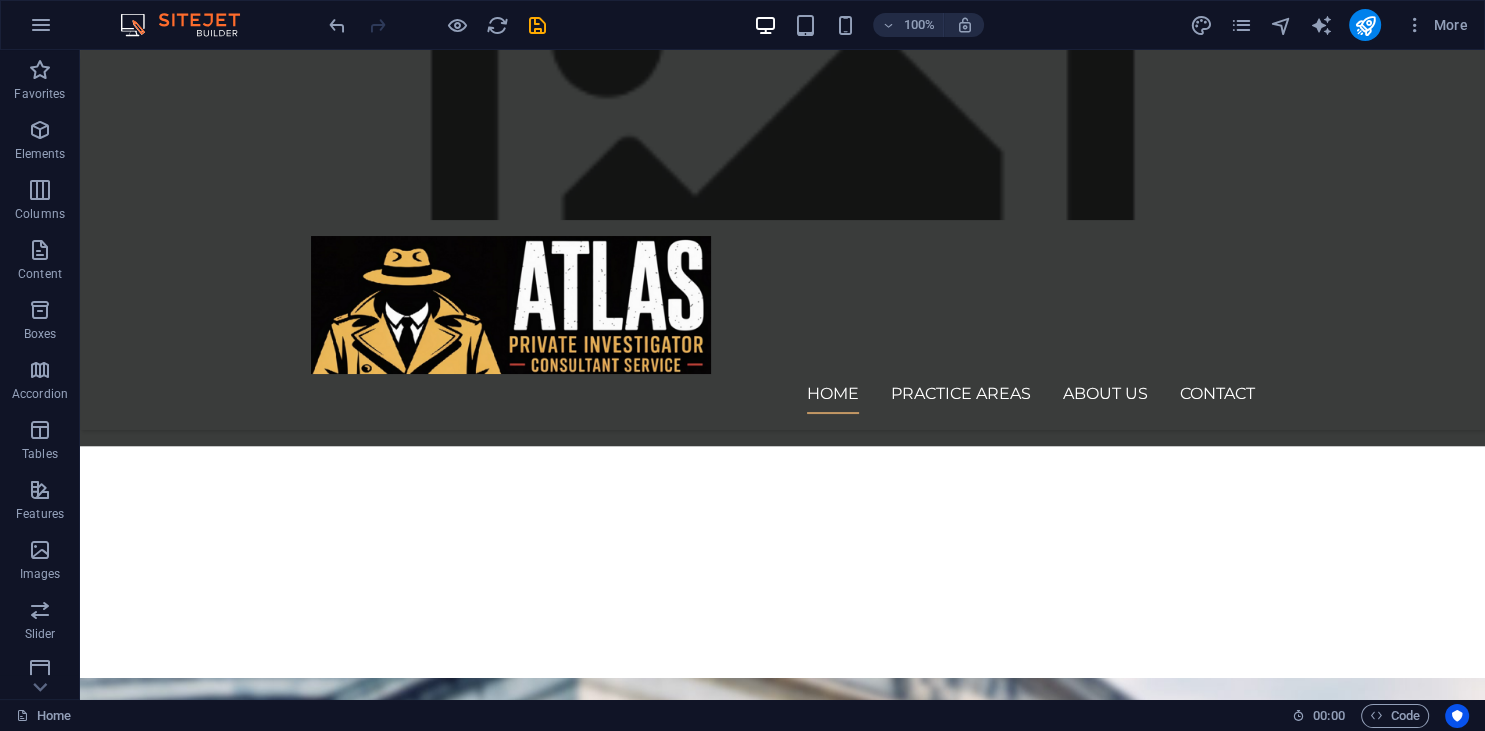 scroll, scrollTop: 1865, scrollLeft: 0, axis: vertical 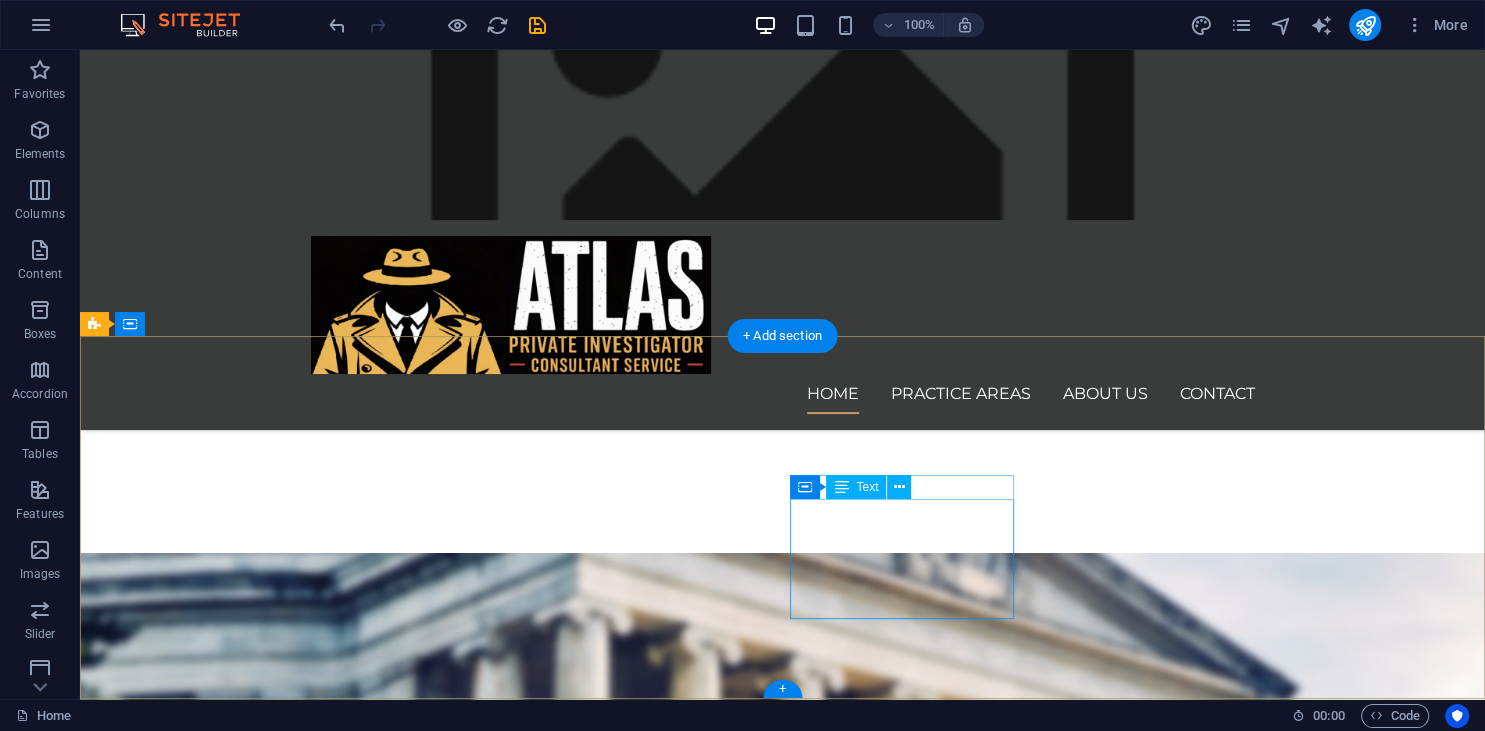 click on "Personal Injury Industrial Injury Insurance Claims Automobile Accindents Criminal Defense Elder Law" at bounding box center (568, 4499) 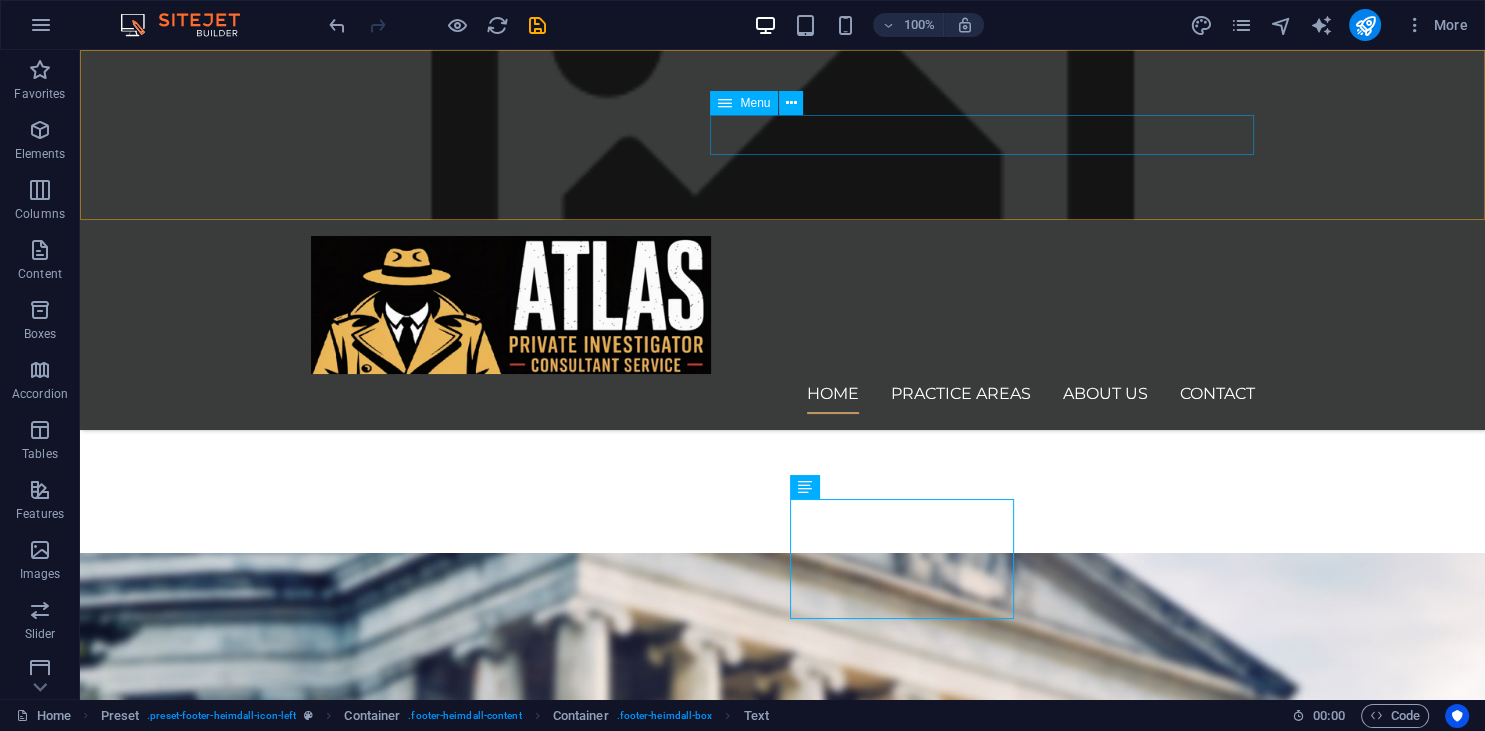 click on "Home Practice Areas About us Contact" at bounding box center [783, 394] 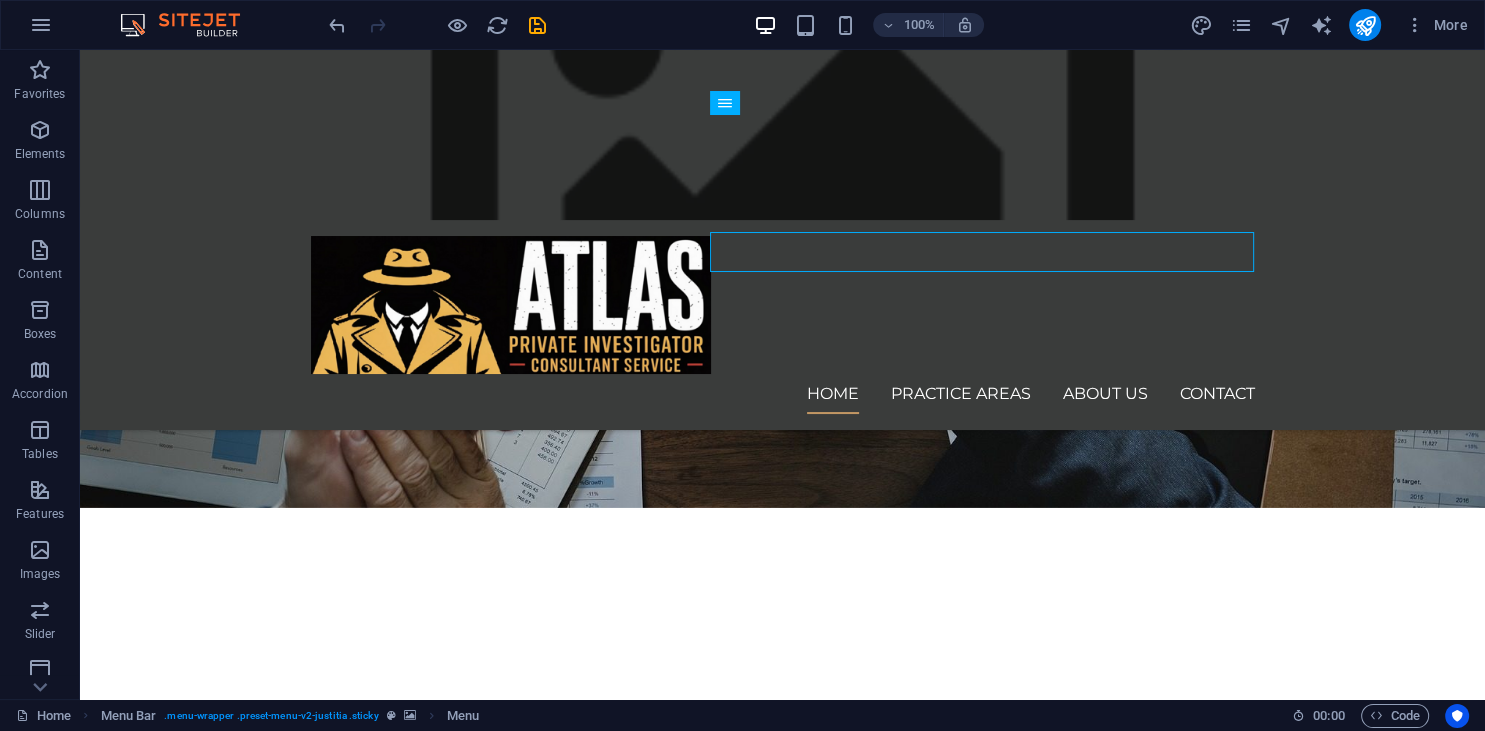 scroll, scrollTop: 0, scrollLeft: 0, axis: both 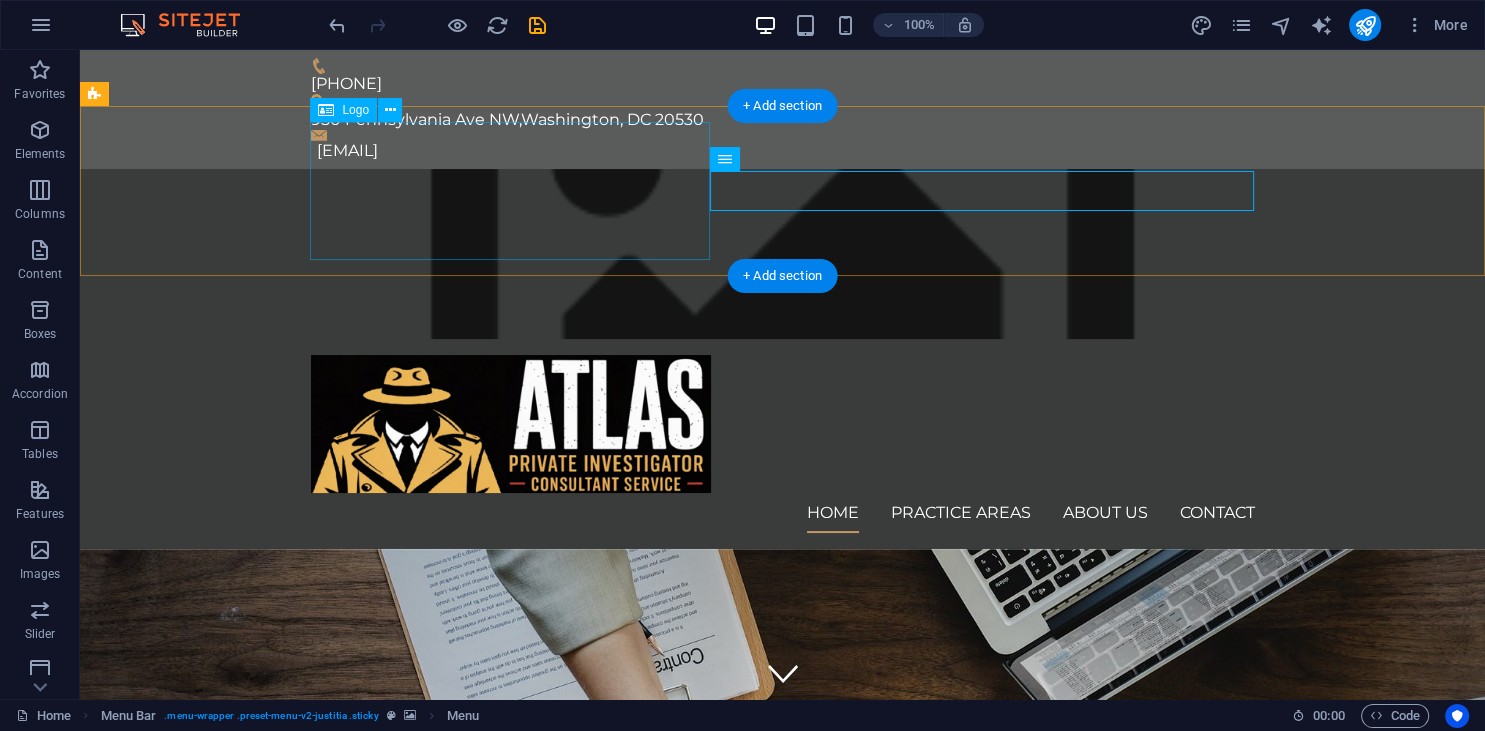 click at bounding box center (783, 424) 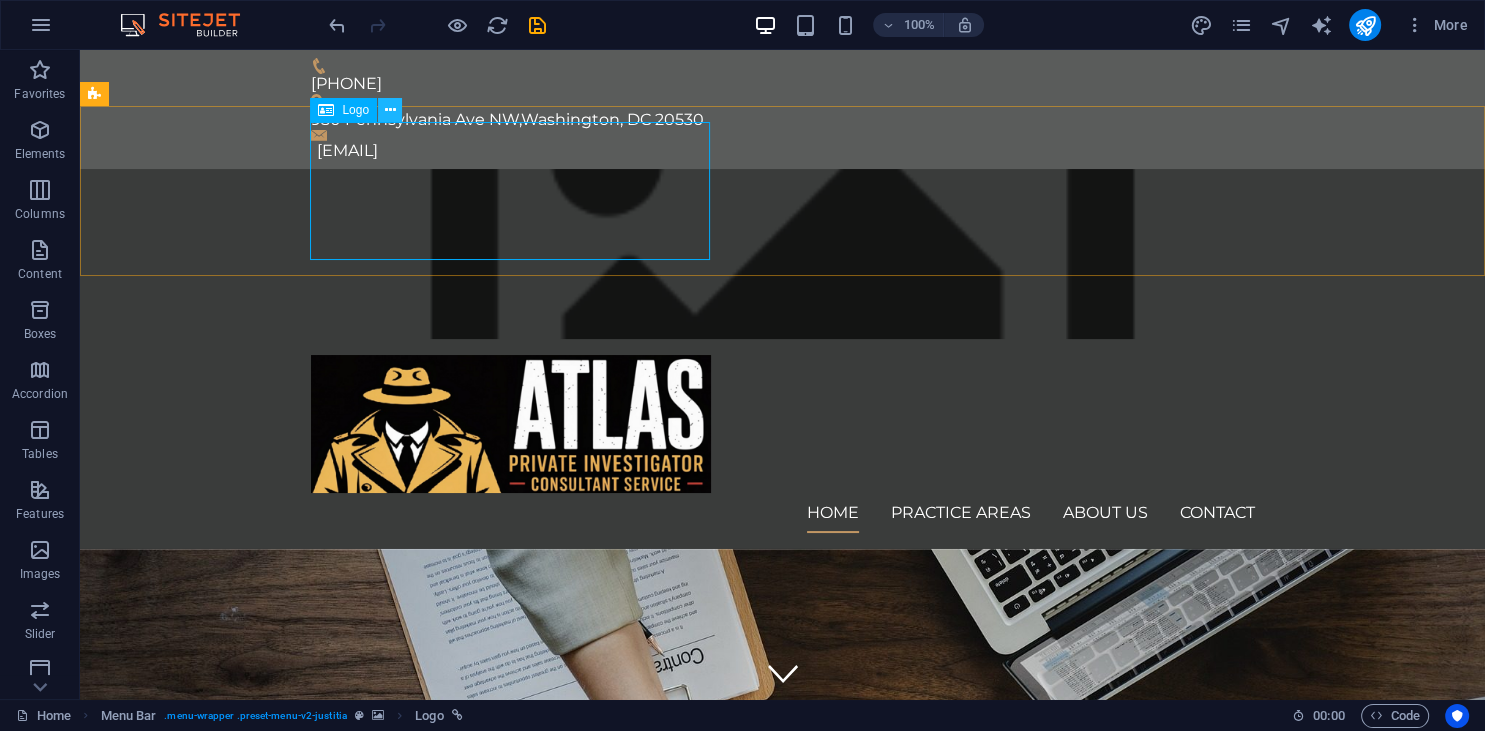 click at bounding box center [390, 110] 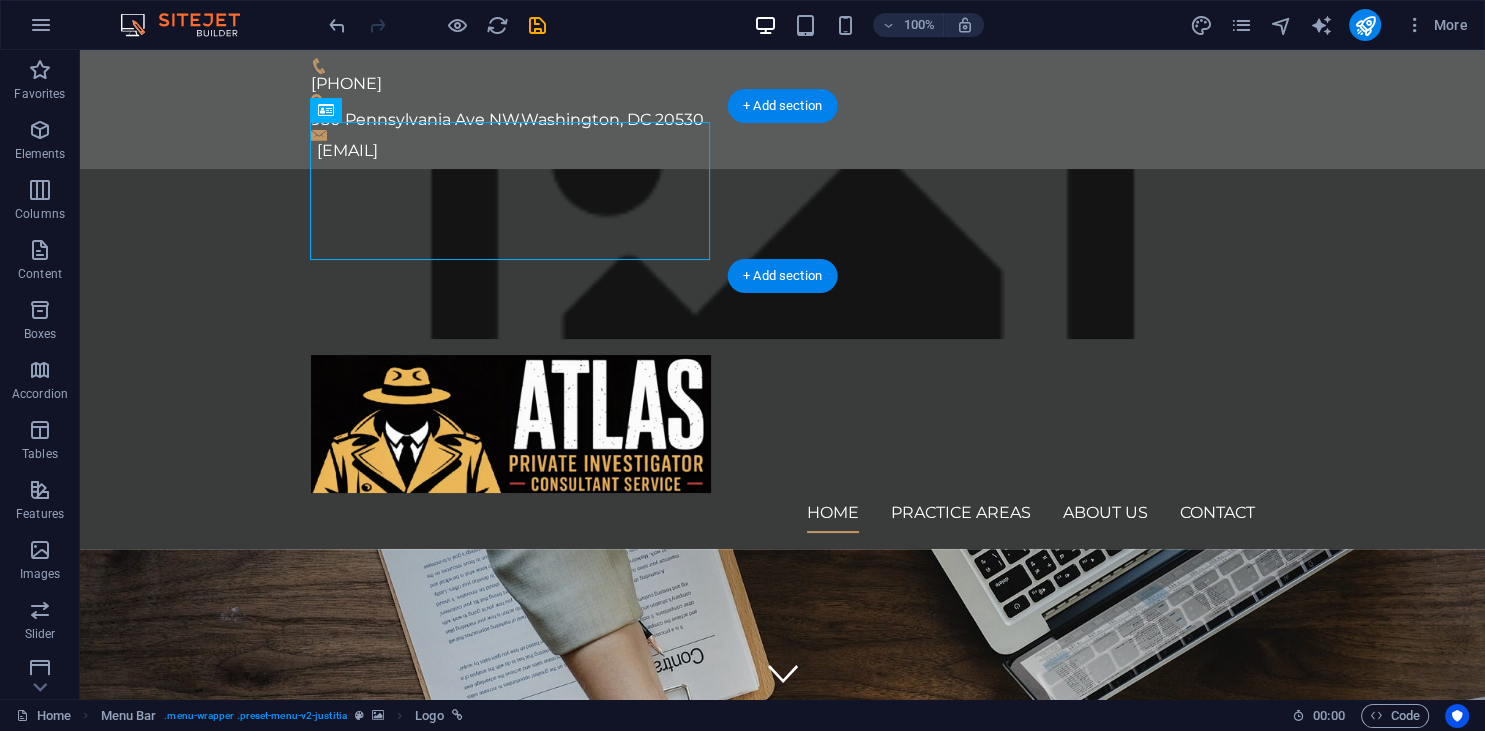 click at bounding box center [782, 254] 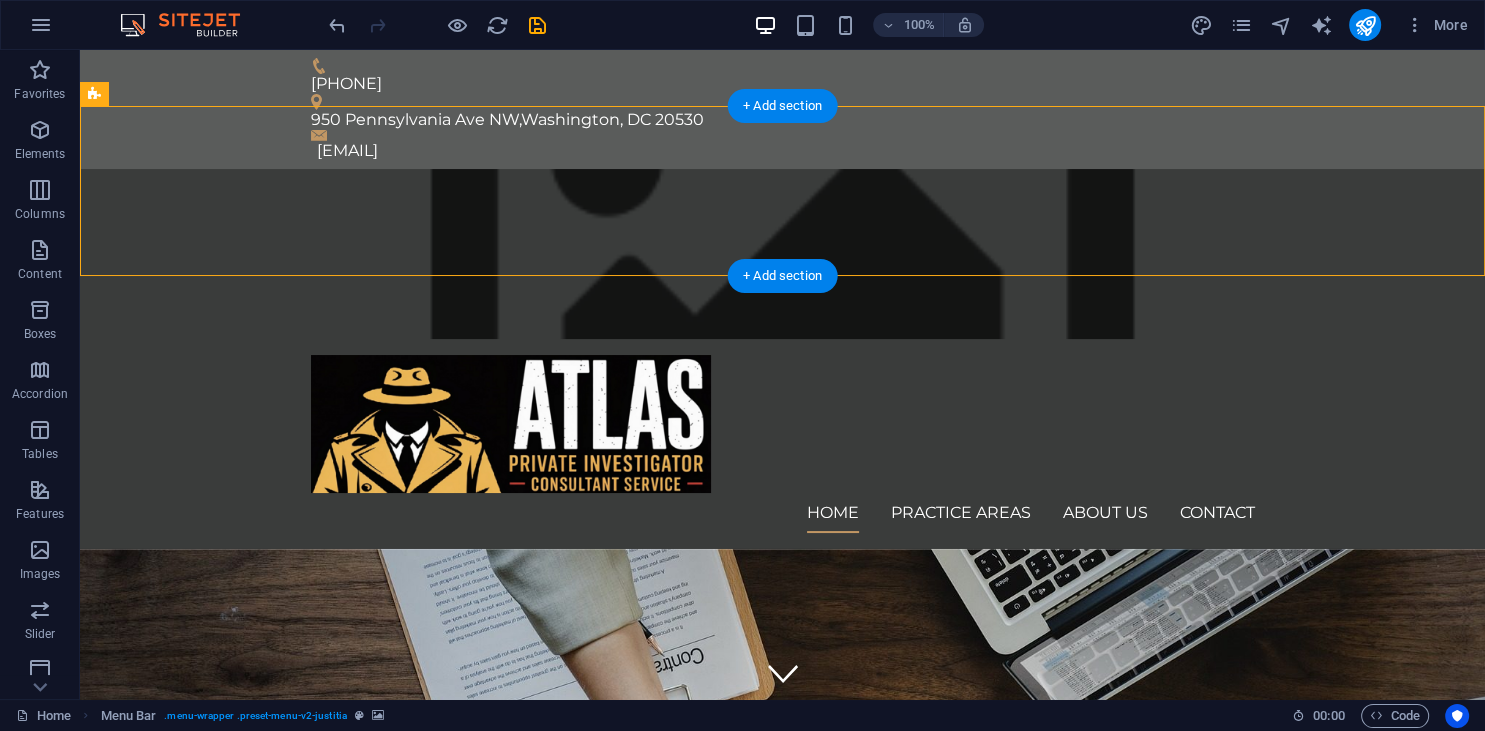 click at bounding box center [782, 254] 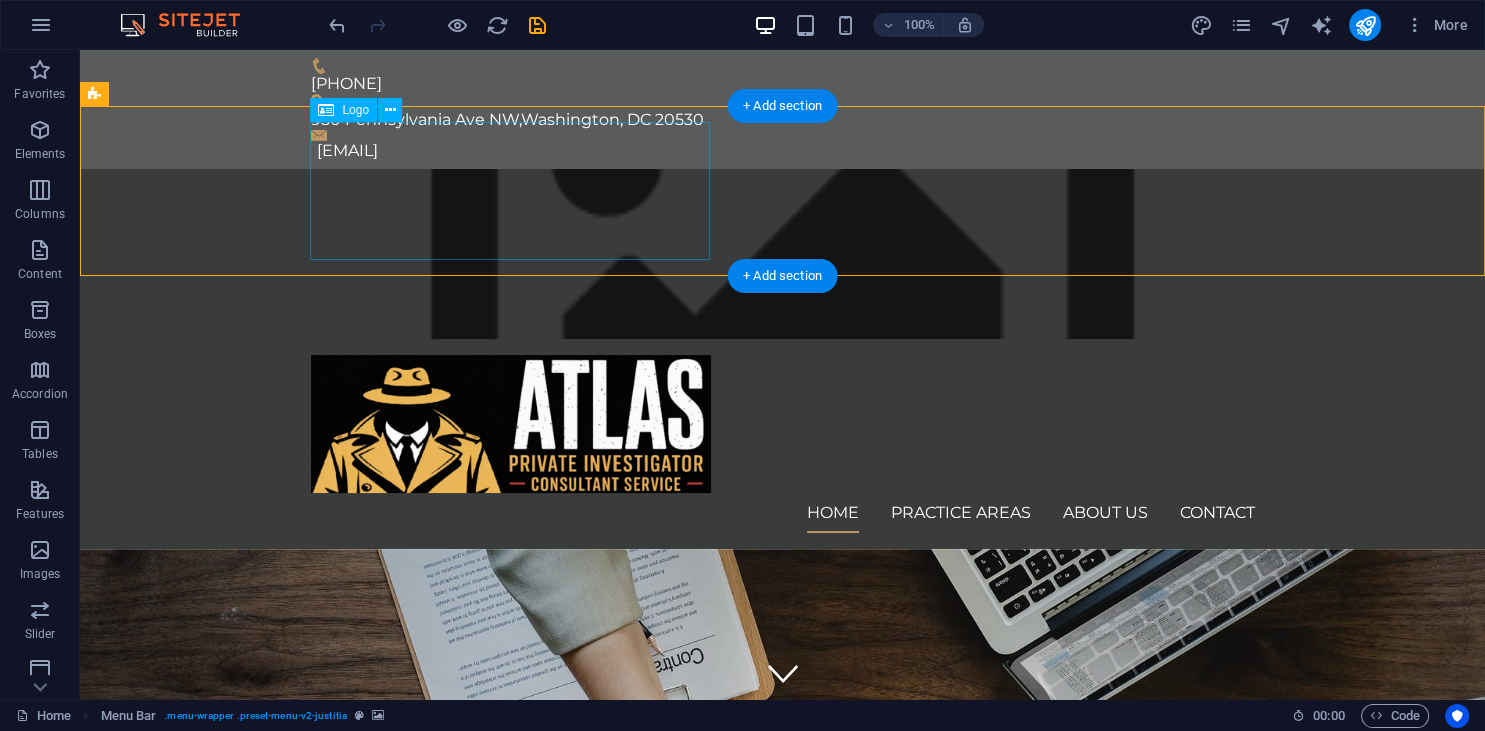 click at bounding box center [783, 424] 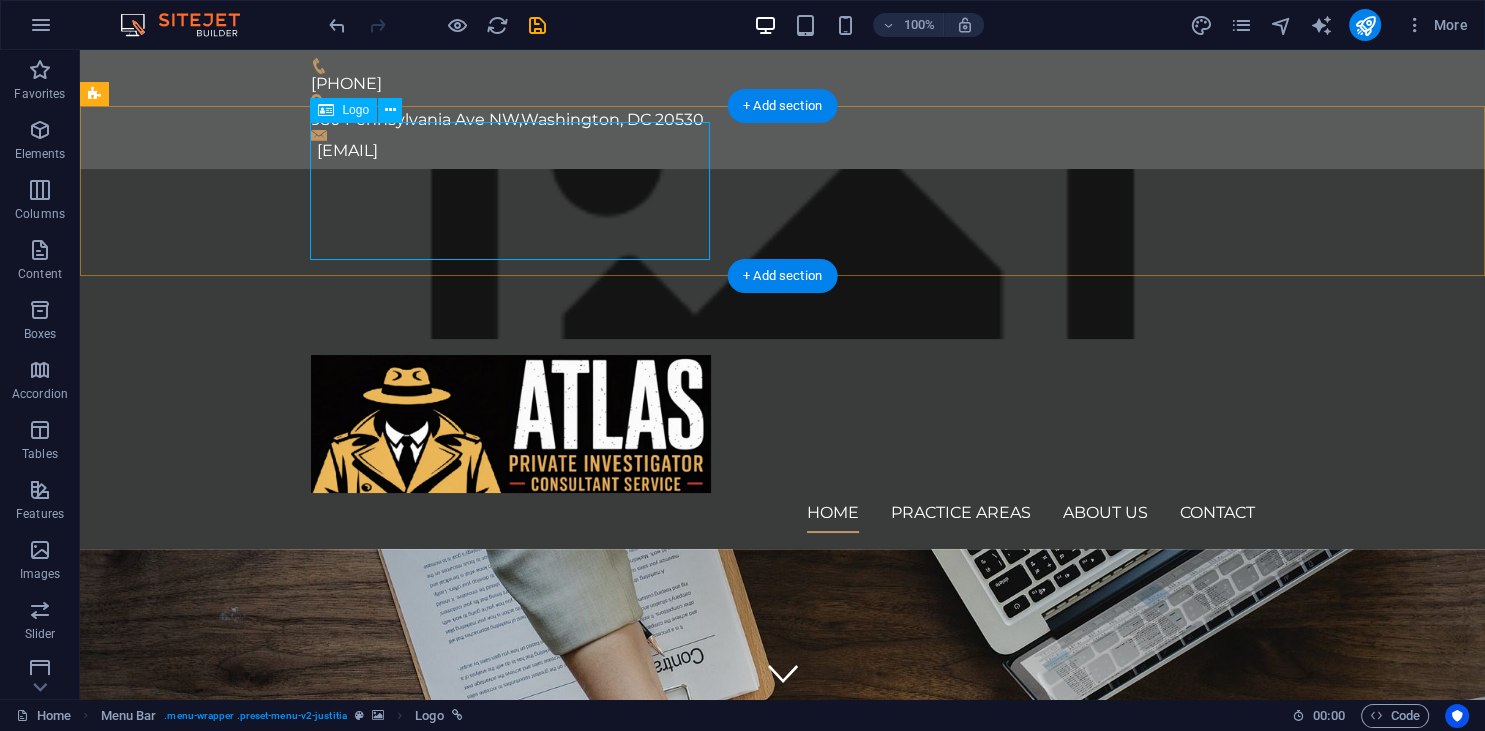 drag, startPoint x: 214, startPoint y: 186, endPoint x: 391, endPoint y: 192, distance: 177.10167 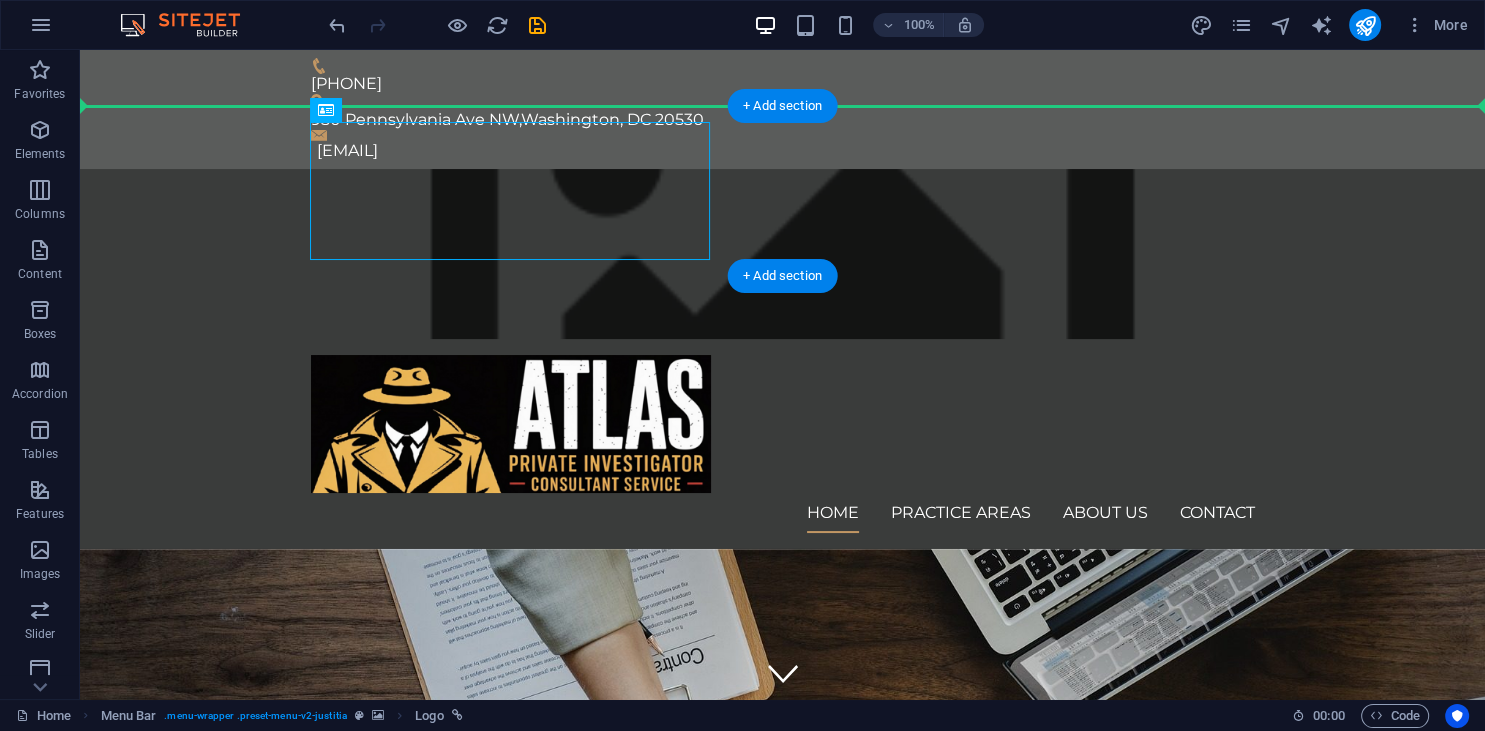 drag, startPoint x: 391, startPoint y: 192, endPoint x: 201, endPoint y: 164, distance: 192.05208 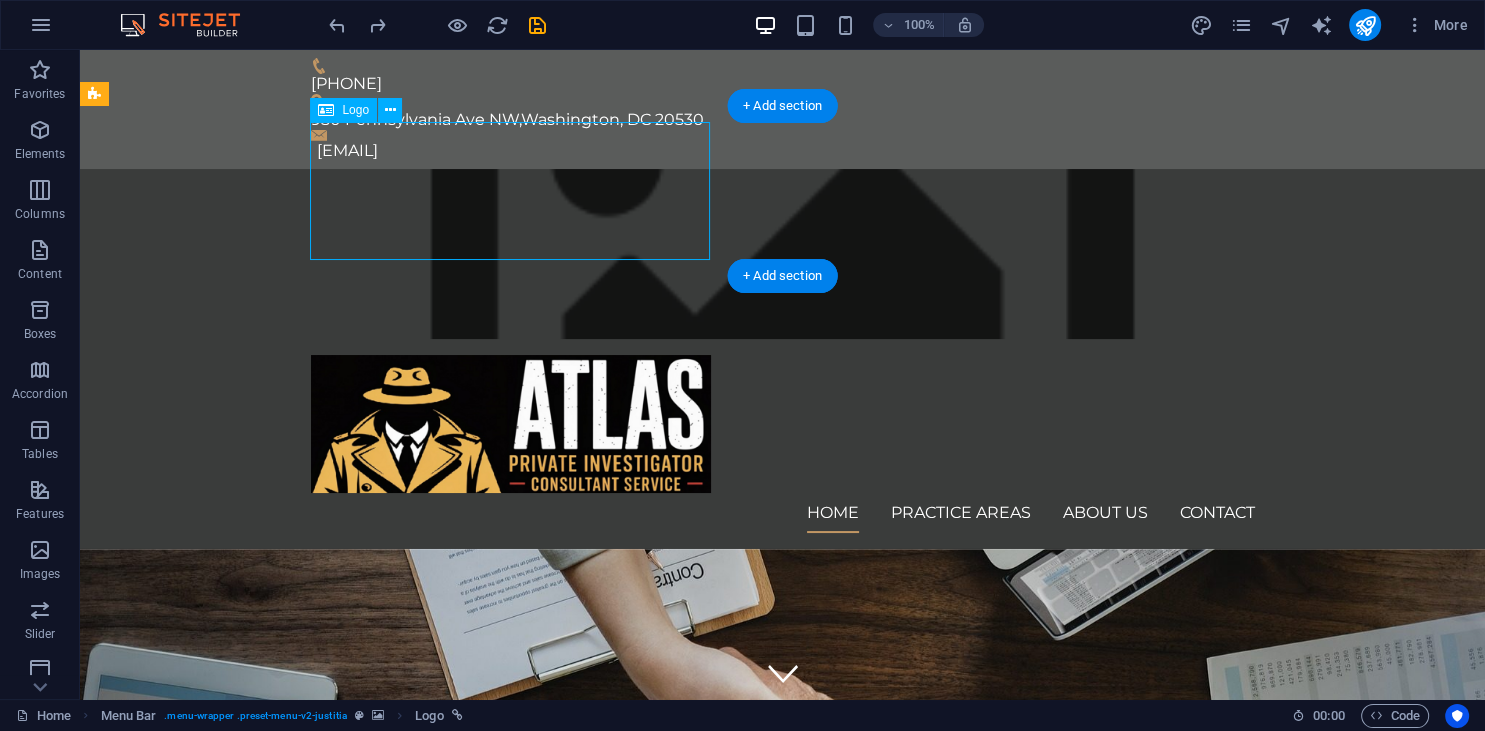 drag, startPoint x: 533, startPoint y: 250, endPoint x: 488, endPoint y: 249, distance: 45.01111 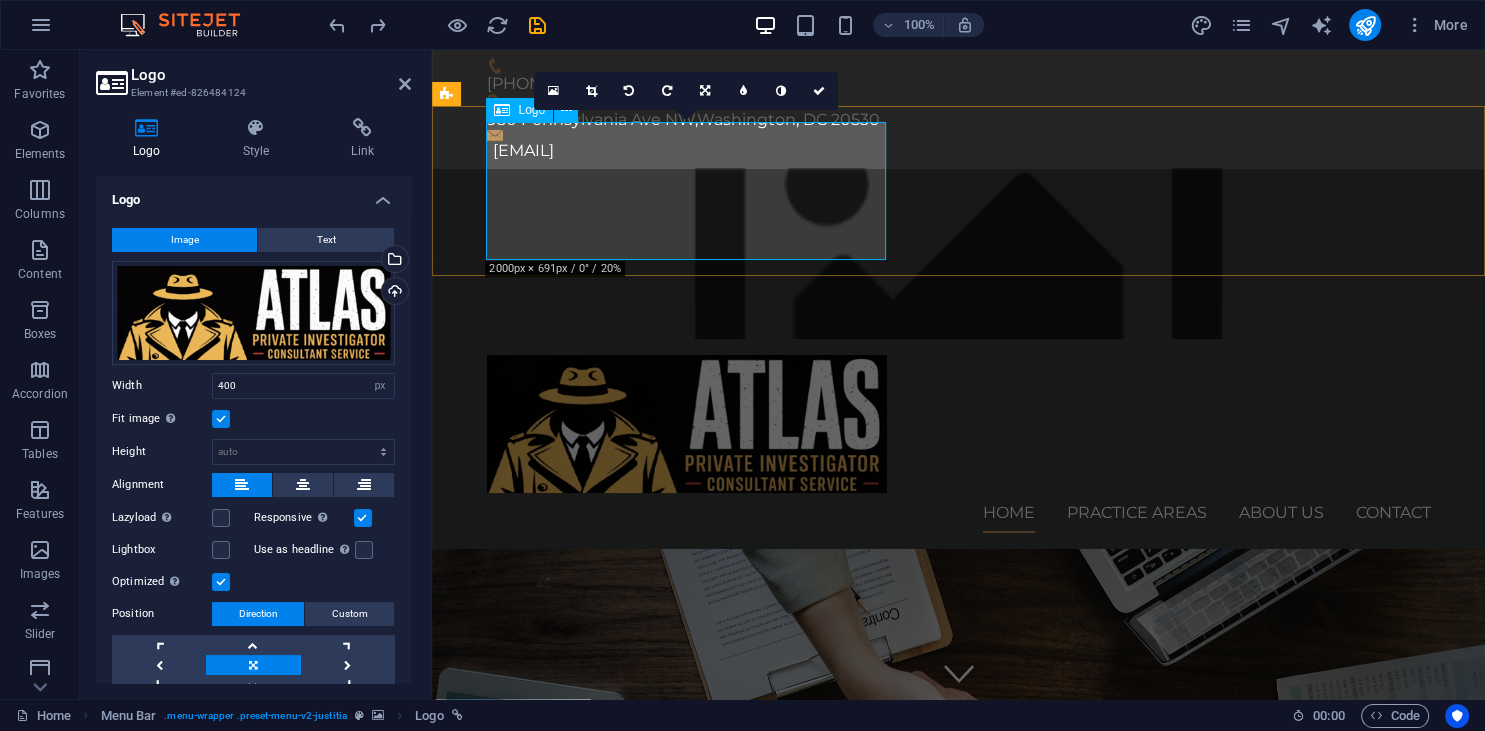 click at bounding box center [959, 424] 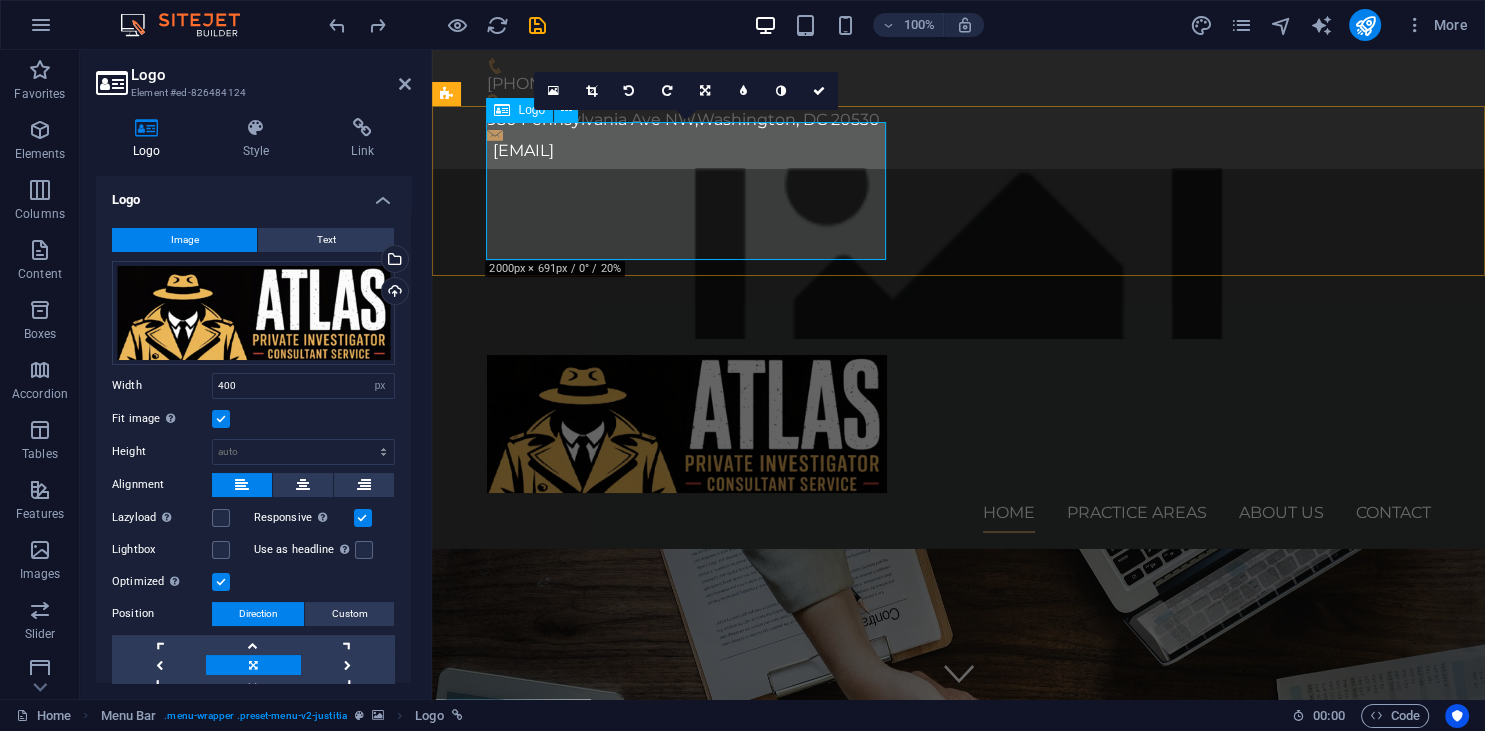 click at bounding box center [959, 424] 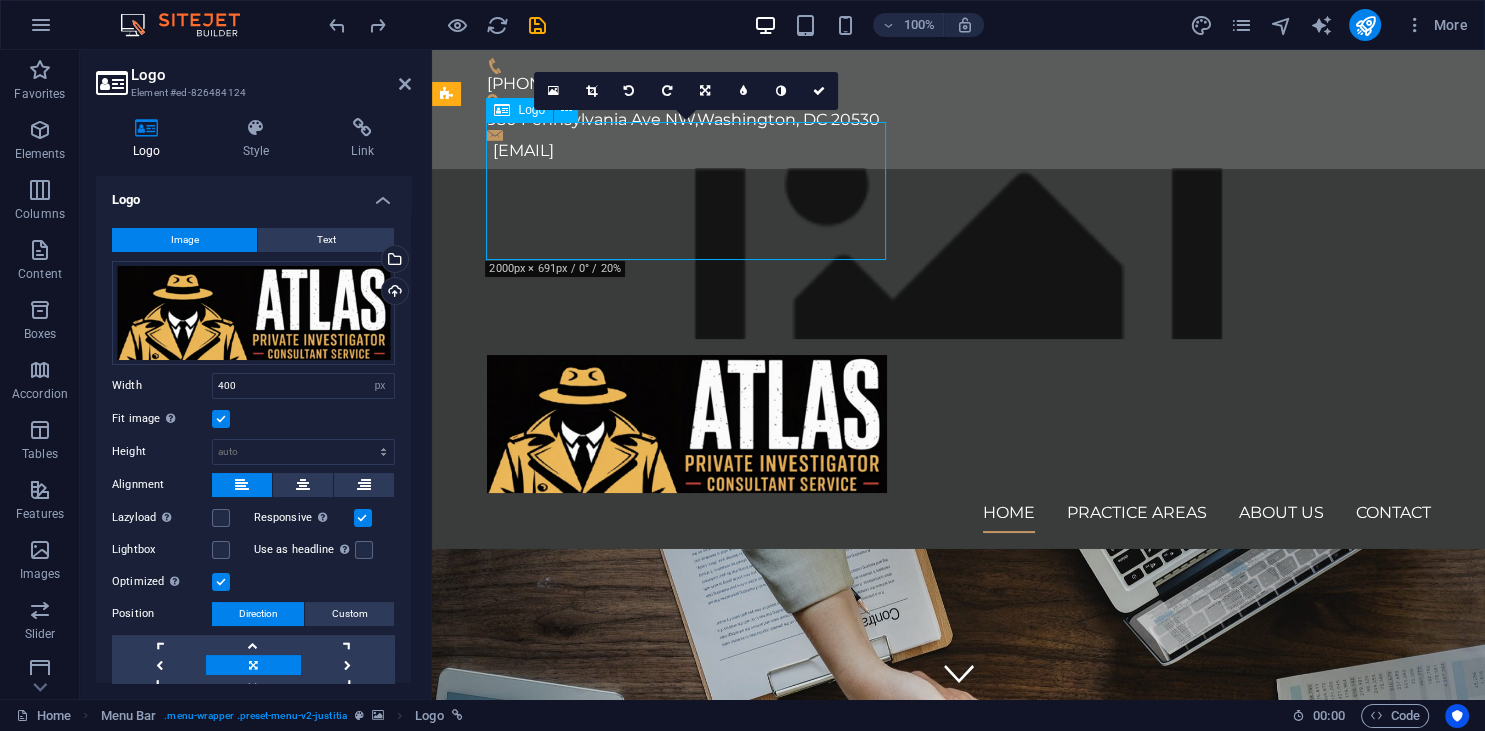 drag, startPoint x: 546, startPoint y: 224, endPoint x: 502, endPoint y: 222, distance: 44.04543 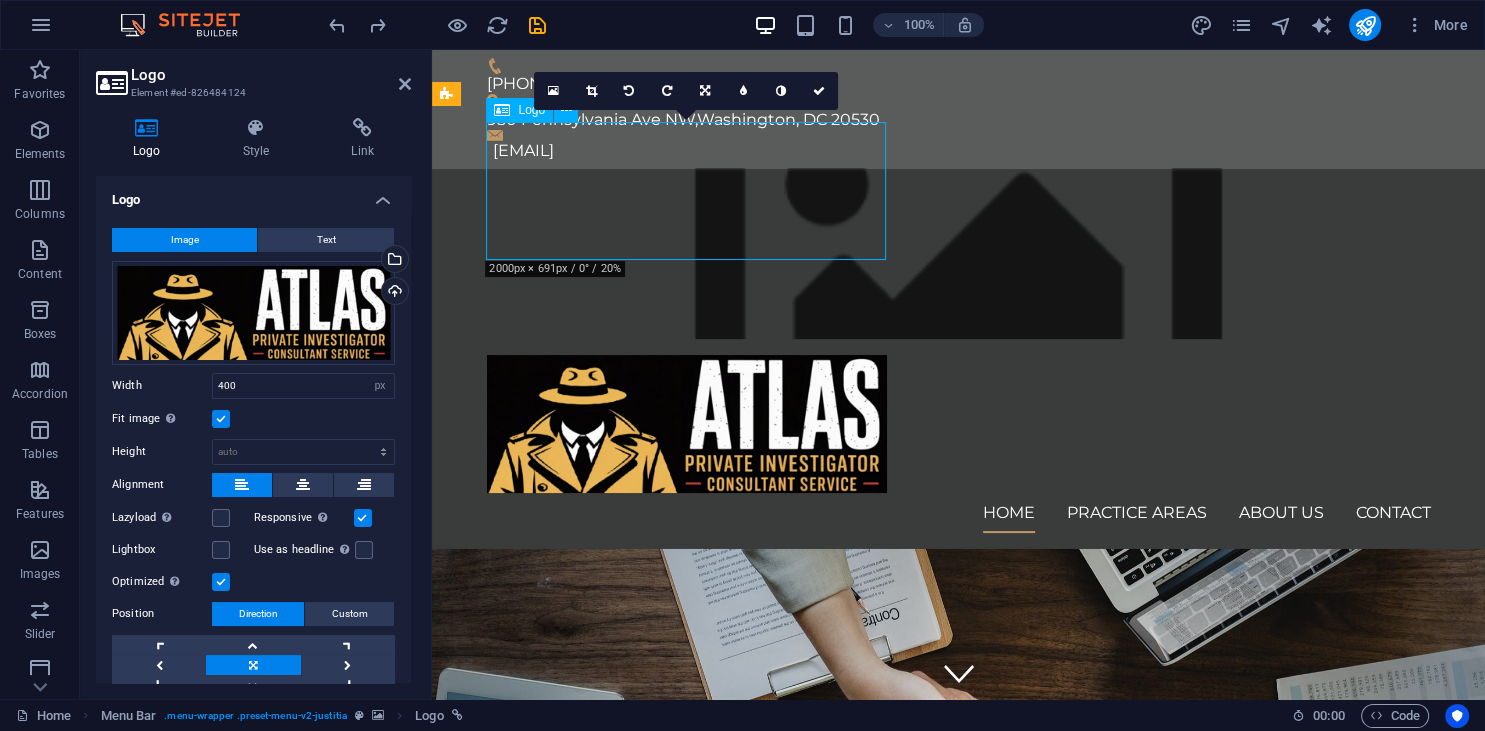 click at bounding box center [959, 424] 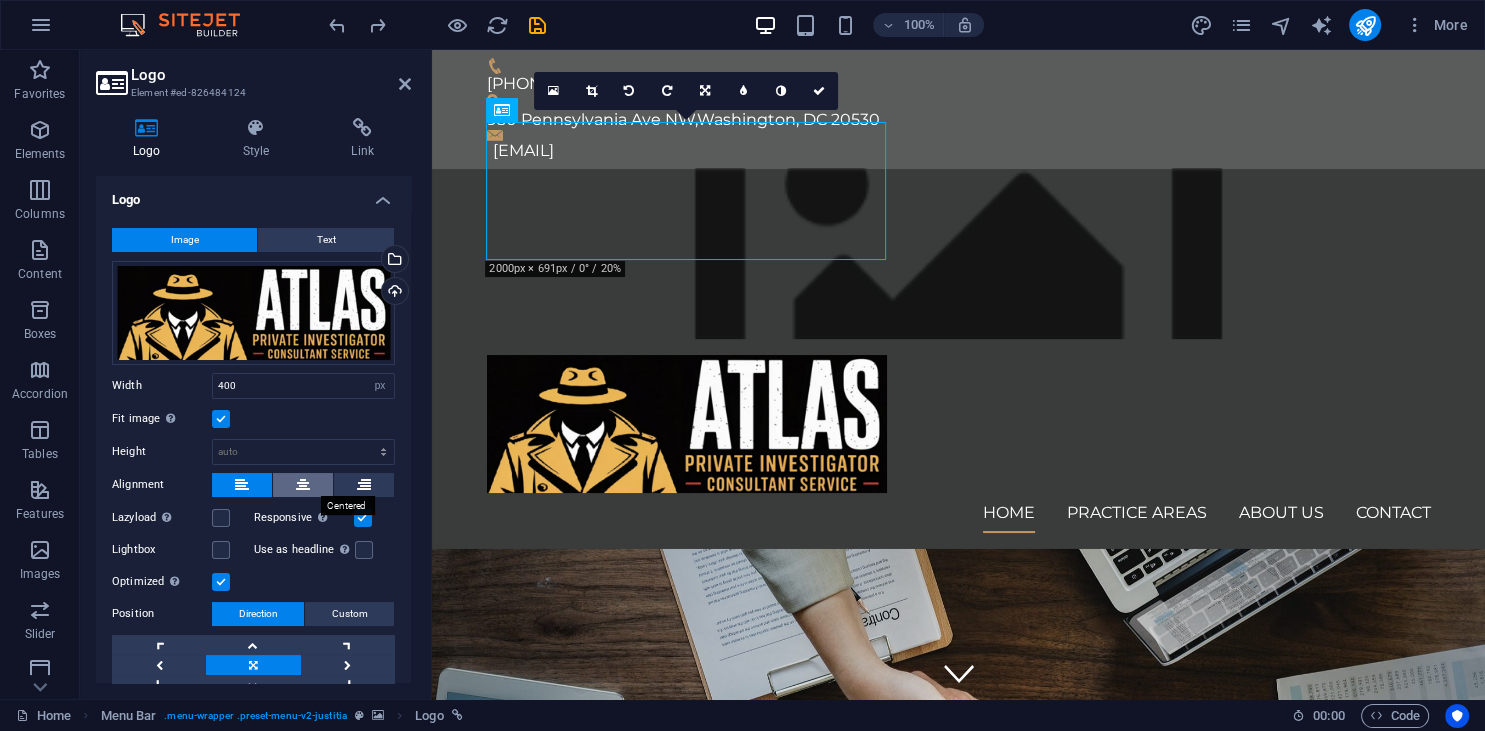 click at bounding box center [303, 485] 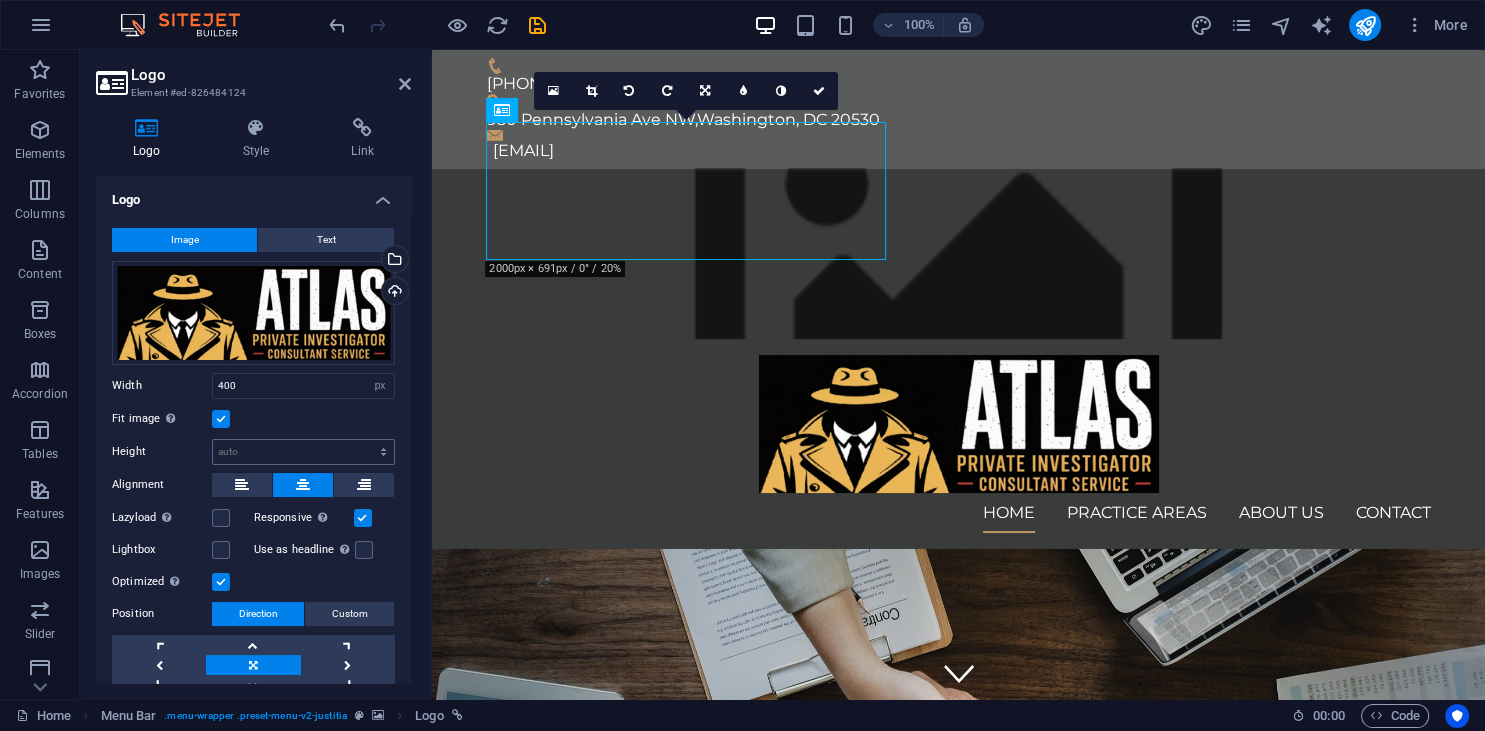 click on "Default auto px" at bounding box center [303, 452] 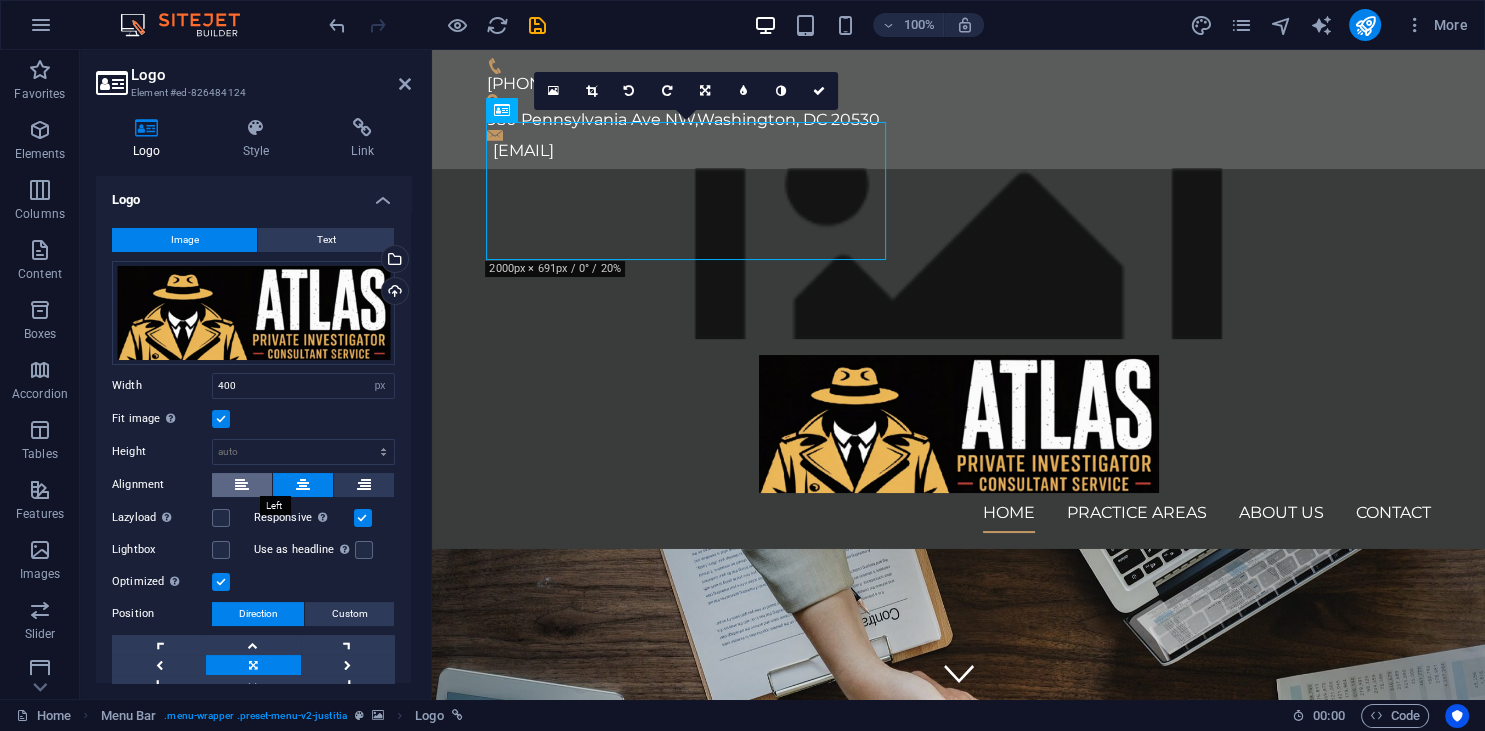 click at bounding box center (242, 485) 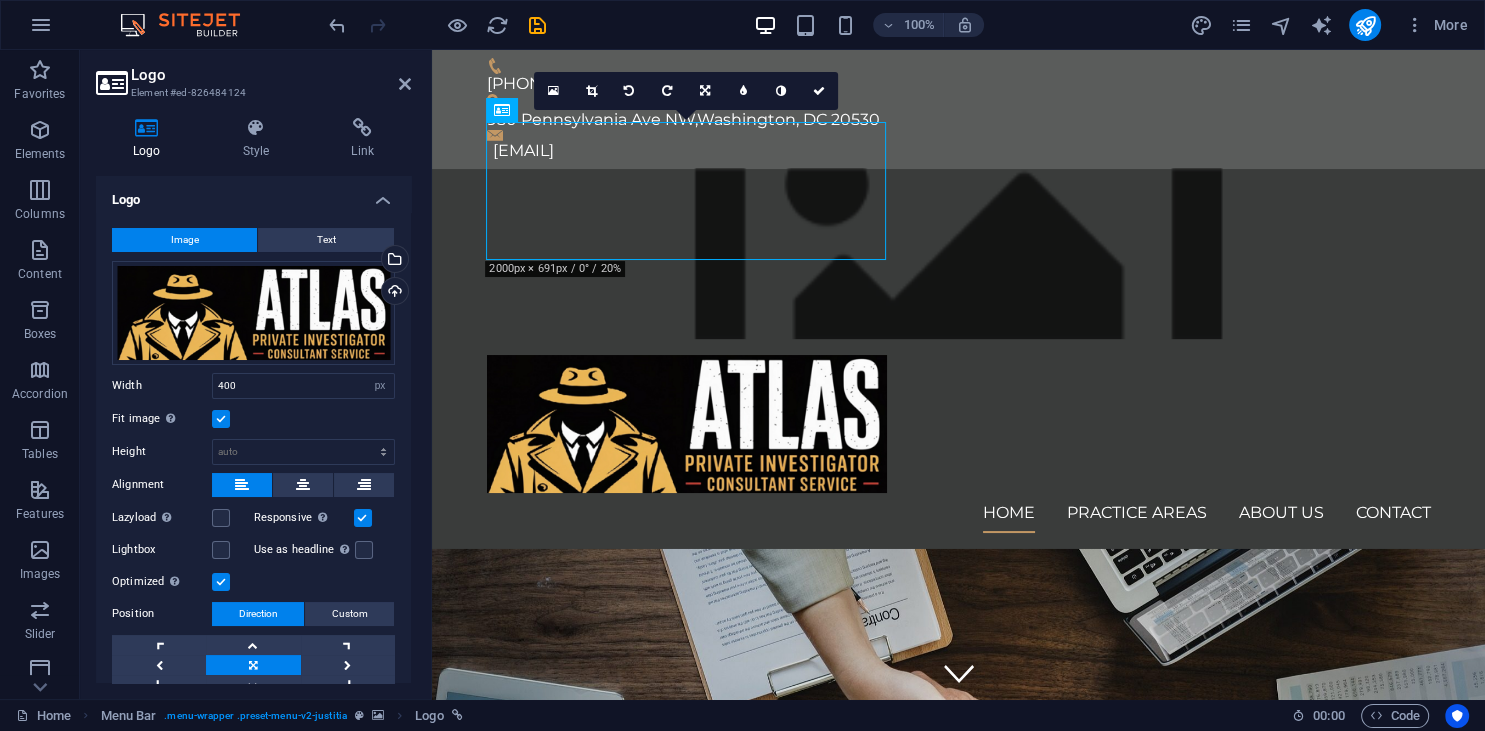 click at bounding box center (242, 485) 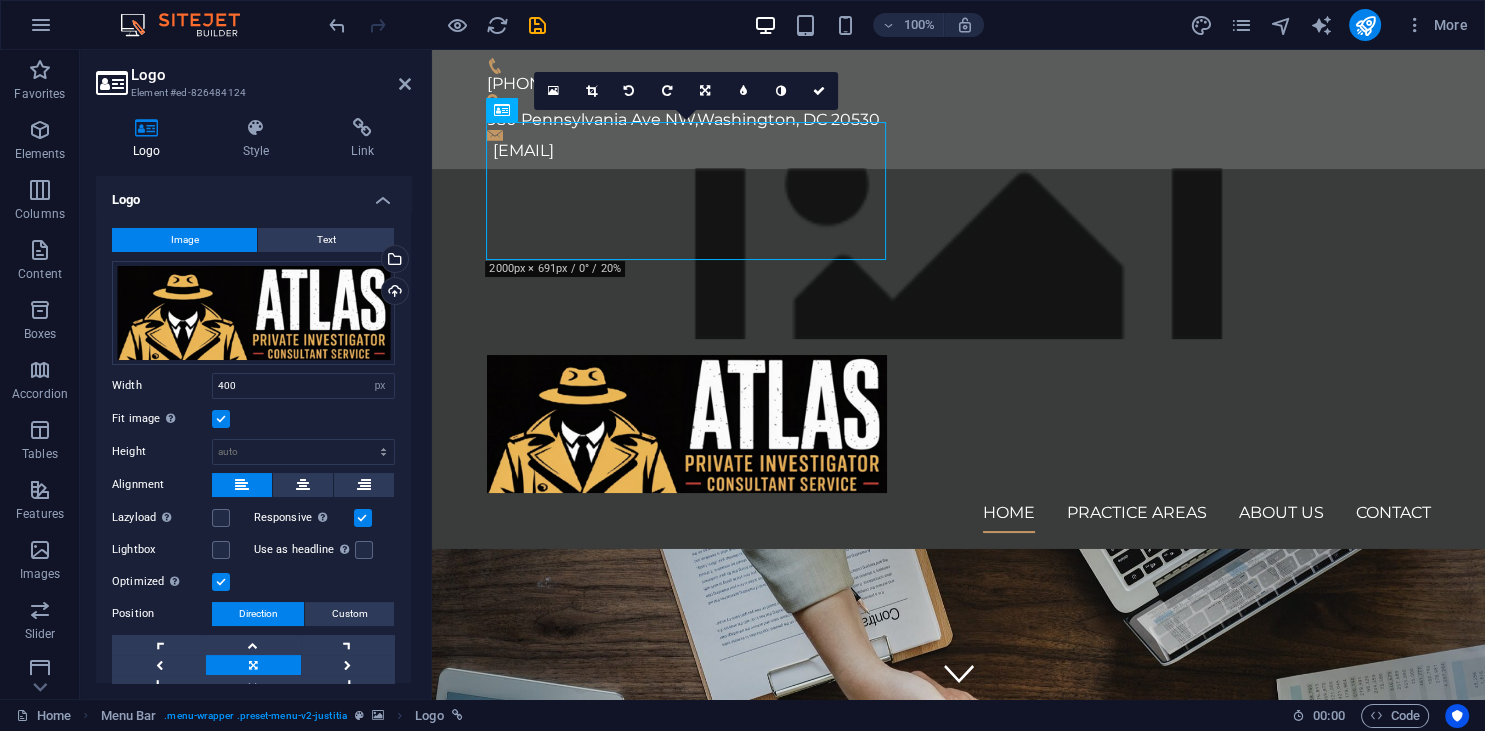click at bounding box center [242, 485] 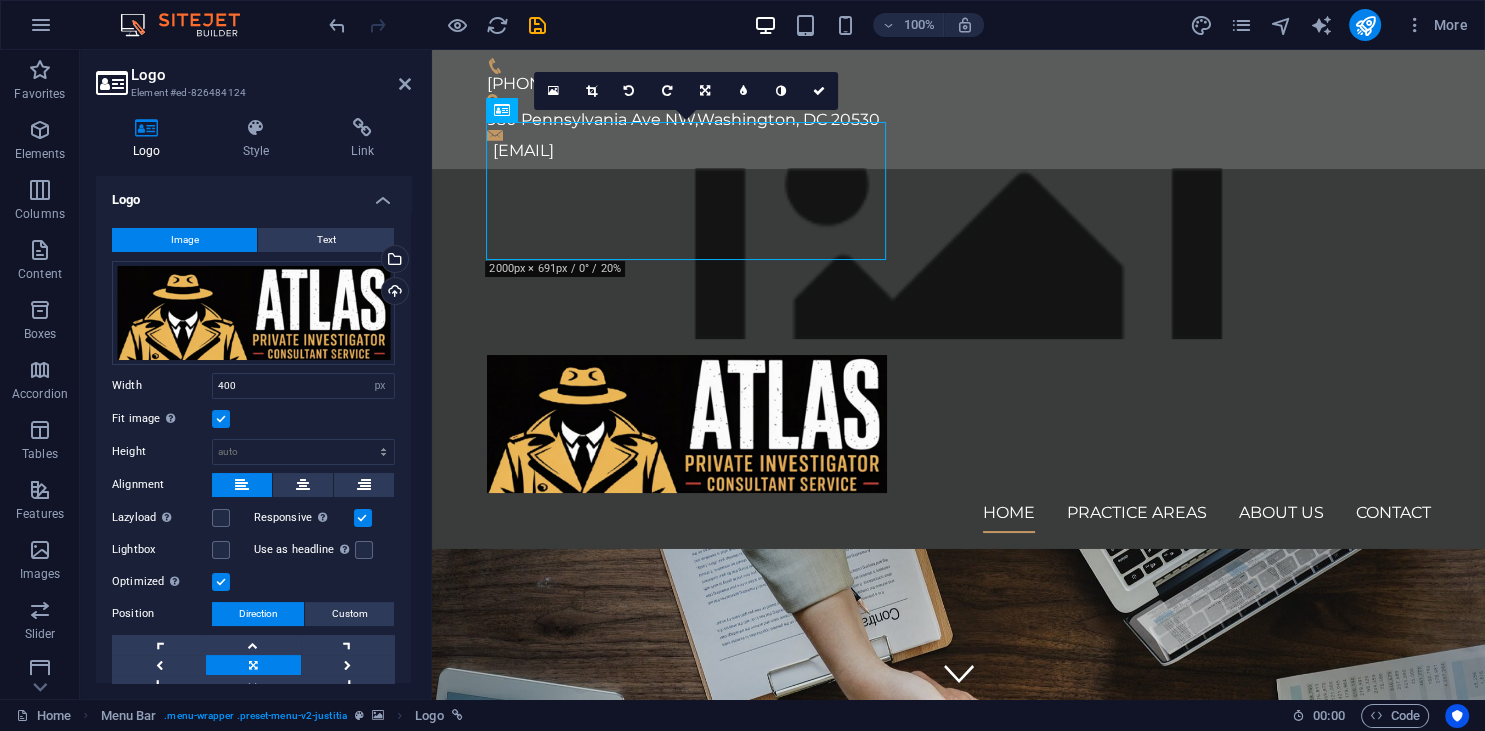 scroll, scrollTop: 3, scrollLeft: 0, axis: vertical 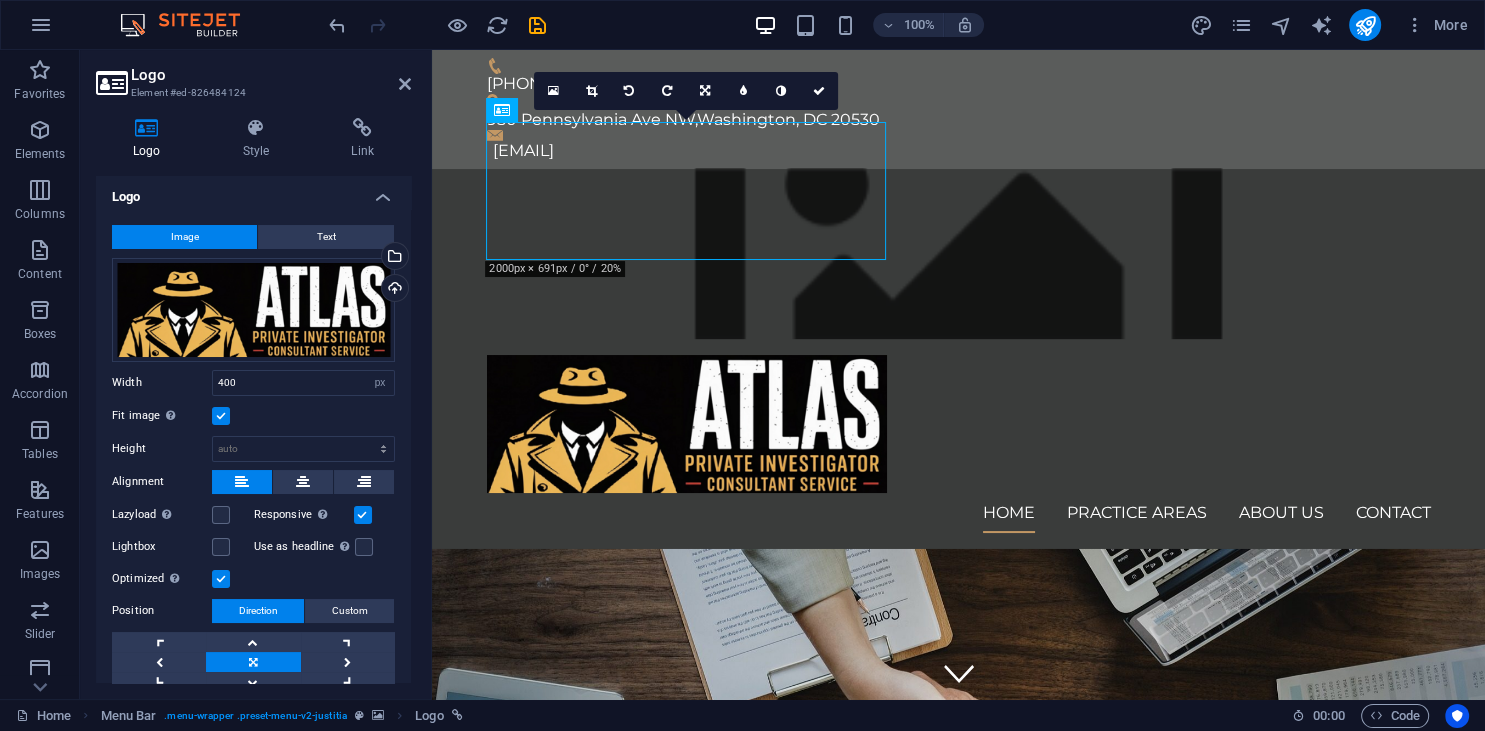 click at bounding box center [221, 416] 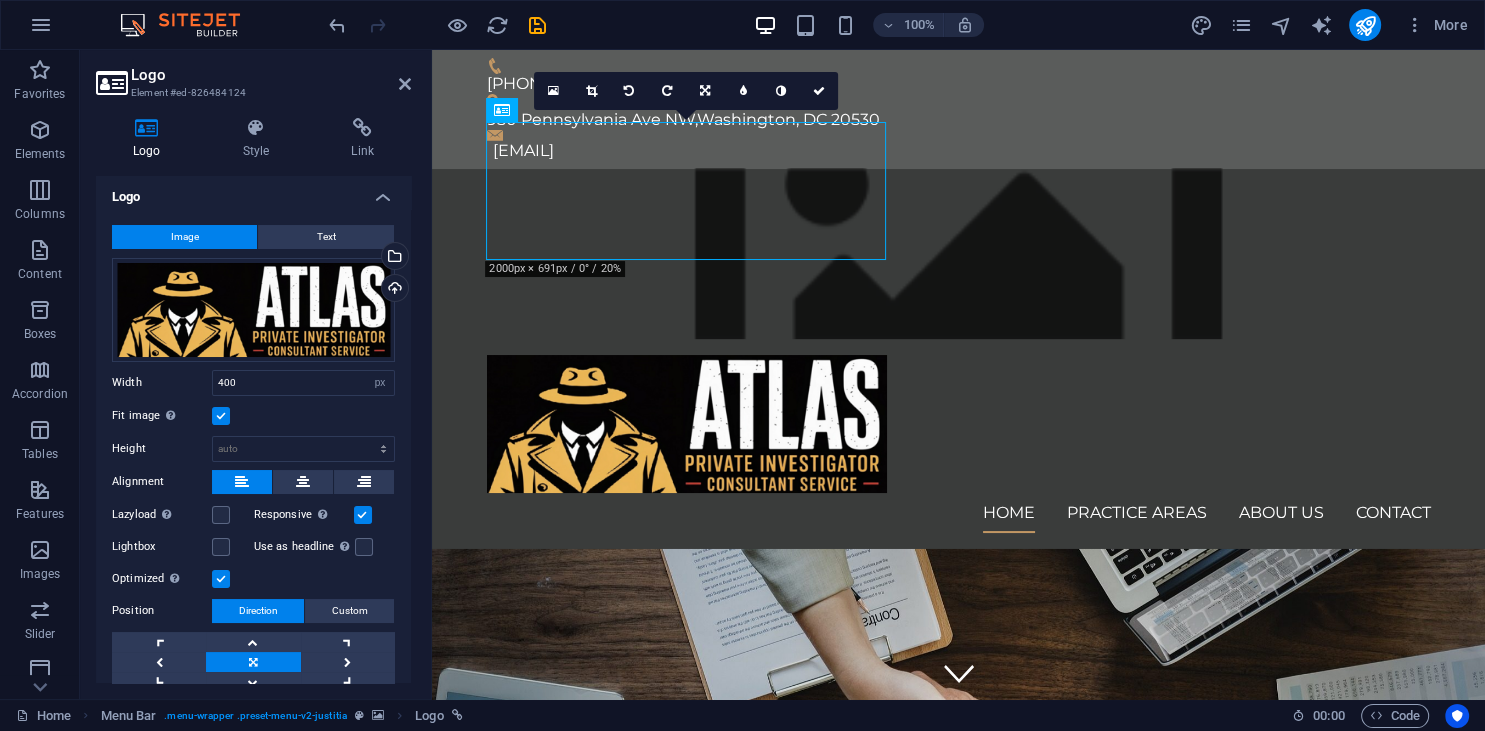 click on "Fit image Automatically fit image to a fixed width and height" at bounding box center (0, 0) 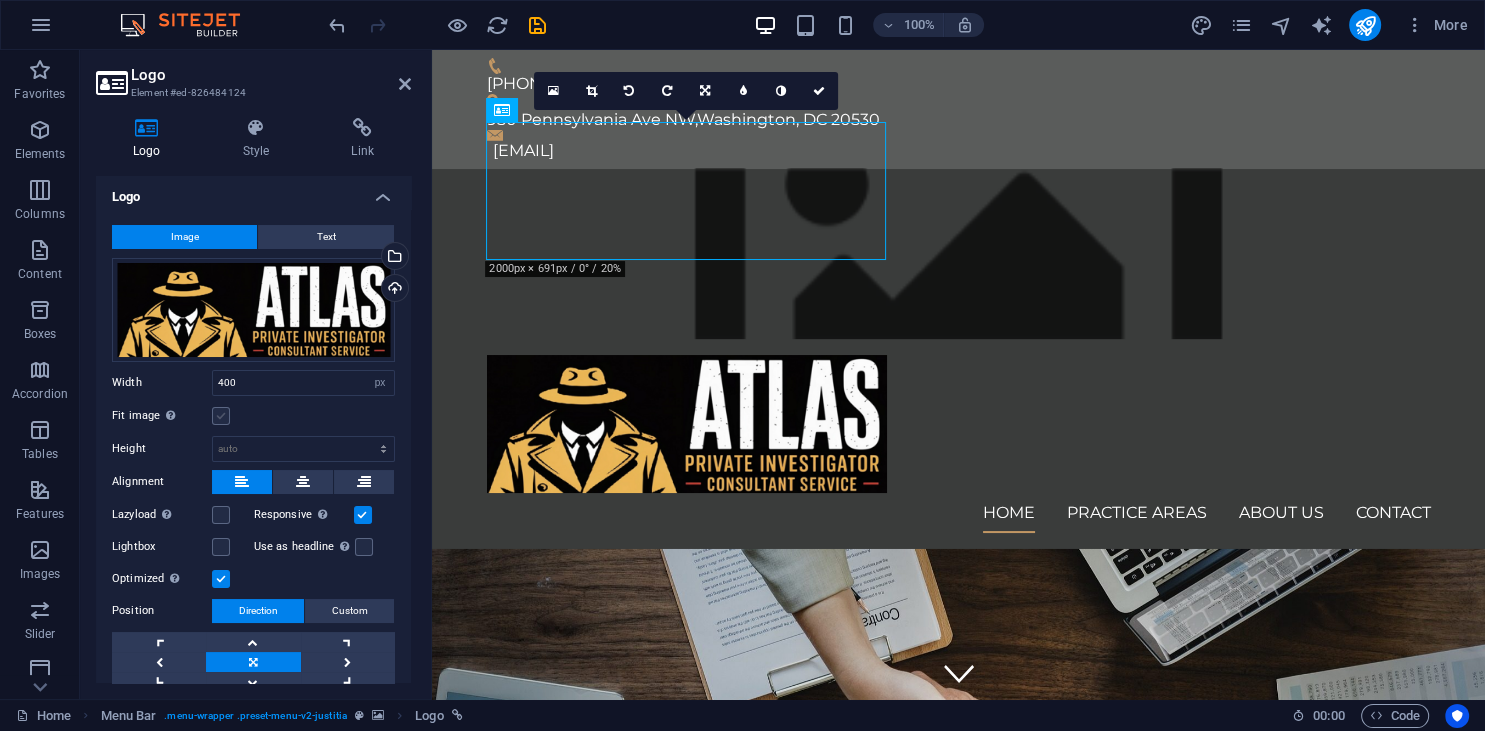 scroll, scrollTop: 0, scrollLeft: 0, axis: both 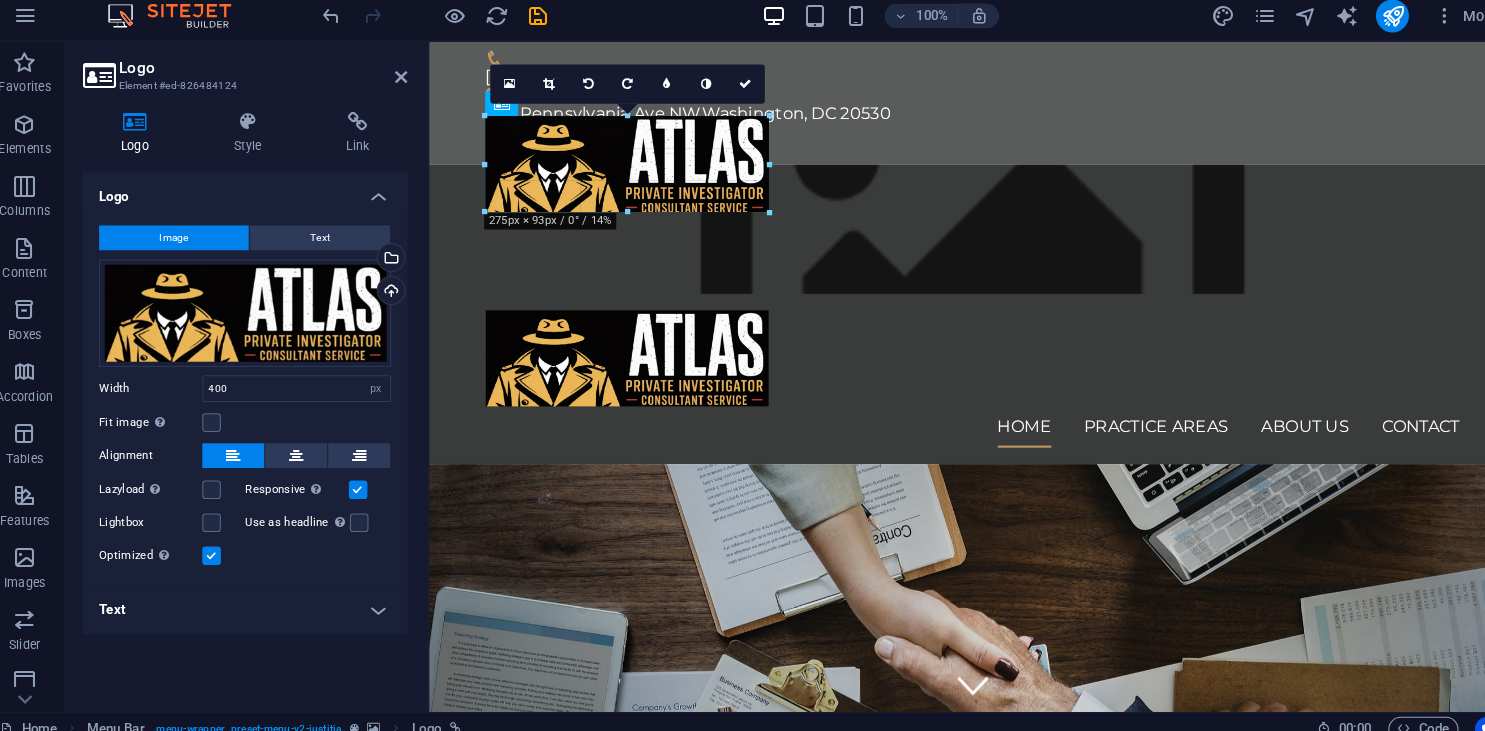 drag, startPoint x: 486, startPoint y: 187, endPoint x: 612, endPoint y: 194, distance: 126.1943 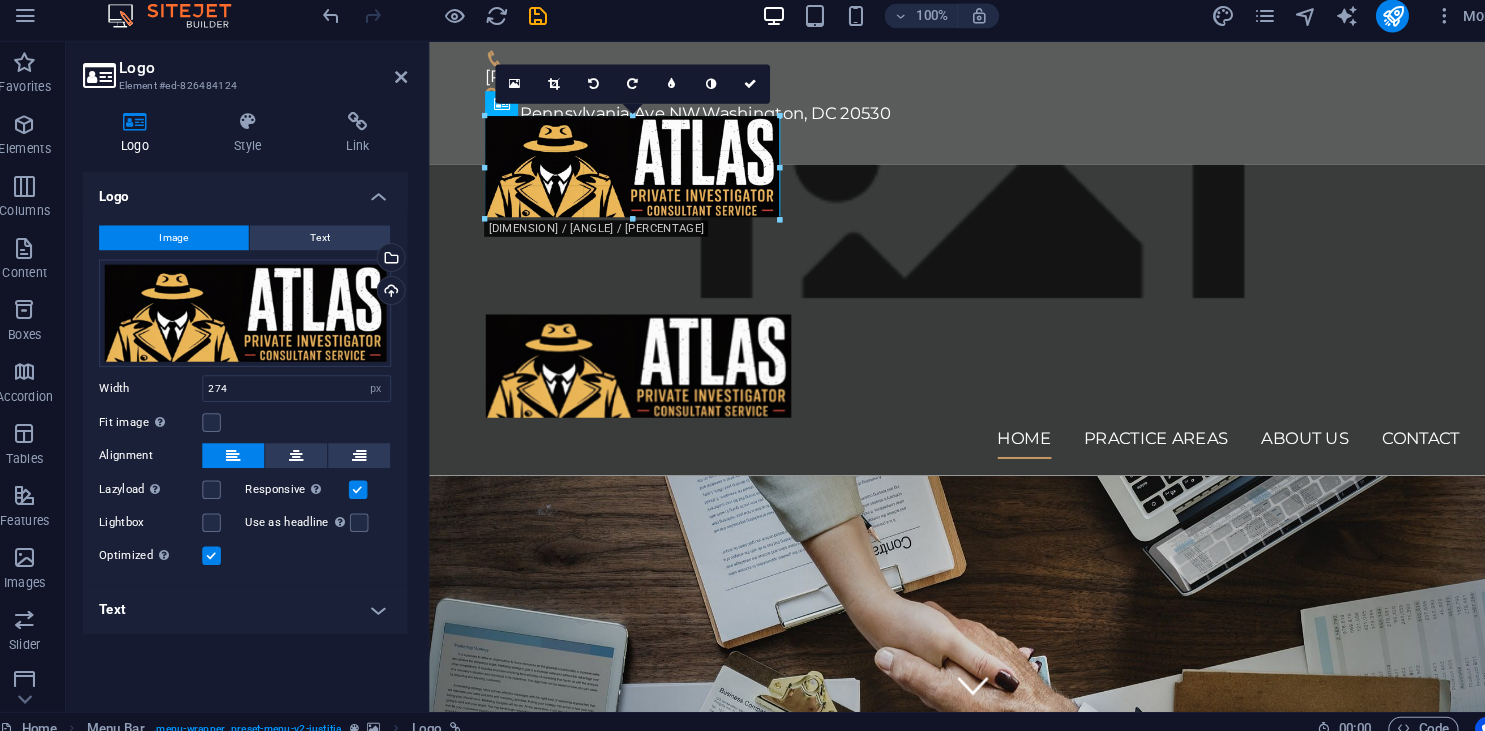 drag, startPoint x: 759, startPoint y: 172, endPoint x: 781, endPoint y: 176, distance: 22.36068 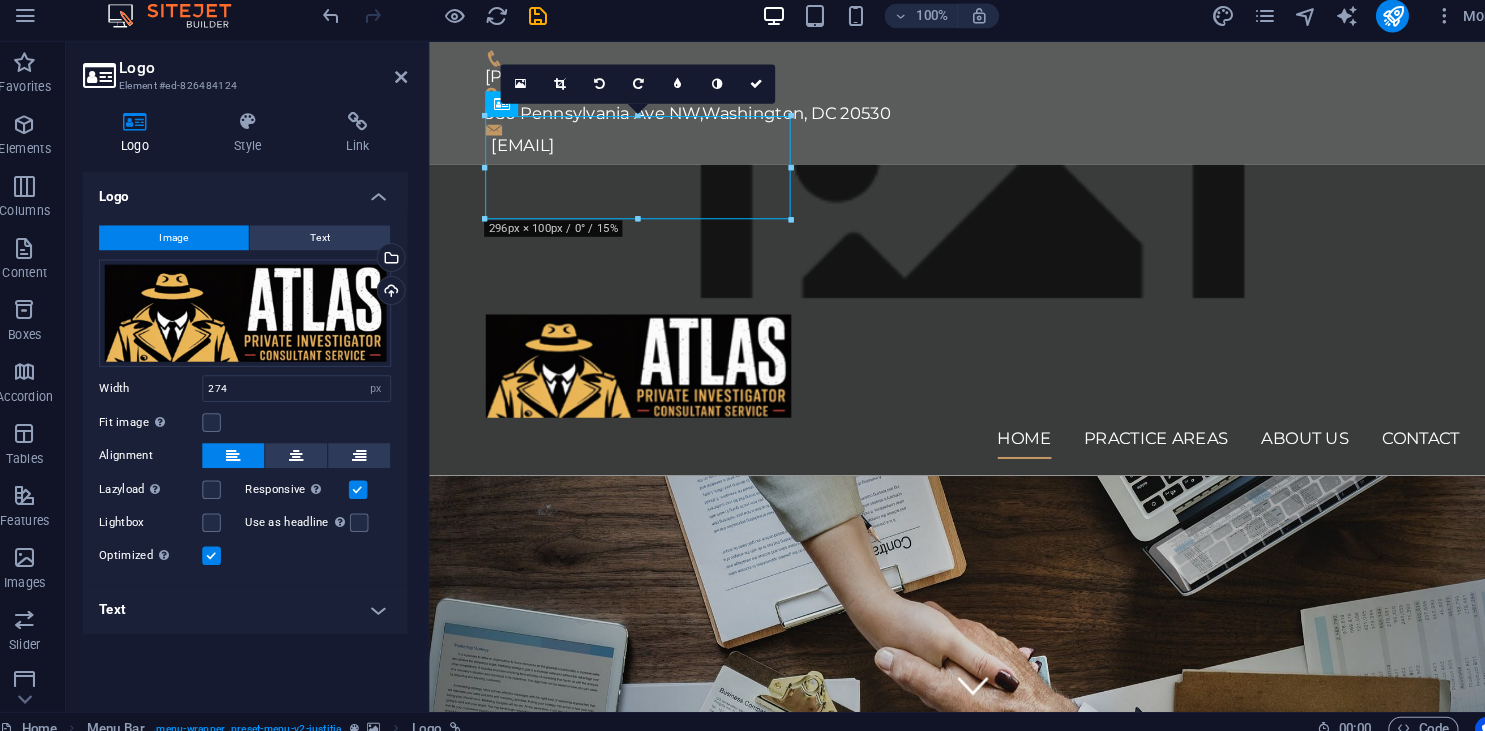 type on "296" 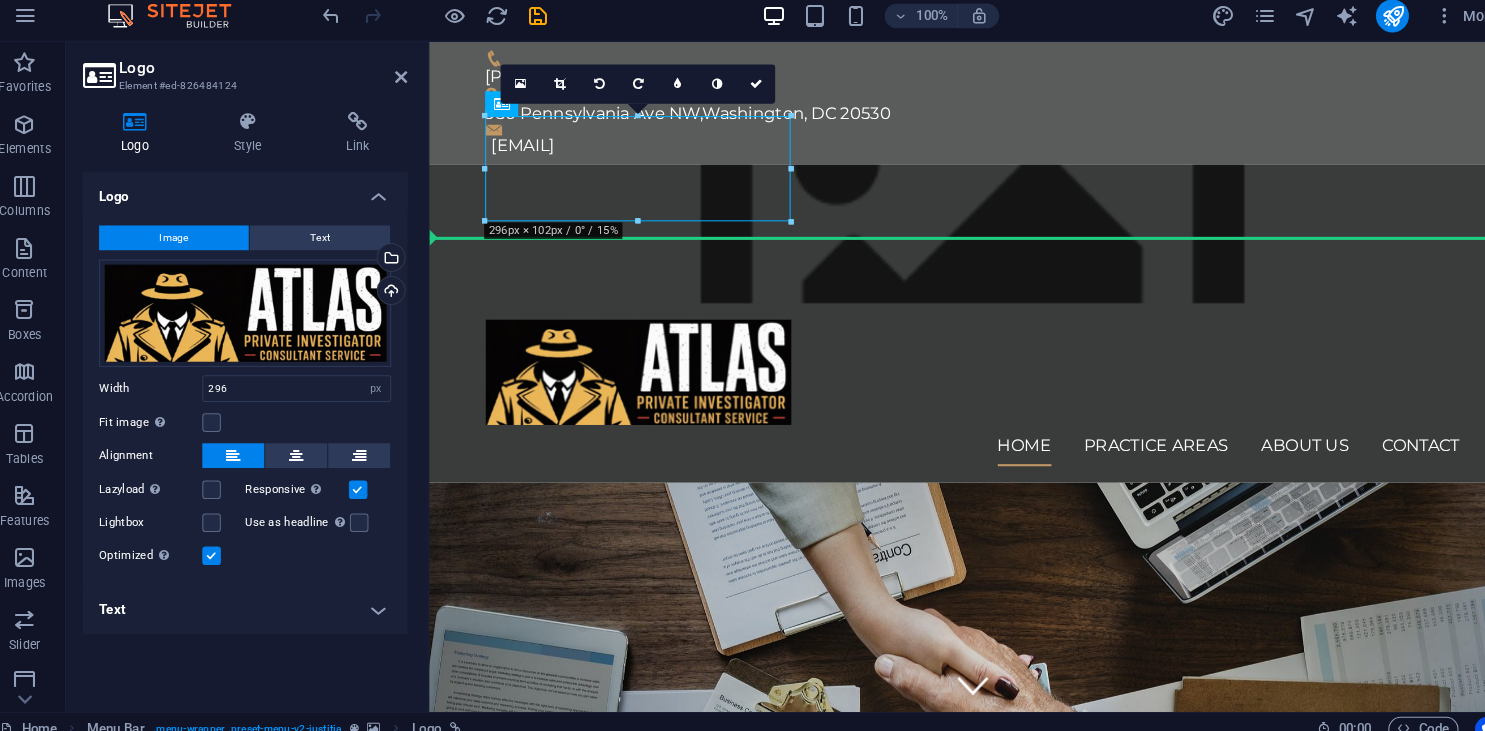 drag, startPoint x: 493, startPoint y: 169, endPoint x: 478, endPoint y: 173, distance: 15.524175 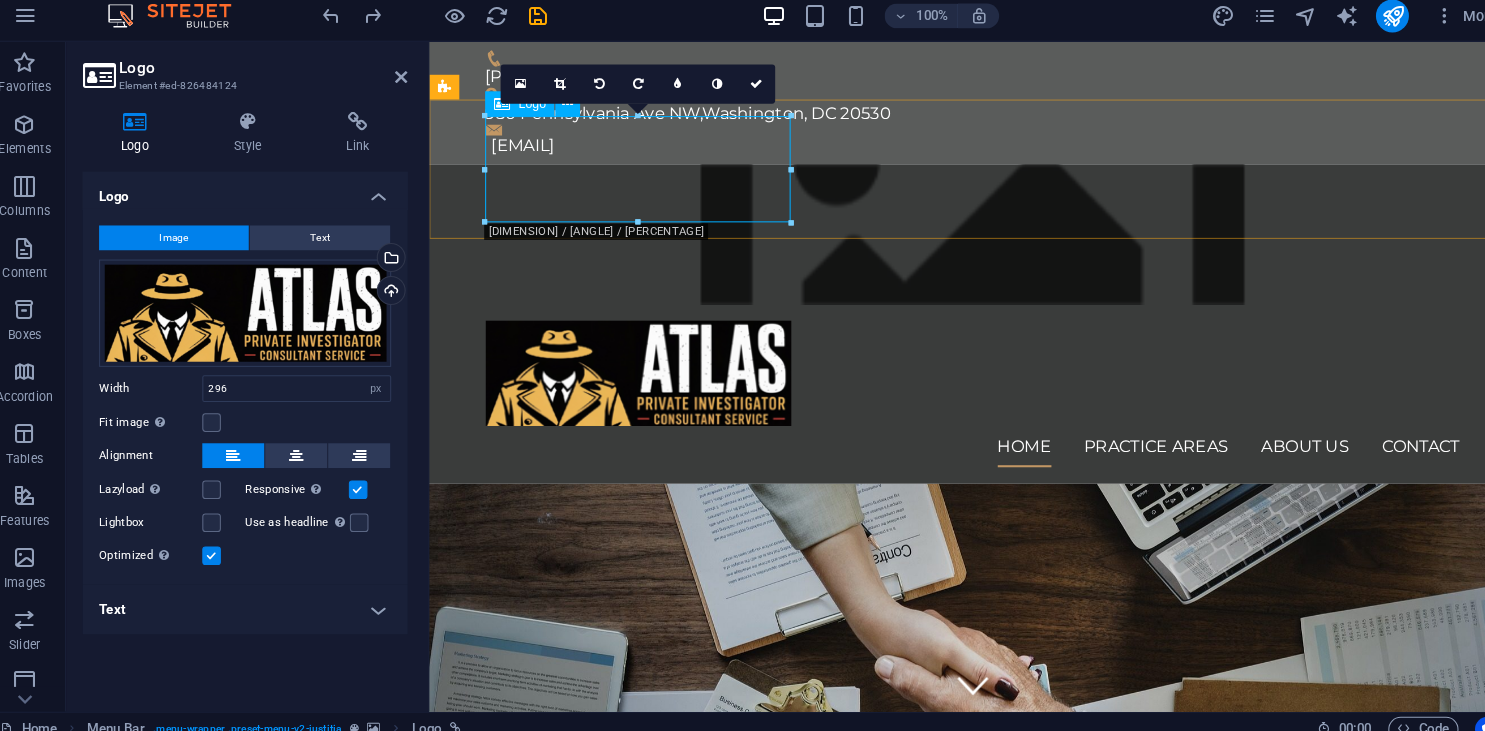 click at bounding box center [956, 362] 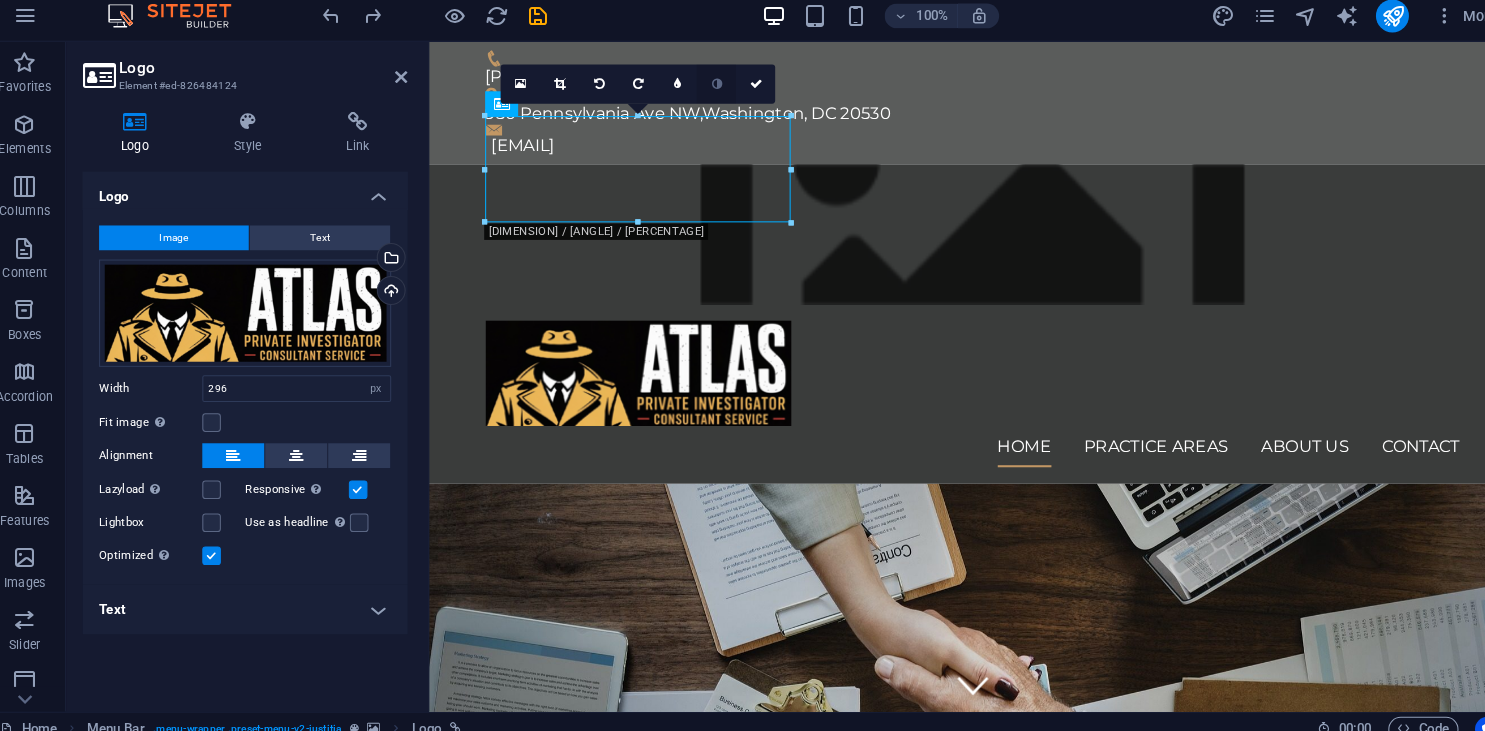 click at bounding box center (710, 91) 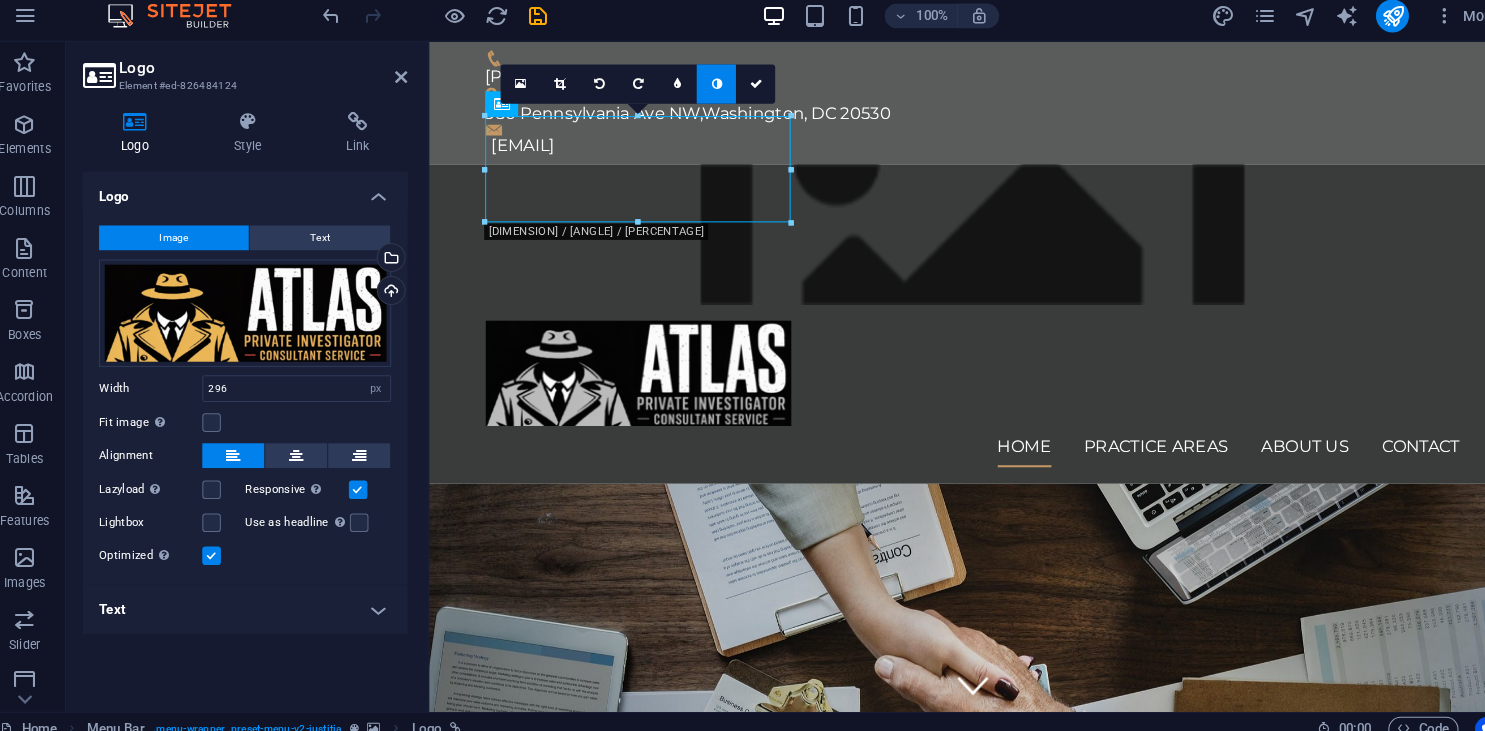 click at bounding box center (710, 91) 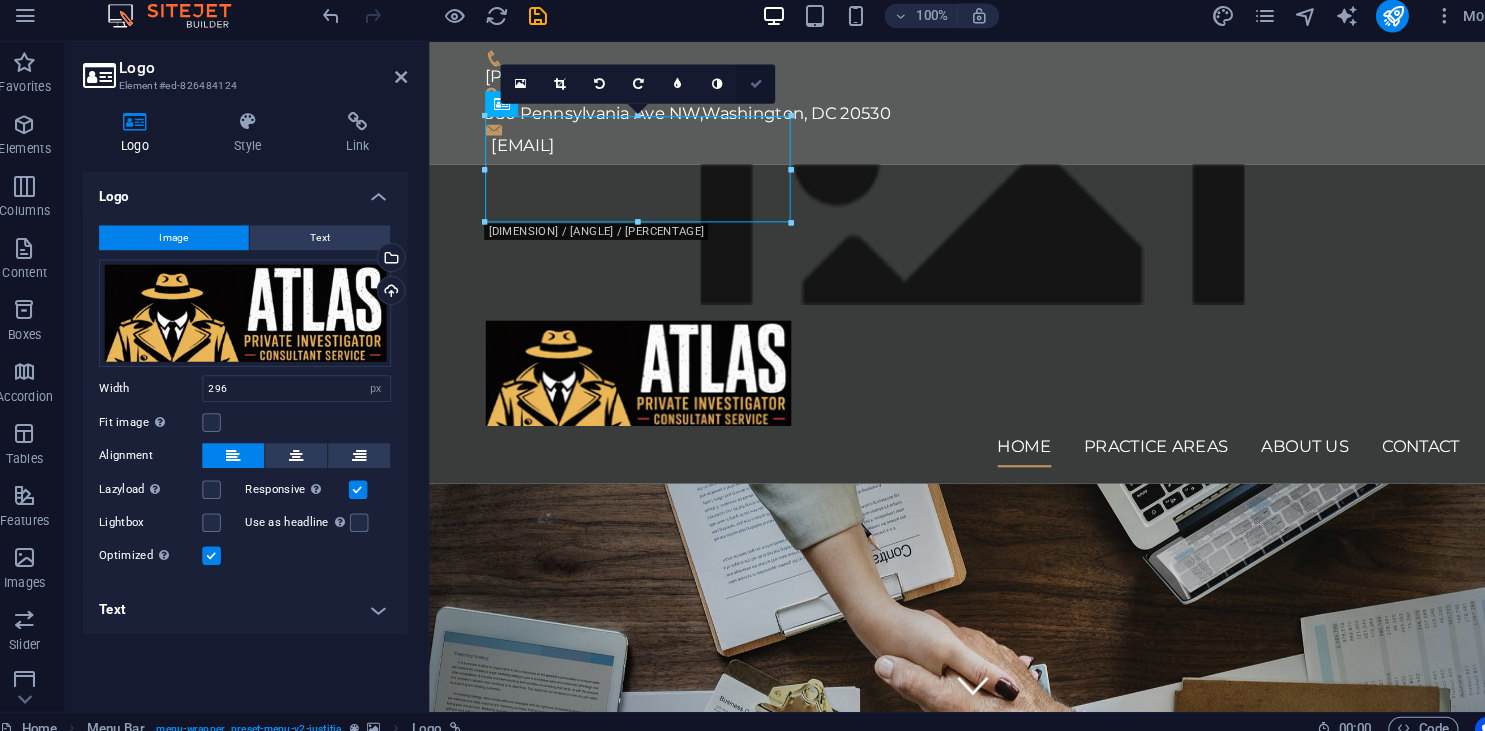 click at bounding box center [748, 91] 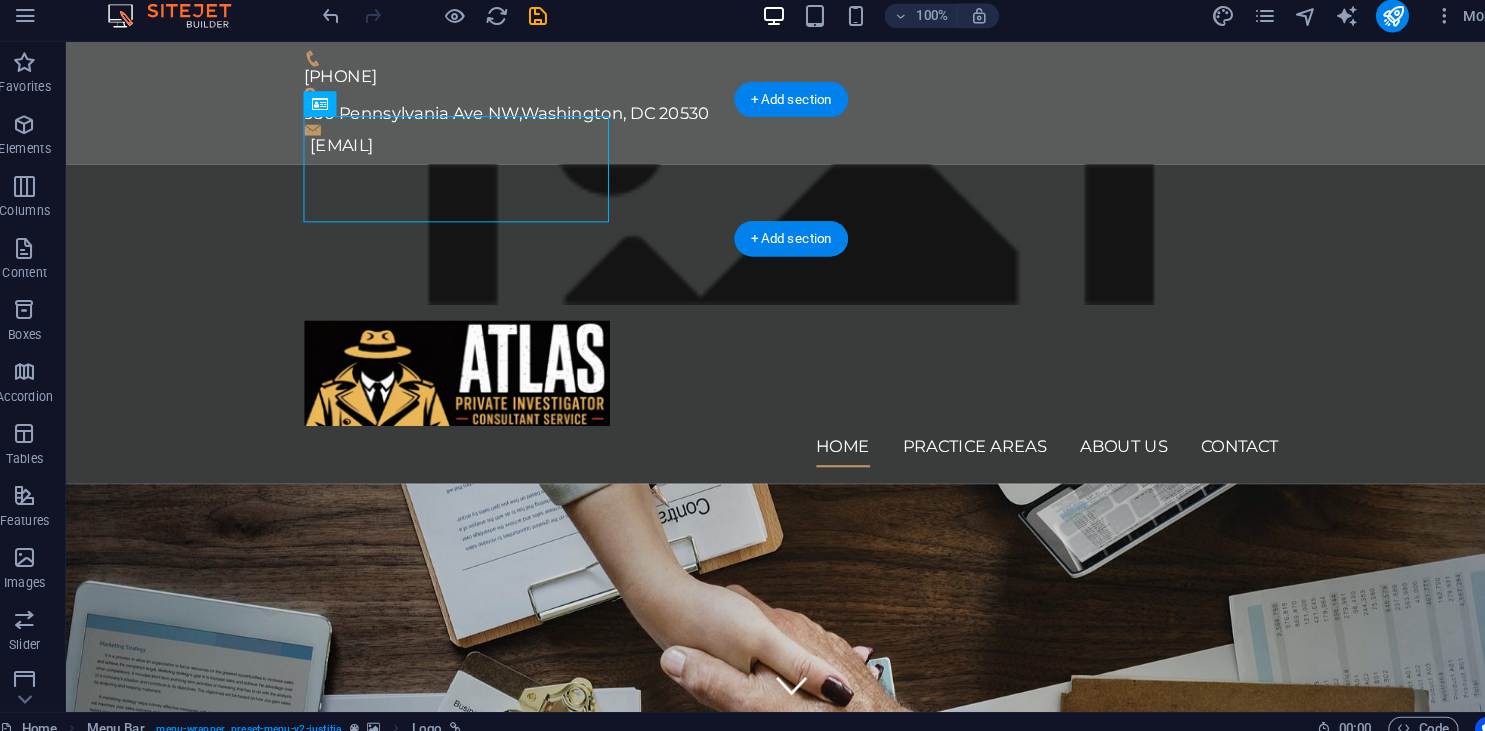 click at bounding box center [768, 227] 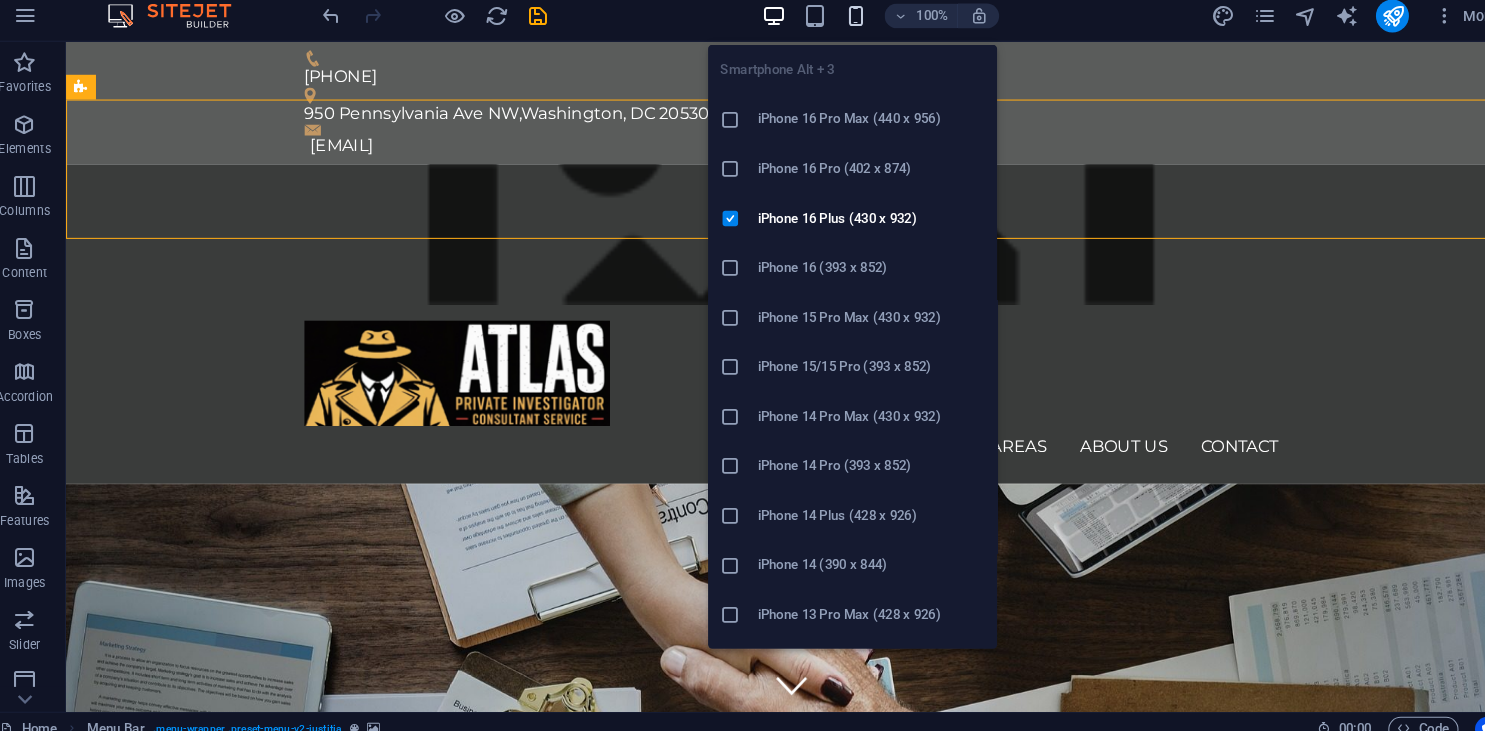 click at bounding box center [845, 25] 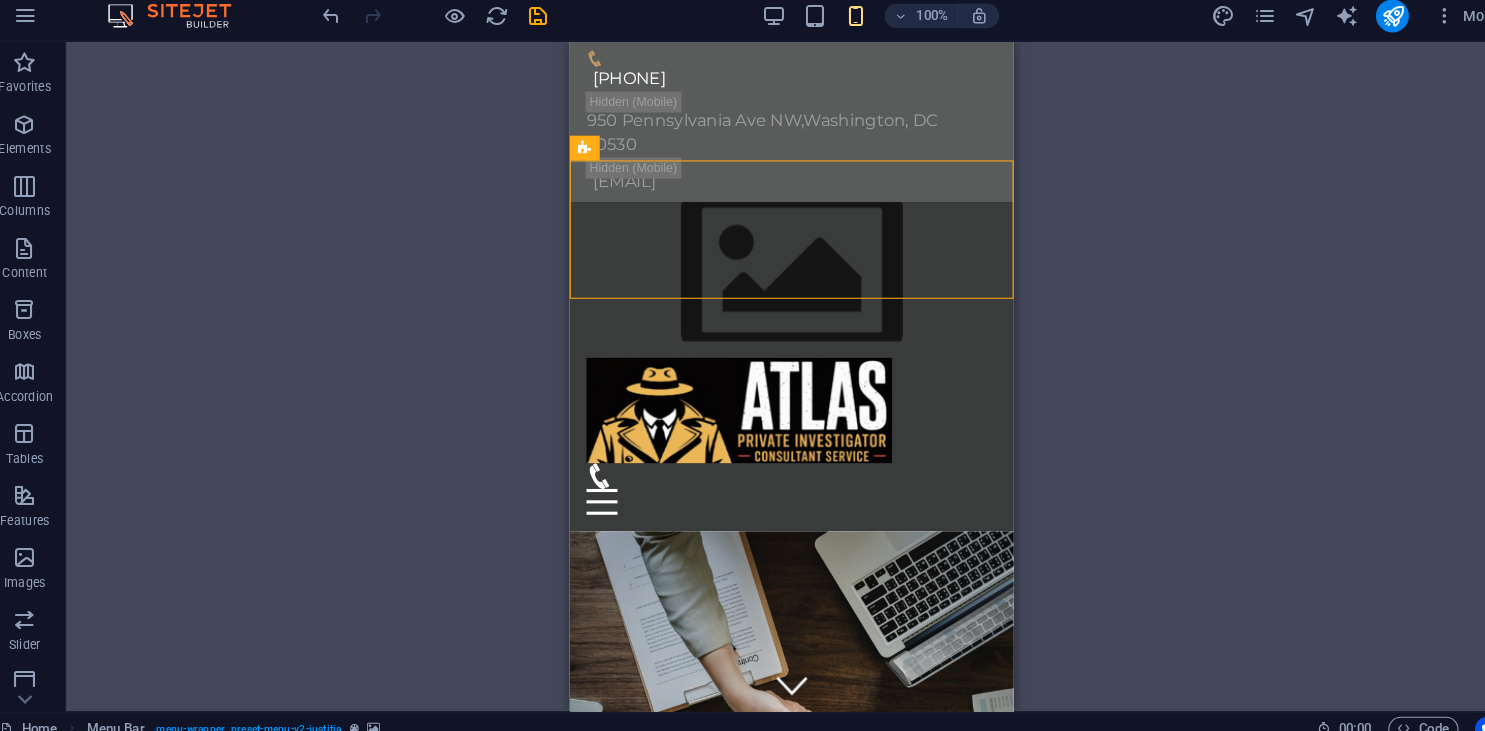 click on "Drag here to replace the existing content. Press “Ctrl” if you want to create a new element.
H1   Banner   Banner   Container   Info Bar   Menu Bar   Menu   Container   Text   Container   Spacer   Button   Text   Logo   Spacer   Preset   Container   Preset   Container   Text   Container   Logo   Container   Button   Container   H3   Container   Container   Text   Container   Text   Container" at bounding box center [782, 374] 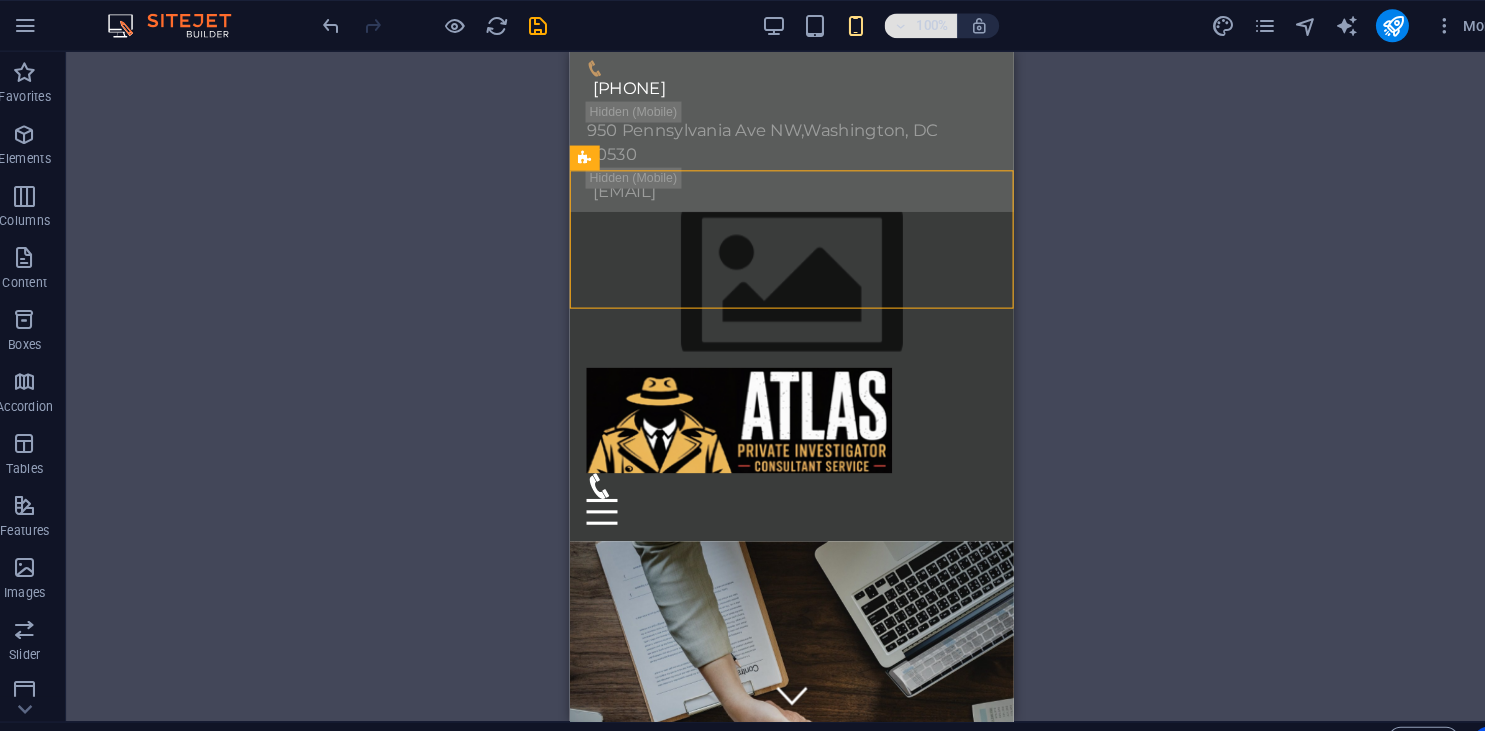 click on "100%" at bounding box center (919, 25) 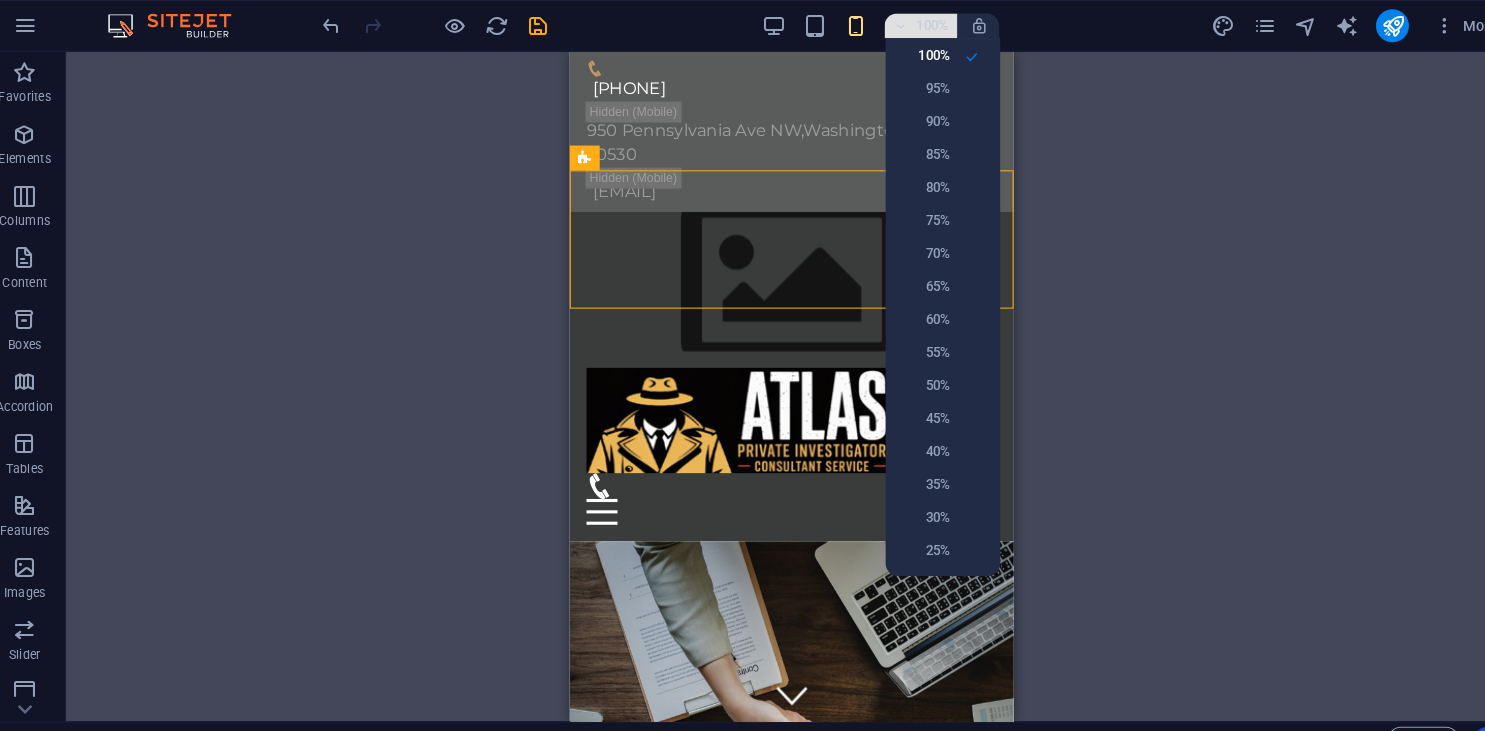 click at bounding box center [742, 365] 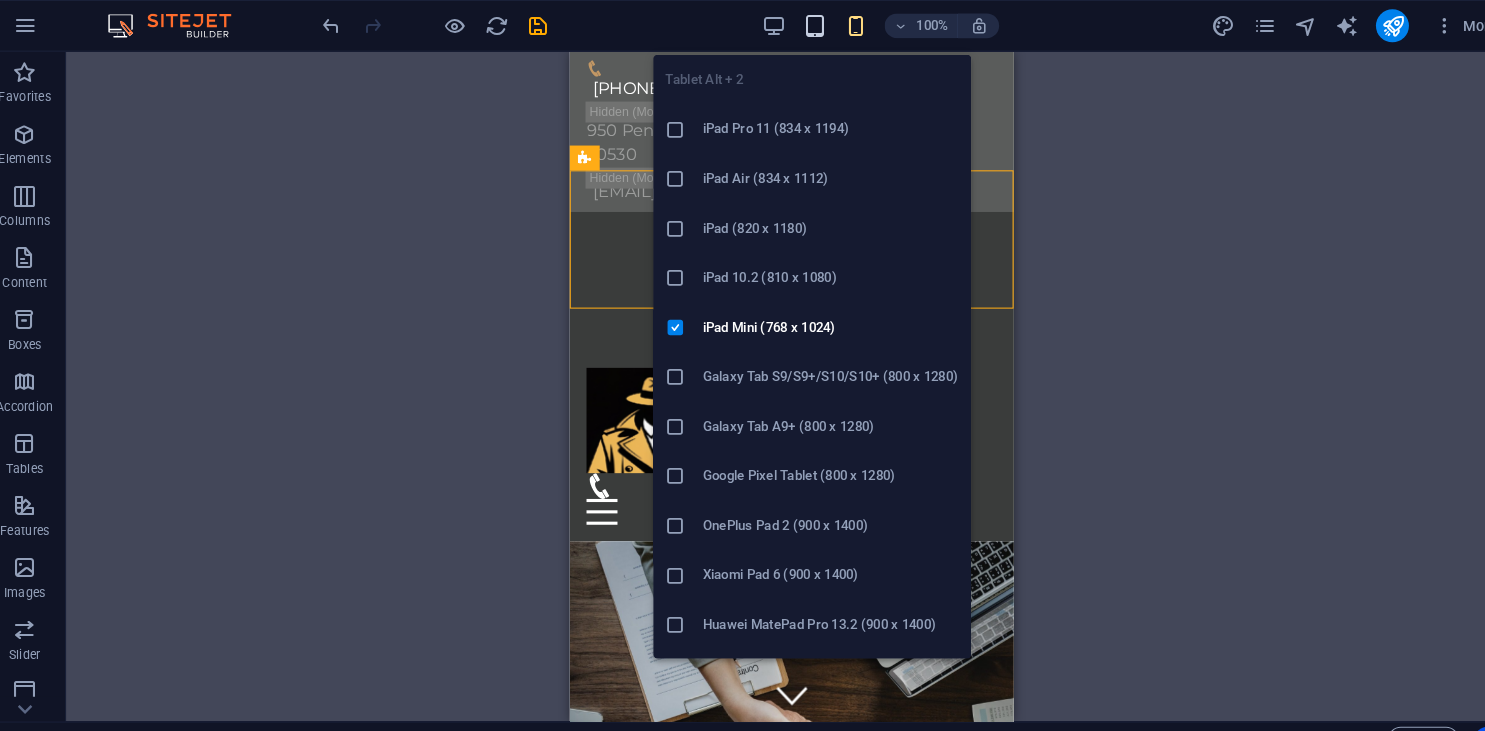 click at bounding box center (805, 25) 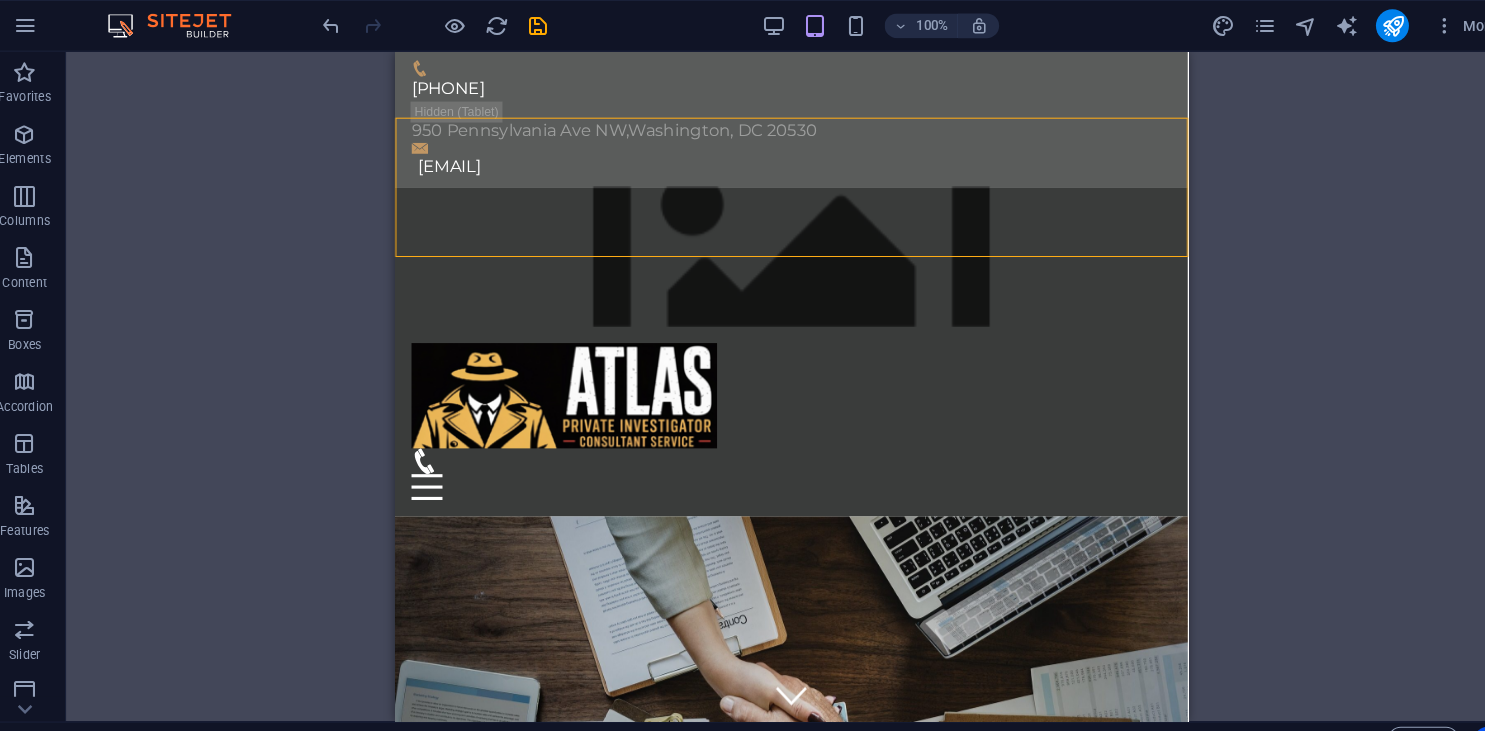 click on "Drag here to replace the existing content. Press “Ctrl” if you want to create a new element.
H1   Banner   Banner   Container   Info Bar   Menu Bar   Menu   Info Bar   Text   Container   Spacer   Button   Text   Menu Bar   Logo   Spacer   Preset   Container   Preset   Container   Text   Container   Logo   Container   Button   Container   H3   Container   Container   Text   Container   Text   Container" at bounding box center (782, 374) 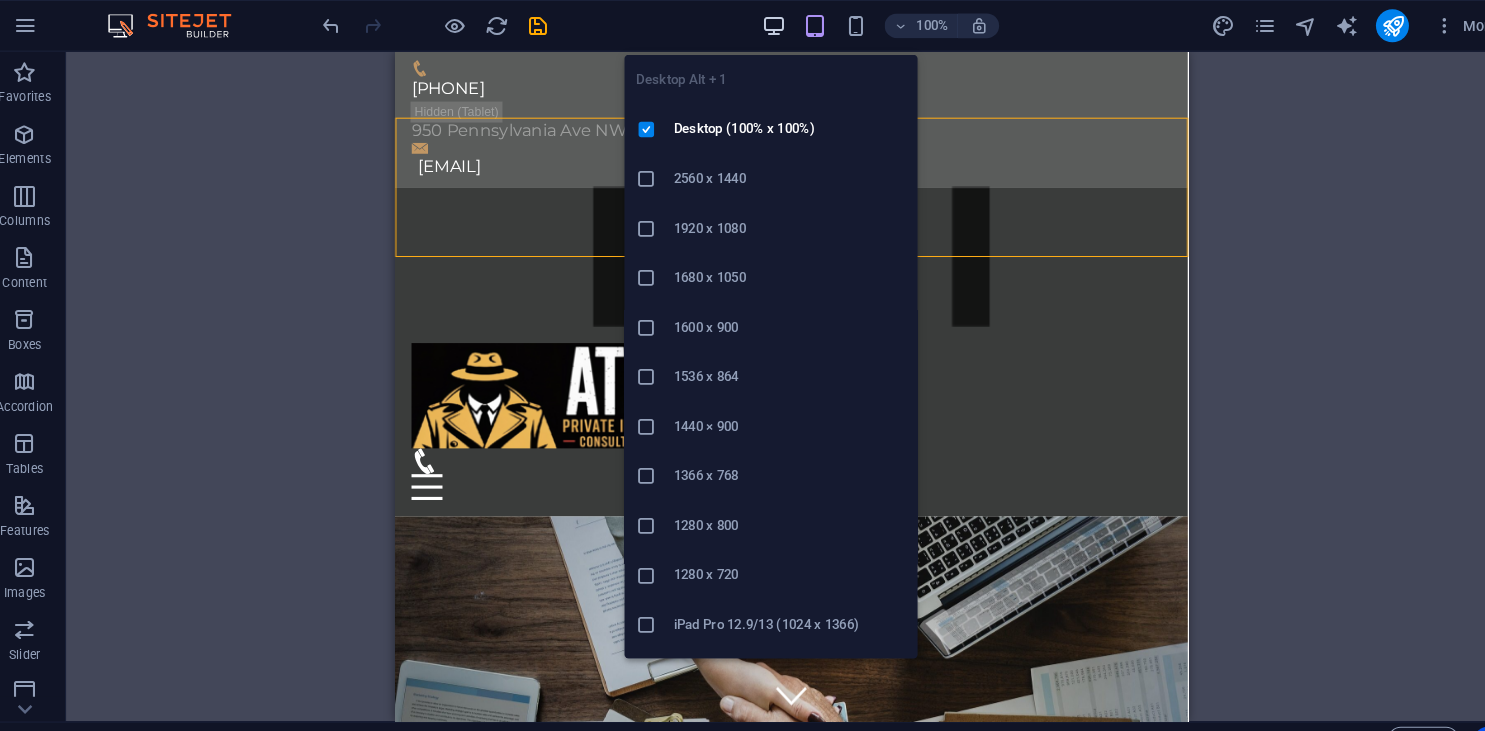 click at bounding box center [765, 25] 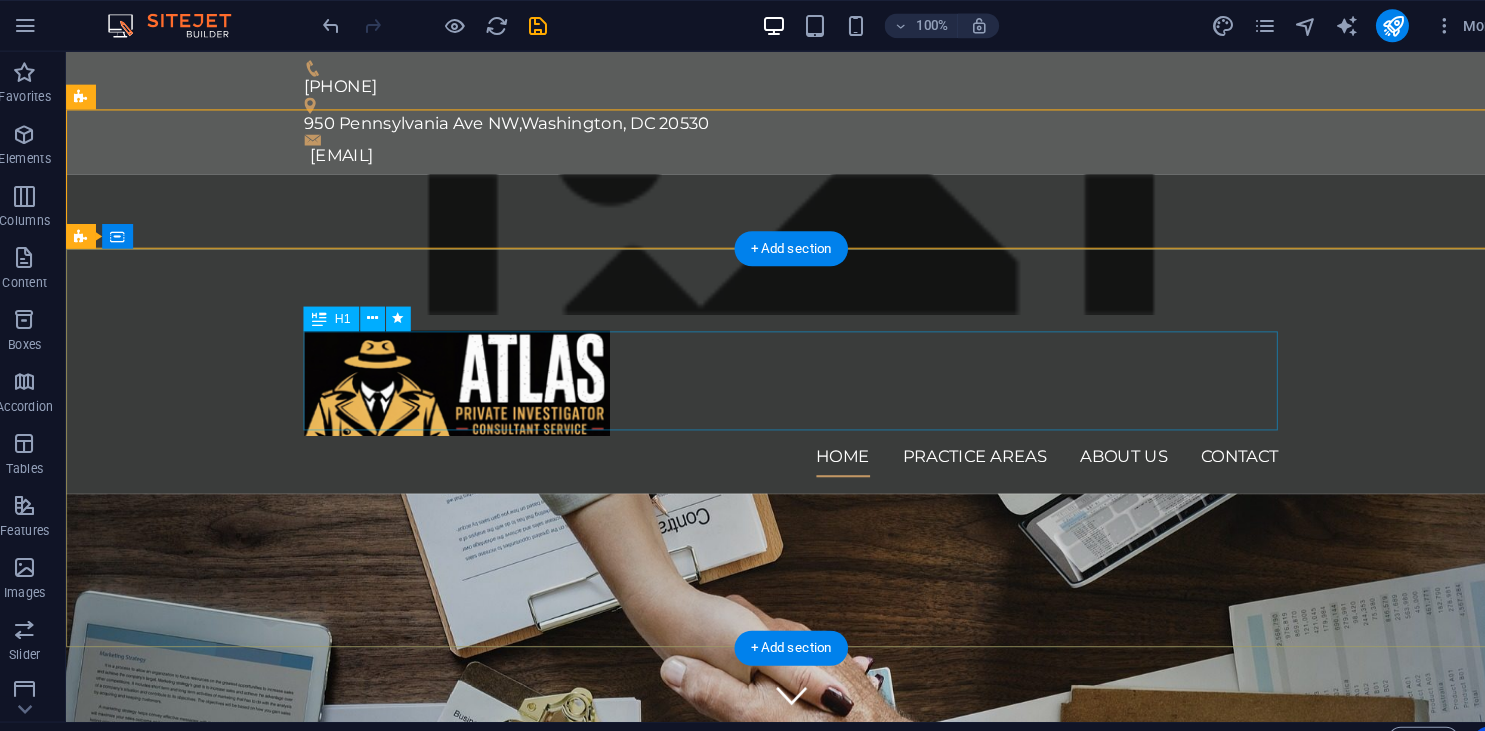 click on "We protect your rights" at bounding box center (769, 994) 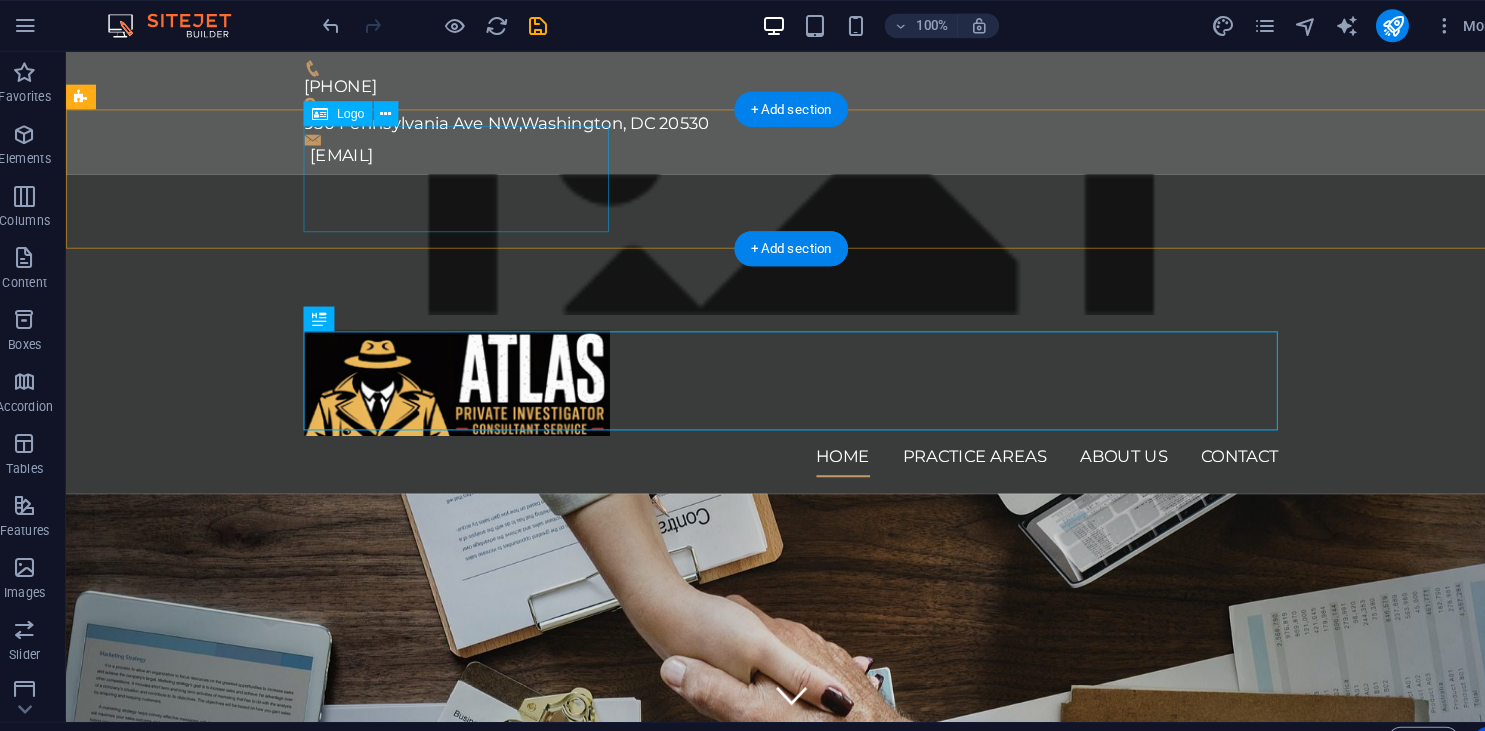 click at bounding box center [769, 372] 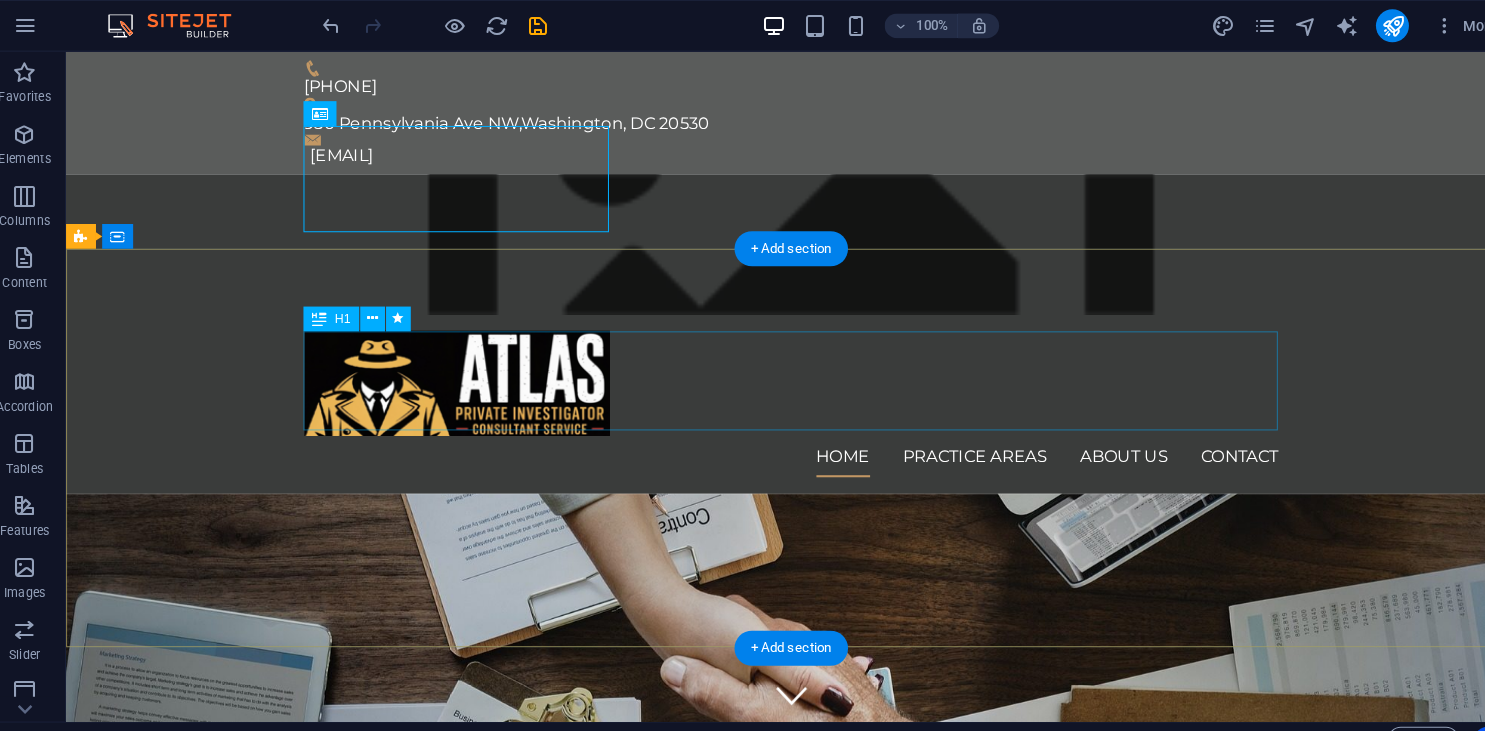 click on "We protect your rights" at bounding box center [769, 994] 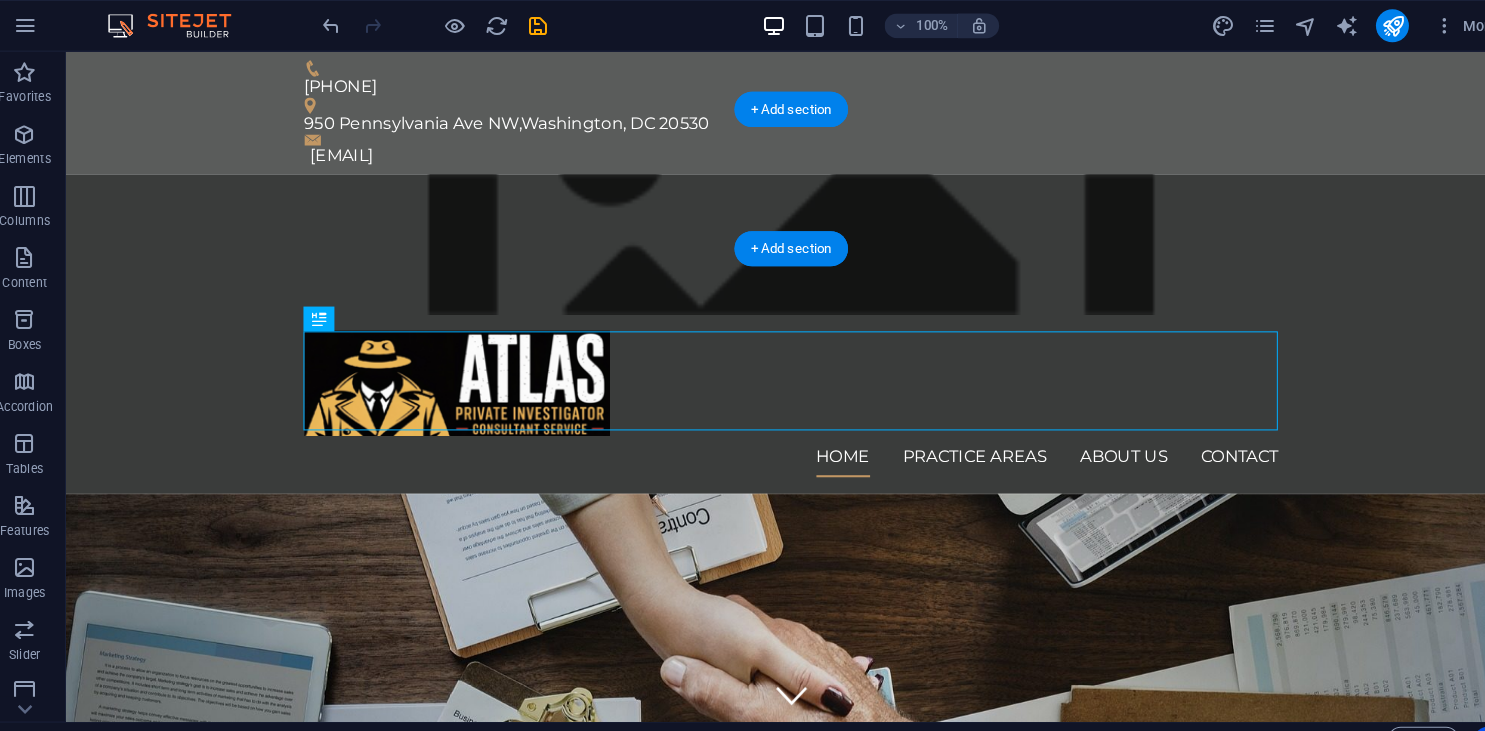 click at bounding box center [768, 237] 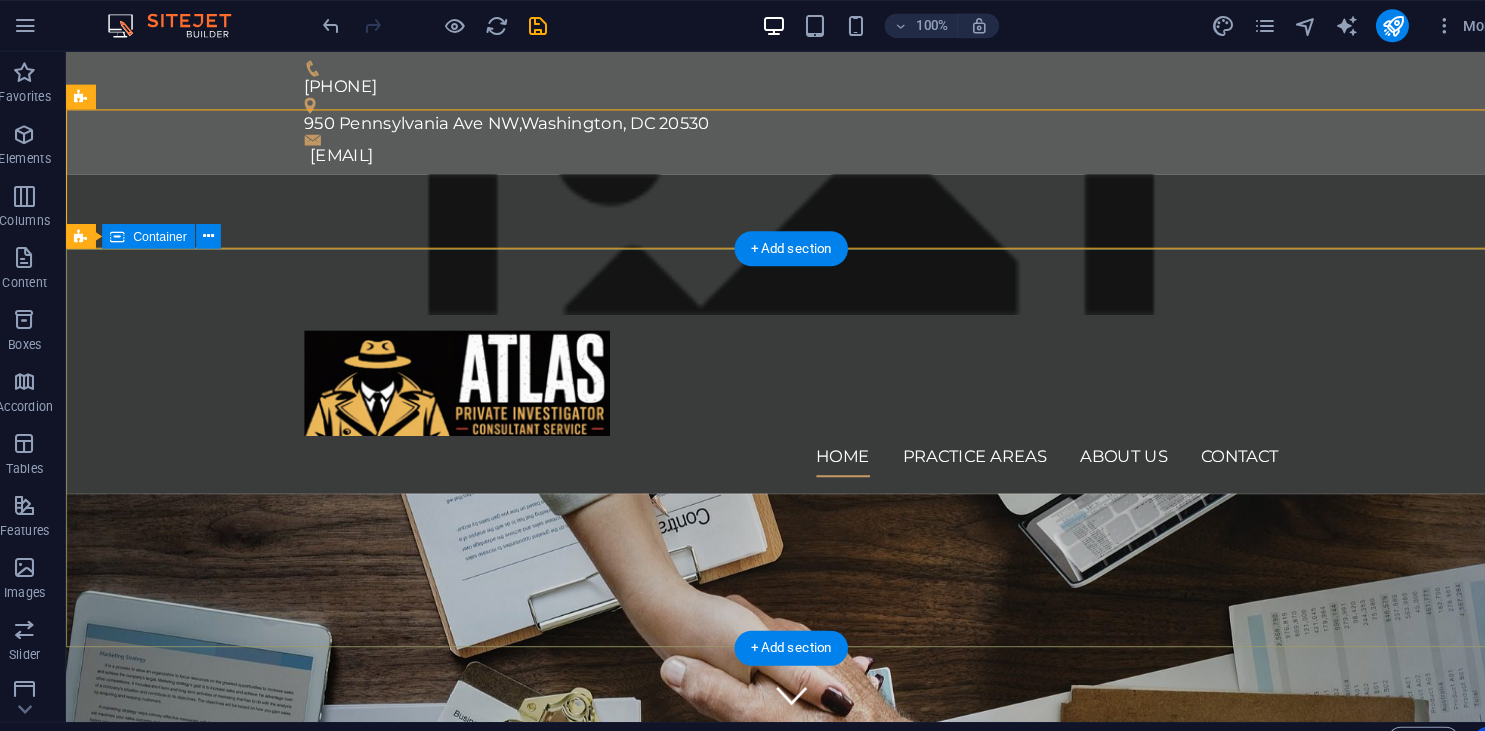 click on "We protect your rights Consetetur sadipscing elitr, sed diam nonumy eirmod tempor invidunt ut labore et dolore magna aliquyam erat, sed diam voluptua. At vero eos et accusam et justo duo dolores et ea rebum. Learn more" at bounding box center [768, 1059] 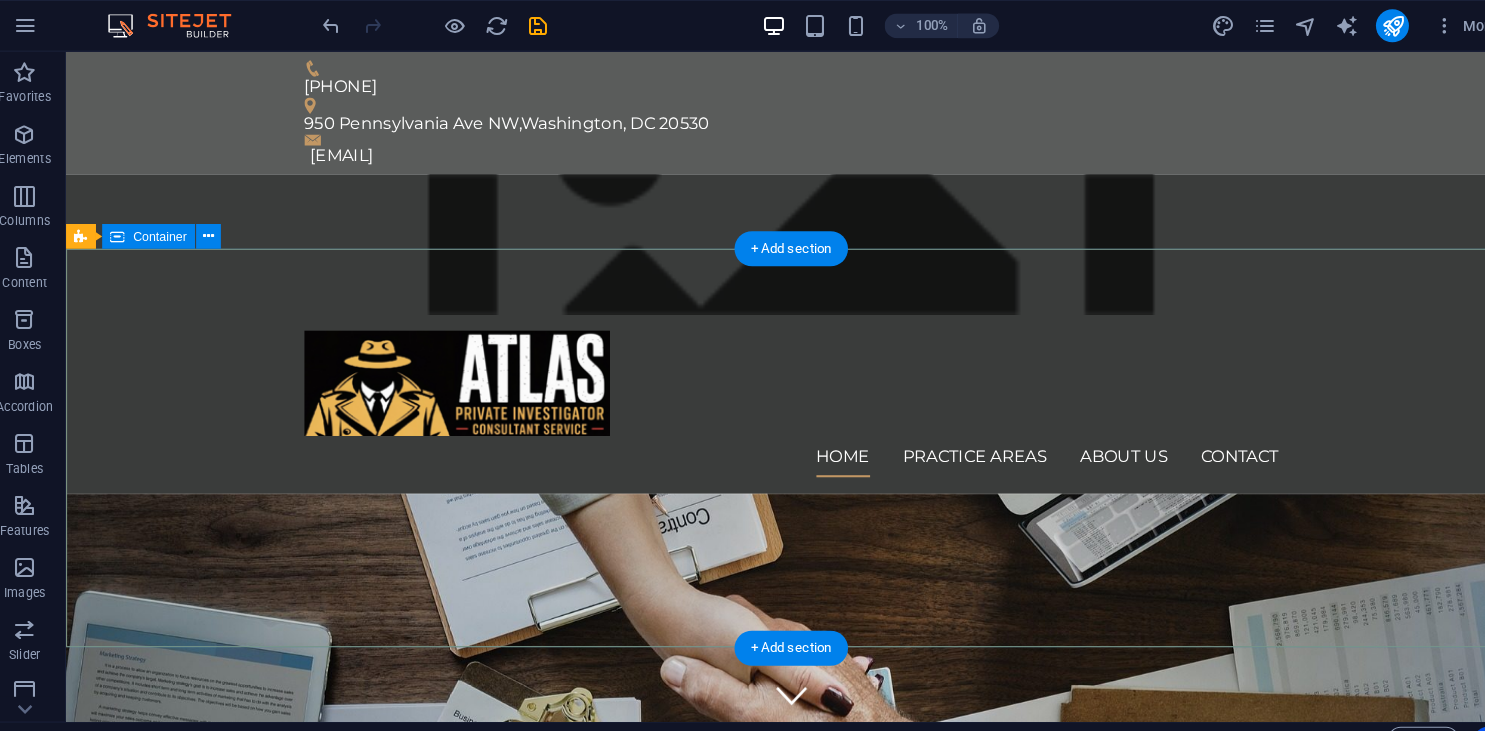 click on "We protect your rights Consetetur sadipscing elitr, sed diam nonumy eirmod tempor invidunt ut labore et dolore magna aliquyam erat, sed diam voluptua. At vero eos et accusam et justo duo dolores et ea rebum. Learn more" at bounding box center [768, 1059] 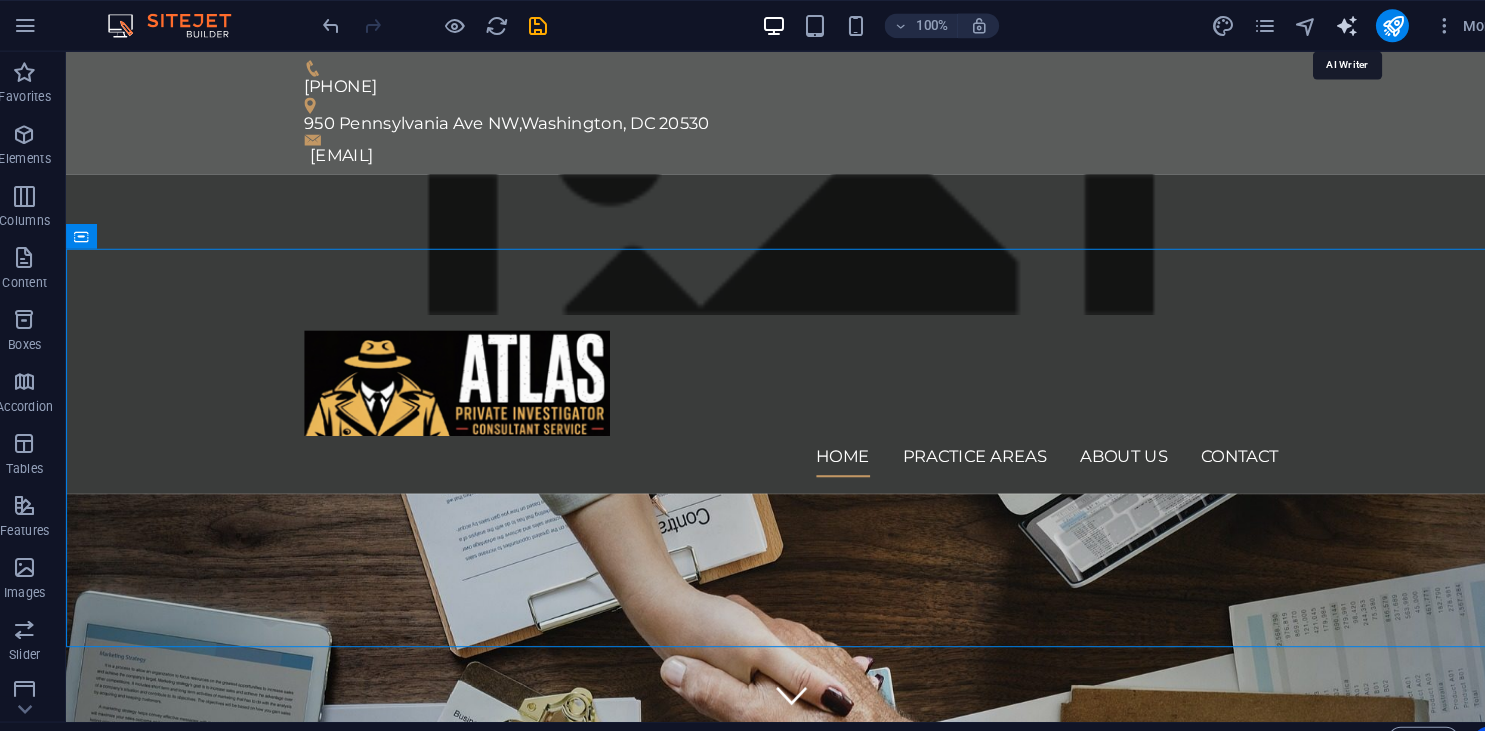 click at bounding box center [1320, 25] 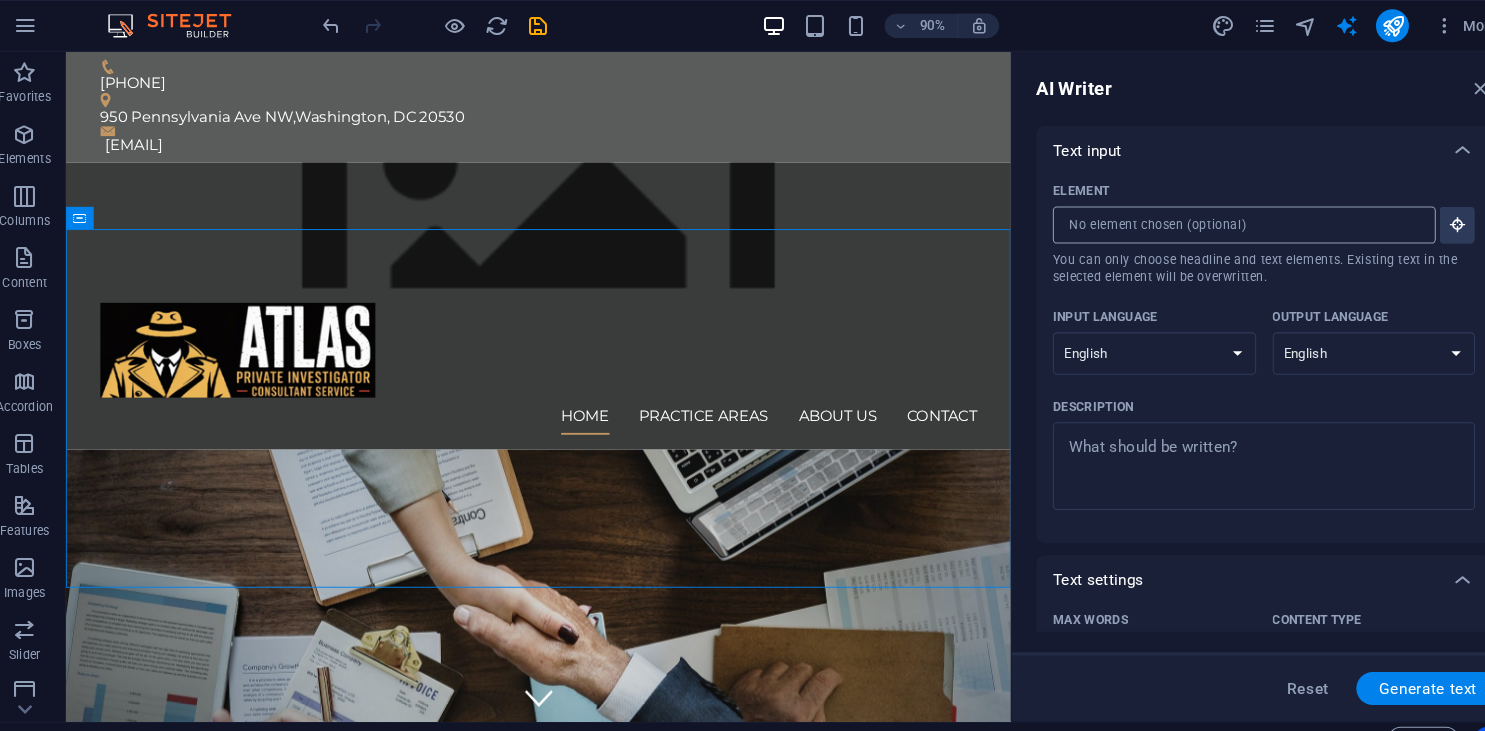 click on "Element ​ You can only choose headline and text elements. Existing text in the selected element will be overwritten." at bounding box center (1214, 218) 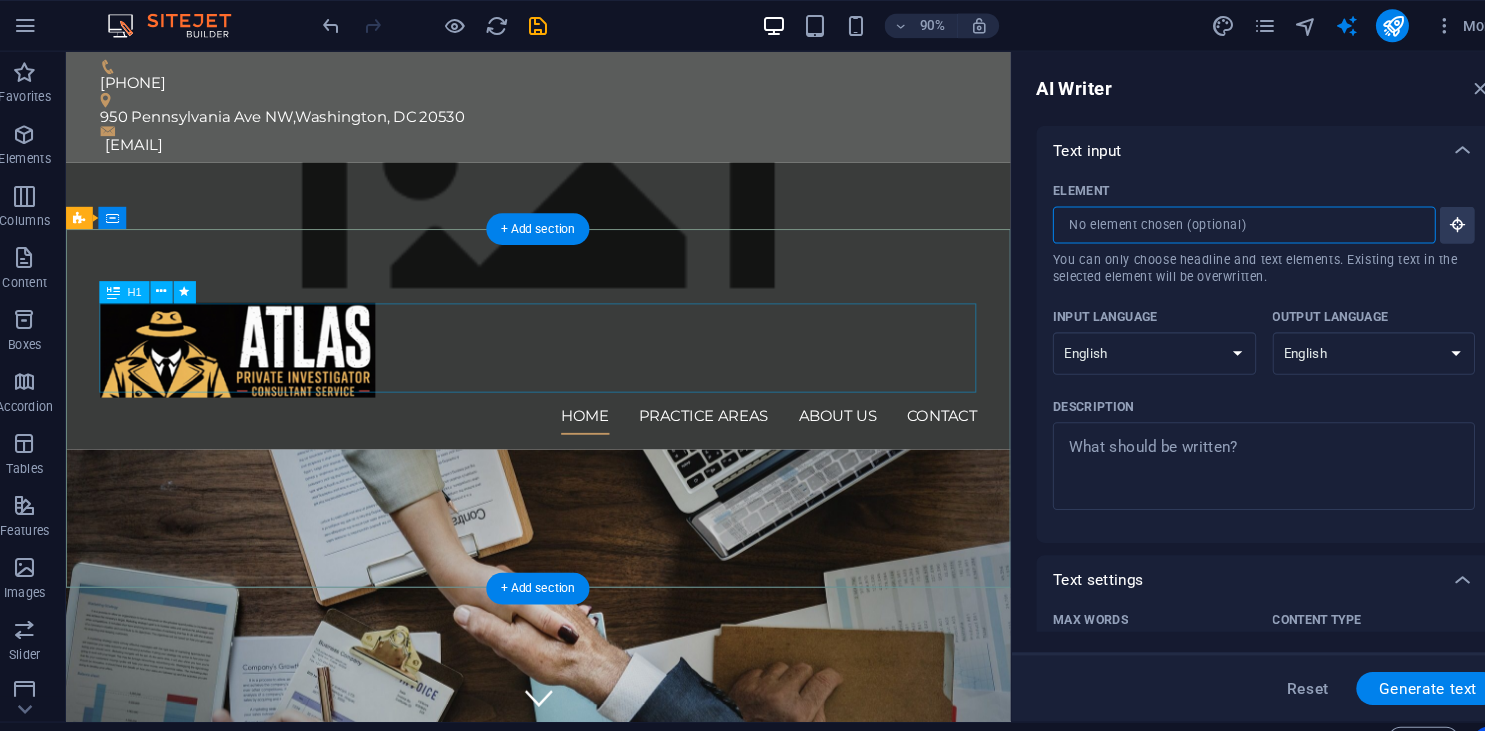 click on "We protect your rights" at bounding box center [575, 994] 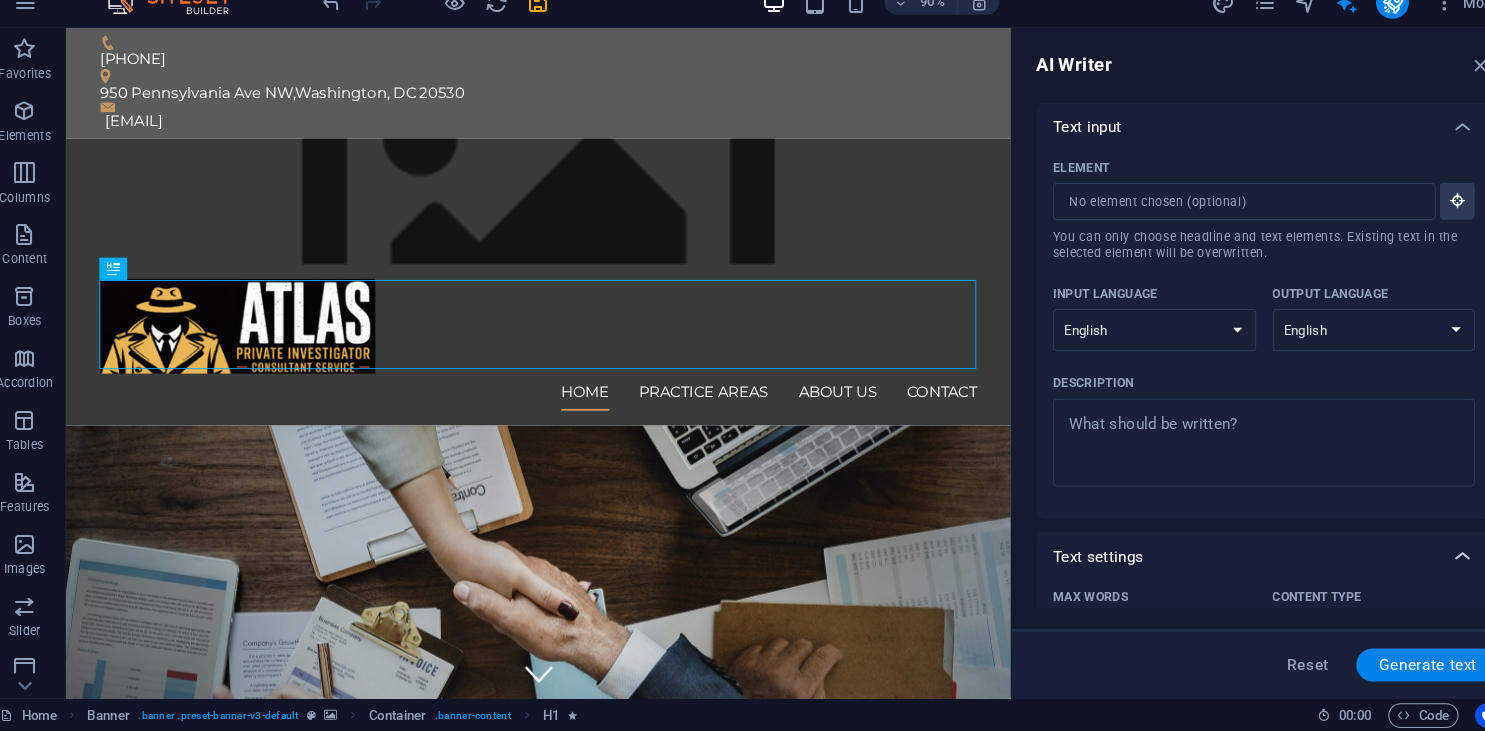 click at bounding box center [1433, 562] 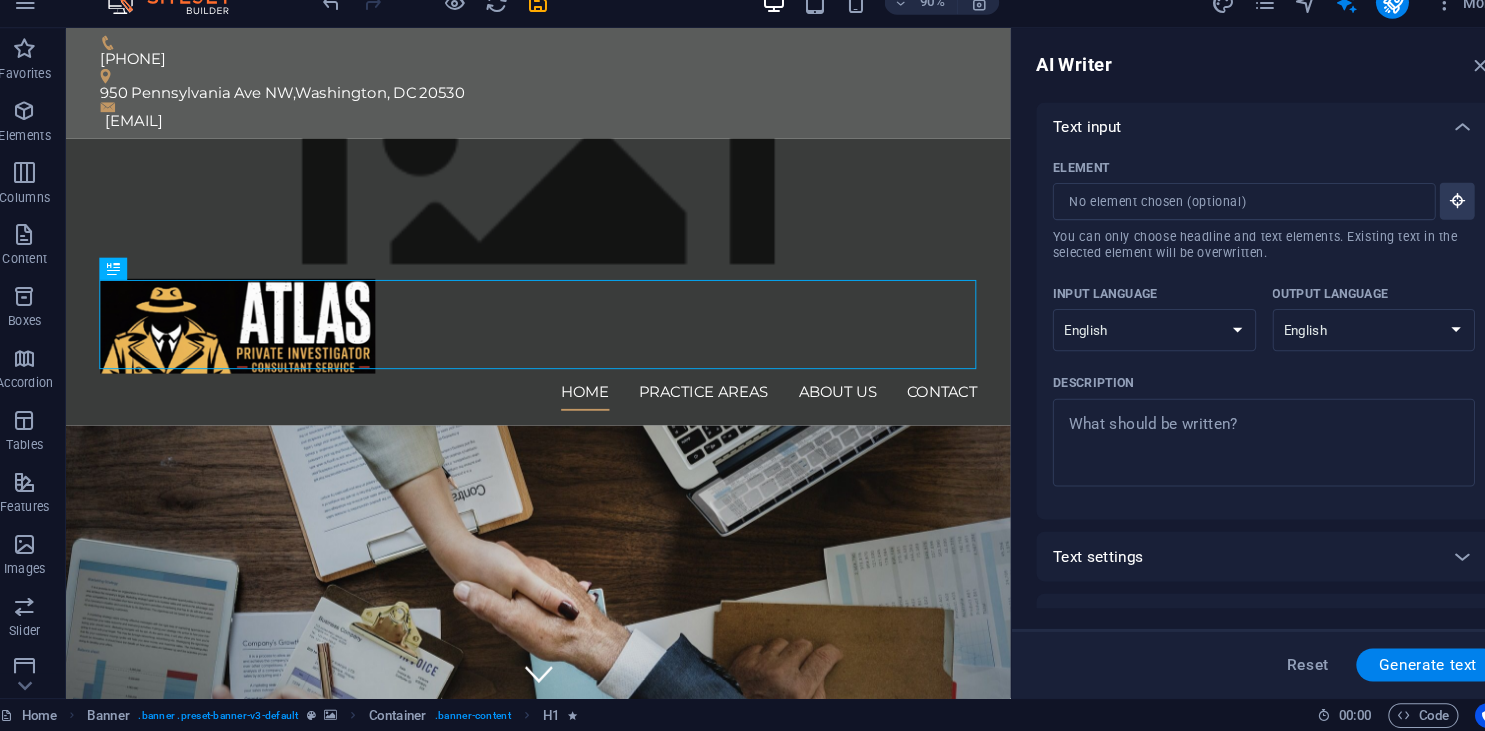 click on "Text settings" at bounding box center [1240, 562] 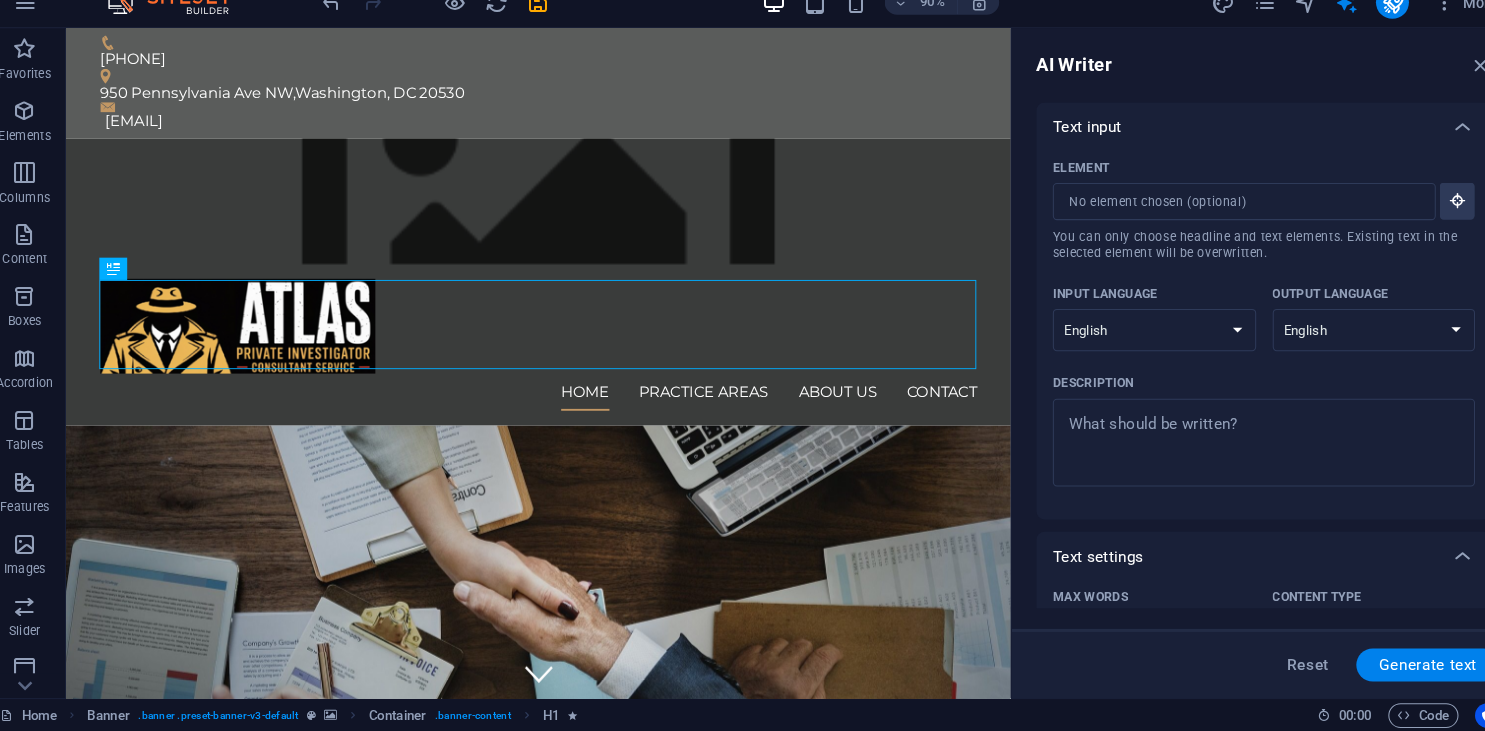 click on "Content type" at bounding box center (1292, 601) 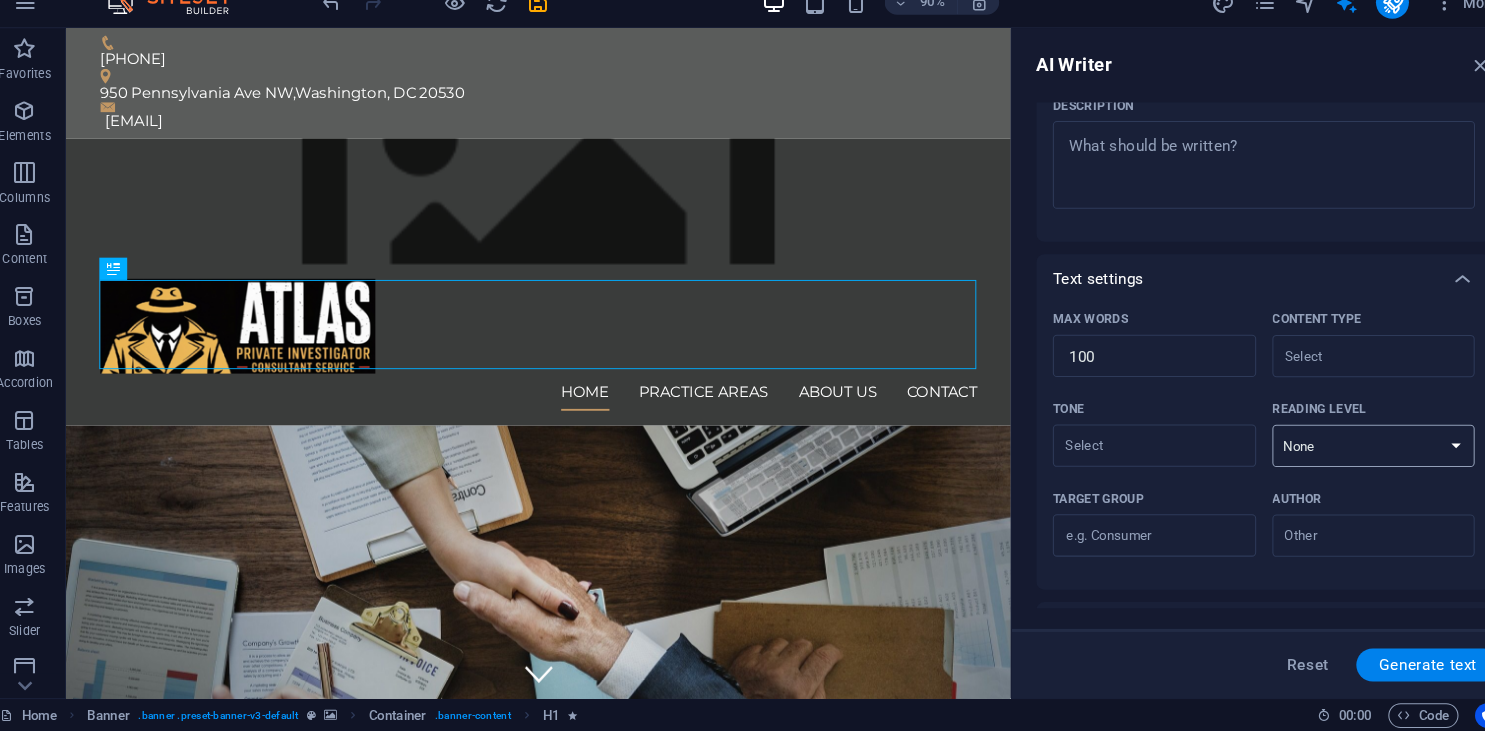 click on "None Academic Adult Teen Child" at bounding box center [1347, 454] 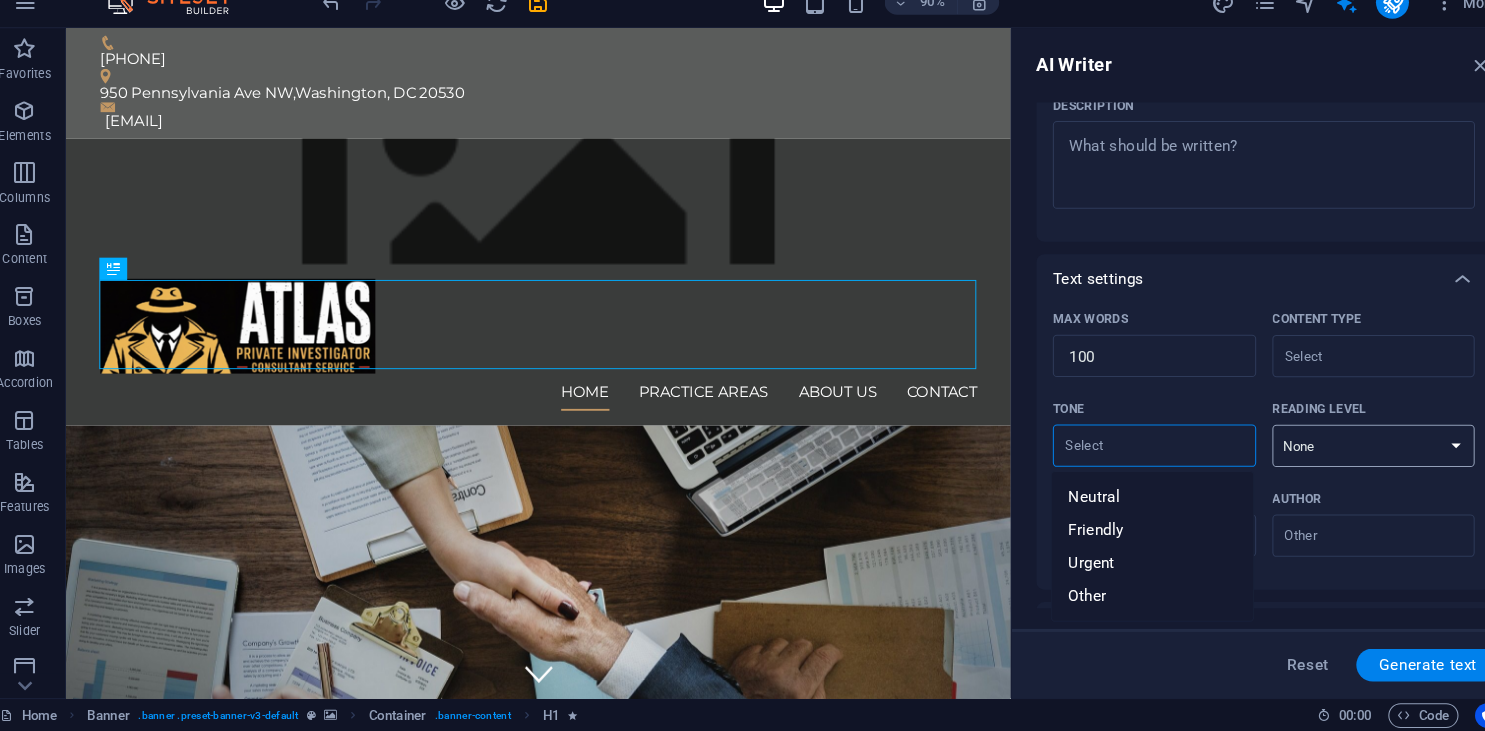 click on "Tone ​" at bounding box center [1118, 454] 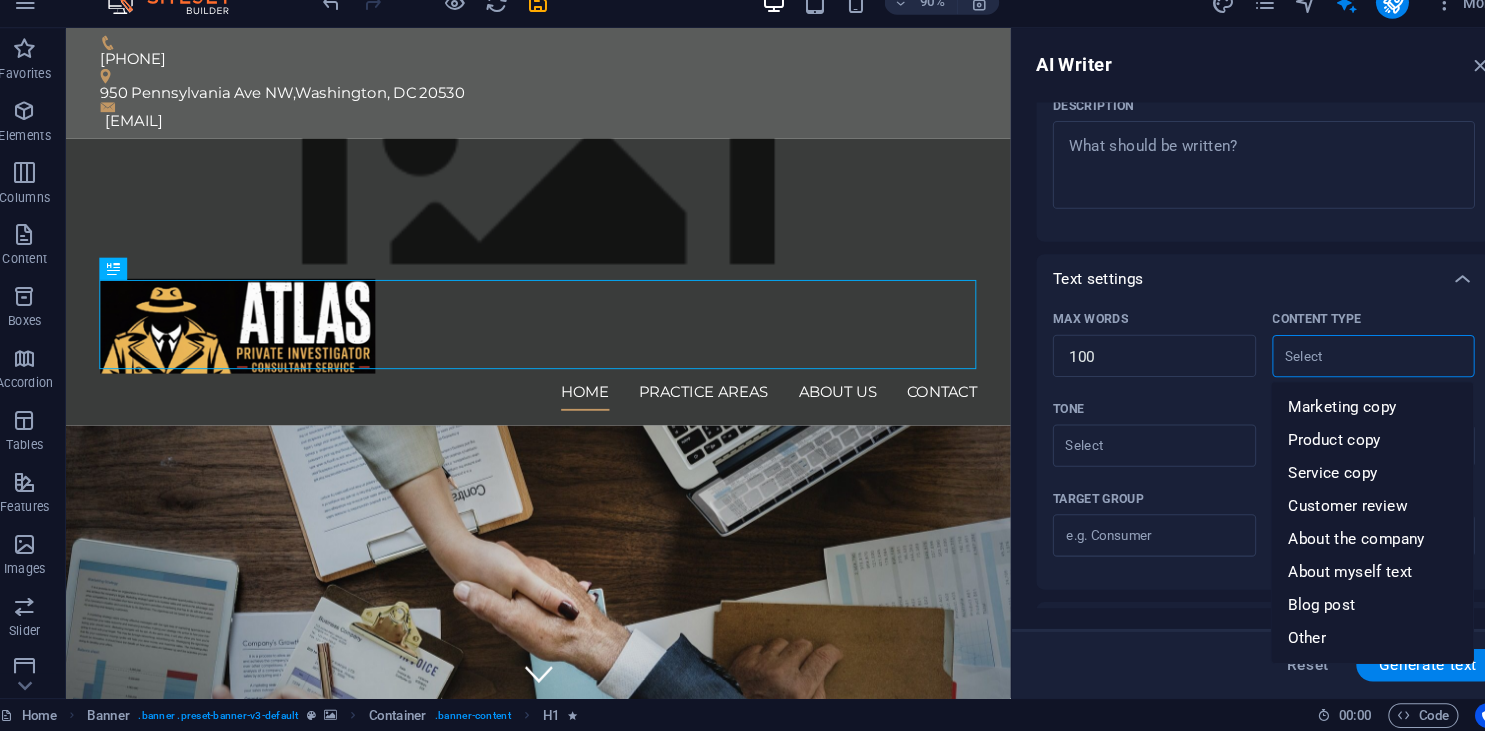 click on "Content type ​" at bounding box center (1331, 367) 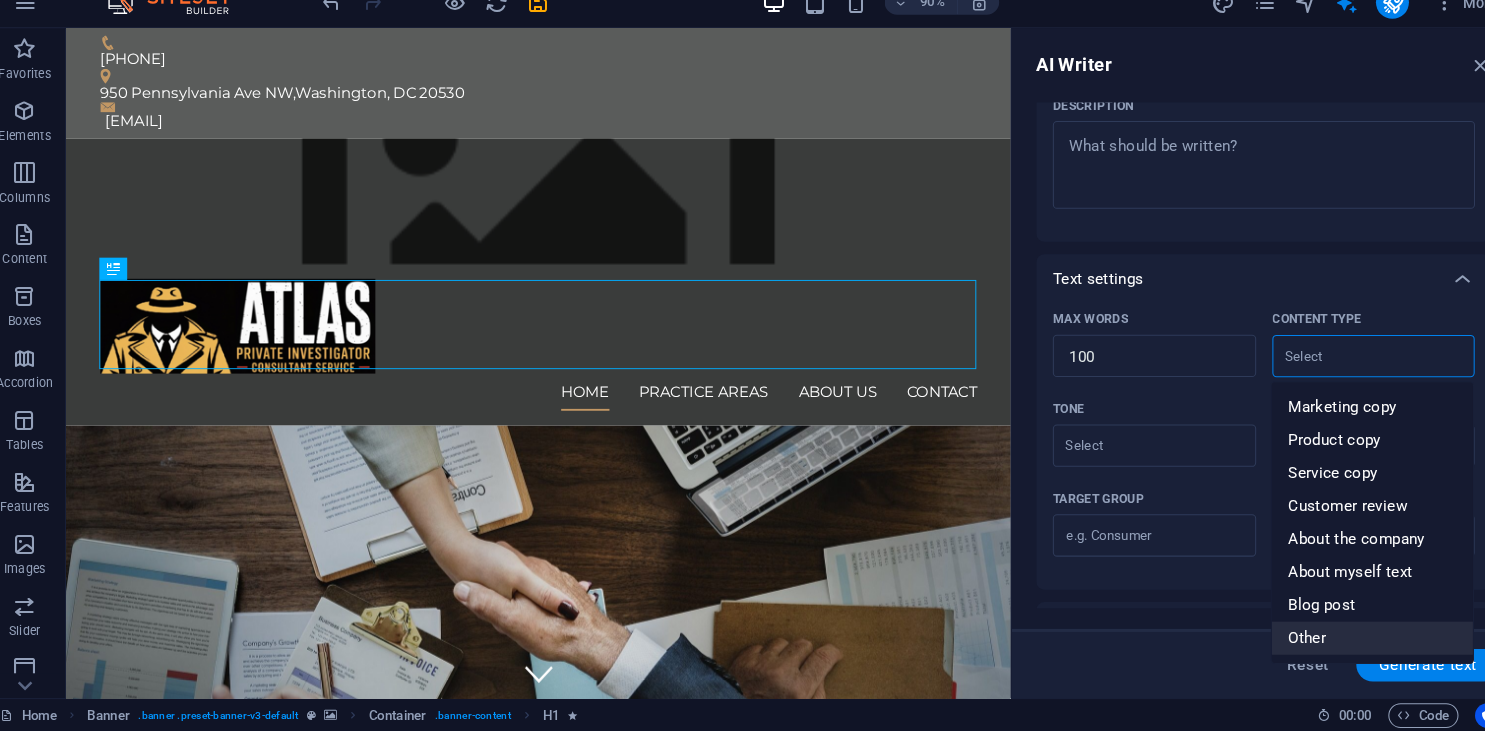 click on "Target group" at bounding box center (1130, 506) 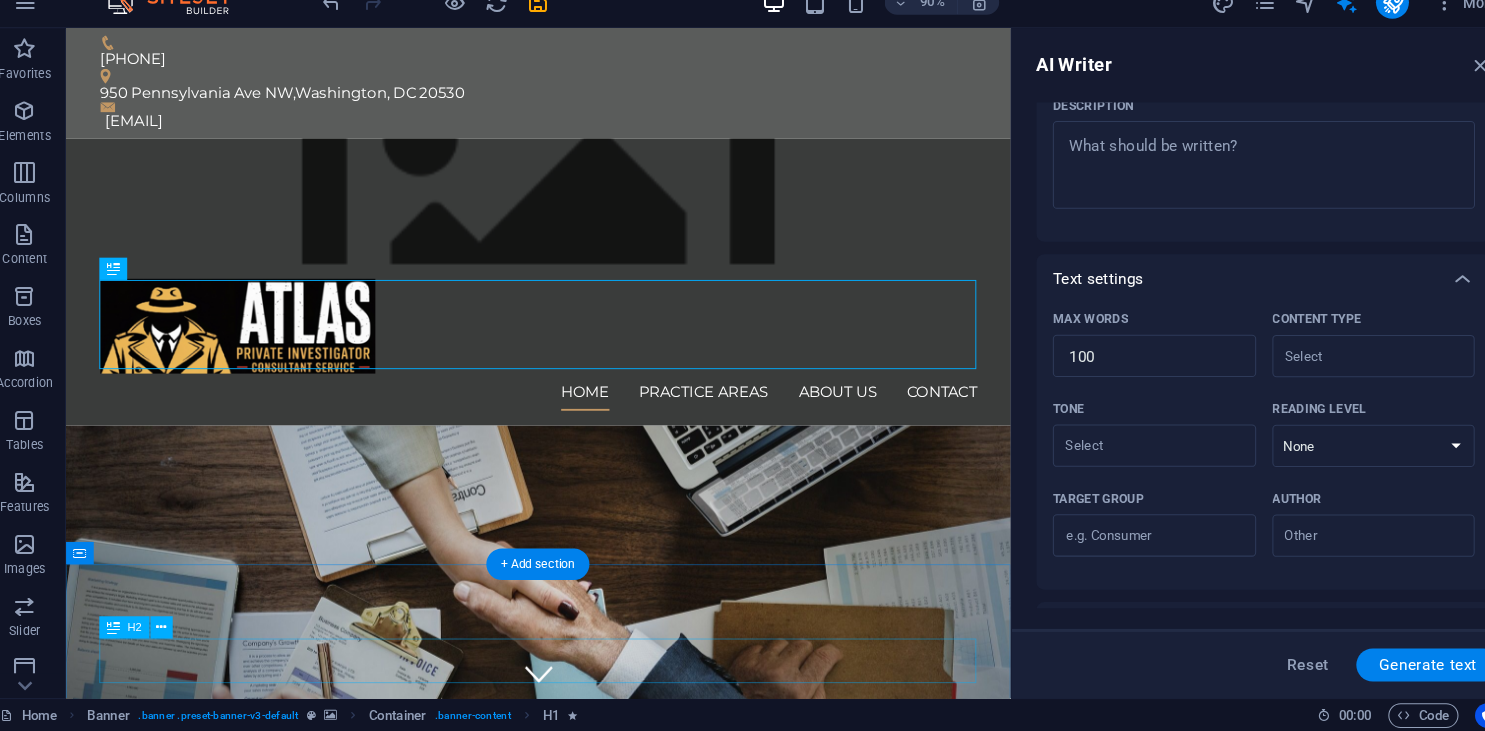 click on "Our services for you" at bounding box center [575, 1334] 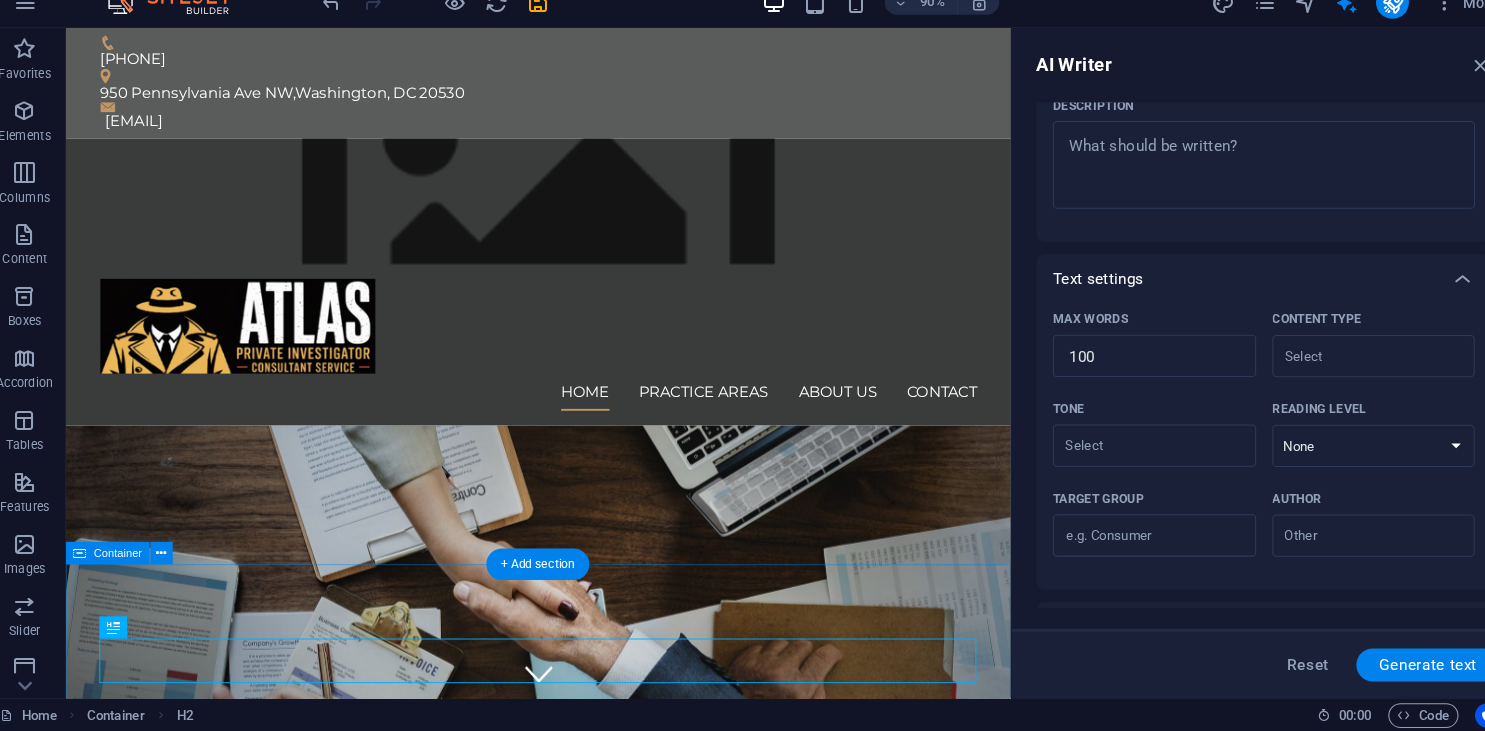 click on "Our services for you Headline Lorem ipsum dolor sit amet, consectetur adipisicing elit. Veritatis, dolorem! Headline Lorem ipsum dolor sit amet, consectetur adipisicing elit. Veritatis, dolorem! Headline Lorem ipsum dolor sit amet, consectetur adipisicing elit. Veritatis, dolorem!" at bounding box center [574, 1573] 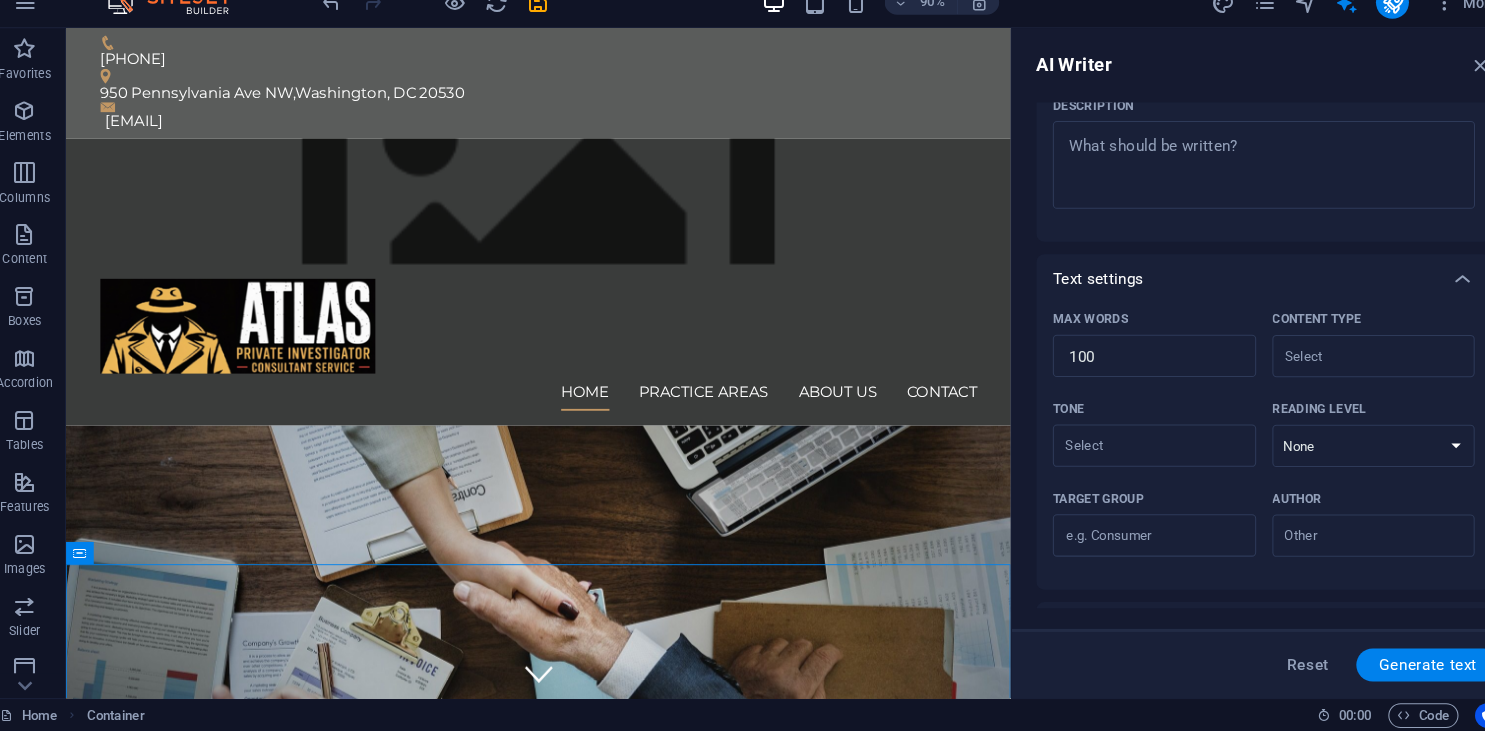 click on "90% More" at bounding box center (900, 25) 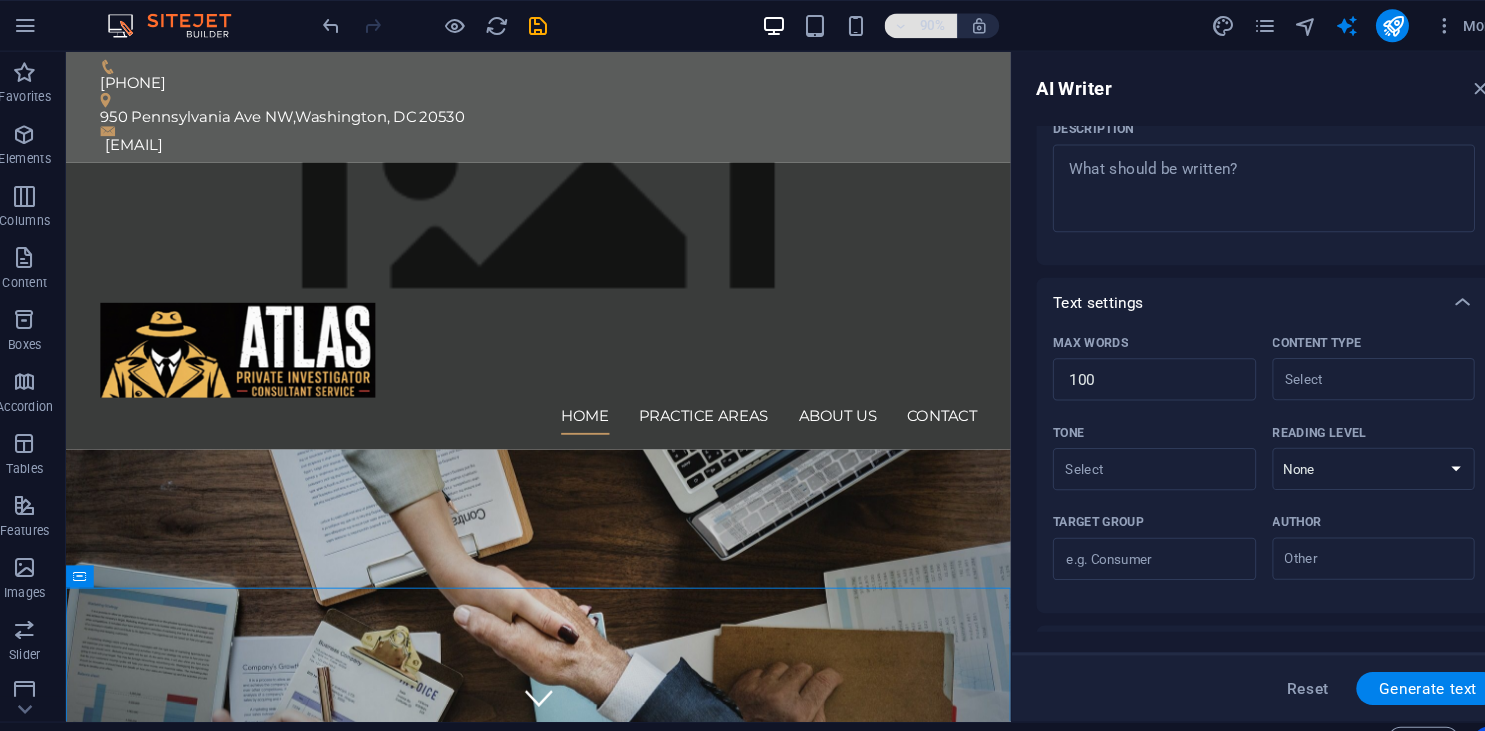 click on "90%" at bounding box center (919, 25) 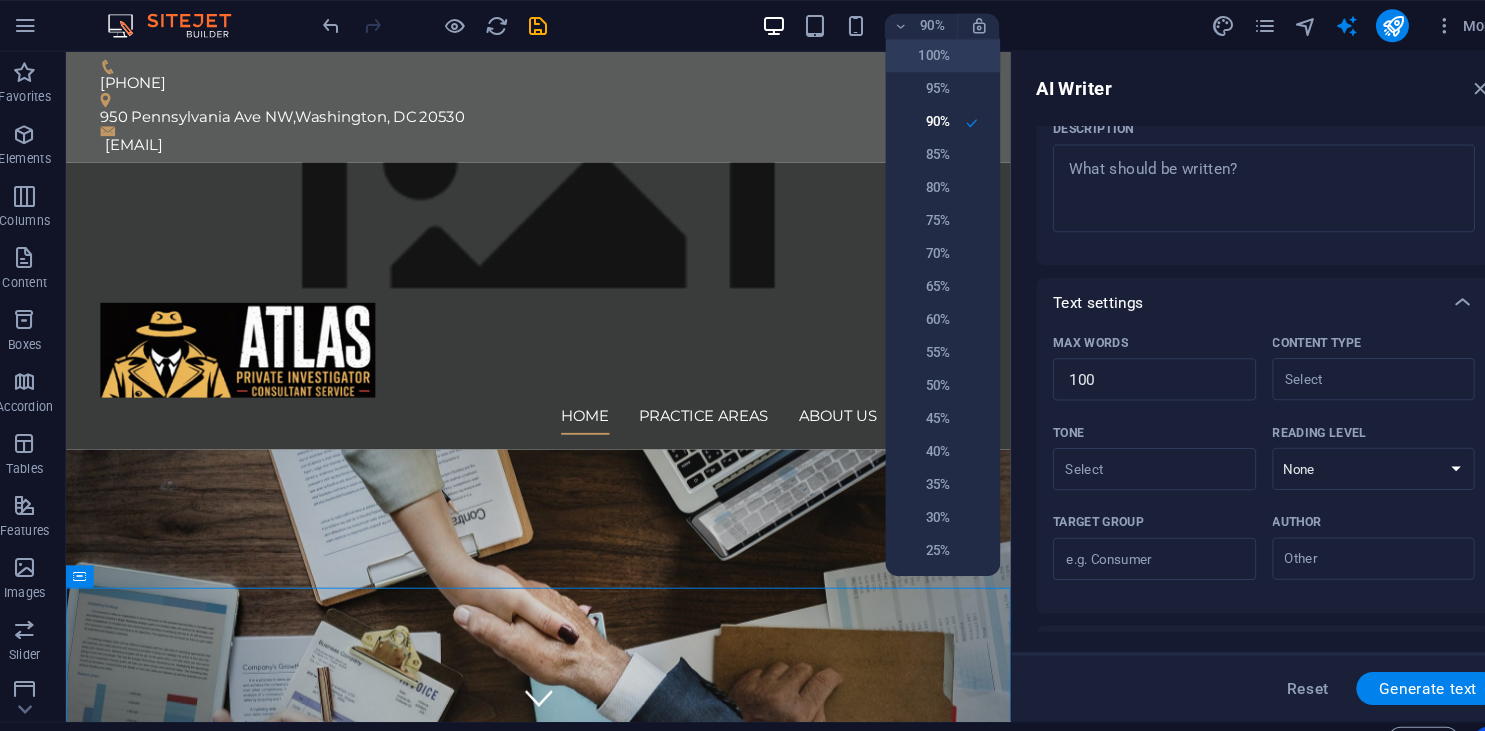 click on "100%" at bounding box center [911, 54] 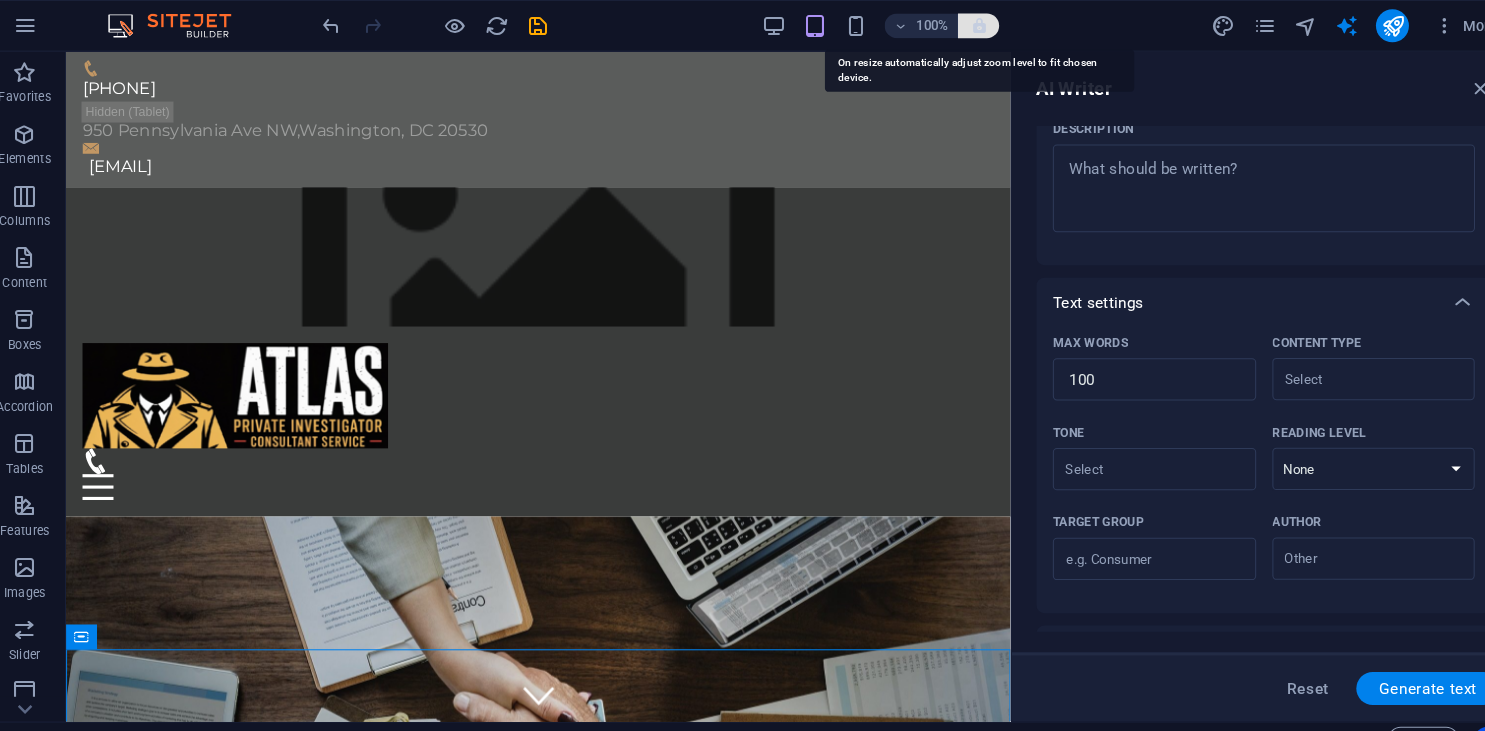 click at bounding box center [964, 25] 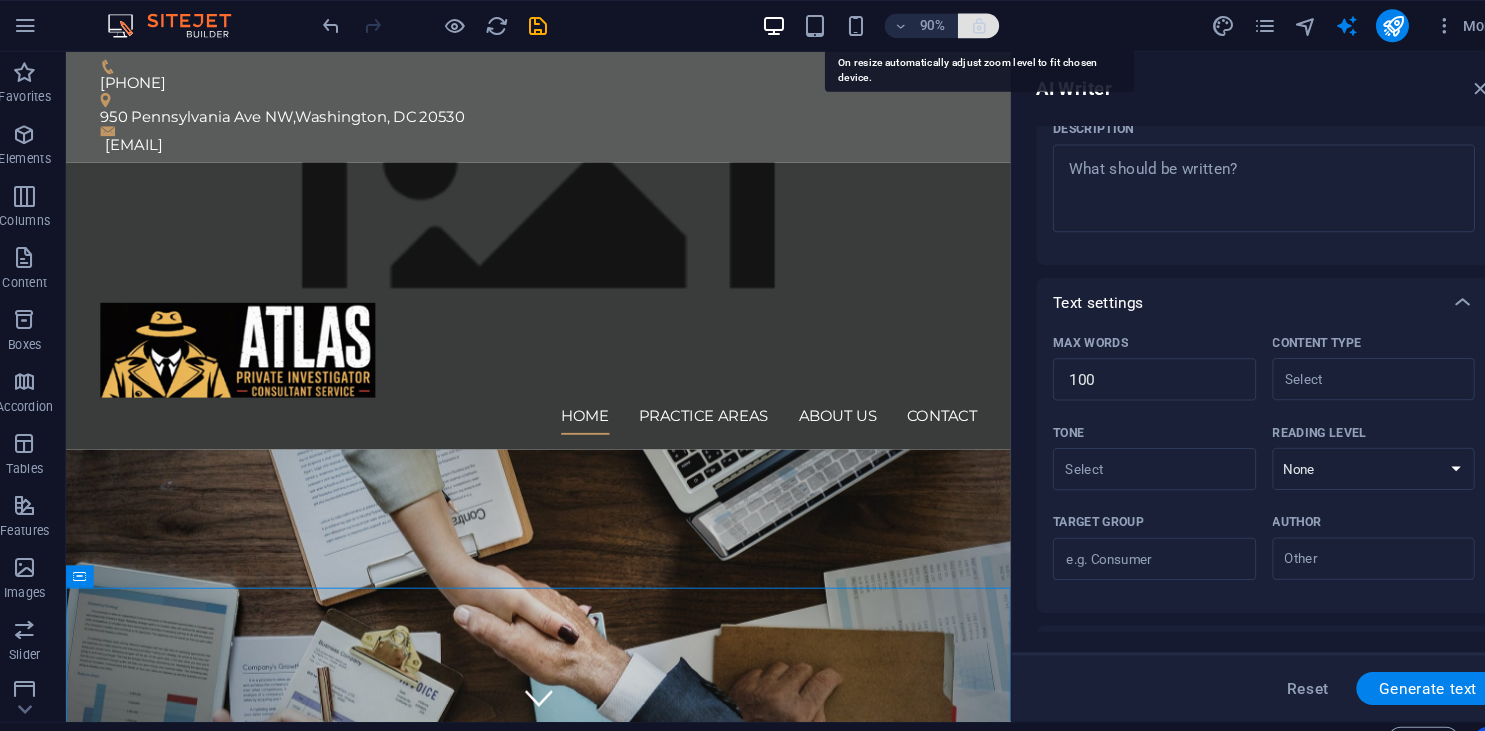 click at bounding box center (964, 25) 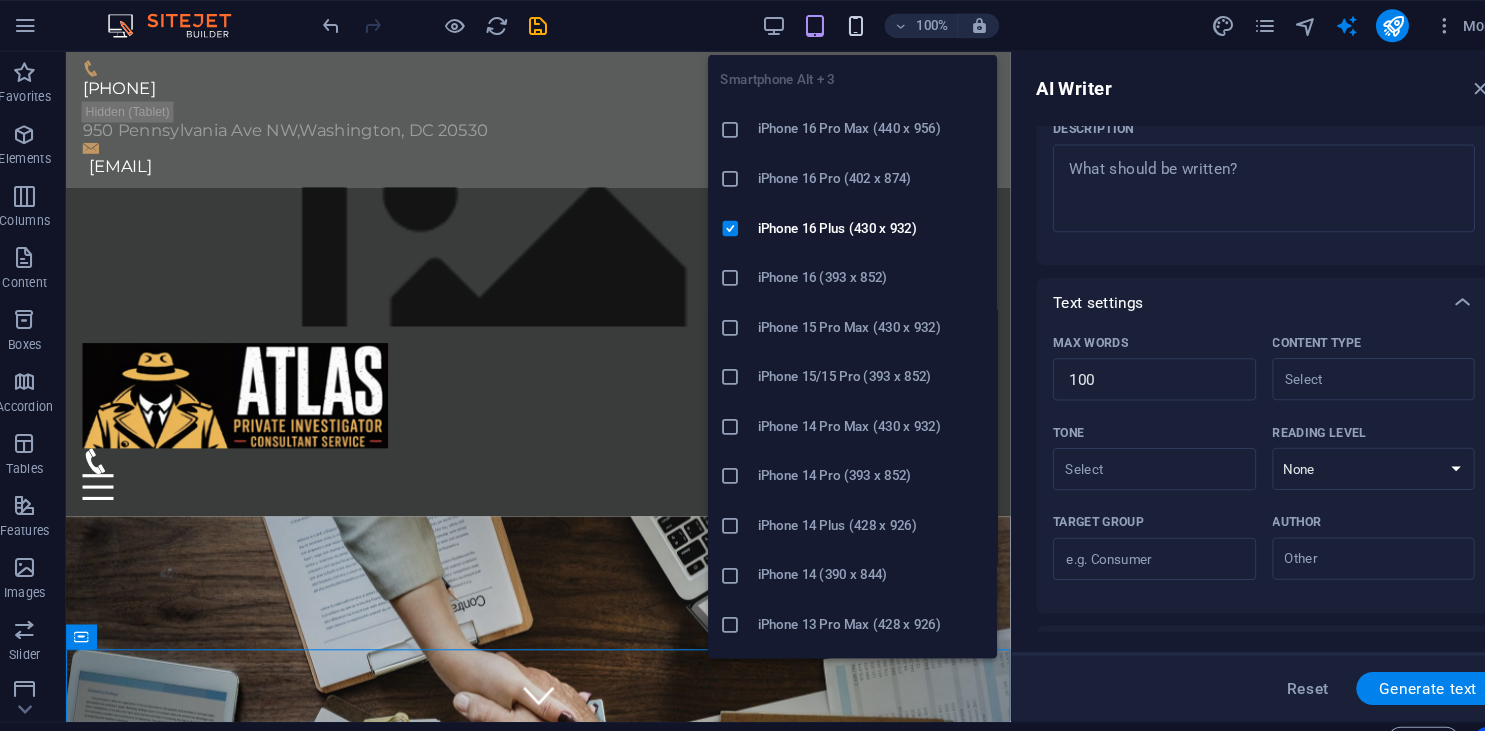 click at bounding box center (845, 25) 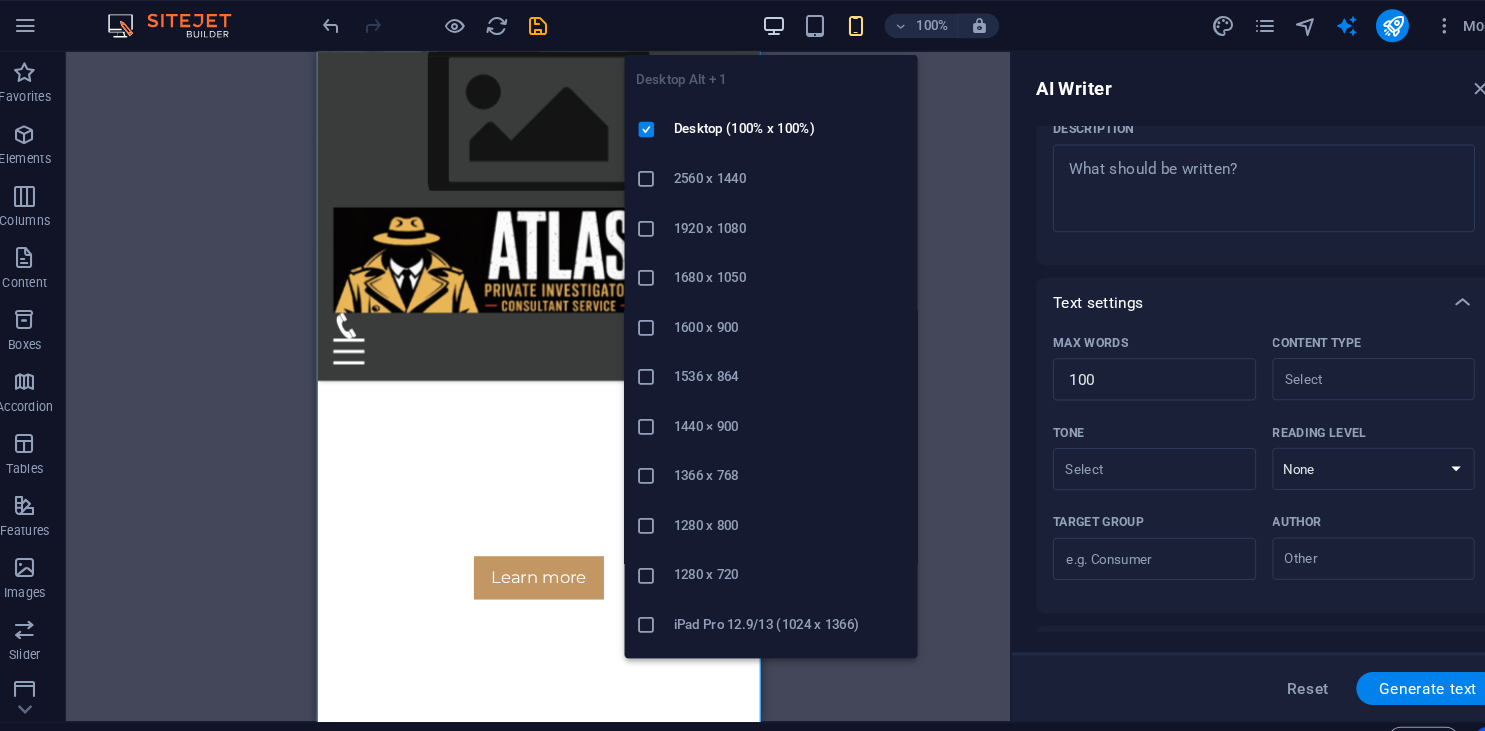 click at bounding box center (765, 25) 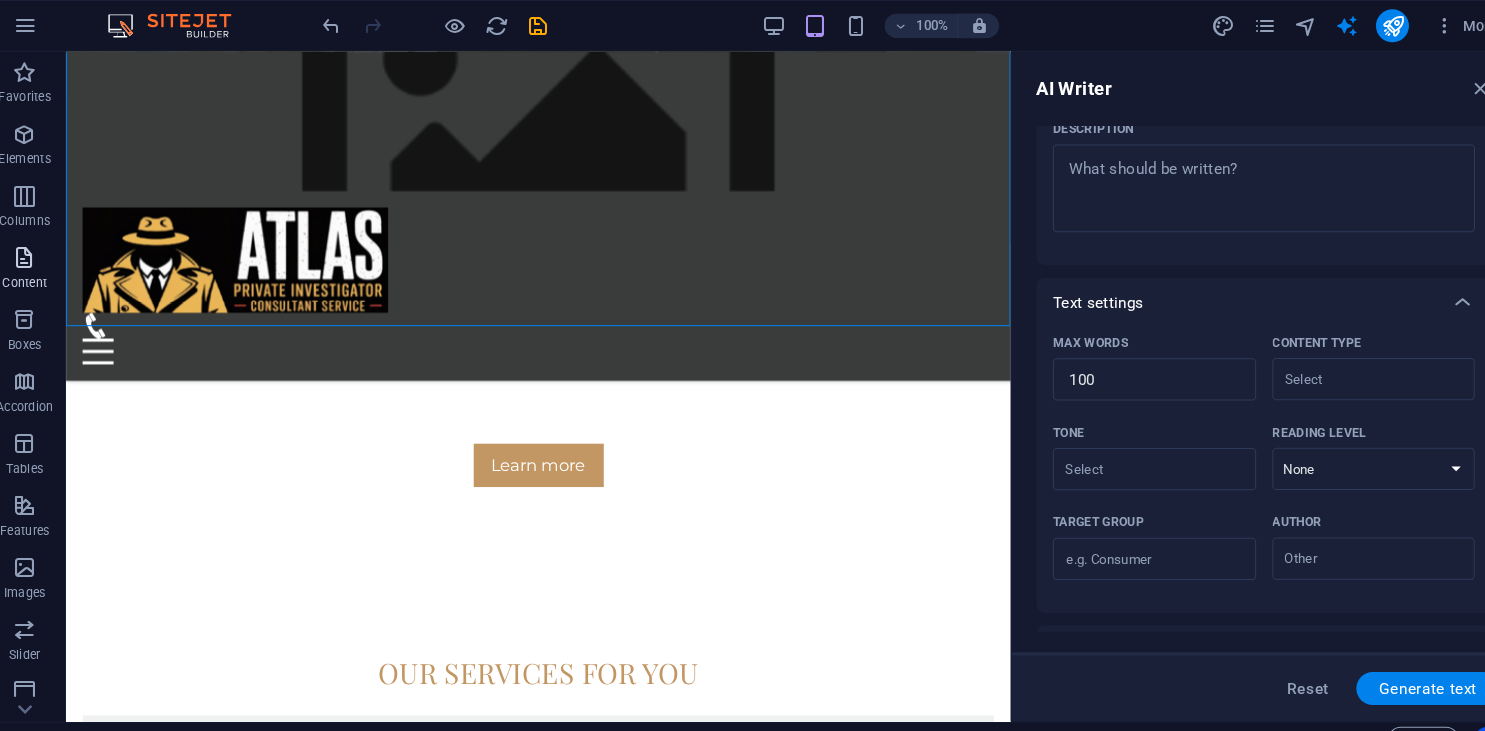 click at bounding box center (40, 250) 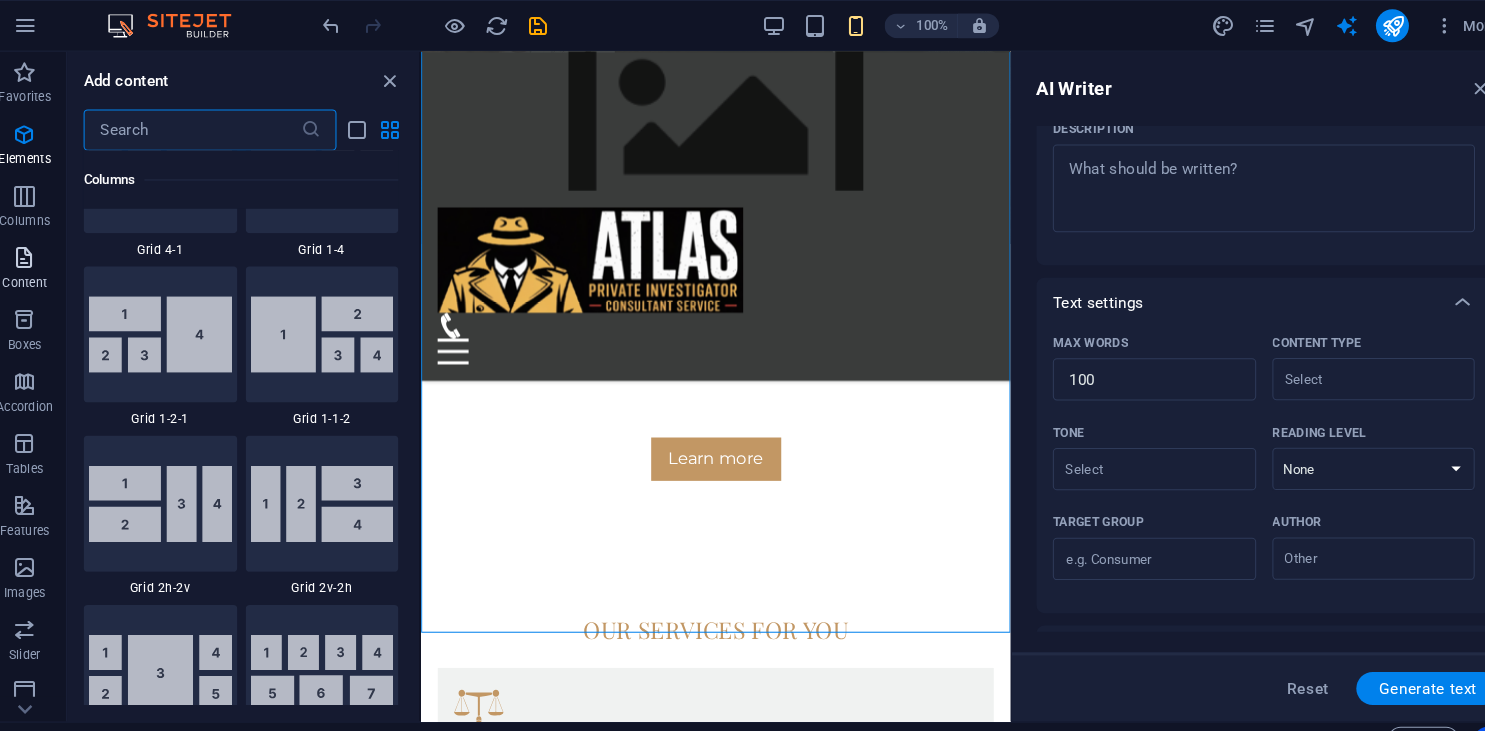 scroll, scrollTop: 3499, scrollLeft: 0, axis: vertical 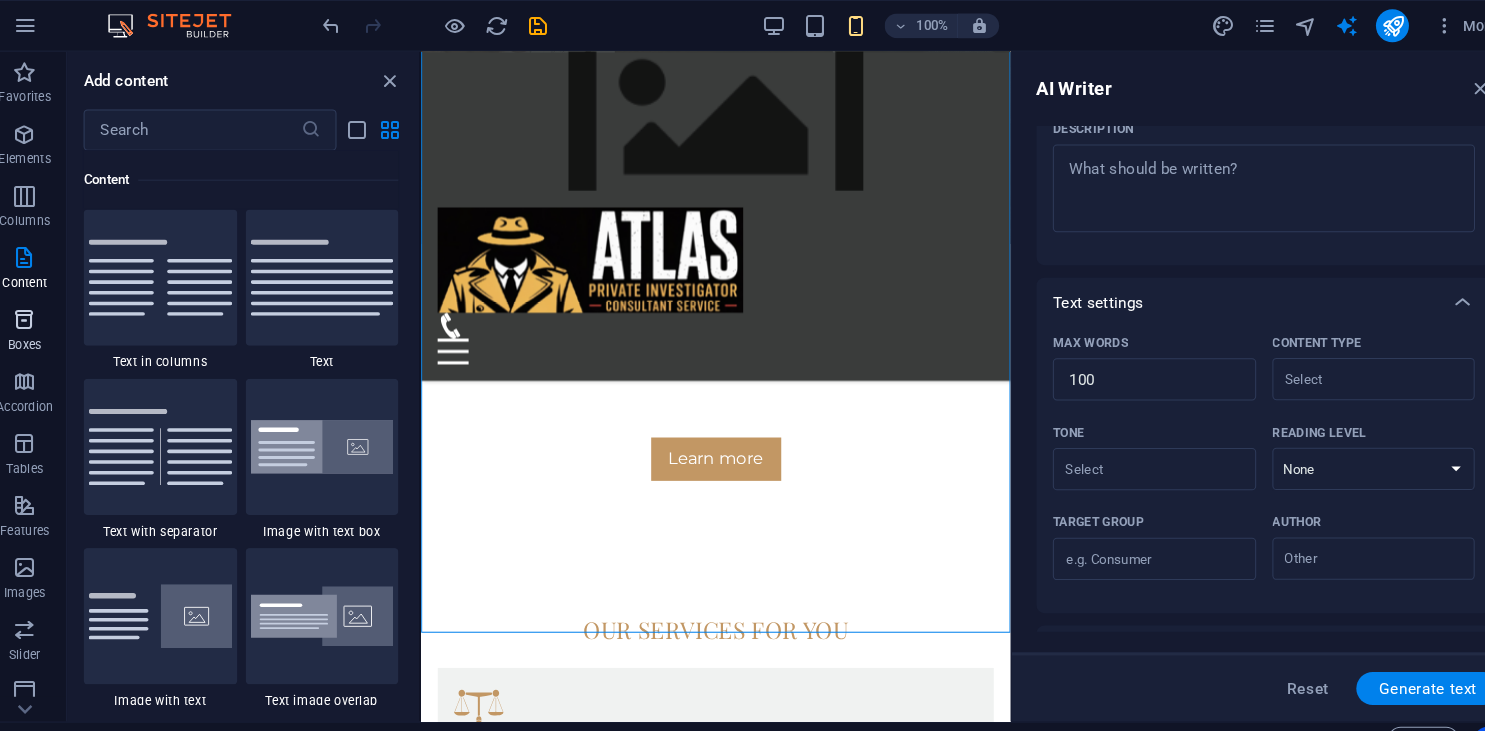 click on "Boxes" at bounding box center (40, 322) 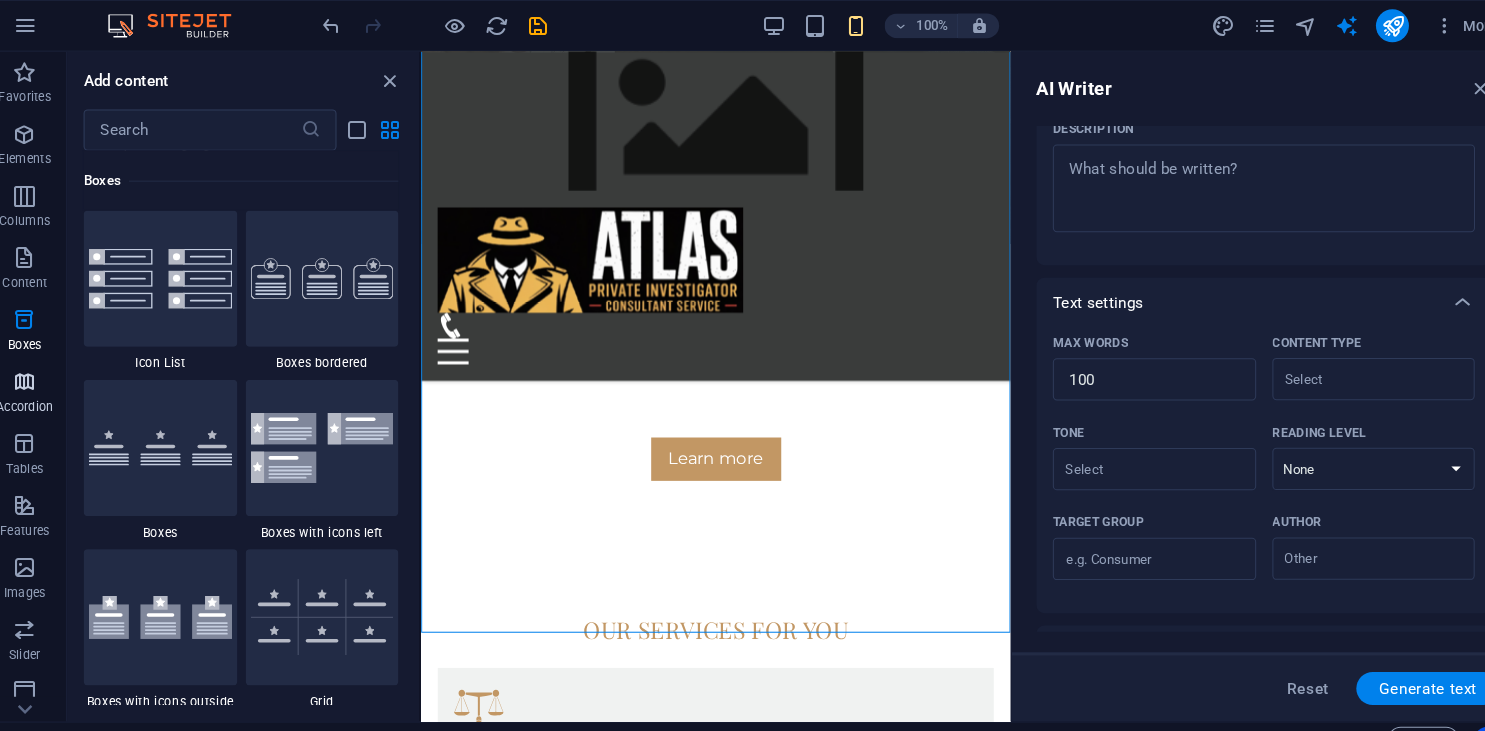 click on "Accordion" at bounding box center [40, 394] 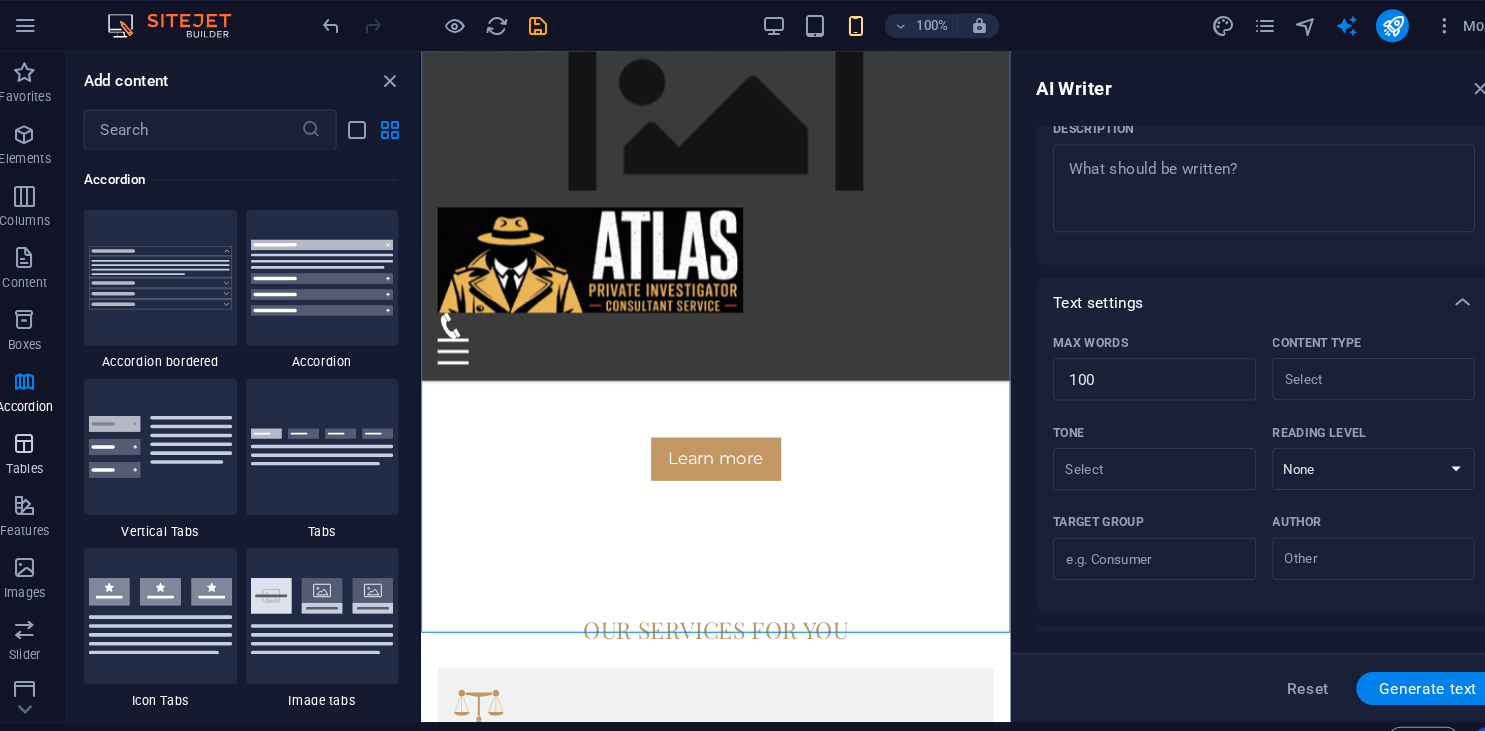 click on "Tables" at bounding box center (40, 442) 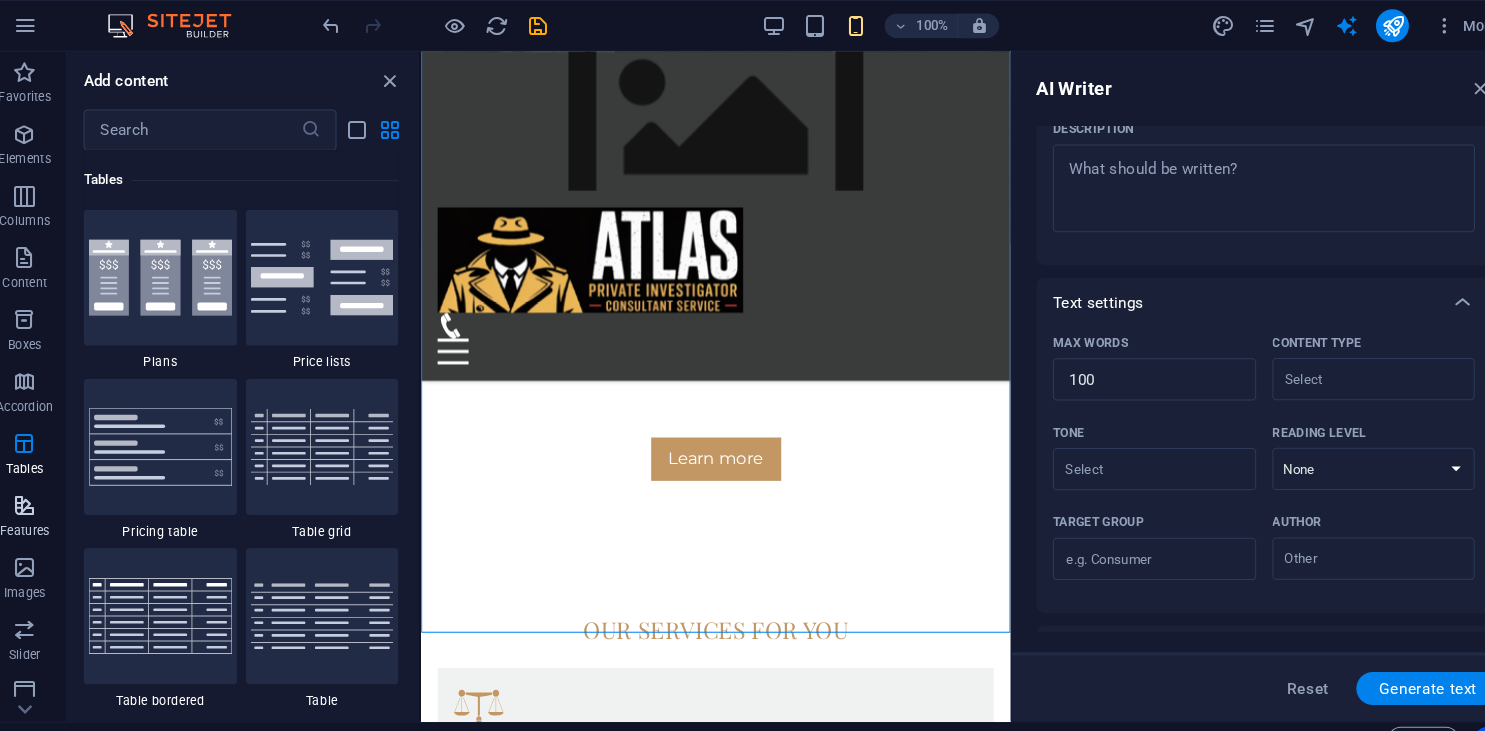 click on "Features" at bounding box center [40, 500] 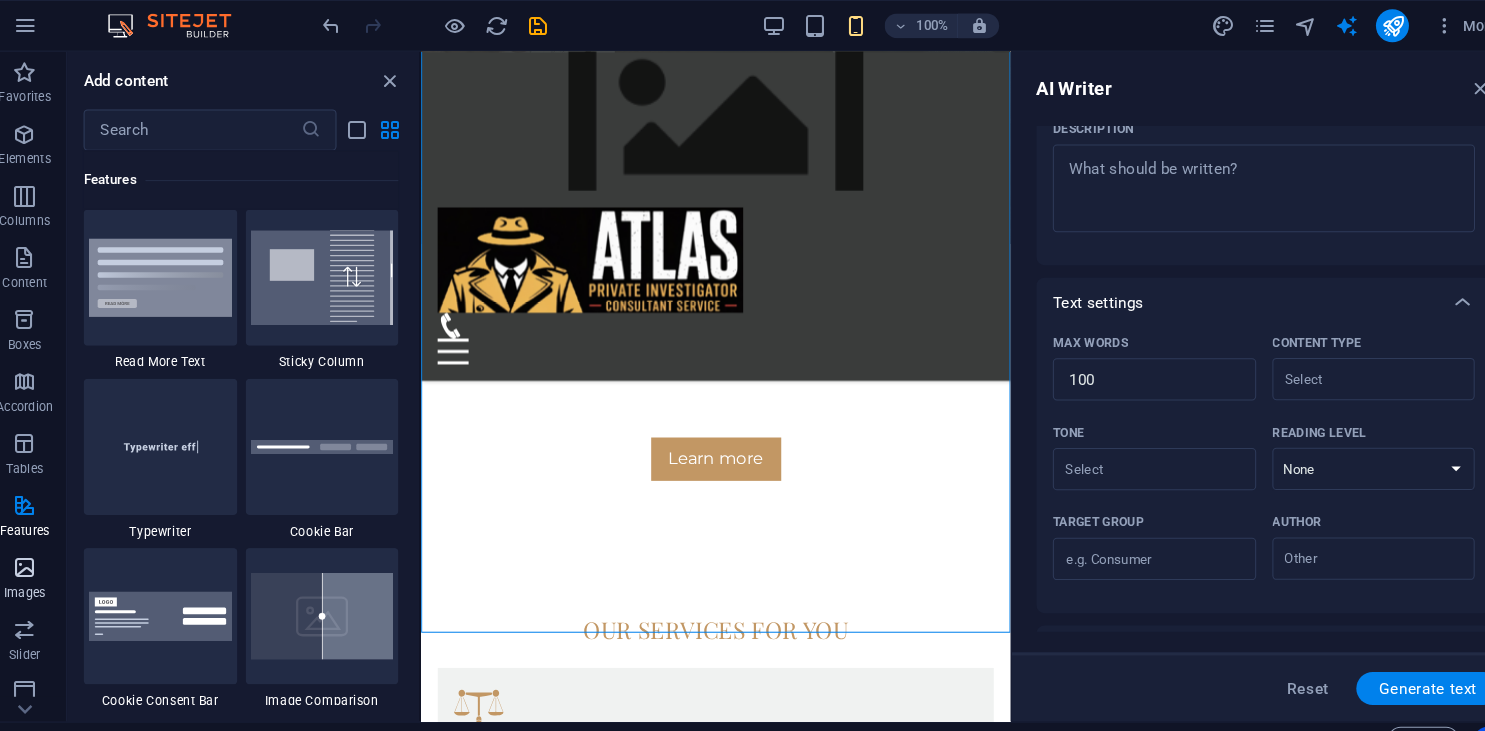click on "Images" at bounding box center [40, 560] 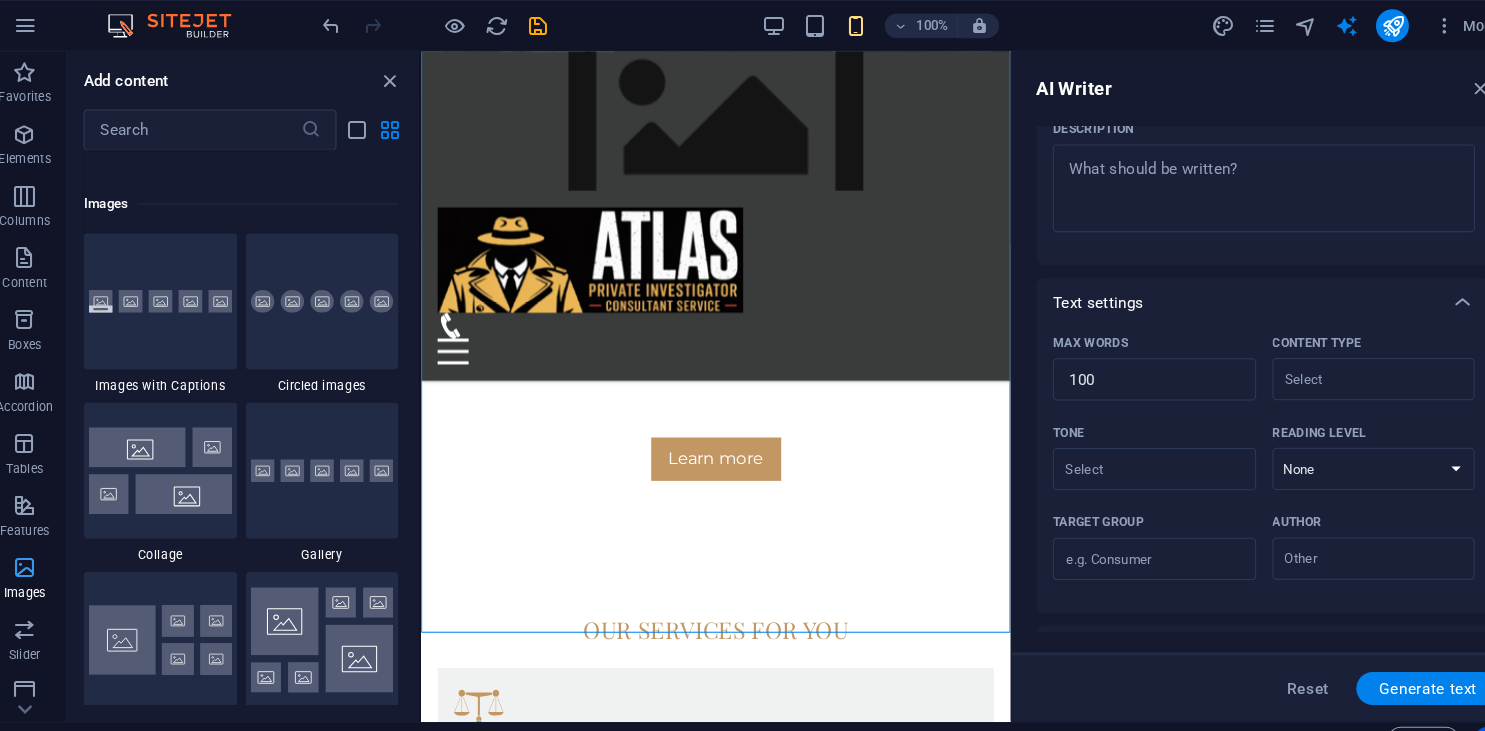 scroll, scrollTop: 10140, scrollLeft: 0, axis: vertical 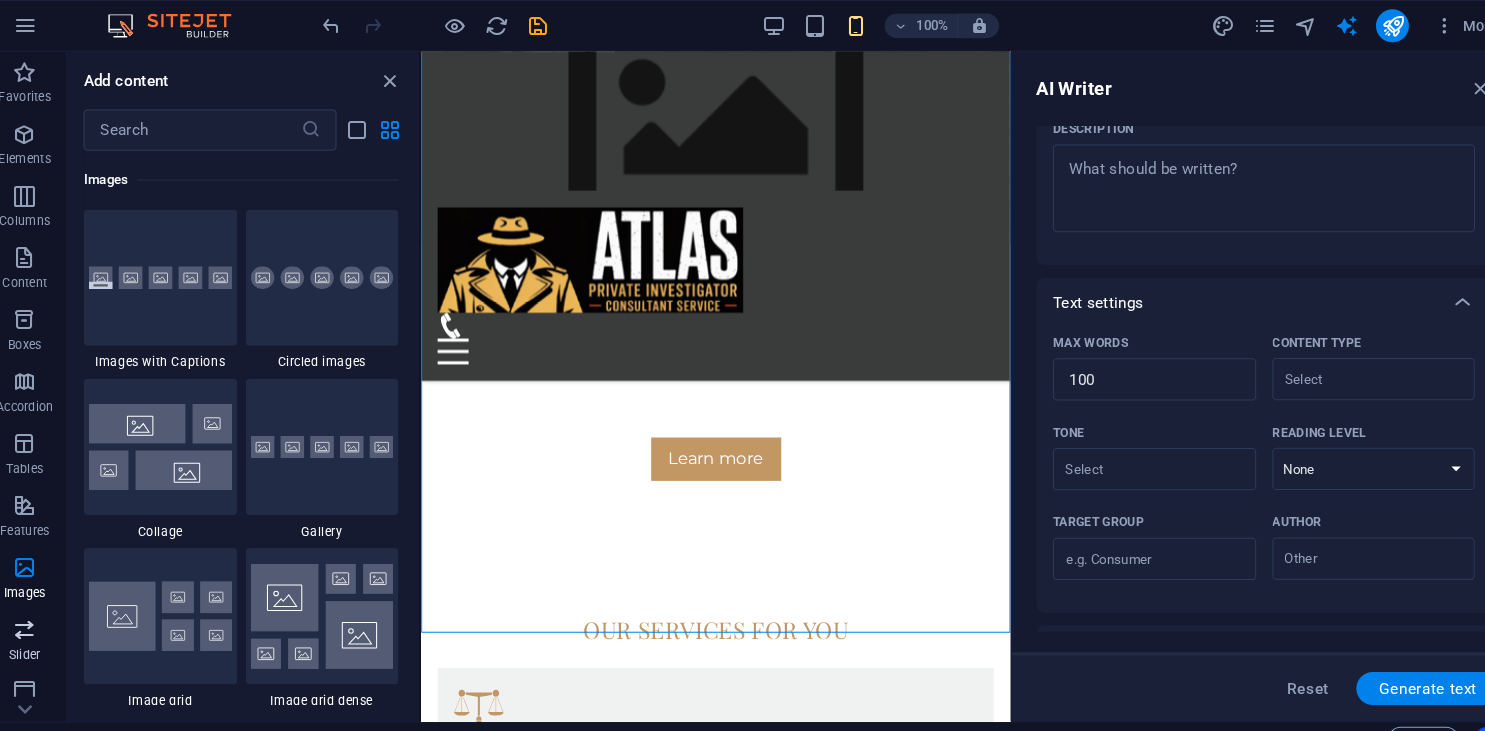 click on "Slider" at bounding box center (40, 620) 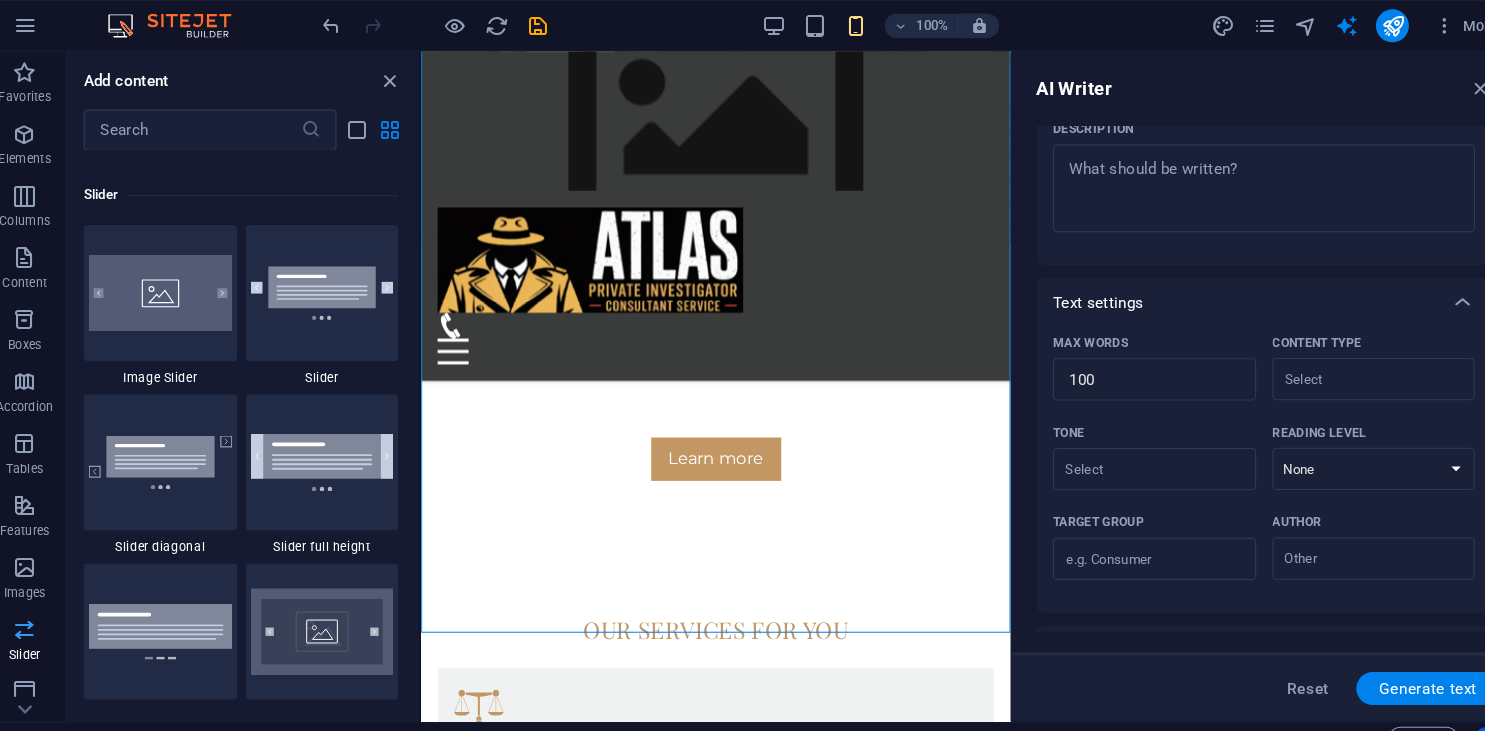 scroll, scrollTop: 11337, scrollLeft: 0, axis: vertical 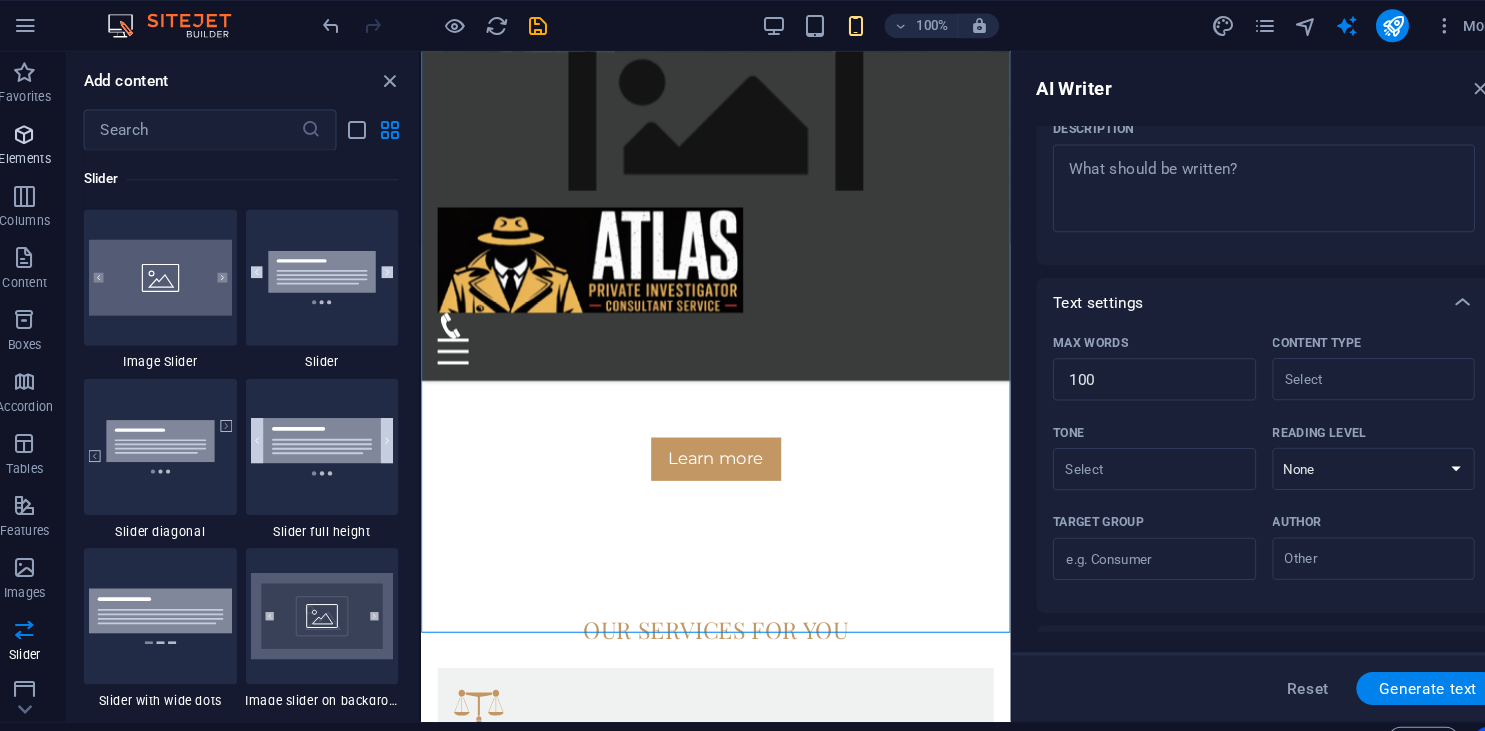 click on "Elements" at bounding box center (40, 154) 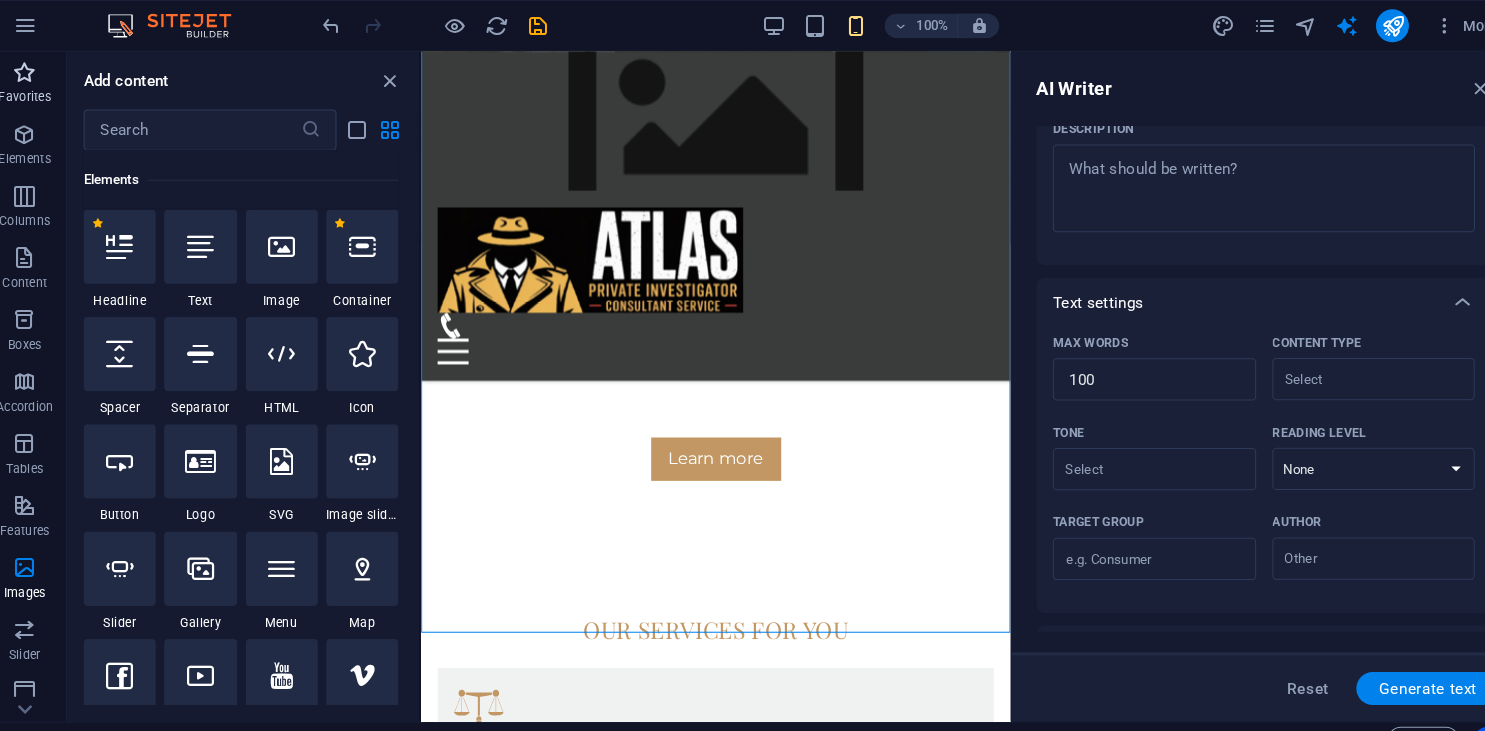 click on "Favorites" at bounding box center (39, 94) 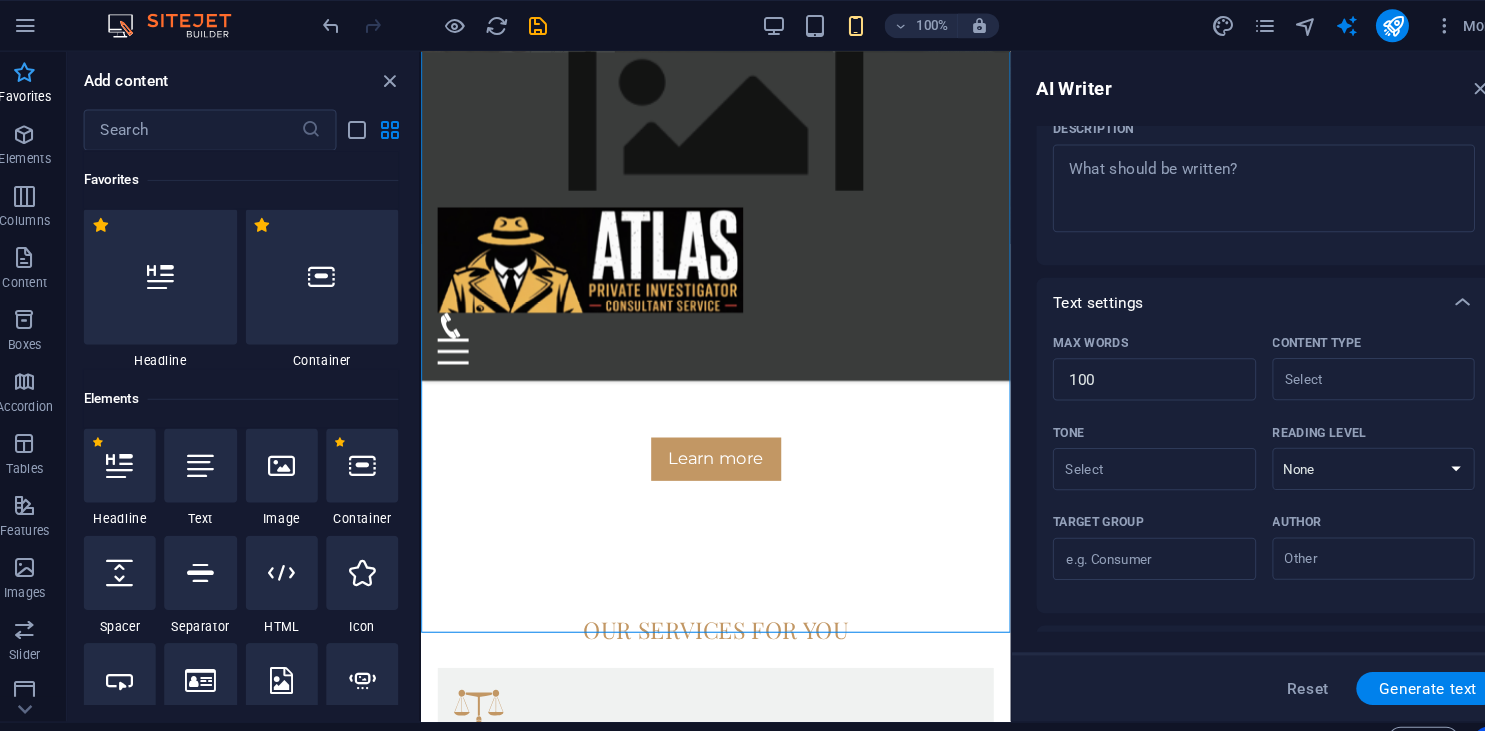 scroll, scrollTop: 0, scrollLeft: 0, axis: both 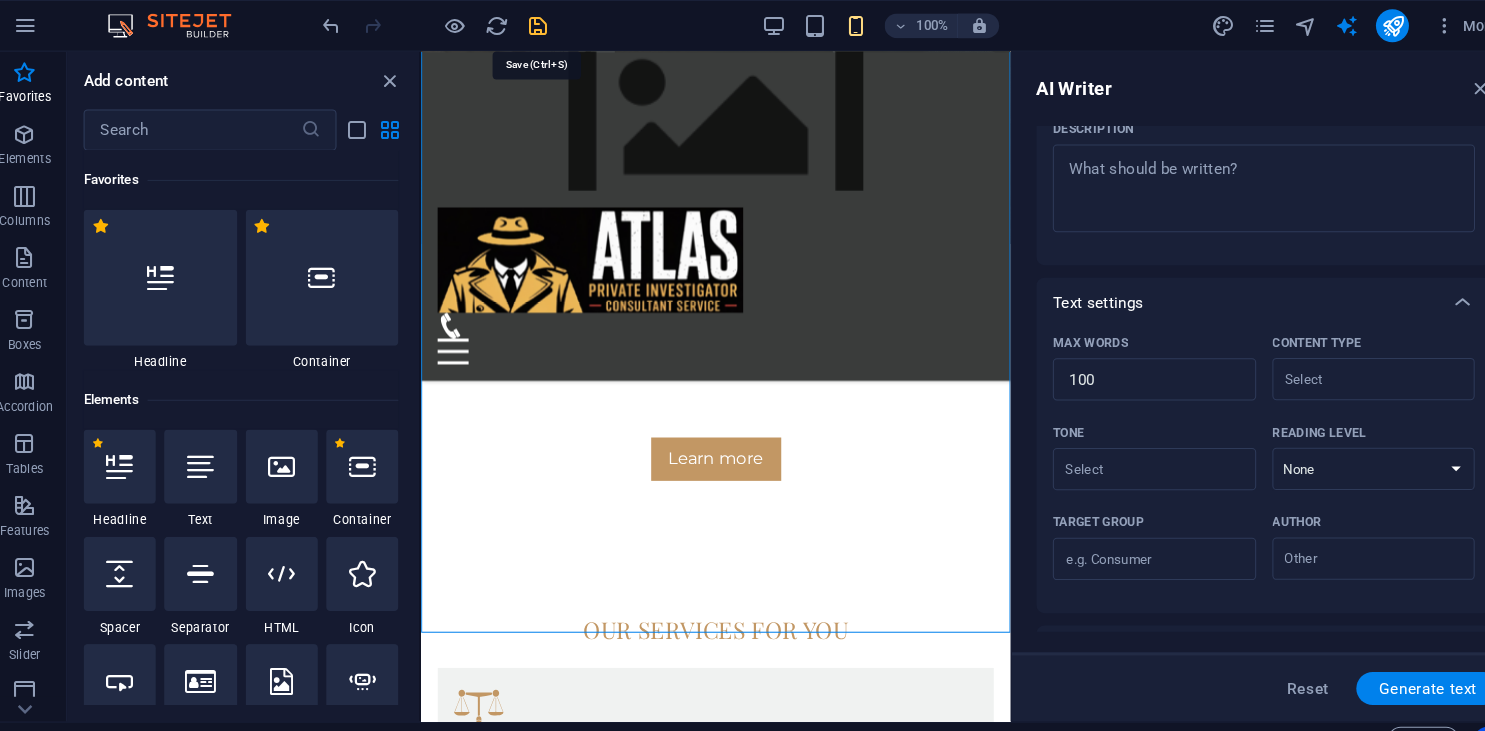 click at bounding box center [537, 25] 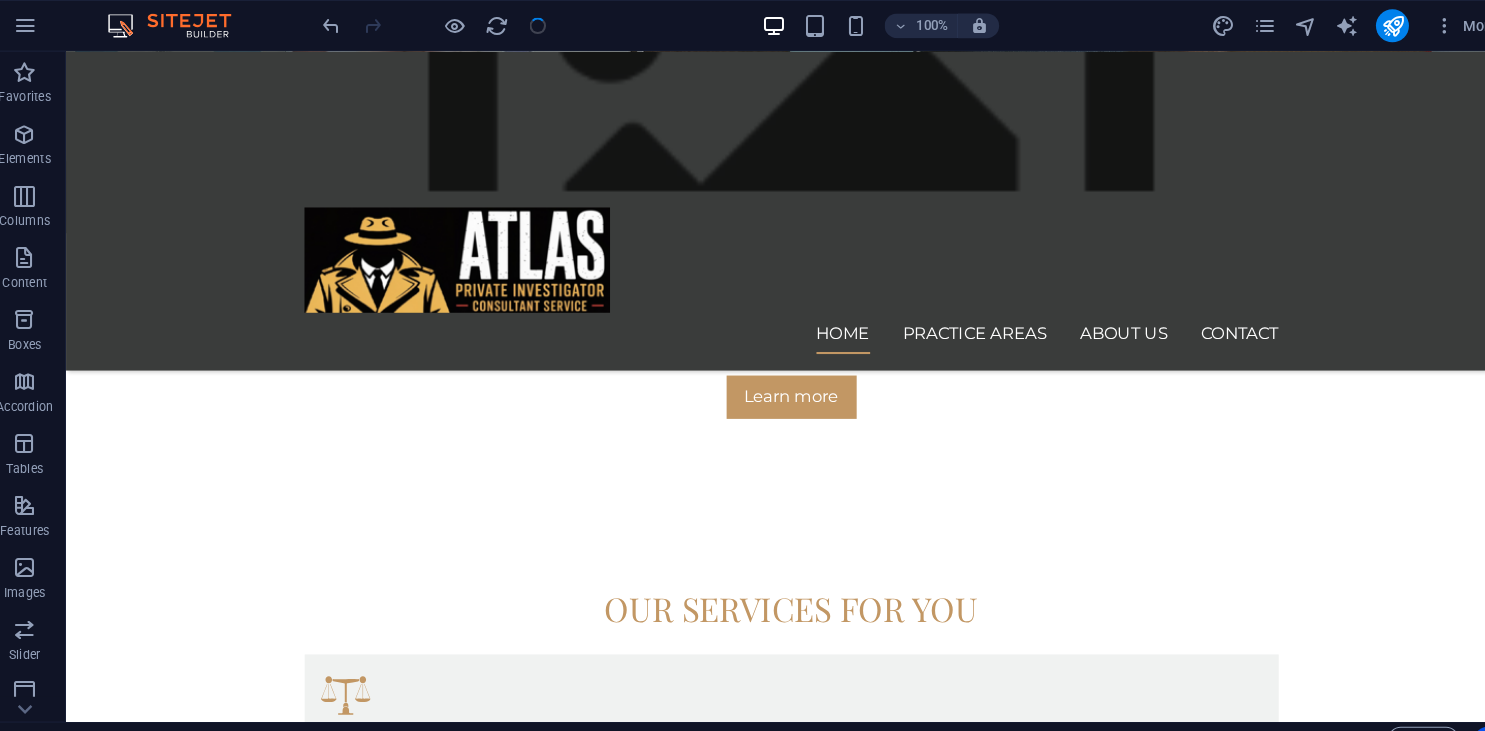 scroll, scrollTop: 726, scrollLeft: 0, axis: vertical 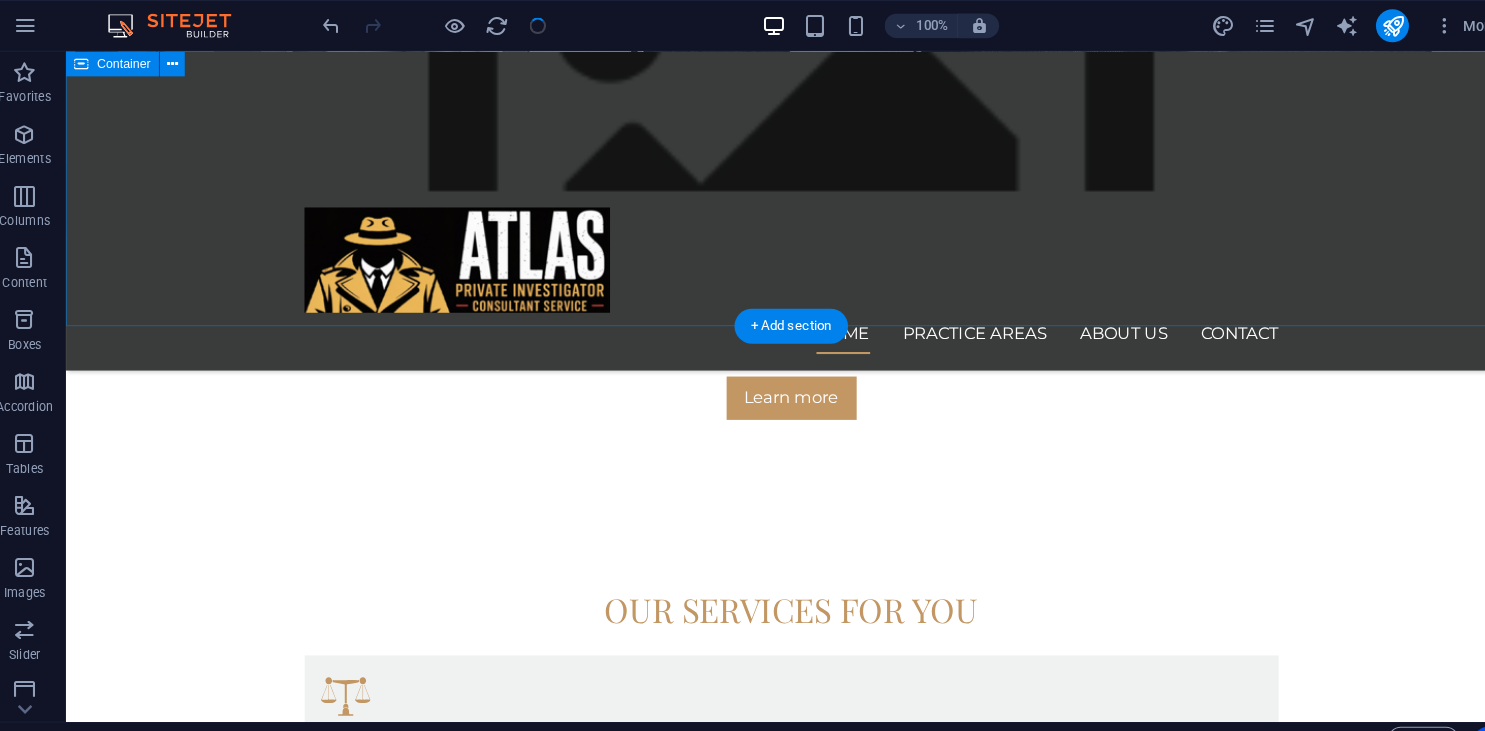 click on "Our services for you Headline Lorem ipsum dolor sit amet, consectetur adipisicing elit. Veritatis, dolorem! Headline Lorem ipsum dolor sit amet, consectetur adipisicing elit. Veritatis, dolorem! Headline Lorem ipsum dolor sit amet, consectetur adipisicing elit. Veritatis, dolorem!" at bounding box center [768, 831] 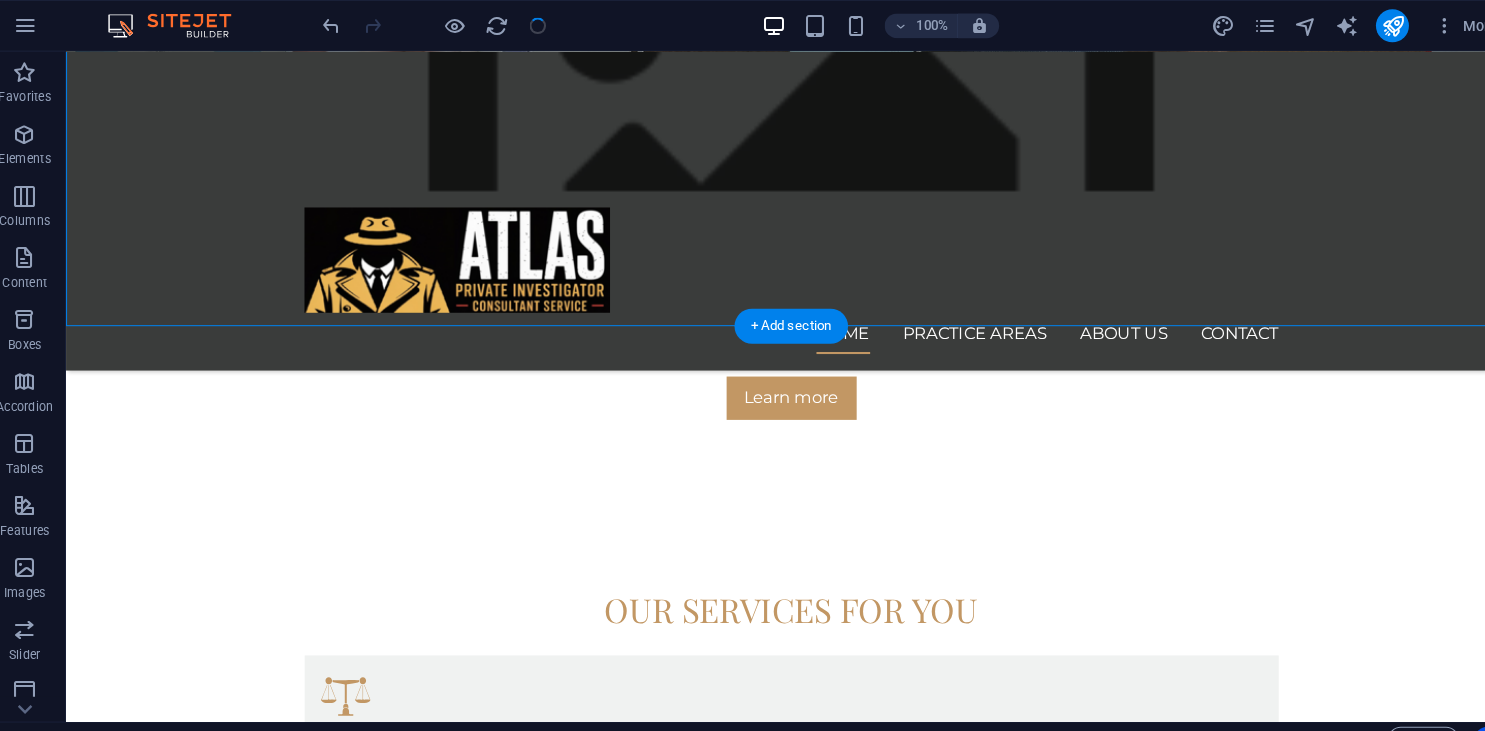 drag, startPoint x: 1440, startPoint y: 501, endPoint x: 1438, endPoint y: 463, distance: 38.052597 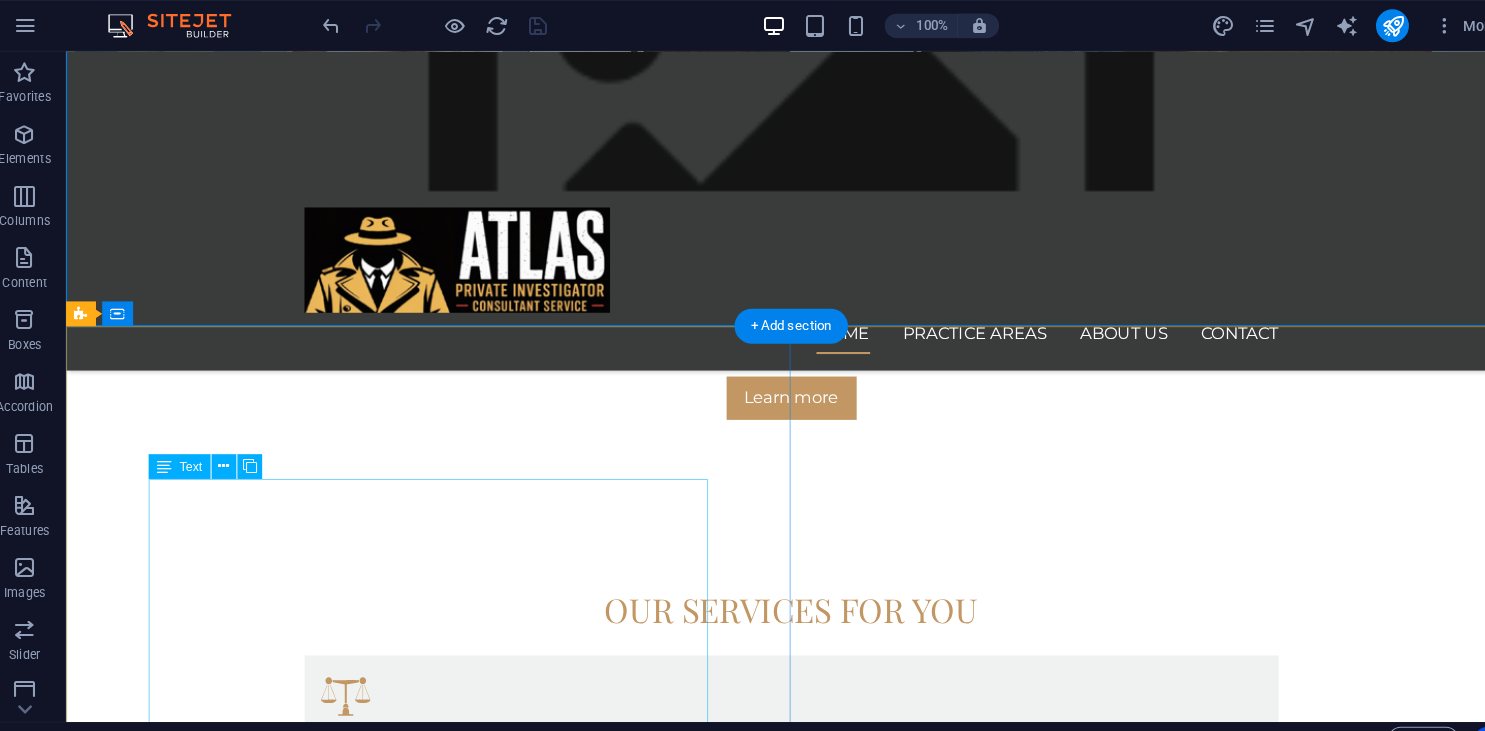 click on "Lorem ipsum dolor sit amet, consectetur adipisicing elit. Vitae, eos, voluptatem, et sequi distinctio adipisci omnis in error quas fuga tempore fugit incidunt quos. Atque, debitis architecto ducimus eligendi dignissimos modi ut non officiis repudiandae maiores. Fugit sit atque eaque dolorum autem reprehenderit porro omnis obcaecati laborum? Obcaecati, laboriosam, ex, deserunt, harum libero a voluptatem possimus culpa nisi eos quas dolore omnis debitis consequatur fugiat eaque nostrum excepturi nulla. Qui, molestias, nobis dicta enim voluptas repellendus tempore mollitia hic tempora natus ipsam sed quo distinctio suscipit officiis consectetur omnis odit saepe soluta atque magni consequuntur unde nemo voluptatem similique porro." at bounding box center [769, 1401] 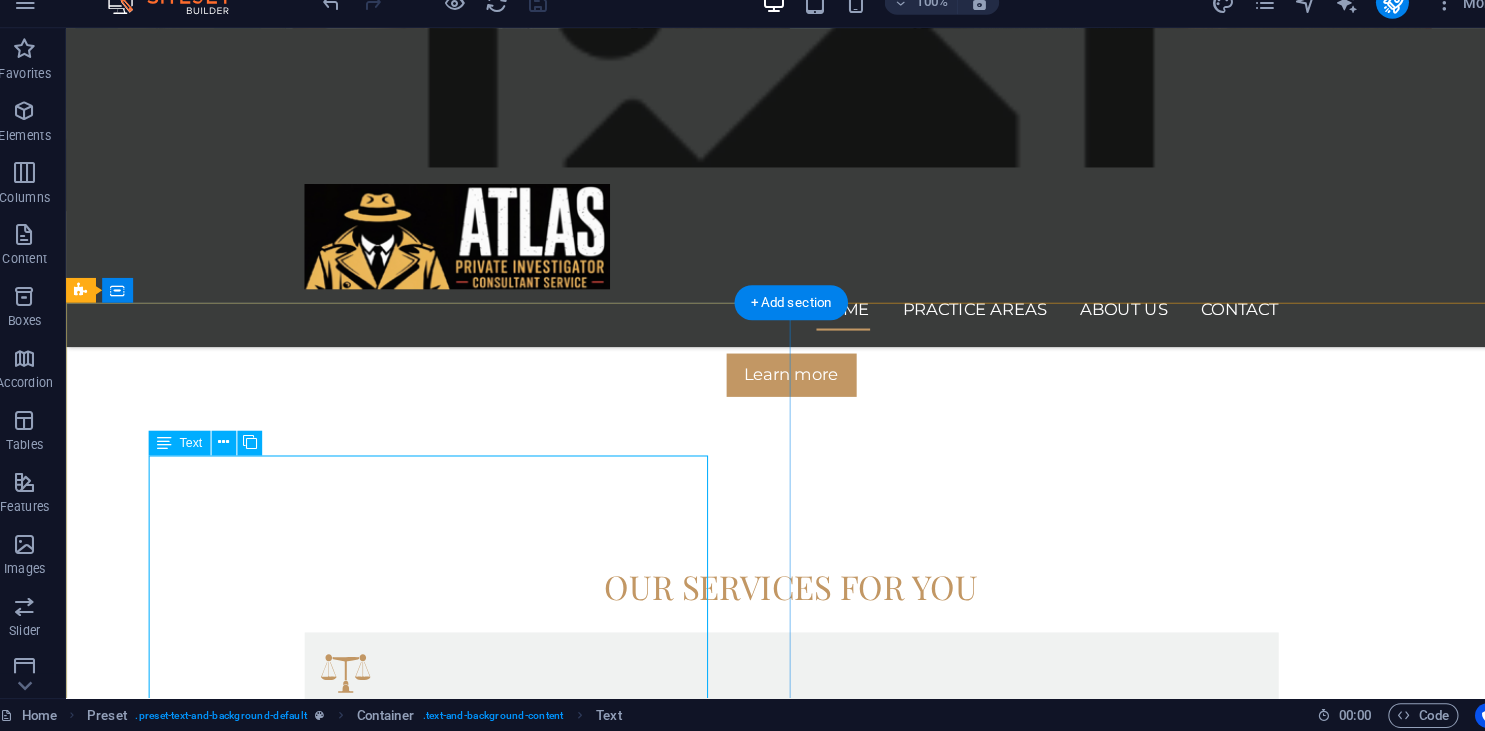 click on "Lorem ipsum dolor sit amet, consectetur adipisicing elit. Vitae, eos, voluptatem, et sequi distinctio adipisci omnis in error quas fuga tempore fugit incidunt quos. Atque, debitis architecto ducimus eligendi dignissimos modi ut non officiis repudiandae maiores. Fugit sit atque eaque dolorum autem reprehenderit porro omnis obcaecati laborum? Obcaecati, laboriosam, ex, deserunt, harum libero a voluptatem possimus culpa nisi eos quas dolore omnis debitis consequatur fugiat eaque nostrum excepturi nulla. Qui, molestias, nobis dicta enim voluptas repellendus tempore mollitia hic tempora natus ipsam sed quo distinctio suscipit officiis consectetur omnis odit saepe soluta atque magni consequuntur unde nemo voluptatem similique porro." at bounding box center (769, 1378) 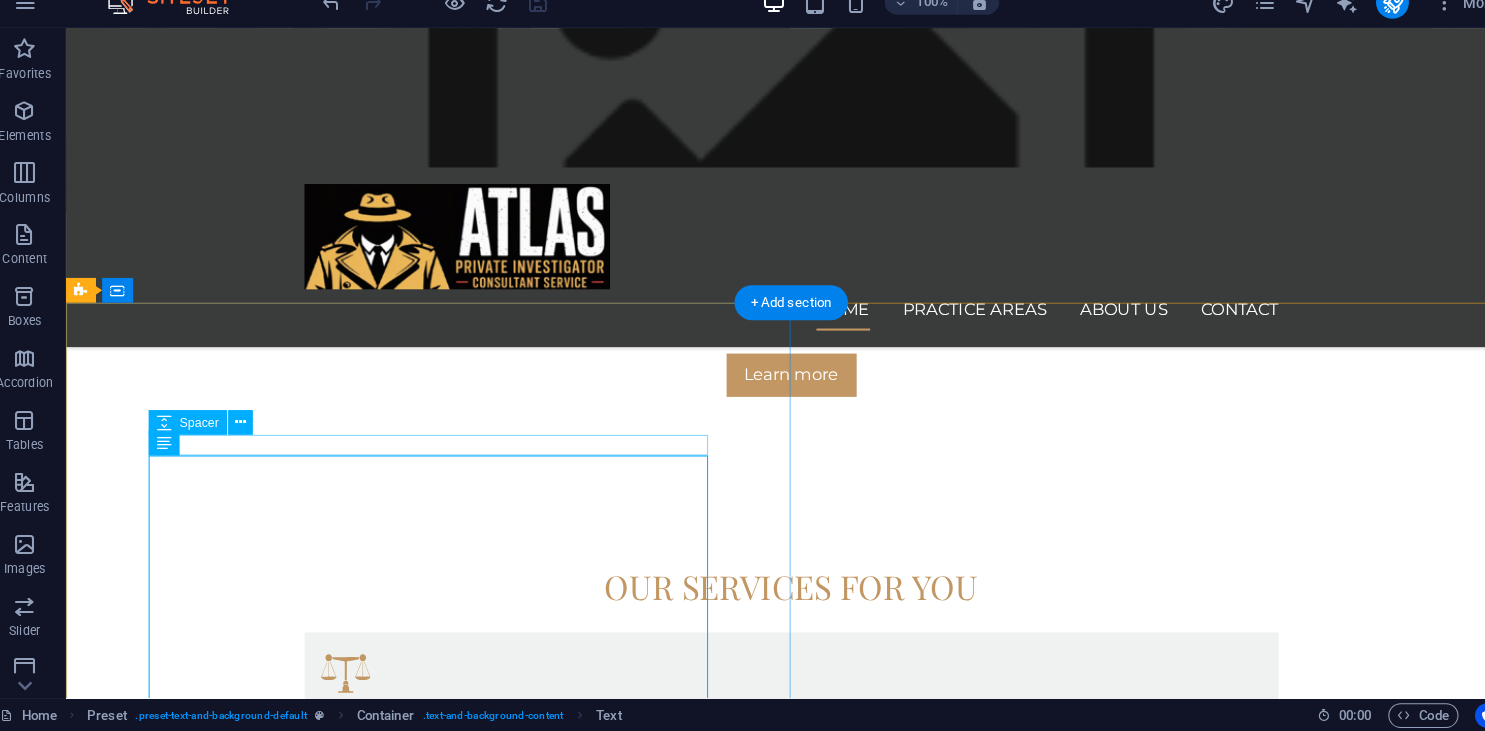 click at bounding box center [769, 1288] 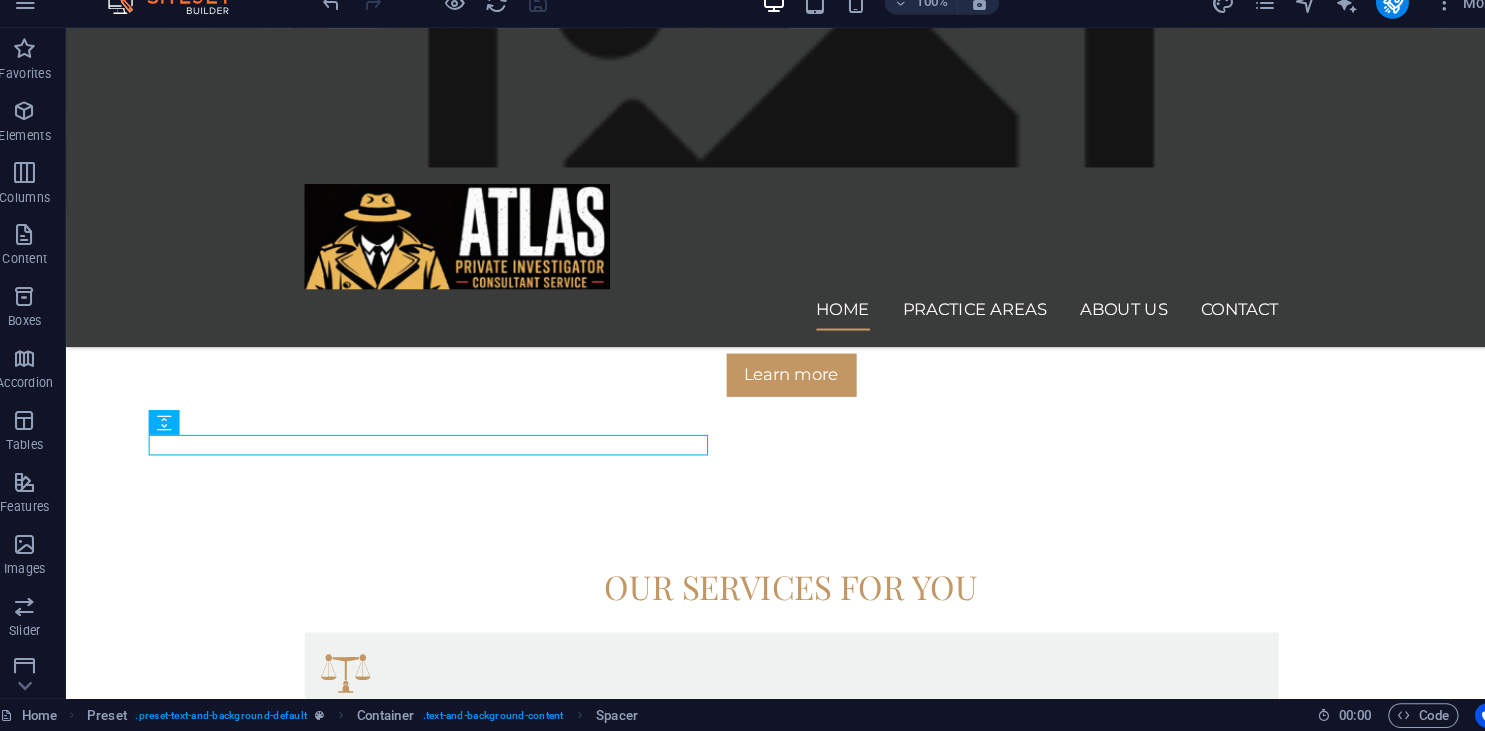 click at bounding box center [768, 95] 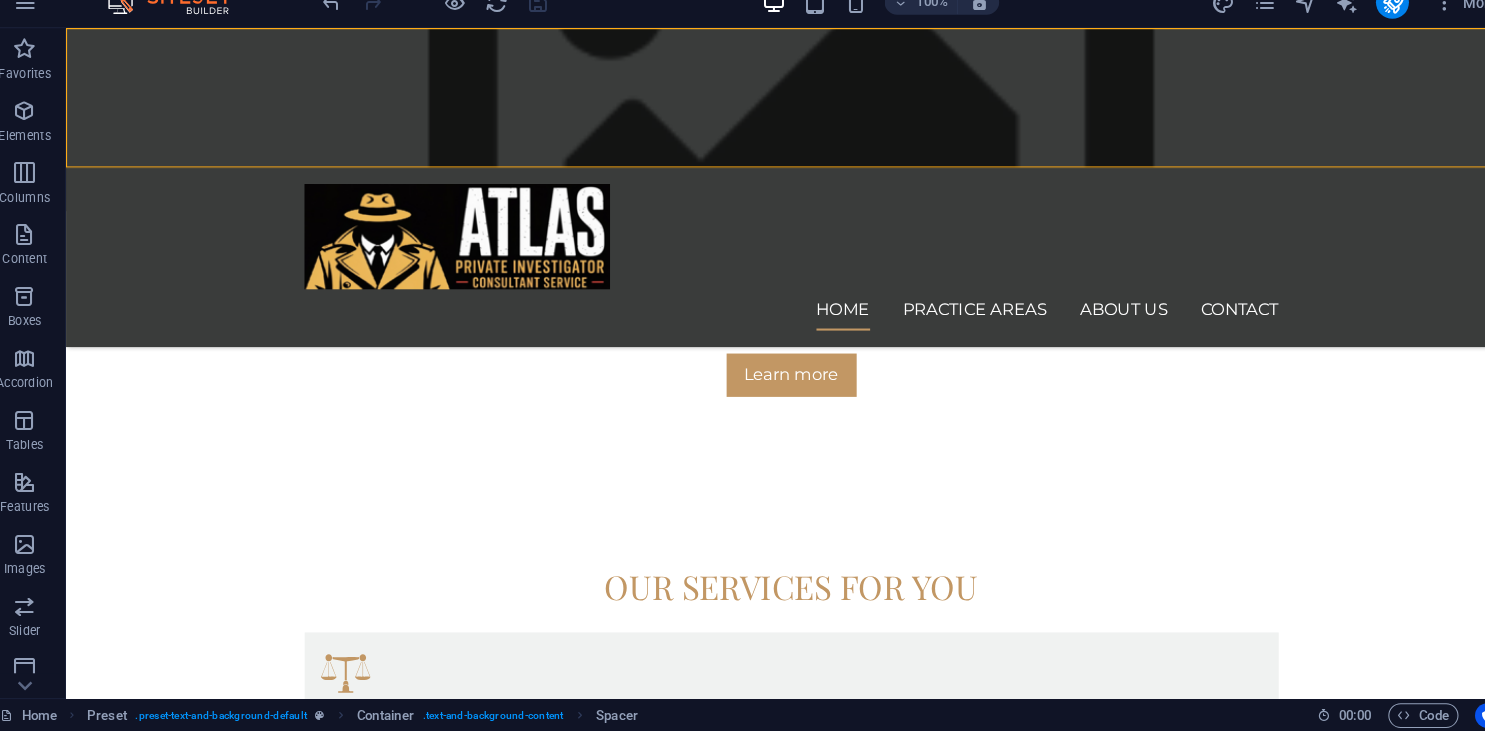 click at bounding box center (768, 95) 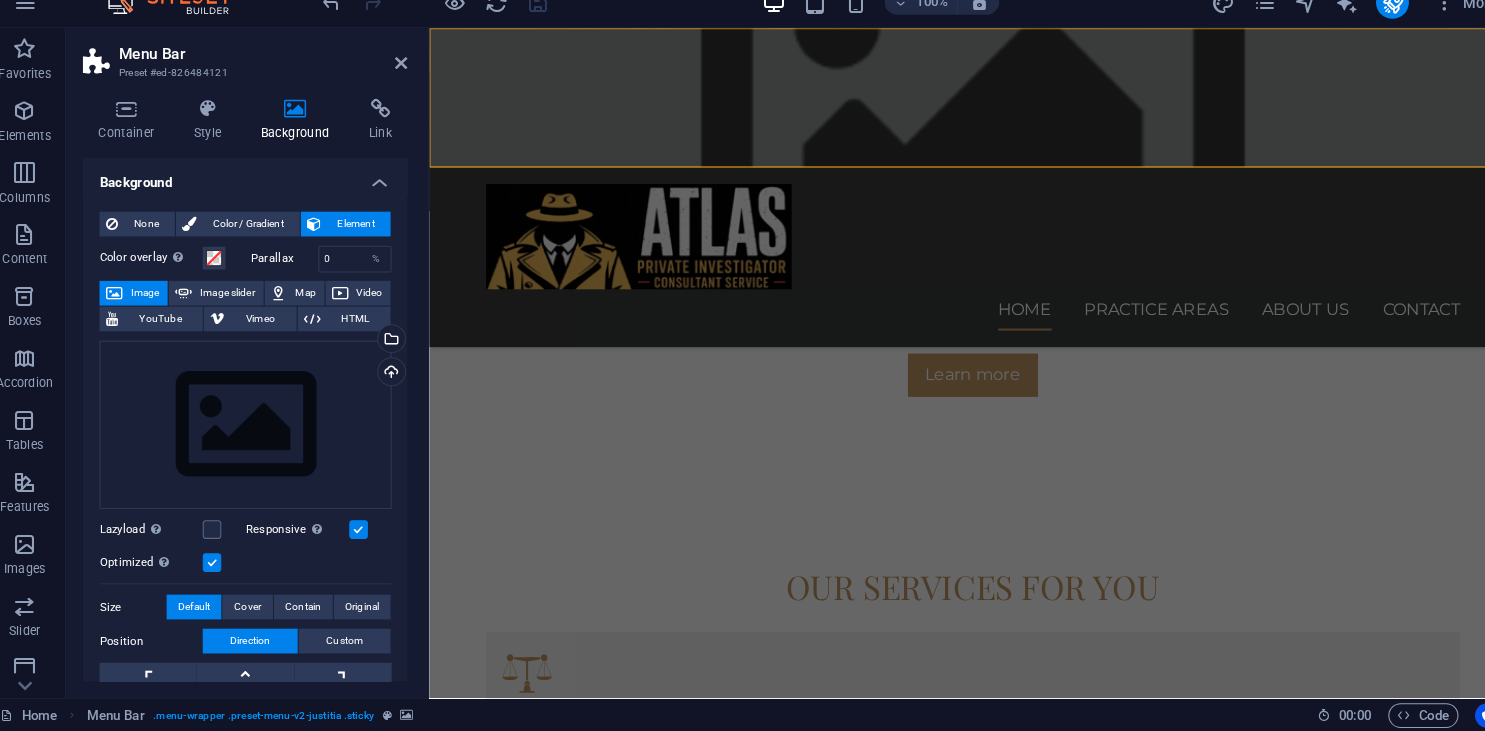 click at bounding box center [955, 1682] 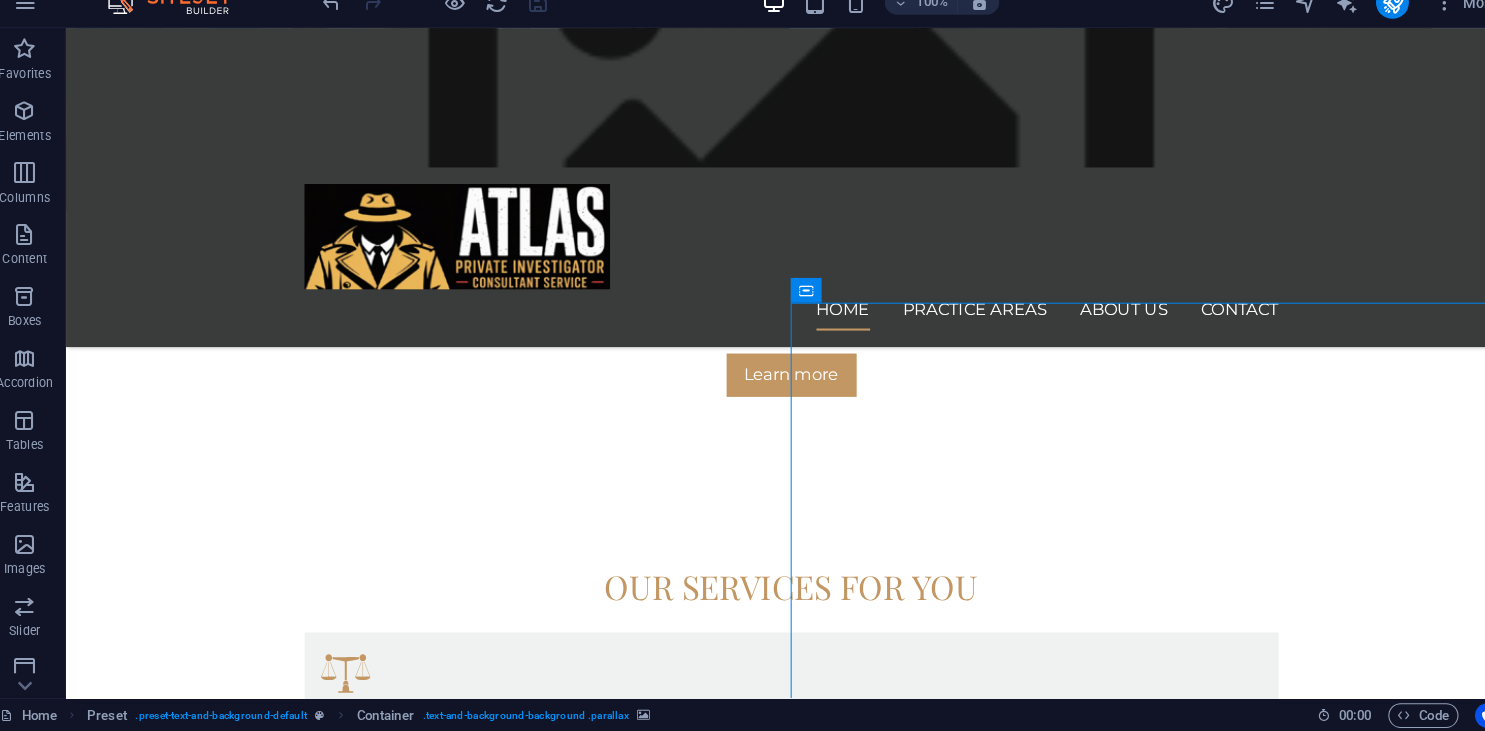 click at bounding box center [768, 1682] 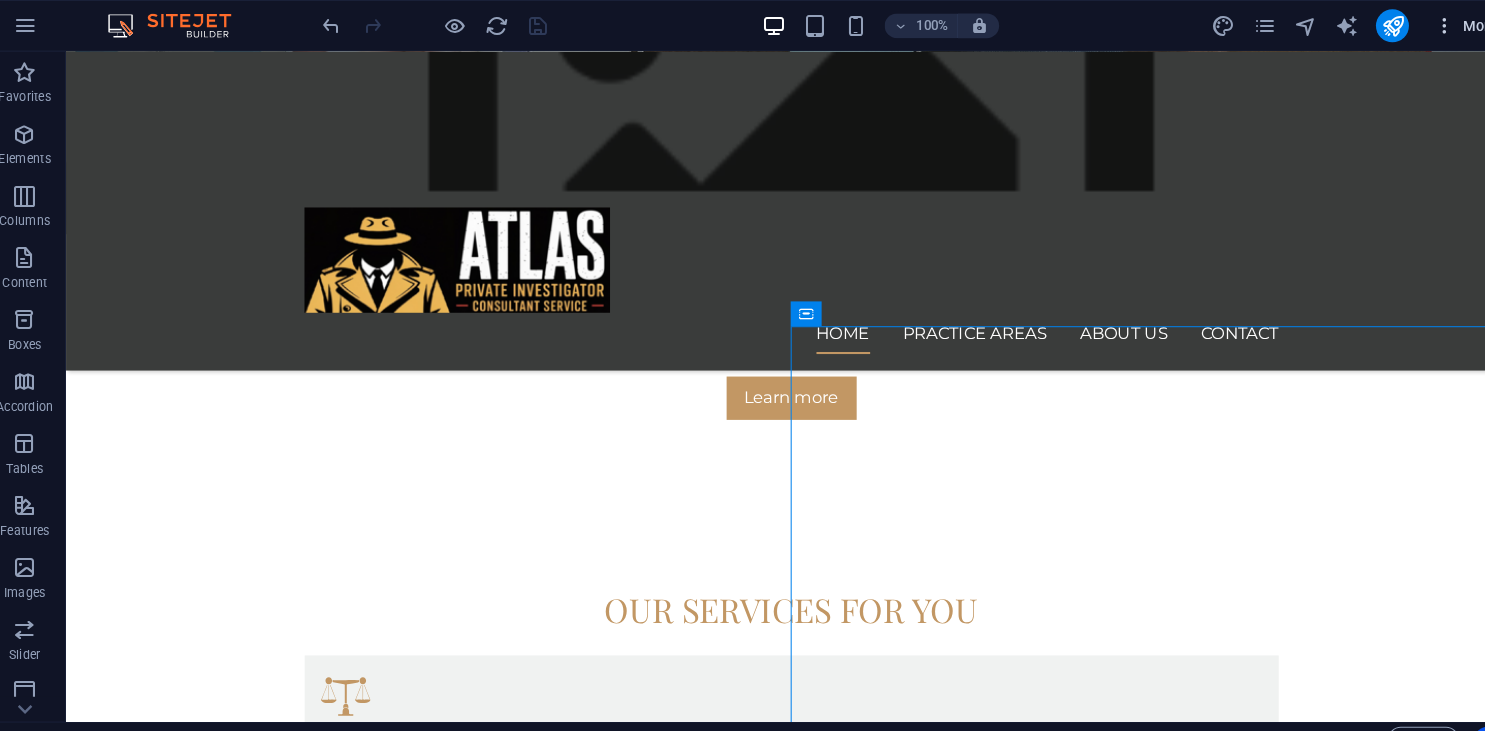 click at bounding box center (1415, 25) 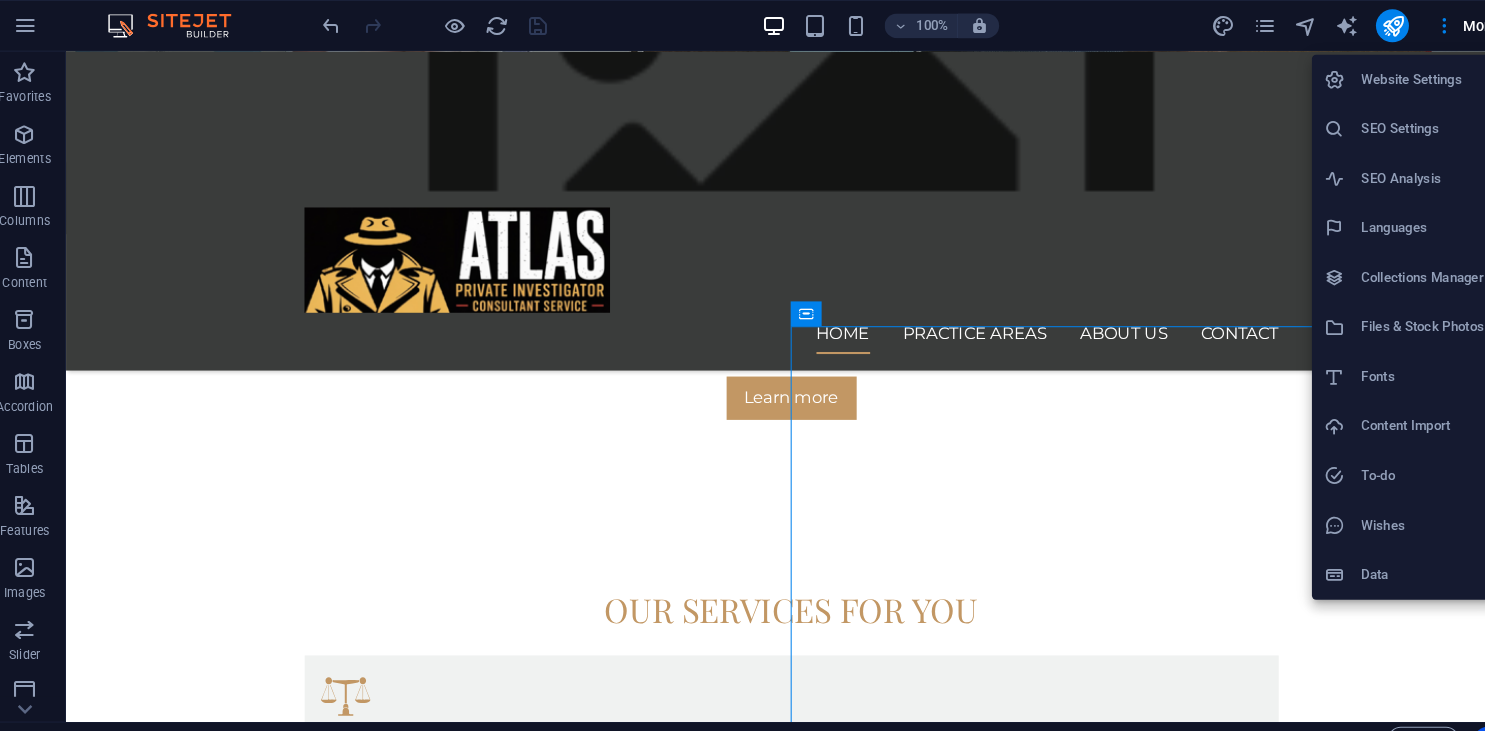 click on "Website Settings" at bounding box center (1394, 77) 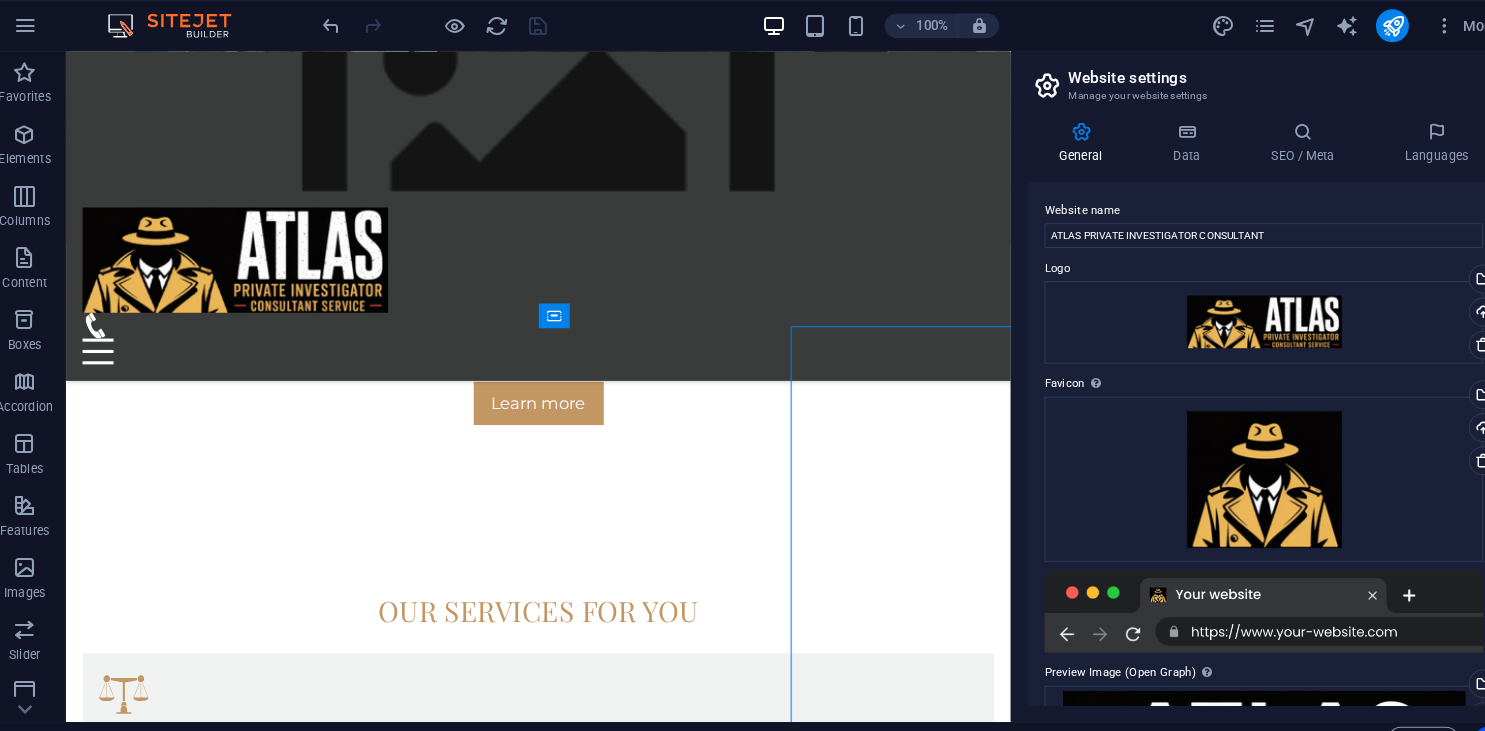 scroll, scrollTop: 137, scrollLeft: 0, axis: vertical 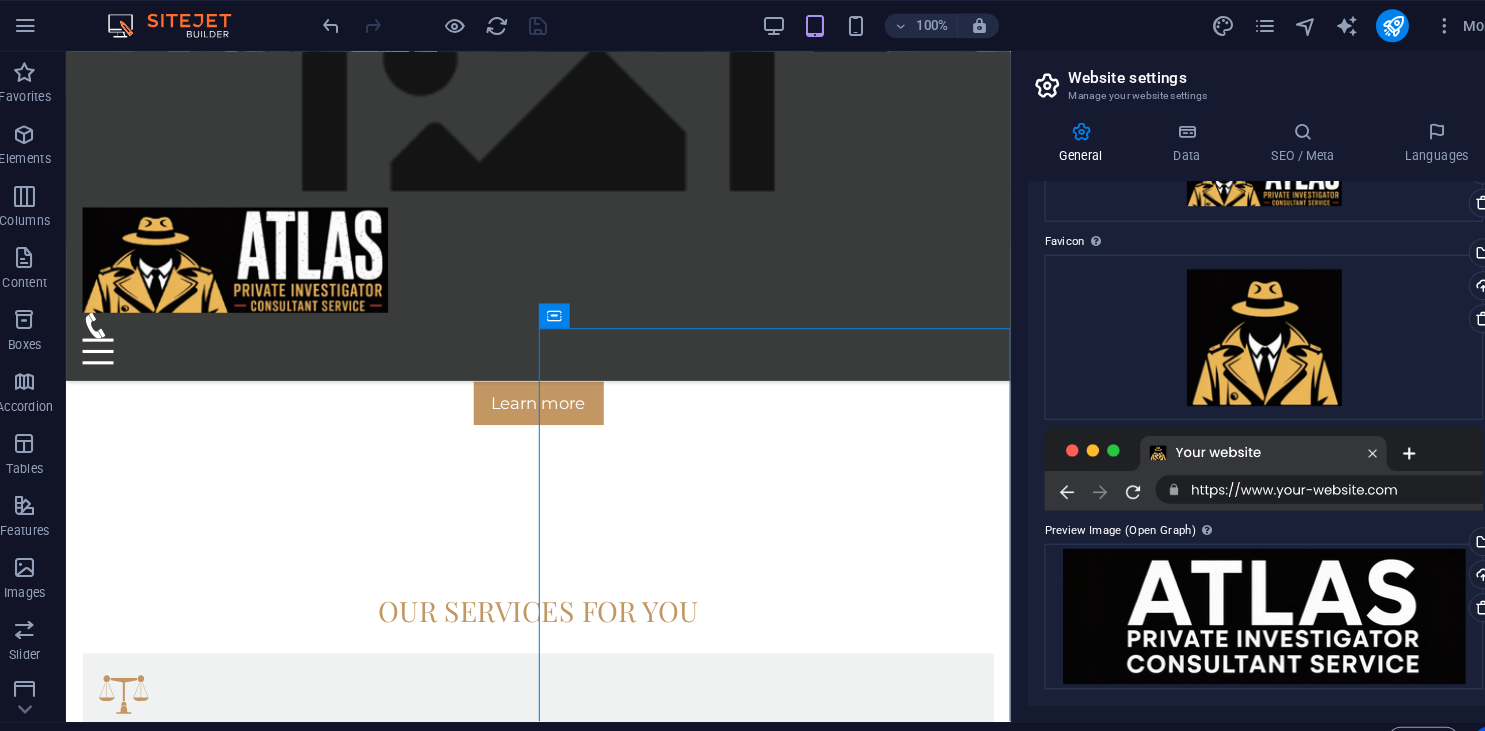 click on "Manage your website settings" at bounding box center [1240, 93] 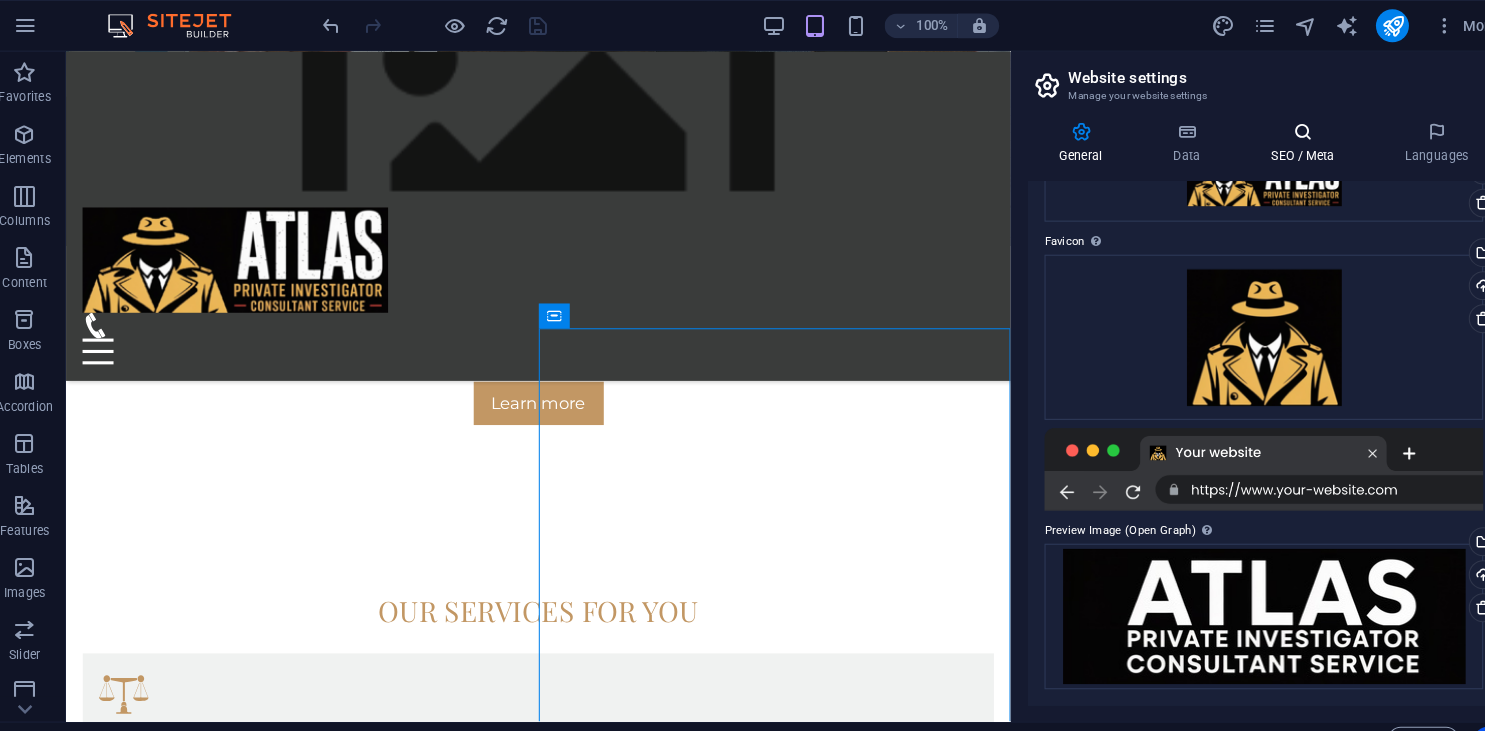 click on "SEO / Meta" at bounding box center [1282, 139] 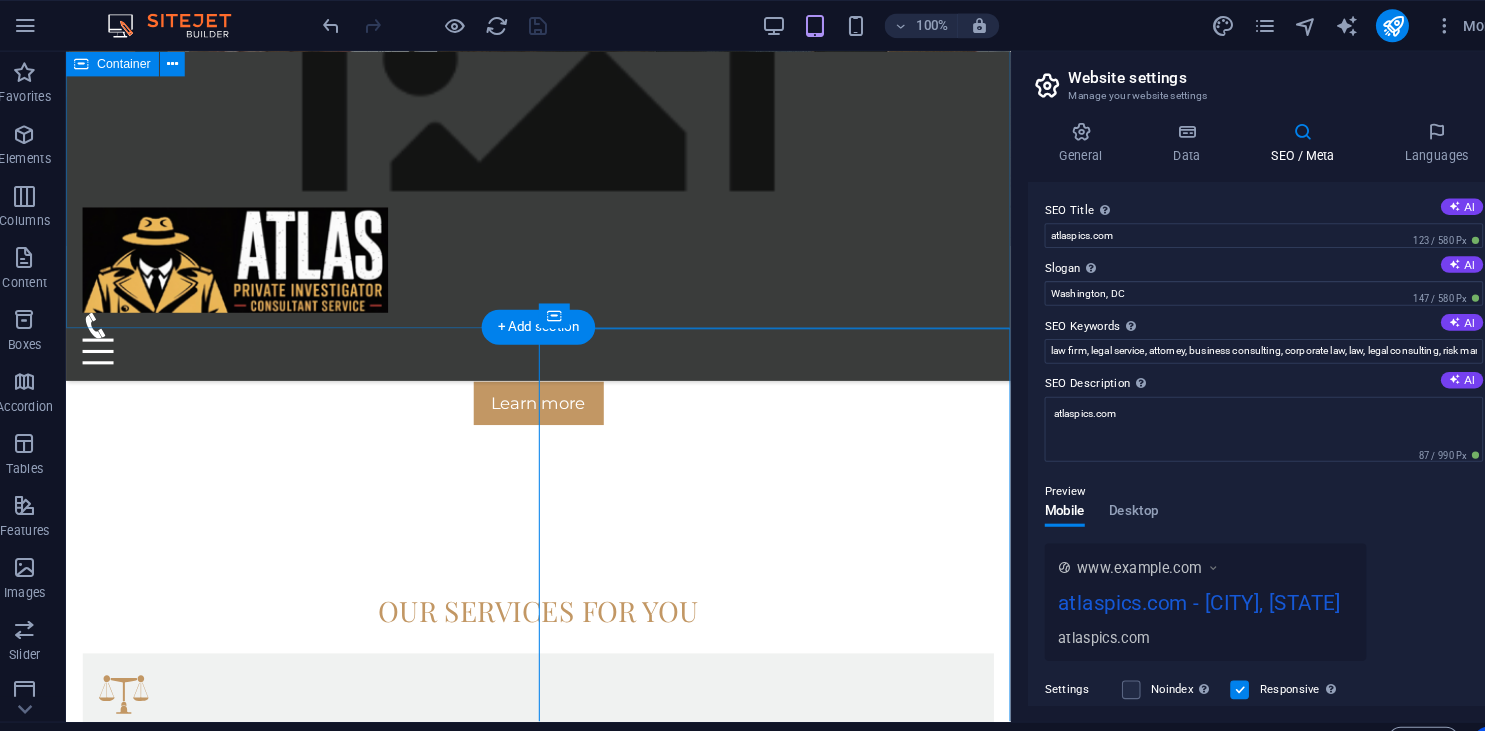 click on "Our services for you Headline Lorem ipsum dolor sit amet, consectetur adipisicing elit. Veritatis, dolorem! Headline Lorem ipsum dolor sit amet, consectetur adipisicing elit. Veritatis, dolorem! Headline Lorem ipsum dolor sit amet, consectetur adipisicing elit. Veritatis, dolorem!" at bounding box center (523, 831) 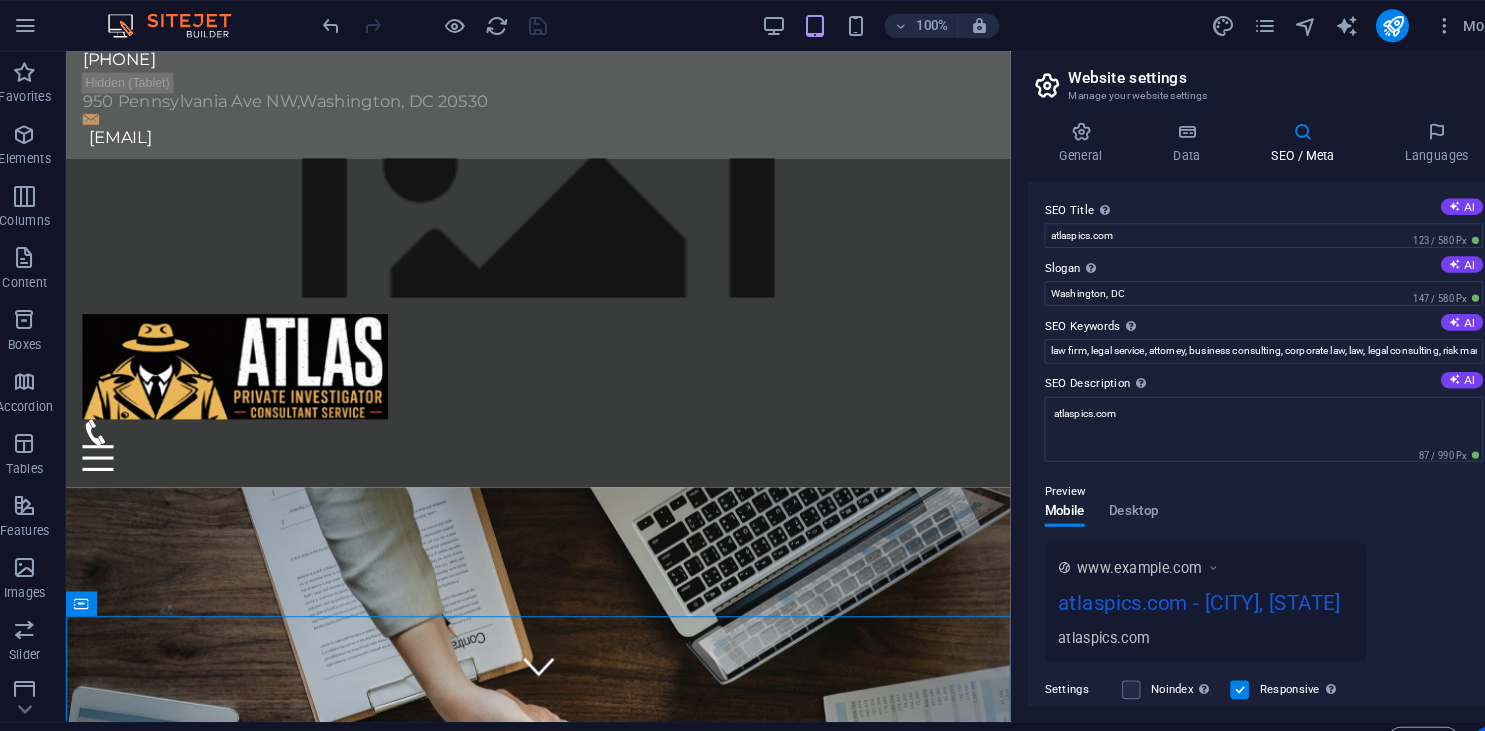 scroll, scrollTop: 0, scrollLeft: 0, axis: both 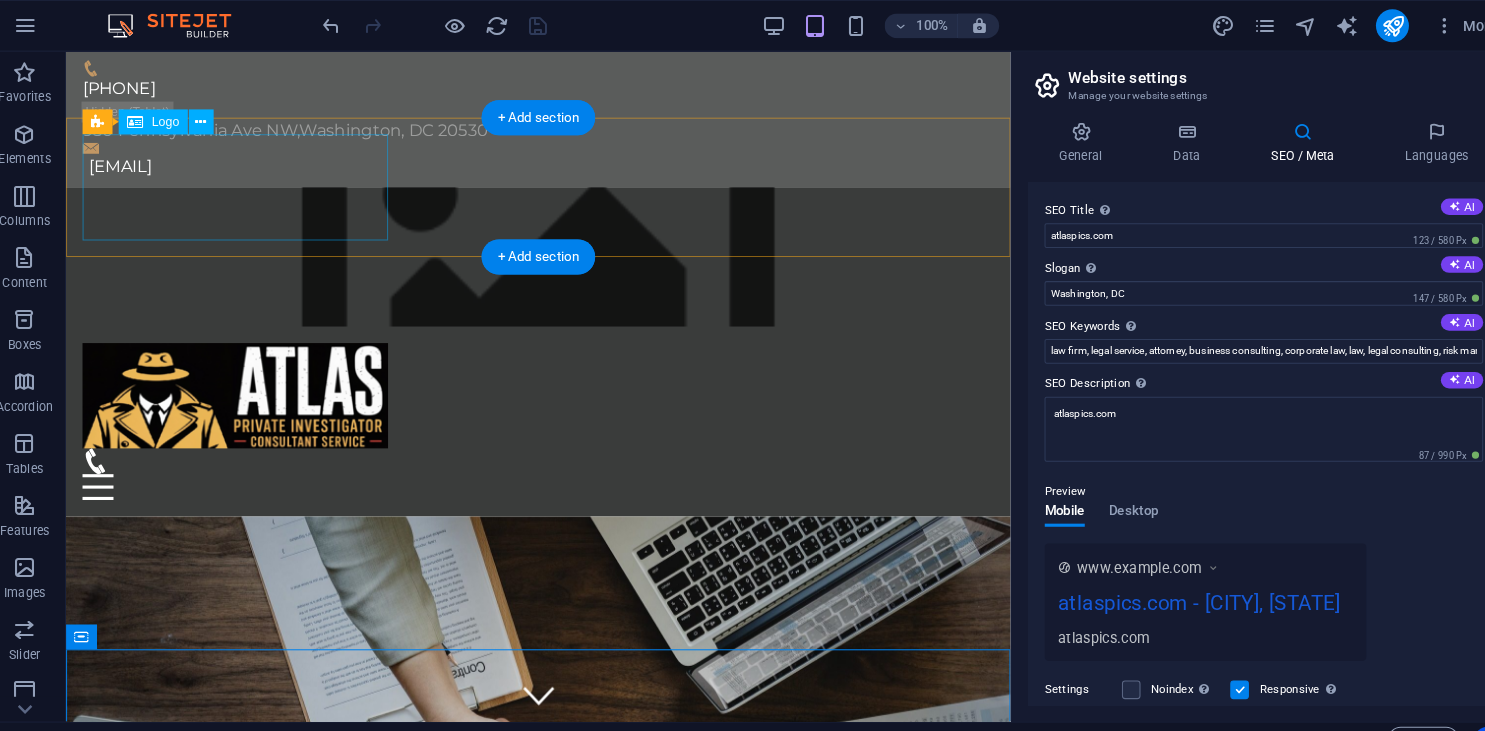 click at bounding box center (523, 384) 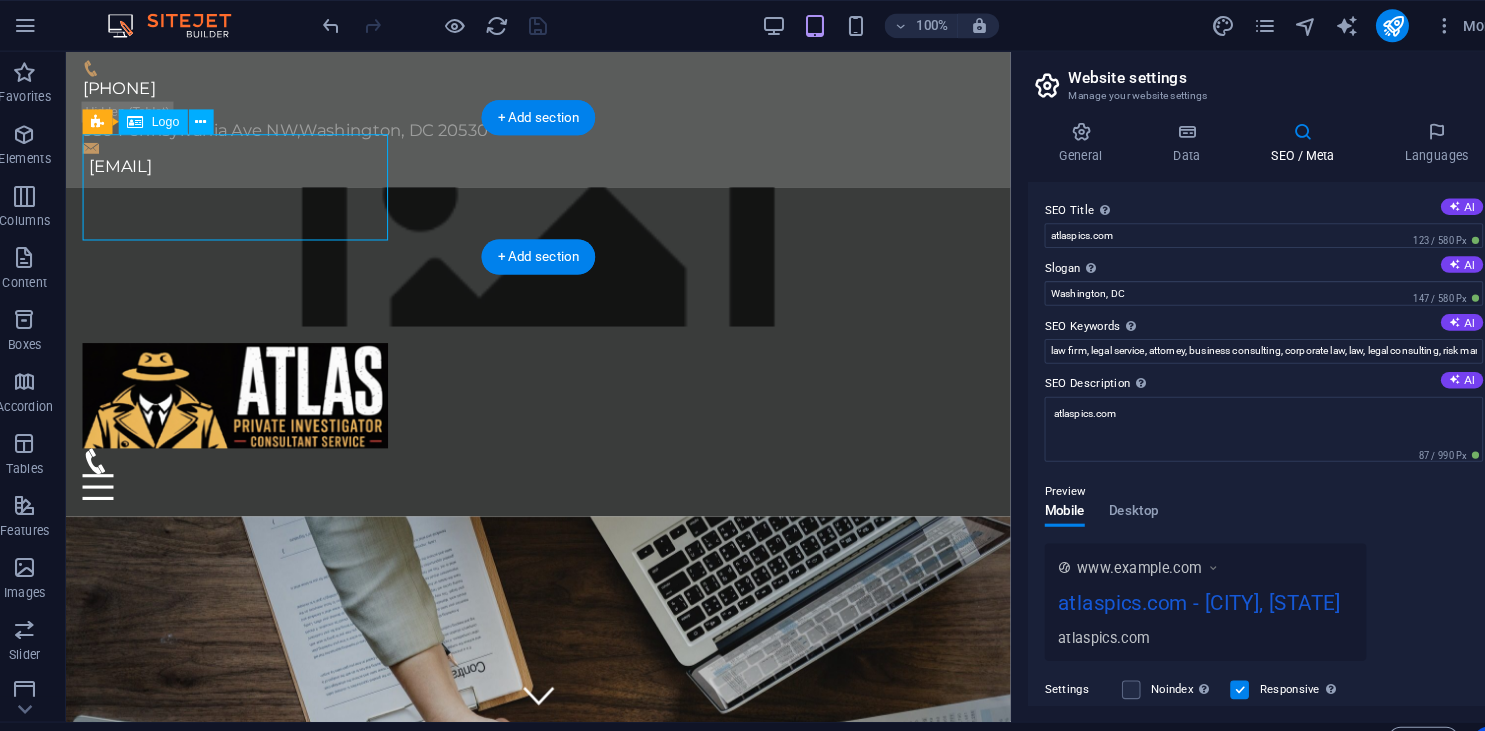 click at bounding box center [523, 384] 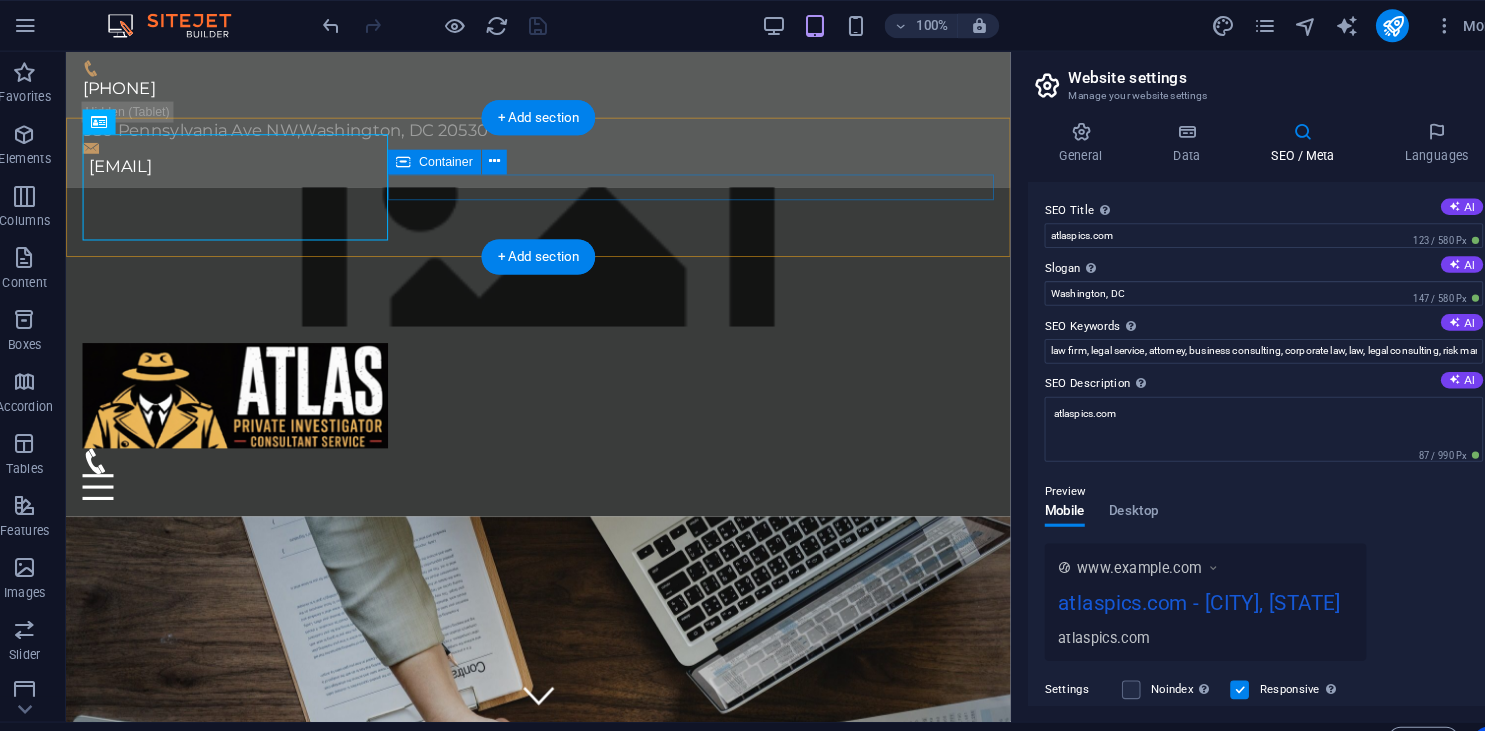 click at bounding box center (523, 460) 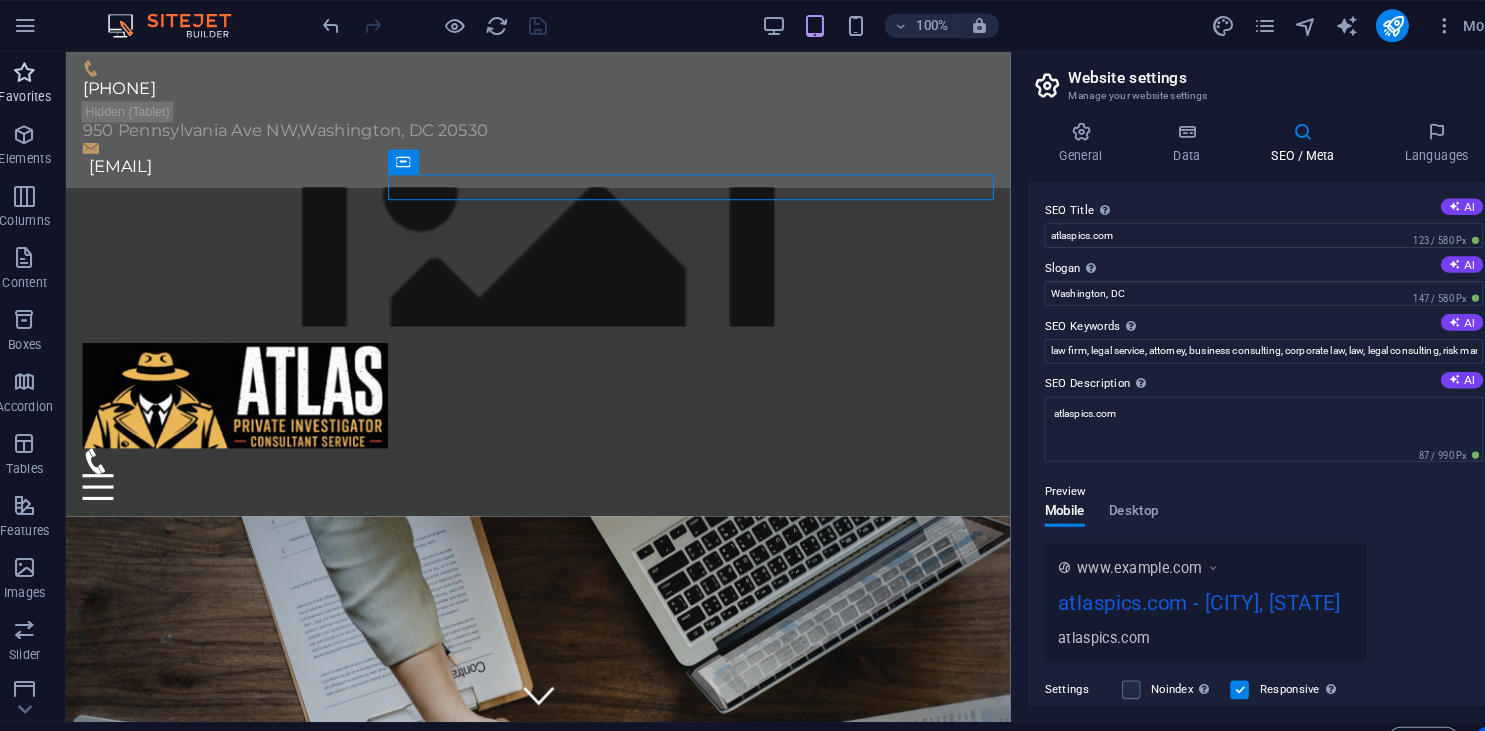 click on "Favorites" at bounding box center [39, 94] 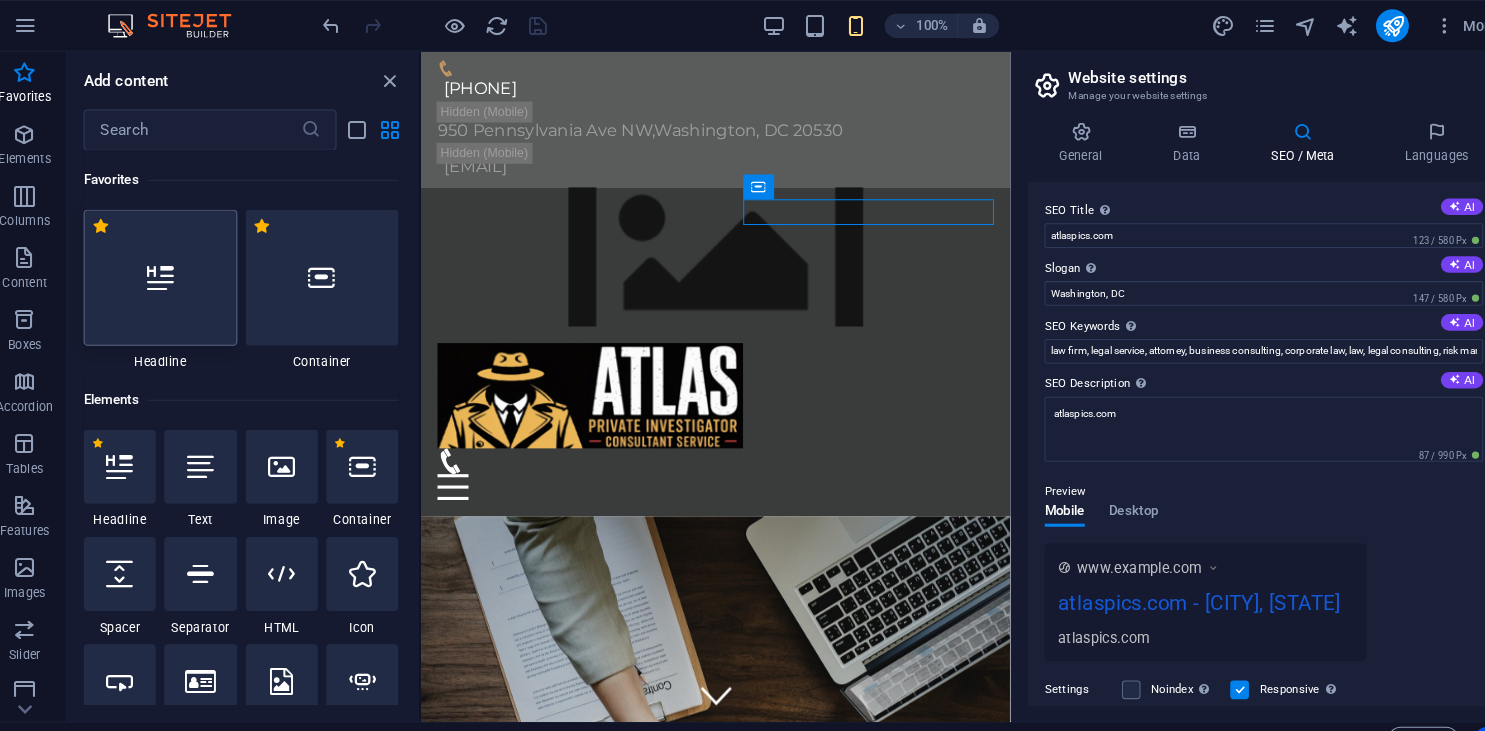 click at bounding box center [171, 269] 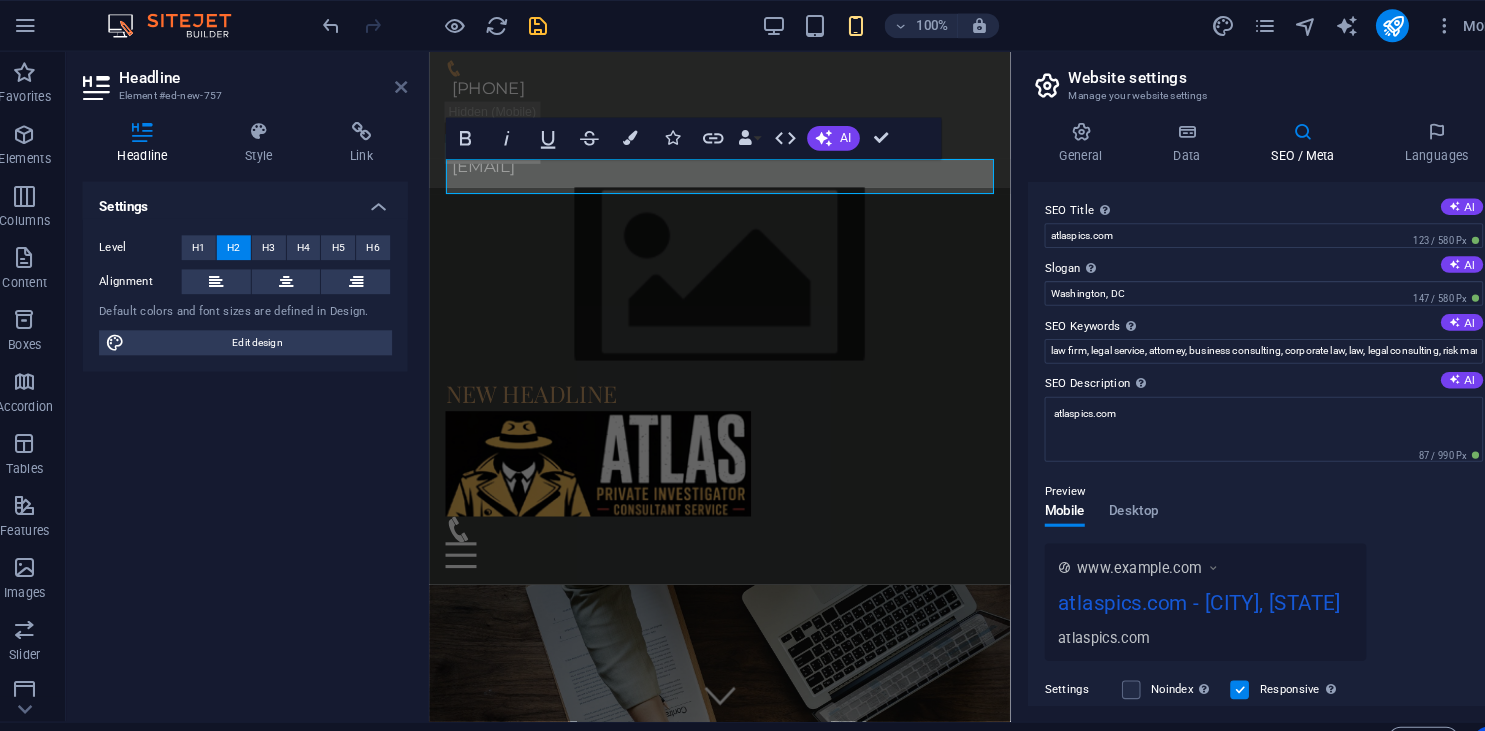 click at bounding box center (405, 84) 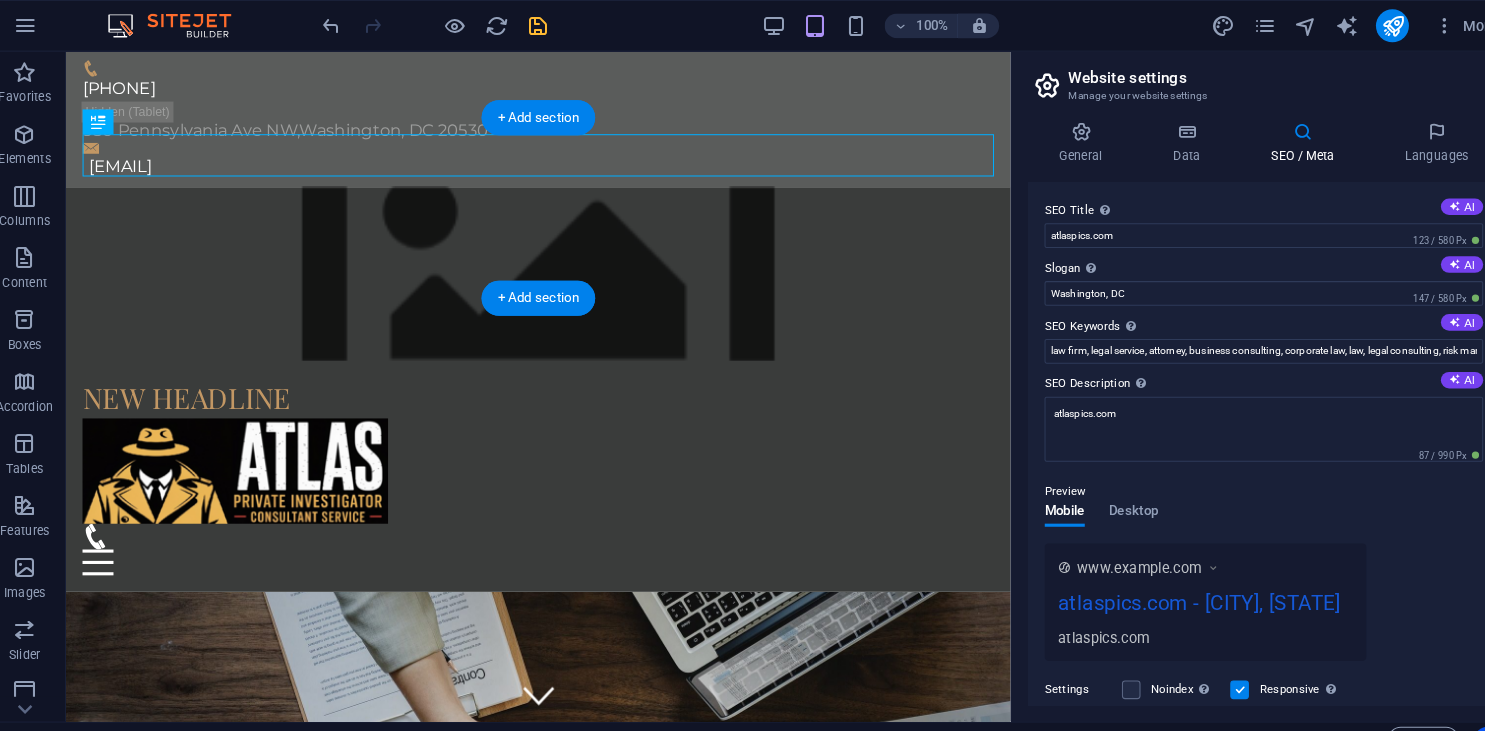 click at bounding box center (523, 266) 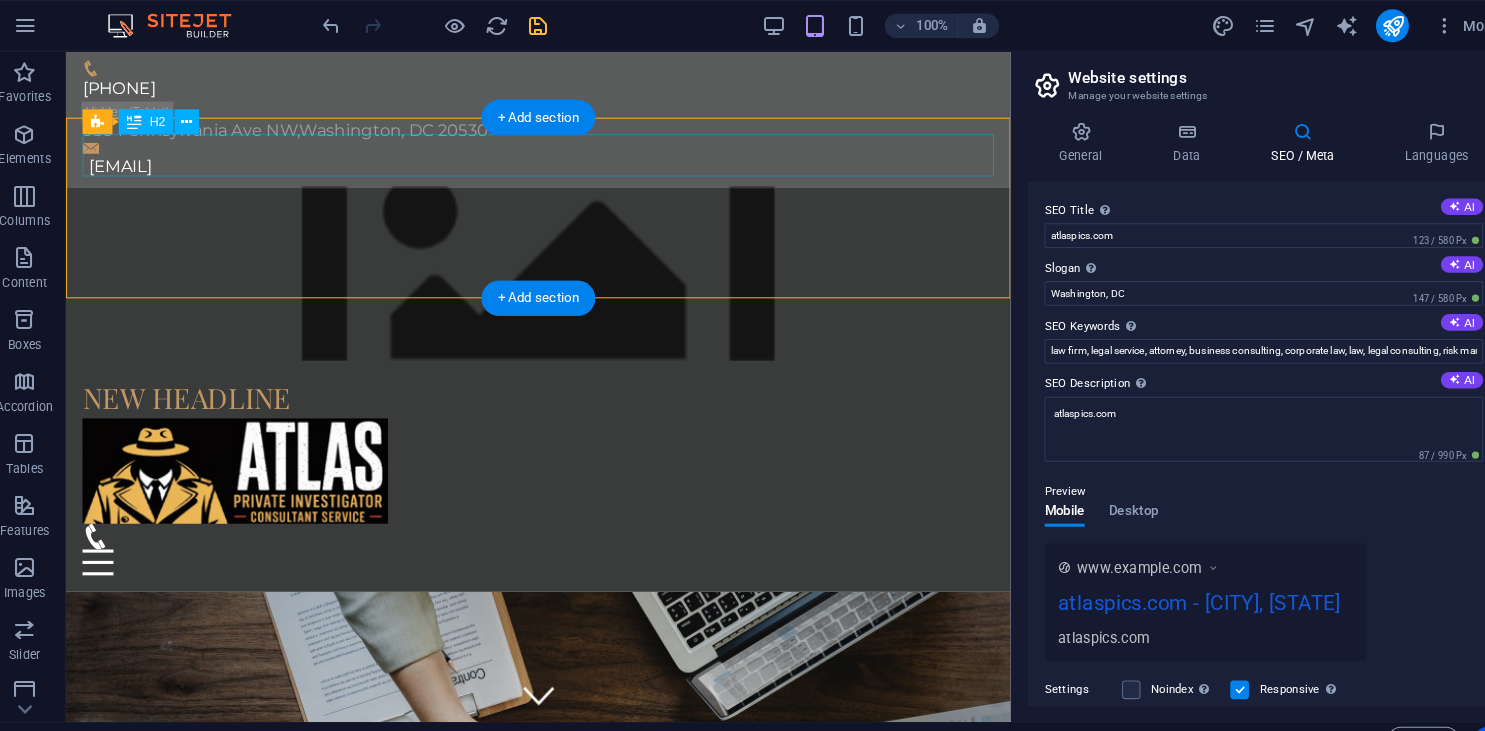 click on "New headline" at bounding box center (523, 386) 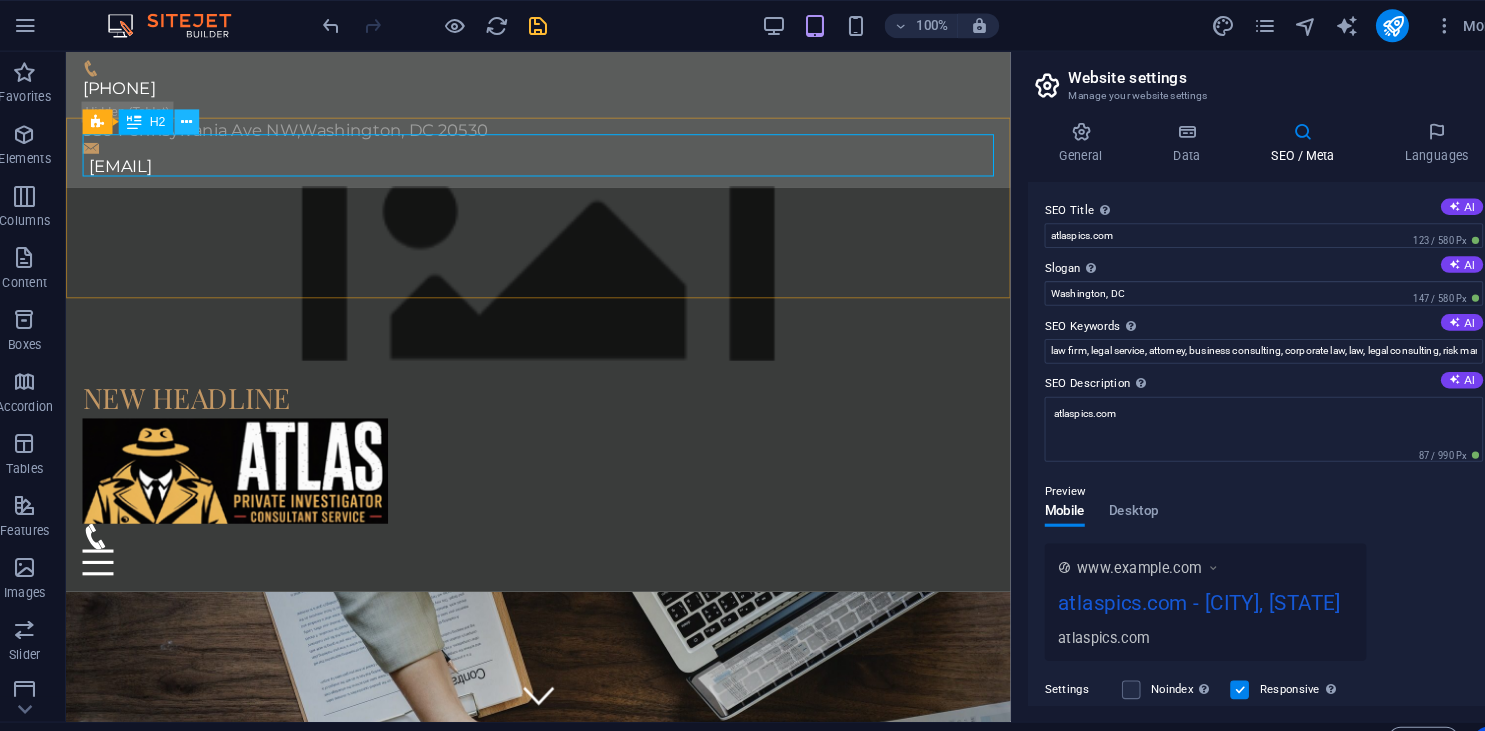 click at bounding box center (197, 118) 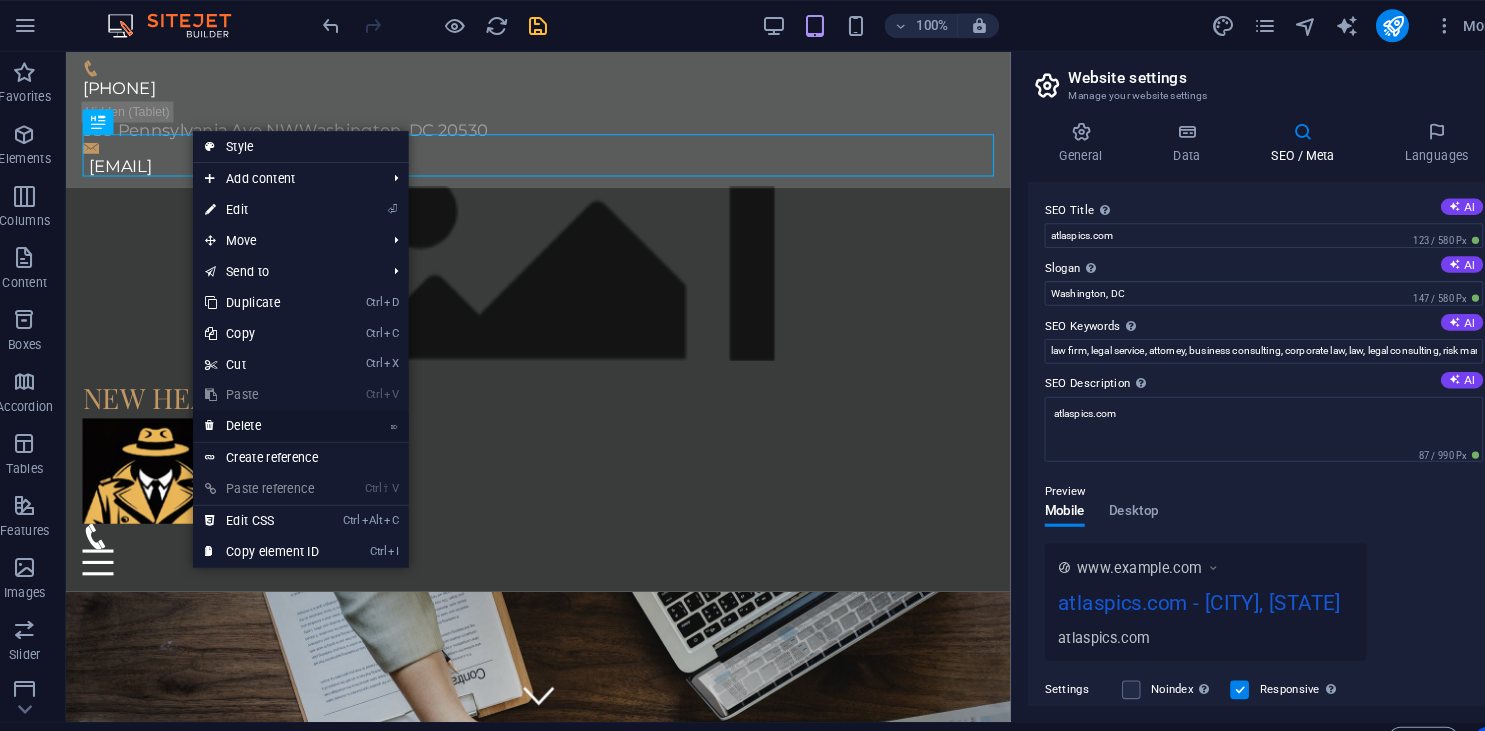click on "⌦  Delete" at bounding box center (270, 413) 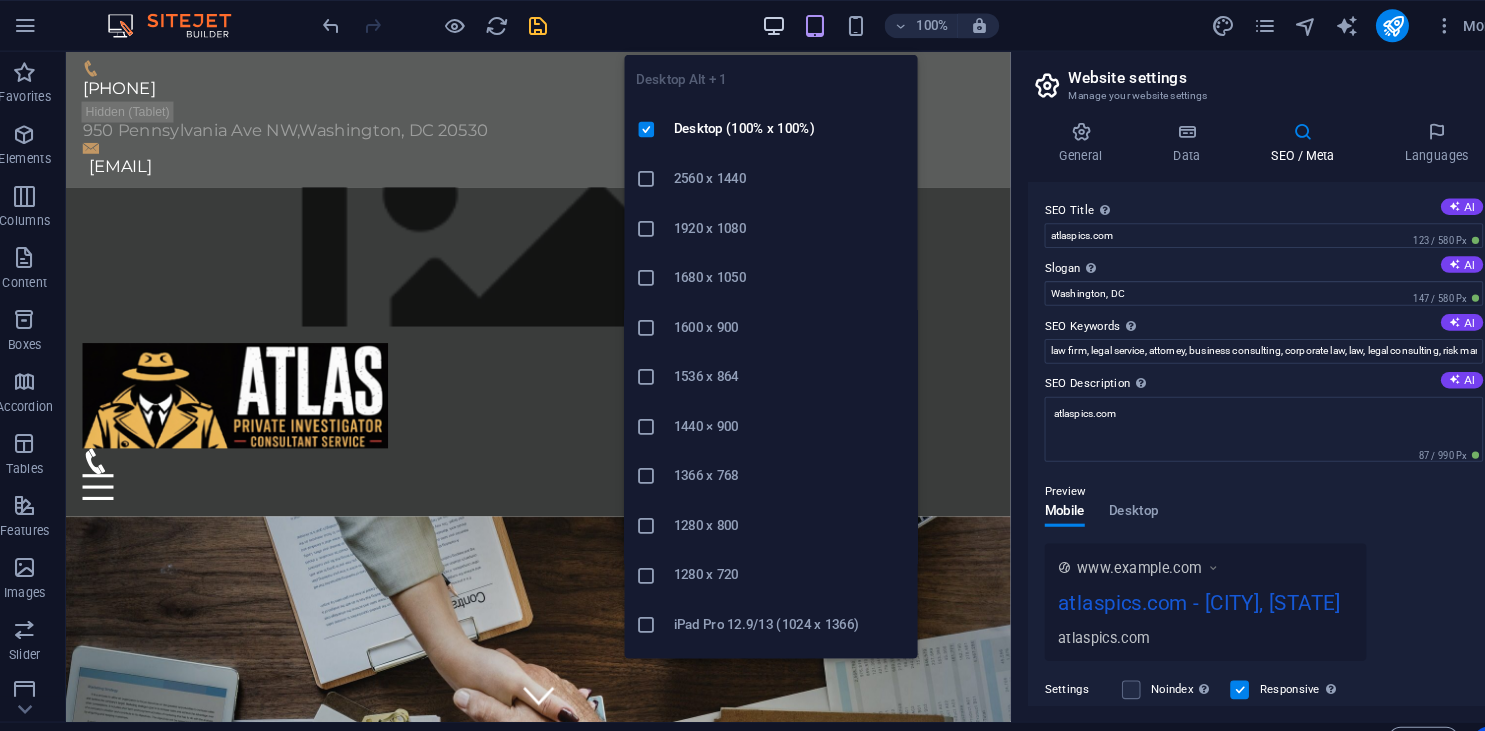 click at bounding box center [765, 25] 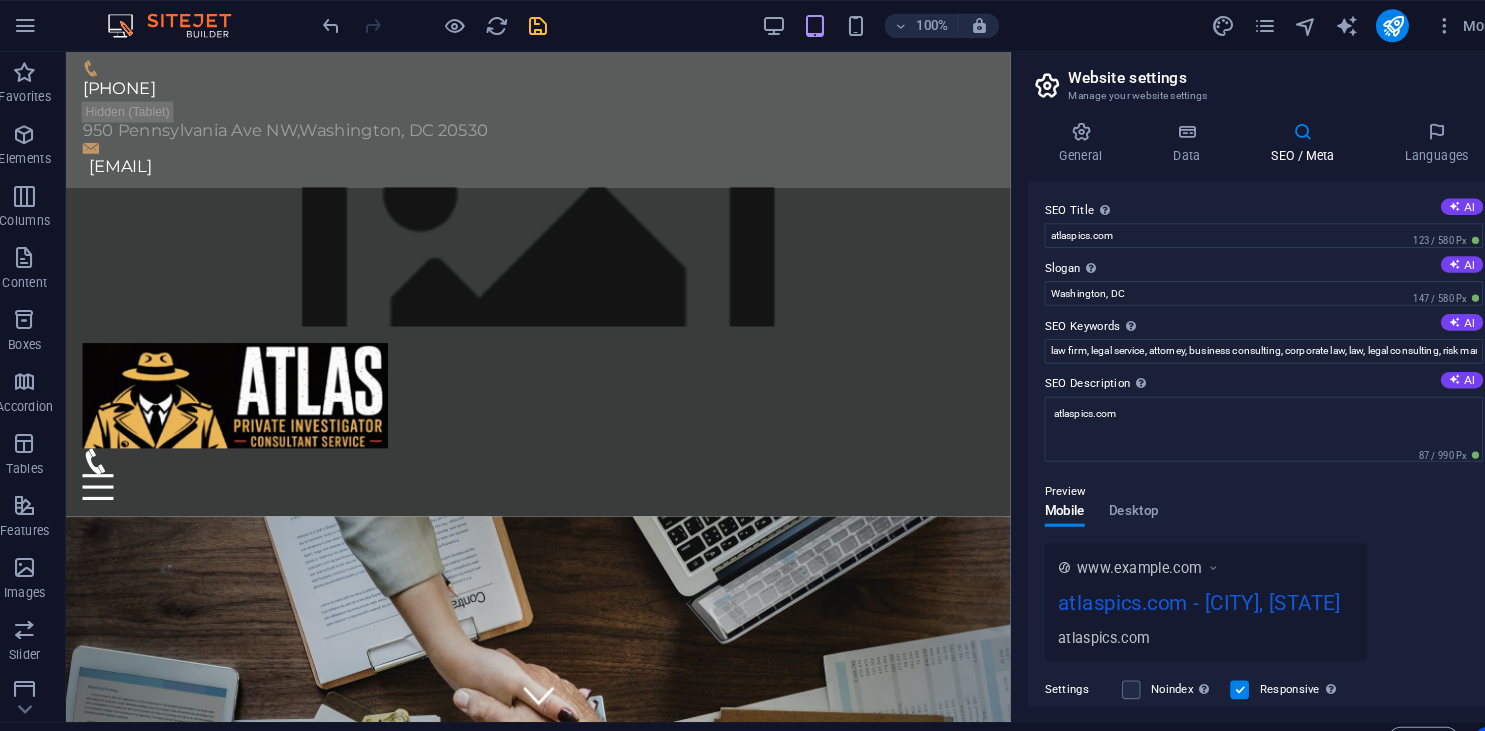 click on "100%" at bounding box center [868, 25] 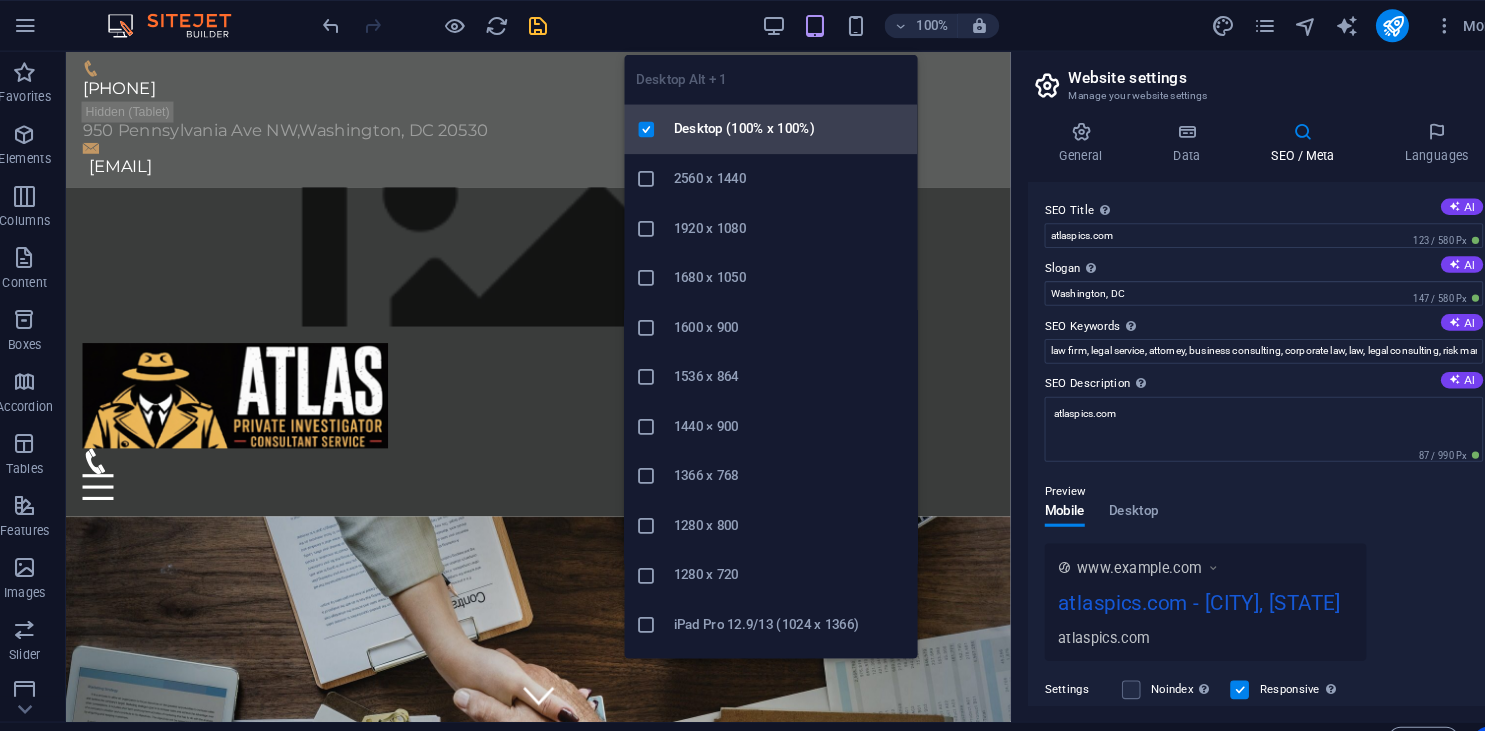 click on "Desktop (100% x 100%)" at bounding box center (763, 125) 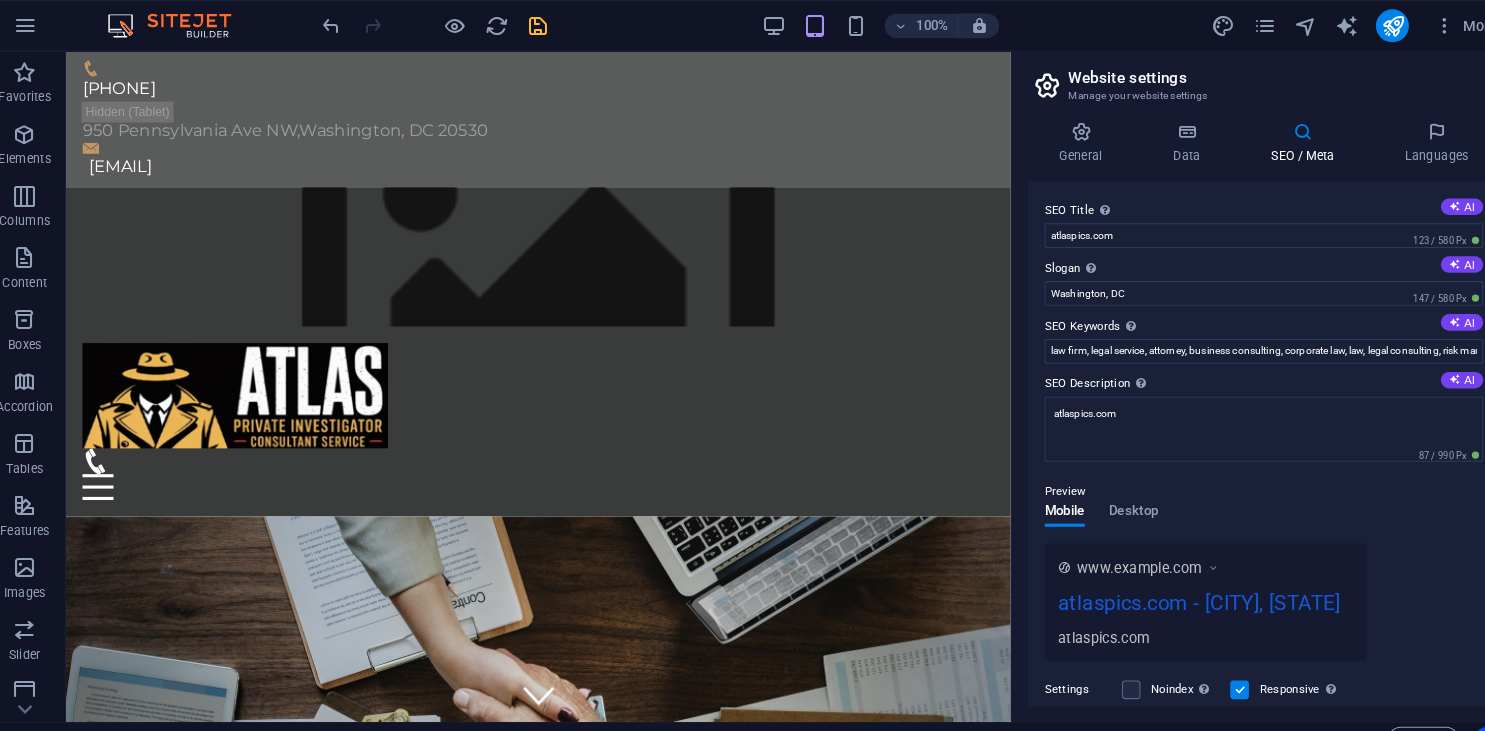 click on "100%" at bounding box center (868, 25) 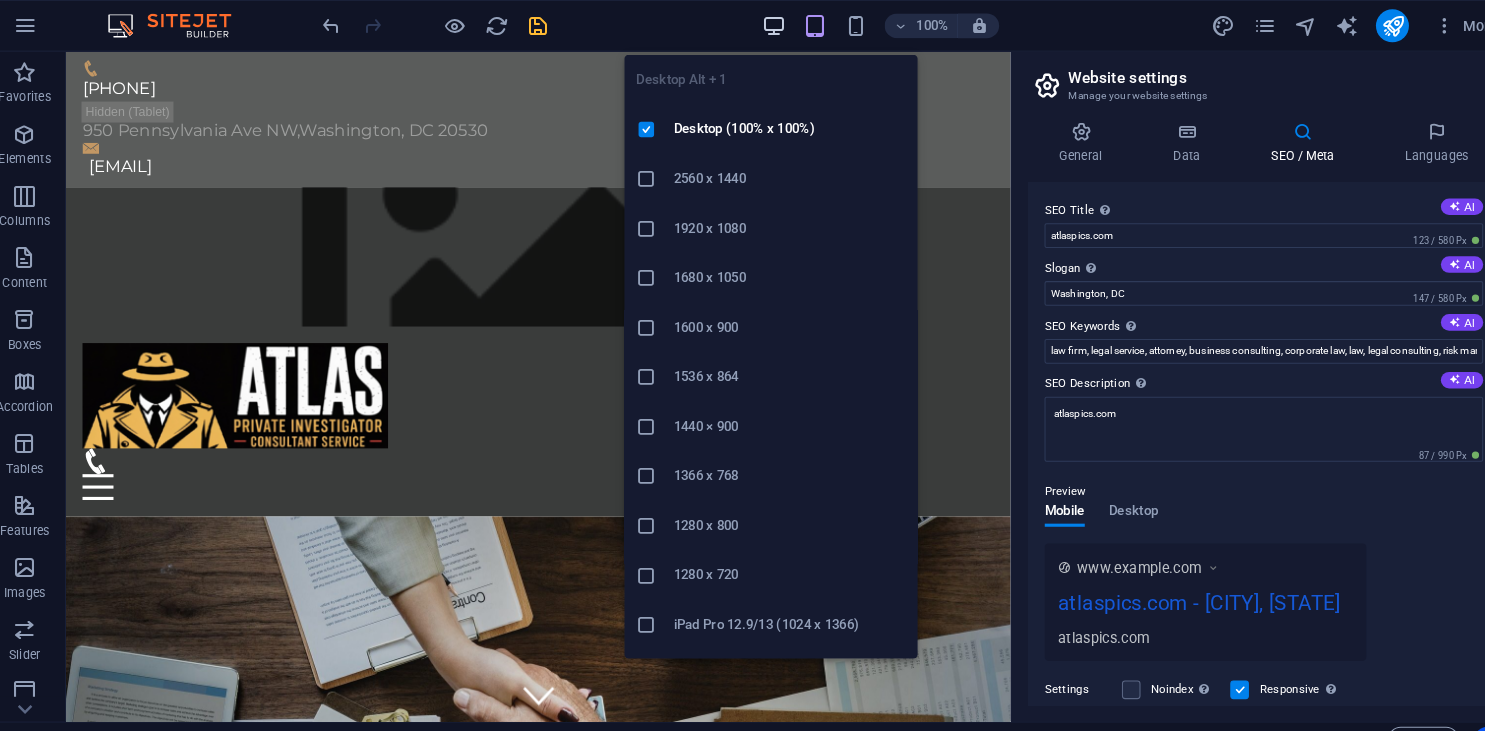 click at bounding box center (765, 25) 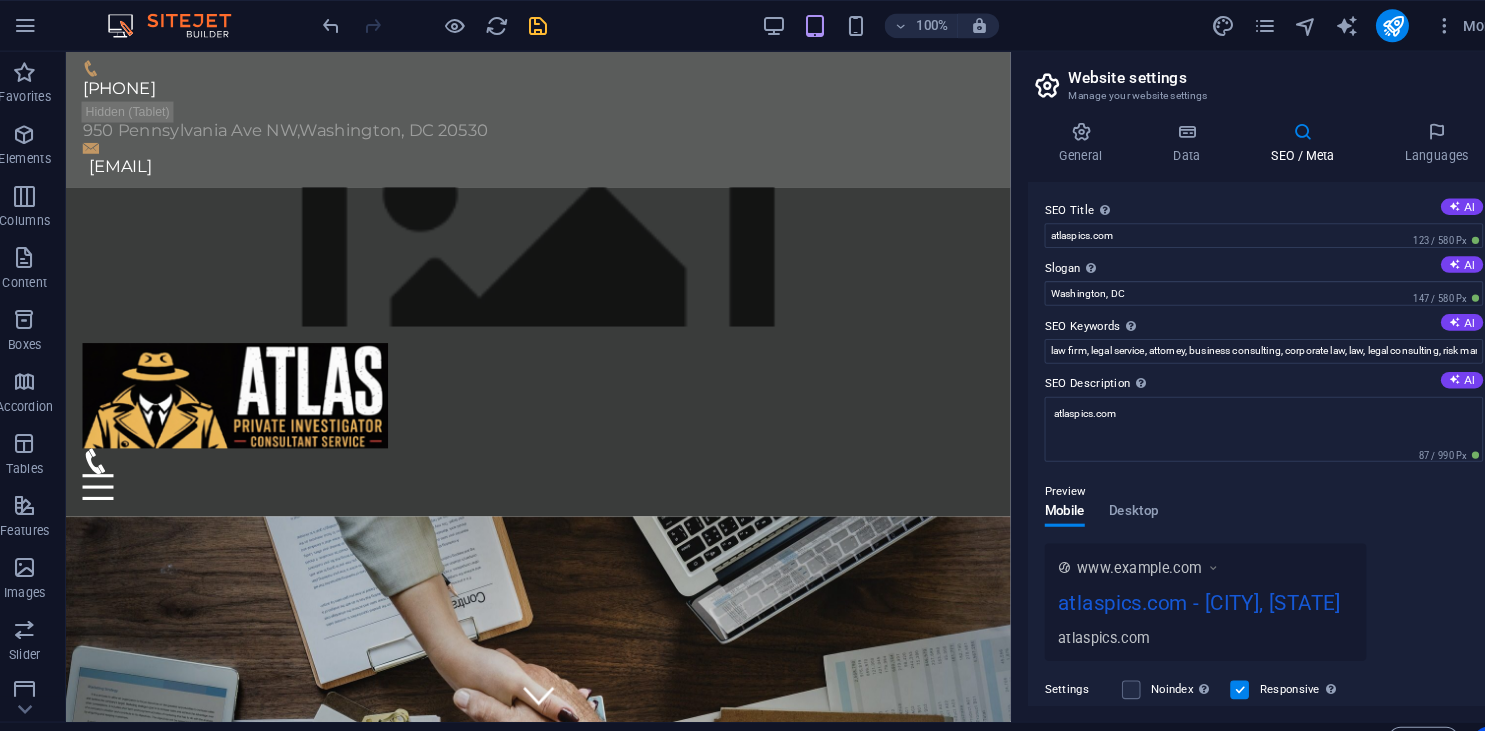click on "100% More" at bounding box center (742, 25) 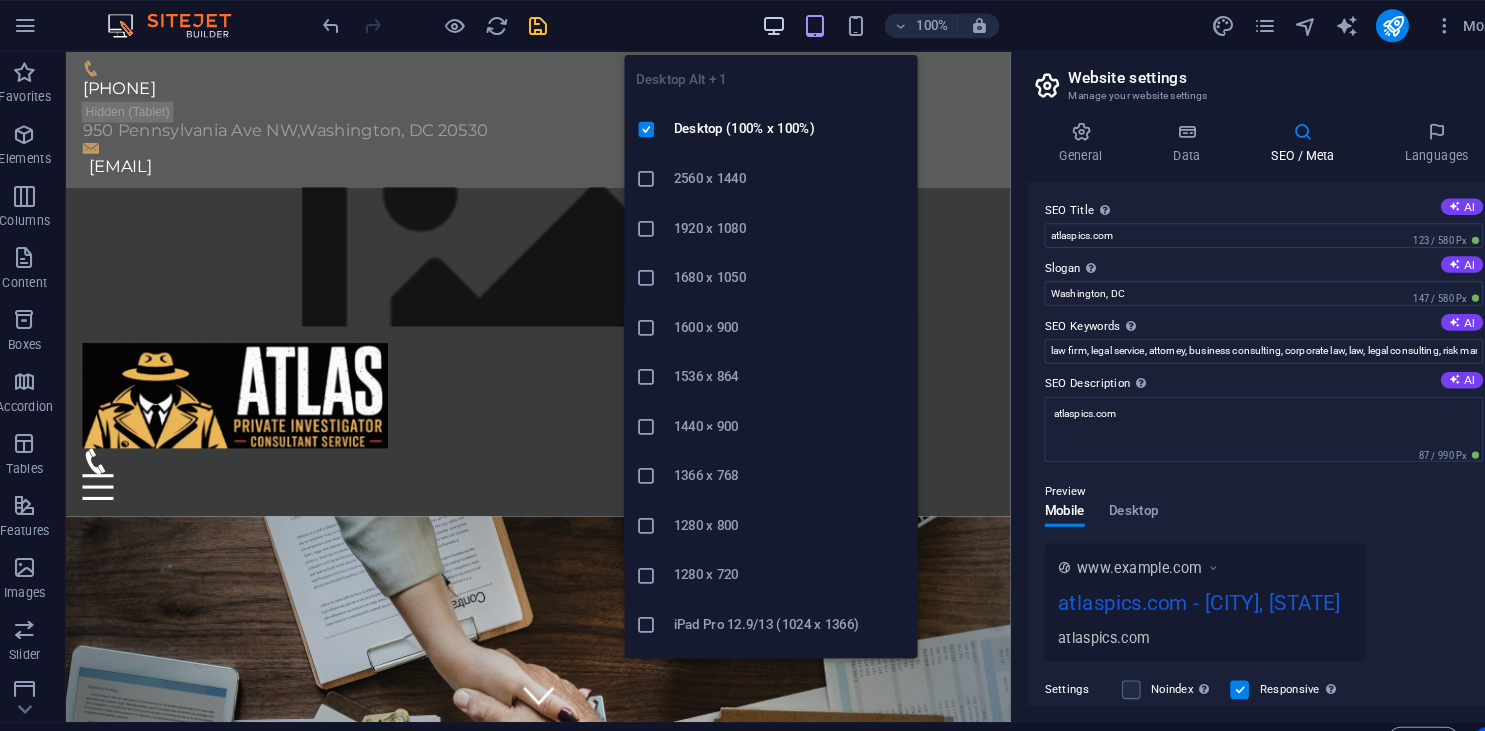 click at bounding box center [765, 25] 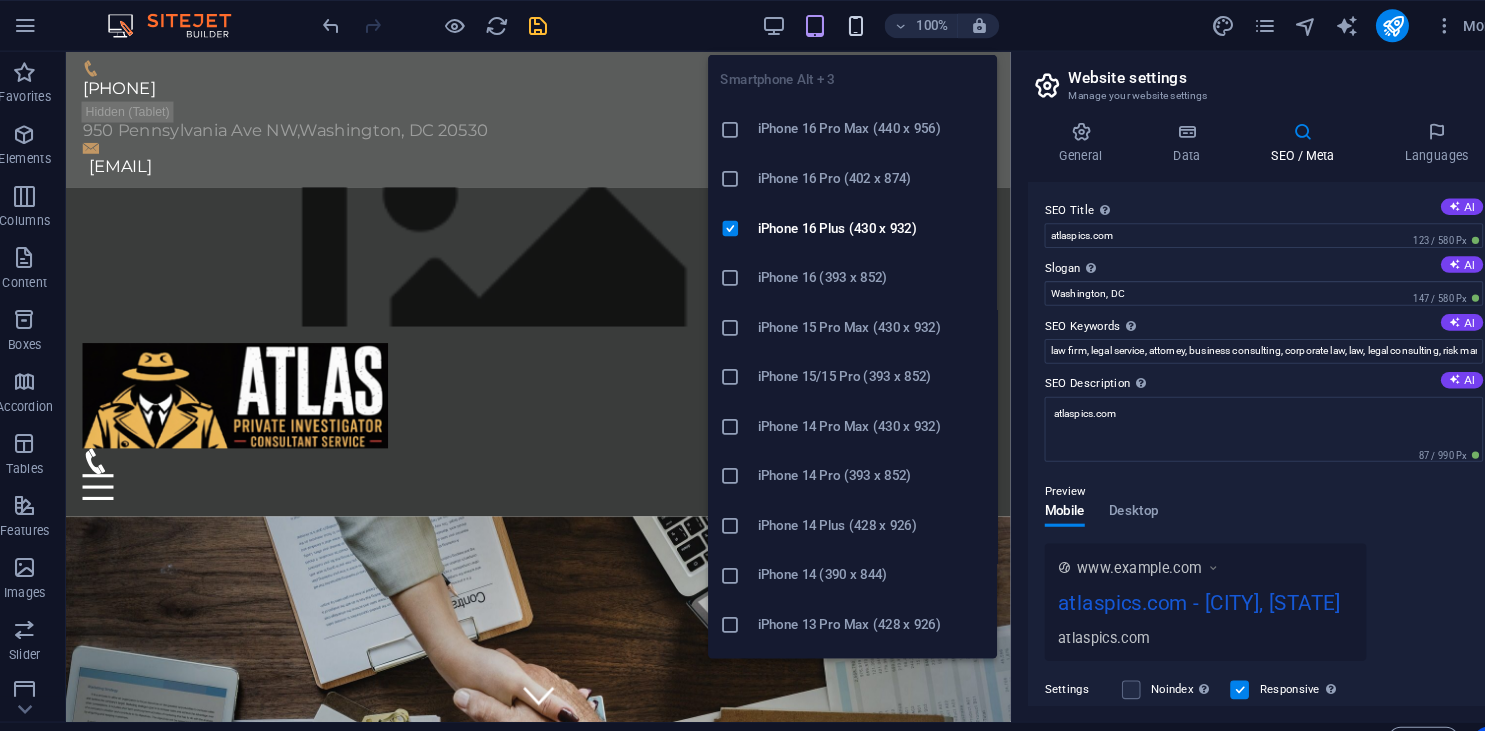 click at bounding box center (845, 25) 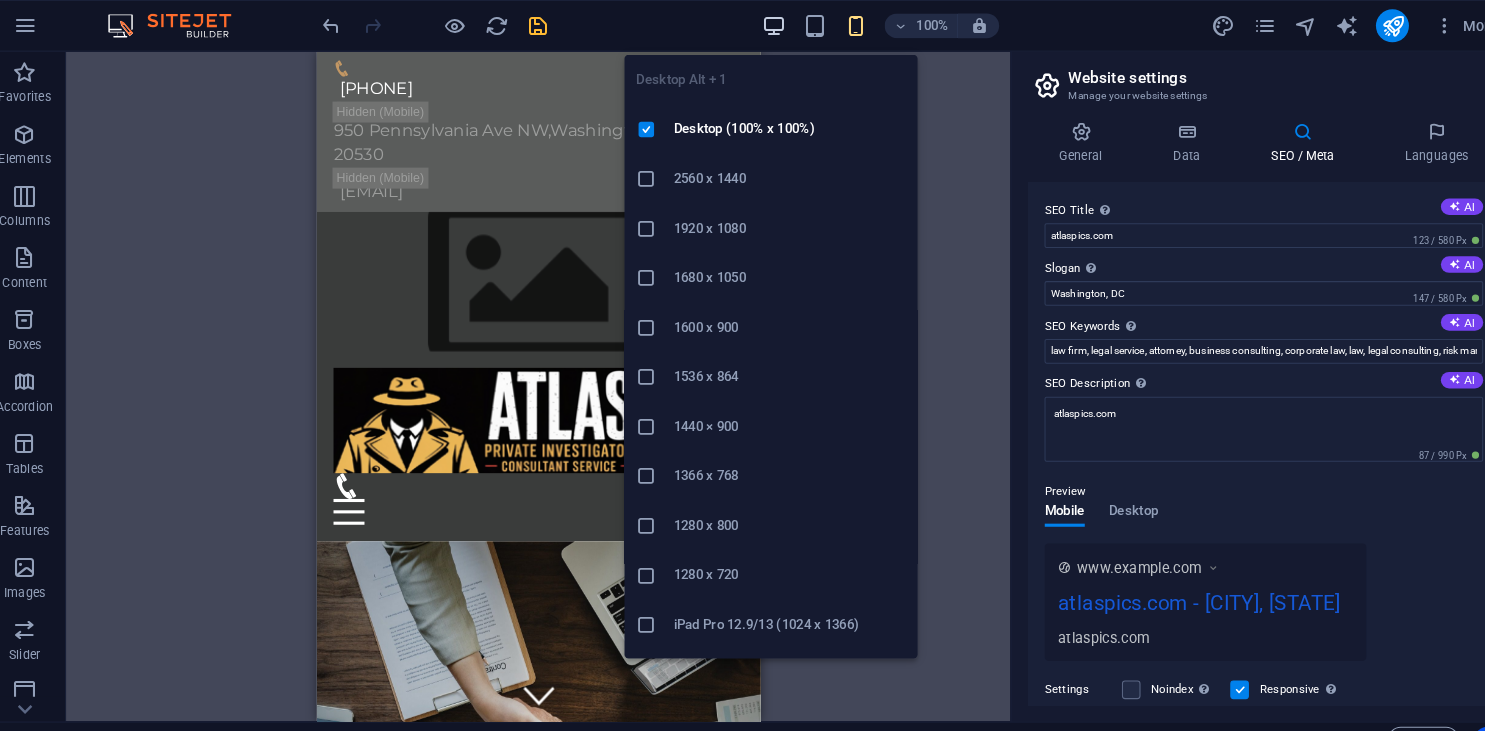 click at bounding box center [765, 25] 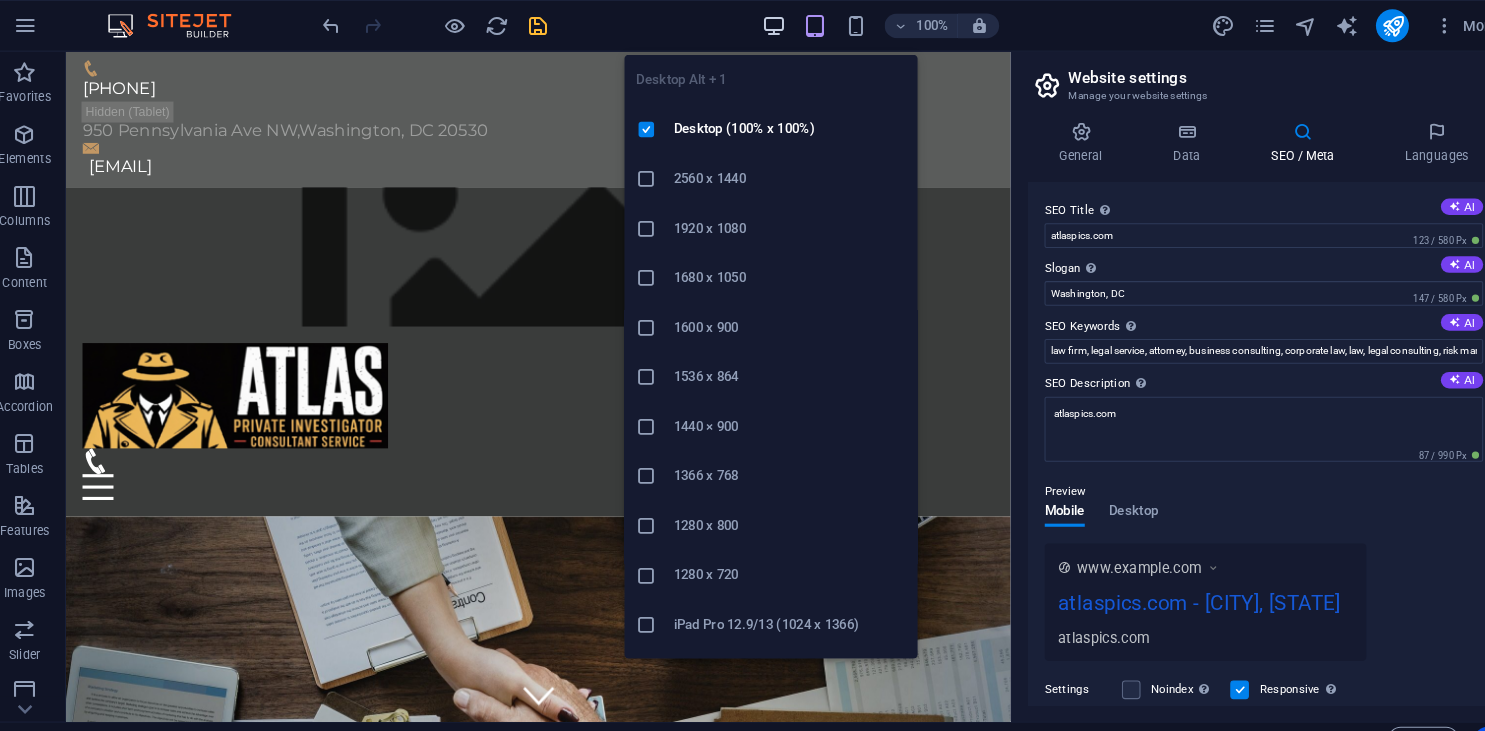 click at bounding box center (765, 25) 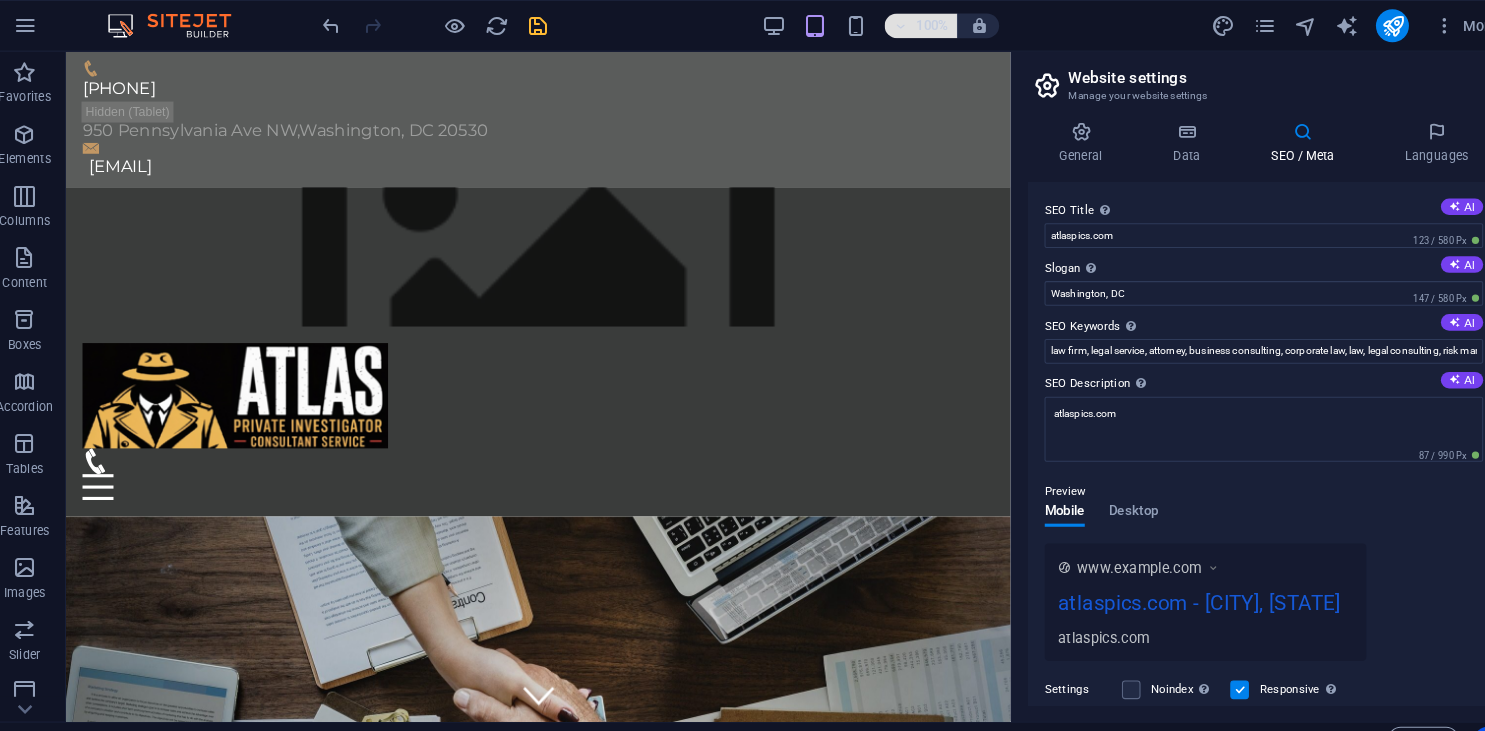 click at bounding box center [888, 25] 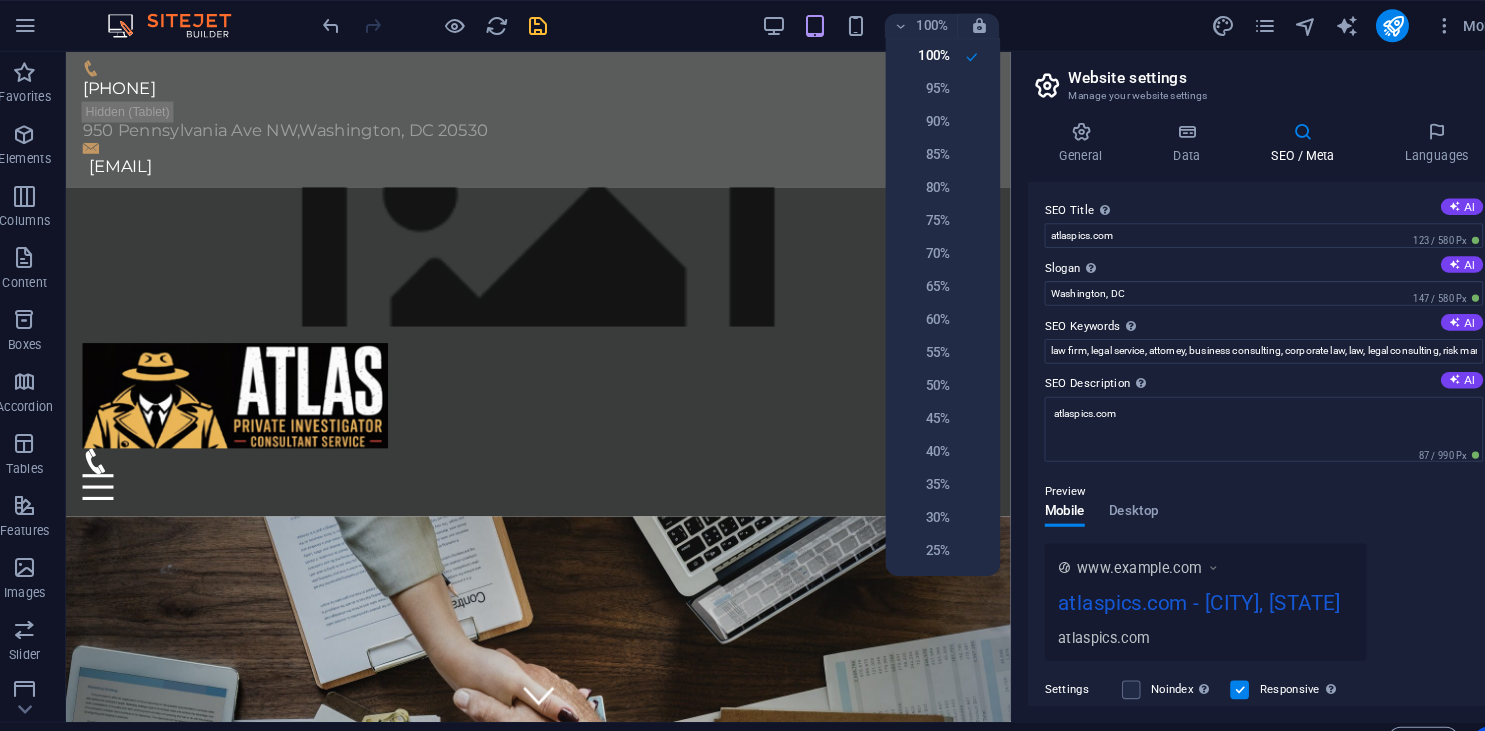 click at bounding box center [742, 365] 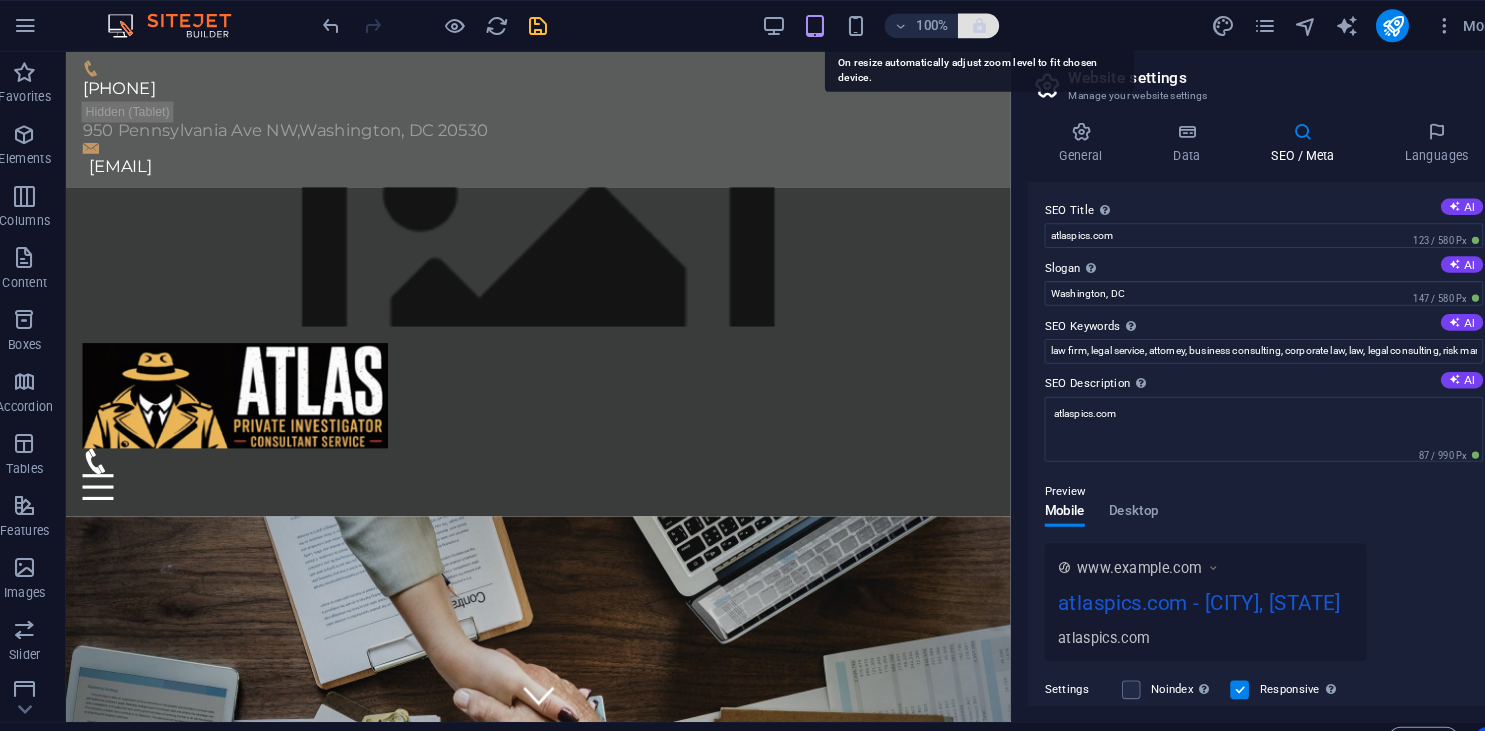 click at bounding box center (964, 25) 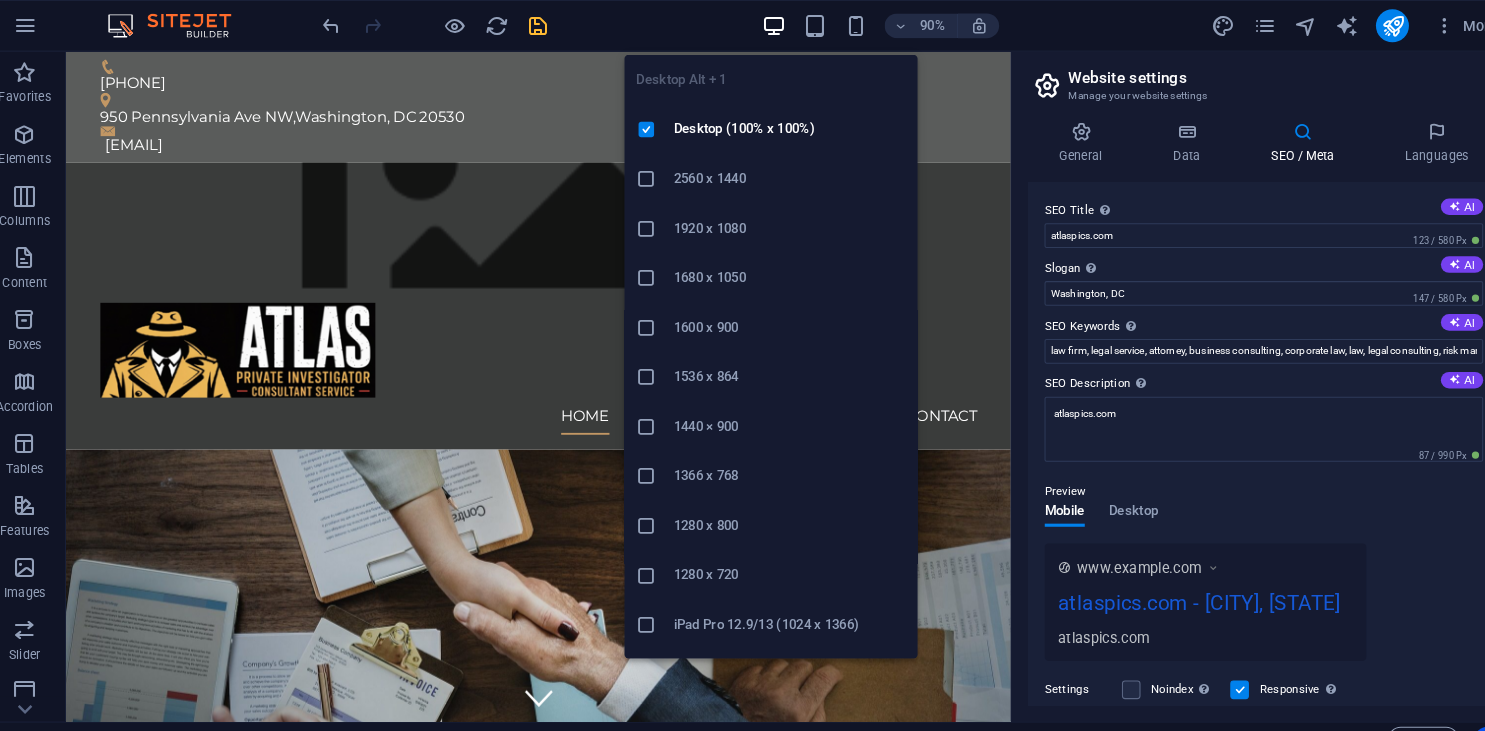 click at bounding box center [765, 25] 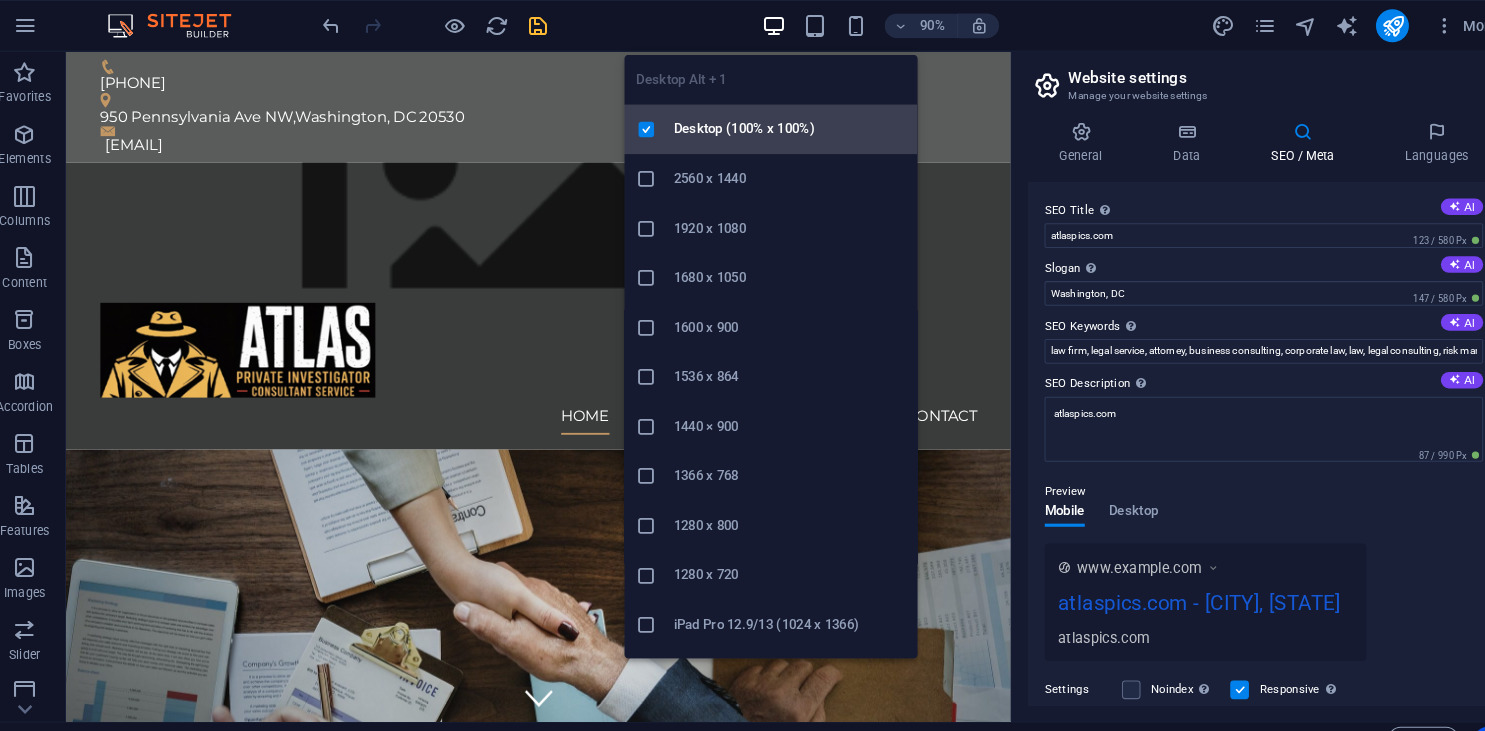 click on "Desktop (100% x 100%)" at bounding box center [781, 125] 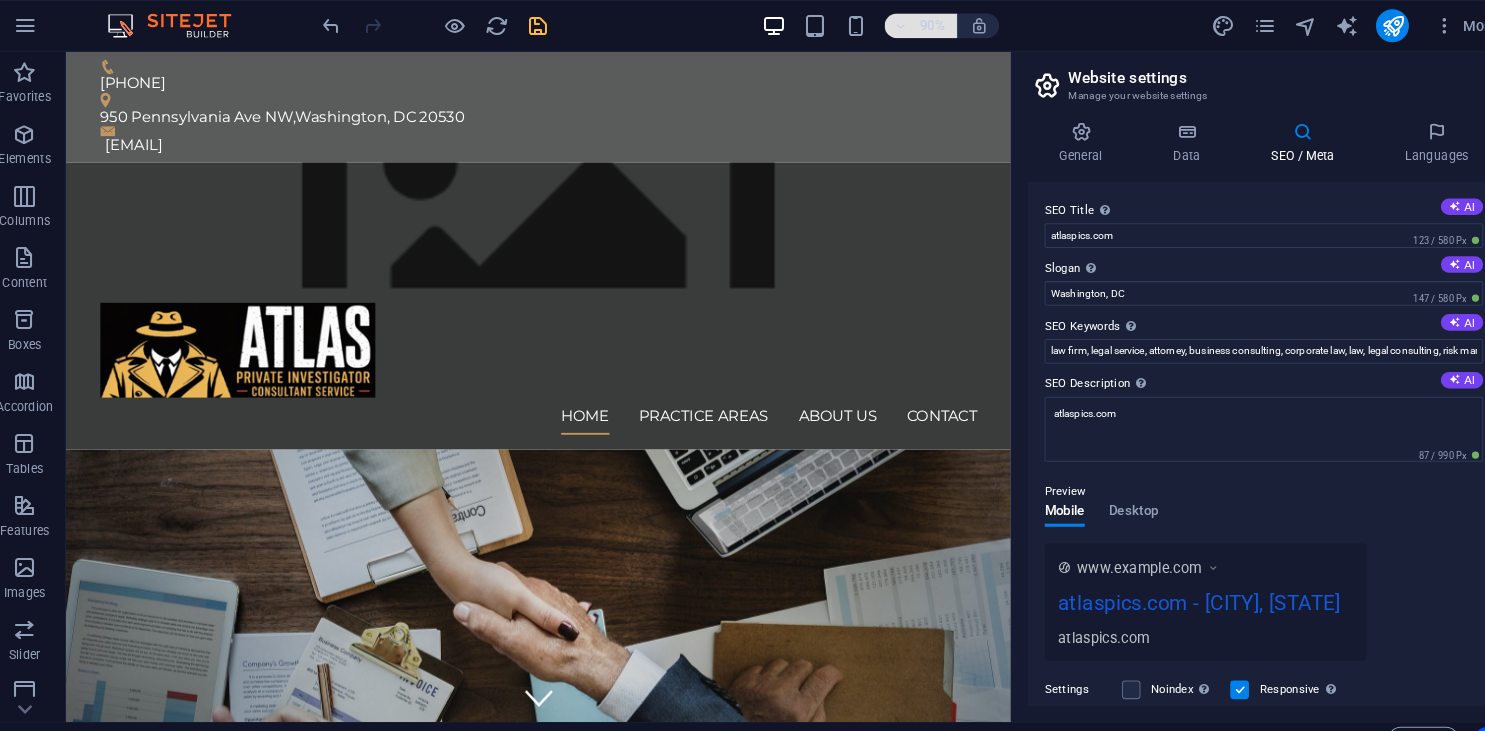 click on "90%" at bounding box center [919, 25] 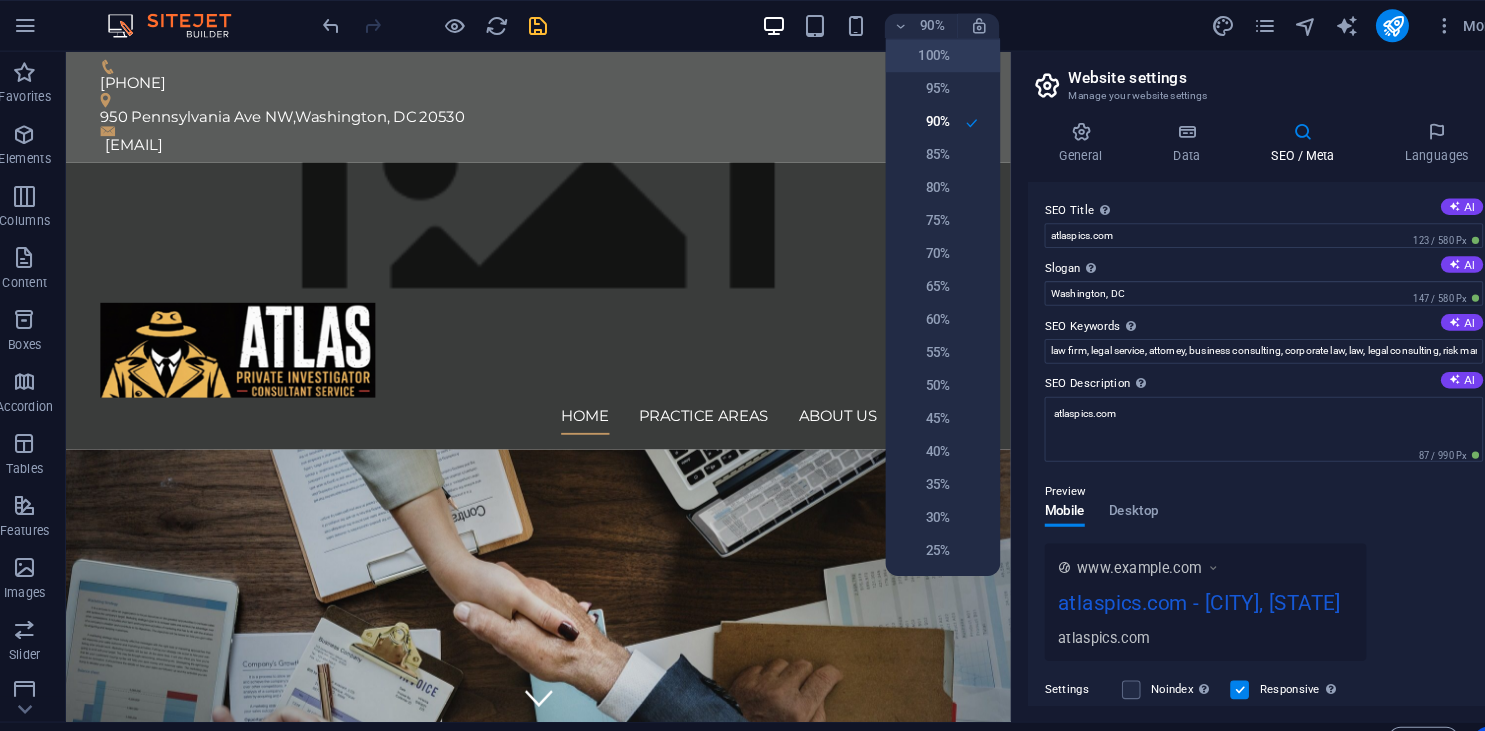 click on "100%" at bounding box center (911, 54) 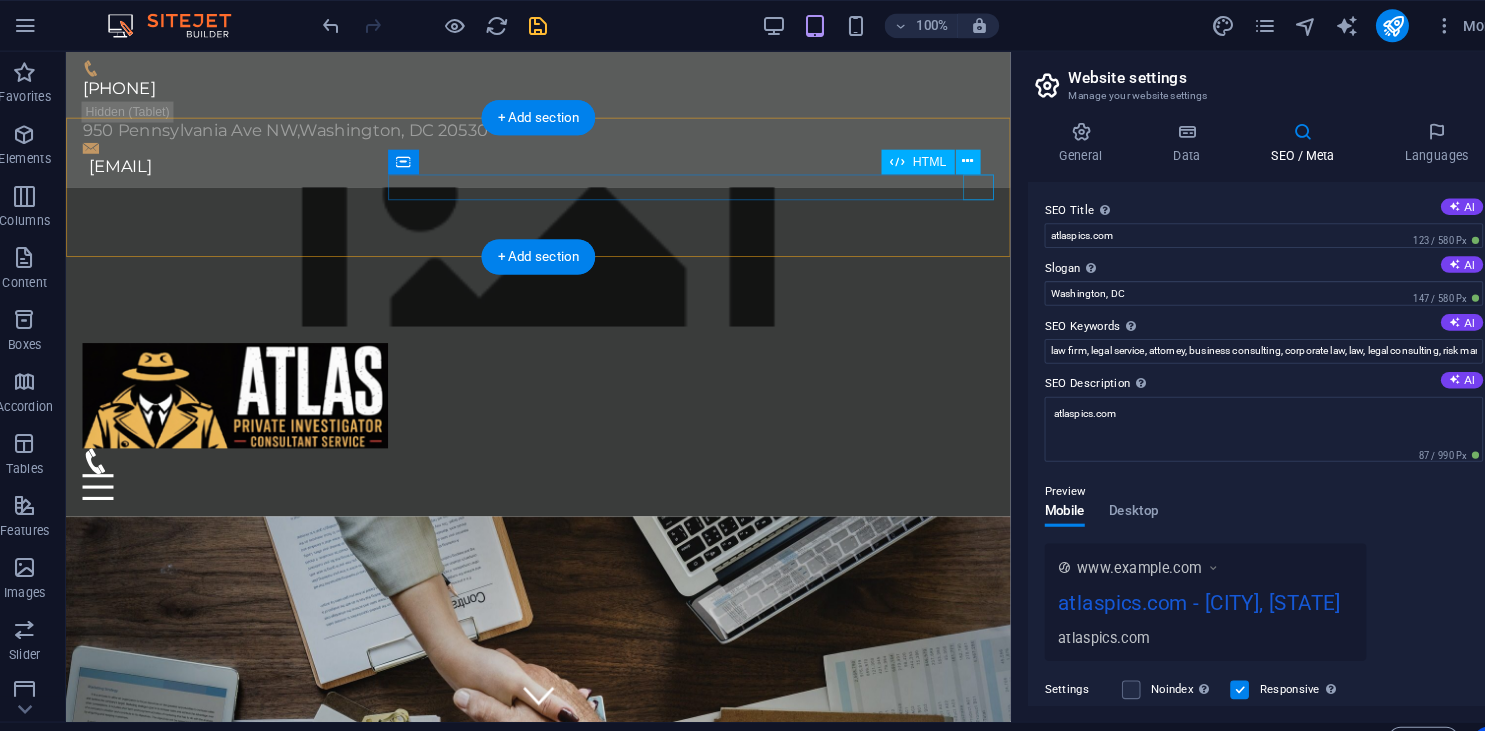 click at bounding box center (523, 472) 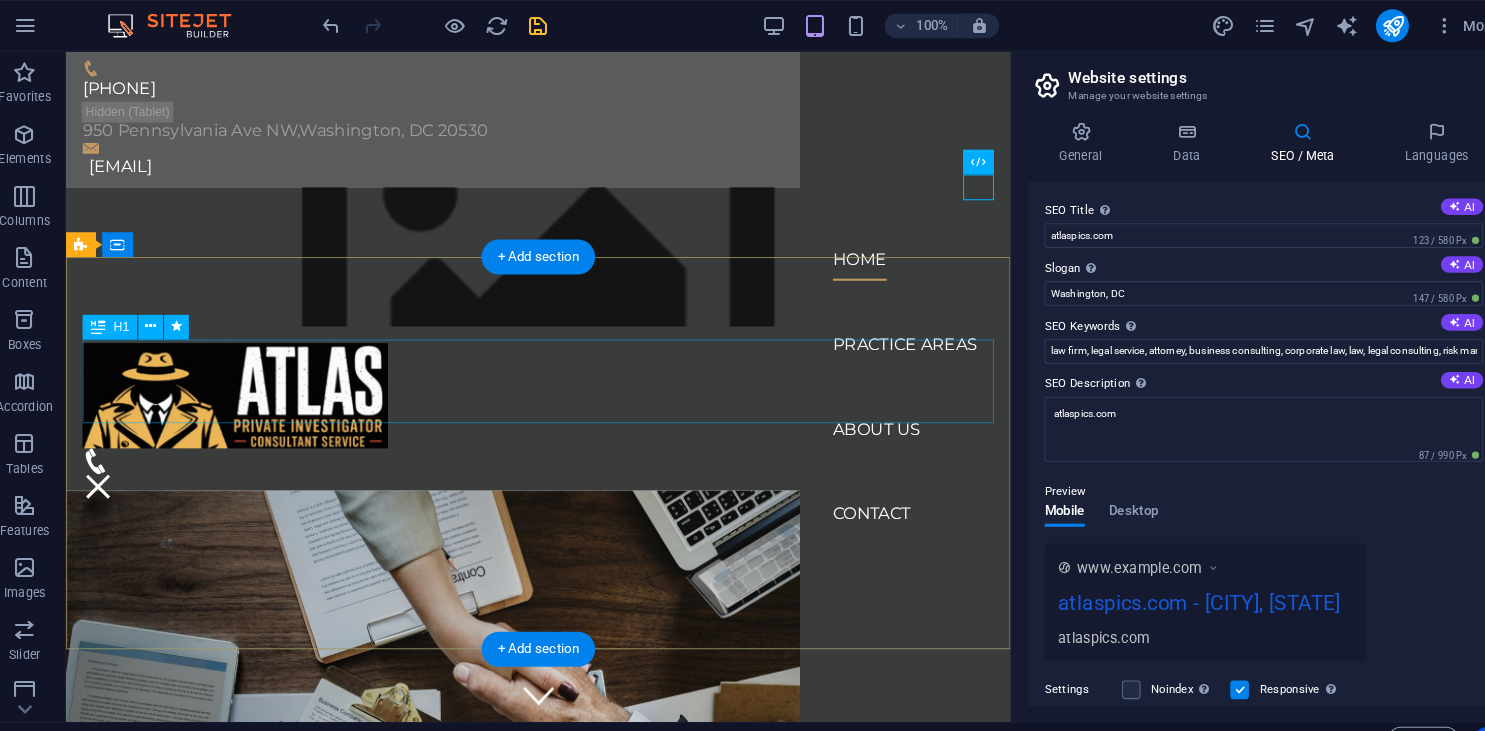 click on "We protect your rights" at bounding box center [523, 977] 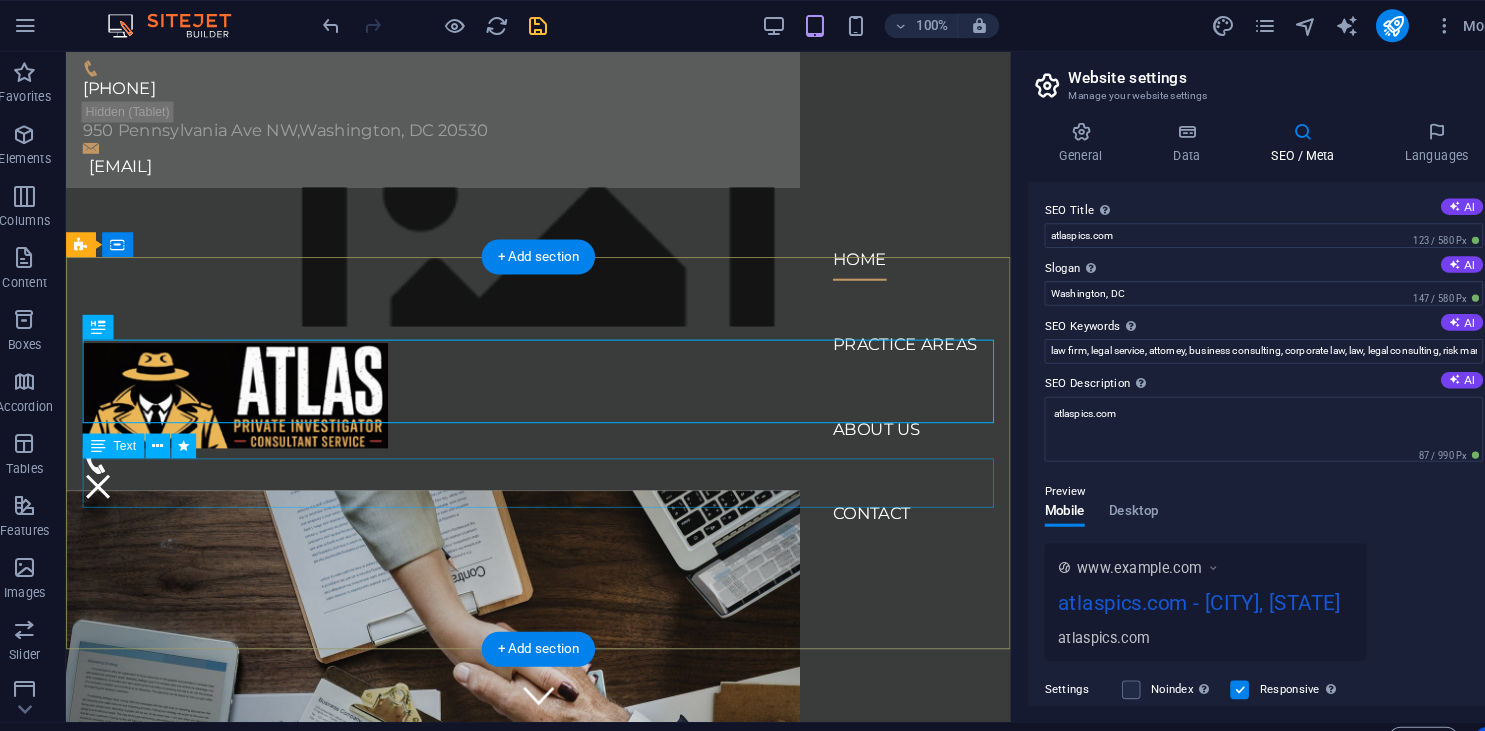 click on "Consetetur sadipscing elitr, sed diam nonumy eirmod tempor invidunt ut labore et dolore magna aliquyam erat, sed diam voluptua. At vero eos et accusam et justo duo dolores et ea rebum." at bounding box center (523, 1075) 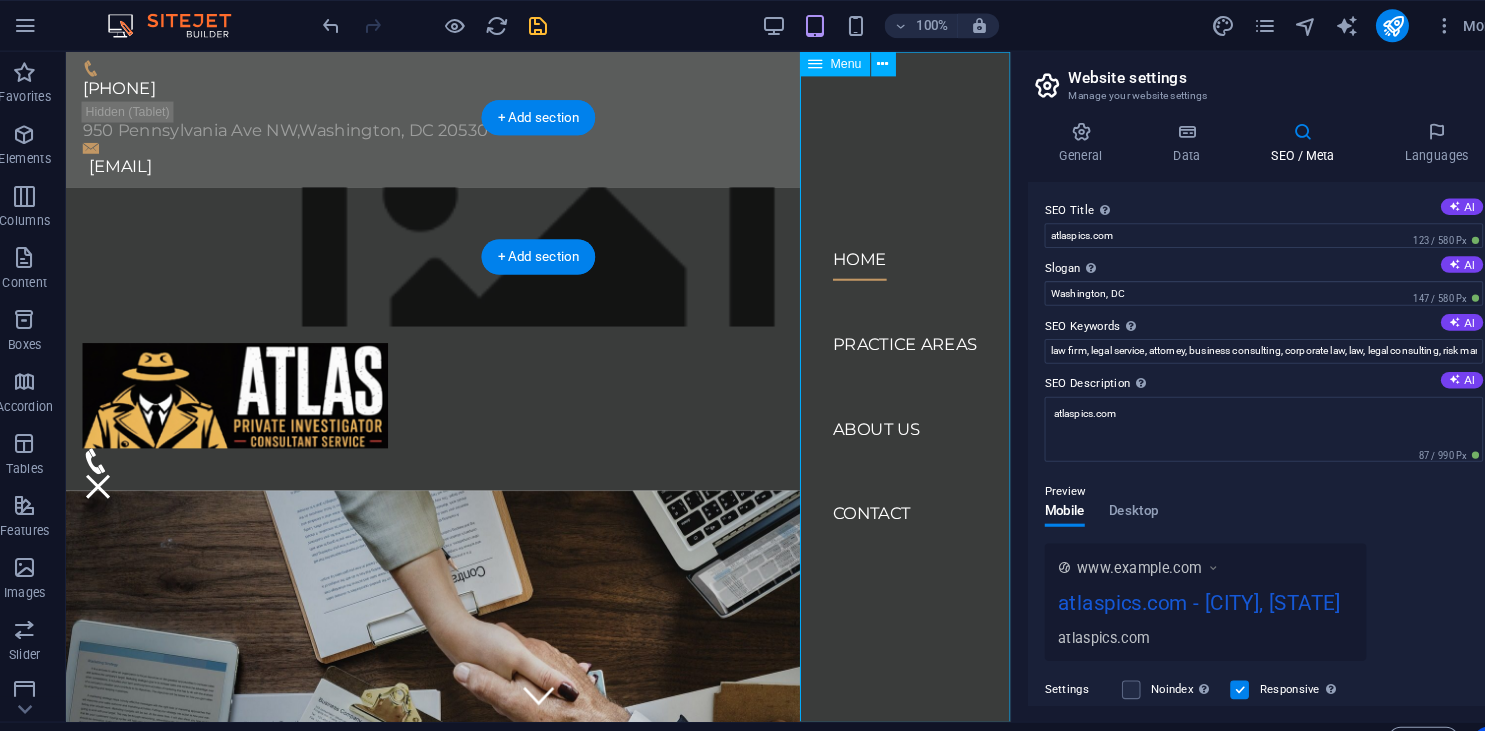 drag, startPoint x: 824, startPoint y: 511, endPoint x: 860, endPoint y: 492, distance: 40.706264 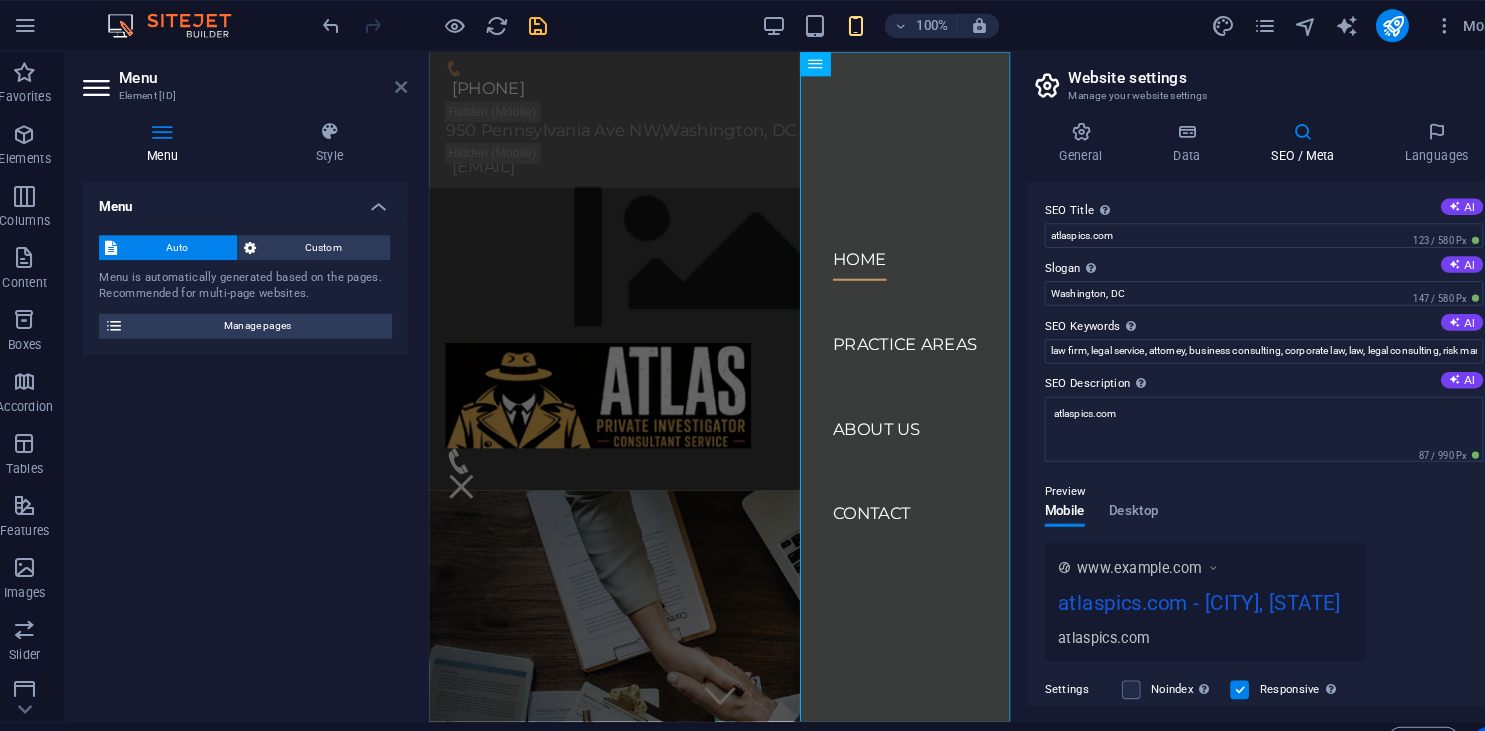 click at bounding box center [405, 84] 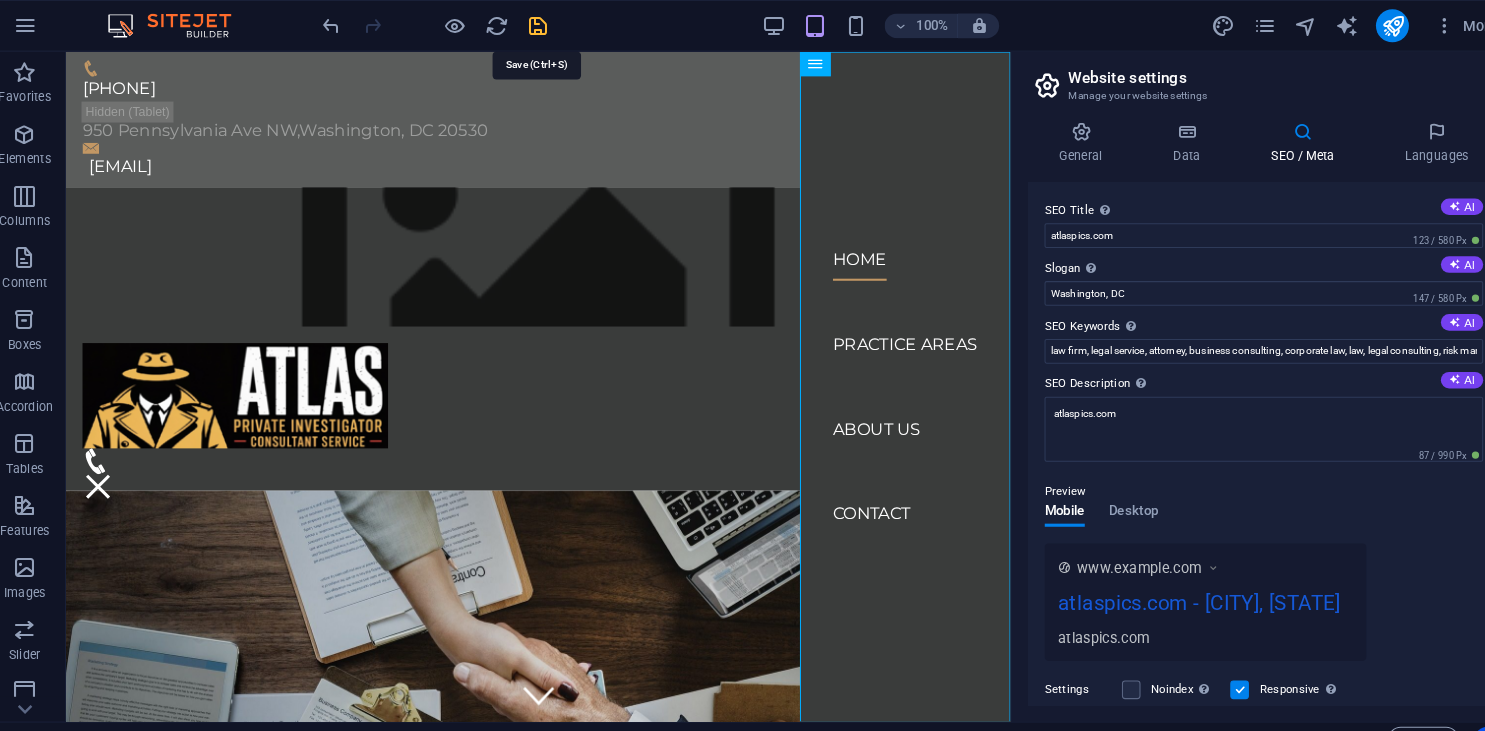 click at bounding box center [537, 25] 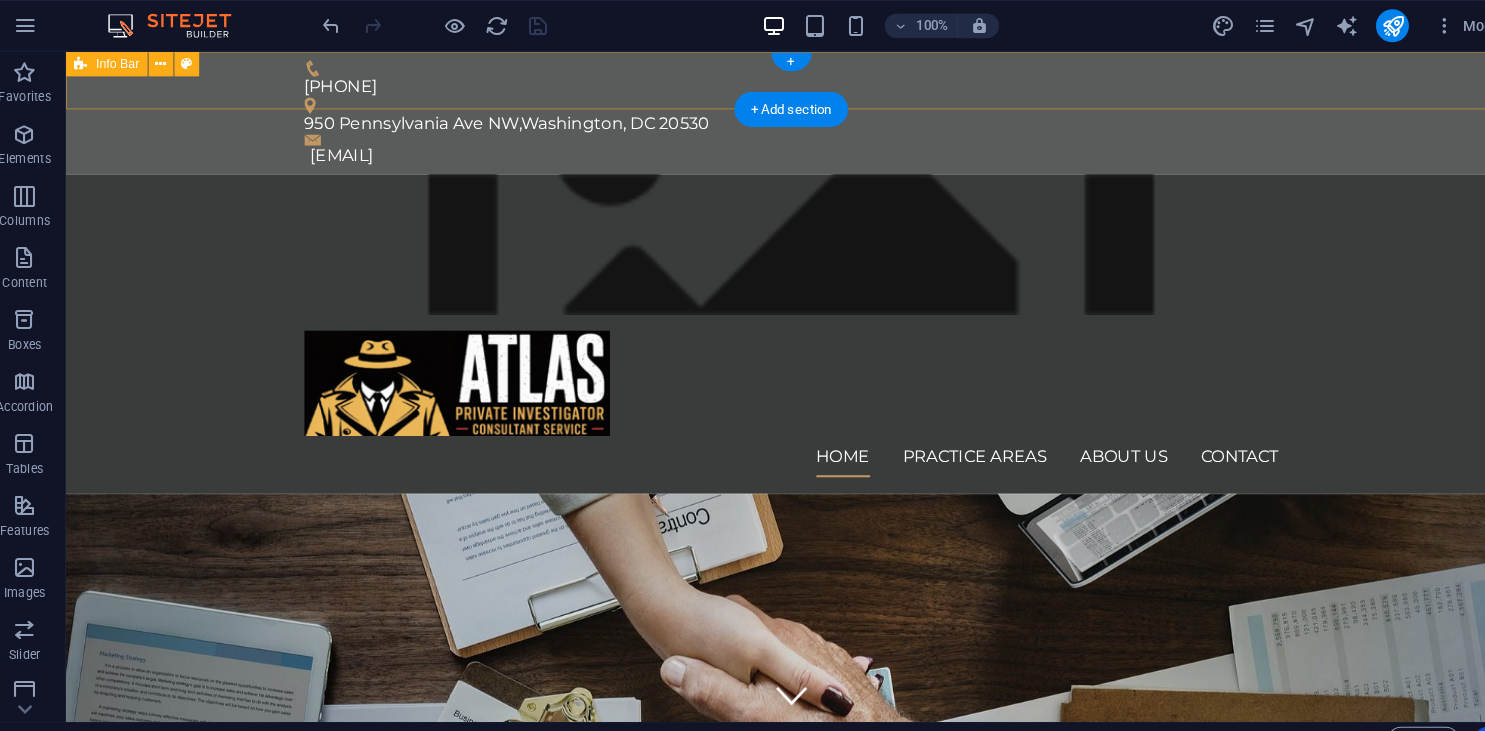 click on "+1 - [PHONE] - [PHONE] - [PHONE] [NUMBER] [STREET] NW , [CITY], [STATE] [ZIP] [EMAIL]" at bounding box center [768, 110] 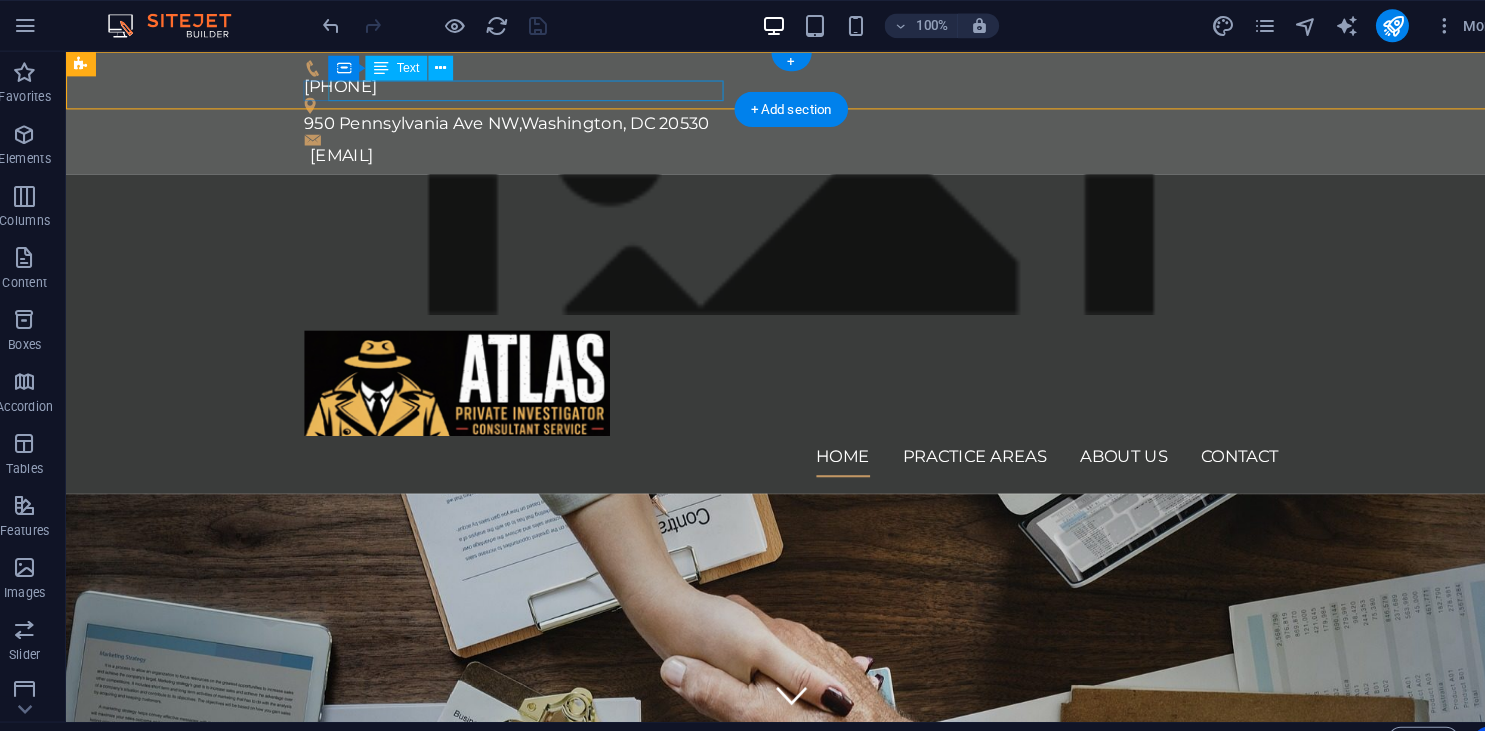 click on "[EMAIL]" at bounding box center [772, 152] 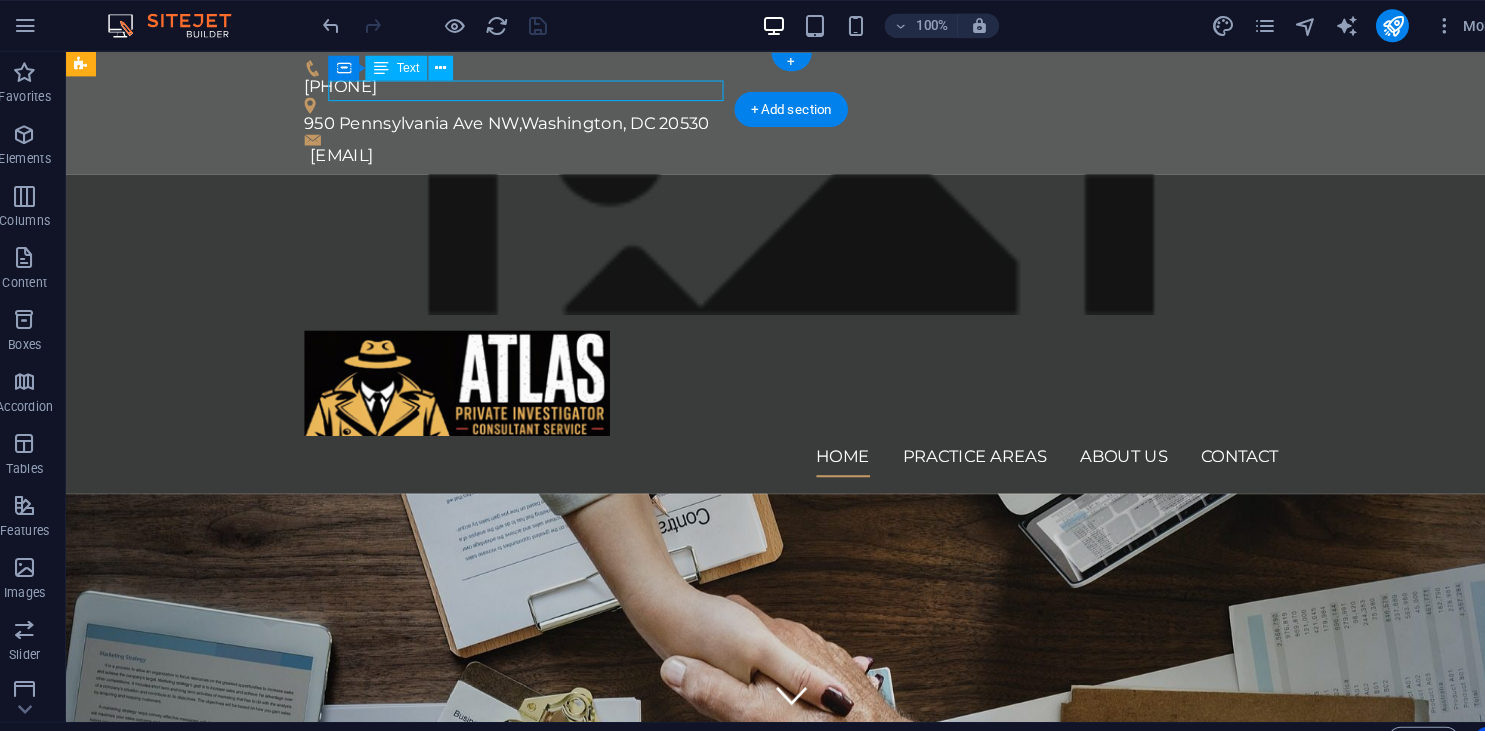 click on "[EMAIL]" at bounding box center [772, 152] 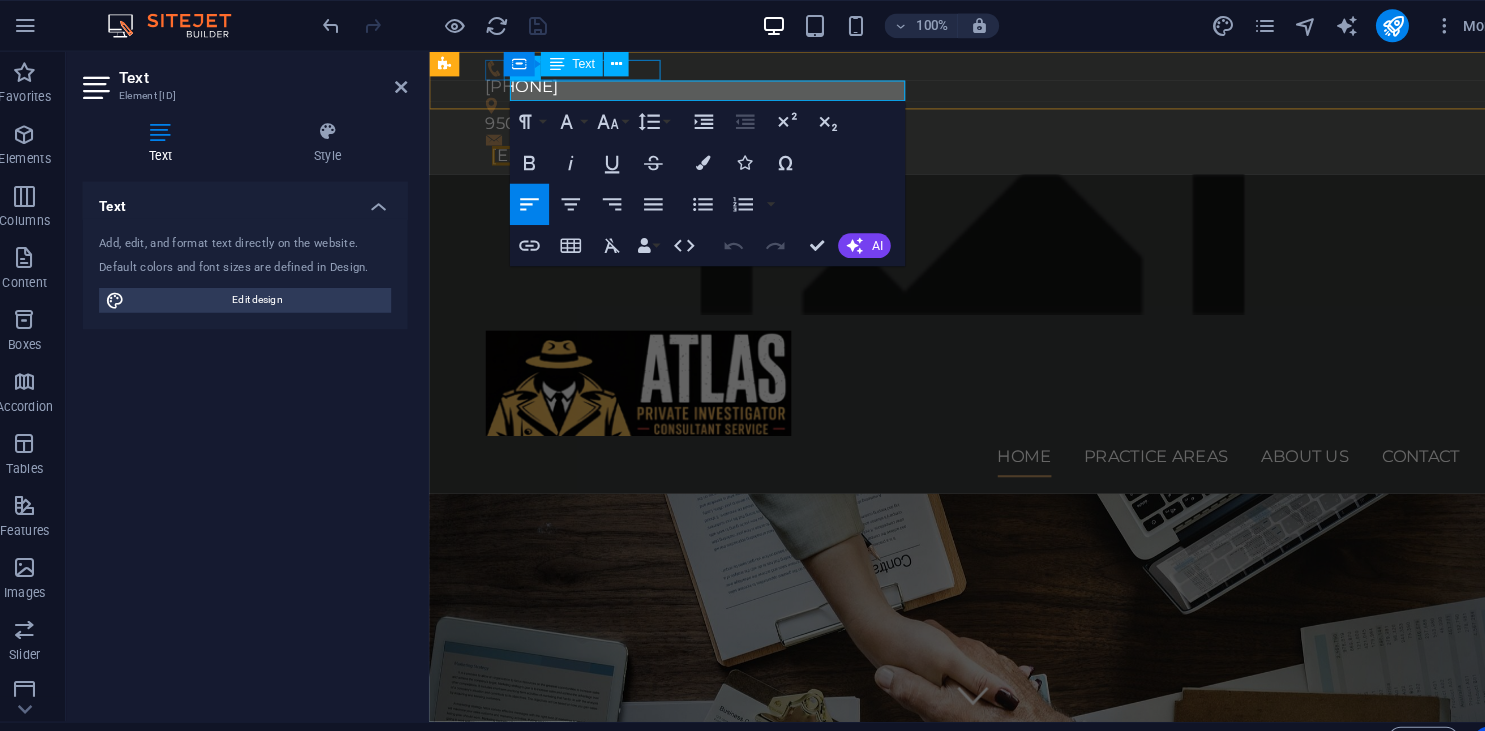click on "[PHONE]" at bounding box center (948, 85) 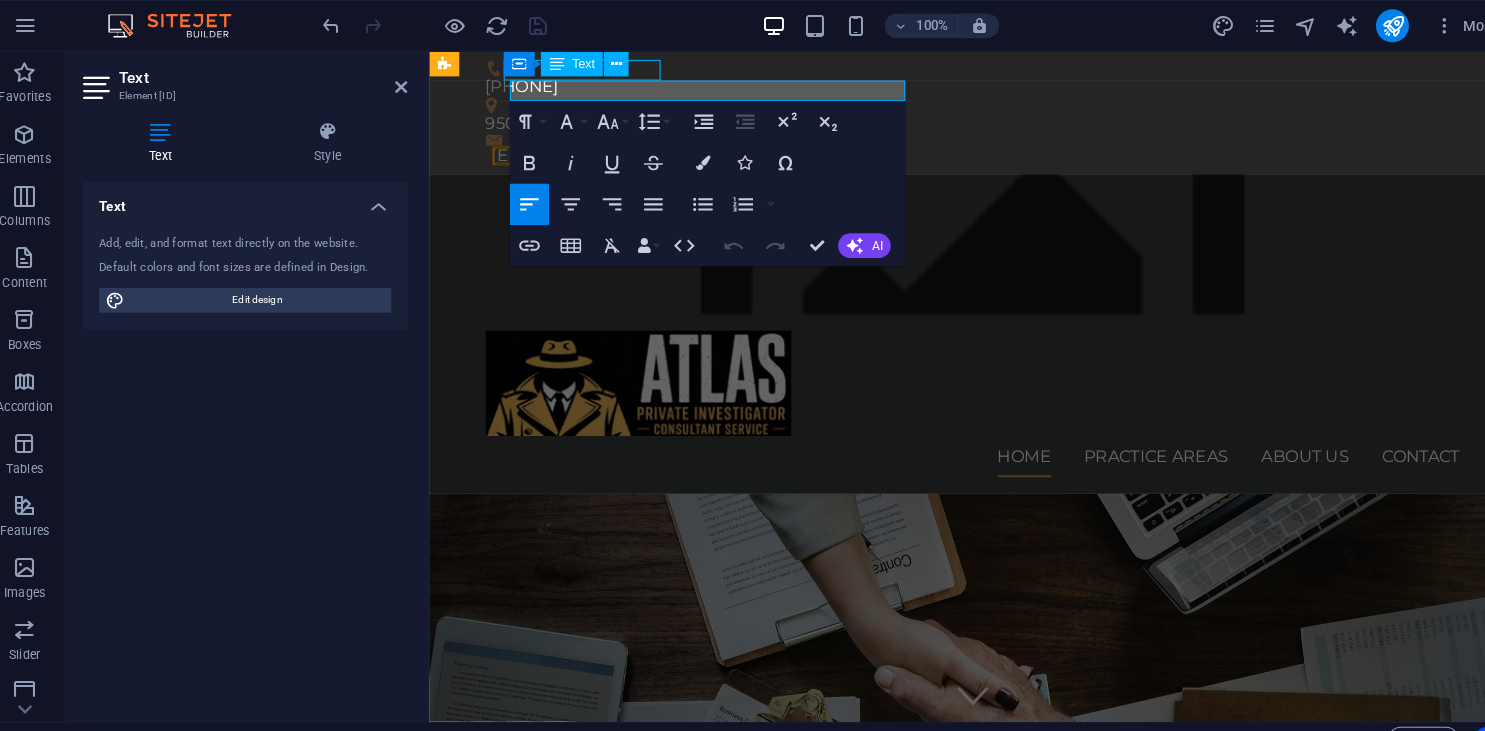 click on "[PHONE]" at bounding box center (948, 85) 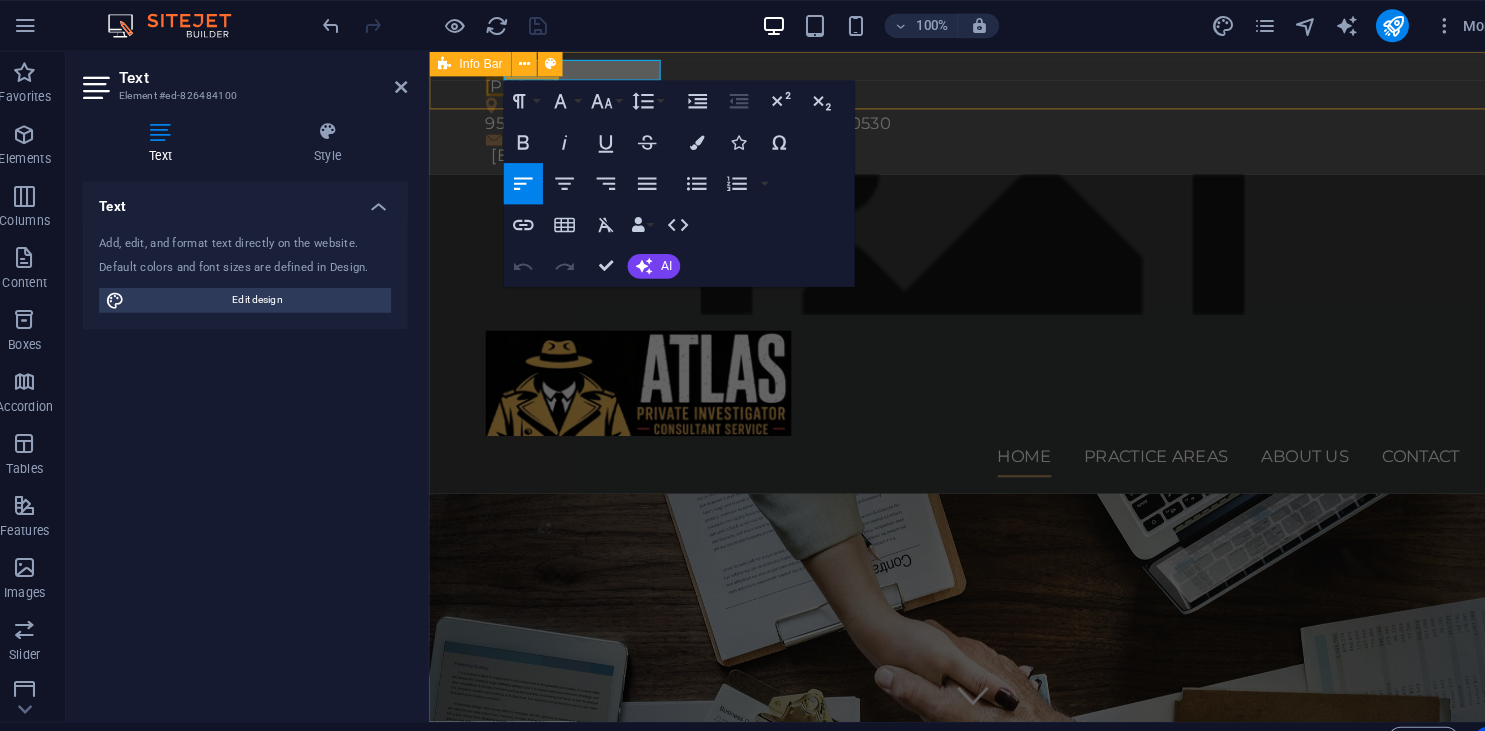 click on "+1 - [PHONE] - [PHONE] - [PHONE] [NUMBER] [STREET] NW , [CITY], [STATE] [ZIP] [EMAIL]" at bounding box center (955, 110) 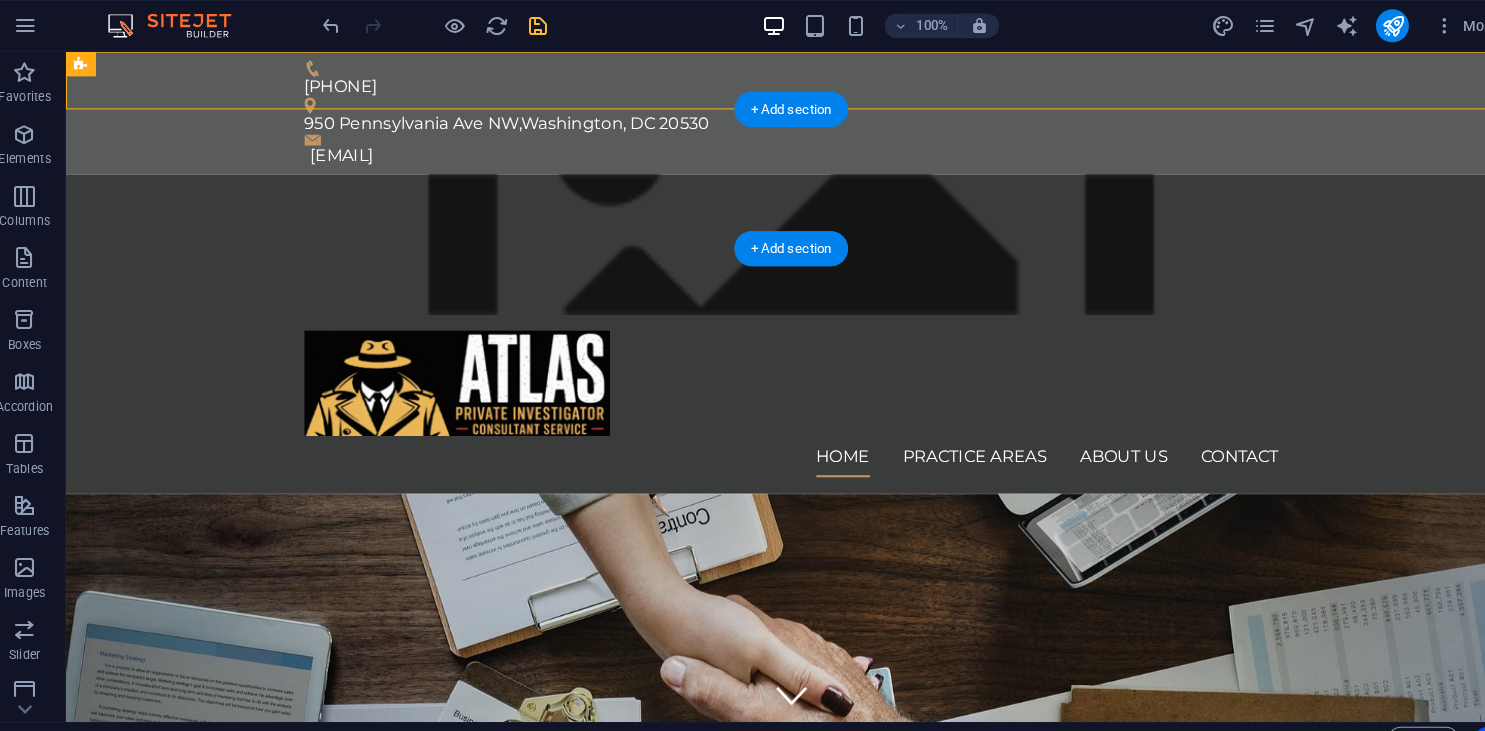 click at bounding box center [768, 237] 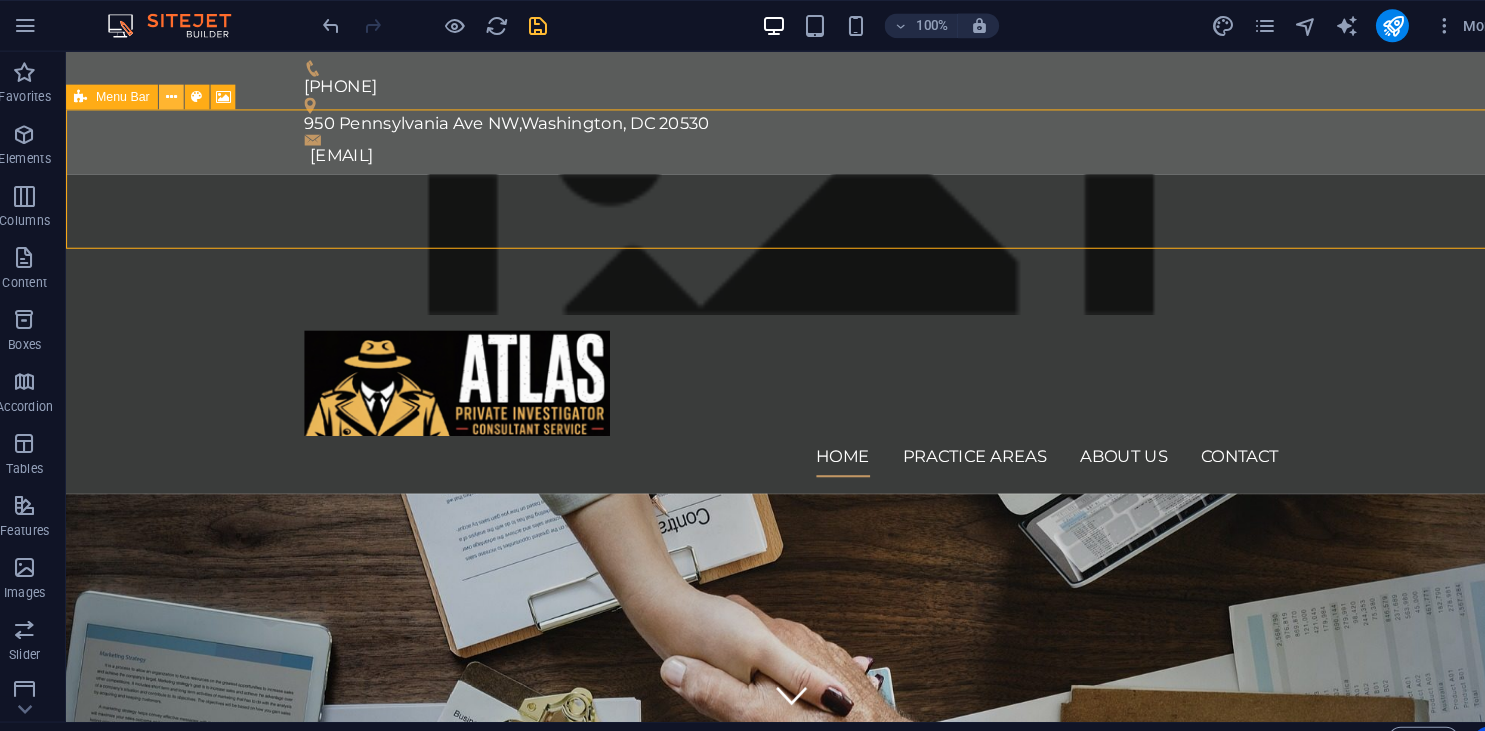 click at bounding box center [182, 94] 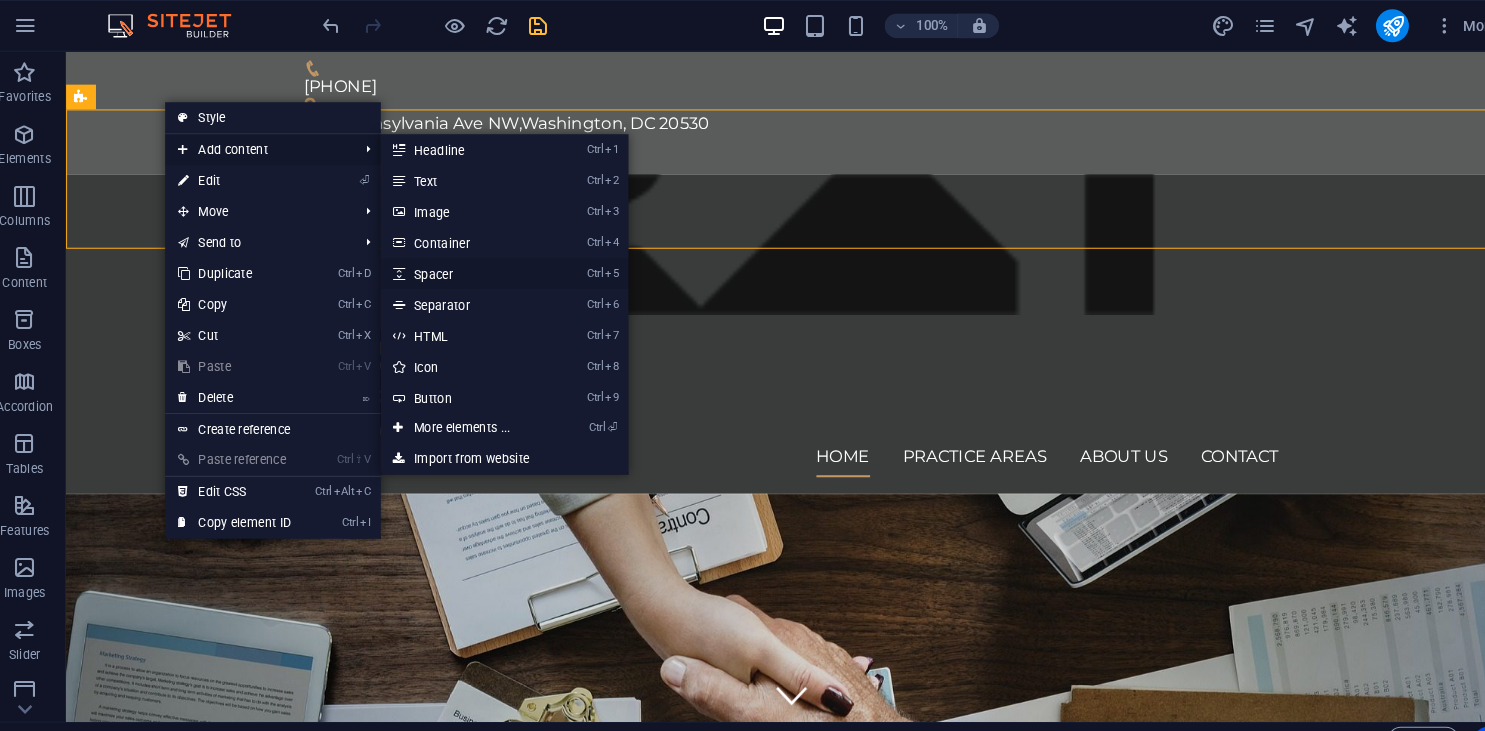 click on "Ctrl 5  Spacer" at bounding box center (467, 265) 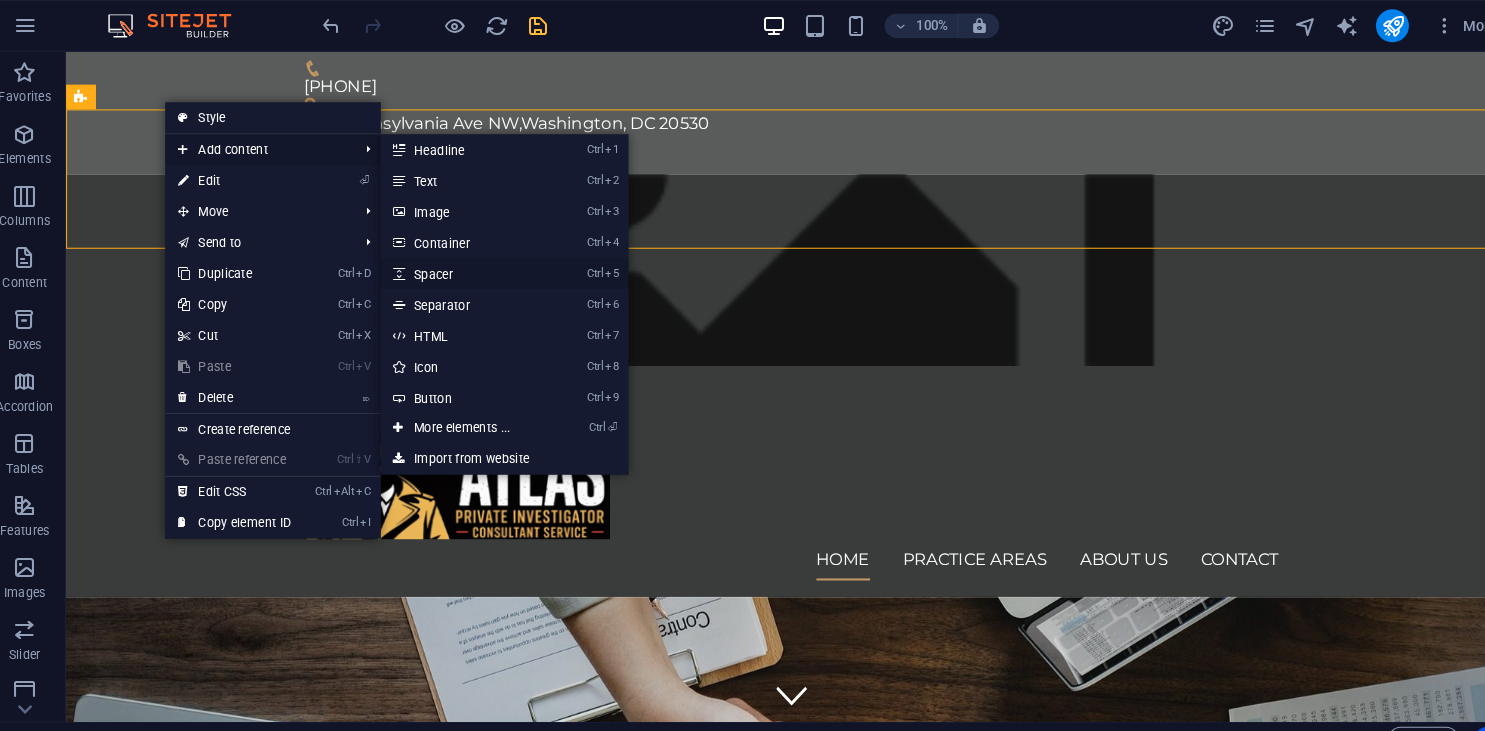 select on "px" 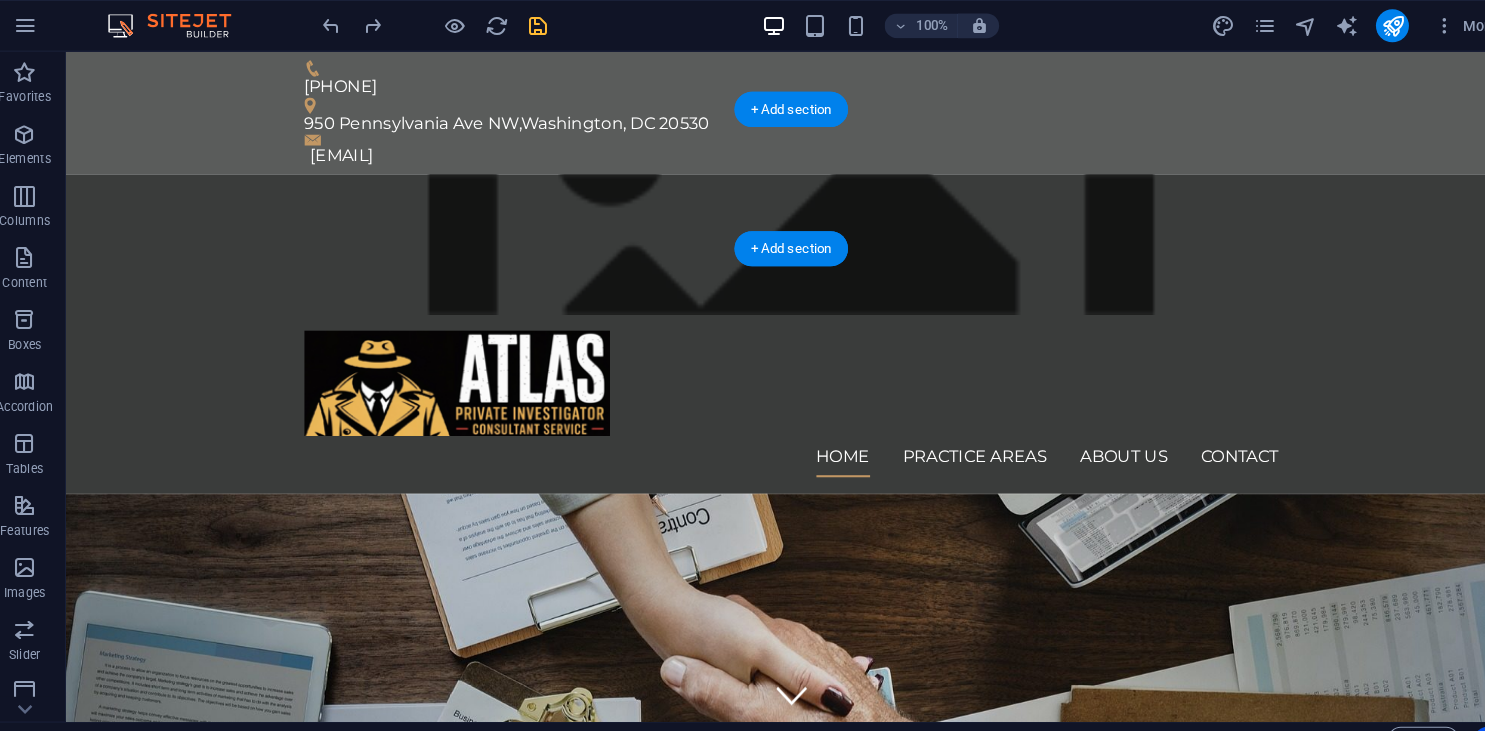 click at bounding box center [768, 237] 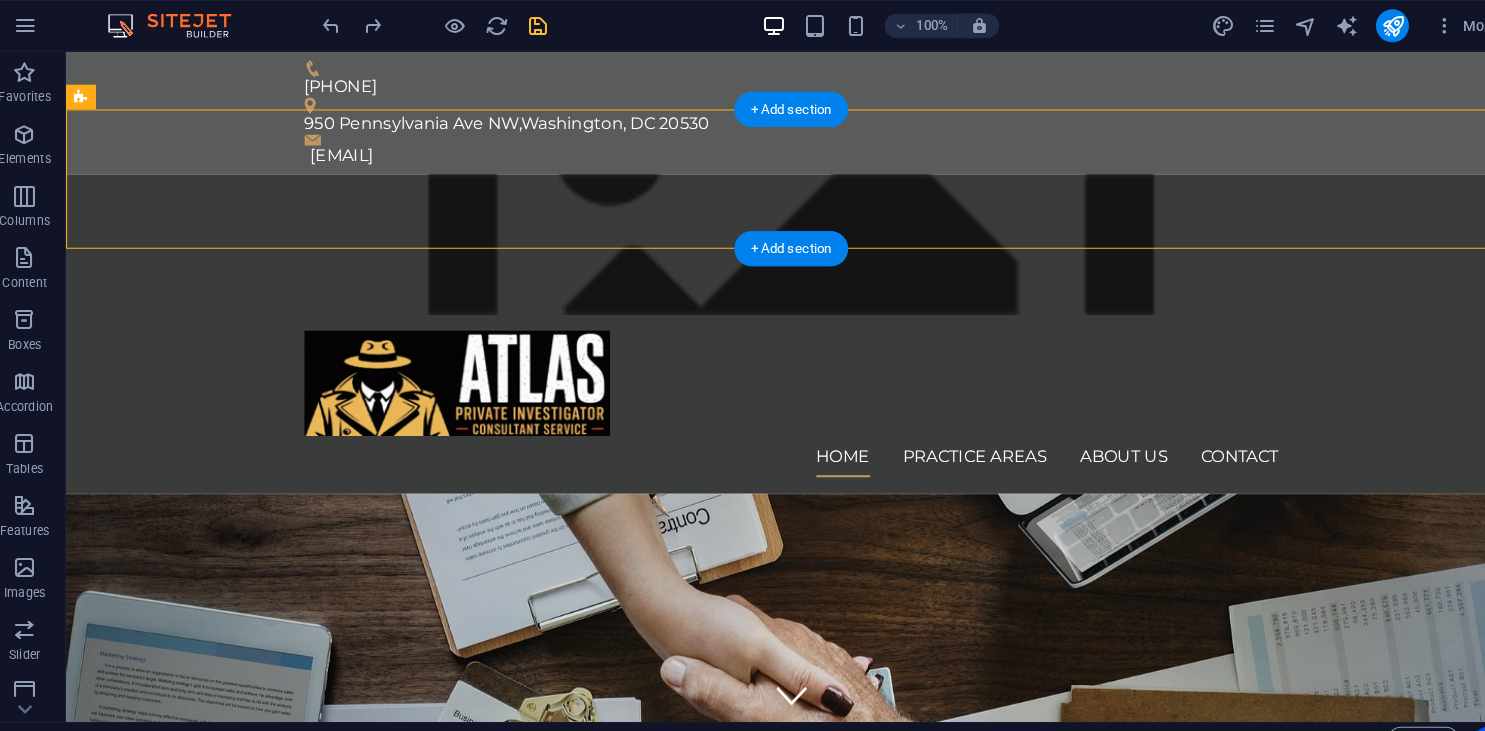 click at bounding box center [768, 237] 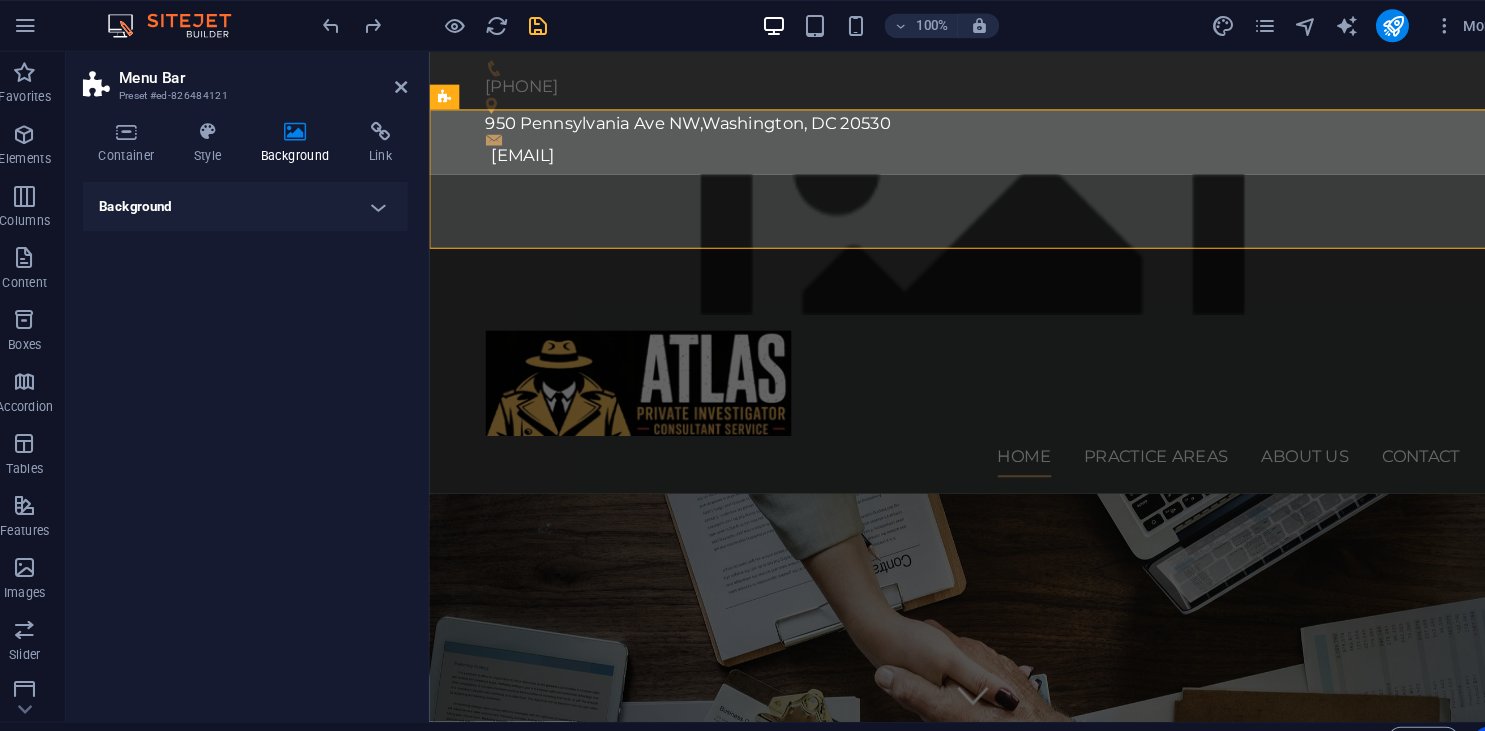 click on "Background" at bounding box center [253, 200] 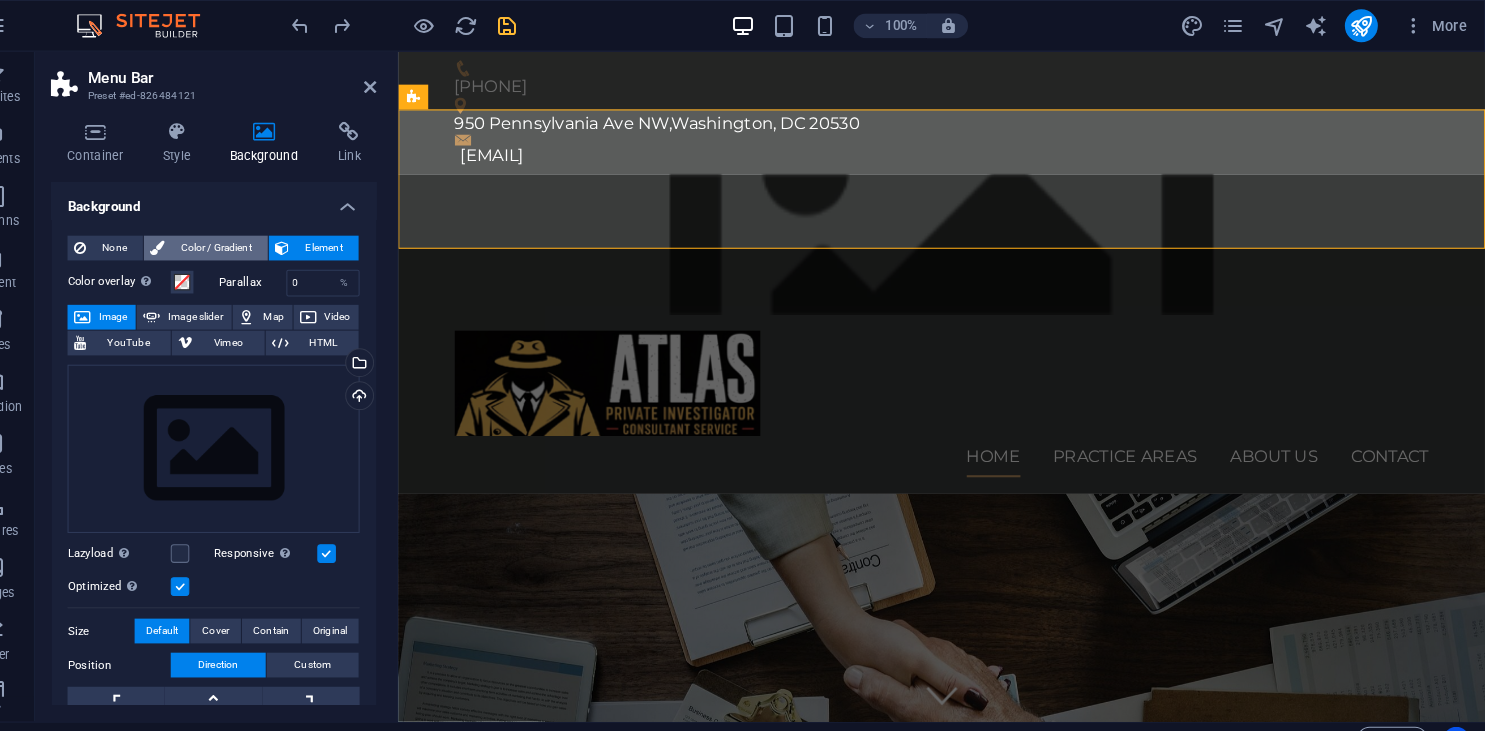 click on "Color / Gradient" at bounding box center [256, 240] 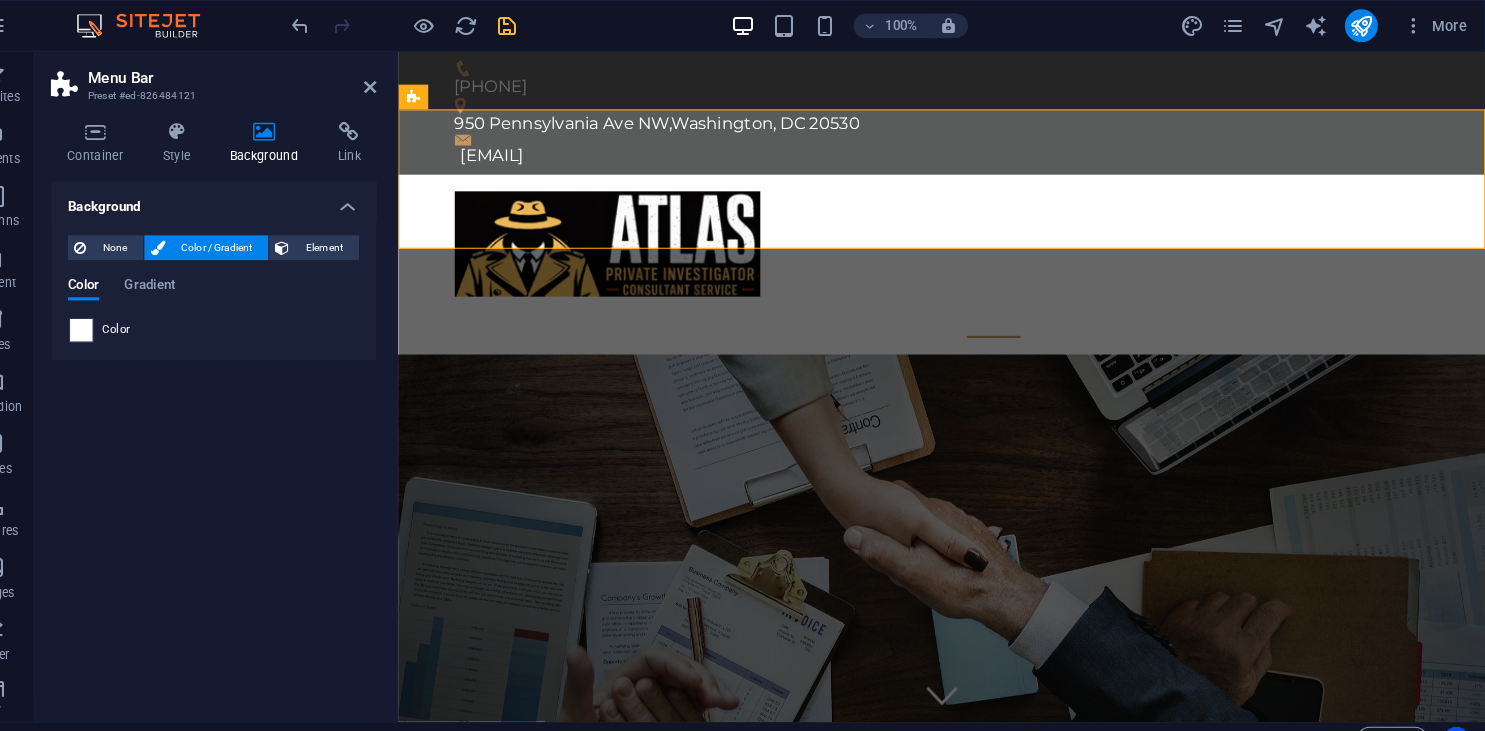 click at bounding box center [125, 320] 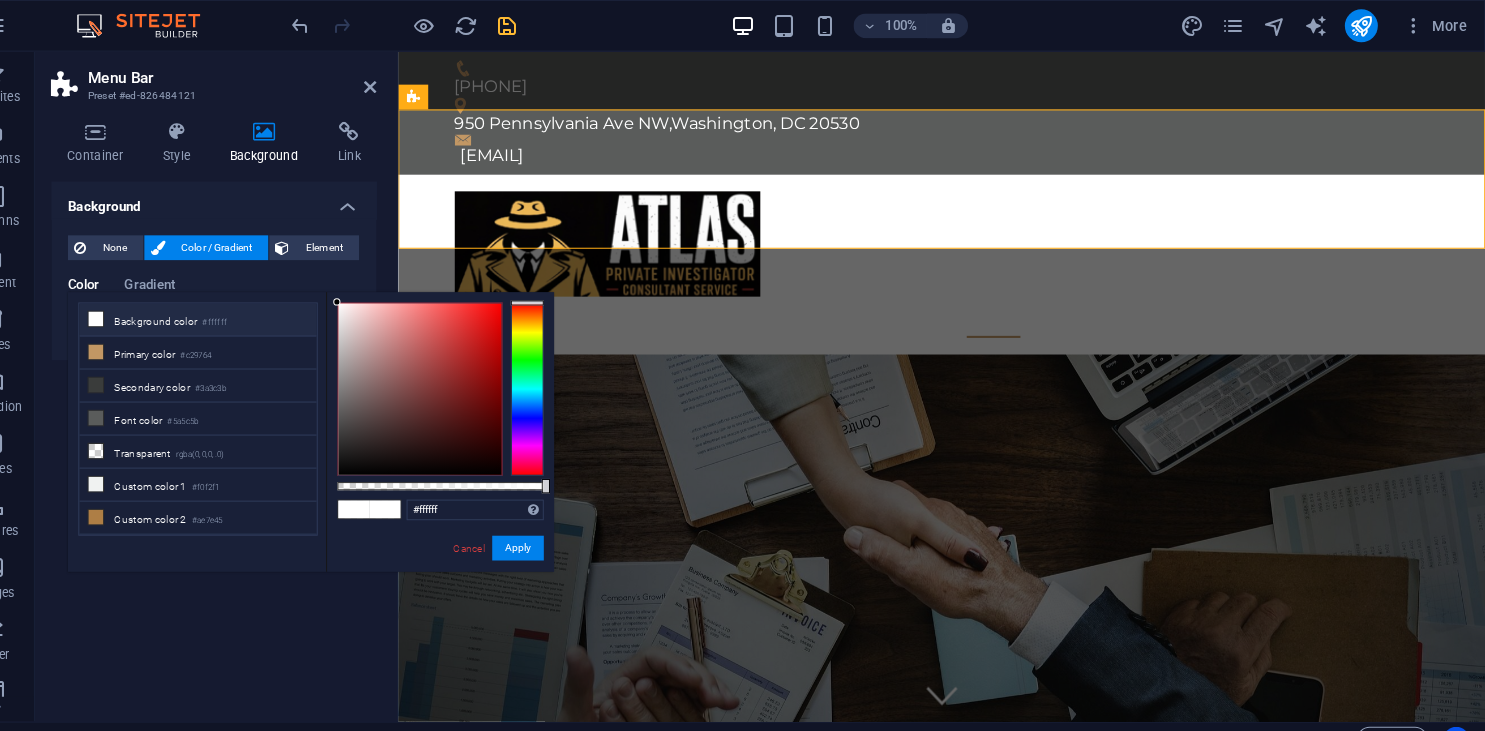 click on "#ffffff Supported formats #0852ed rgb(8, 82, 237) rgba(8, 82, 237, 90%) hsv(221,97,93) hsl(221, 93%, 48%) Cancel Apply" at bounding box center [472, 563] 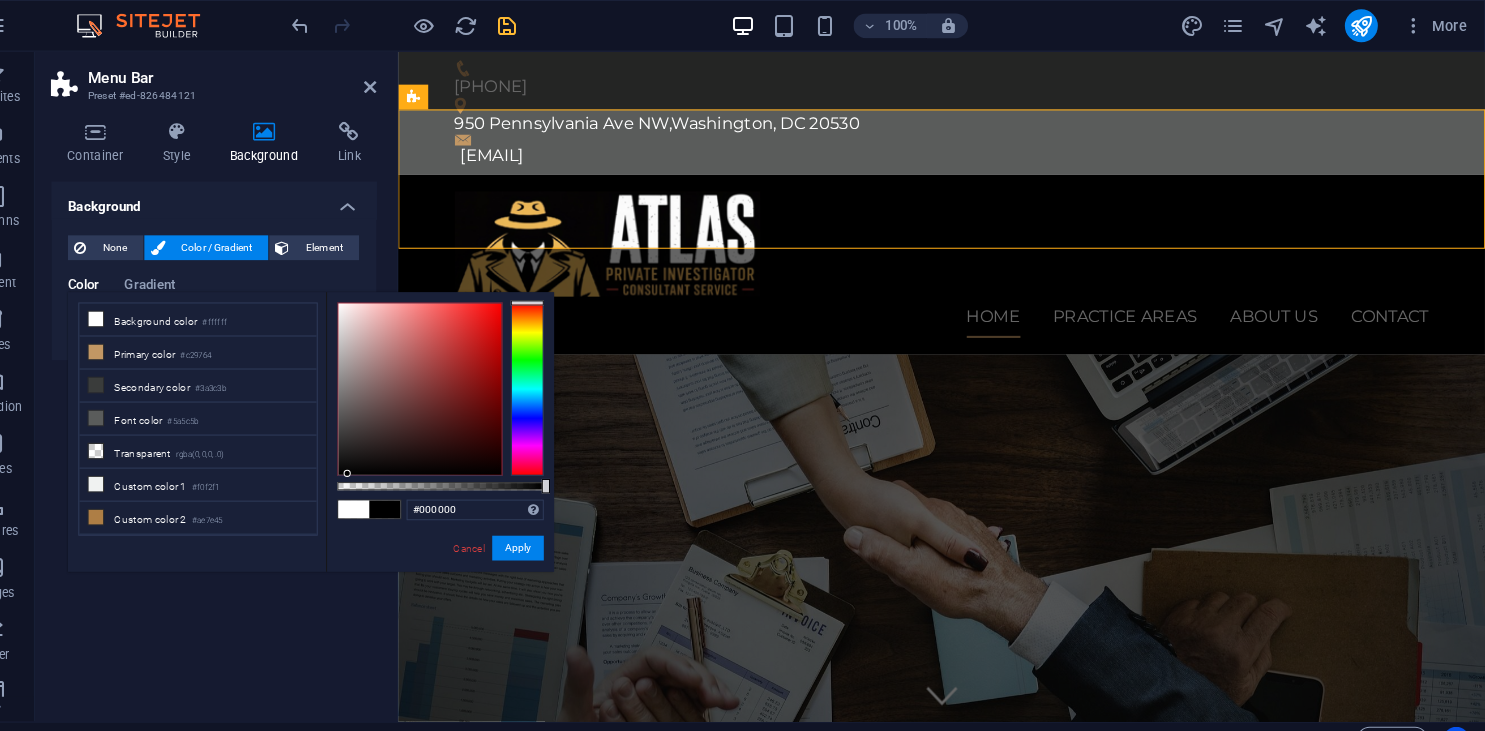 drag, startPoint x: 375, startPoint y: 298, endPoint x: 383, endPoint y: 481, distance: 183.17477 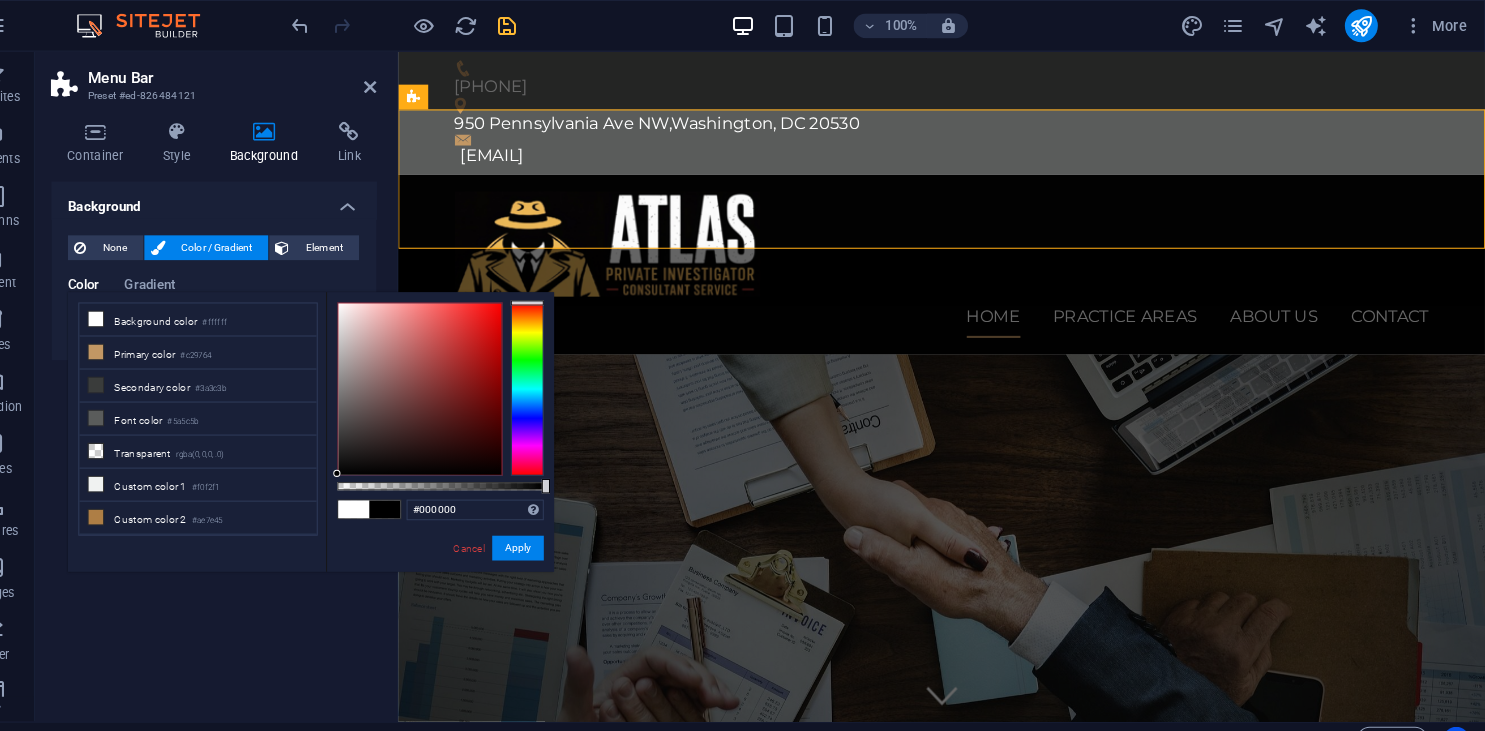 drag, startPoint x: 381, startPoint y: 450, endPoint x: 370, endPoint y: 473, distance: 25.495098 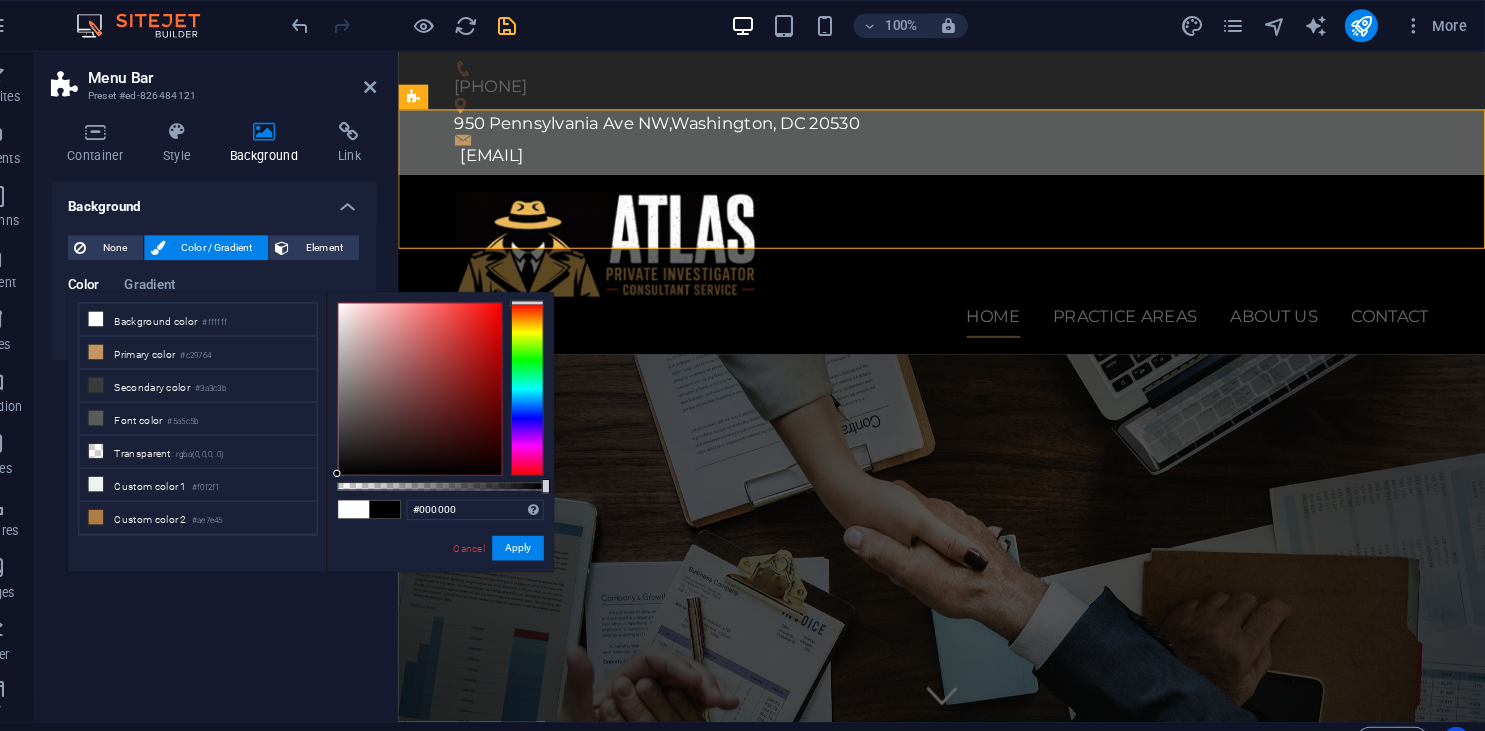 click on "#000000 Supported formats #0852ed rgb(8, 82, 237) rgba(8, 82, 237, 90%) hsv(221,97,93) hsl(221, 93%, 48%) Cancel Apply" at bounding box center [472, 563] 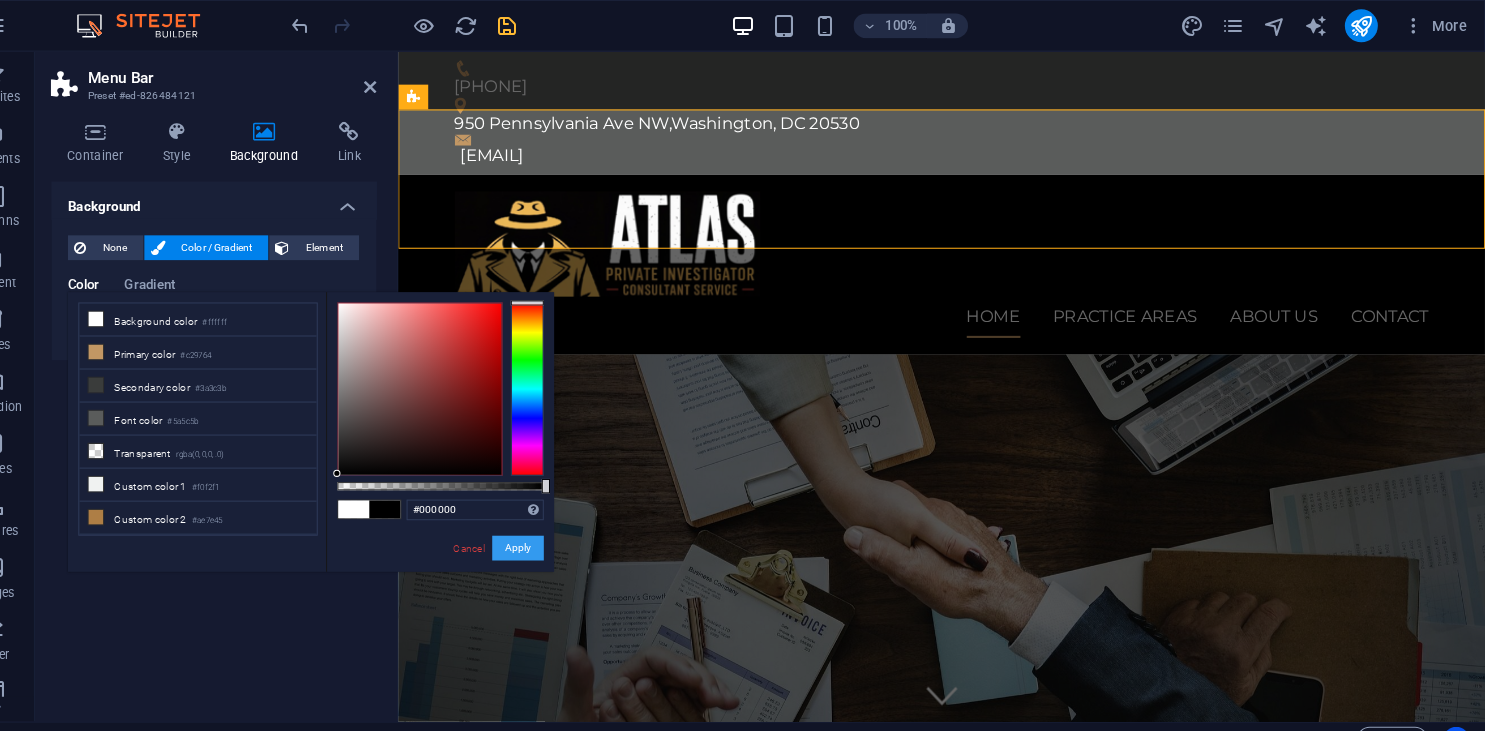 click on "Apply" at bounding box center [548, 531] 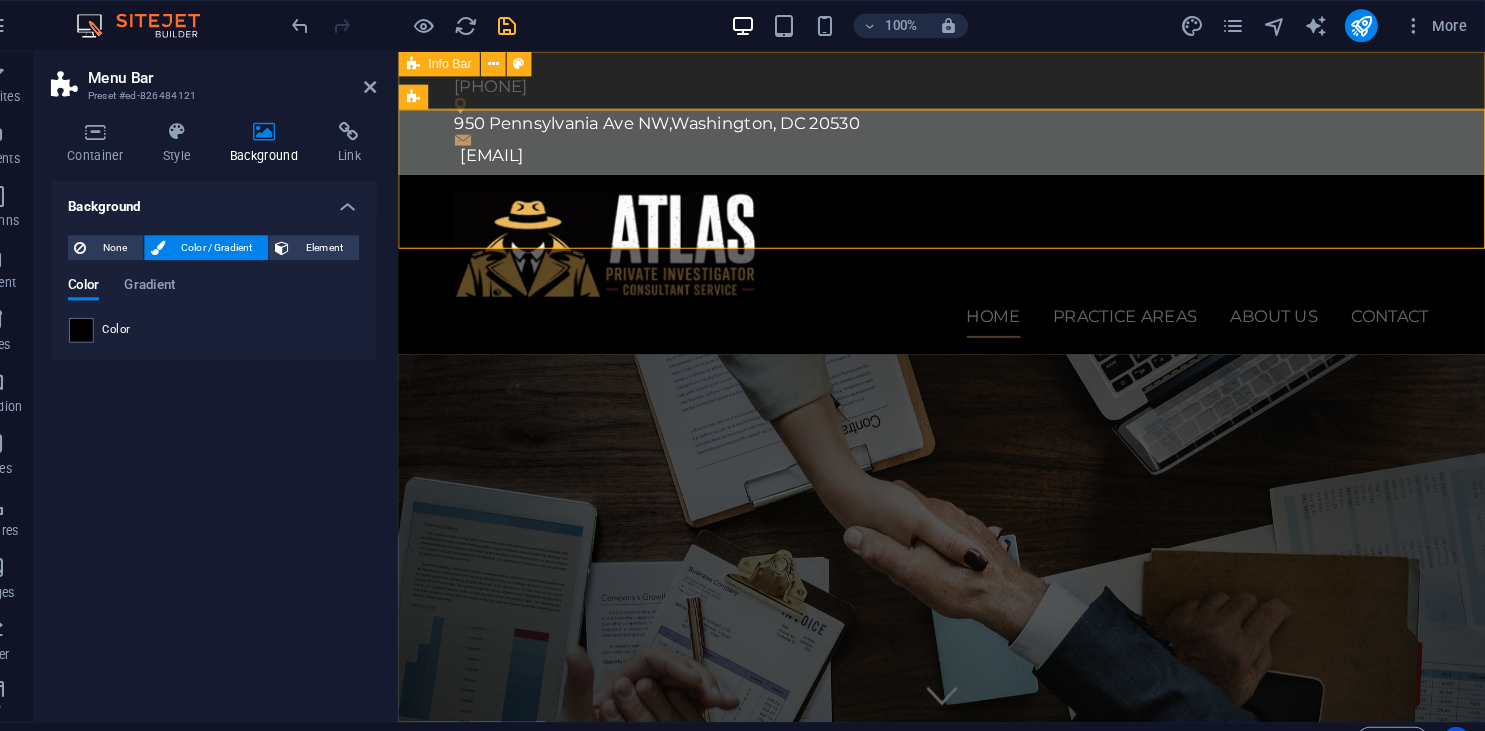 click on "+1 - [PHONE] - [PHONE] - [PHONE] [NUMBER] [STREET] NW , [CITY], [STATE] [ZIP] [EMAIL]" at bounding box center (924, 110) 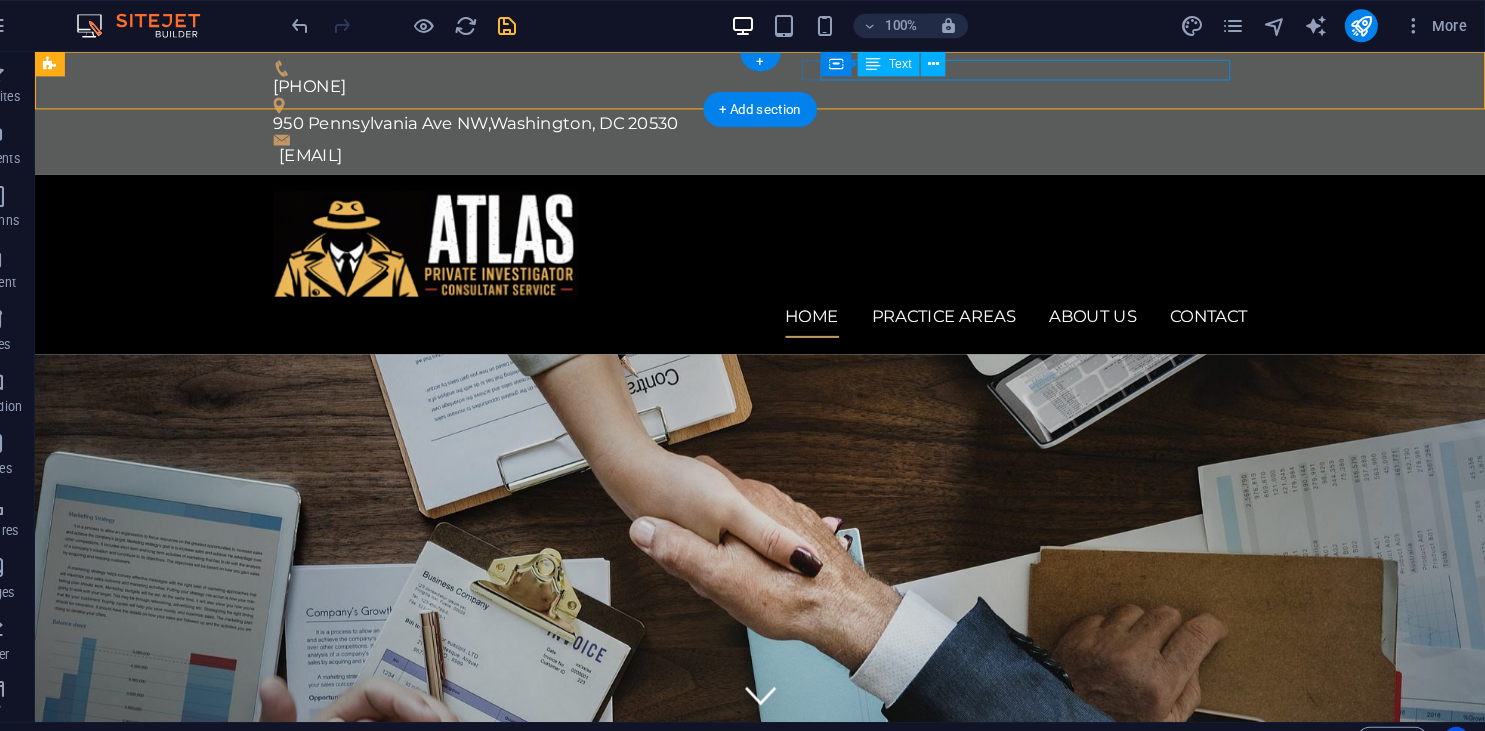 click on "[NUMBER] [STREET], [CITY], [STATE] [POSTAL_CODE]" at bounding box center (729, 121) 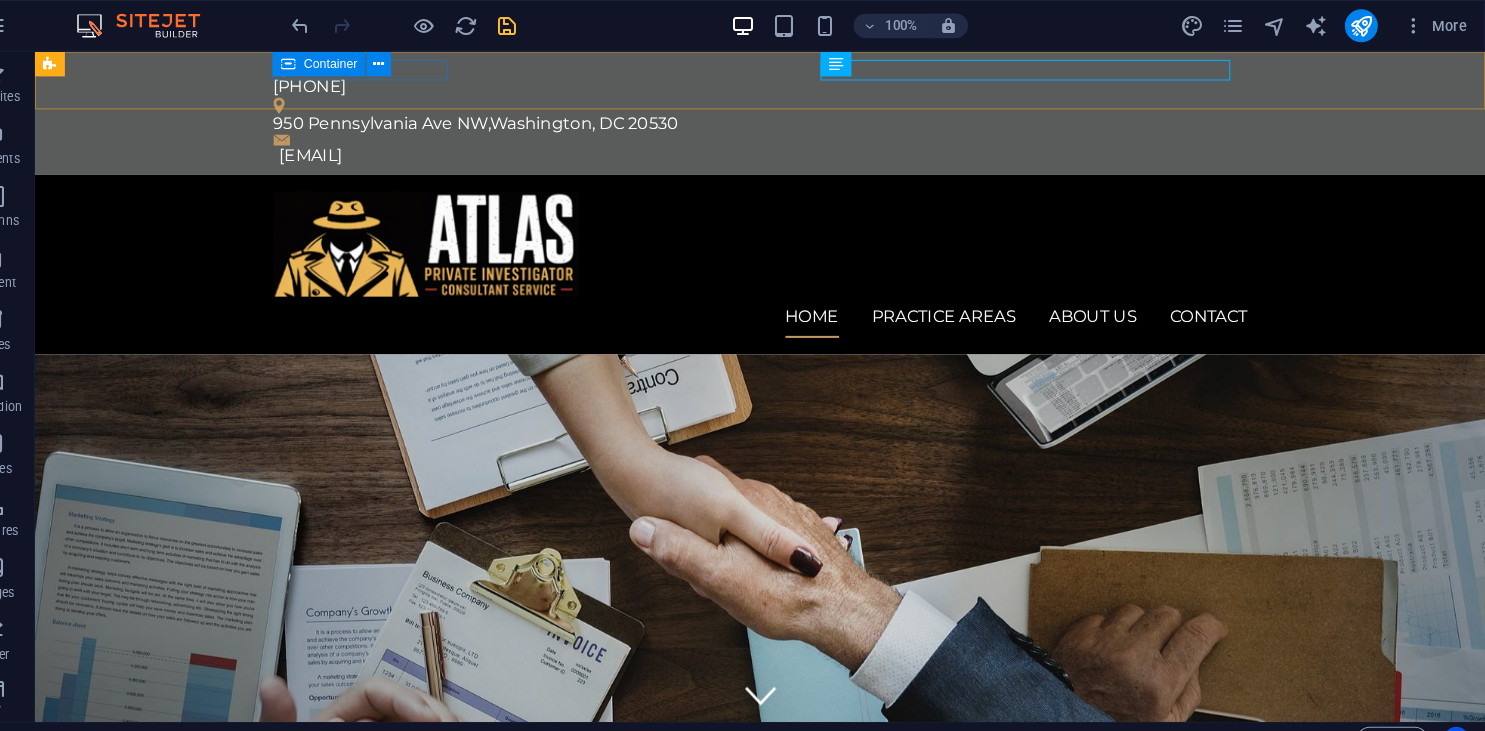 click on "Container" at bounding box center (355, 62) 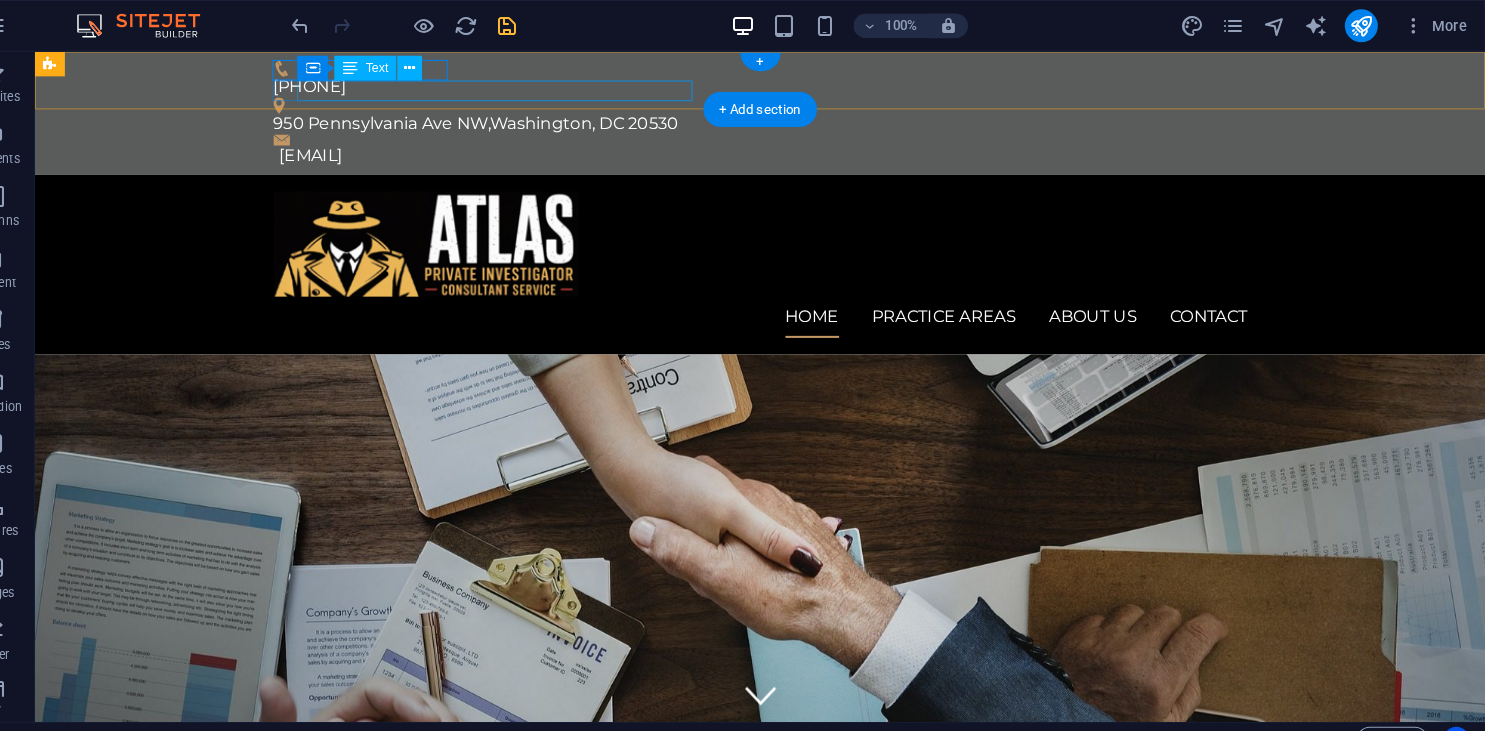 click on "[EMAIL]" at bounding box center (740, 152) 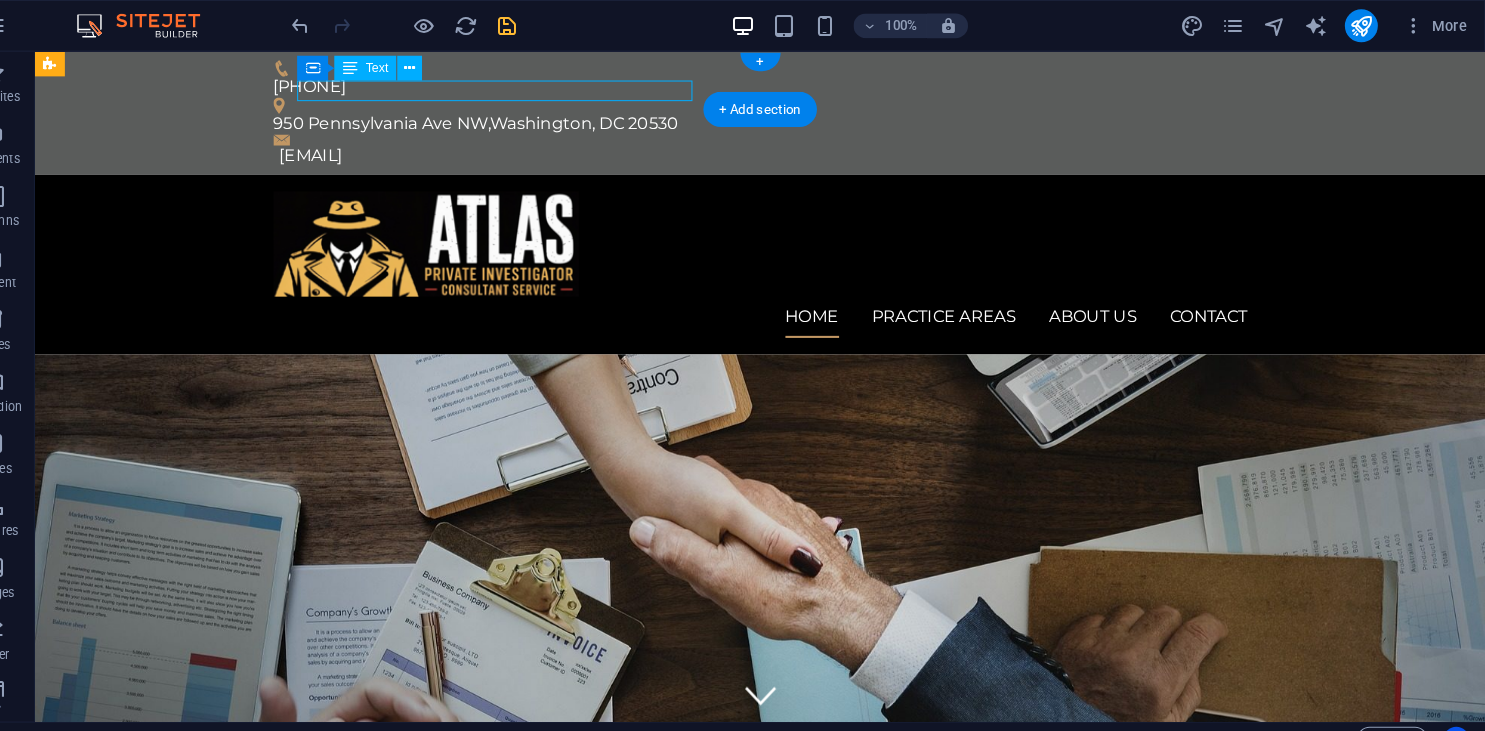 click on "[EMAIL]" at bounding box center (740, 152) 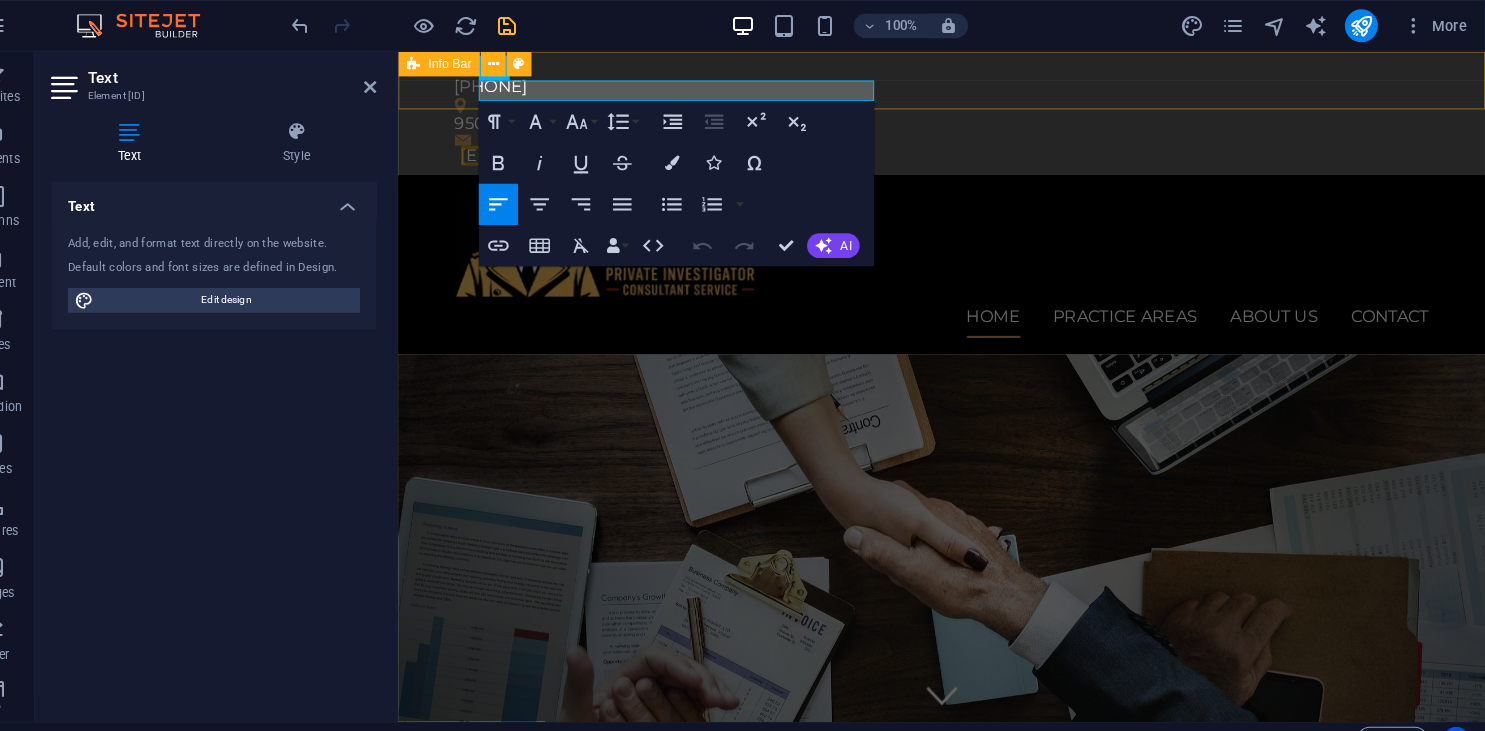 click on "+1 - [PHONE] - [PHONE] - [PHONE] [NUMBER] [STREET] NW , [CITY], [STATE] [ZIP] [EMAIL]" at bounding box center [924, 110] 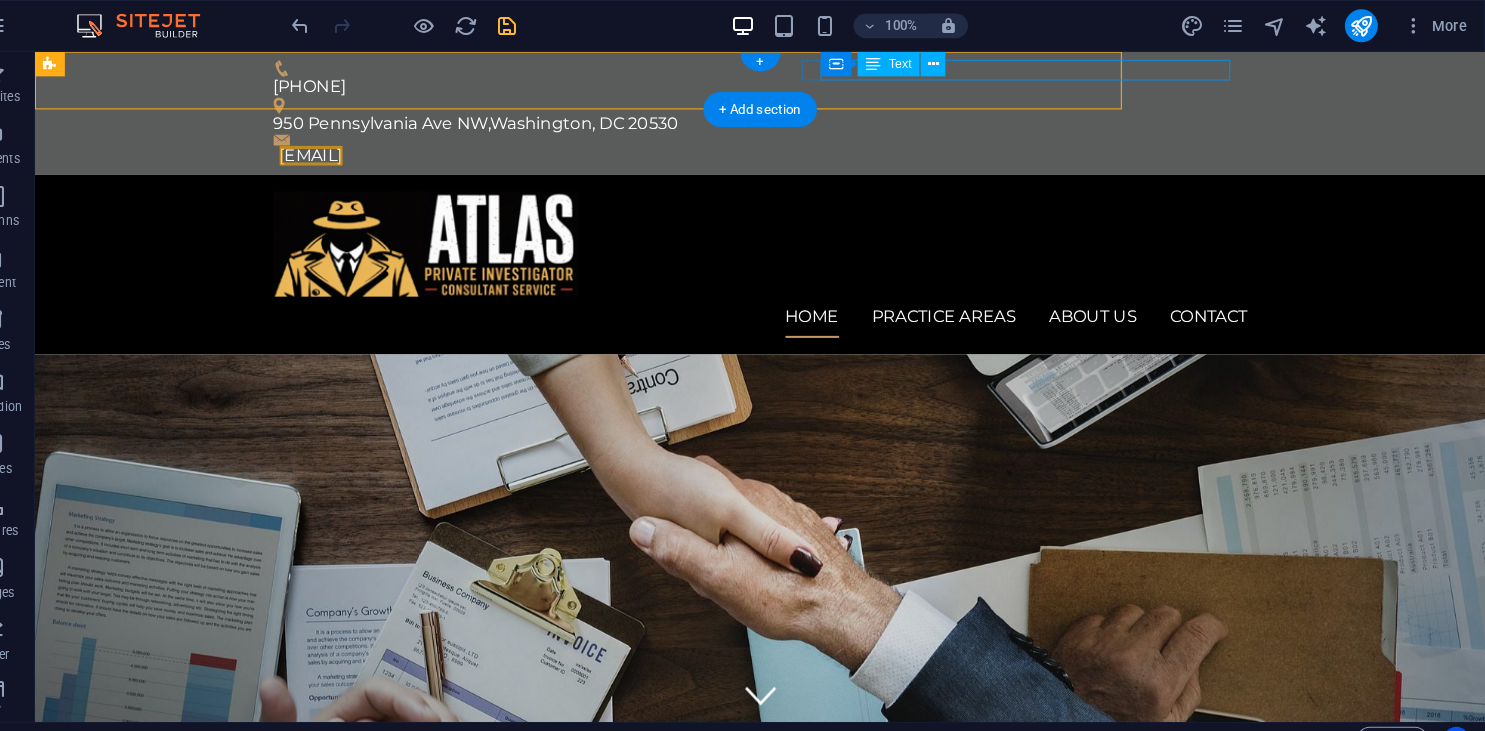 click on "+1 - [PHONE] - [PHONE] - [PHONE] [NUMBER] [STREET] NW , [CITY], [STATE] [ZIP] [EMAIL]" at bounding box center [736, 110] 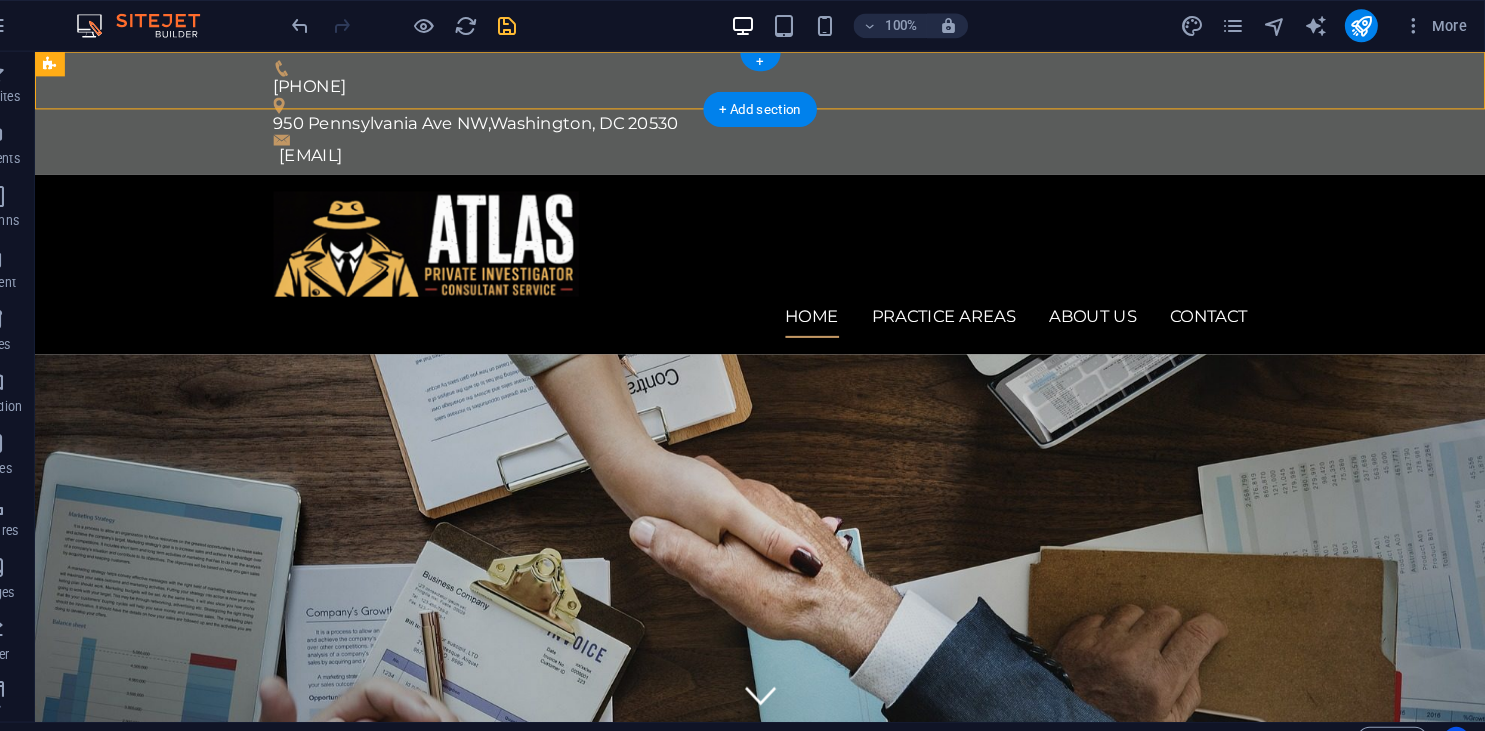 click on "+ Add section" at bounding box center (782, 106) 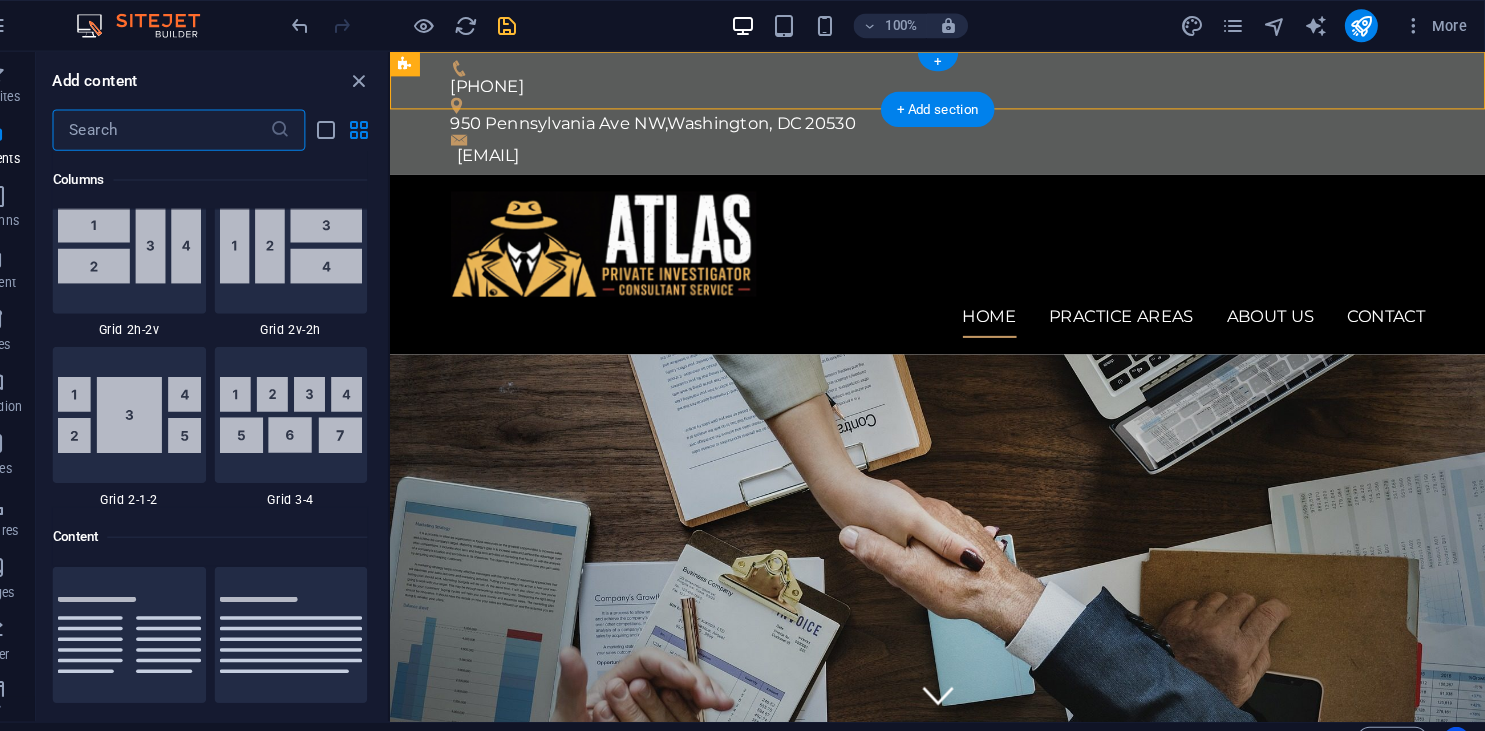 scroll, scrollTop: 3499, scrollLeft: 0, axis: vertical 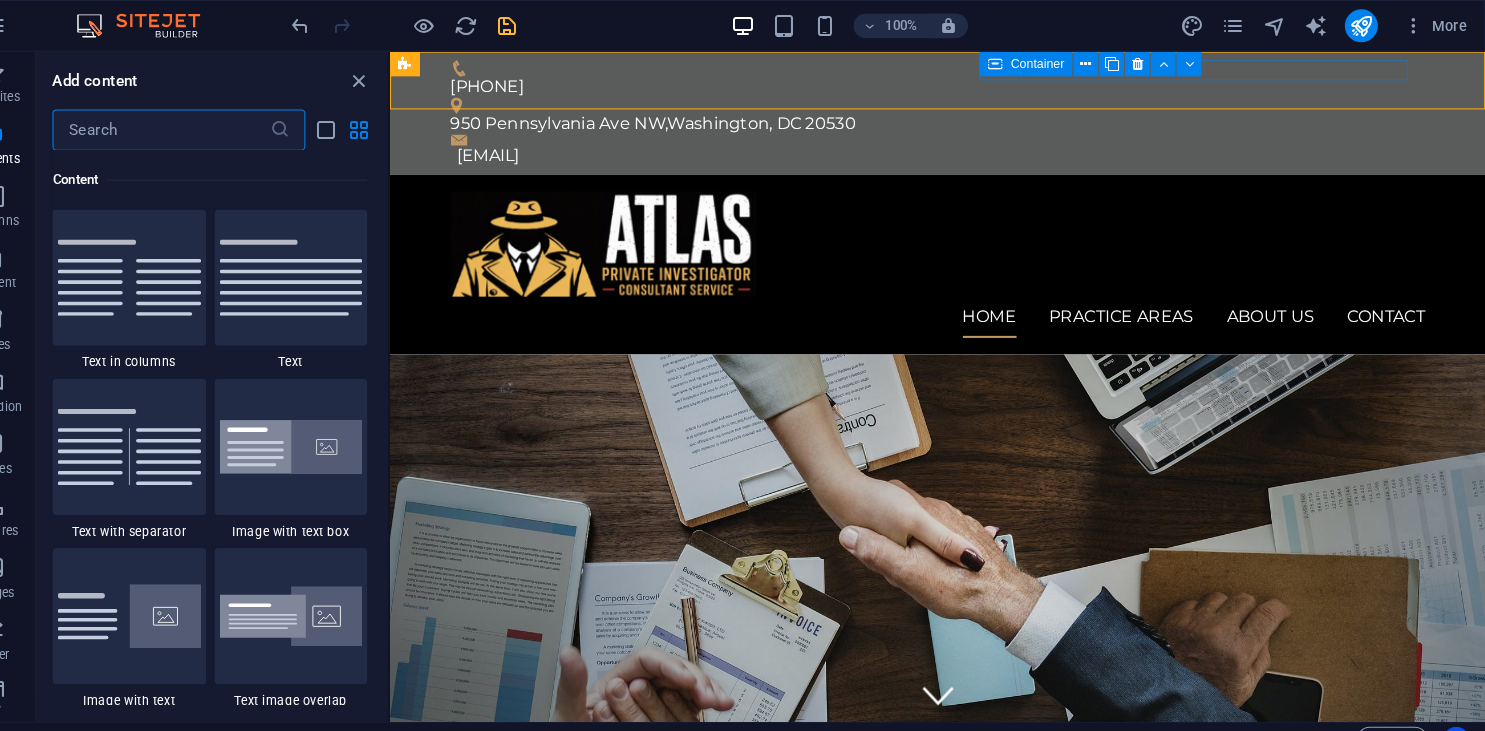 click on "Container" at bounding box center [1051, 62] 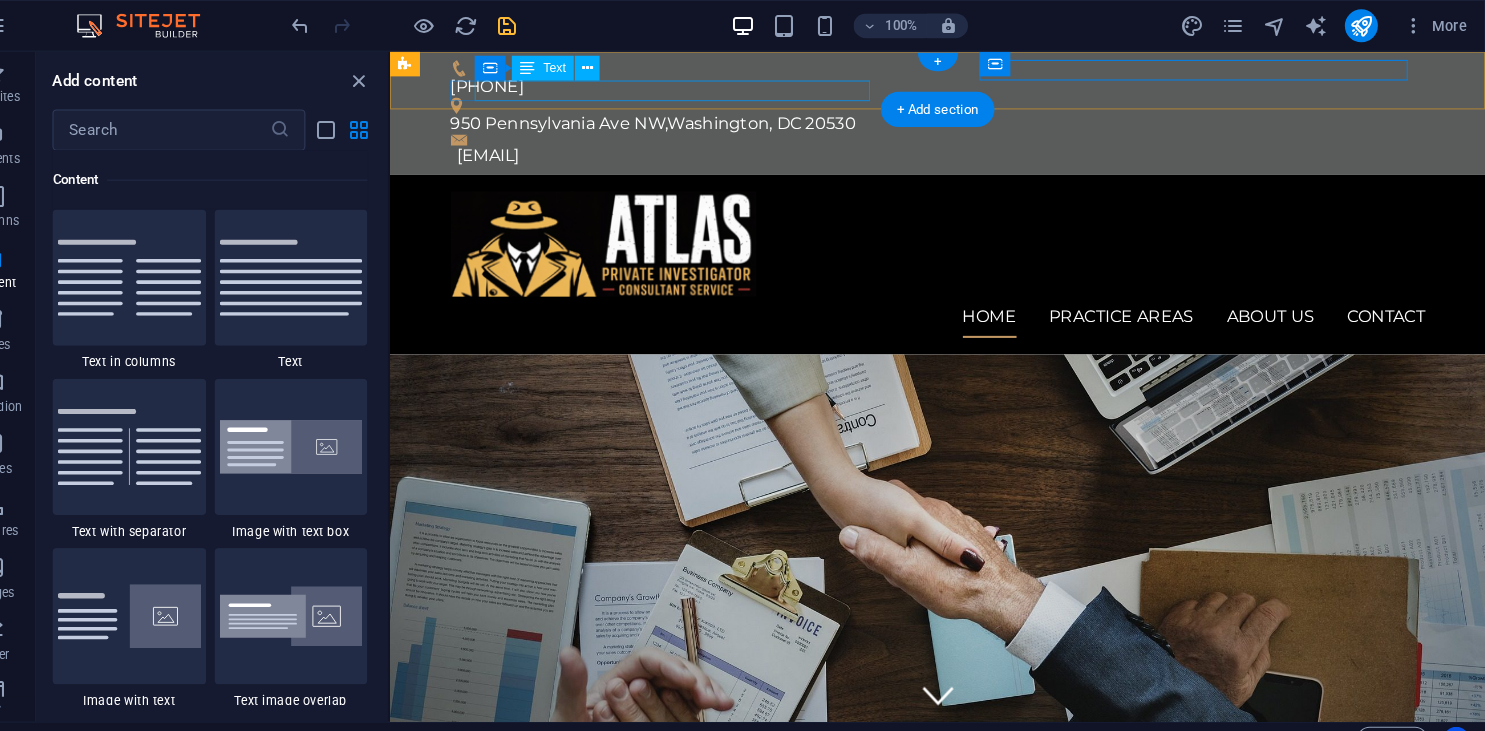 click on "[EMAIL]" at bounding box center (924, 152) 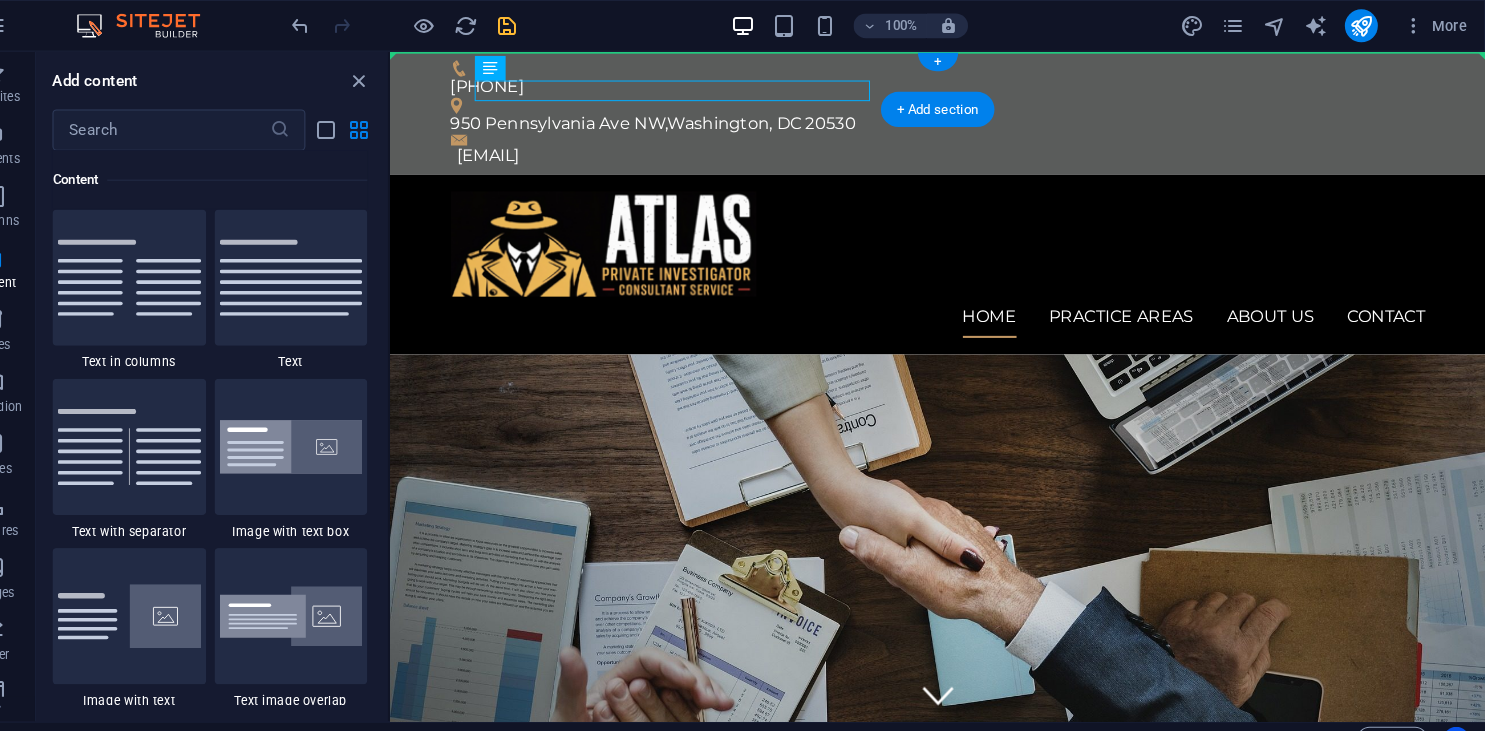 drag, startPoint x: 718, startPoint y: 95, endPoint x: 860, endPoint y: 75, distance: 143.40154 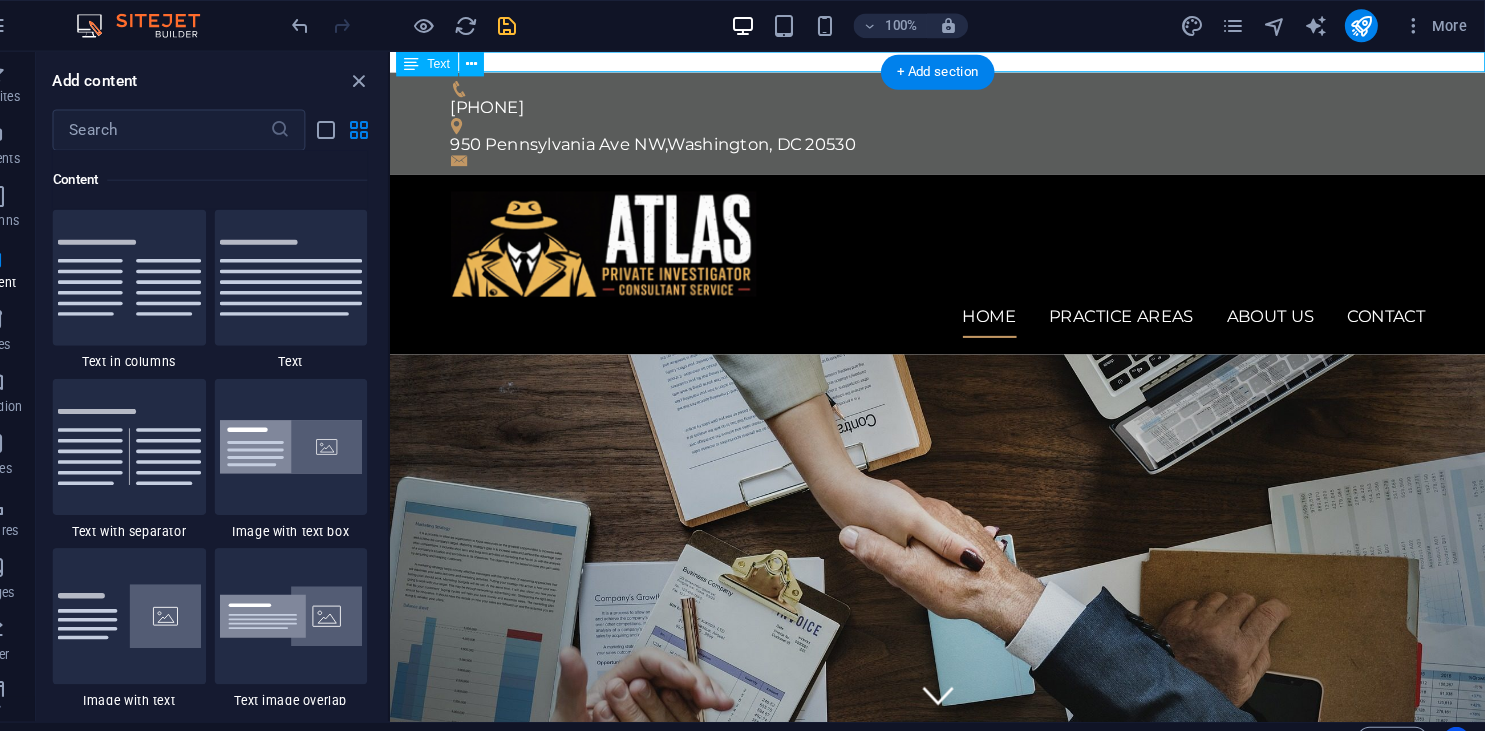 click on "[EMAIL]" at bounding box center [923, 61] 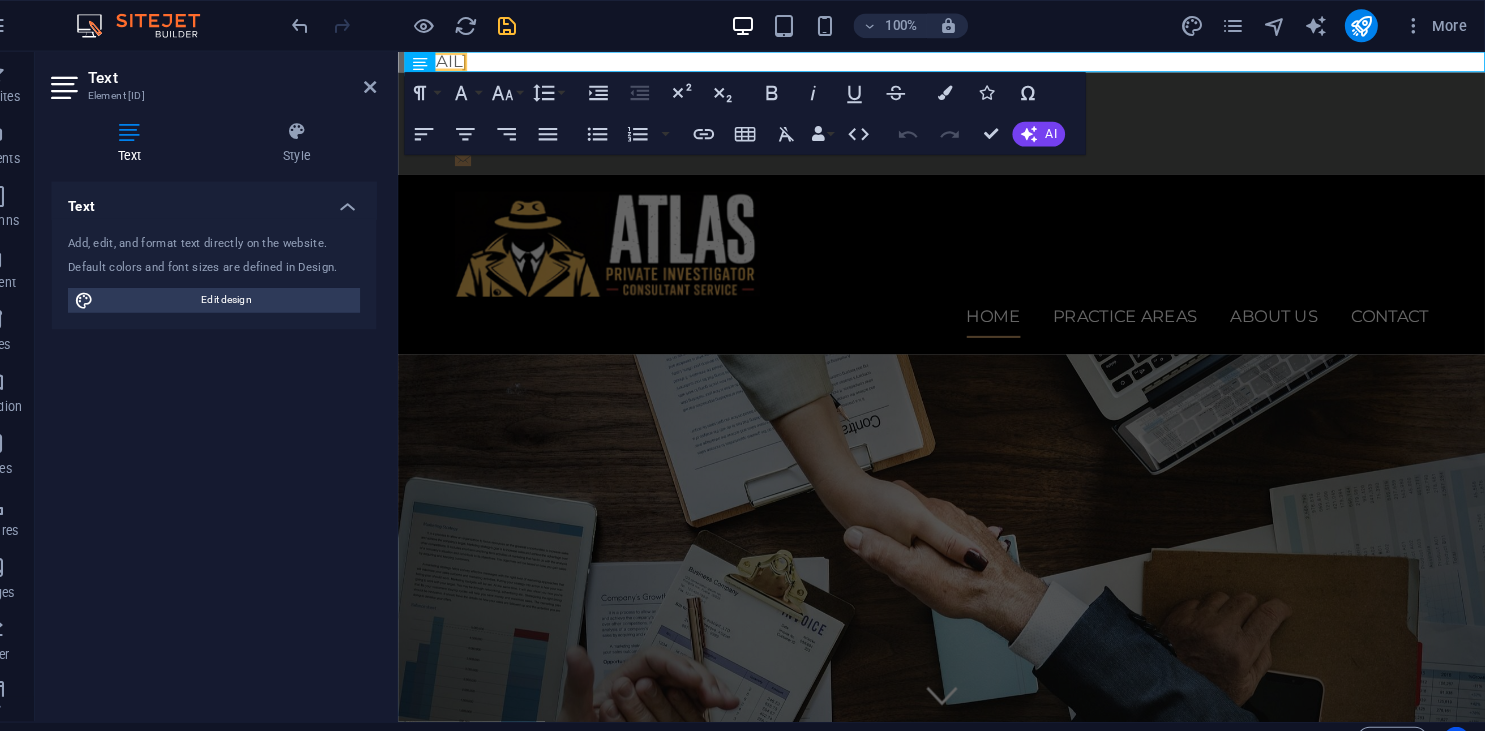 click on "100% More" at bounding box center (742, 25) 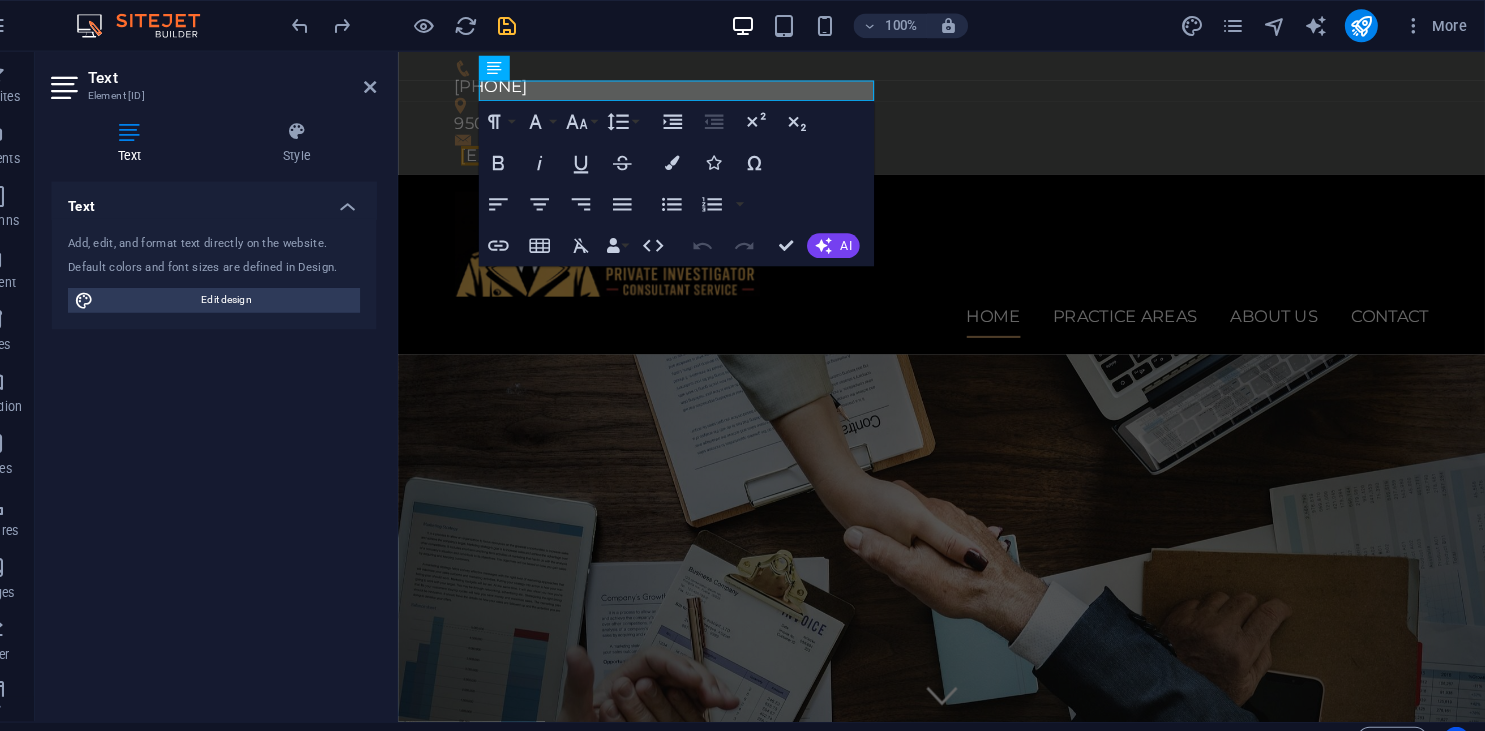 click on "Paragraph Format Normal Heading 1 Heading 2 Heading 3 Heading 4 Heading 5 Heading 6 Code Font Family Arial Georgia Impact Tahoma Times New Roman Verdana Montserrat Playfair Display Font Size 8 9 10 11 12 14 18 24 30 36 48 60 72 96 Line Height Default Single 1.15 1.5 Double Increase Indent Decrease Indent Superscript Subscript Bold Italic Underline Strikethrough Colors Icons Special Characters Align Left Align Center Align Right Align Justify Unordered List   Default Circle Disc Square    Ordered List   Default Lower Alpha Lower Greek Lower Roman Upper Alpha Upper Roman    Insert Link Insert Table Clear Formatting Data Bindings Company First name Last name Street ZIP code City Email Phone Mobile Fax Custom field 1 Custom field 2 Custom field 3 Custom field 4 Custom field 5 Custom field 6 HTML Undo Redo Confirm (Ctrl+⏎) AI Improve Make shorter Make longer Fix spelling & grammar Translate to English Generate text" at bounding box center (701, 178) 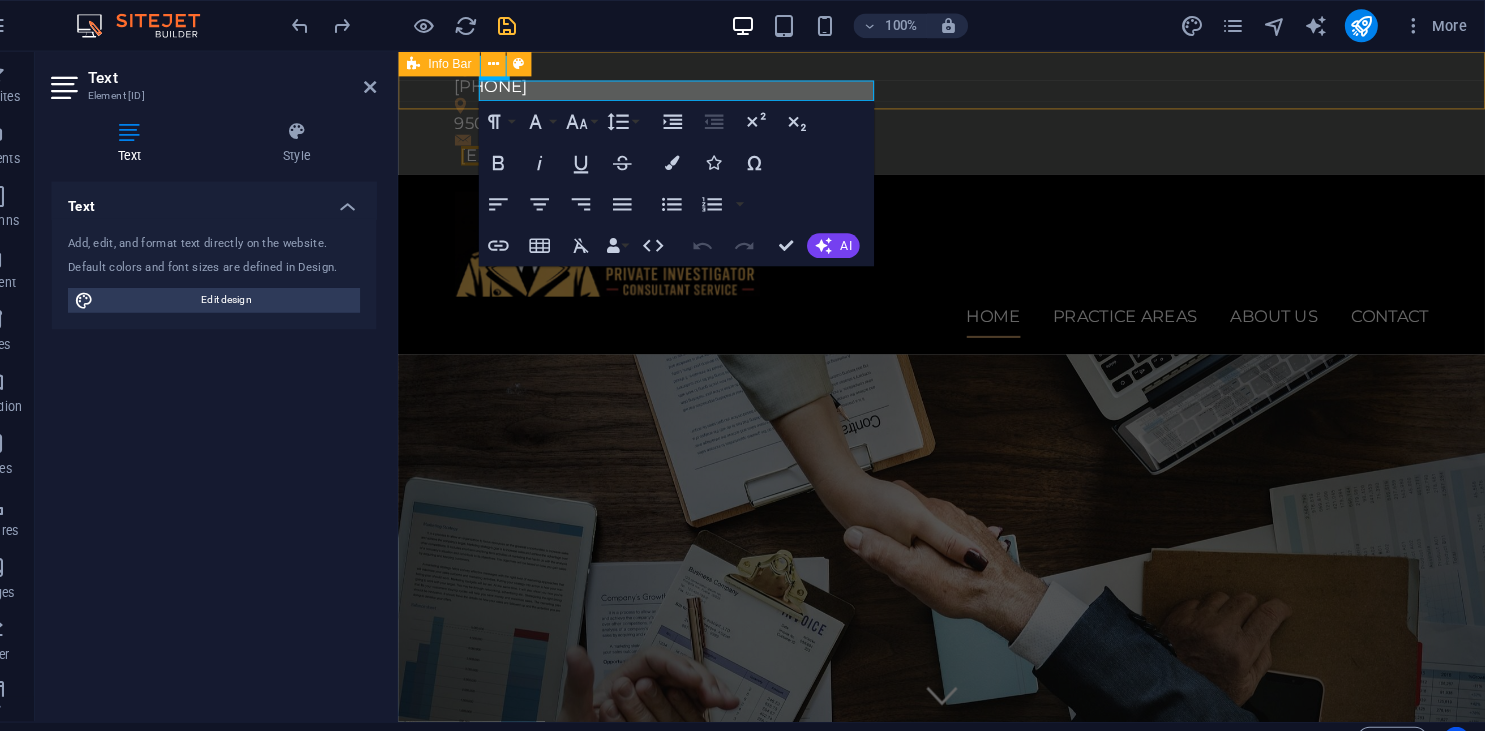 click on "+1 - [PHONE] - [PHONE] - [PHONE] [NUMBER] [STREET] NW , [CITY], [STATE] [ZIP] [EMAIL]" at bounding box center (924, 110) 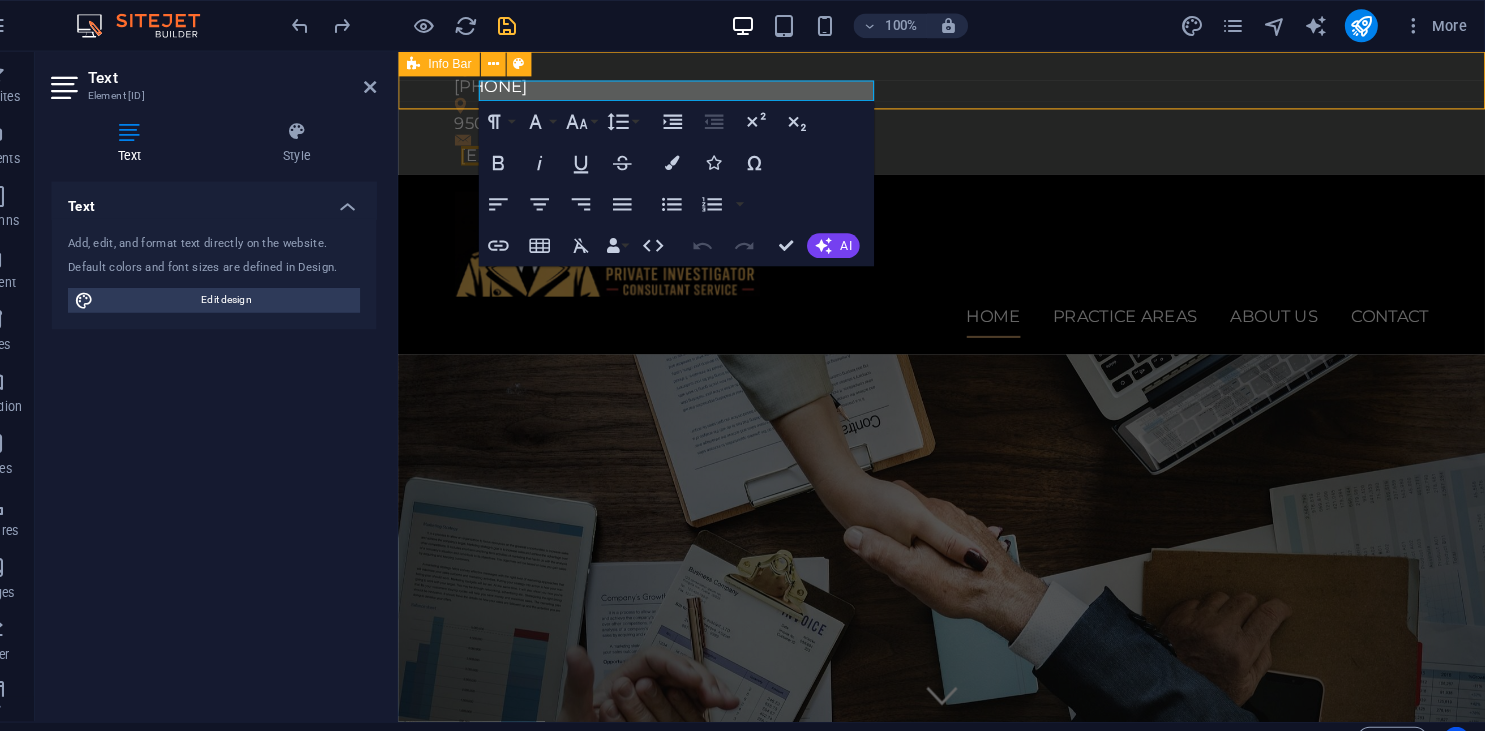 click on "+1 - [PHONE] - [PHONE] - [PHONE] [NUMBER] [STREET] NW , [CITY], [STATE] [ZIP] [EMAIL]" at bounding box center (924, 110) 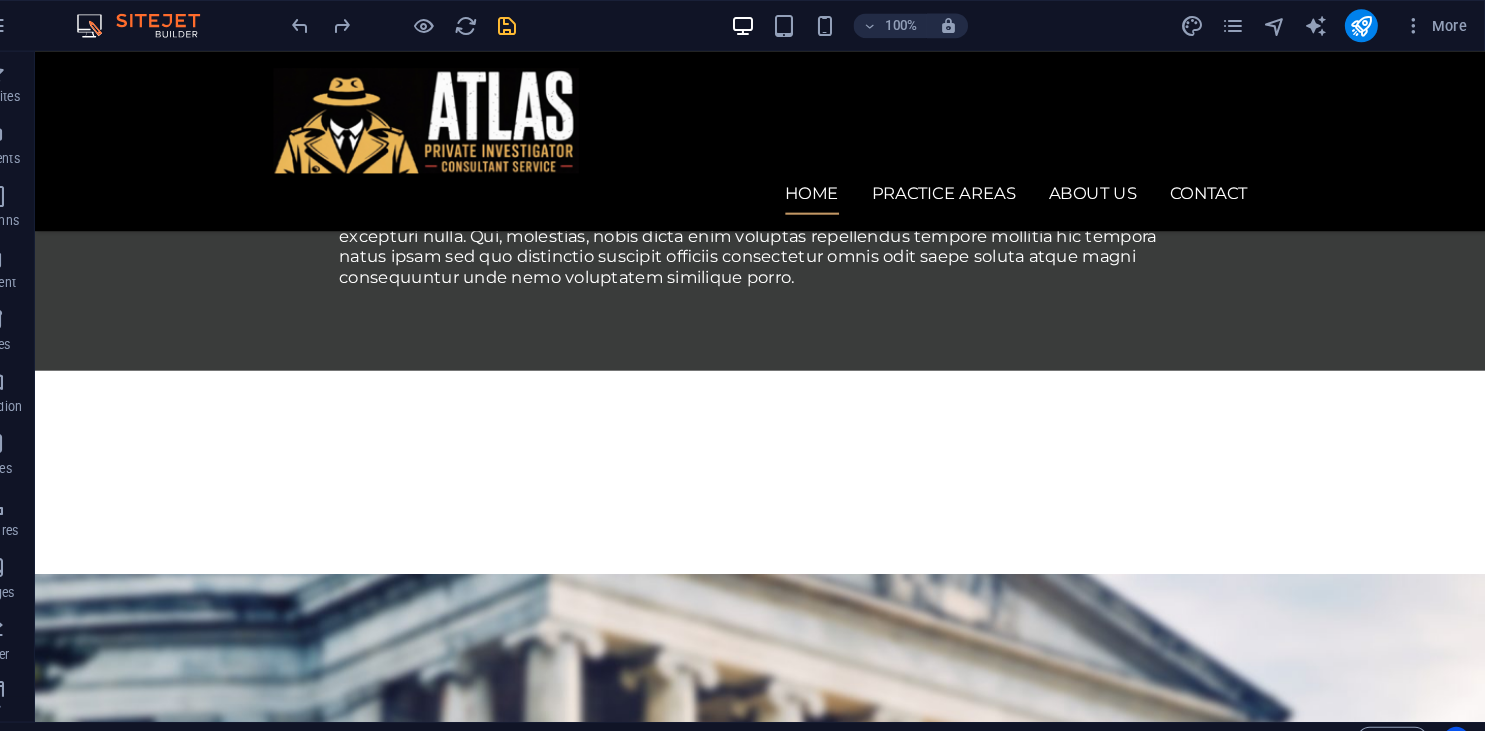 scroll, scrollTop: 1830, scrollLeft: 0, axis: vertical 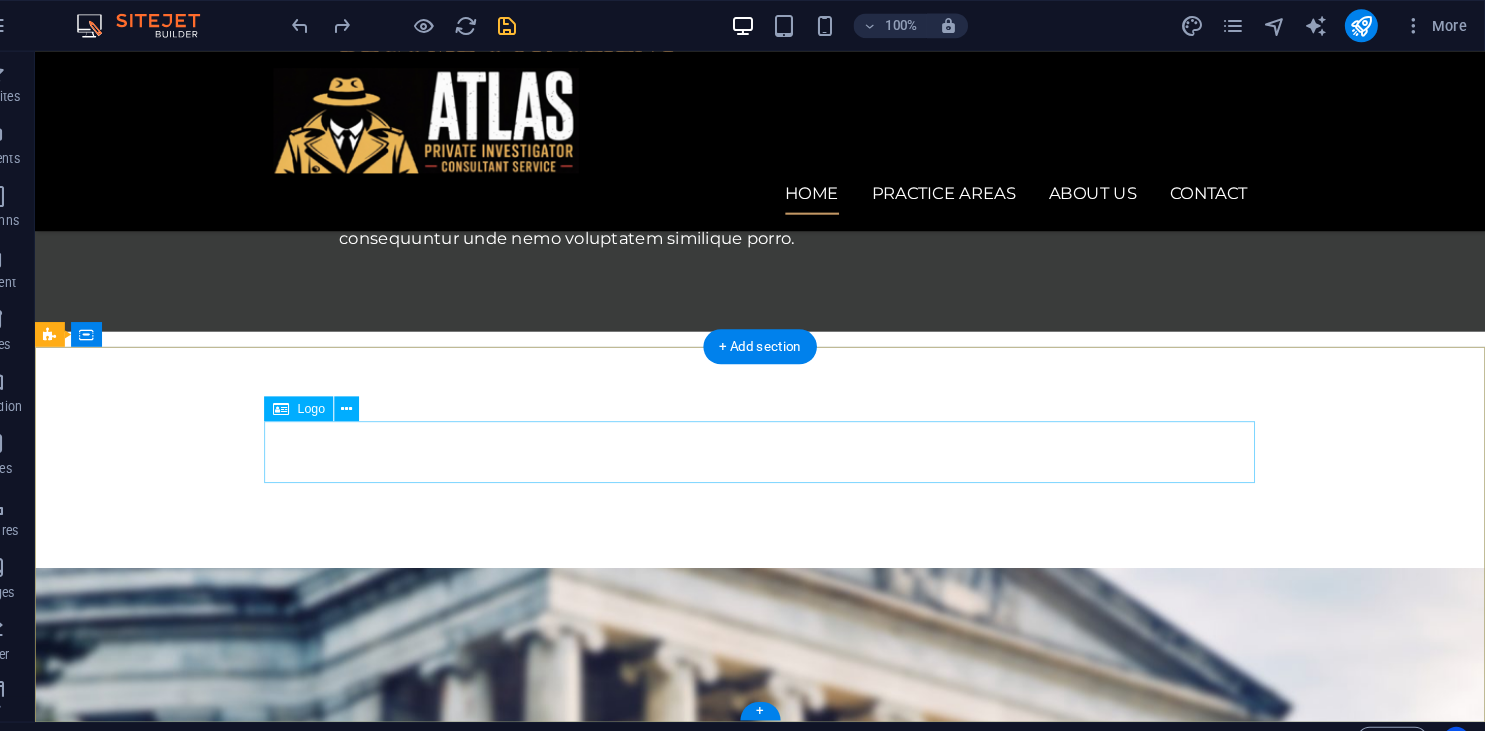 click at bounding box center [522, 4178] 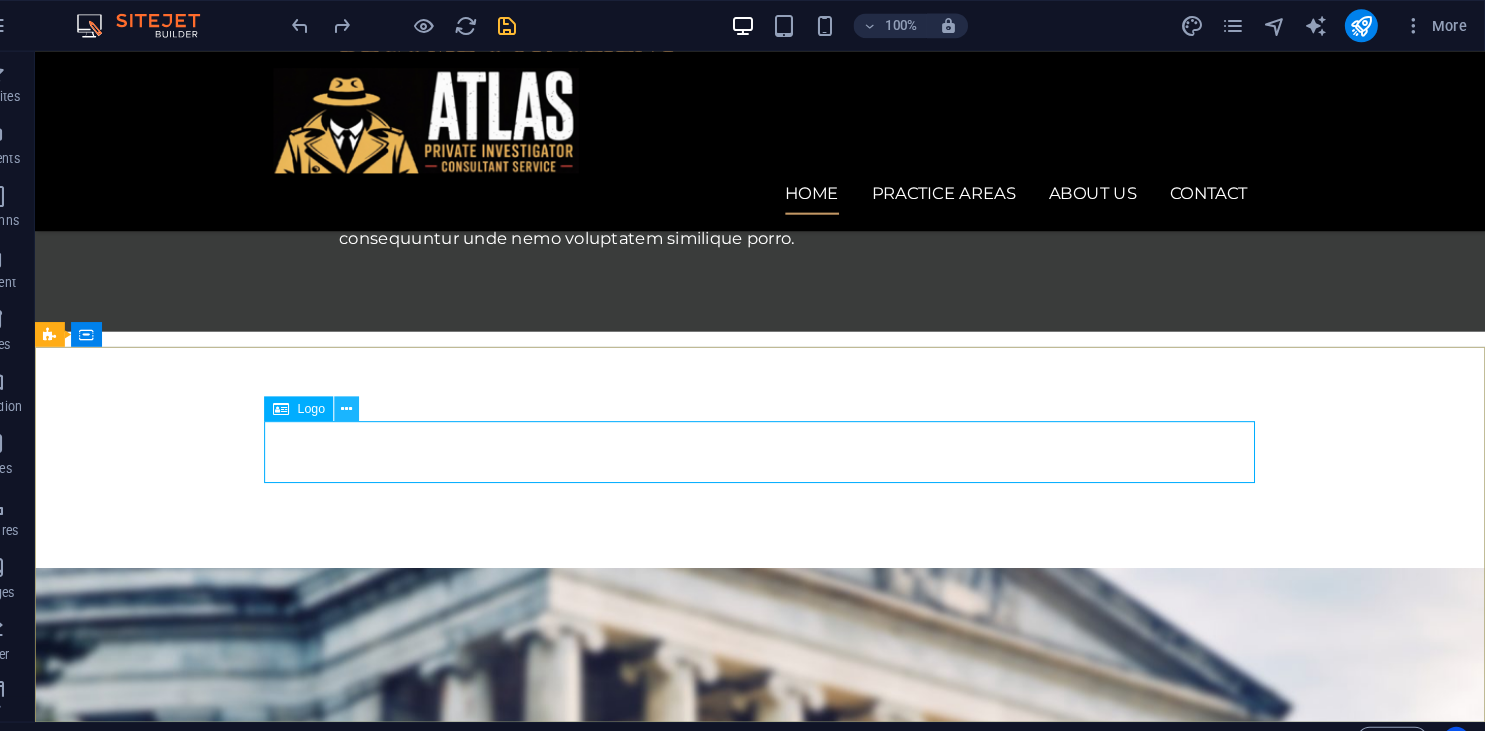 click at bounding box center (382, 396) 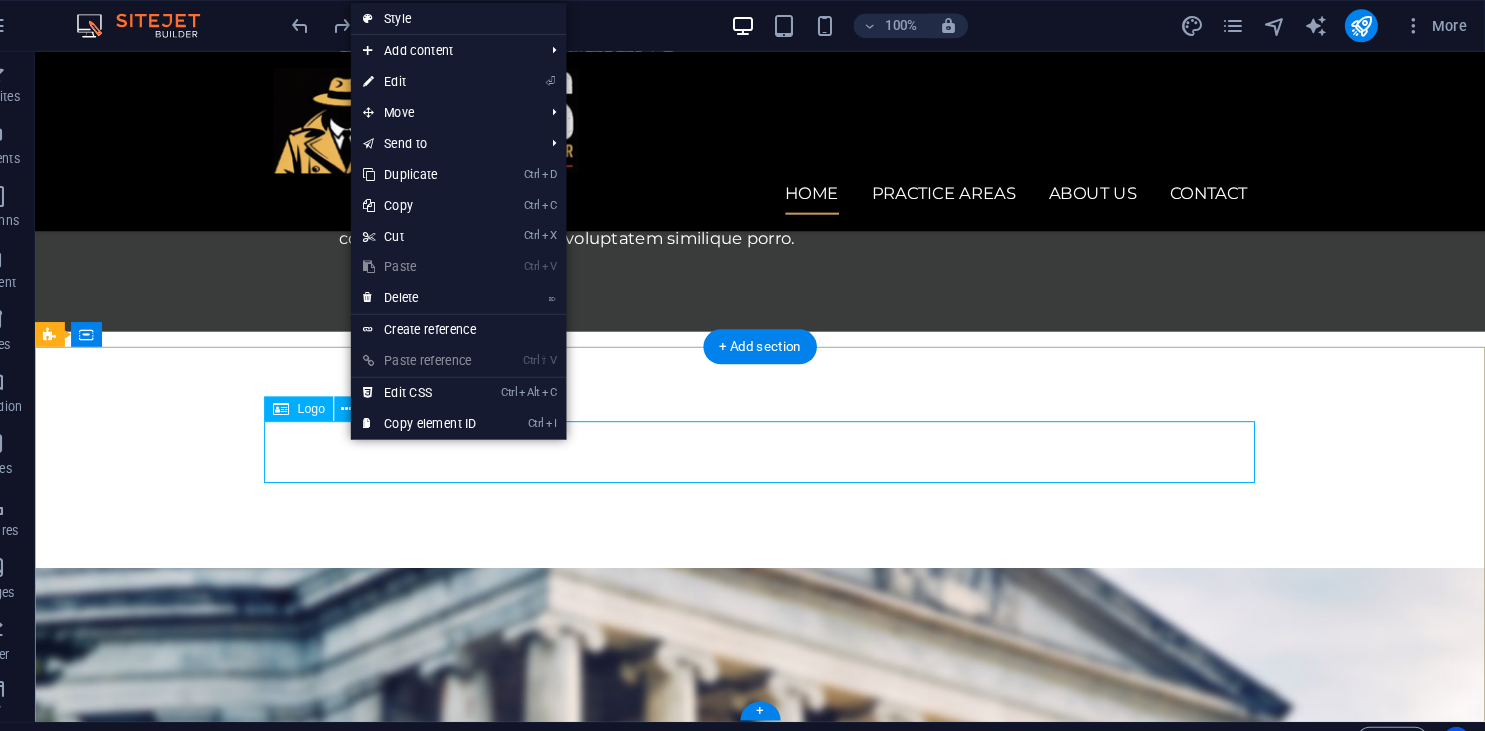 click at bounding box center [522, 4178] 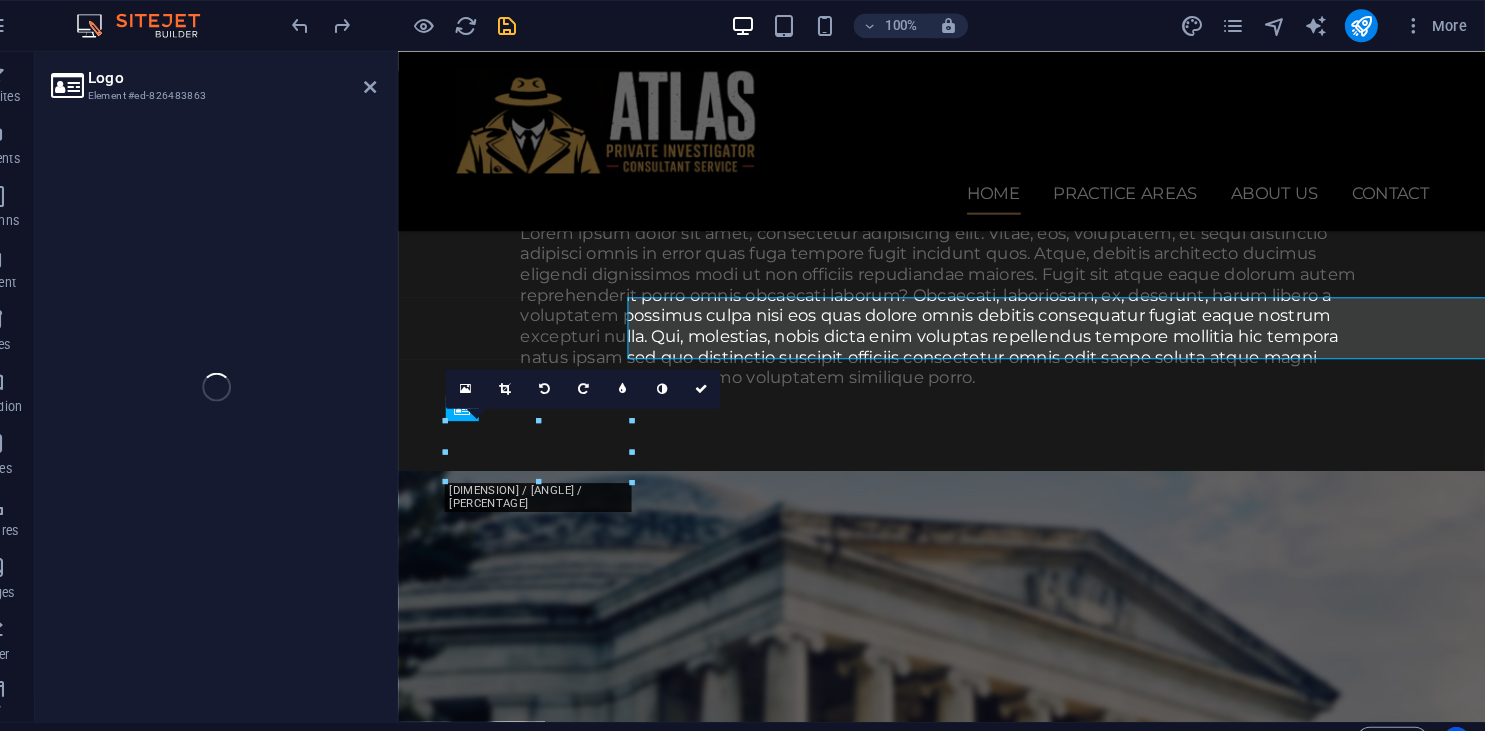 click on "Logo Element [ID]
H1   Banner   Banner   Container   Info Bar   Menu Bar   Menu   Container   Text   Container   Spacer   Button   Text   Logo   Spacer   Preset   Container   Preset   Container   Text   Container   Logo   Container   Button   Container   H3   Container   Container   Text   Container   Text   Container   Container   Icon   Container   Text   Container   Container   H2   Text   Preset   Container   Container   Preset   Container   Preset   Text   Preset   Container   Container   Preset   Container   Container   Preset   HTML   Container   Container   Text   Container   H2   Spacer   Text   HTML   Container   Text   Container   Icon   Menu Bar   H2   HTML   Container   Icon   Container   Icon   Spacer   Container   Icon   Container   Menu   Container   Container   H3 180 170 160 150 140 130 120 110 100 90 80 70 60 50 40 30 20 10 0 -10 -20 -30 -40 -50 -60 -70 -80 -90 -100 -110 -120 -130 -140 -150 -160 -170 180px × 59px / 0° / 9% 16:10 16:9 4:3 1:1 1:2 0" at bounding box center (782, 374) 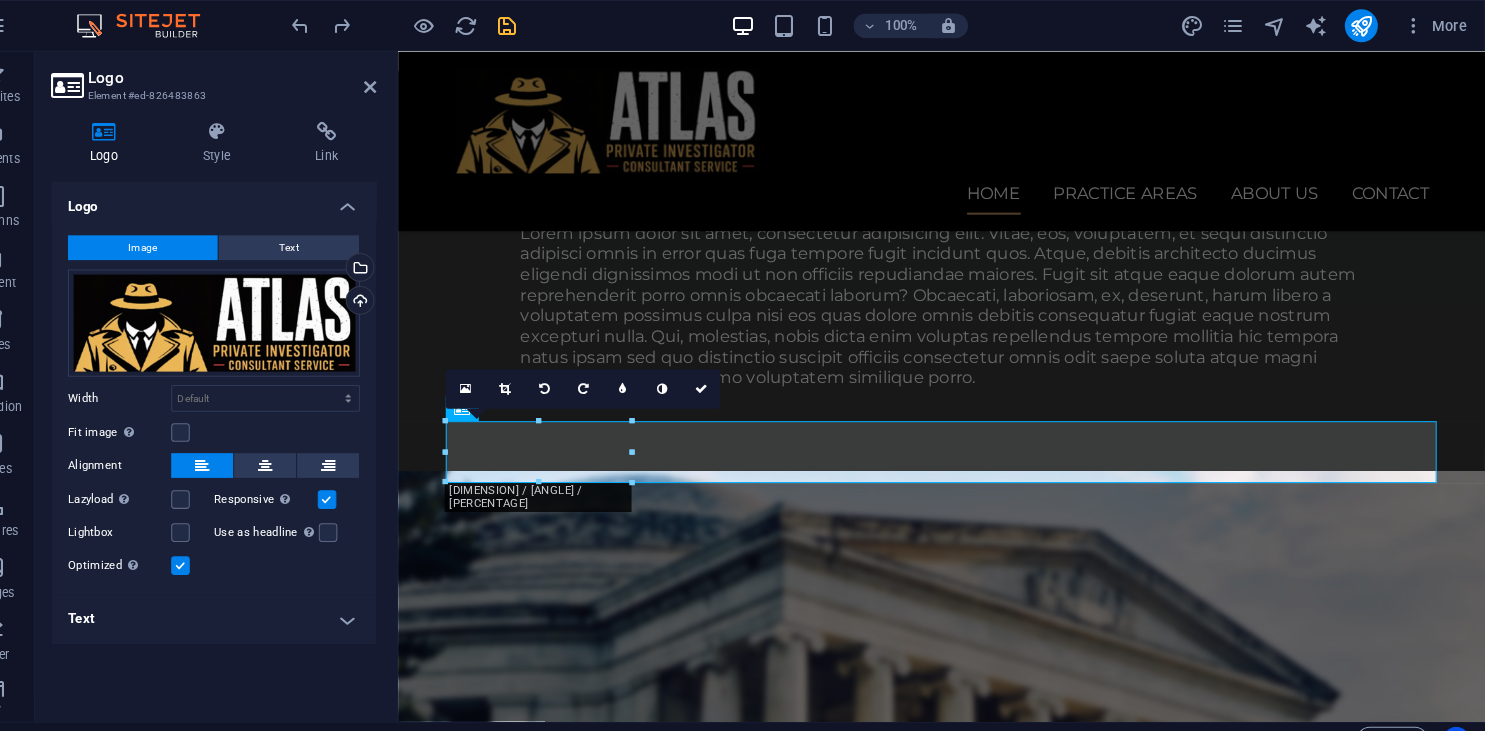 scroll, scrollTop: 1950, scrollLeft: 0, axis: vertical 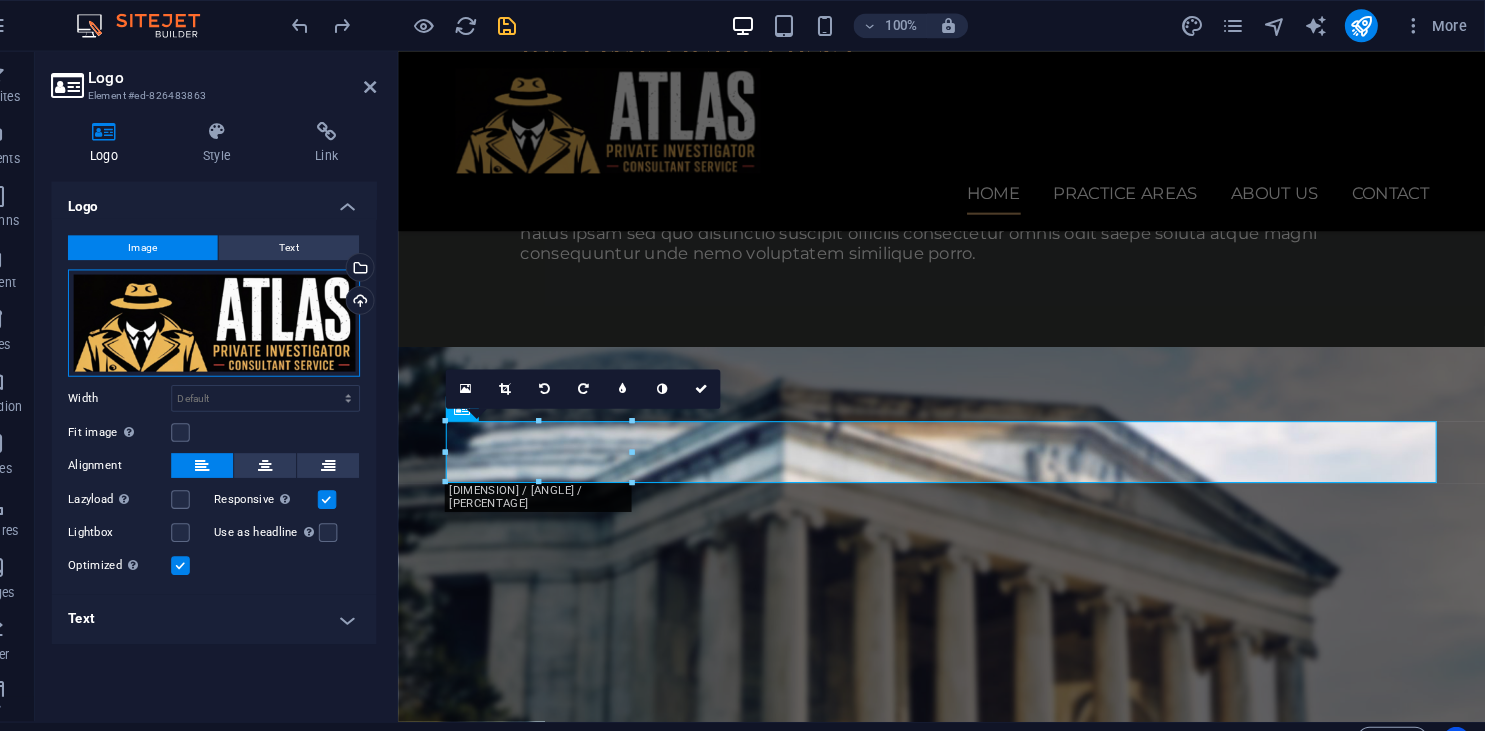 click on "Drag files here, click to choose files or select files from Files or our free stock photos & videos" at bounding box center [253, 313] 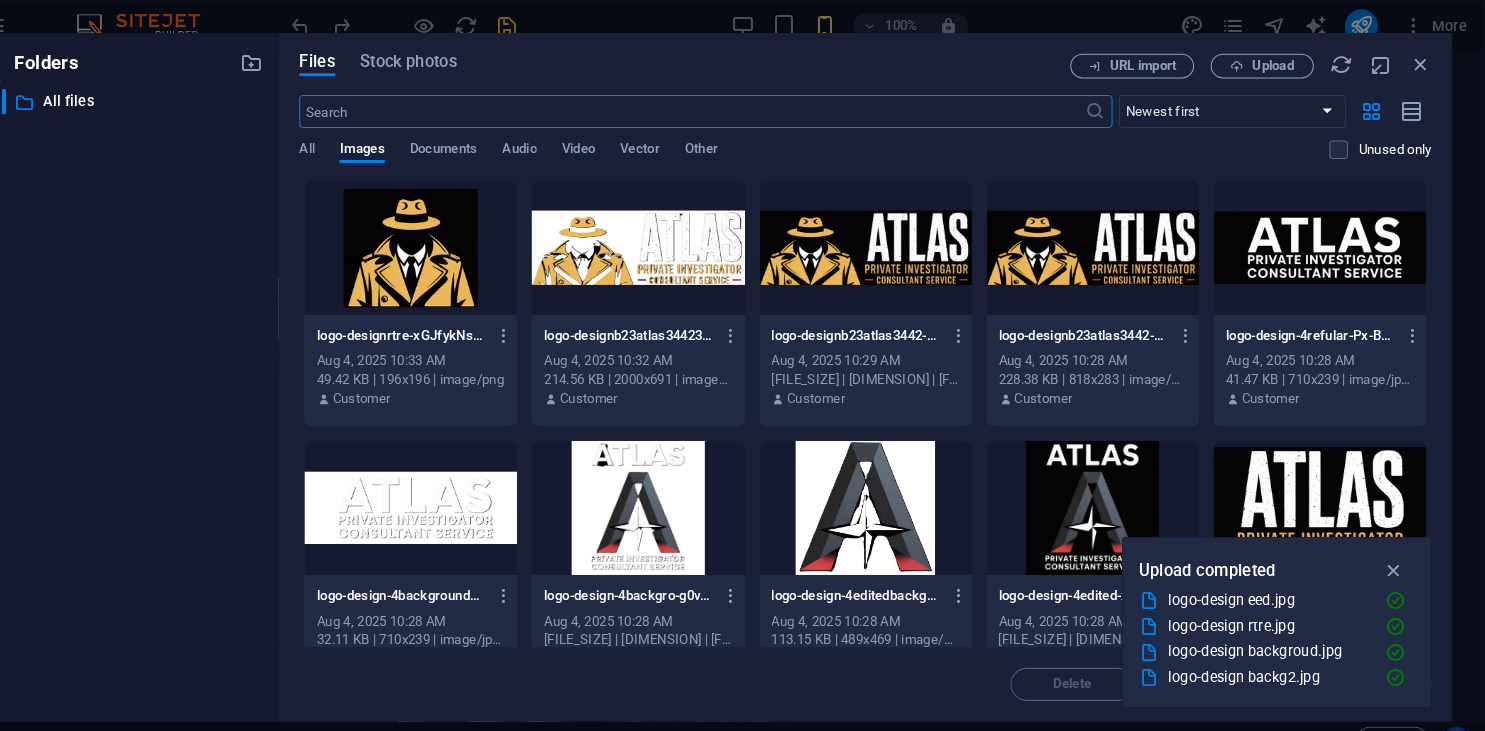 scroll, scrollTop: 4022, scrollLeft: 0, axis: vertical 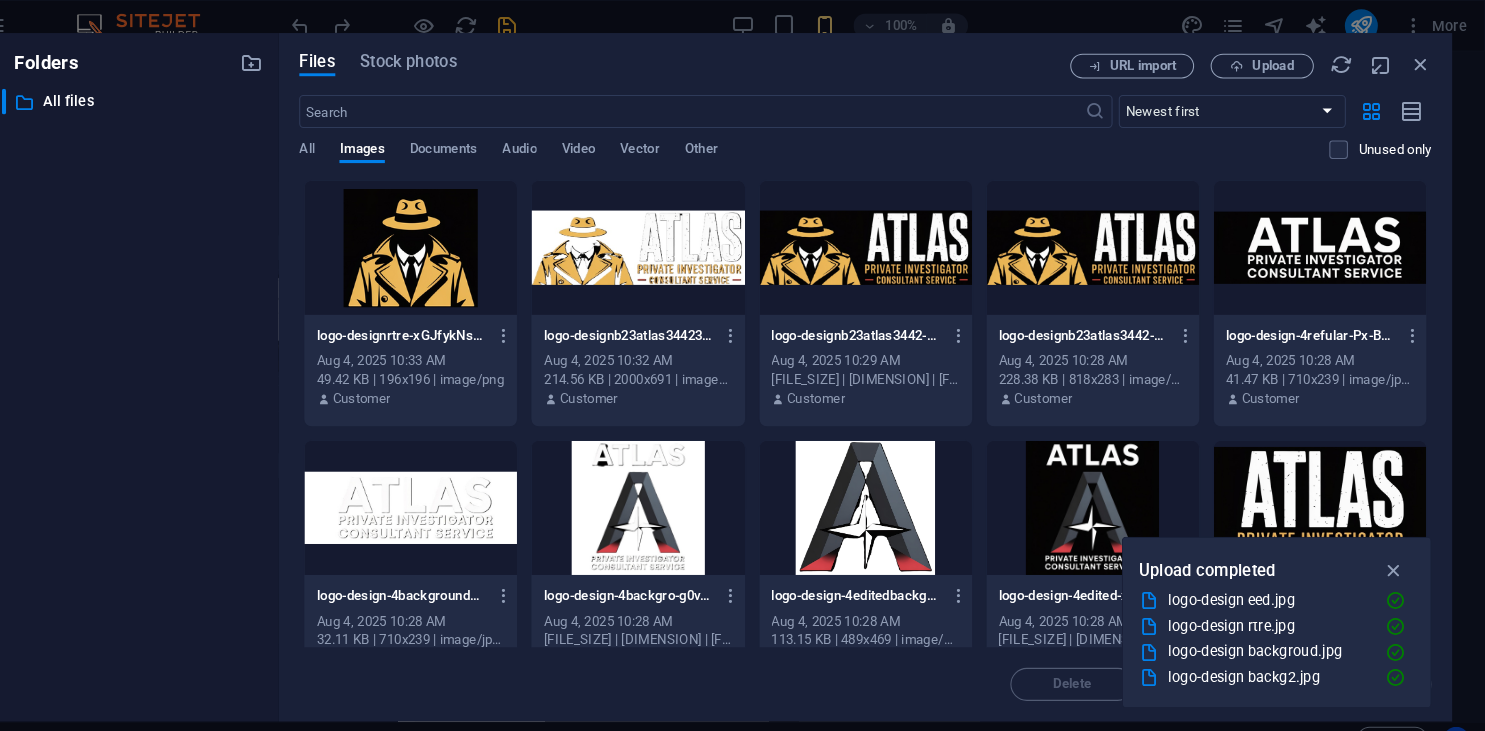 click at bounding box center (444, 240) 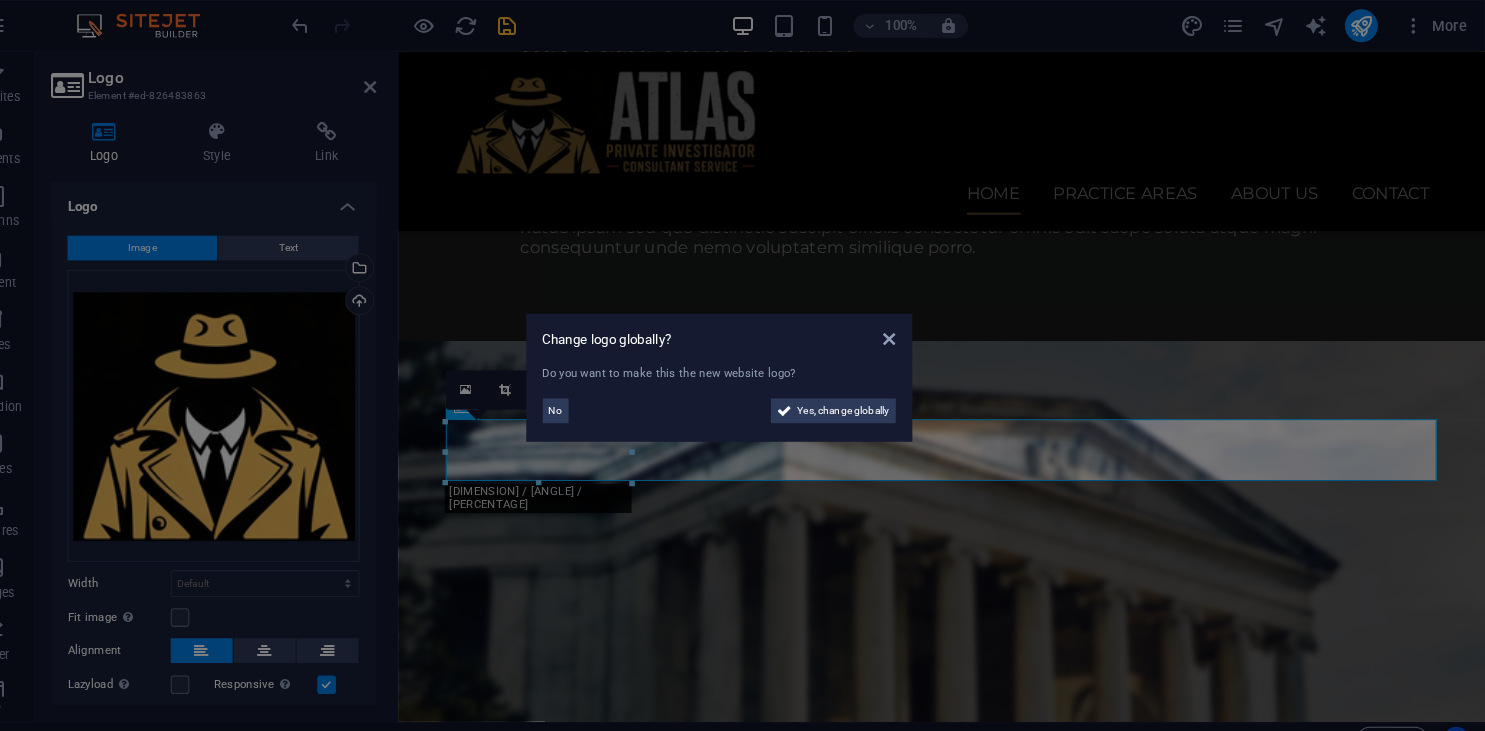 scroll, scrollTop: 1950, scrollLeft: 0, axis: vertical 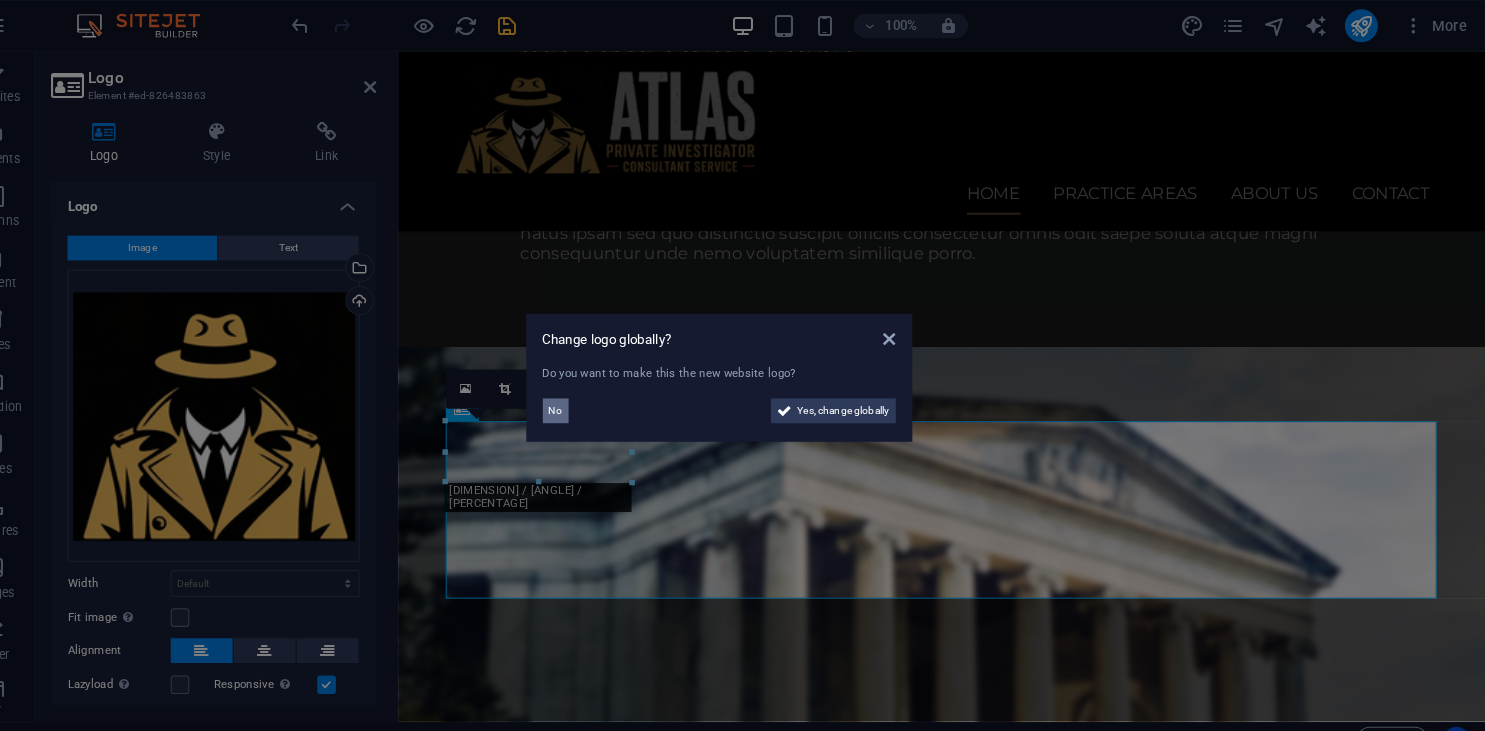 click on "No" at bounding box center [584, 398] 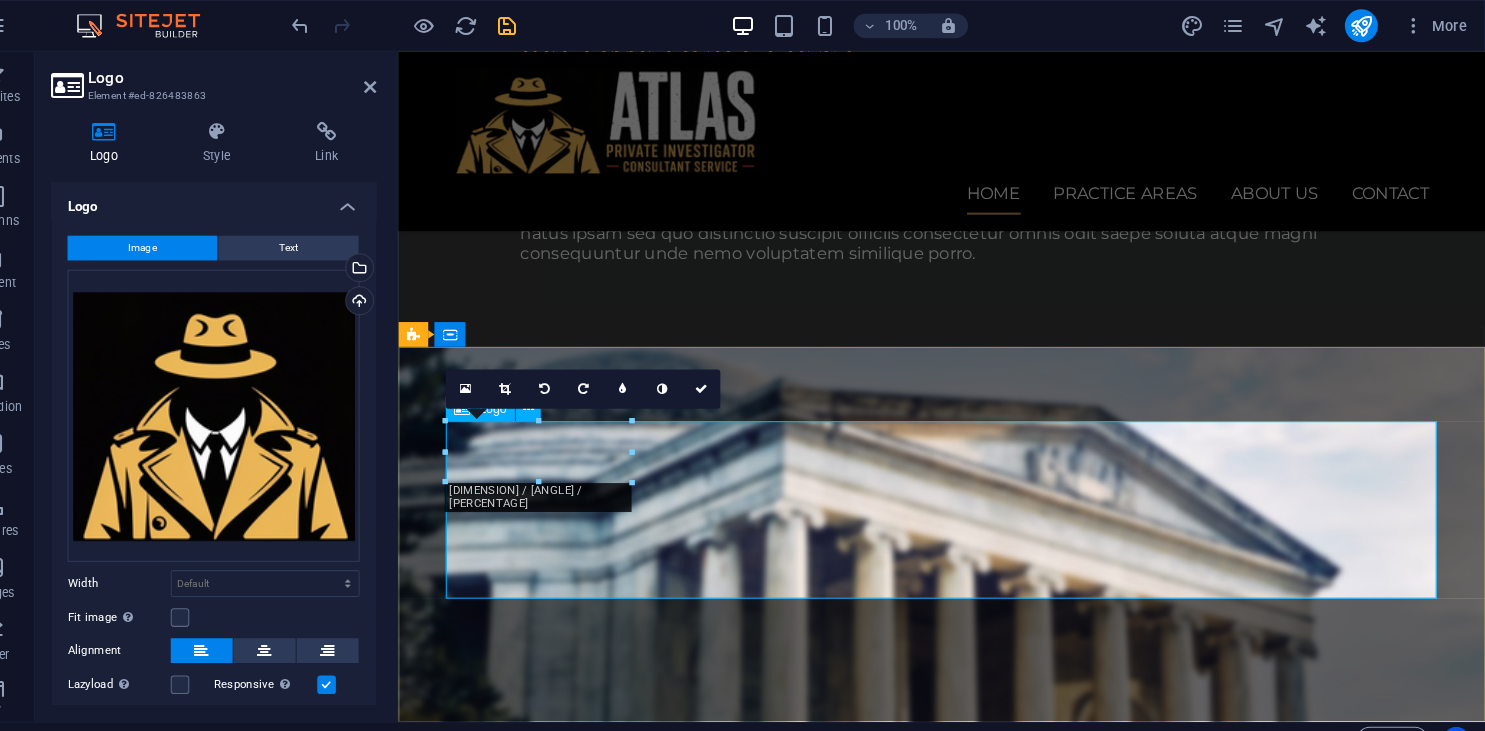 click at bounding box center [886, 4278] 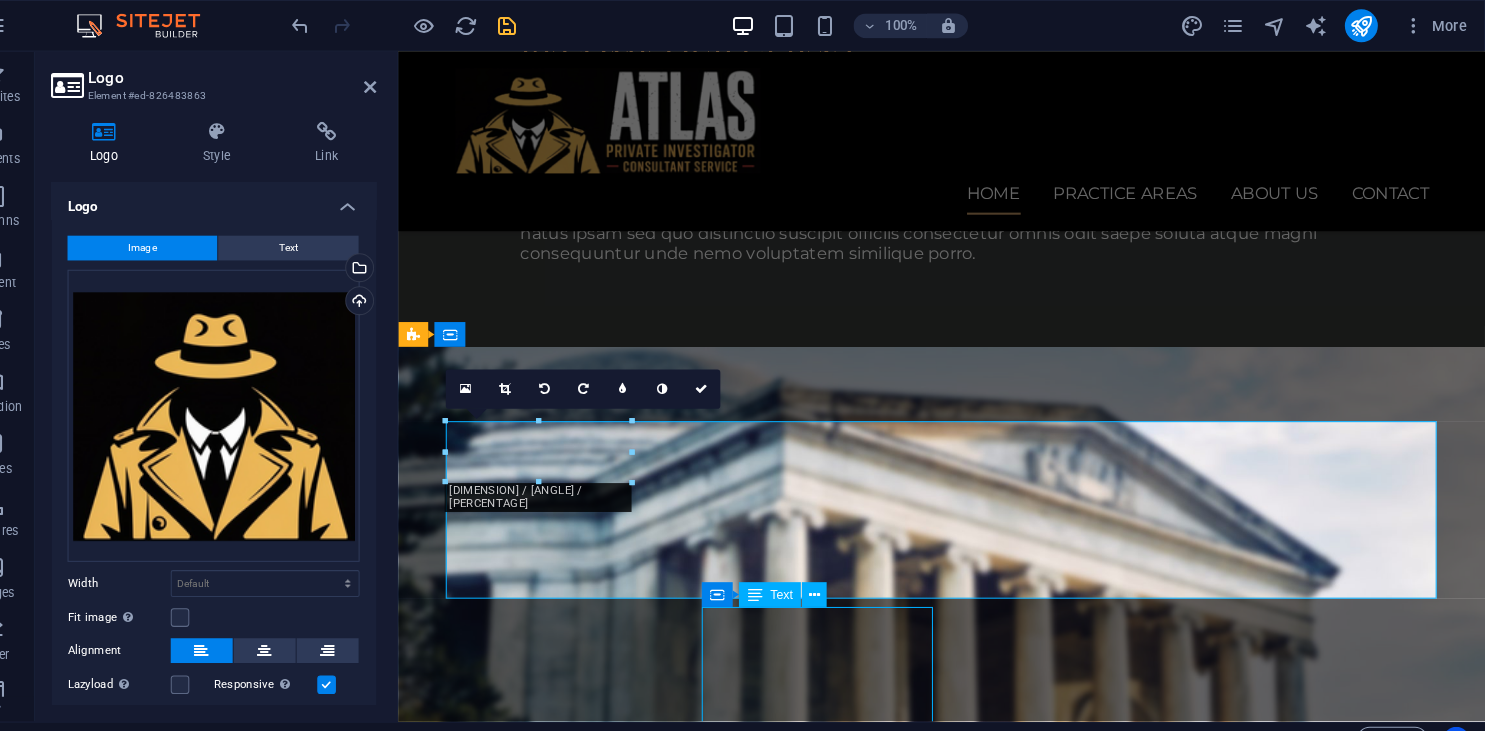 scroll, scrollTop: 1943, scrollLeft: 0, axis: vertical 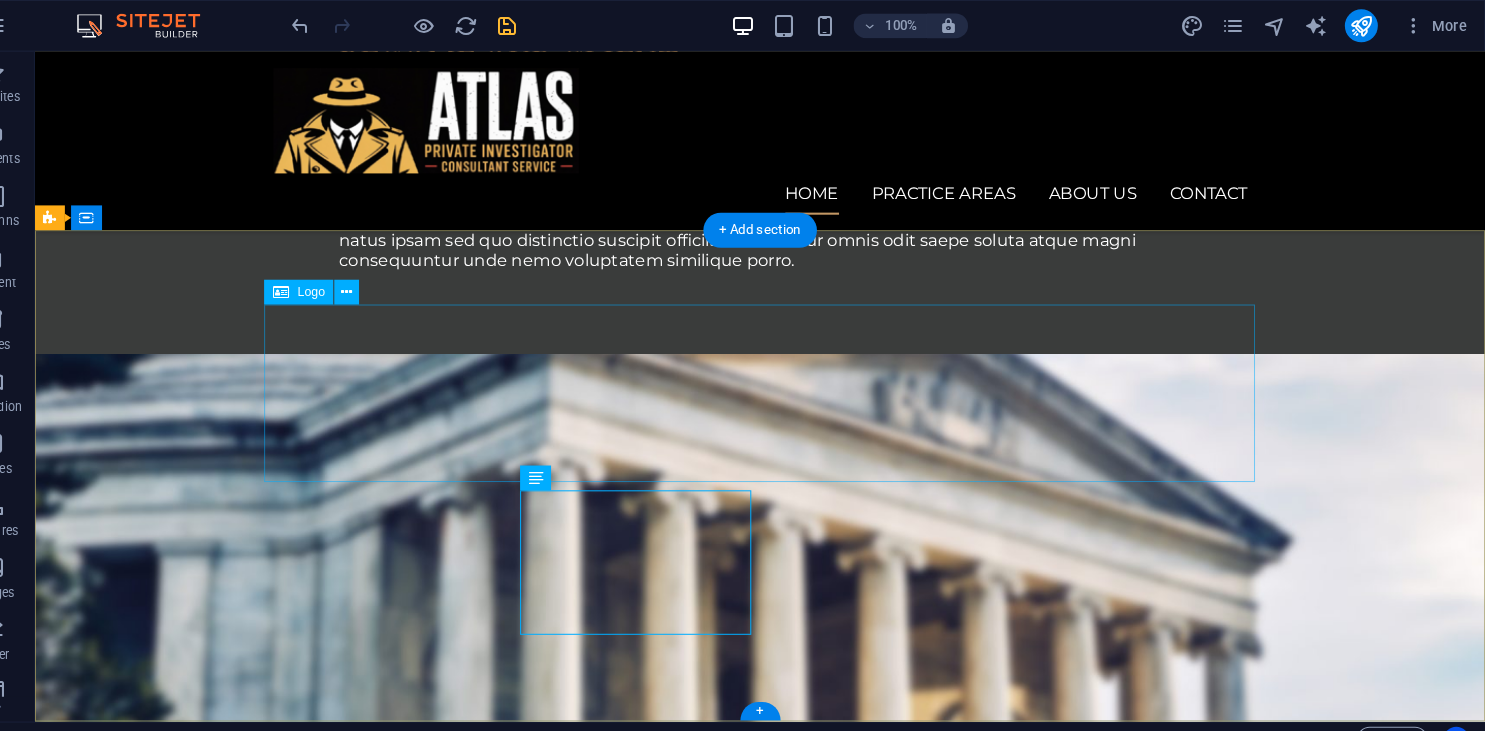 click at bounding box center [522, 4225] 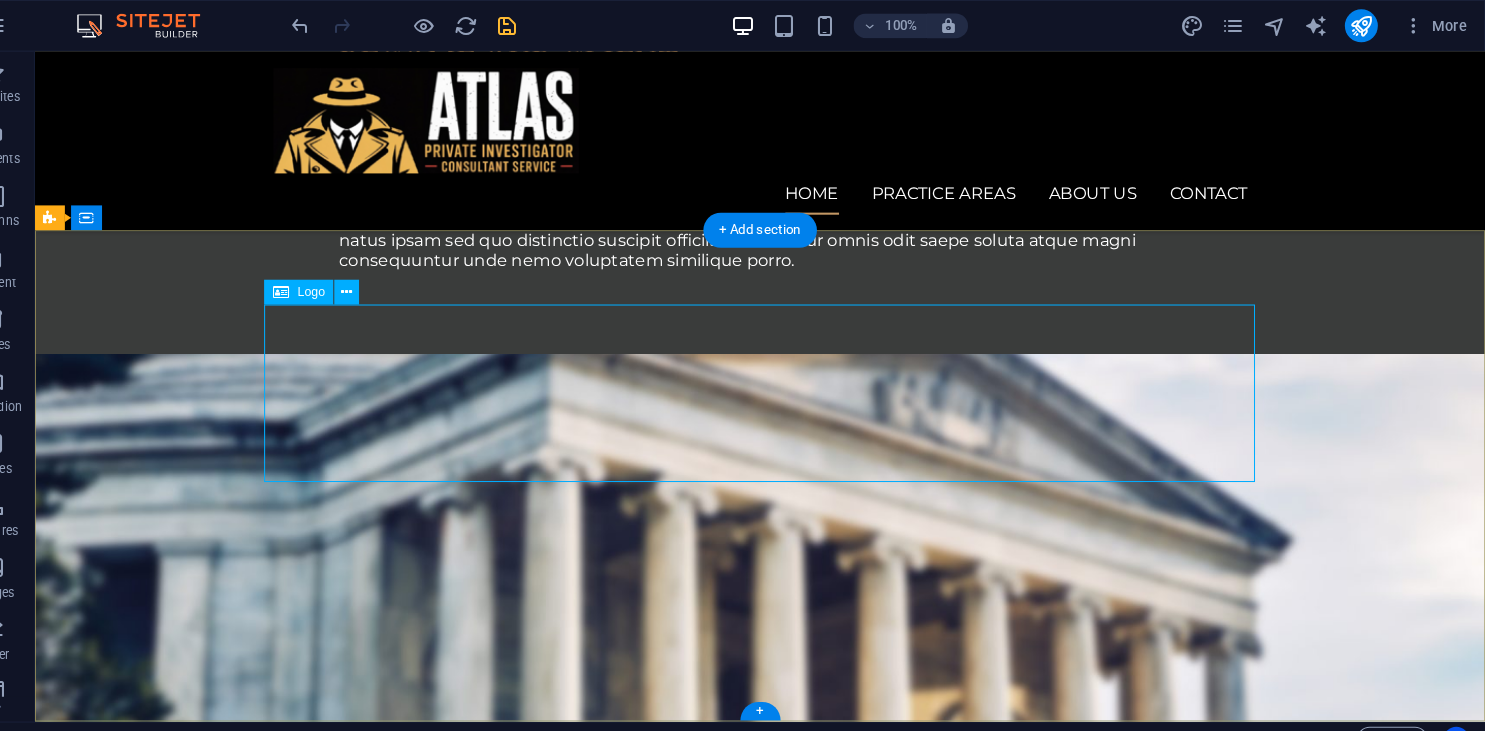 click at bounding box center [522, 4225] 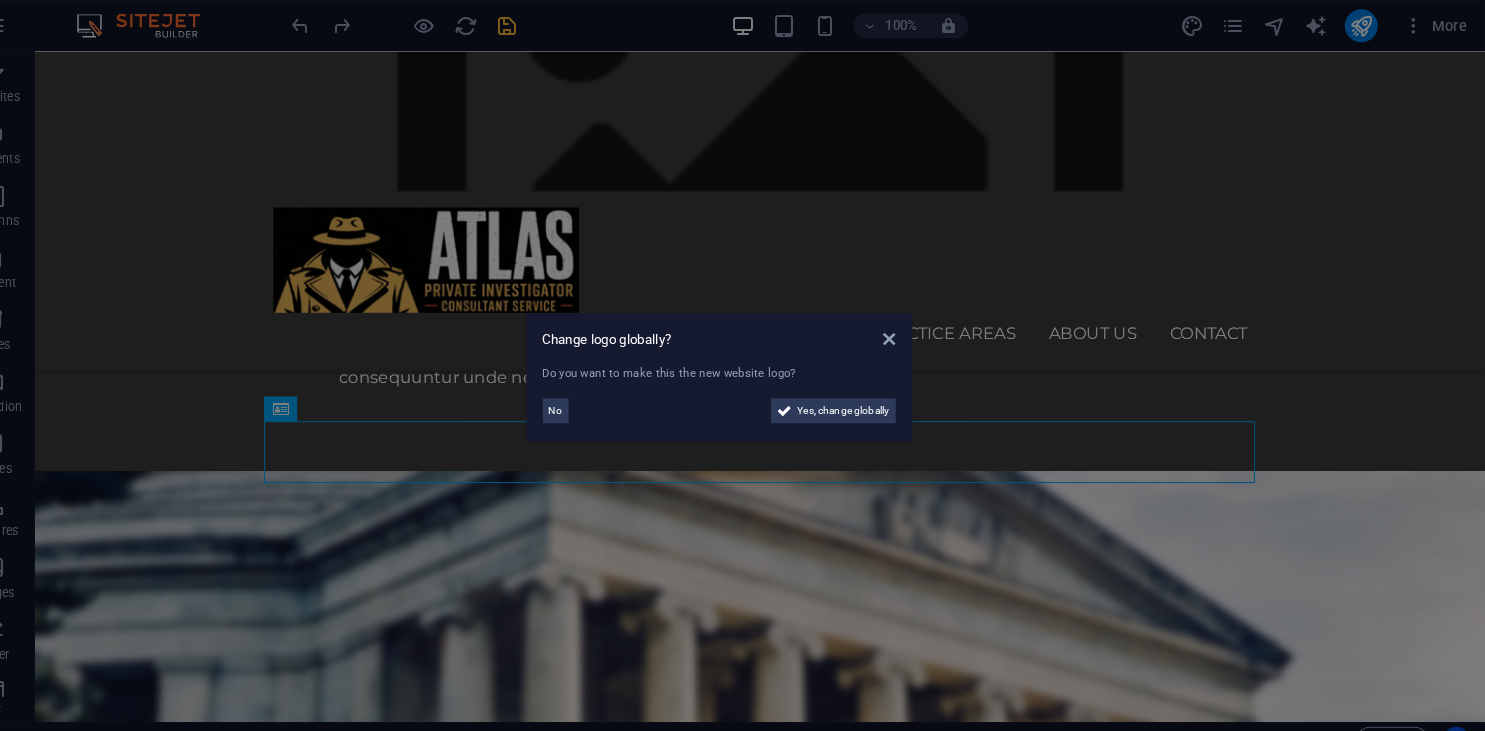click on "Change logo globally?" at bounding box center [743, 329] 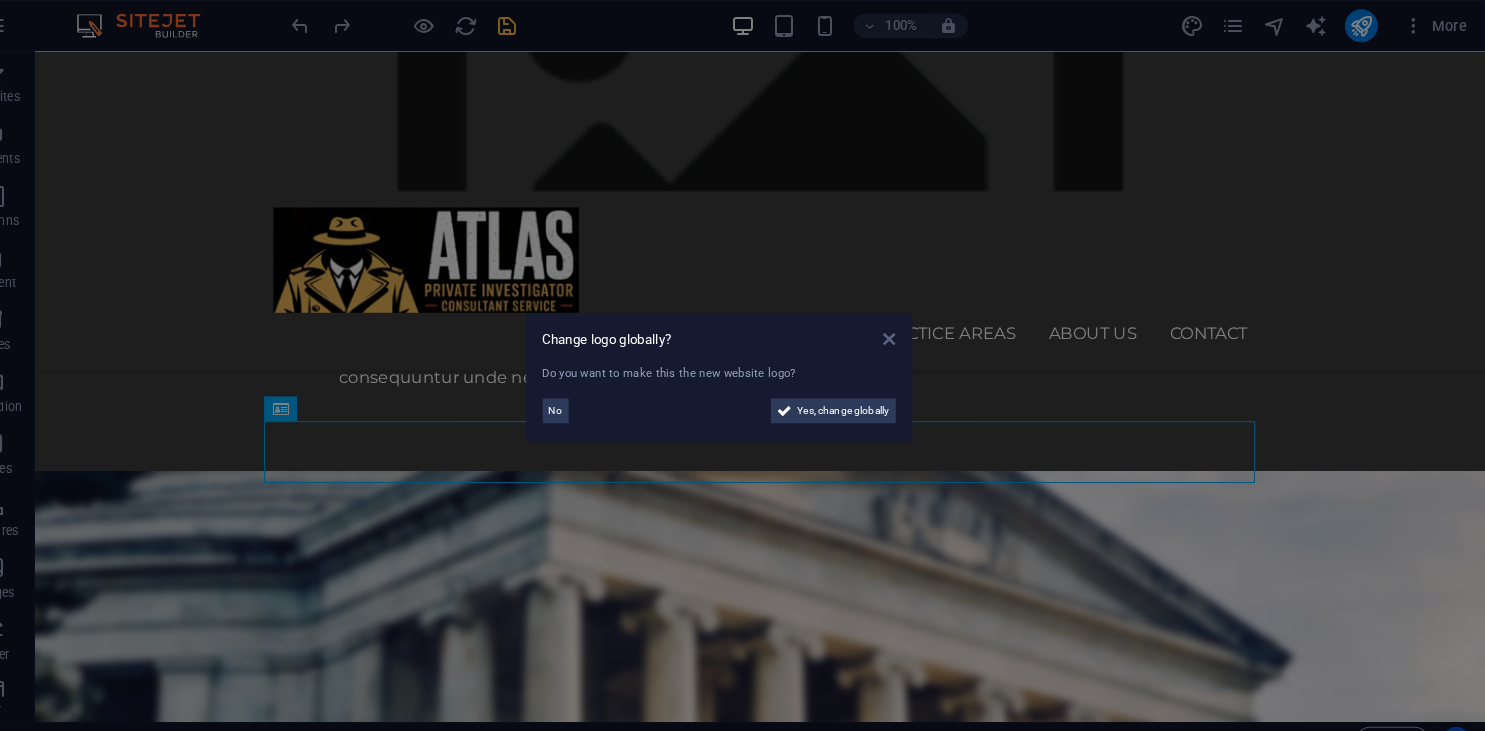 click at bounding box center [907, 328] 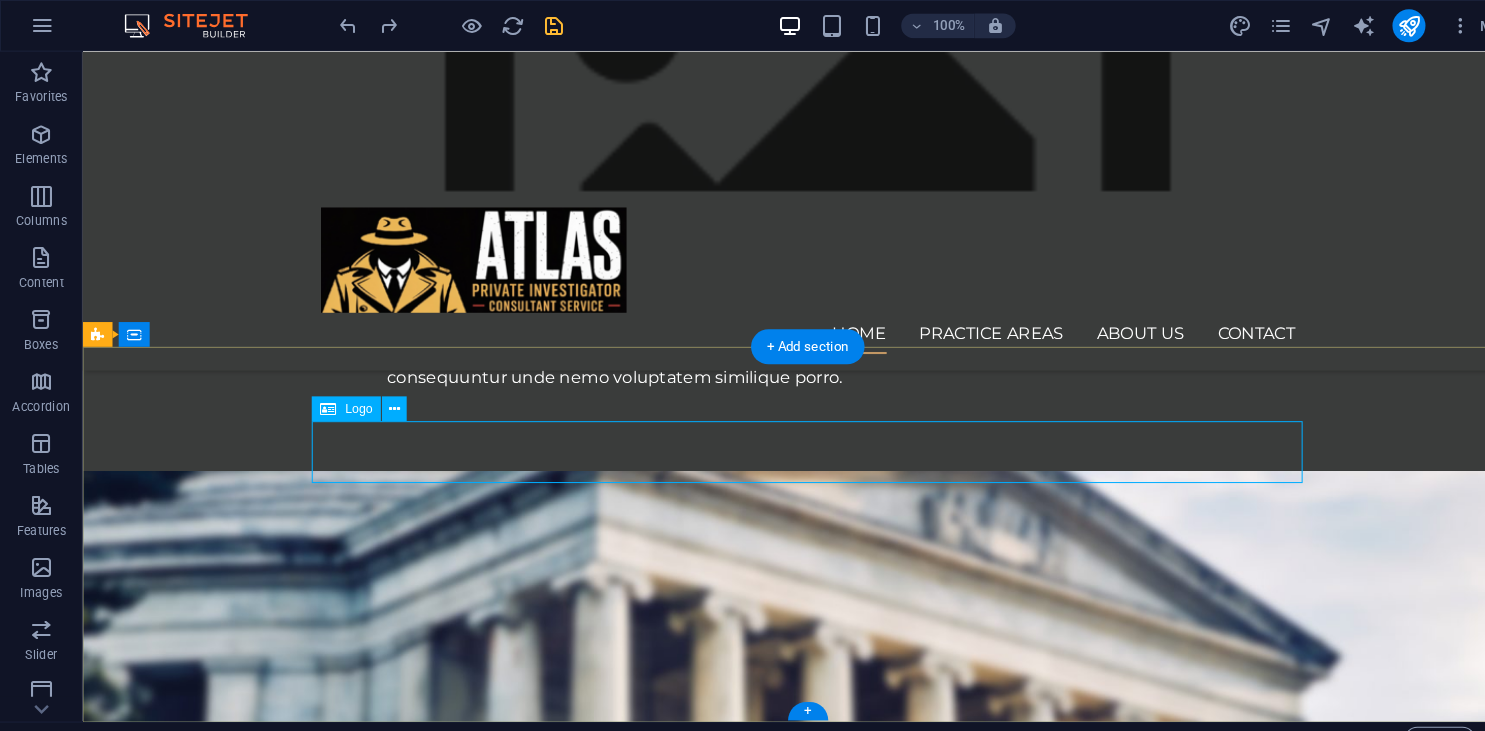 click at bounding box center (570, 4313) 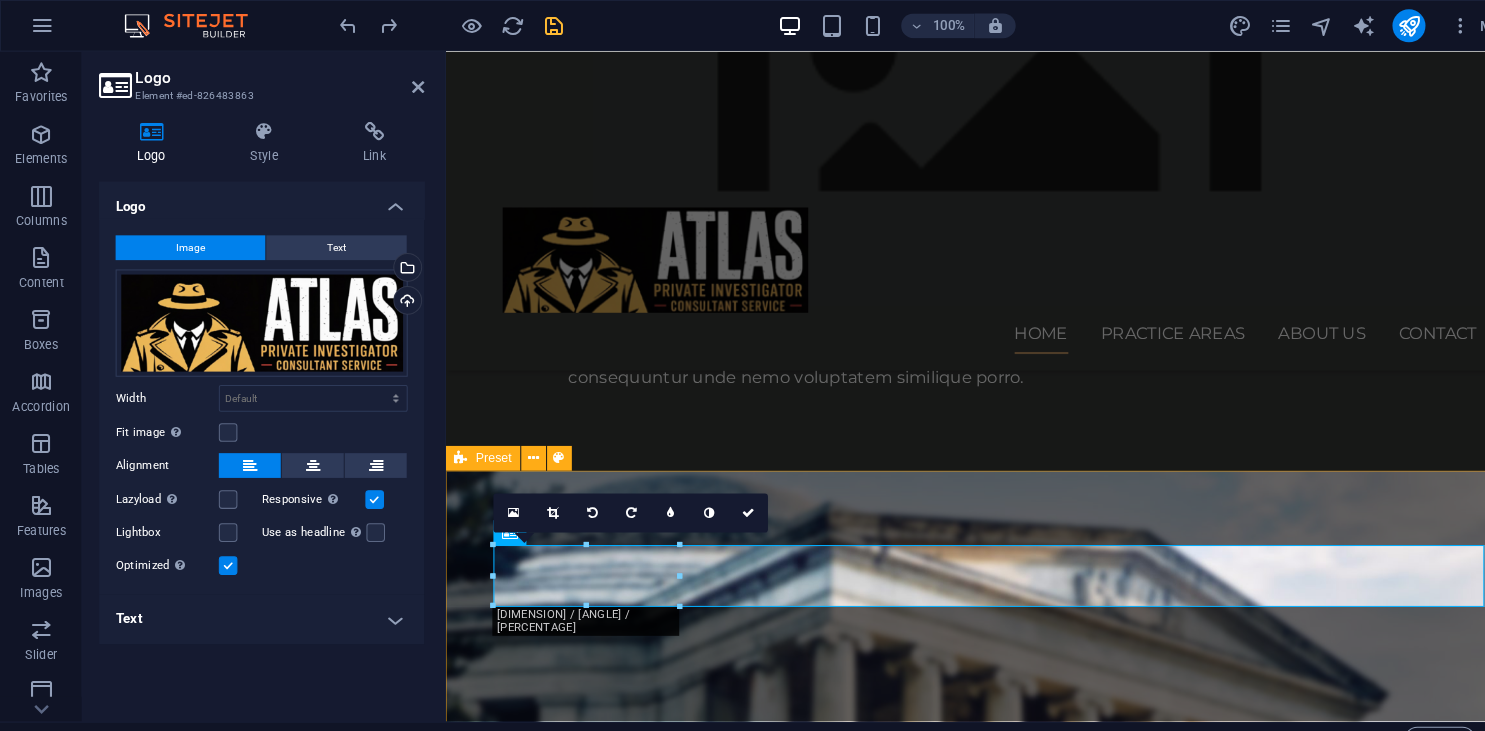 click at bounding box center [446, 444] 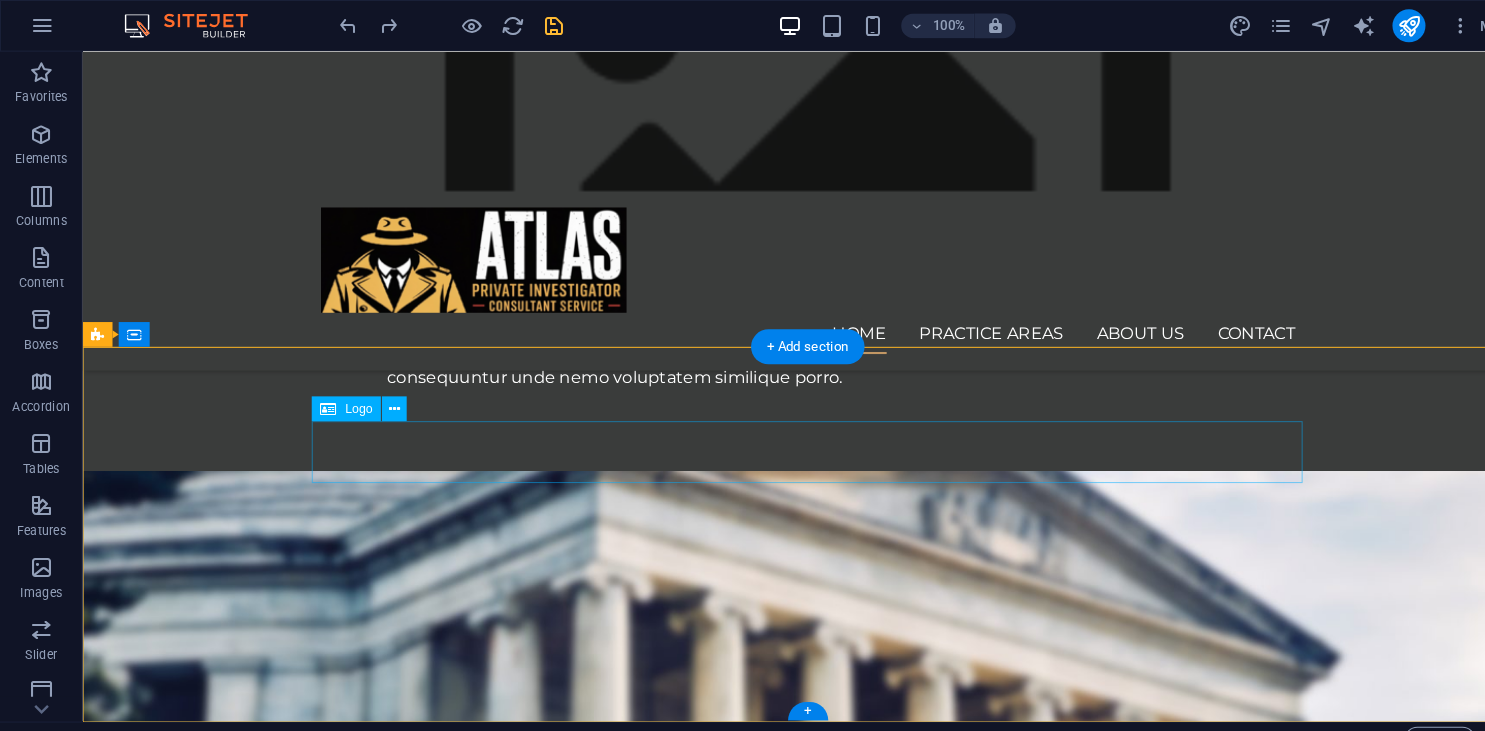 click at bounding box center [570, 4313] 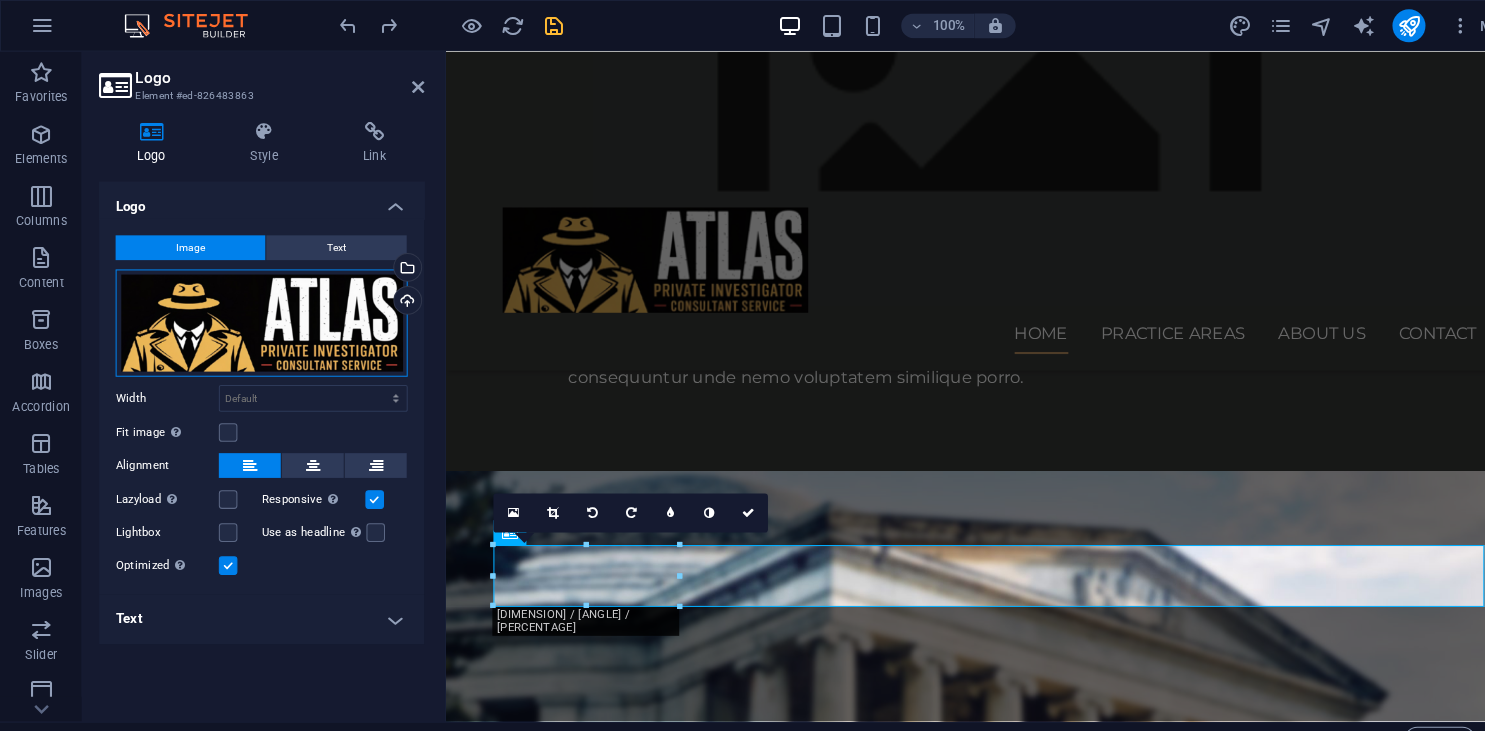 click on "Drag files here, click to choose files or select files from Files or our free stock photos & videos" at bounding box center [253, 313] 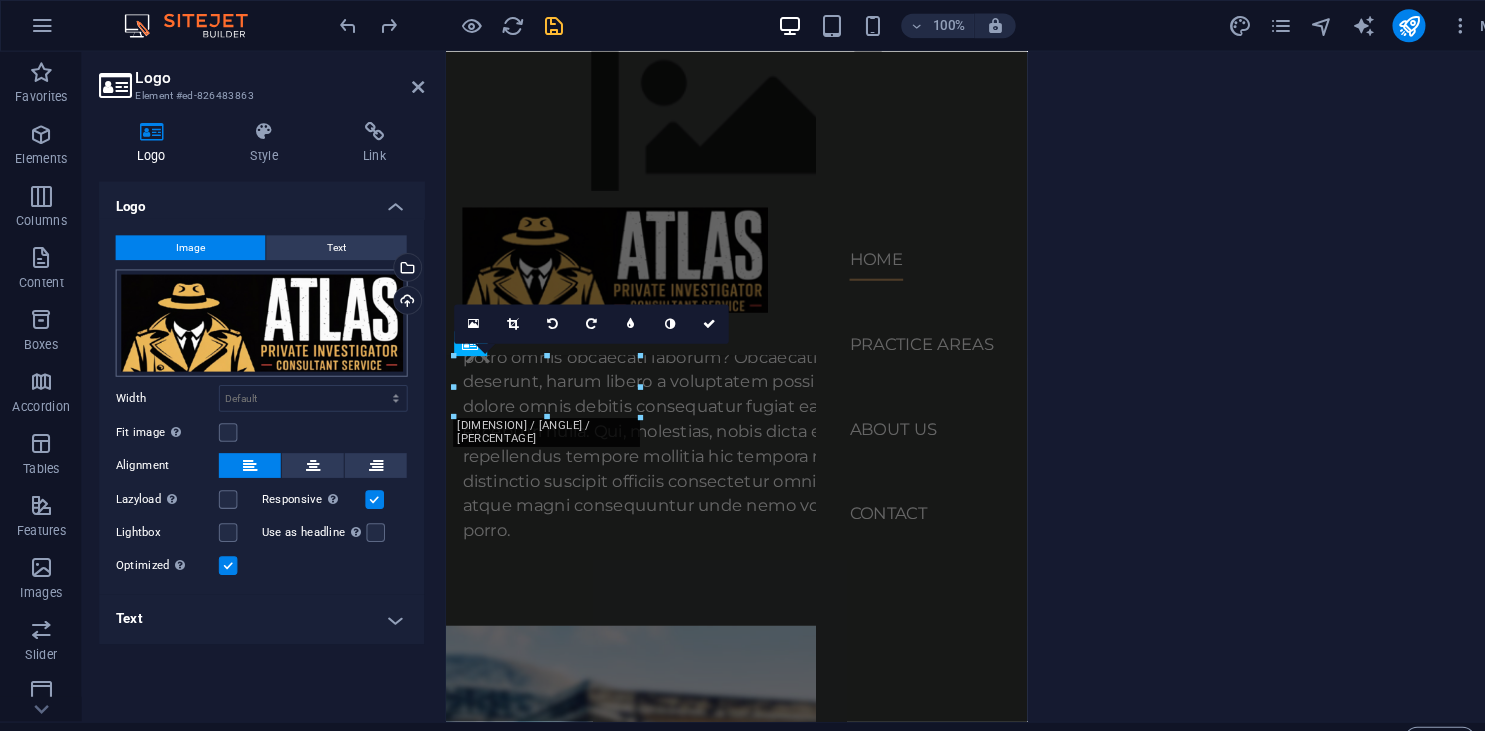 scroll, scrollTop: 4022, scrollLeft: 0, axis: vertical 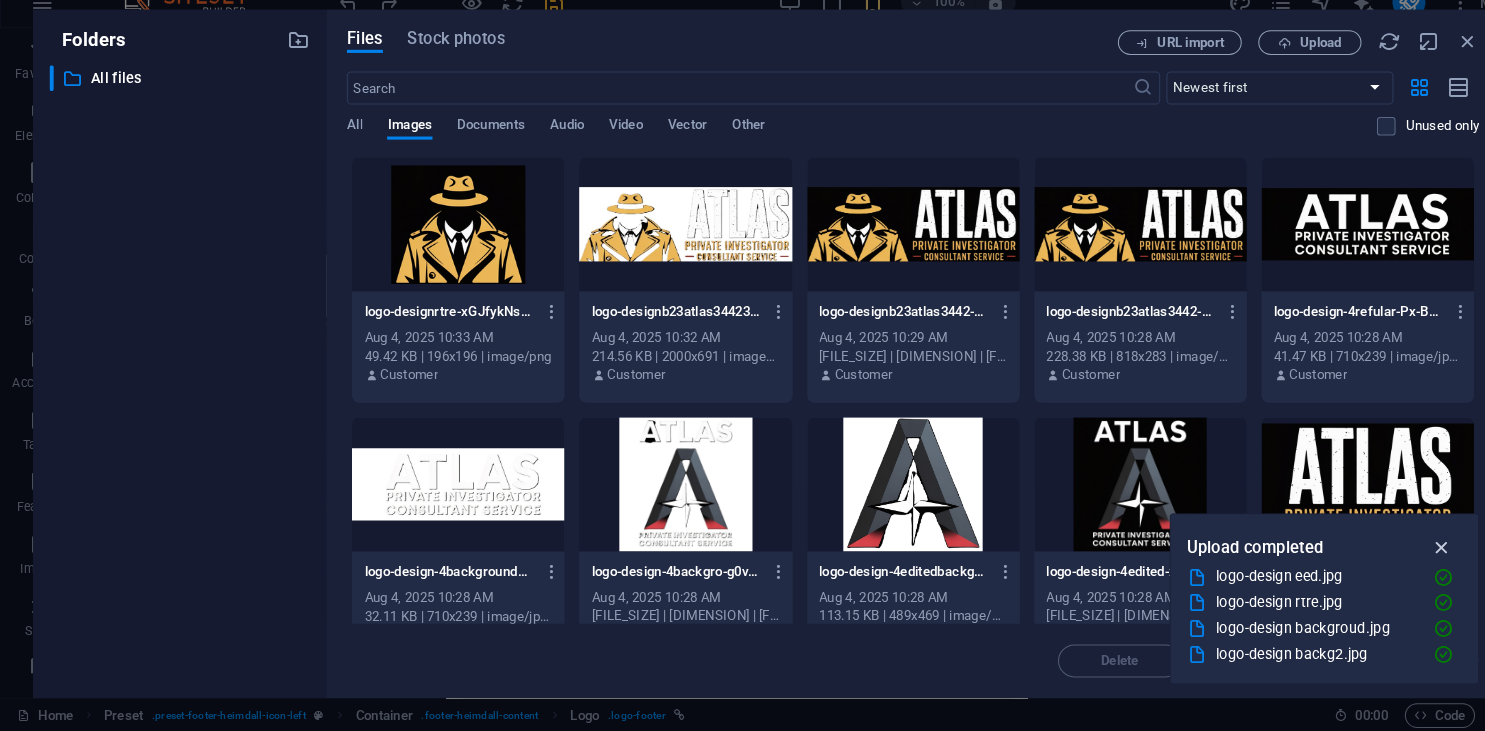 click at bounding box center [1396, 553] 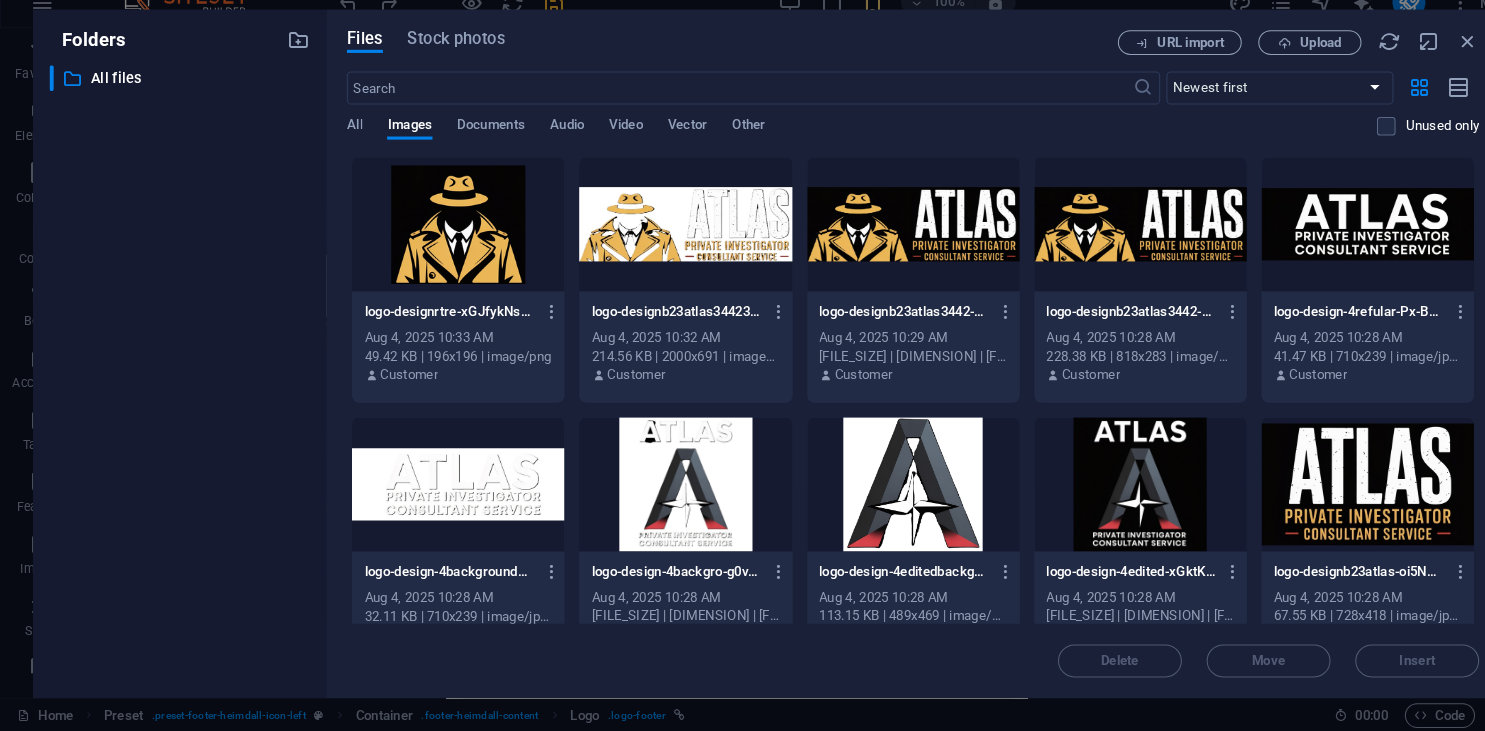 click at bounding box center (1325, 492) 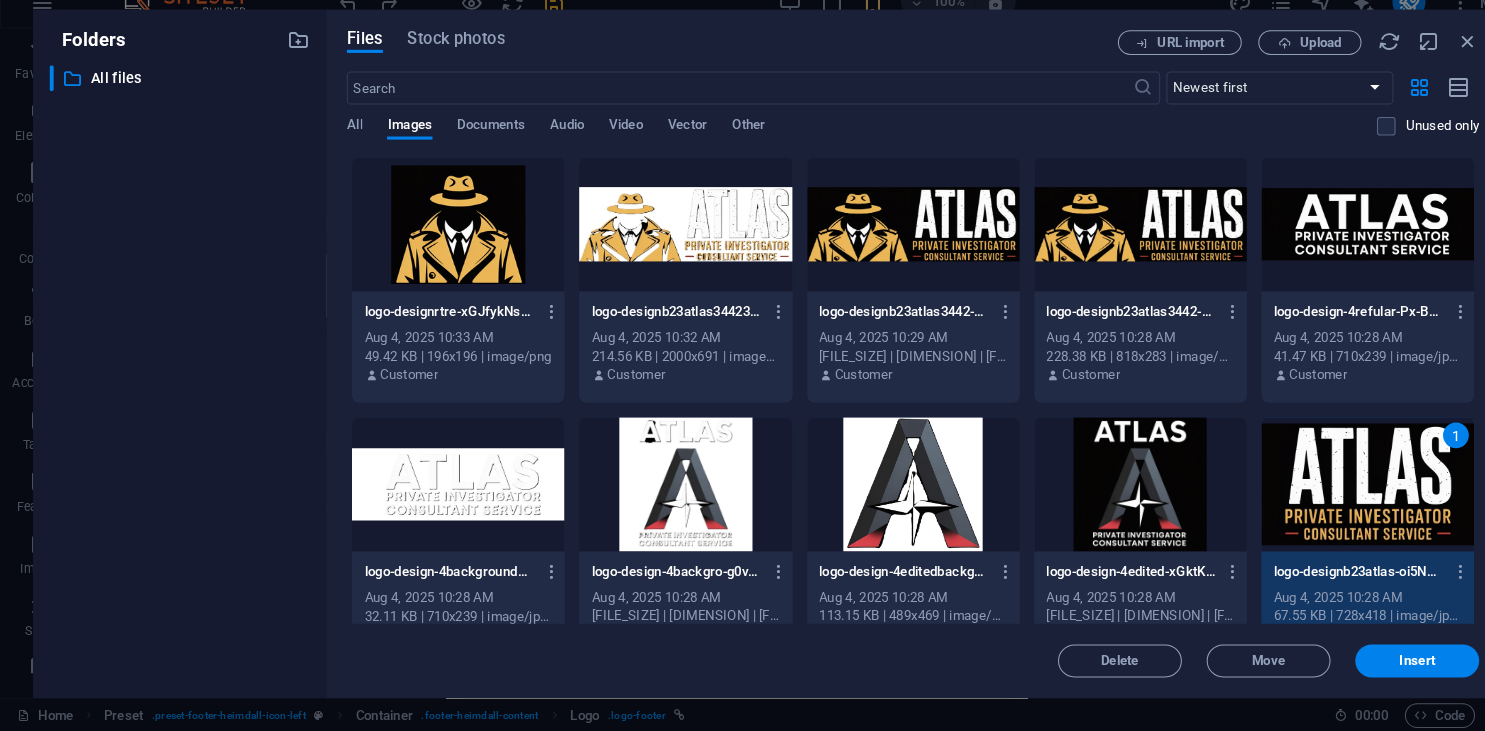 click on "1" at bounding box center (1325, 492) 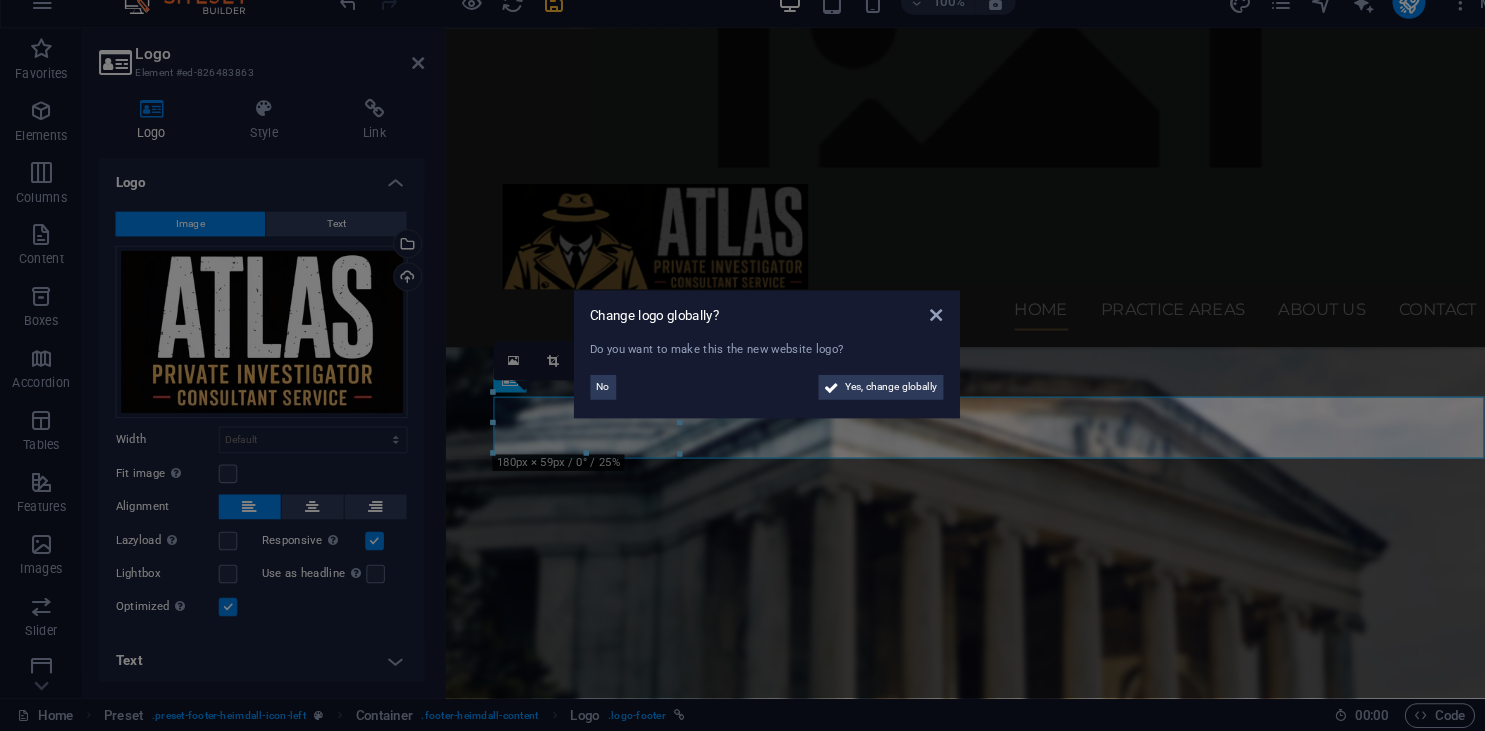 scroll, scrollTop: 1950, scrollLeft: 0, axis: vertical 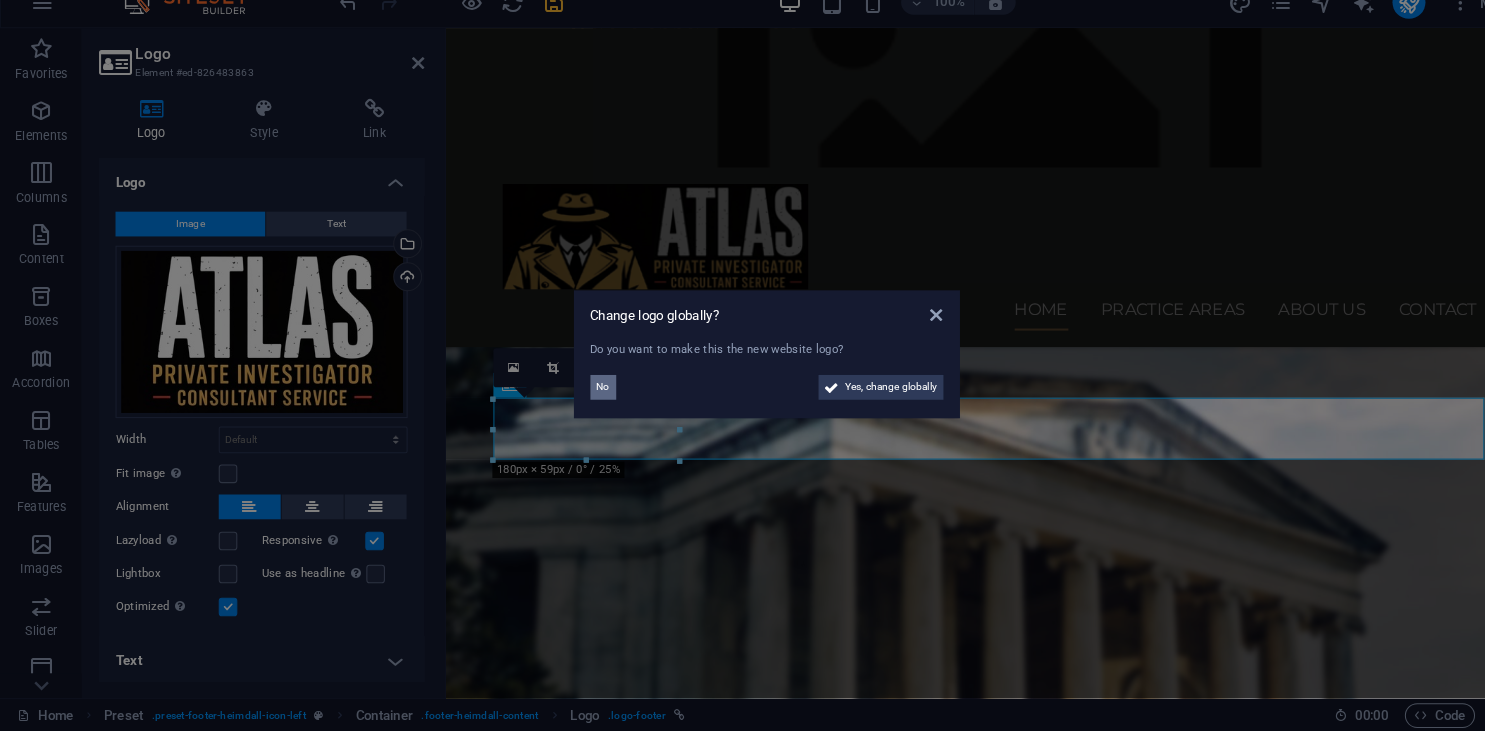 click on "No" at bounding box center [584, 398] 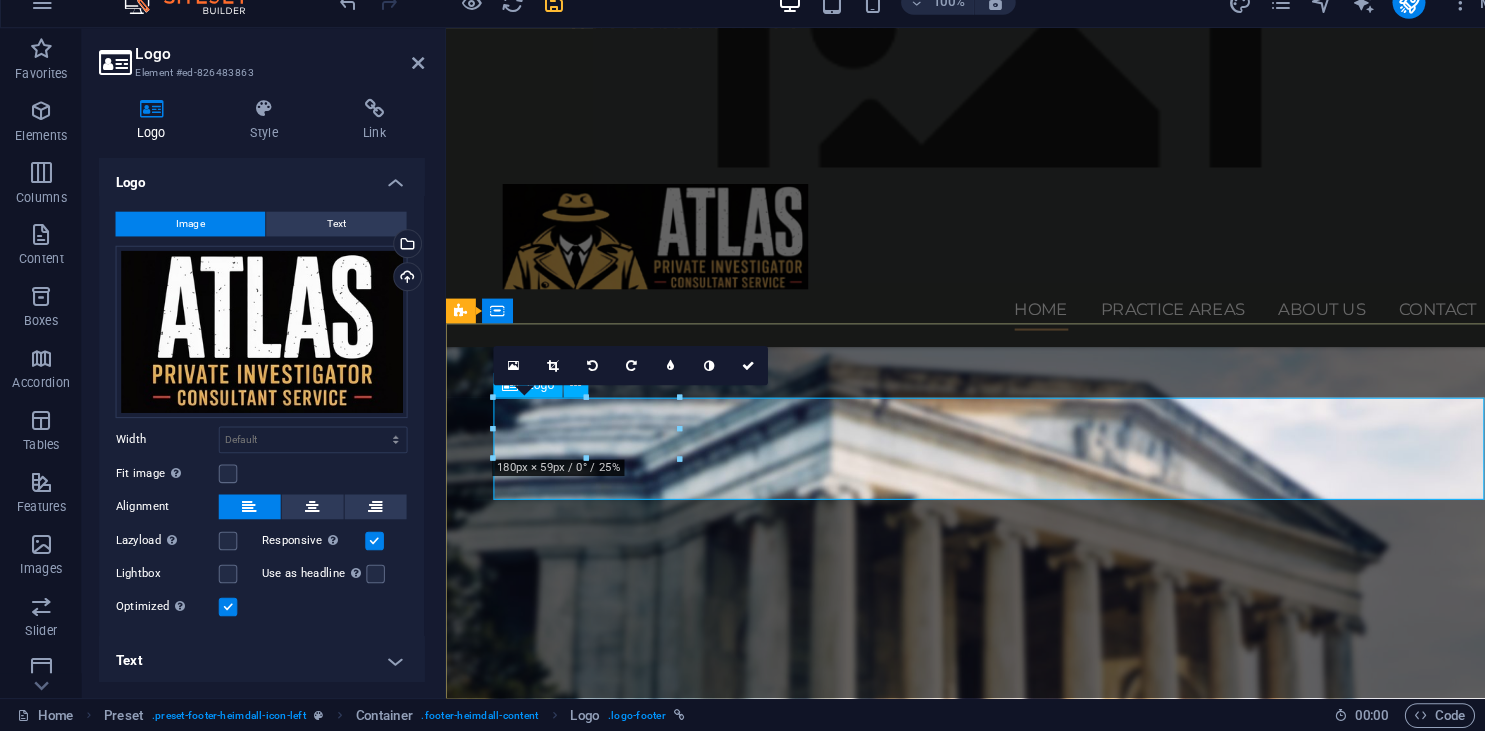 click at bounding box center [933, 4250] 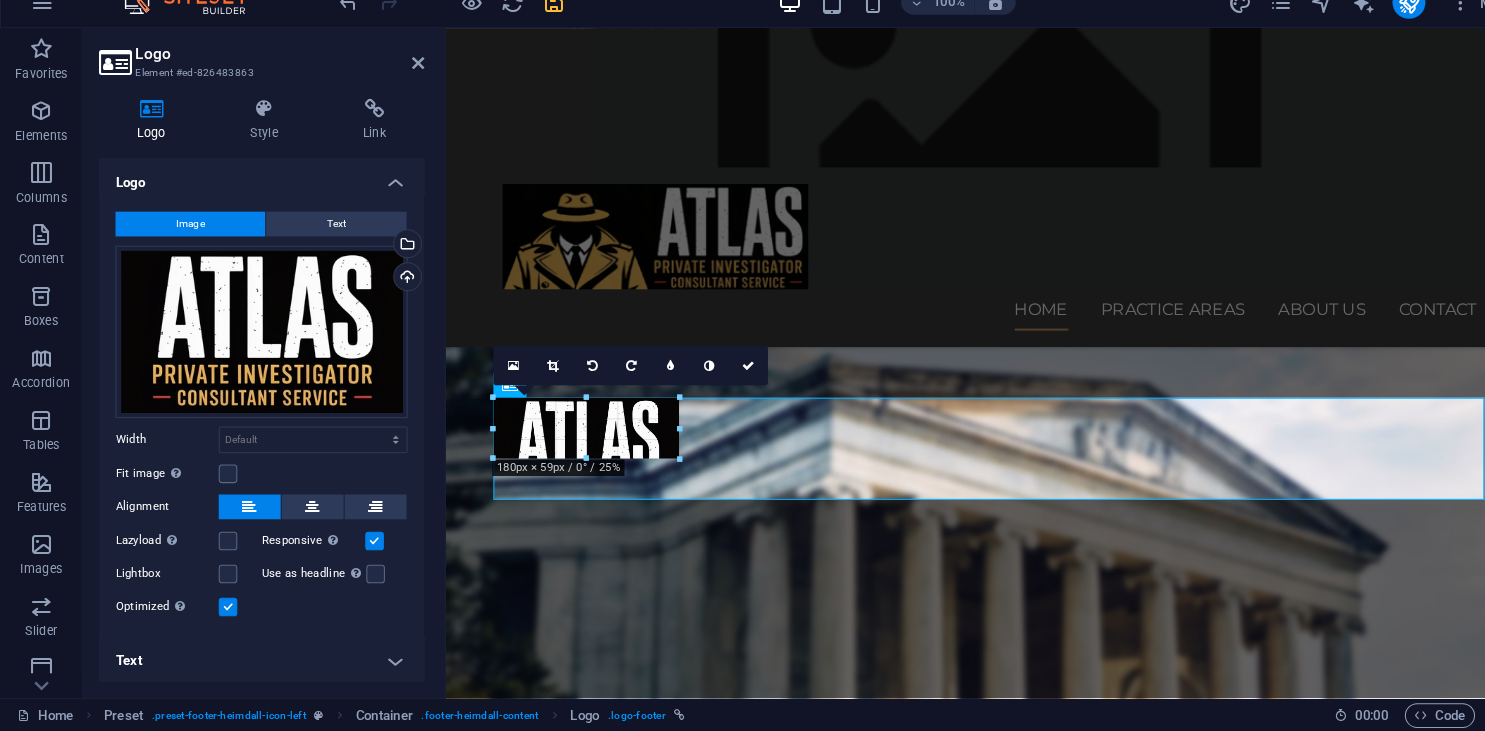 click at bounding box center (658, 437) 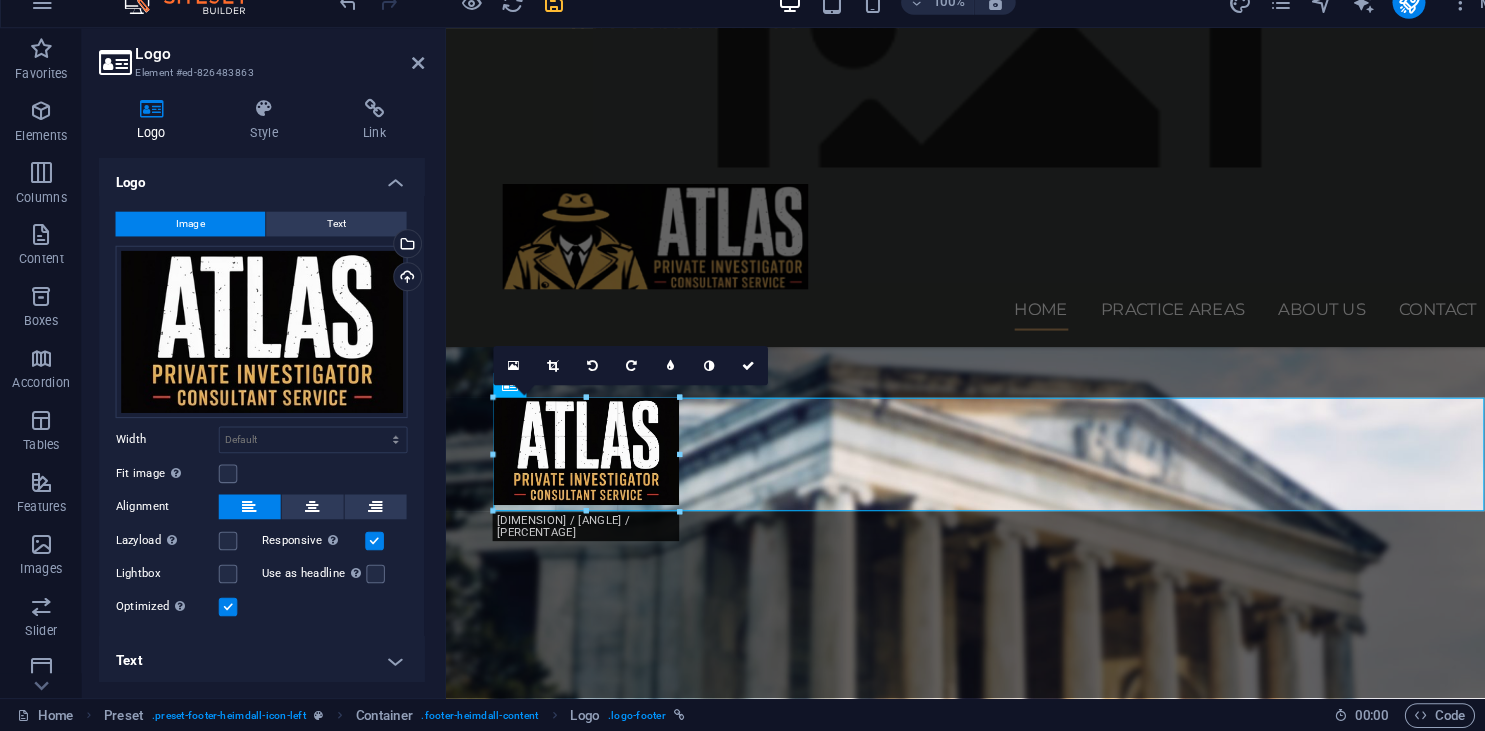drag, startPoint x: 658, startPoint y: 438, endPoint x: 674, endPoint y: 441, distance: 16.27882 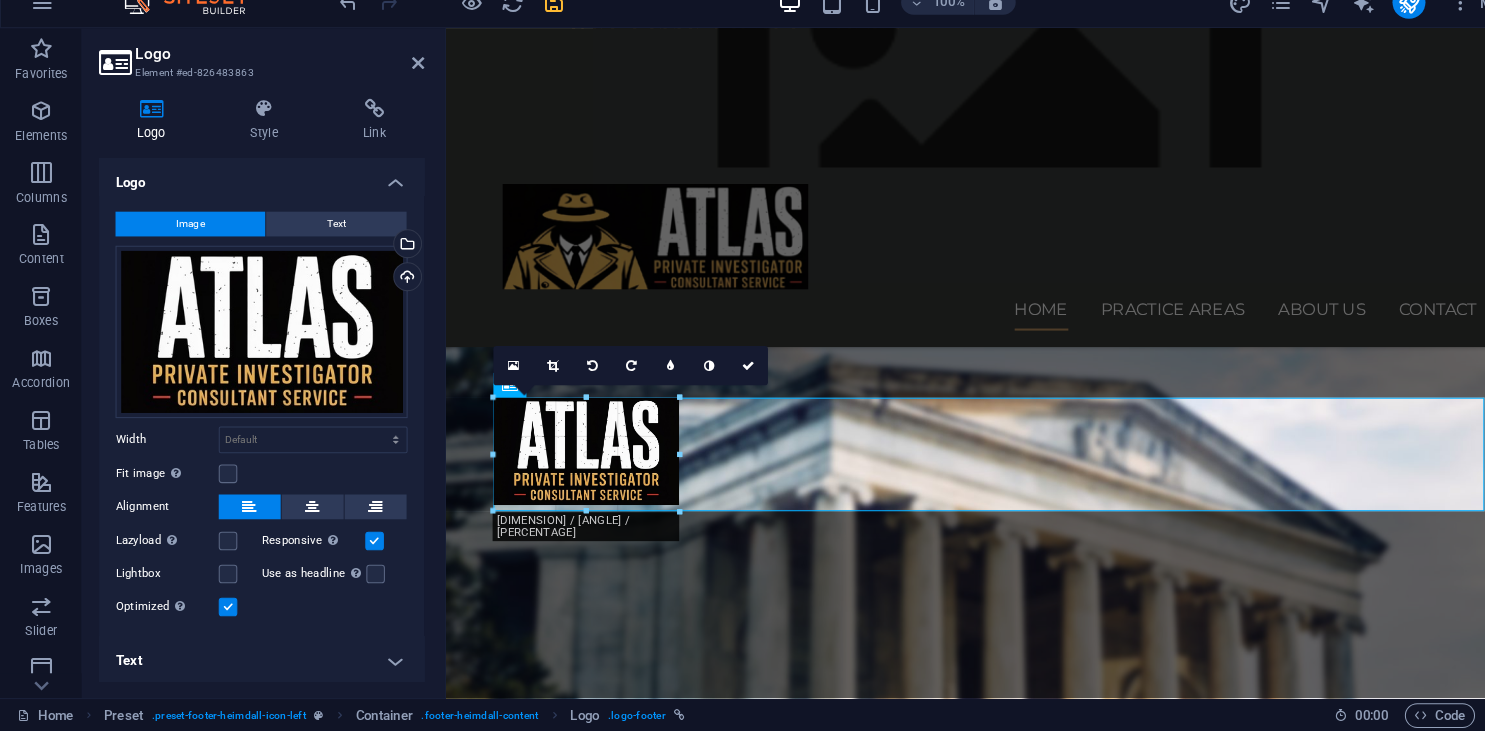 click on "H1   Banner   Banner   Container   Info Bar   Menu Bar   Menu   Container   Text   Container   Spacer   Button   Text   Logo   Spacer   Preset   Container   Preset   Container   Text   Container   Logo   Container   Button   Container   H3   Container   Container   Text   Container   Text   Container   Container   Icon   Container   Text   Container   Container   H2   Text   Preset   Container   Container   Preset   Container   Preset   Text   Preset   Container   Container   Preset   Container   Container   Preset   HTML   Container   Container   Text   Container   H2   Spacer   Text   HTML   Container   Text   Container   Icon   Menu Bar   H2   HTML   Container   Icon   Container   Icon   Spacer   Container   Icon   Container   Menu   Container   Container   H3   Container   Text   Container 180 170 160 150 140 130 120 110 100 90 80 70 60 50 40 30 20 10 0 -10 -20 -30 -40 -50 -60 -70 -80 -90 -100 -110 -120 -130 -140 -150 -160 -170 180px × 110px / 0° / 25% 16:10 16:9 4:3 1:1 1:2 0" at bounding box center [958, -601] 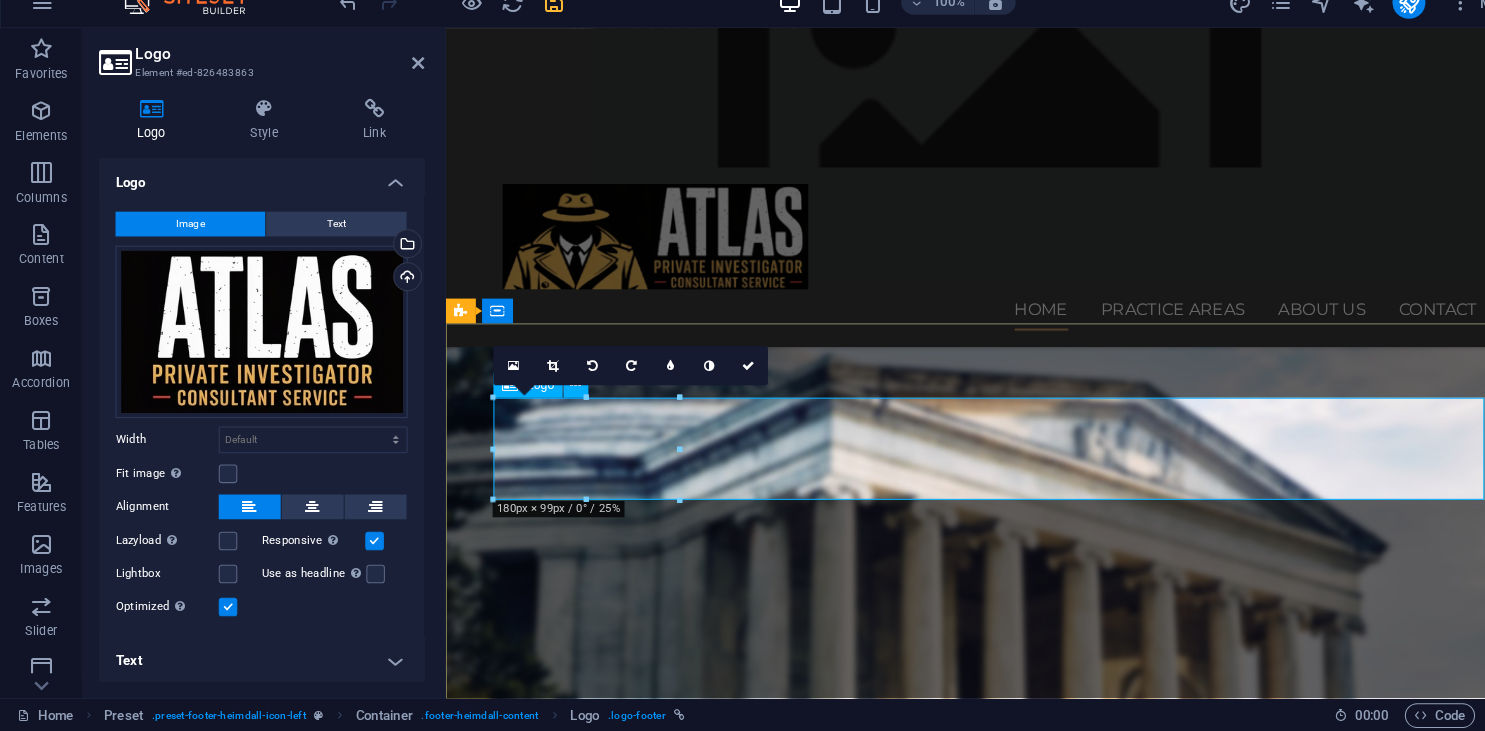 click at bounding box center (933, 4250) 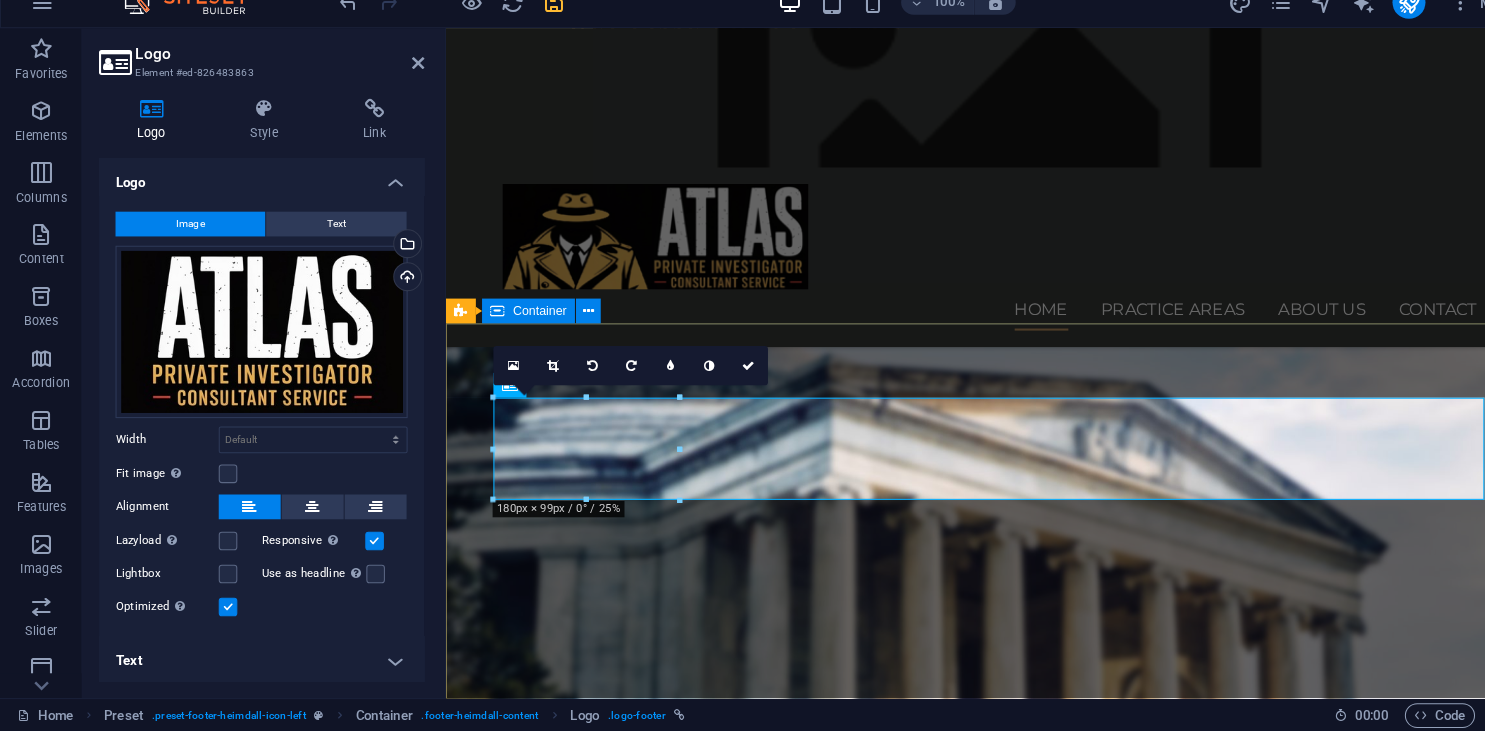 click on "Explore our site Home Practice Areas About us Contact Legal Notice Privacy Lorem ipsum dolor sit amet, consetetur sadipscing elitr, sed diam nonumy eirmod tempor invidunt ut labore et dolore magna aliquyam erat, sed diam voluptua. Service Offerings Personal Injury Industrial Injury Insurance Claims Automobile Accindents Criminal Defense Elder Law Keep in touch [PHONE] [NUMBER] [STREET] [CITY], [STATE] [PHONE] [EMAIL]" at bounding box center (971, 4520) 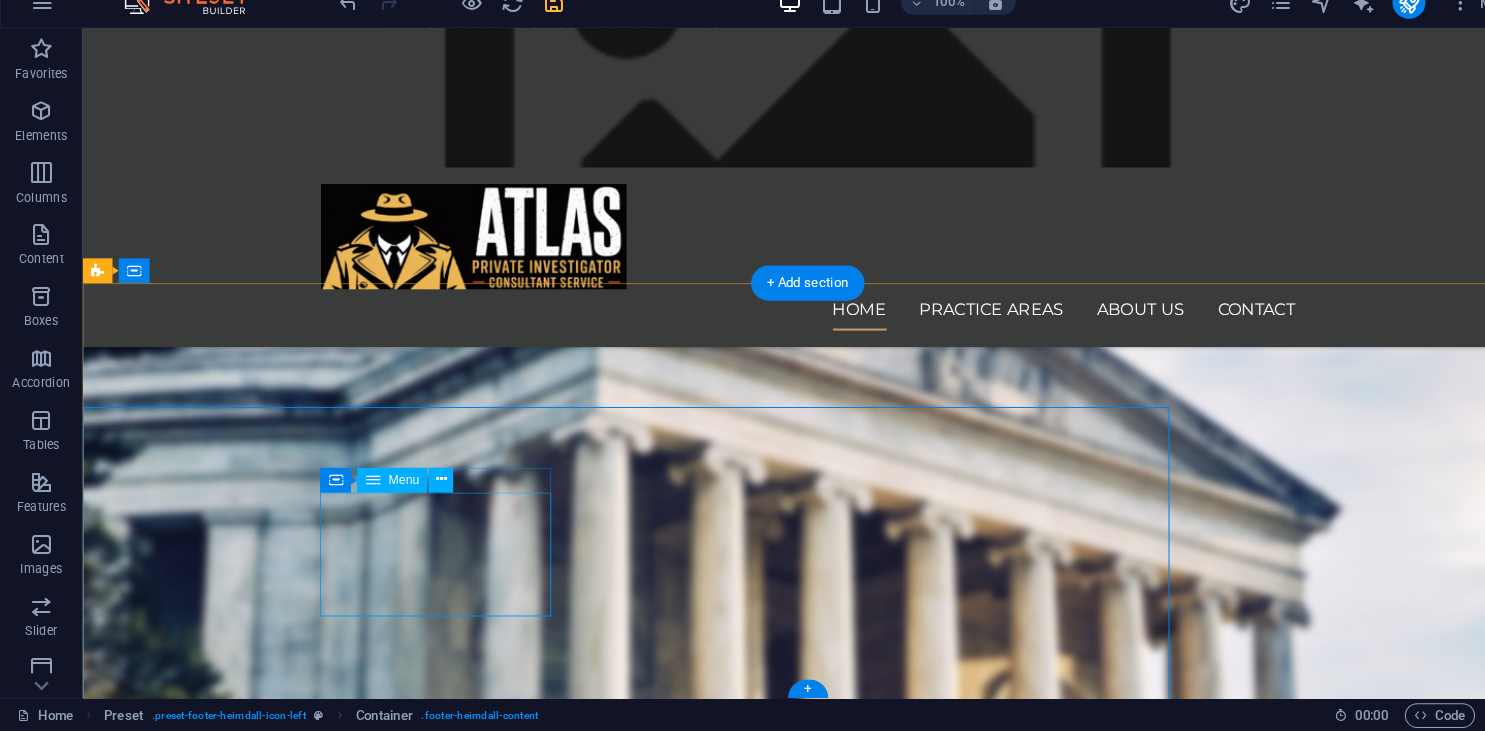 scroll, scrollTop: 1869, scrollLeft: 0, axis: vertical 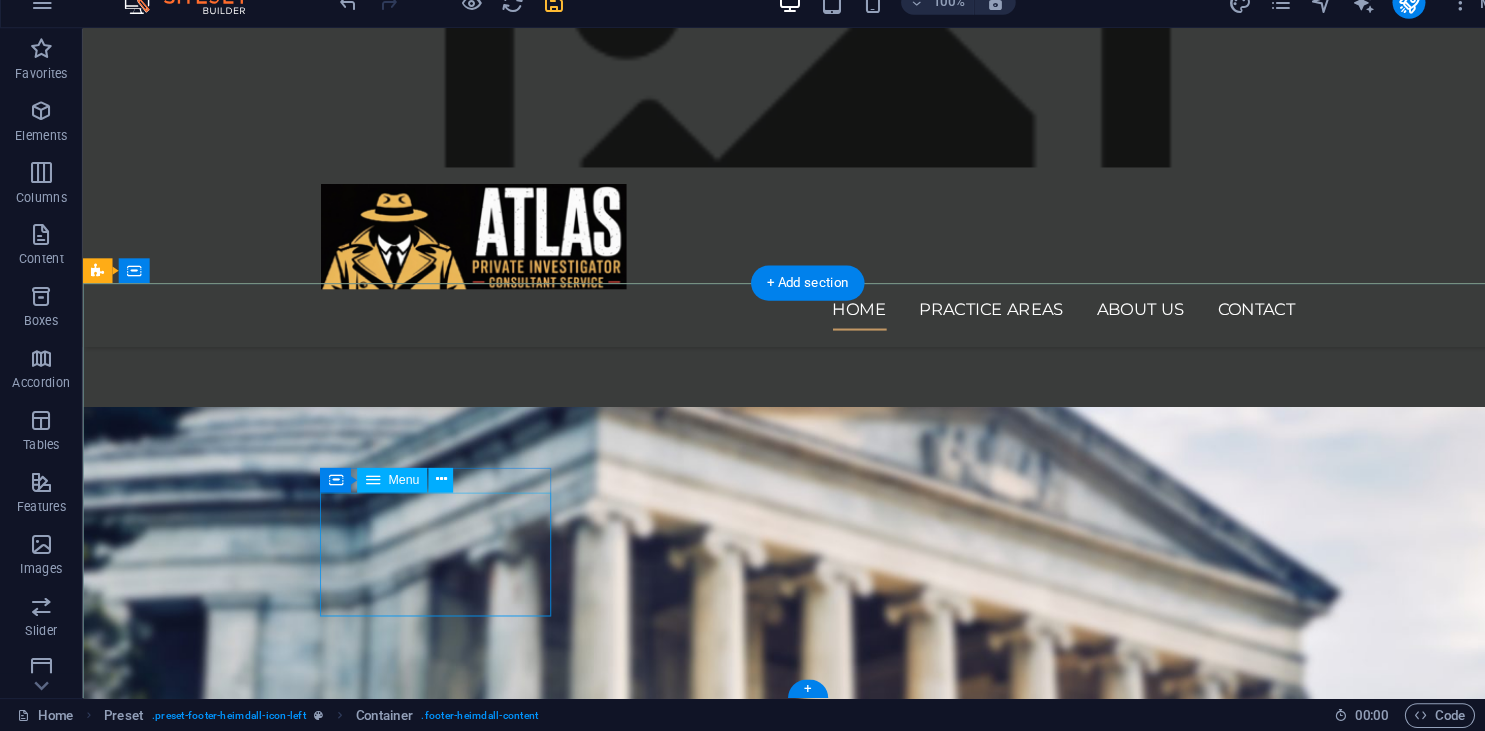 click on "Home Practice Areas About us Contact Legal Notice Privacy" at bounding box center [570, 4413] 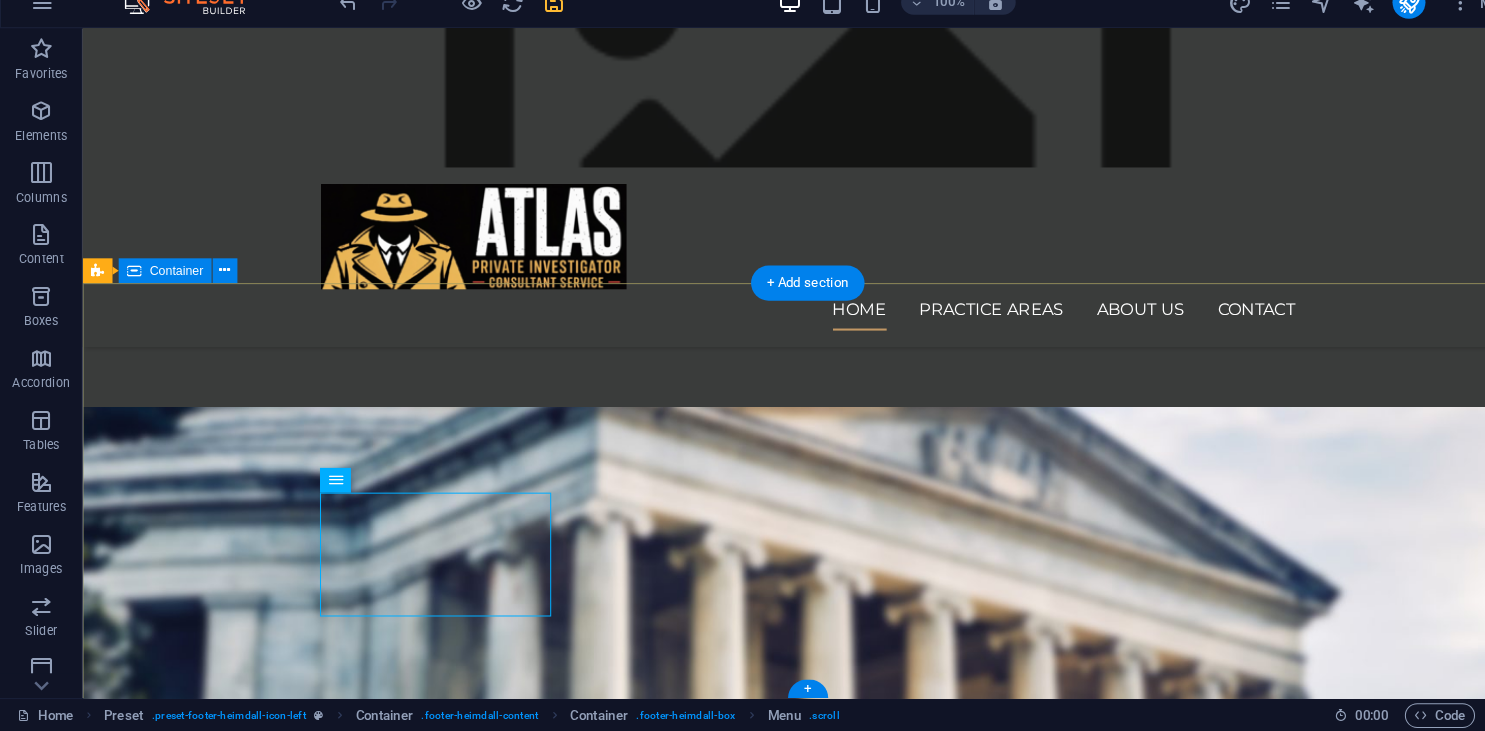 click on "Explore our site Home Practice Areas About us Contact Legal Notice Privacy Lorem ipsum dolor sit amet, consetetur sadipscing elitr, sed diam nonumy eirmod tempor invidunt ut labore et dolore magna aliquyam erat, sed diam voluptua. Service Offerings Personal Injury Industrial Injury Insurance Claims Automobile Accindents Criminal Defense Elder Law Keep in touch [PHONE] [NUMBER] [STREET] [CITY], [STATE] [PHONE] [EMAIL]" at bounding box center (784, 4541) 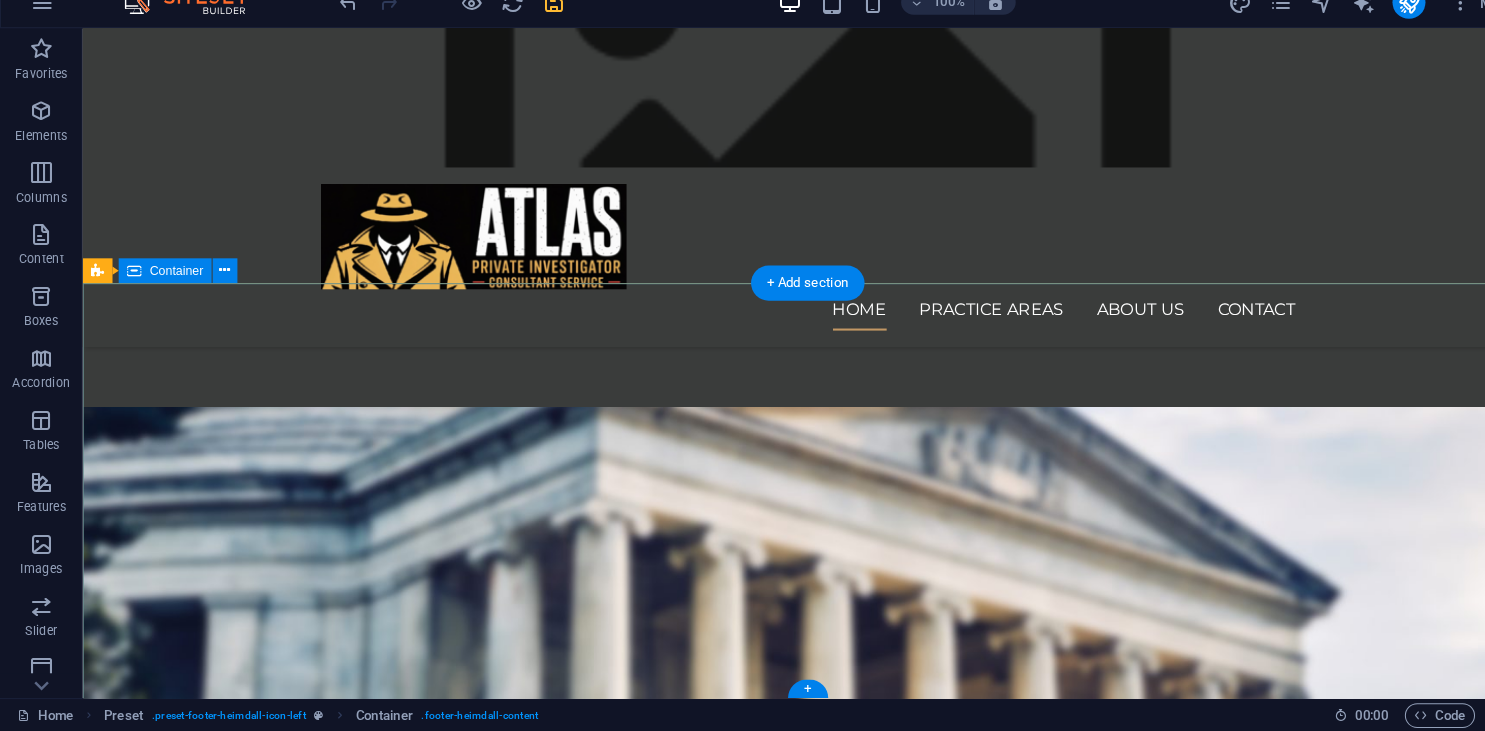 click on "Explore our site Home Practice Areas About us Contact Legal Notice Privacy Lorem ipsum dolor sit amet, consetetur sadipscing elitr, sed diam nonumy eirmod tempor invidunt ut labore et dolore magna aliquyam erat, sed diam voluptua. Service Offerings Personal Injury Industrial Injury Insurance Claims Automobile Accindents Criminal Defense Elder Law Keep in touch [PHONE] [NUMBER] [STREET] [CITY], [STATE] [PHONE] [EMAIL]" at bounding box center [784, 4541] 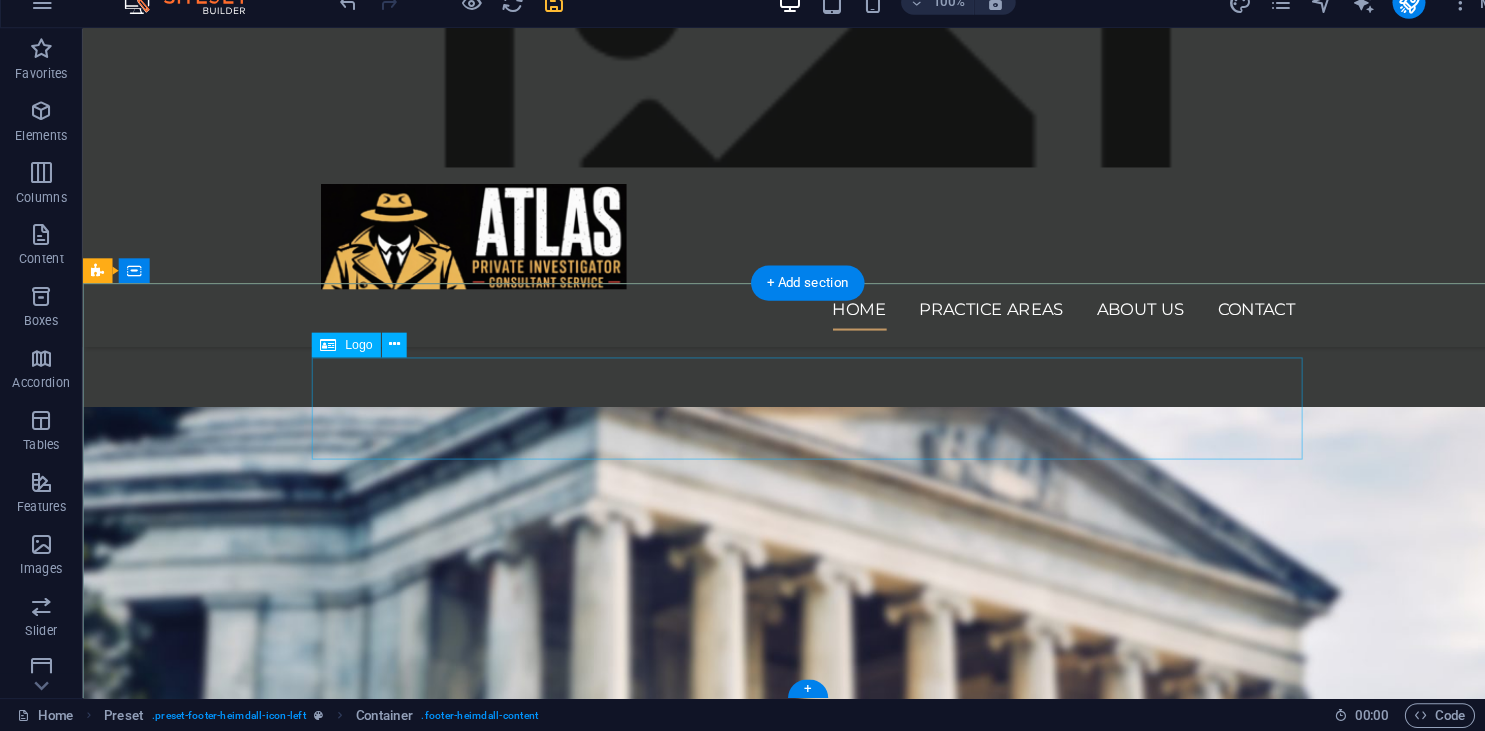 click at bounding box center [570, 4271] 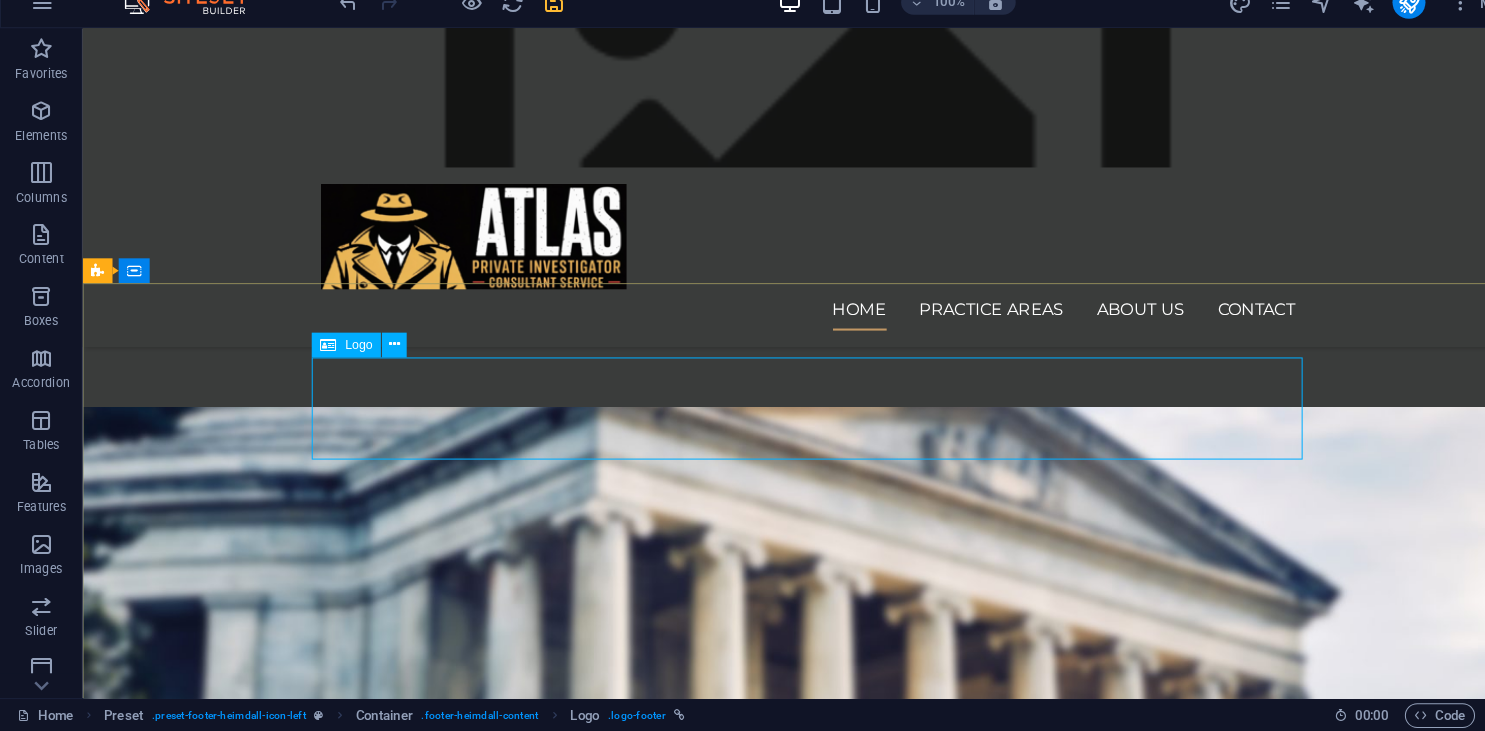 click on "Logo" at bounding box center [335, 357] 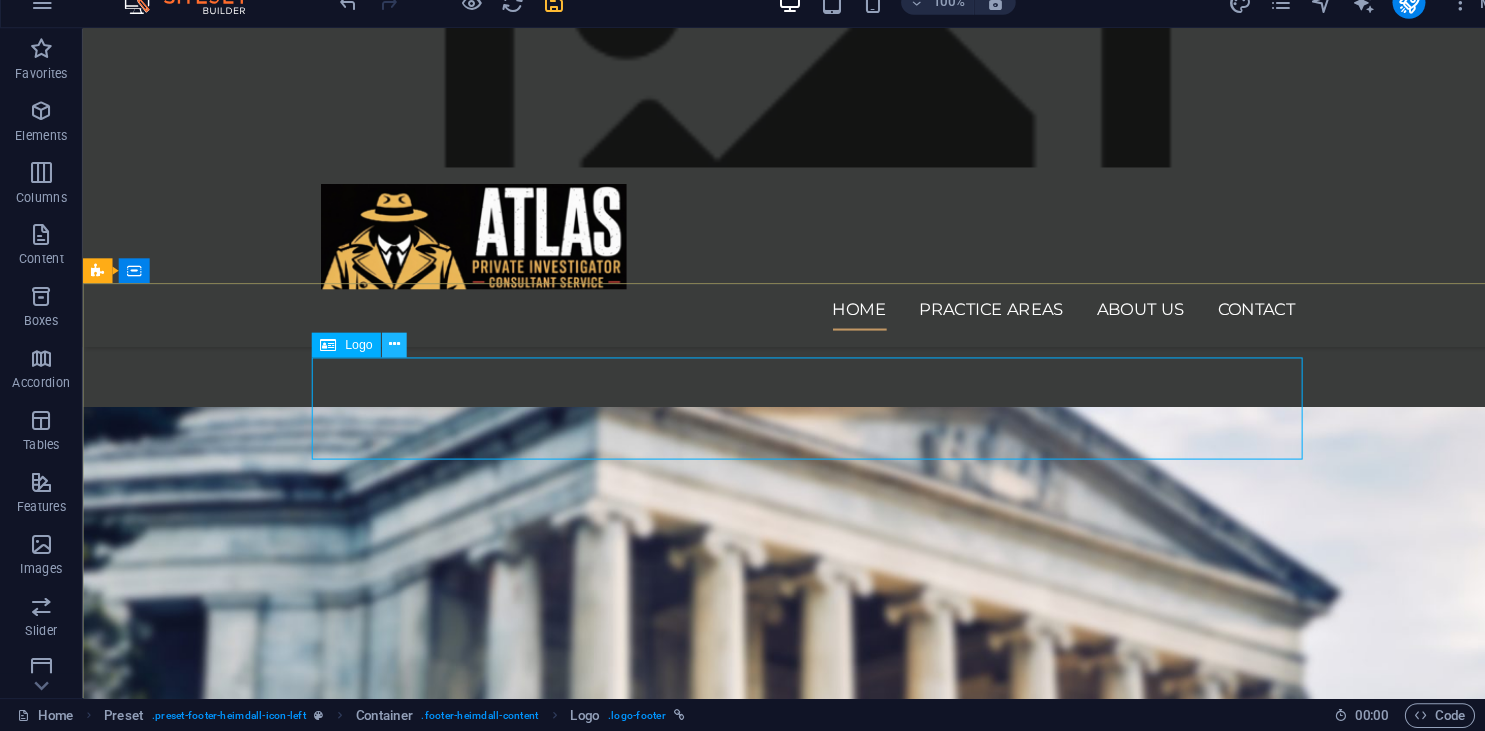 click at bounding box center [382, 357] 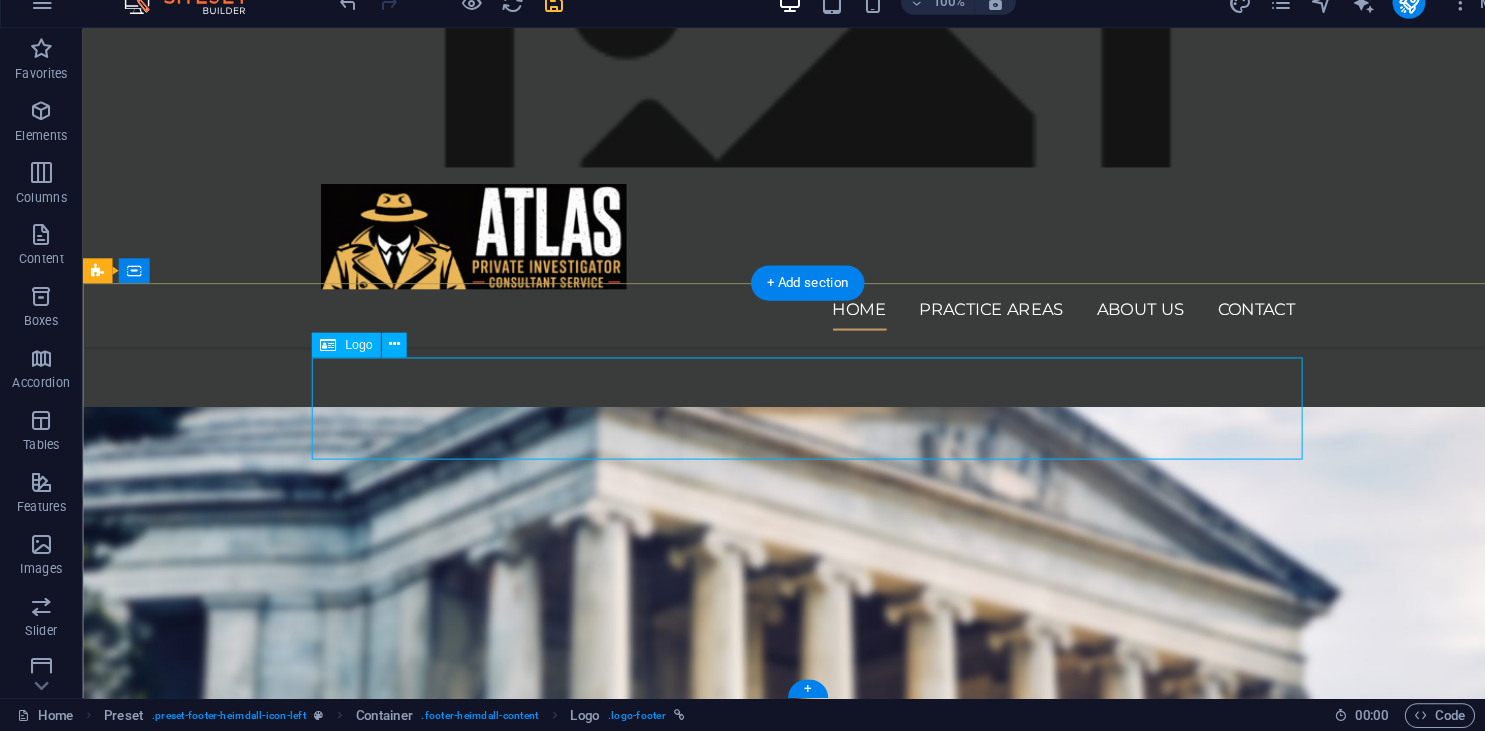 click at bounding box center (570, 4271) 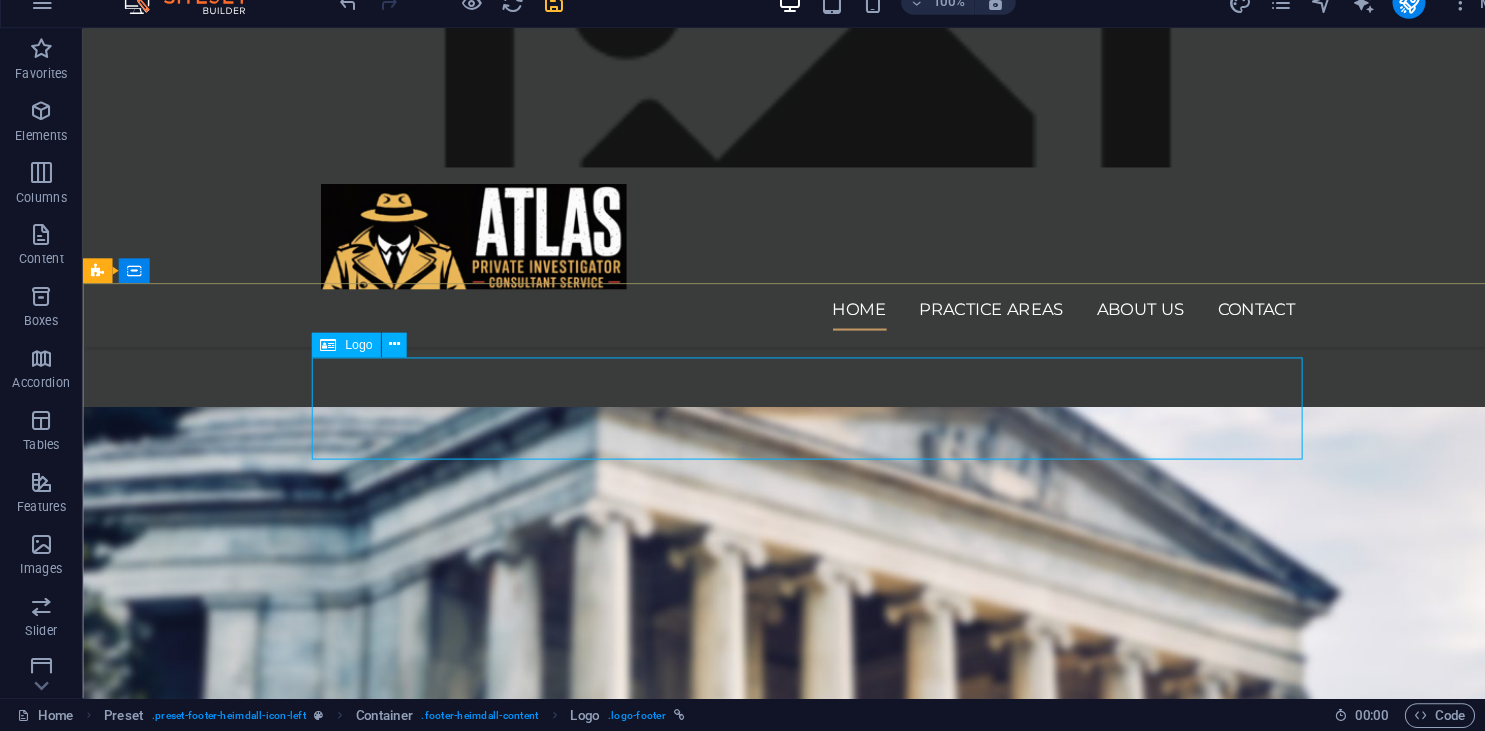 click on "Logo" at bounding box center [335, 357] 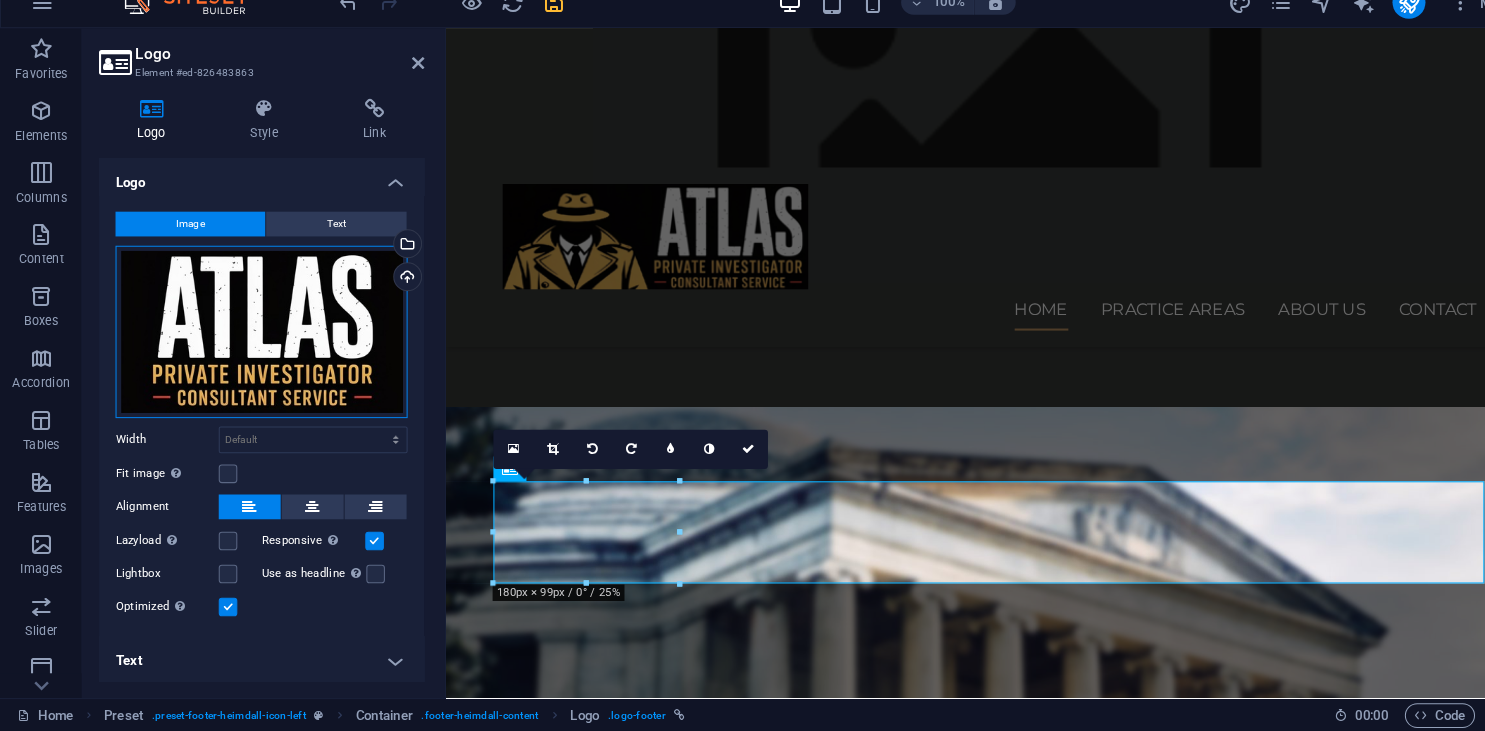 click on "Drag files here, click to choose files or select files from Files or our free stock photos & videos" at bounding box center (253, 344) 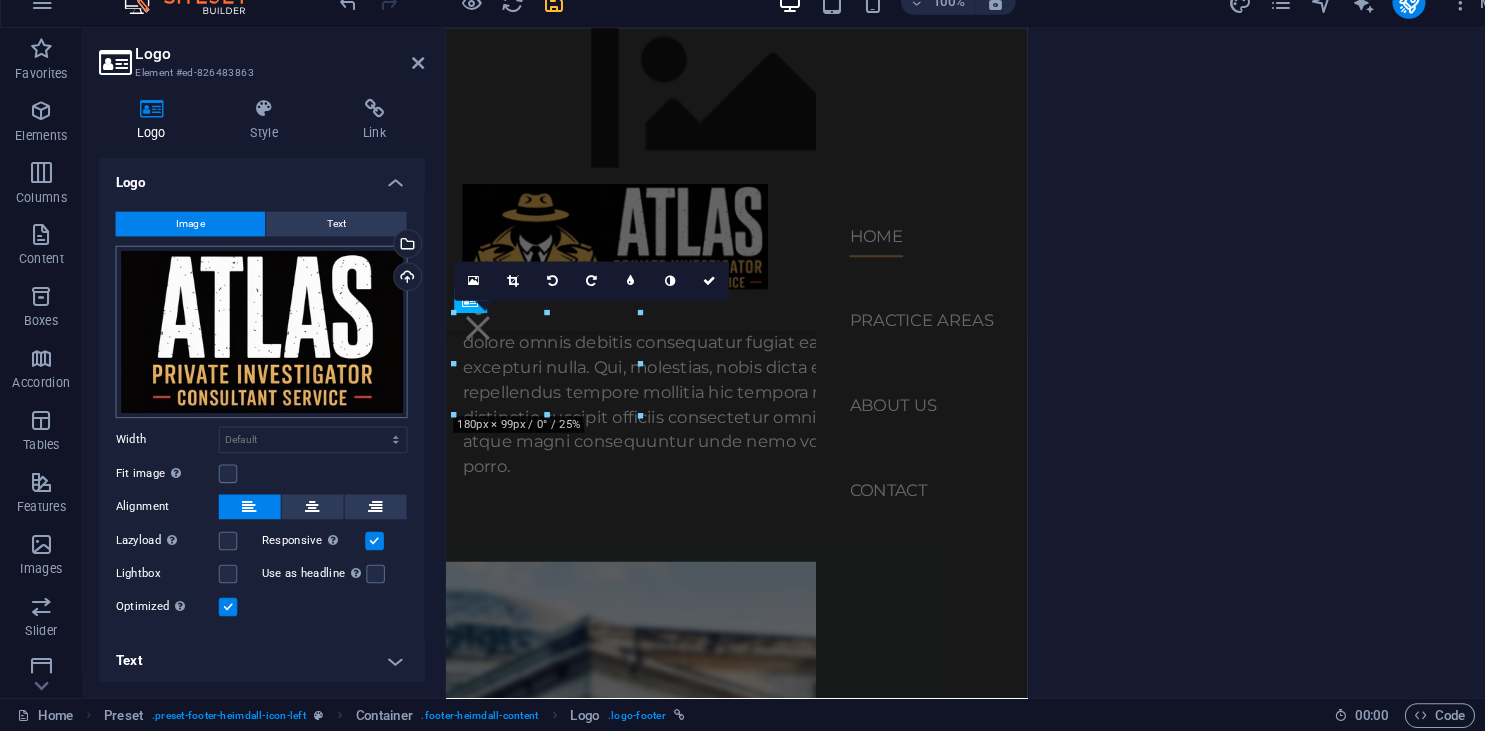 scroll, scrollTop: 4041, scrollLeft: 0, axis: vertical 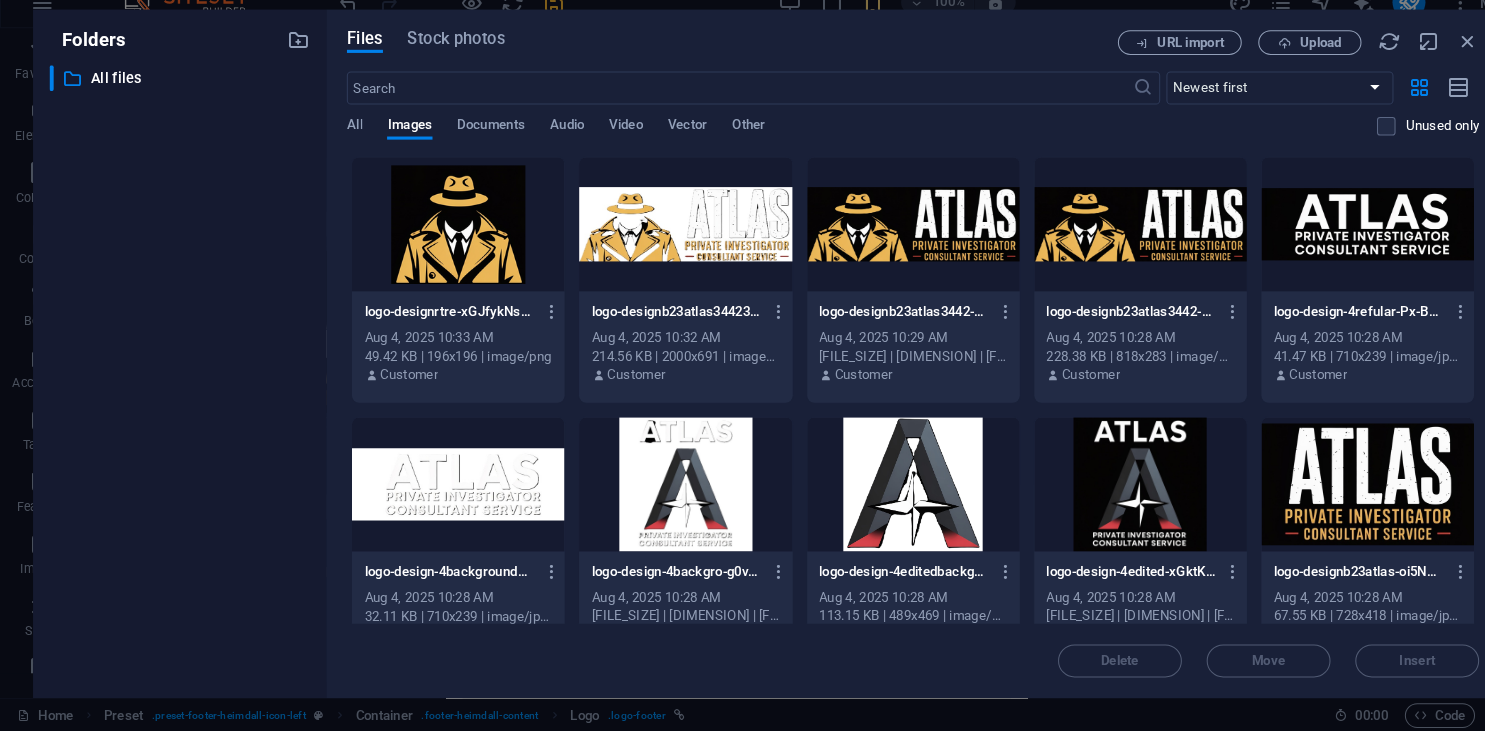 click at bounding box center (444, 492) 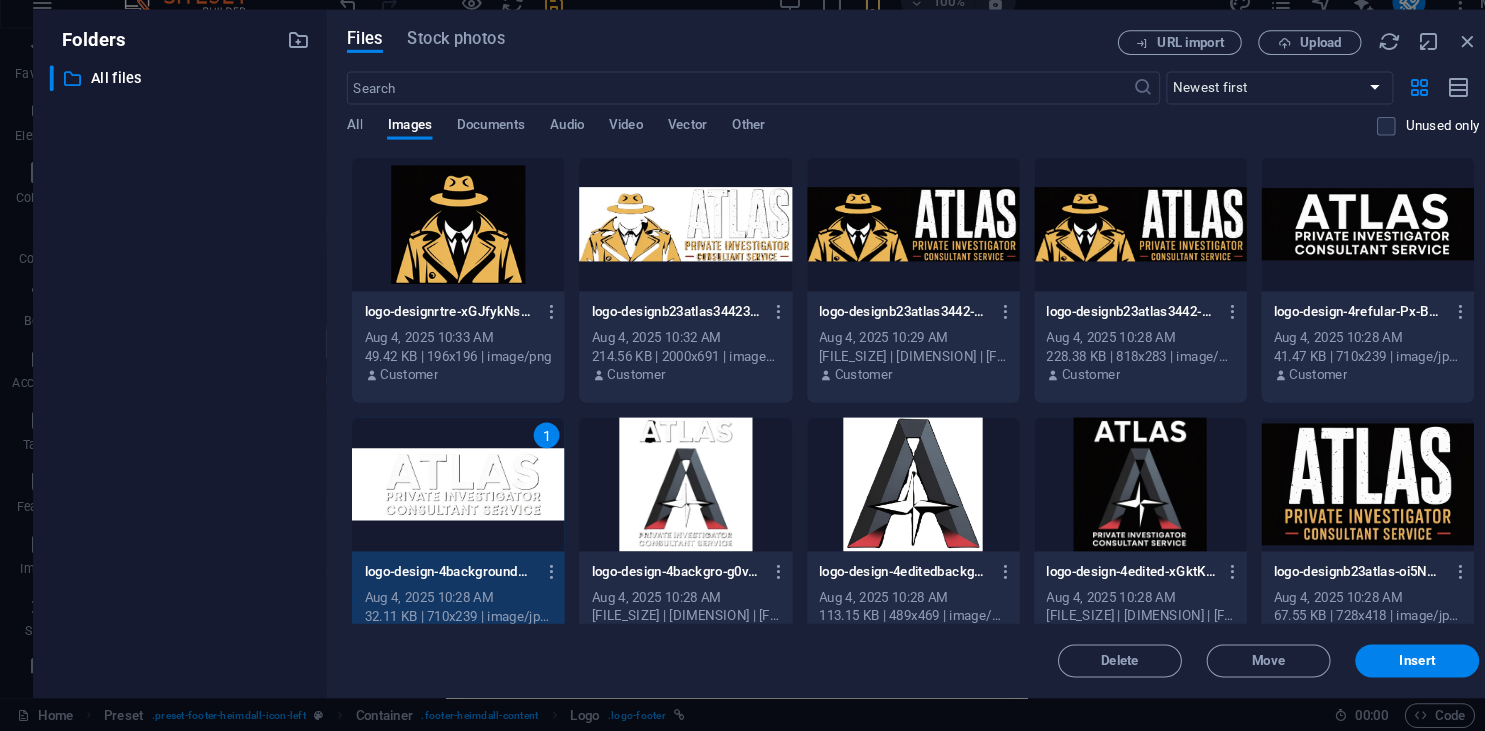 click on "1" at bounding box center [444, 492] 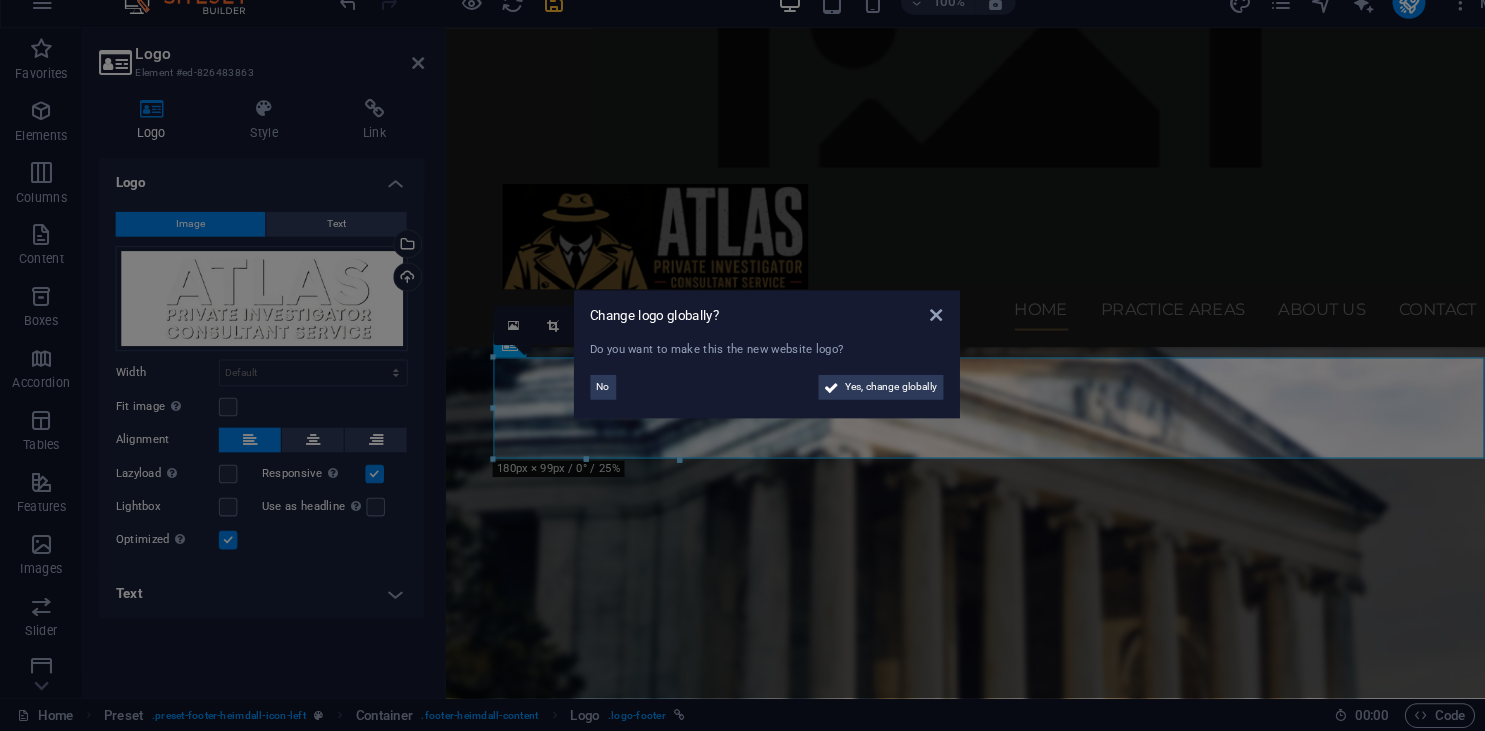 scroll, scrollTop: 1948, scrollLeft: 0, axis: vertical 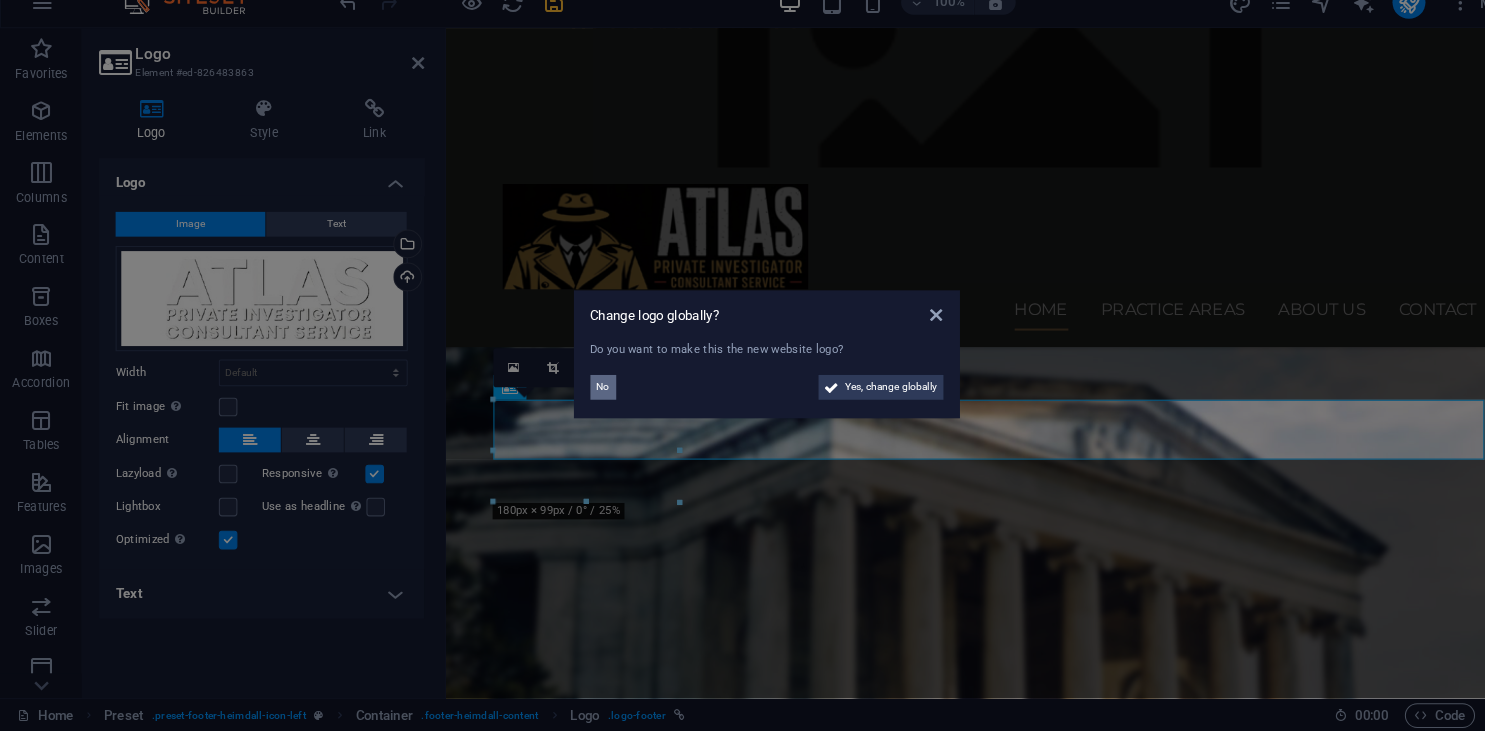 click on "No" at bounding box center (584, 398) 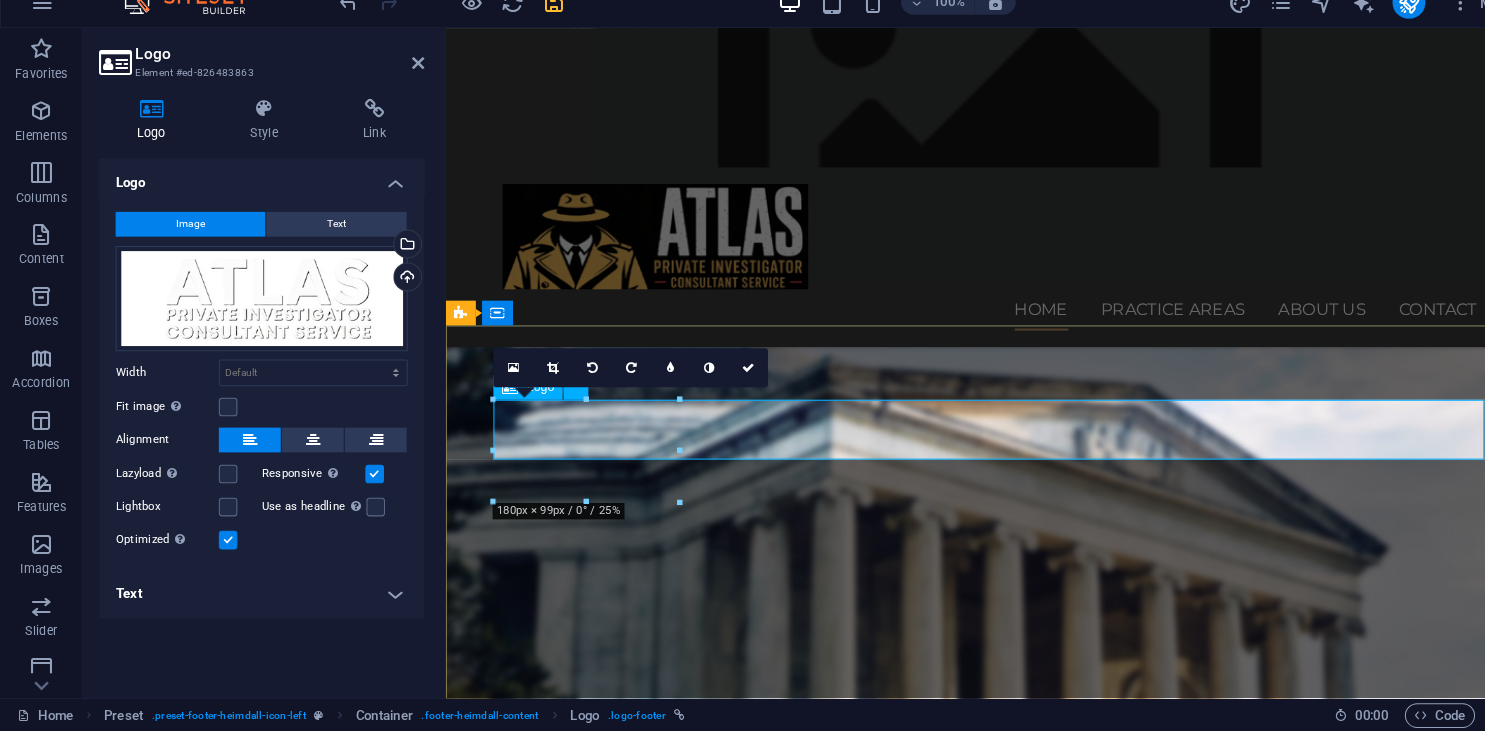 click at bounding box center (933, 4232) 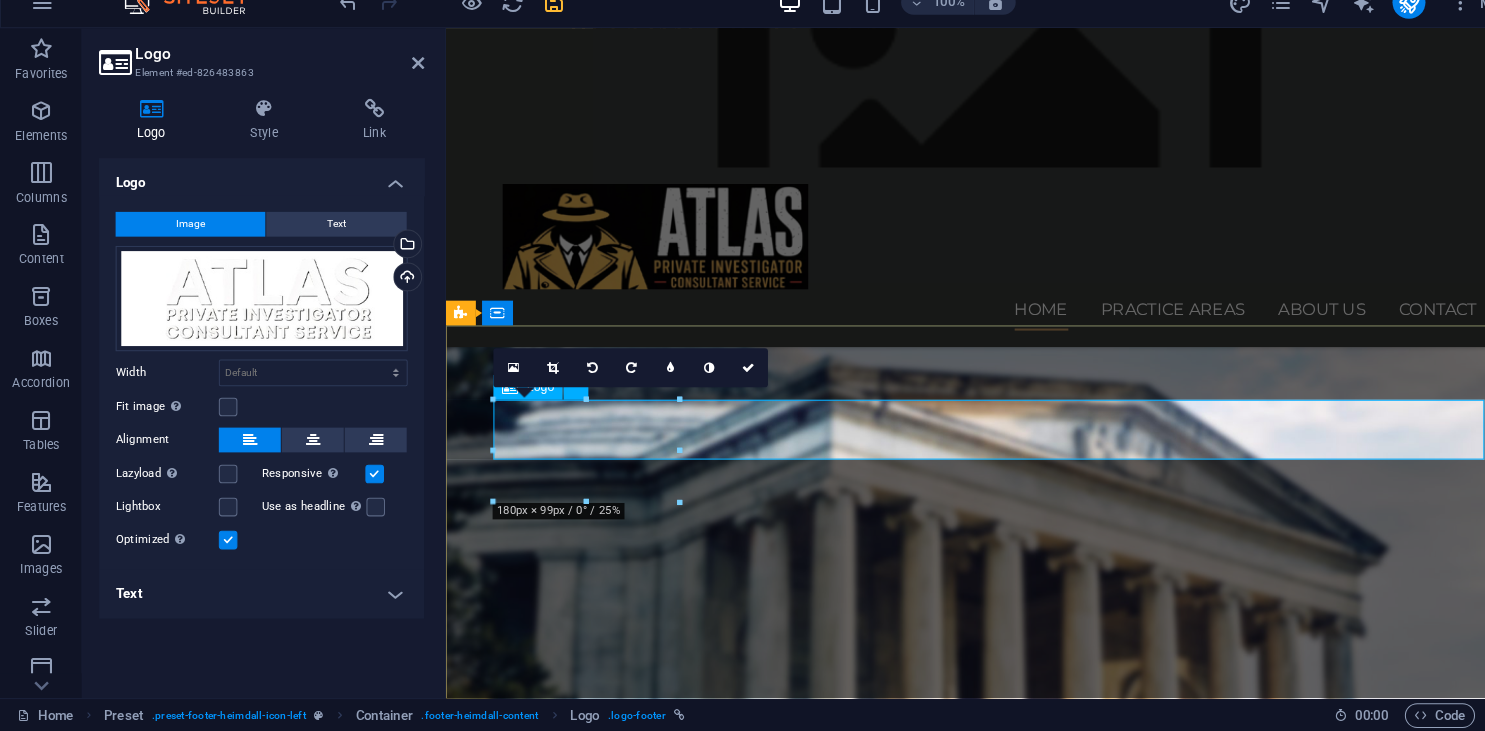 click at bounding box center [933, 4232] 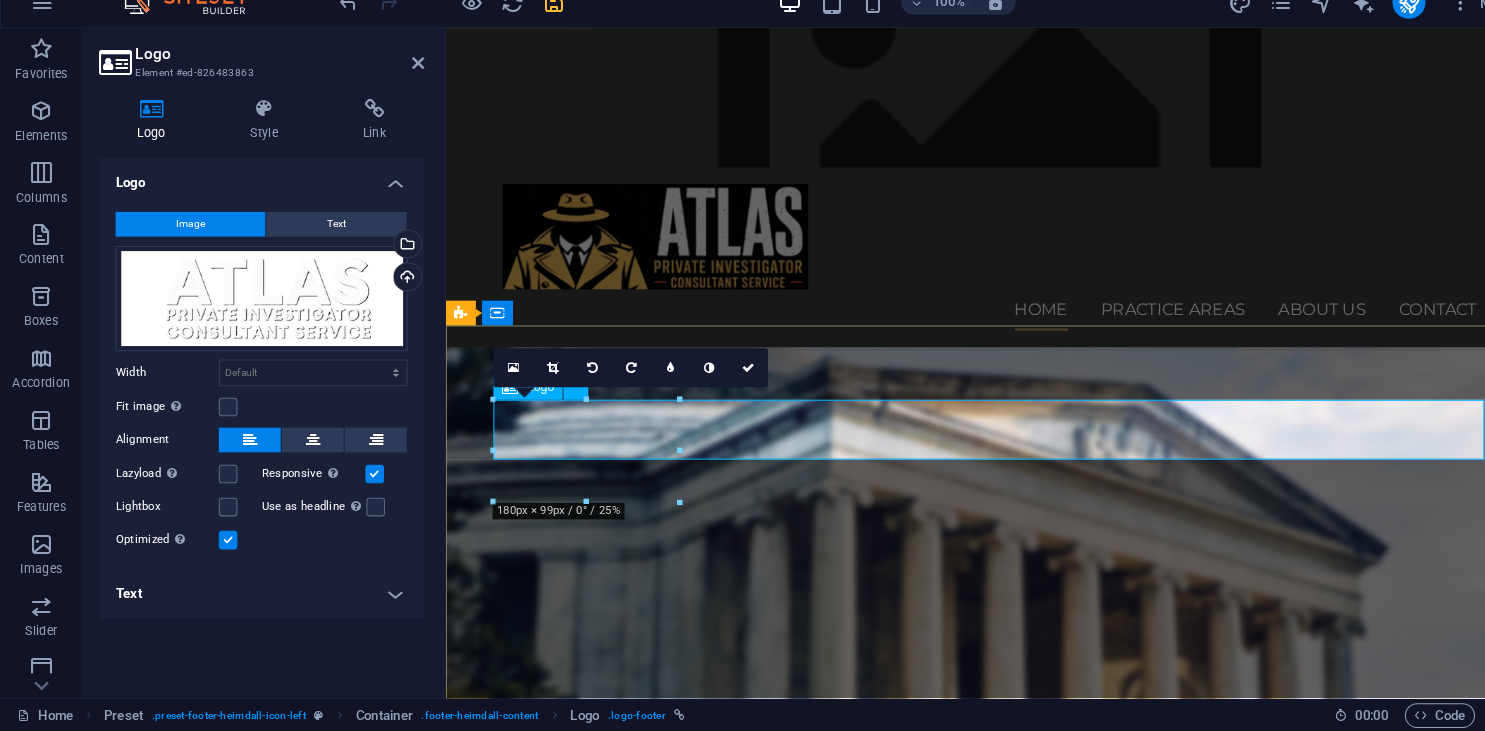 click at bounding box center [933, 4232] 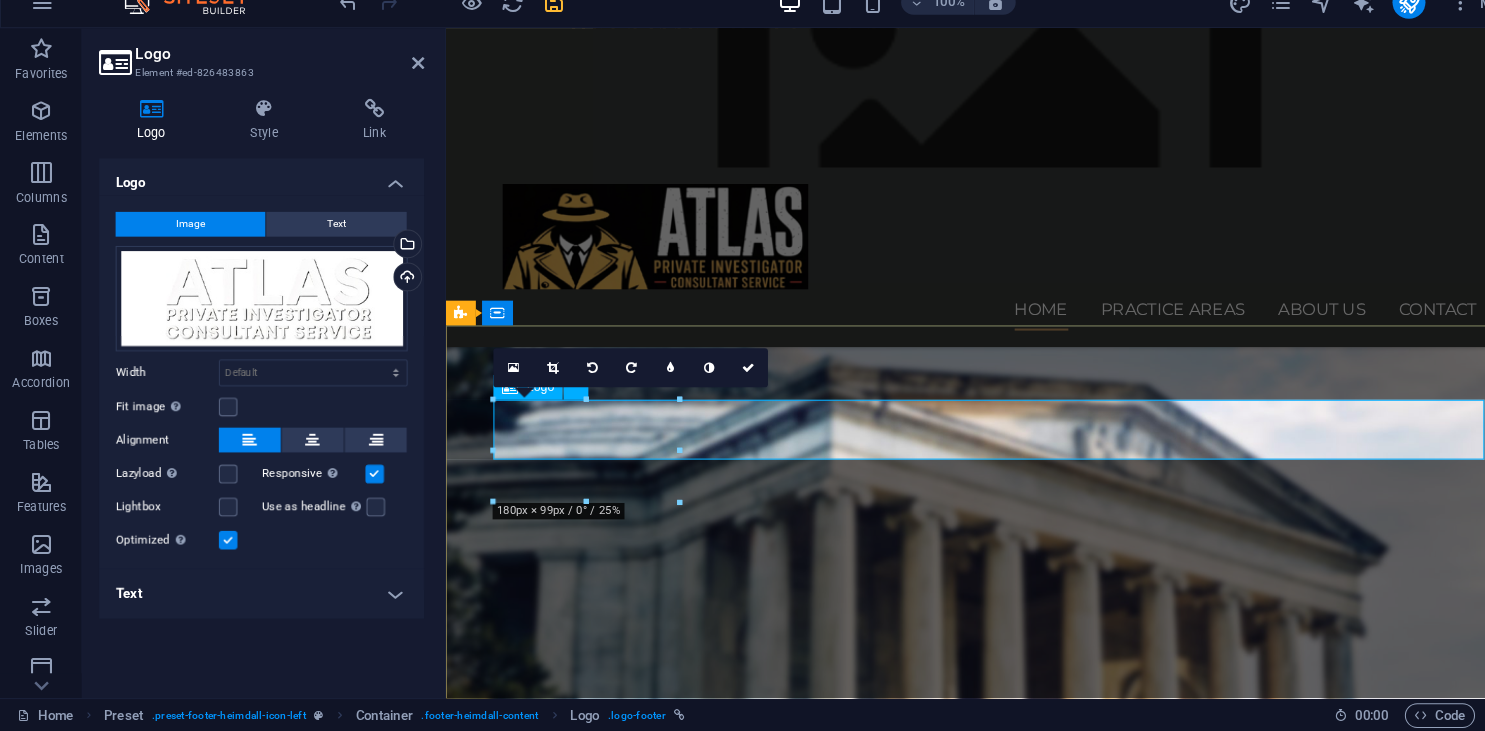 click at bounding box center (933, 4232) 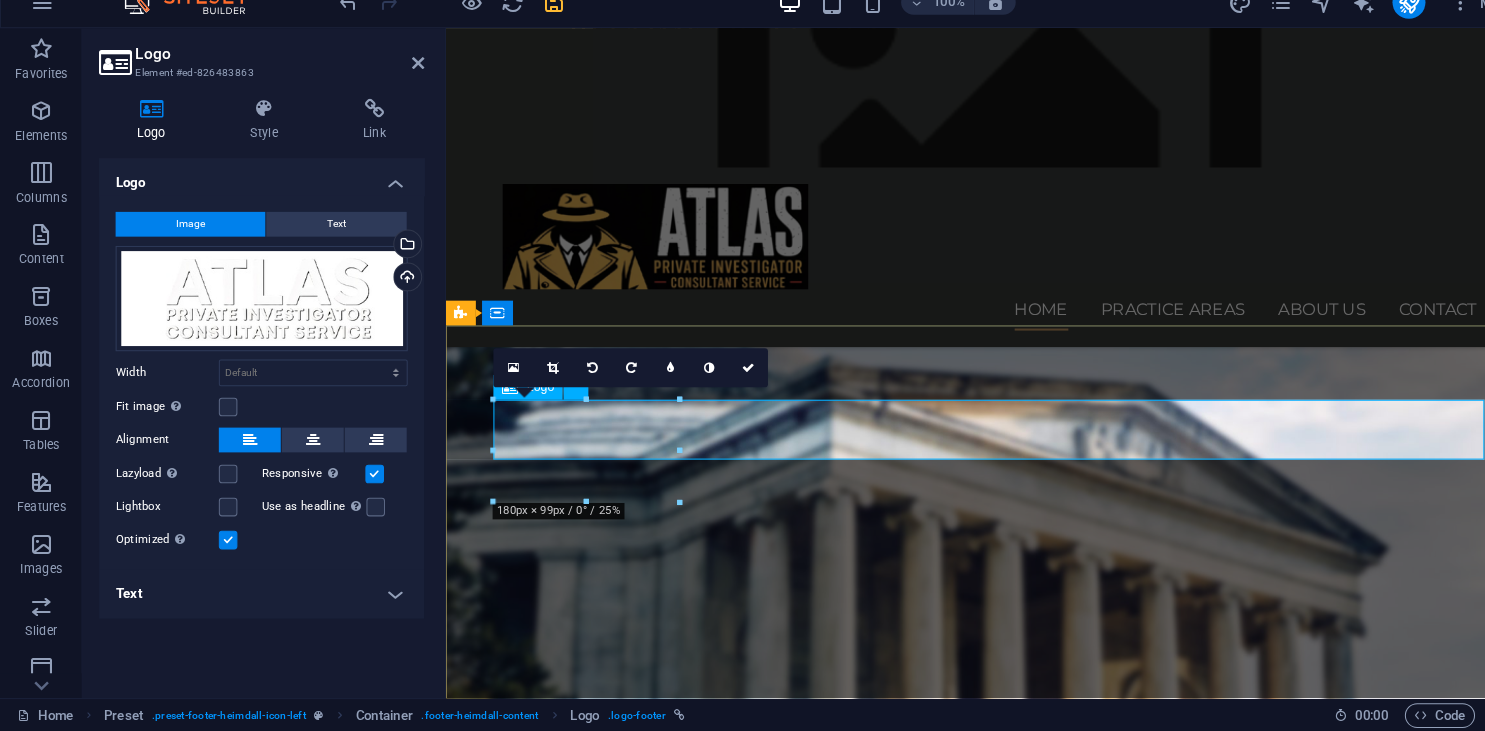 click at bounding box center (933, 4232) 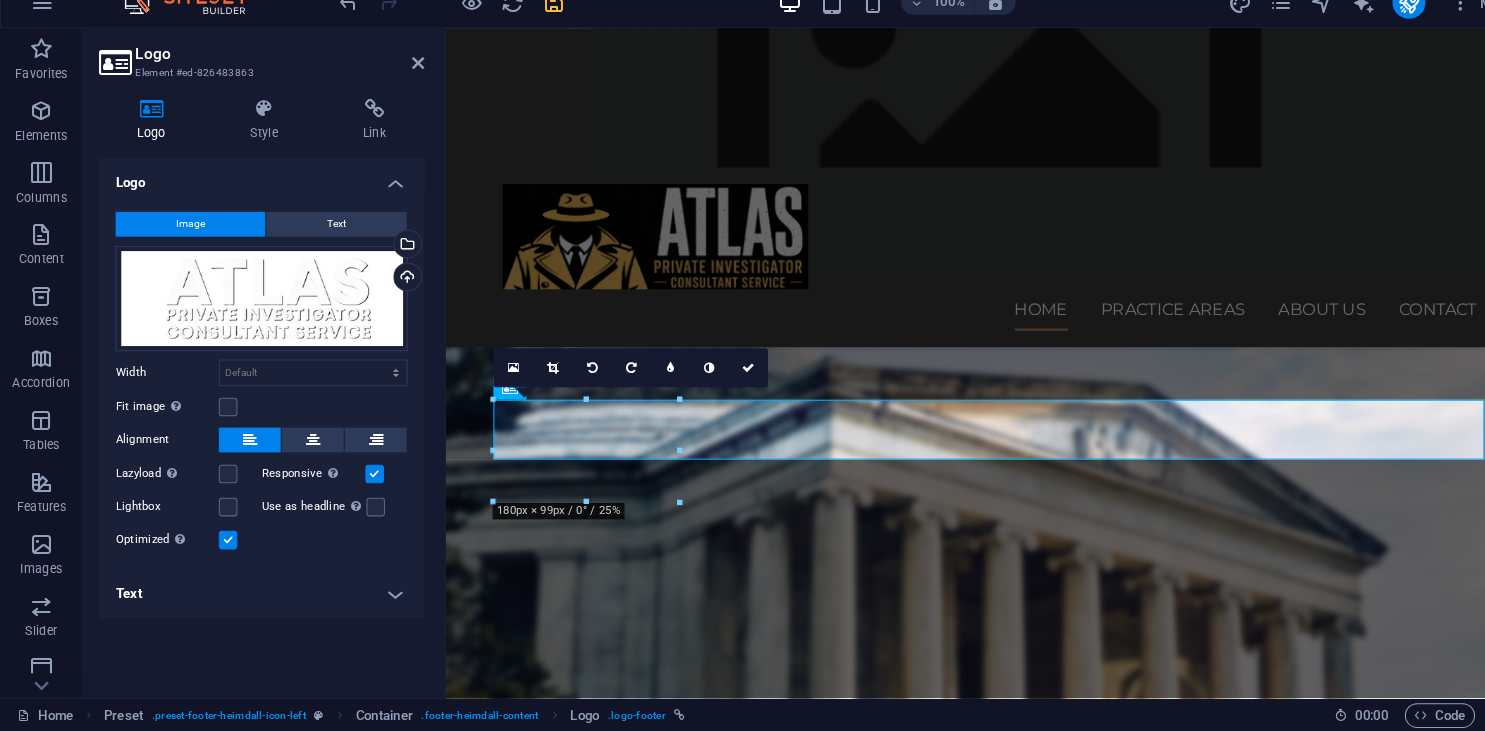 click on "Lightbox" at bounding box center [183, 514] 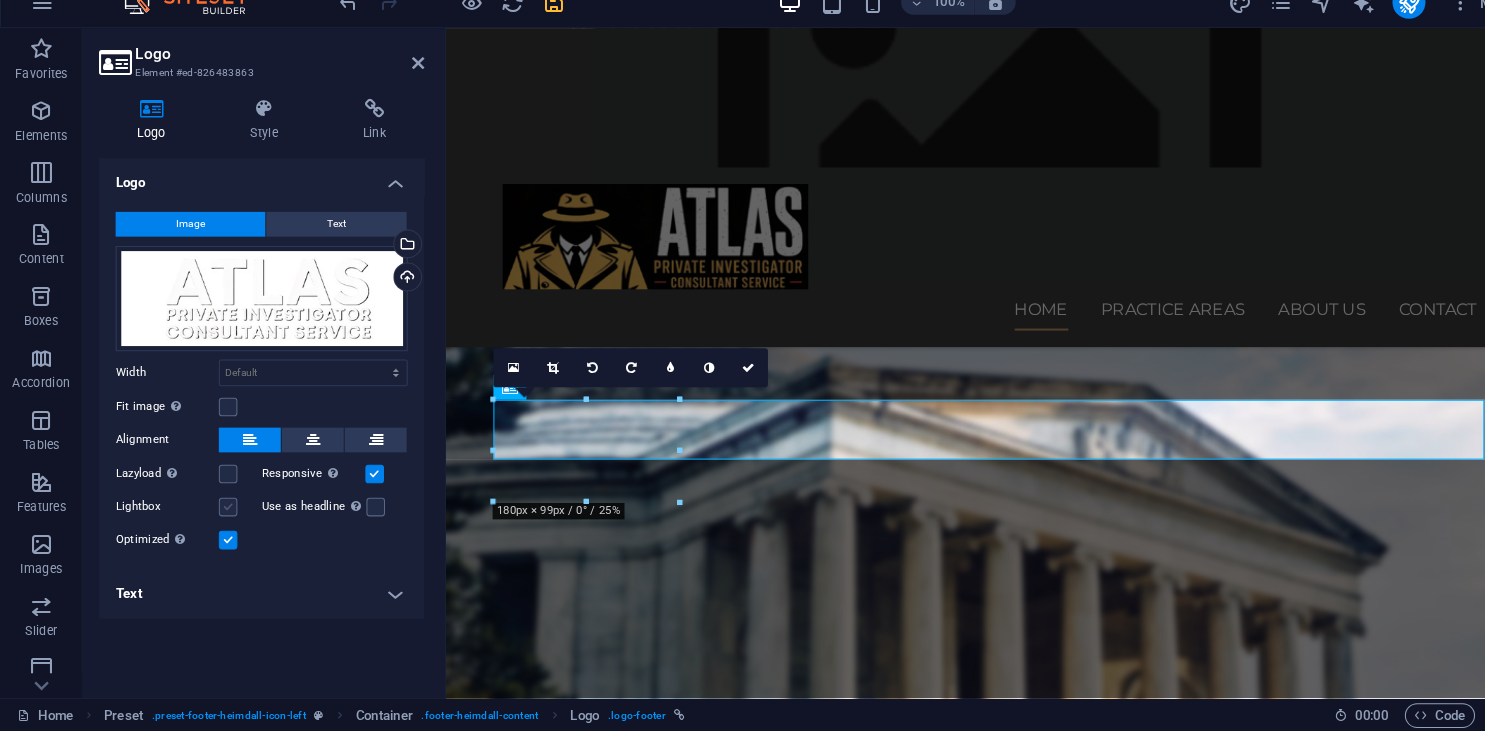 click at bounding box center [221, 514] 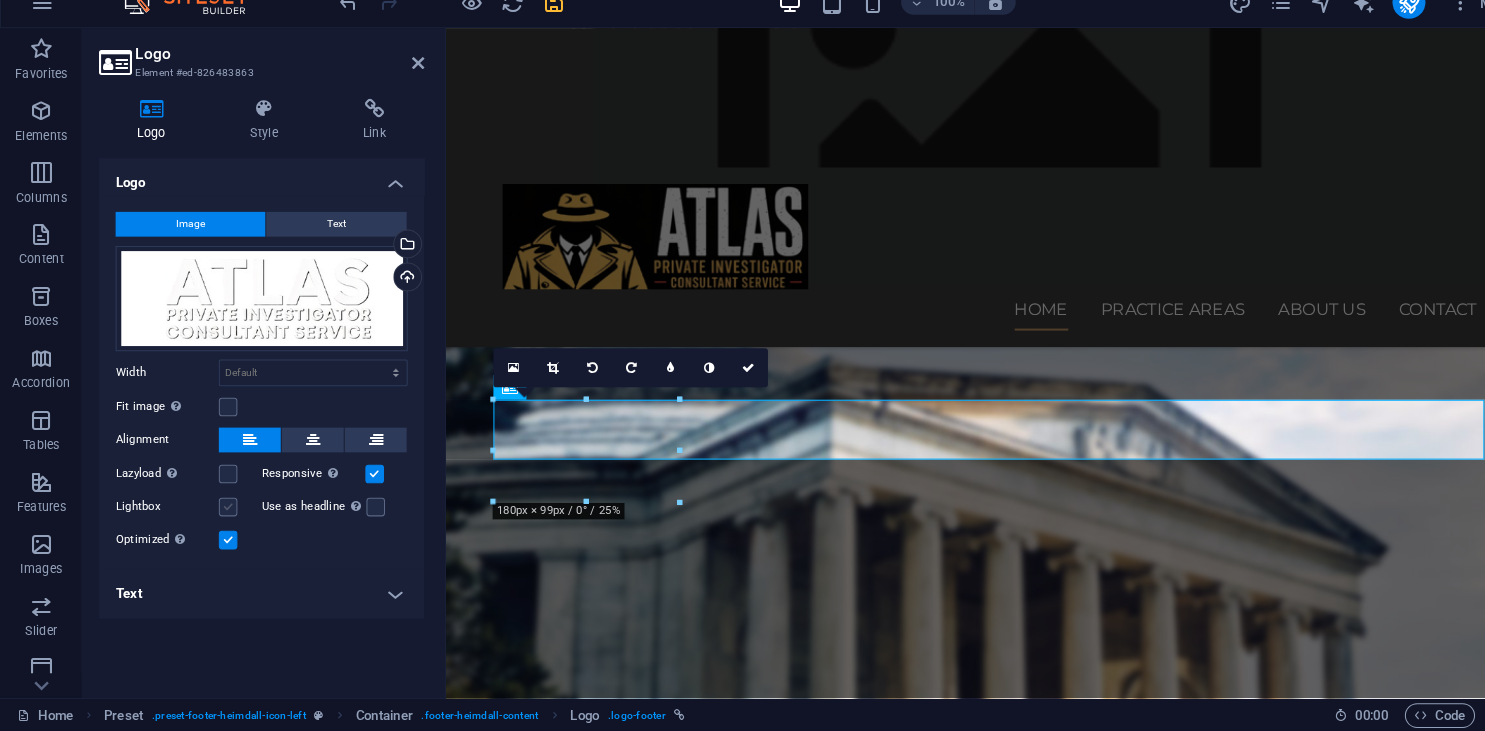 click on "Lightbox" at bounding box center [0, 0] 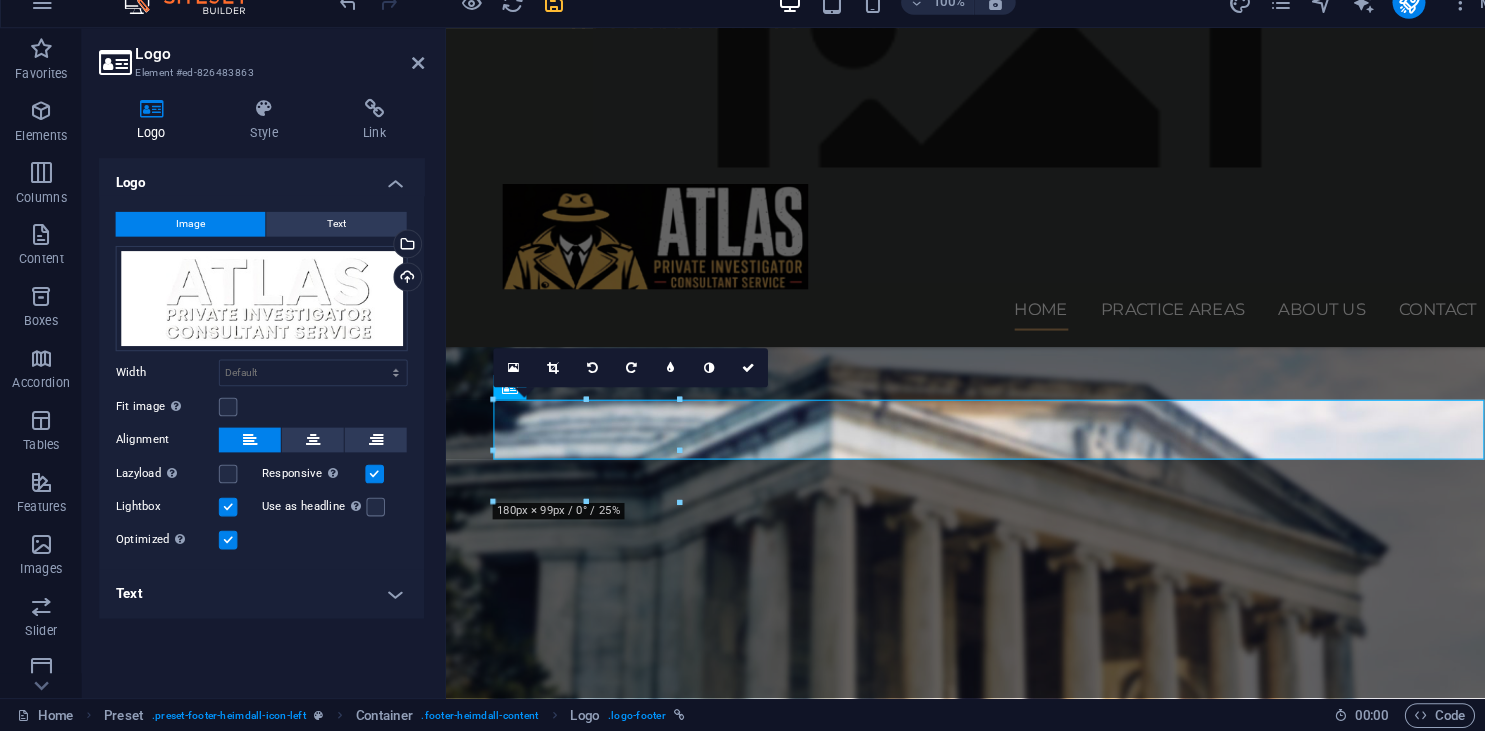 click at bounding box center (221, 514) 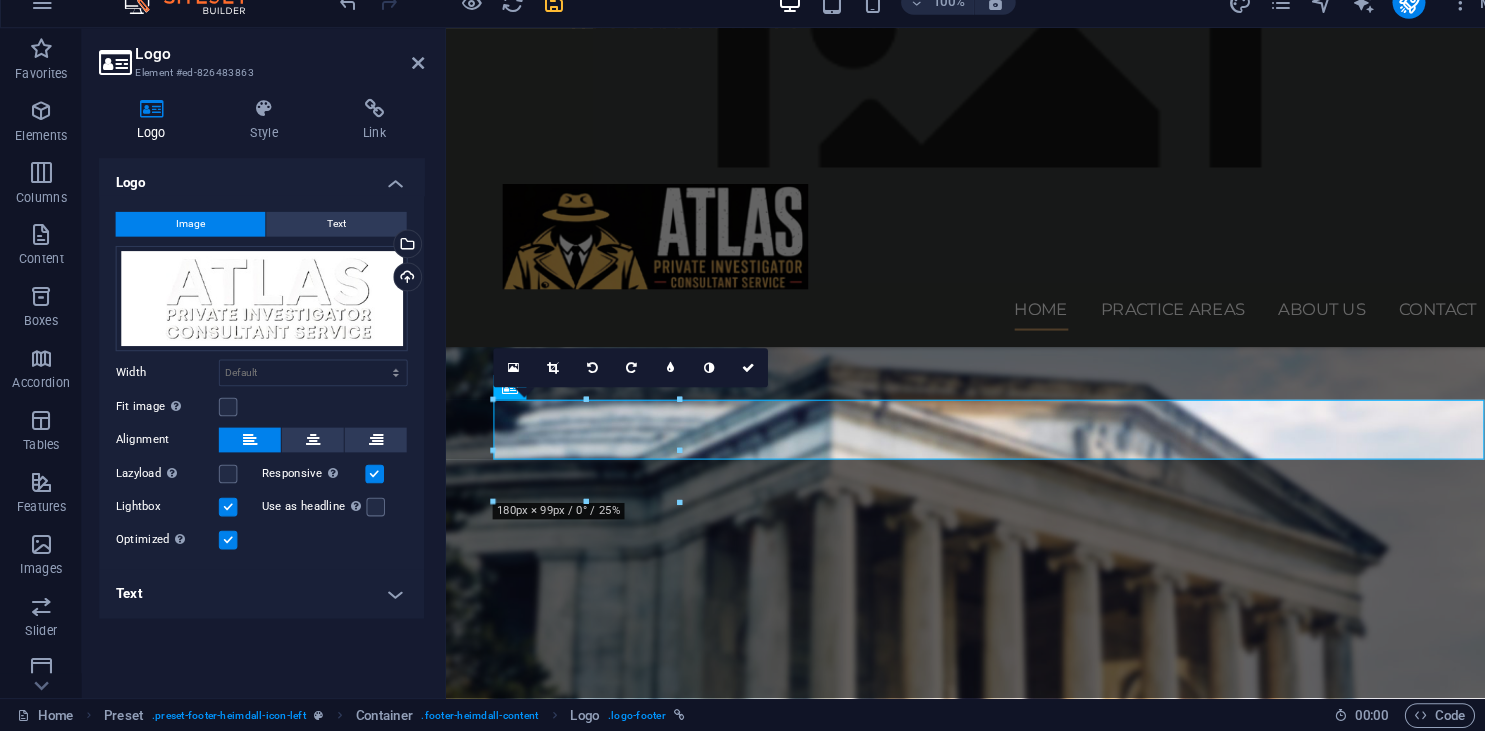 click on "Lightbox" at bounding box center (0, 0) 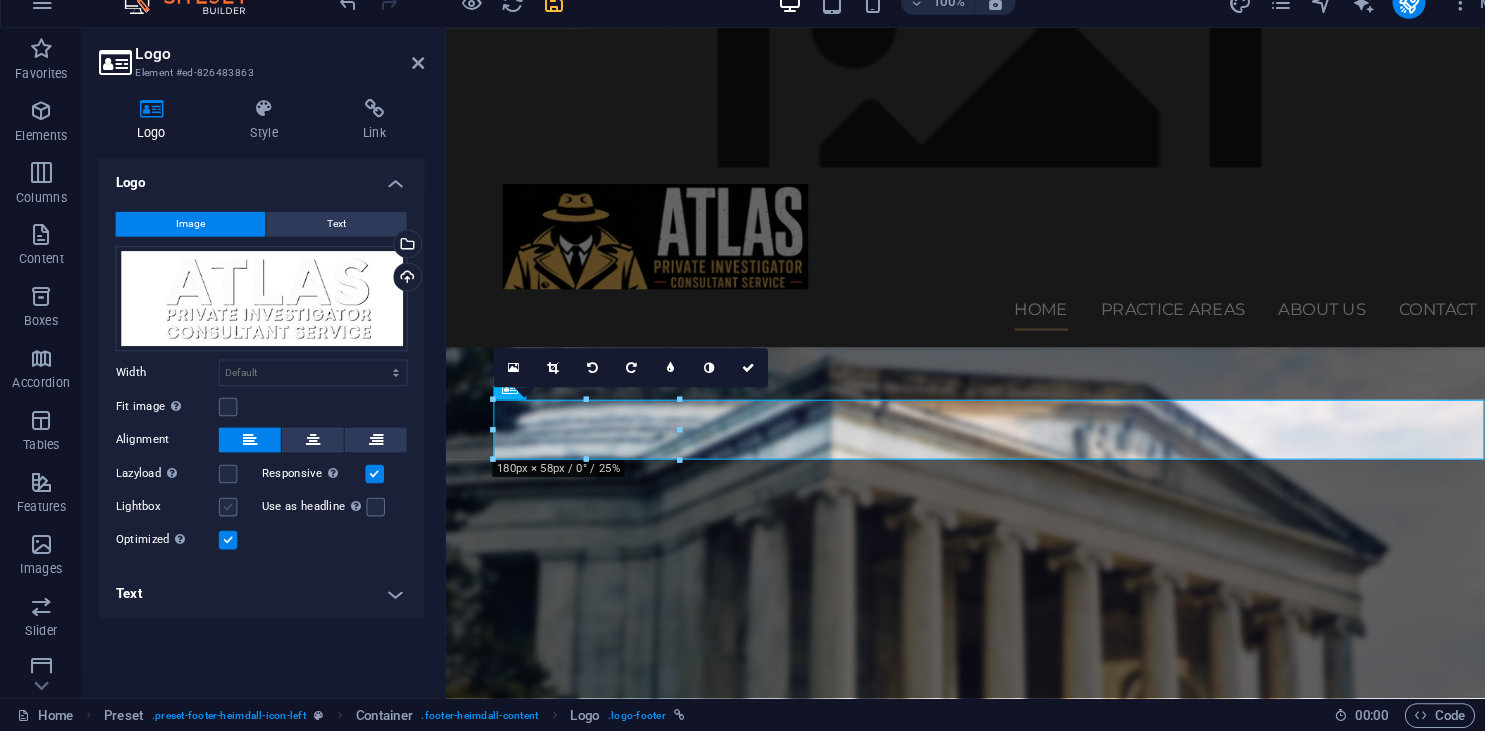 click at bounding box center [221, 514] 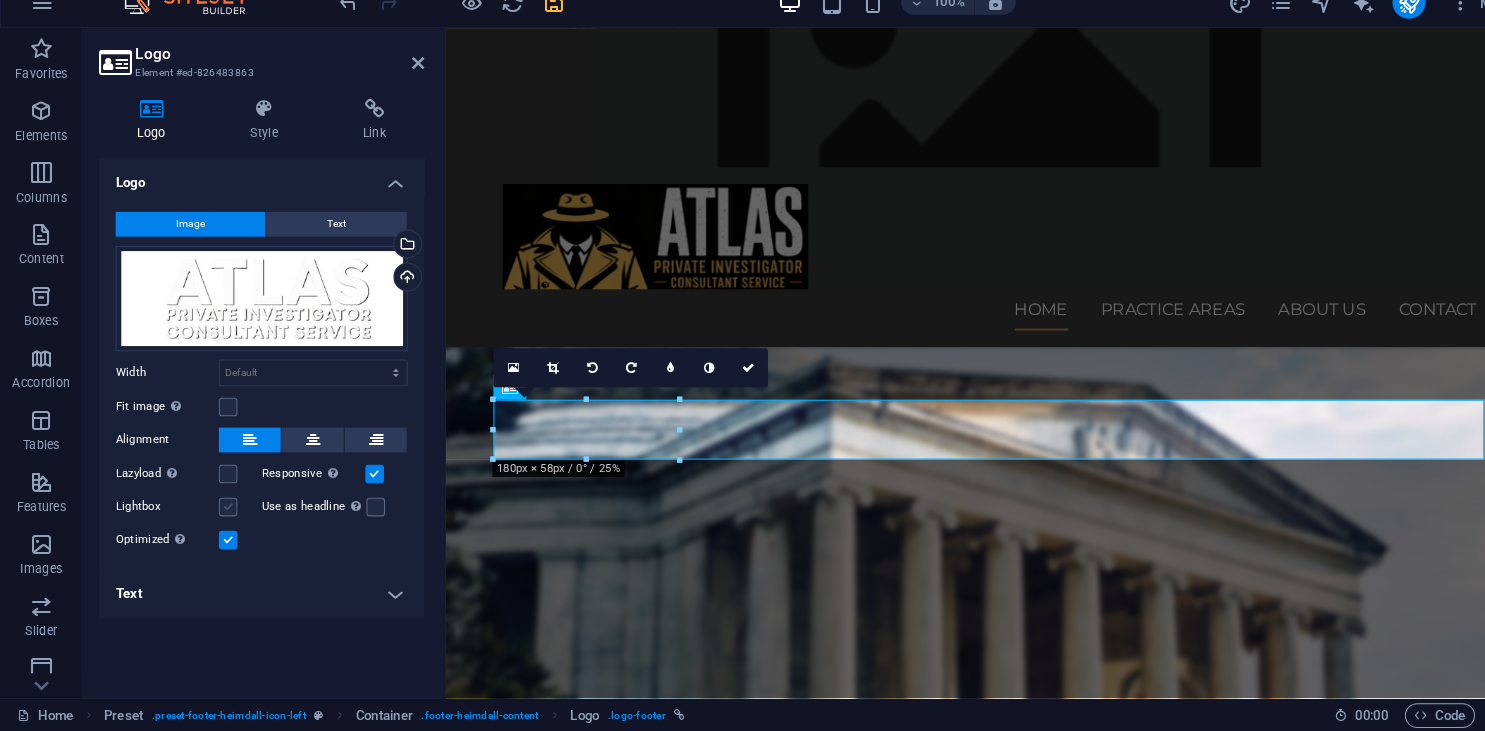 click on "Lightbox" at bounding box center [0, 0] 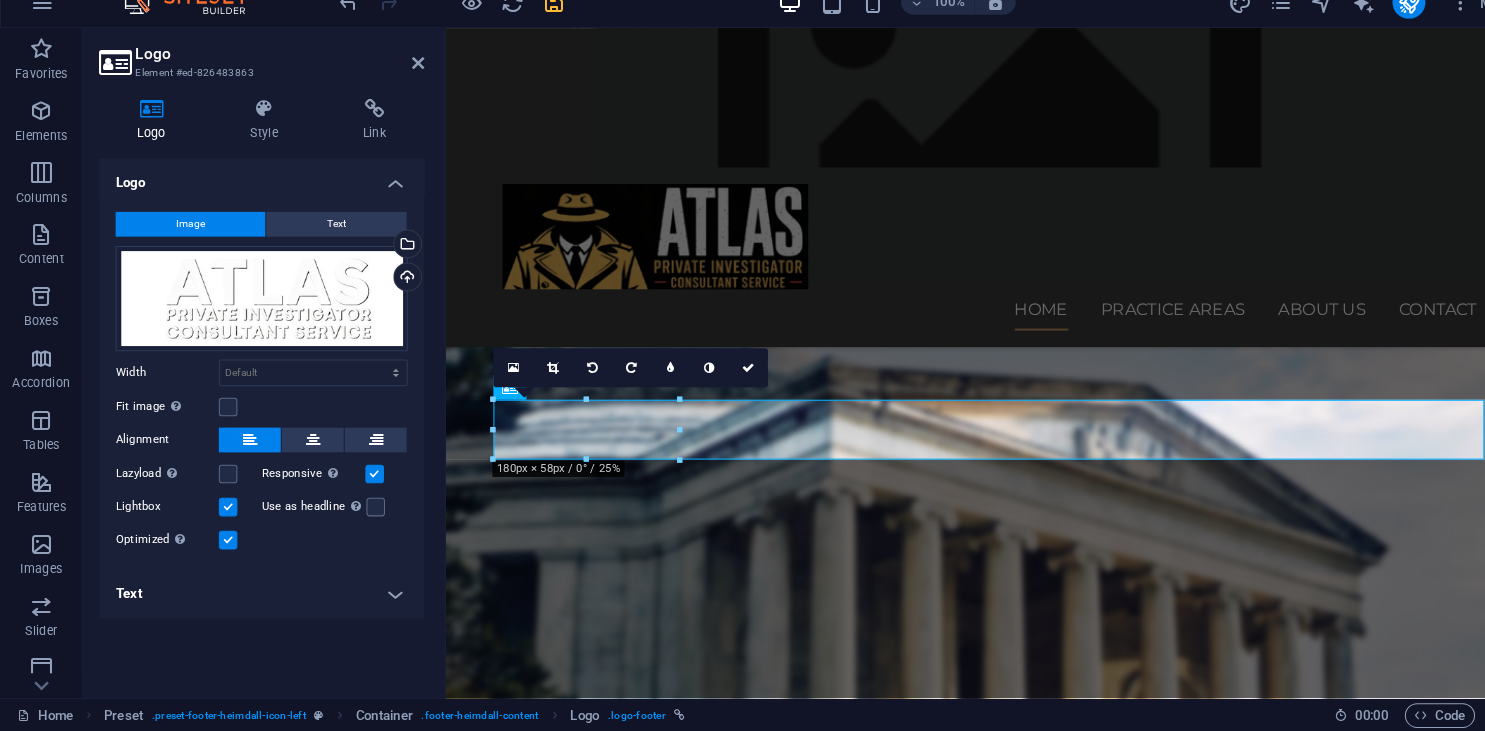 click at bounding box center (221, 514) 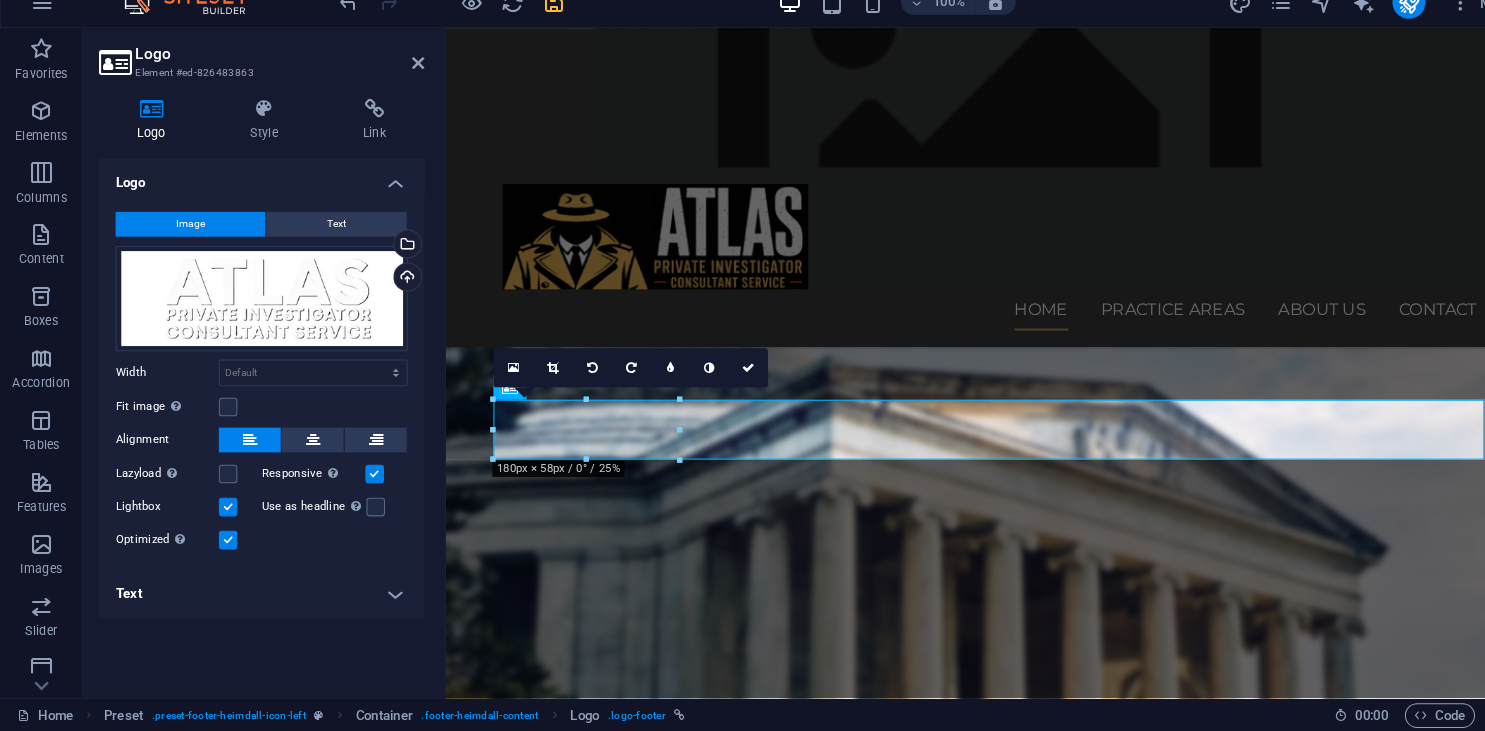 click on "Lightbox" at bounding box center [0, 0] 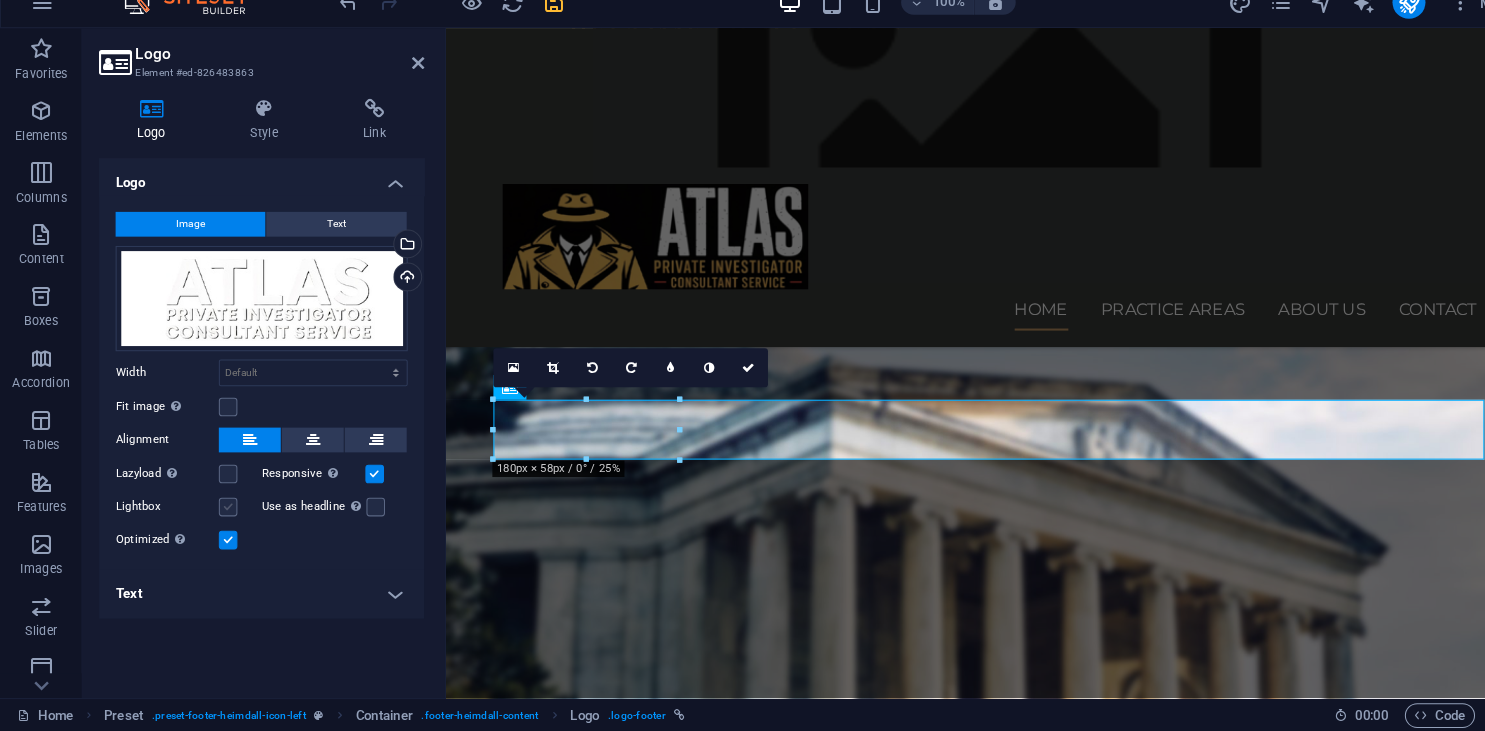 click at bounding box center [221, 514] 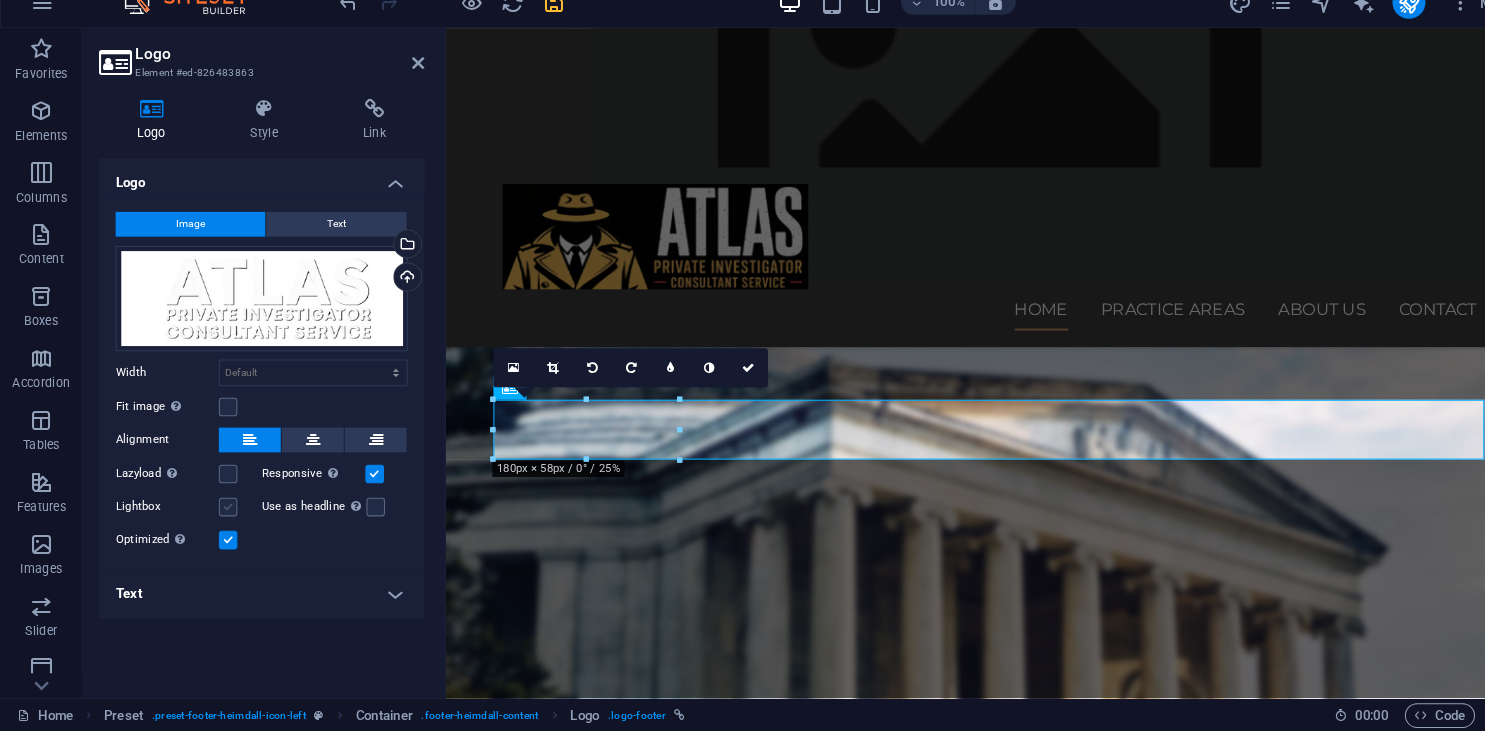 click on "Lightbox" at bounding box center (0, 0) 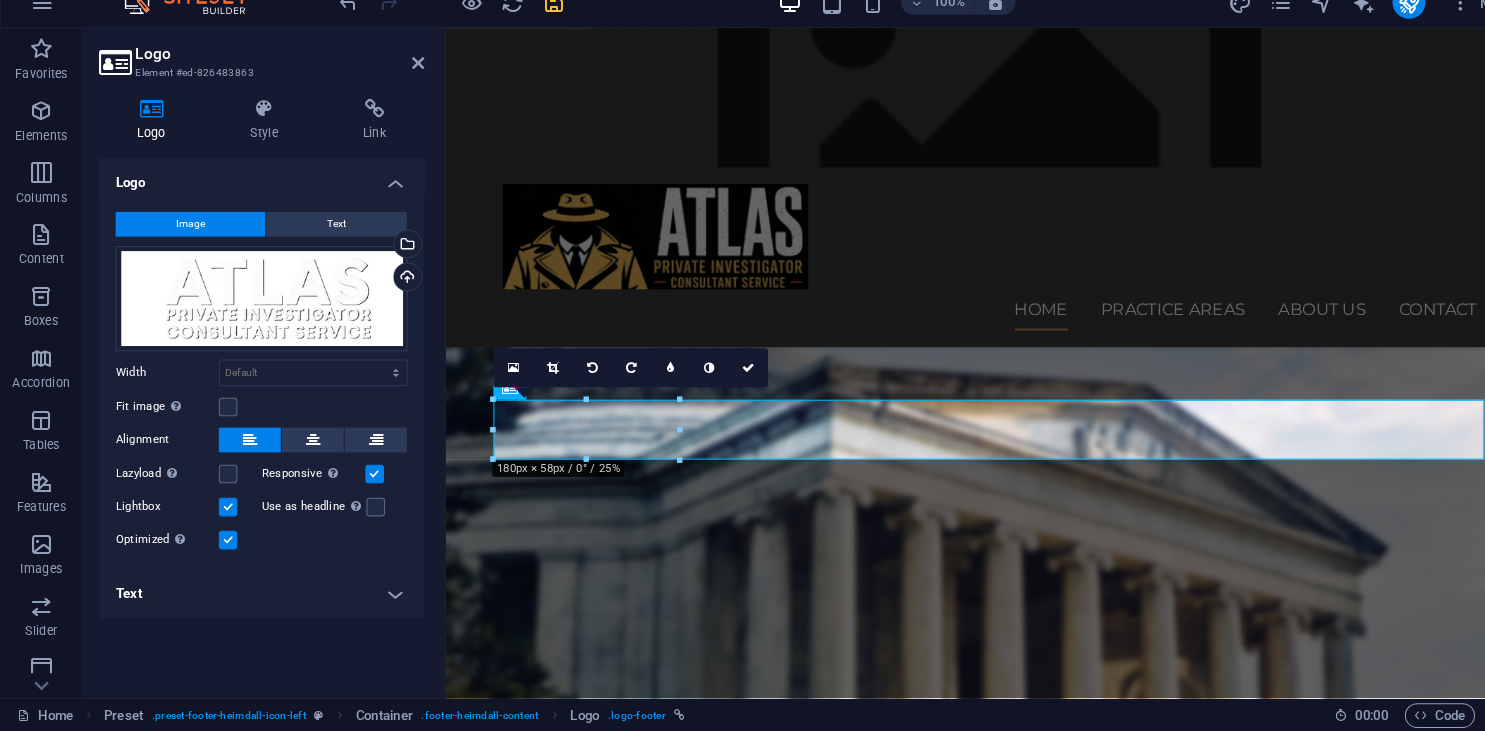 click at bounding box center (221, 514) 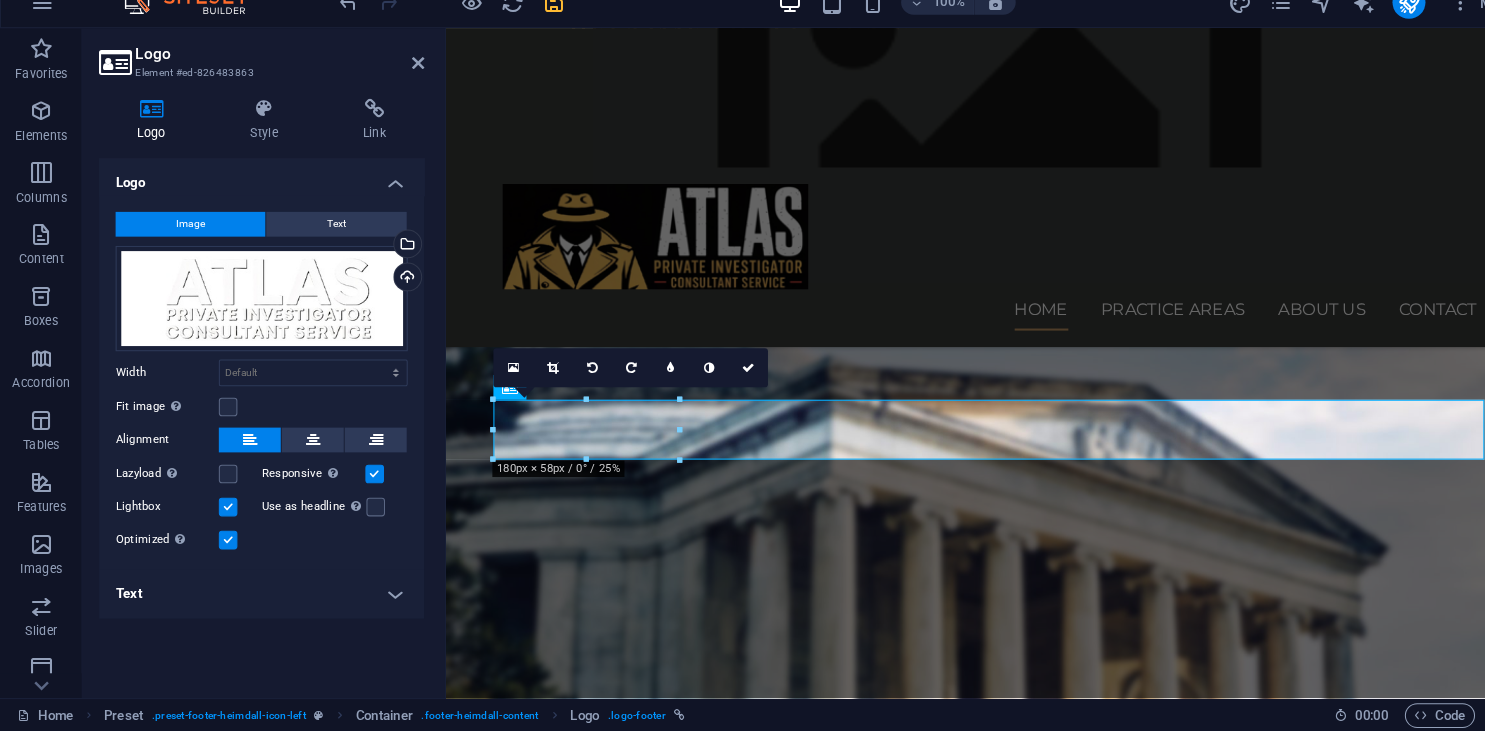 click on "Lightbox" at bounding box center (0, 0) 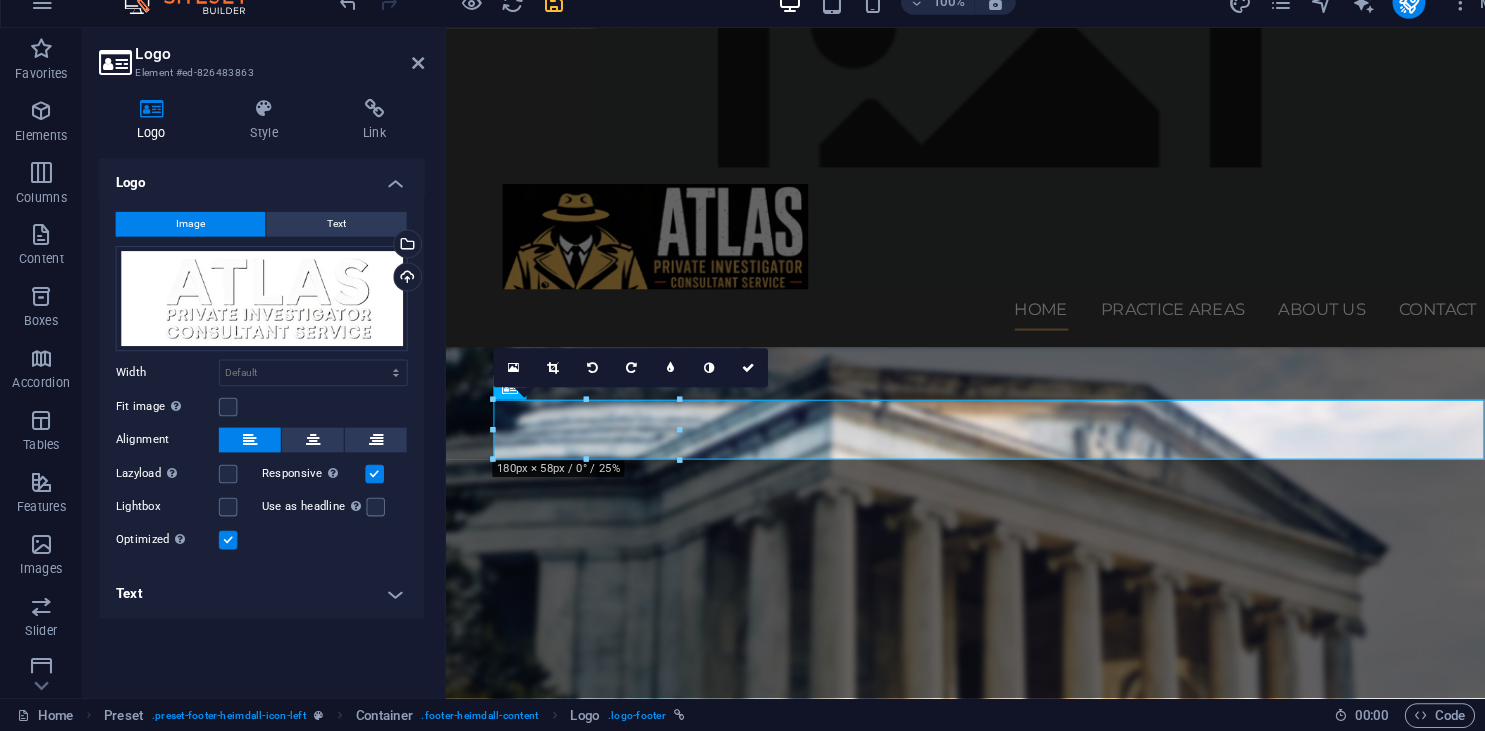 drag, startPoint x: 224, startPoint y: 525, endPoint x: 219, endPoint y: 492, distance: 33.37664 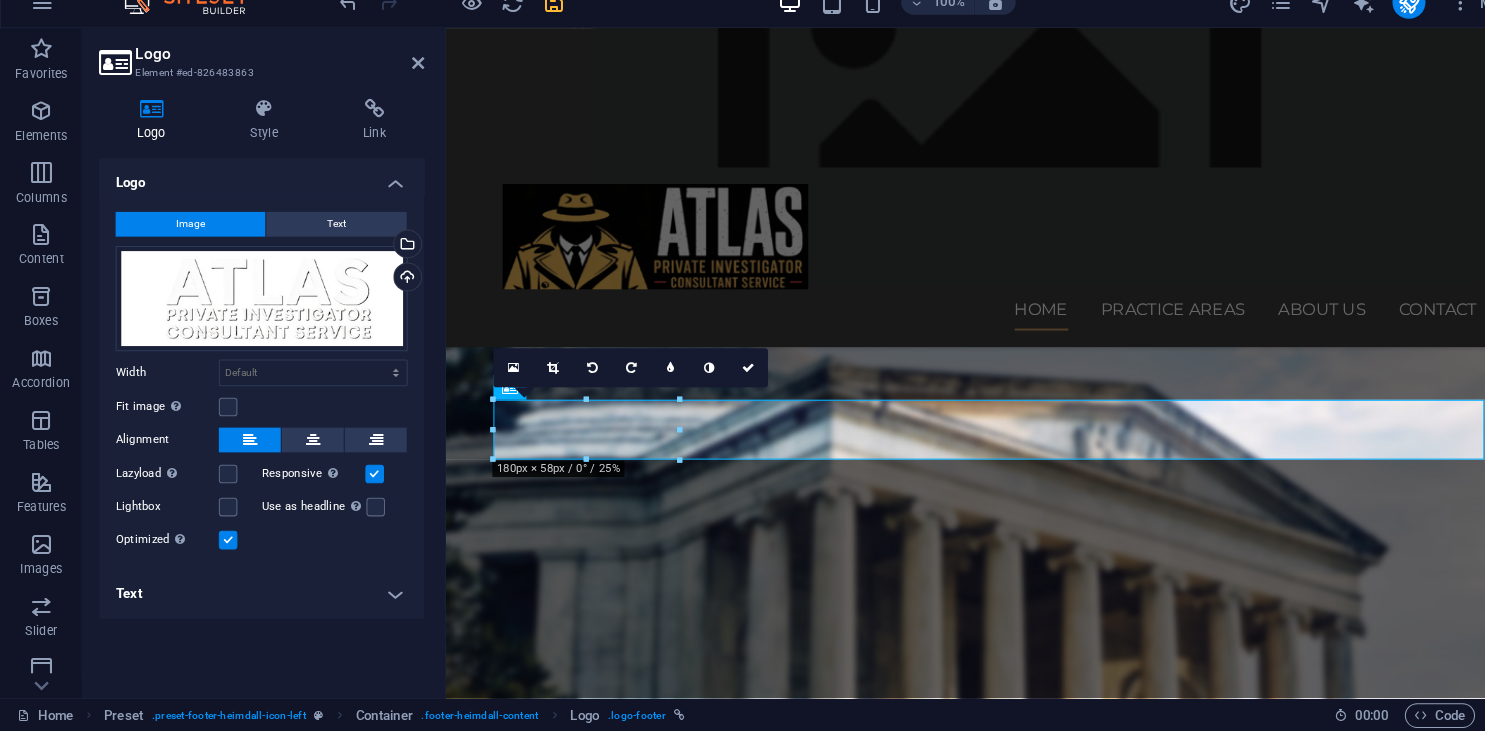 click on "Image Text Drag files here, click to choose files or select files from Files or our free stock photos & videos Select files from the file manager, stock photos, or upload file(s) Upload Width Default auto px rem % em vh vw Fit image Automatically fit image to a fixed width and height Height Default auto px Alignment Lazyload Loading images after the page loads improves page speed. Responsive Automatically load retina image and smartphone optimized sizes. Lightbox Use as headline The image will be wrapped in an H1 headline tag. Useful for giving alternative text the weight of an H1 headline, e.g. for the logo. Leave unchecked if uncertain. Optimized Images are compressed to improve page speed. Position Direction Custom X offset 50 px rem % vh vw Y offset 50 px rem % vh vw Edit design" at bounding box center (253, 393) 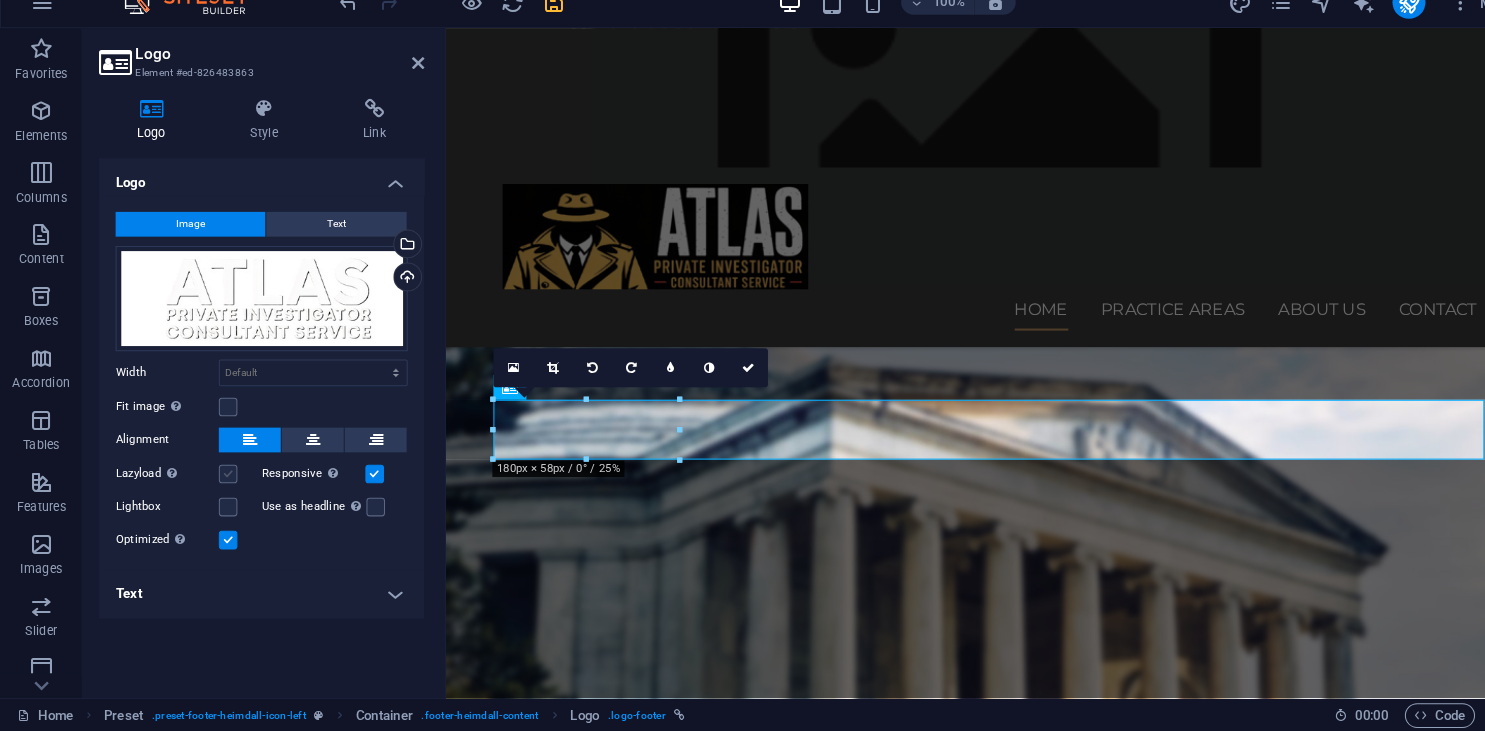 click at bounding box center [221, 482] 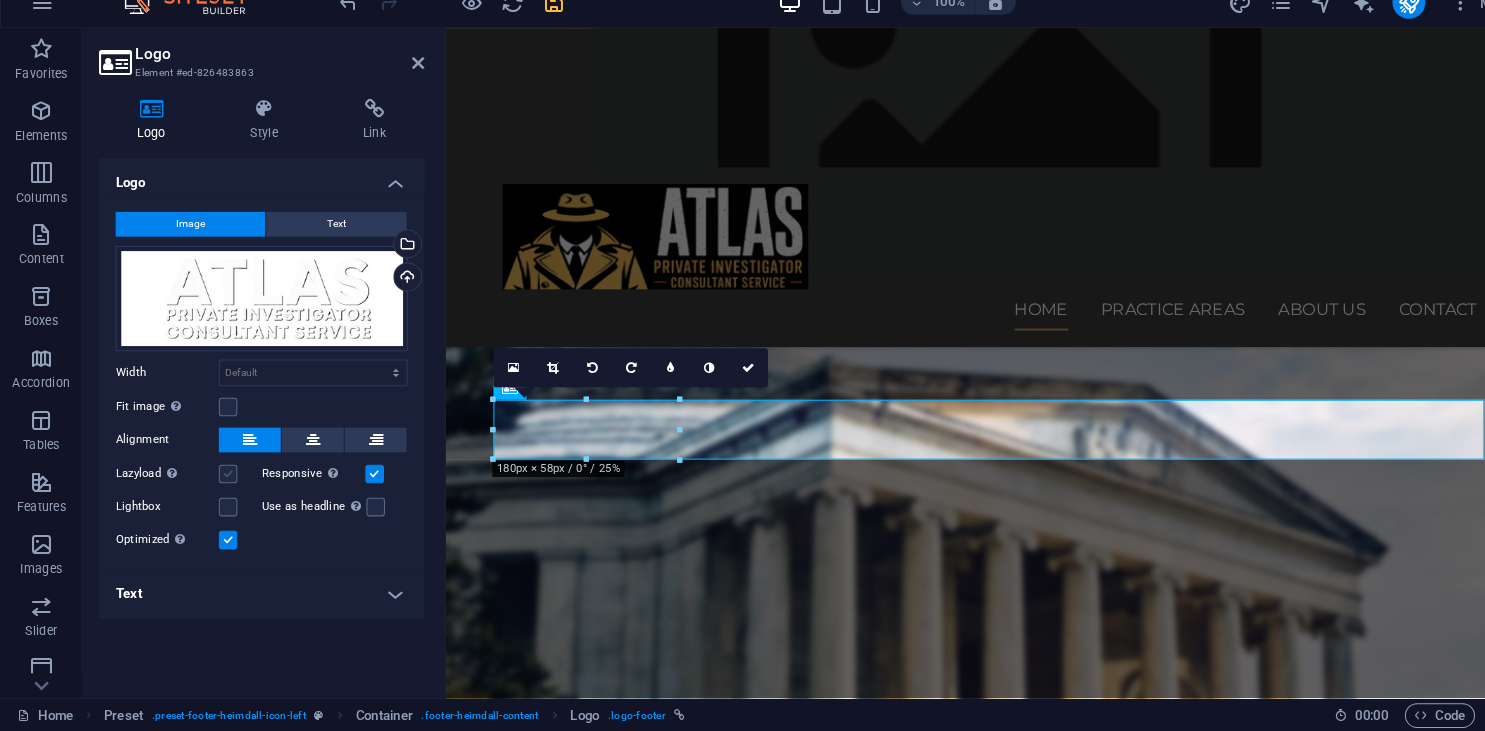 click on "Lazyload Loading images after the page loads improves page speed." at bounding box center [0, 0] 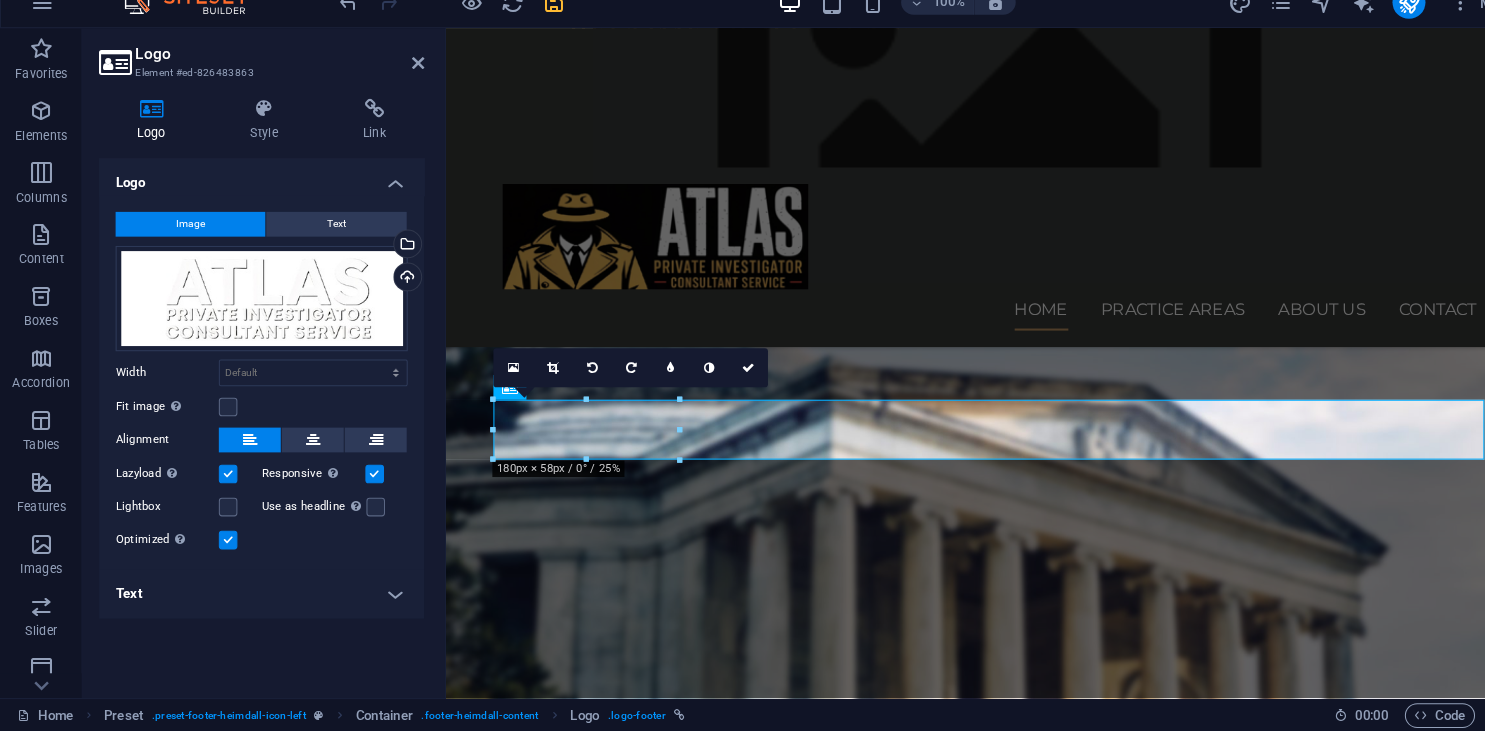 click at bounding box center (221, 482) 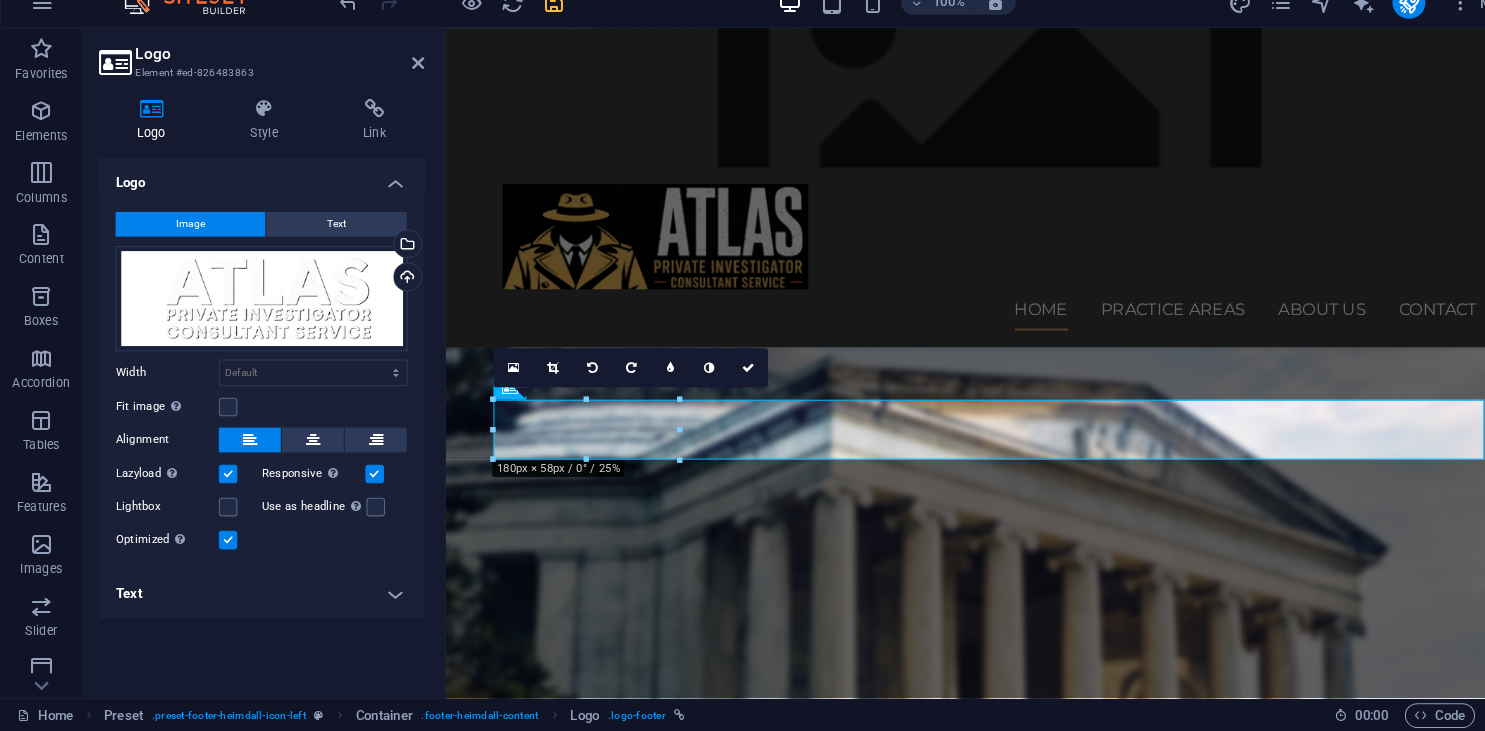 click on "Lazyload Loading images after the page loads improves page speed." at bounding box center [0, 0] 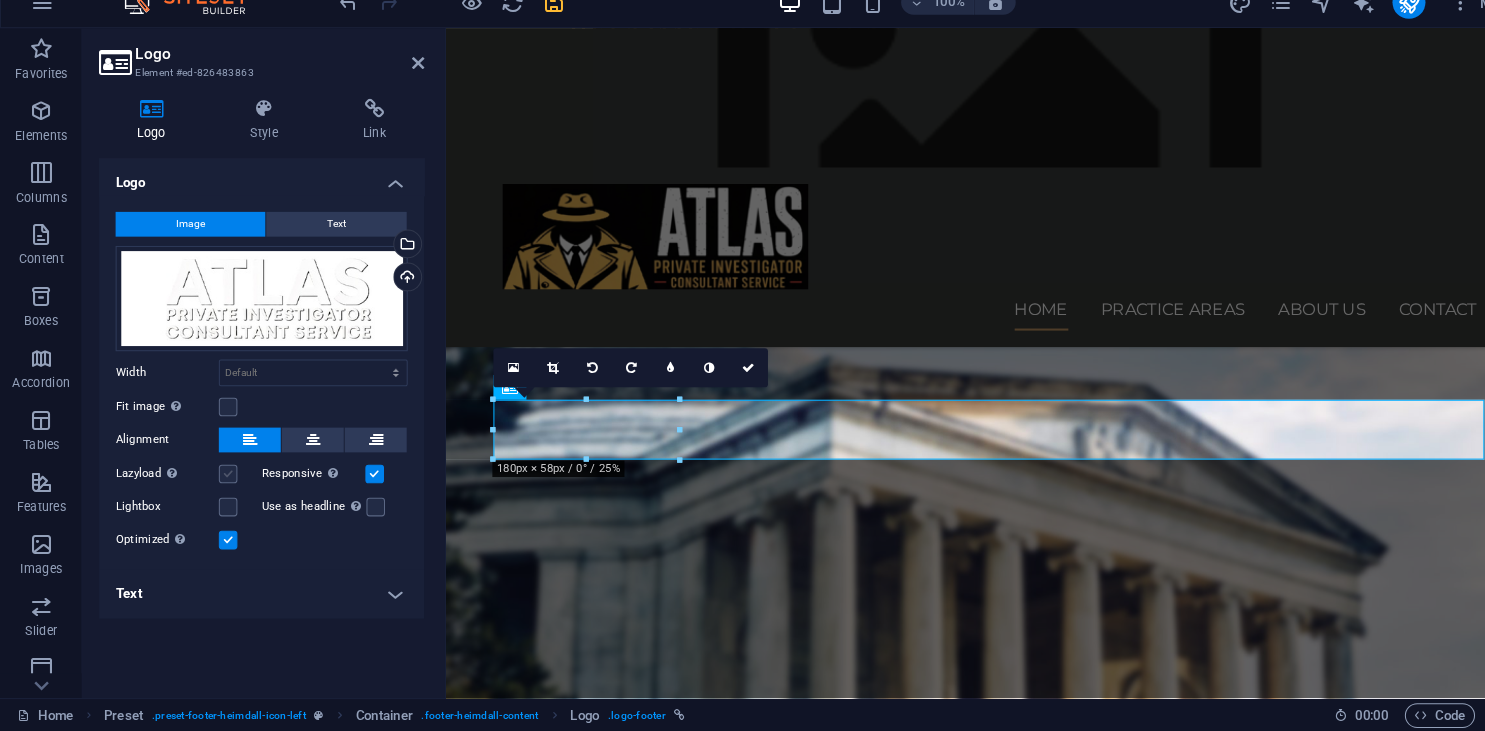 click at bounding box center [221, 482] 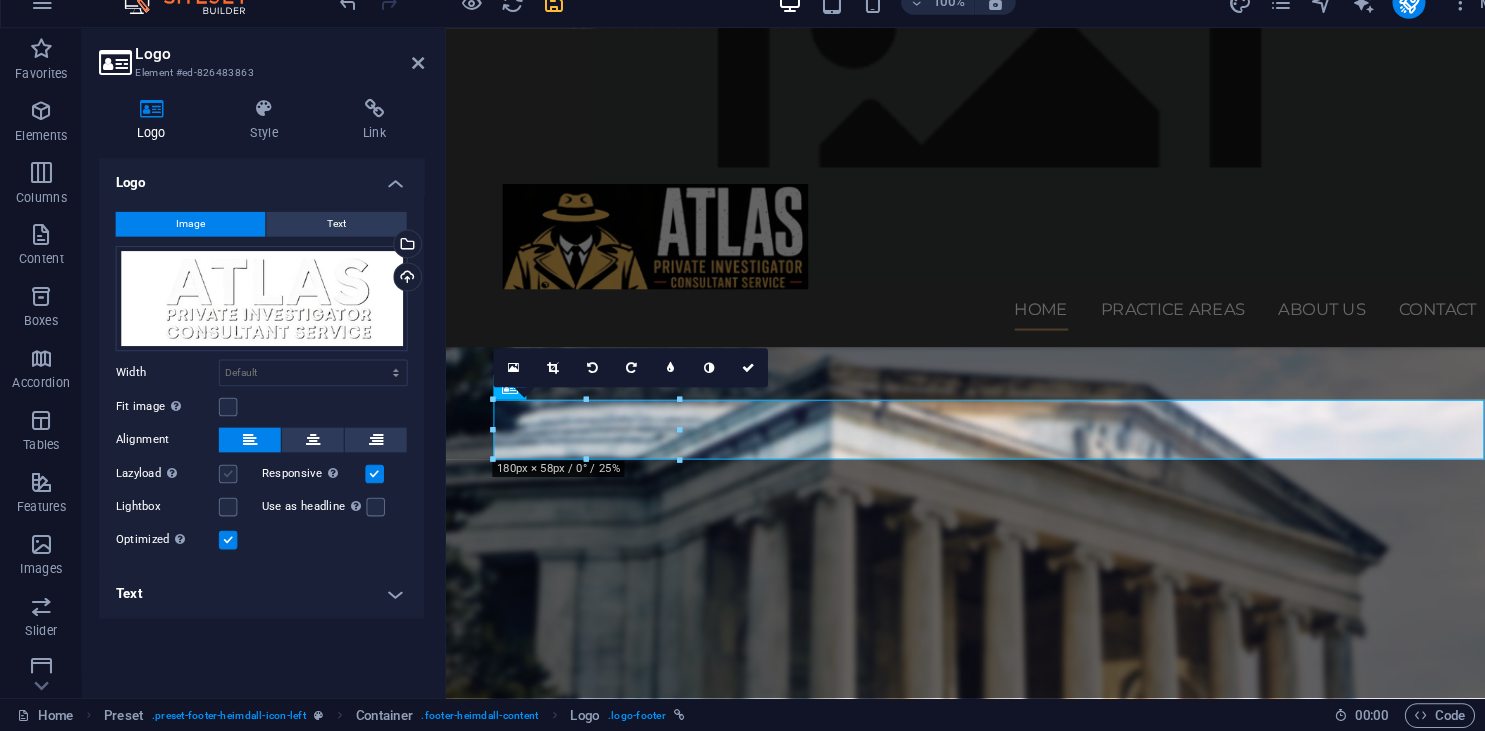 click on "Lazyload Loading images after the page loads improves page speed." at bounding box center [0, 0] 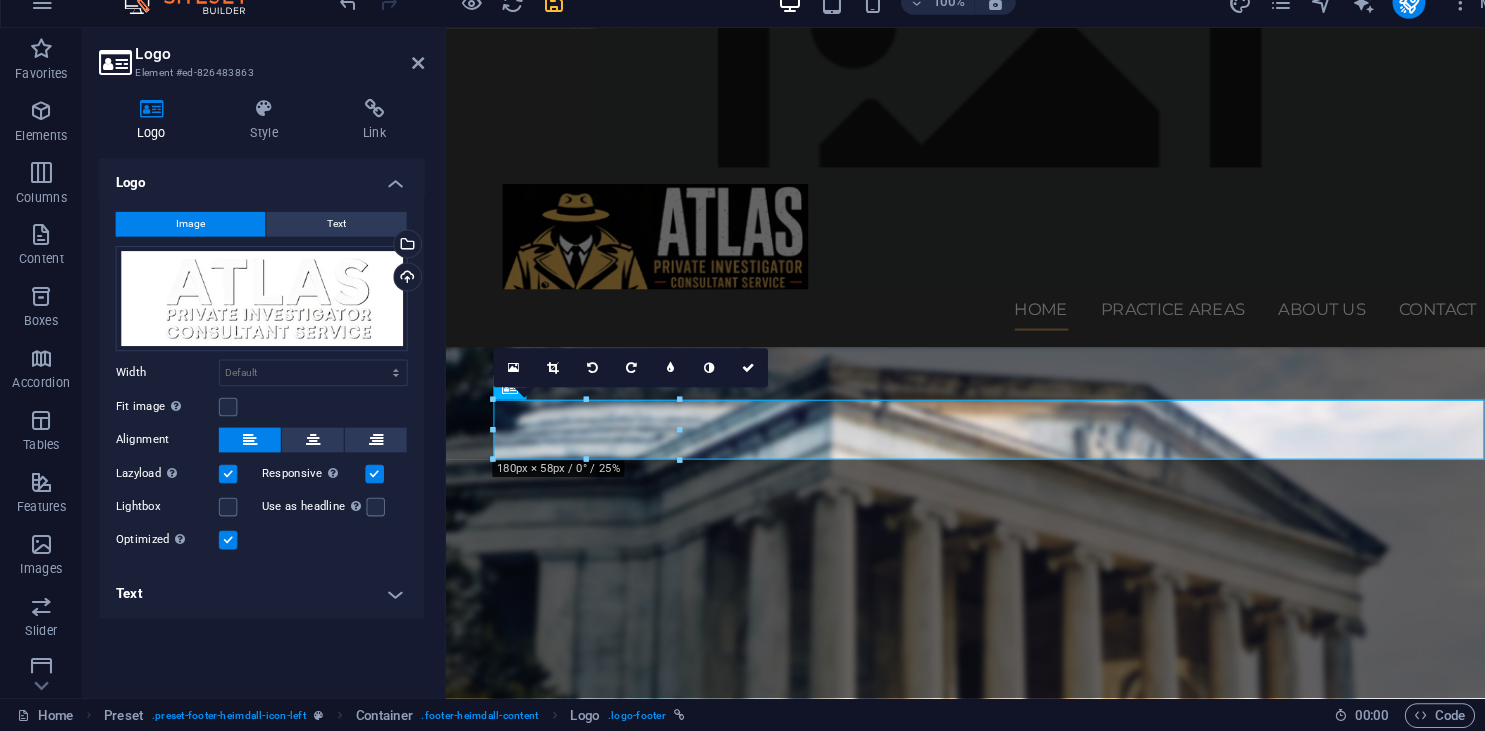 click at bounding box center [221, 482] 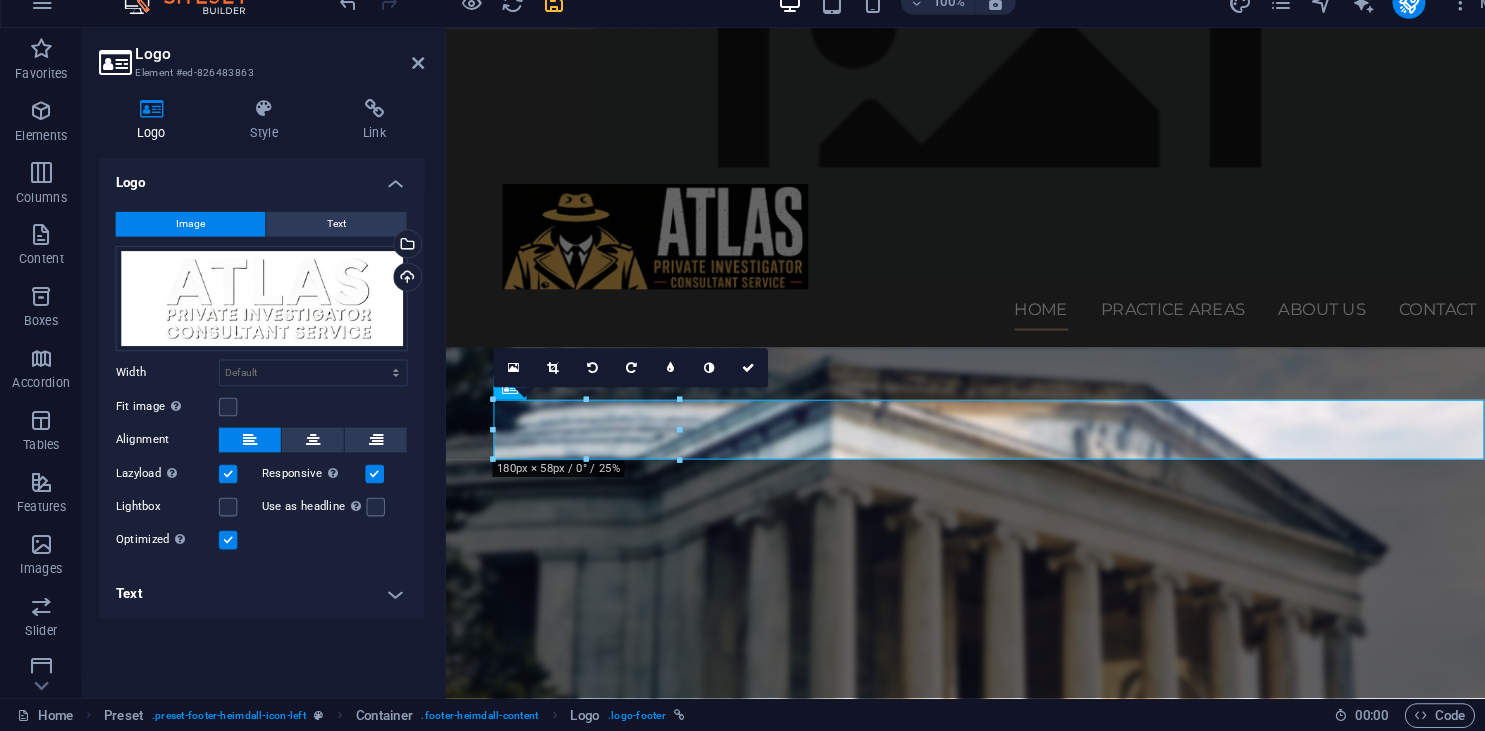 click on "Lazyload Loading images after the page loads improves page speed." at bounding box center [0, 0] 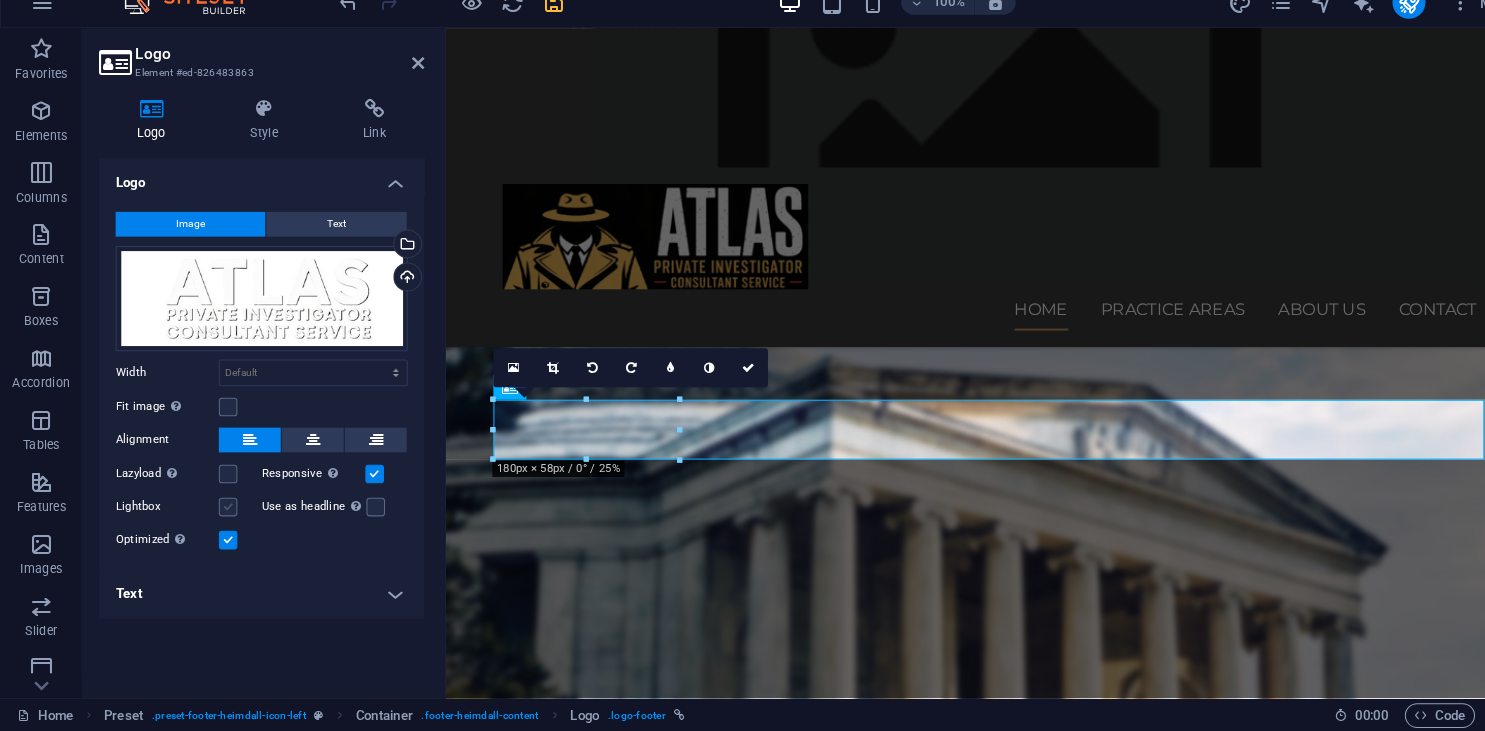 click at bounding box center (221, 514) 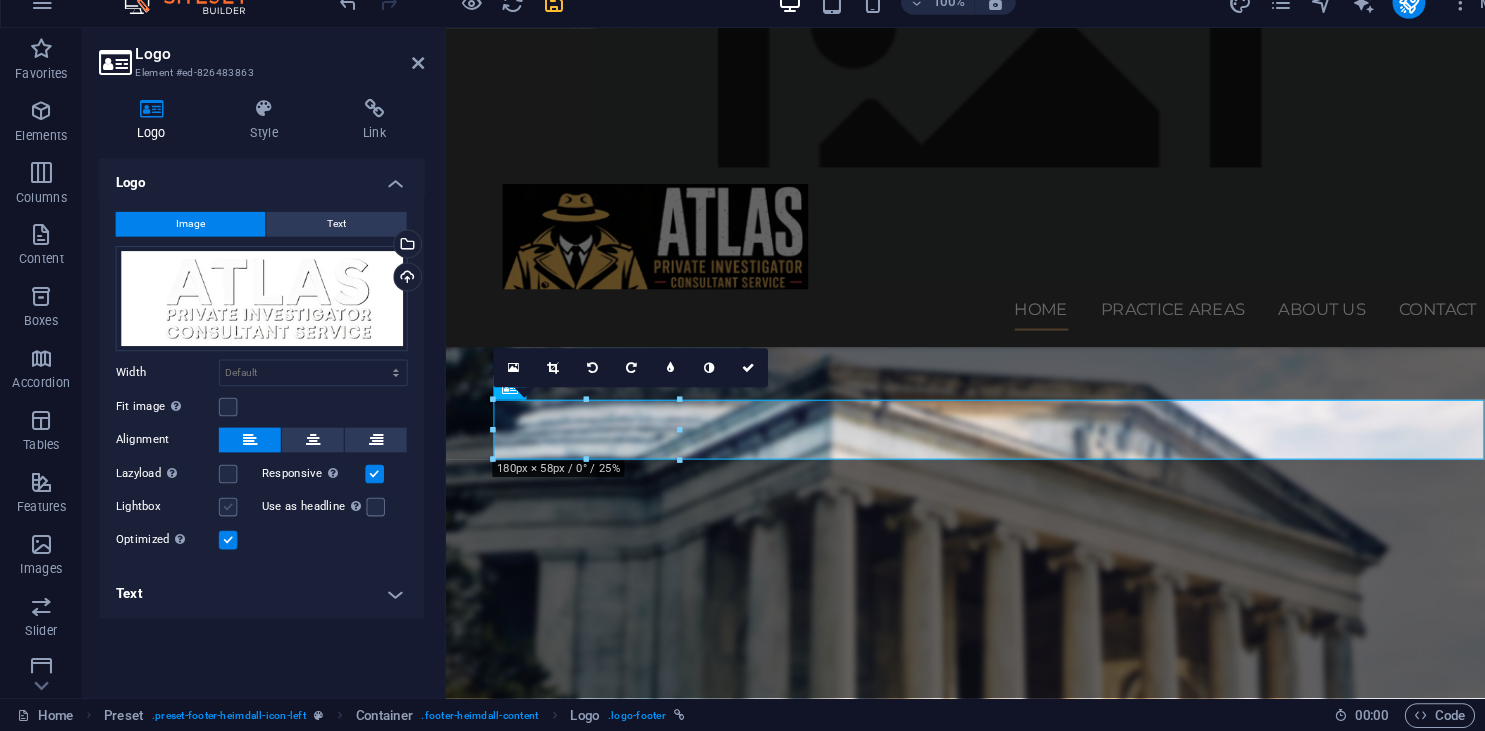 click on "Lightbox" at bounding box center (0, 0) 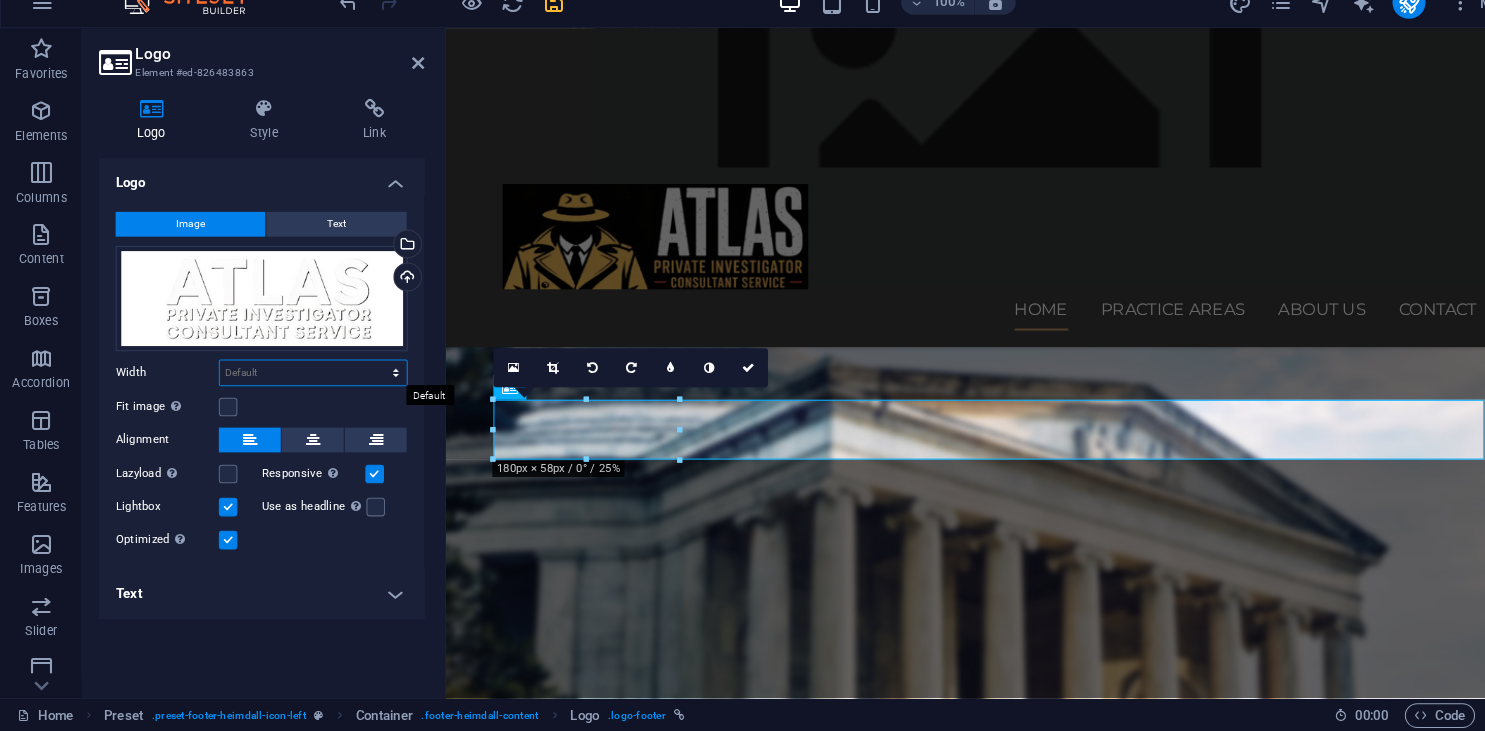 click on "Default auto px rem % em vh vw" at bounding box center (303, 384) 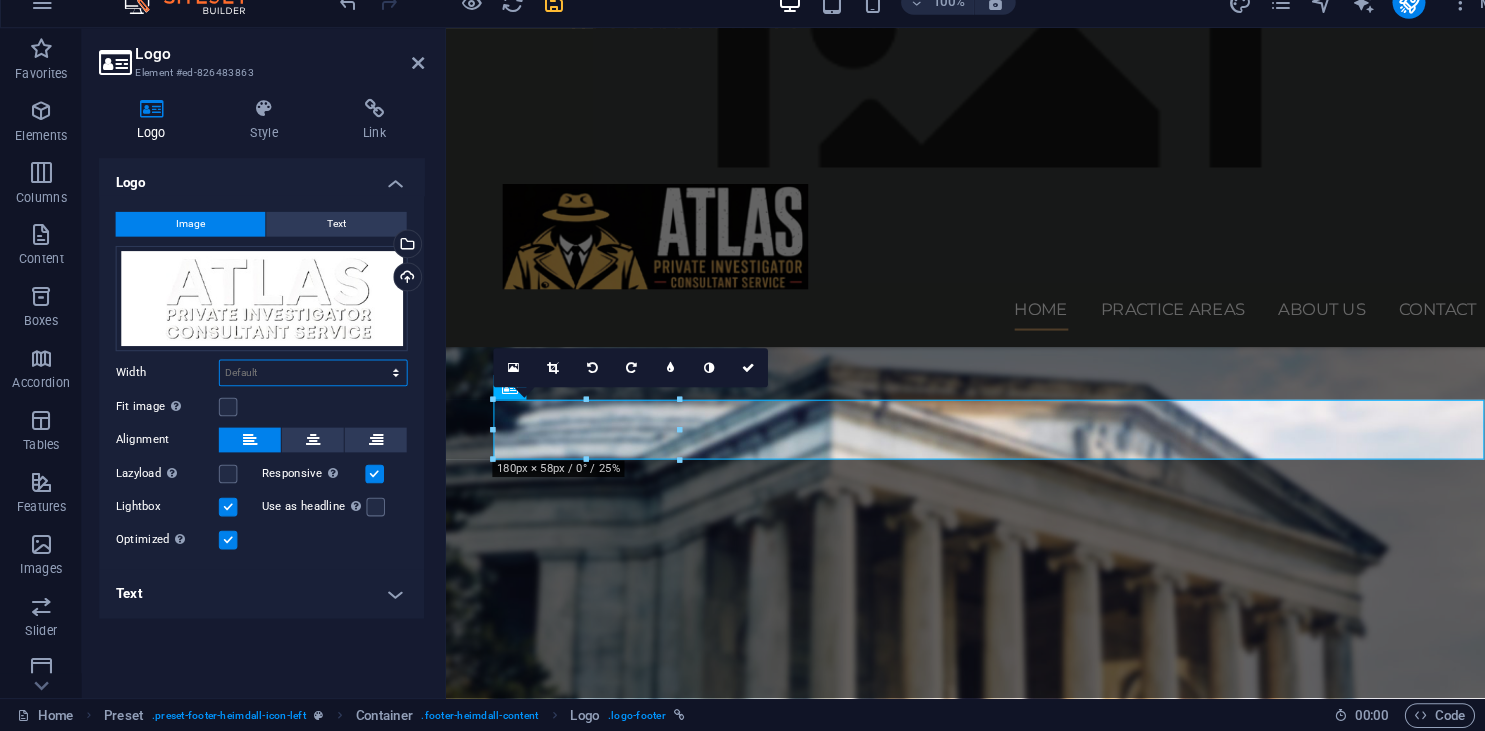 click on "Default auto px rem % em vh vw" at bounding box center [303, 384] 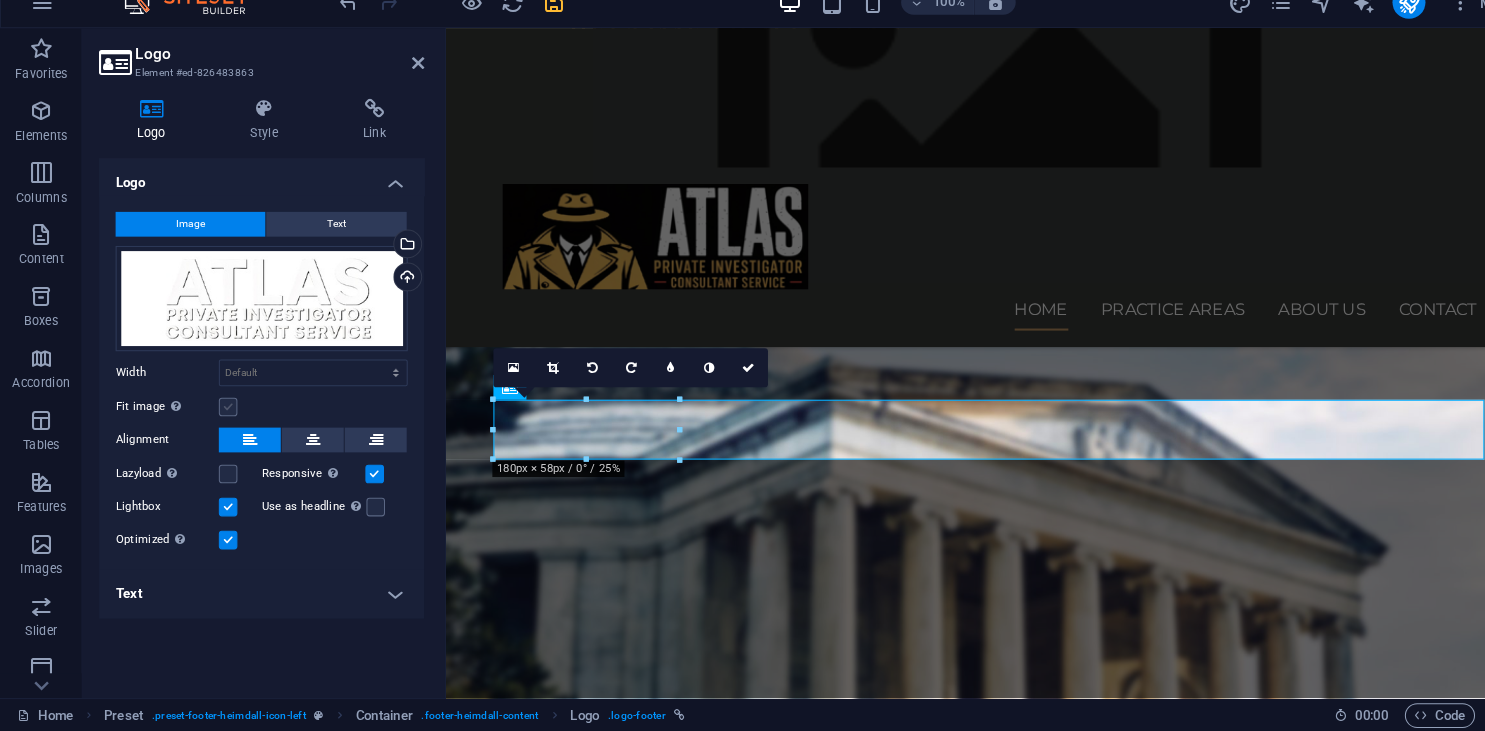 click at bounding box center [221, 417] 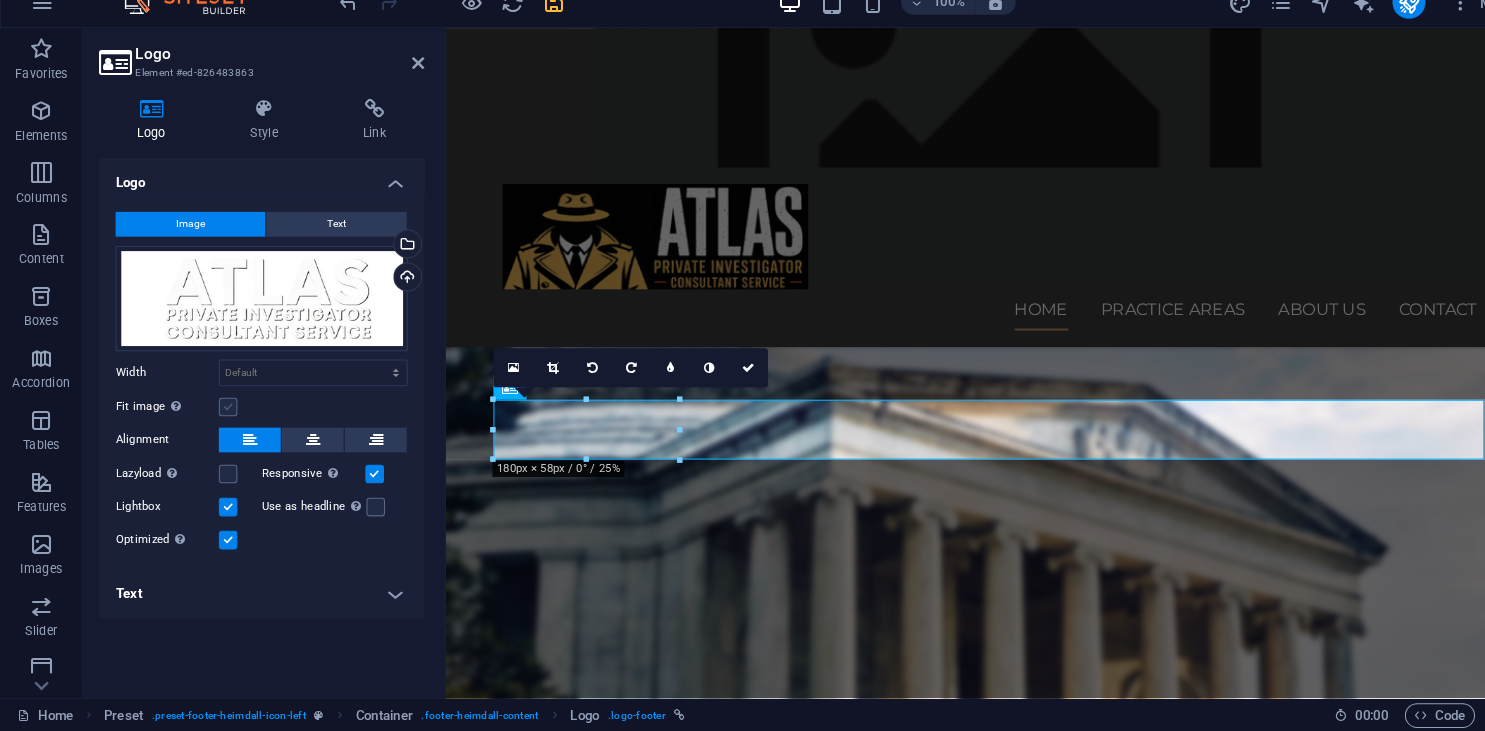 click on "Fit image Automatically fit image to a fixed width and height" at bounding box center [0, 0] 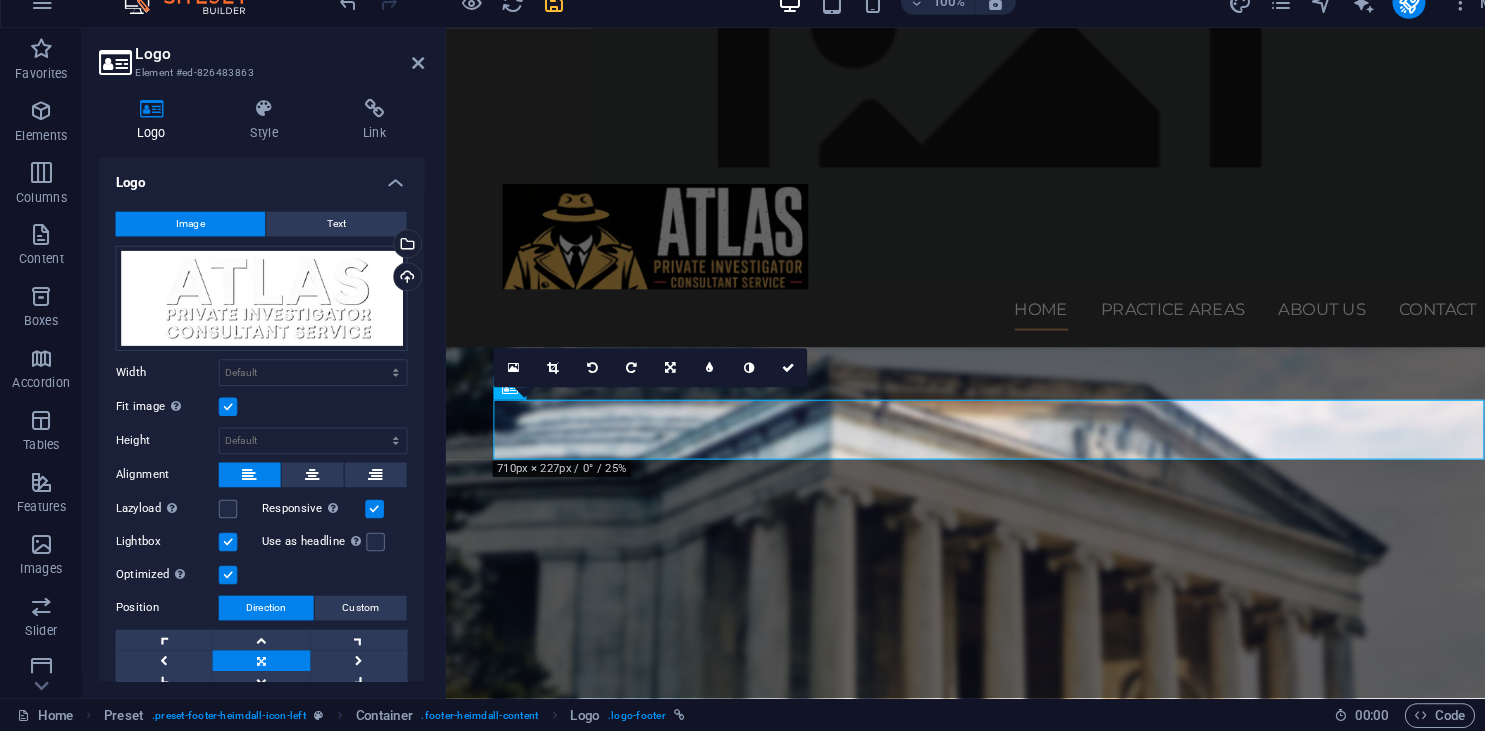 click at bounding box center (221, 417) 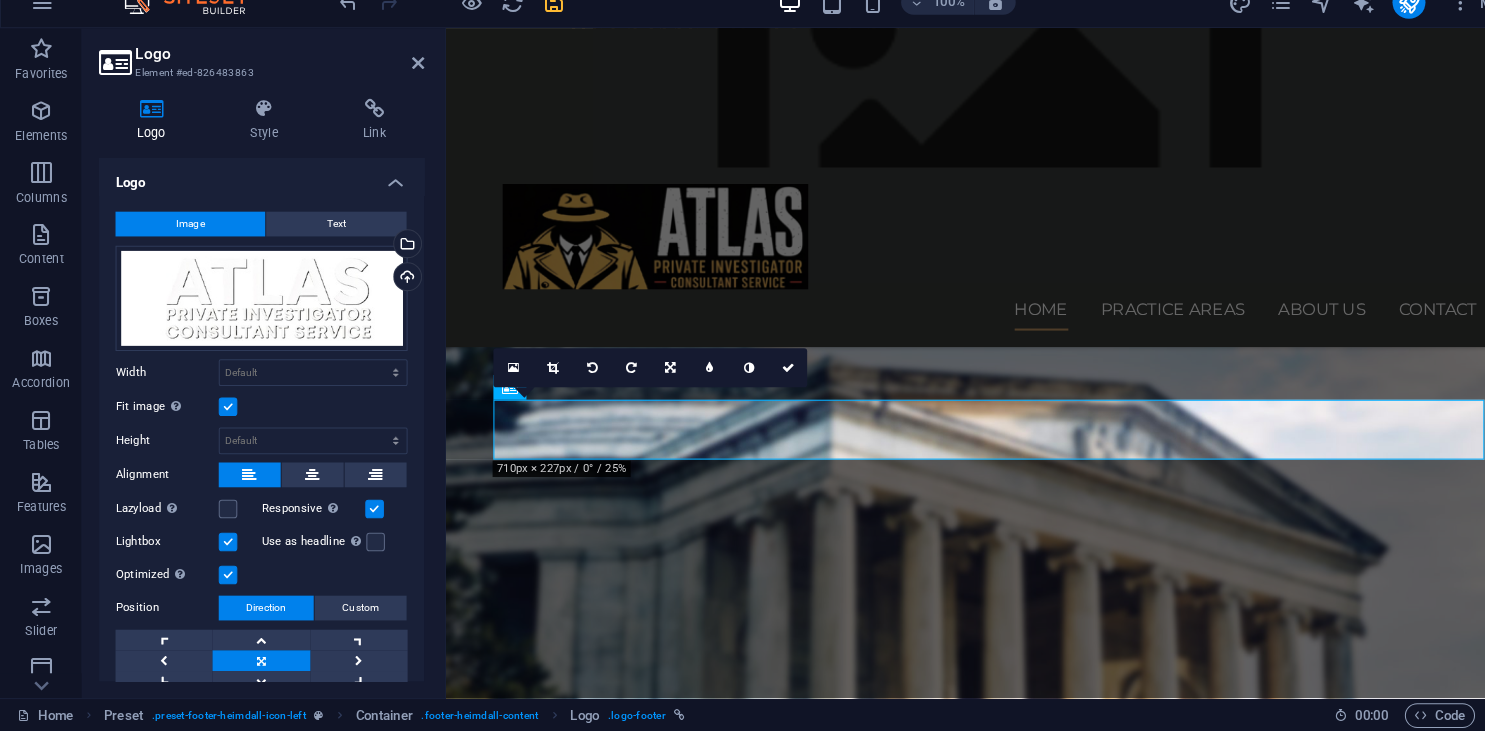 click on "Fit image Automatically fit image to a fixed width and height" at bounding box center [0, 0] 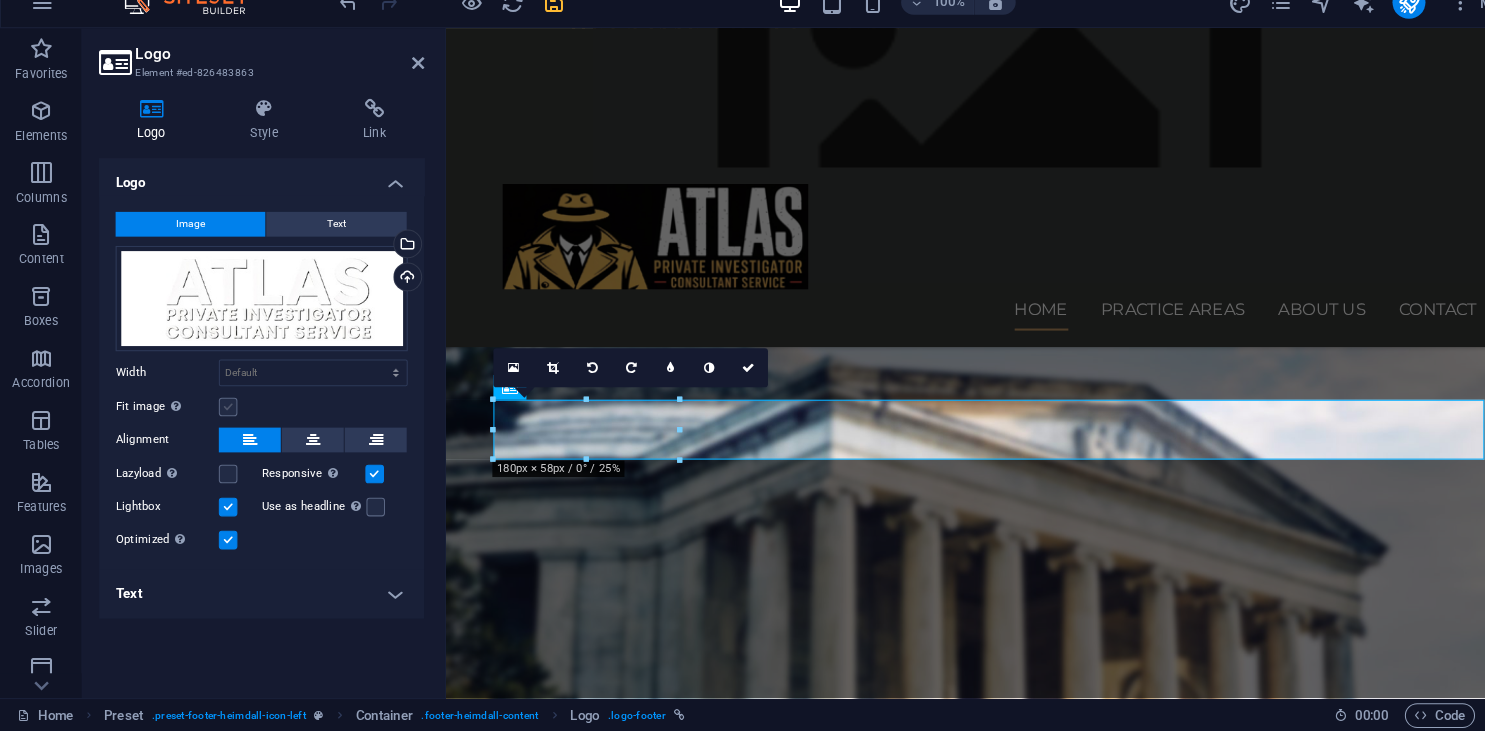click at bounding box center [221, 417] 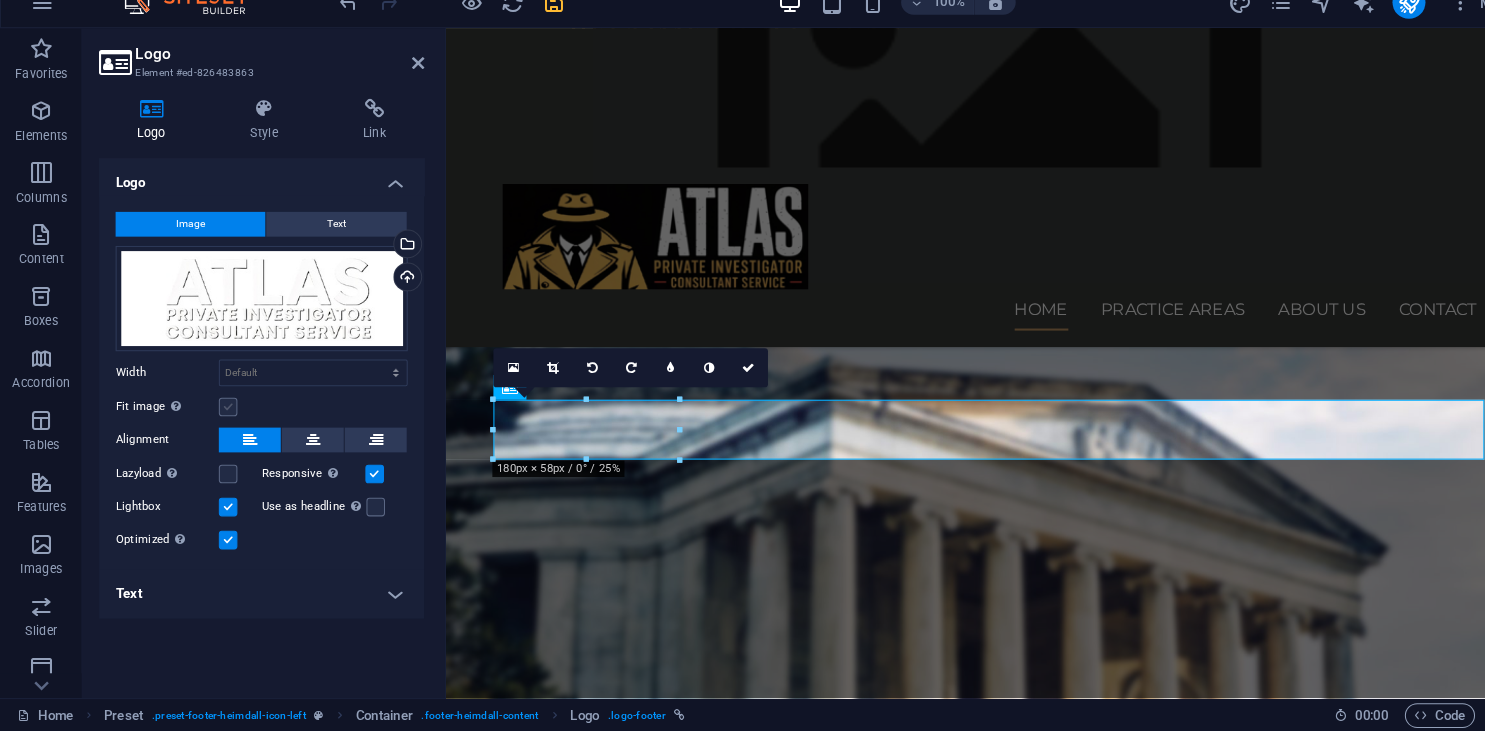 click on "Fit image Automatically fit image to a fixed width and height" at bounding box center [0, 0] 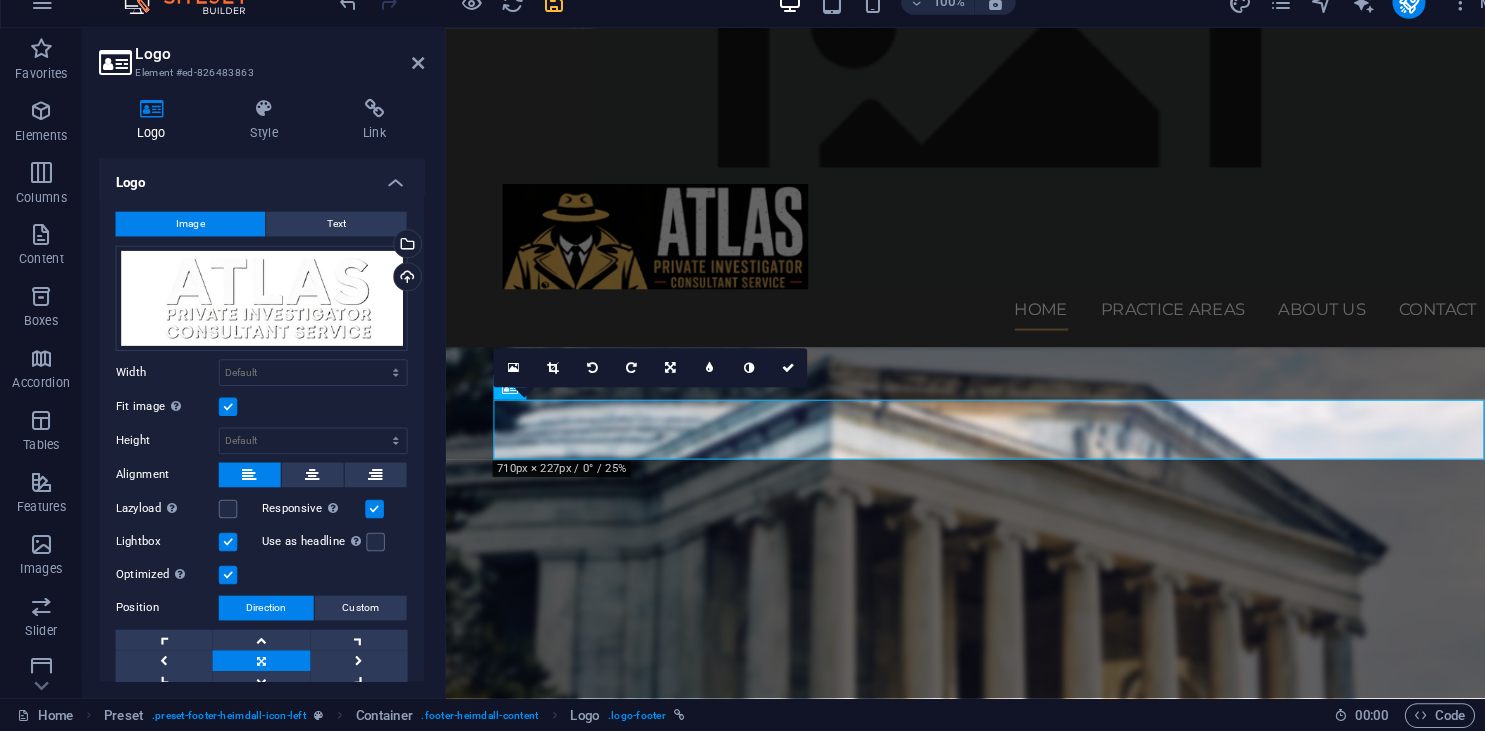 click at bounding box center (221, 417) 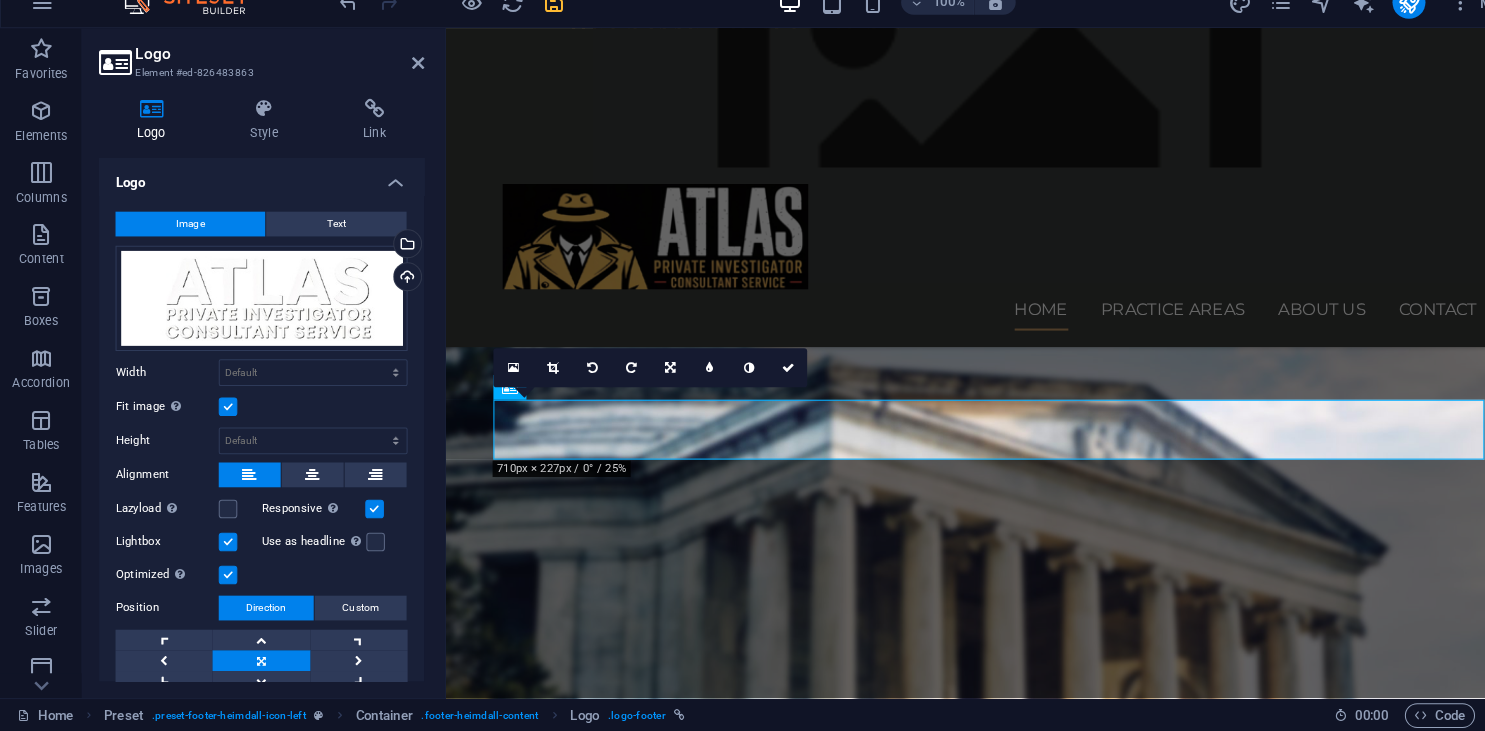 click on "Fit image Automatically fit image to a fixed width and height" at bounding box center [0, 0] 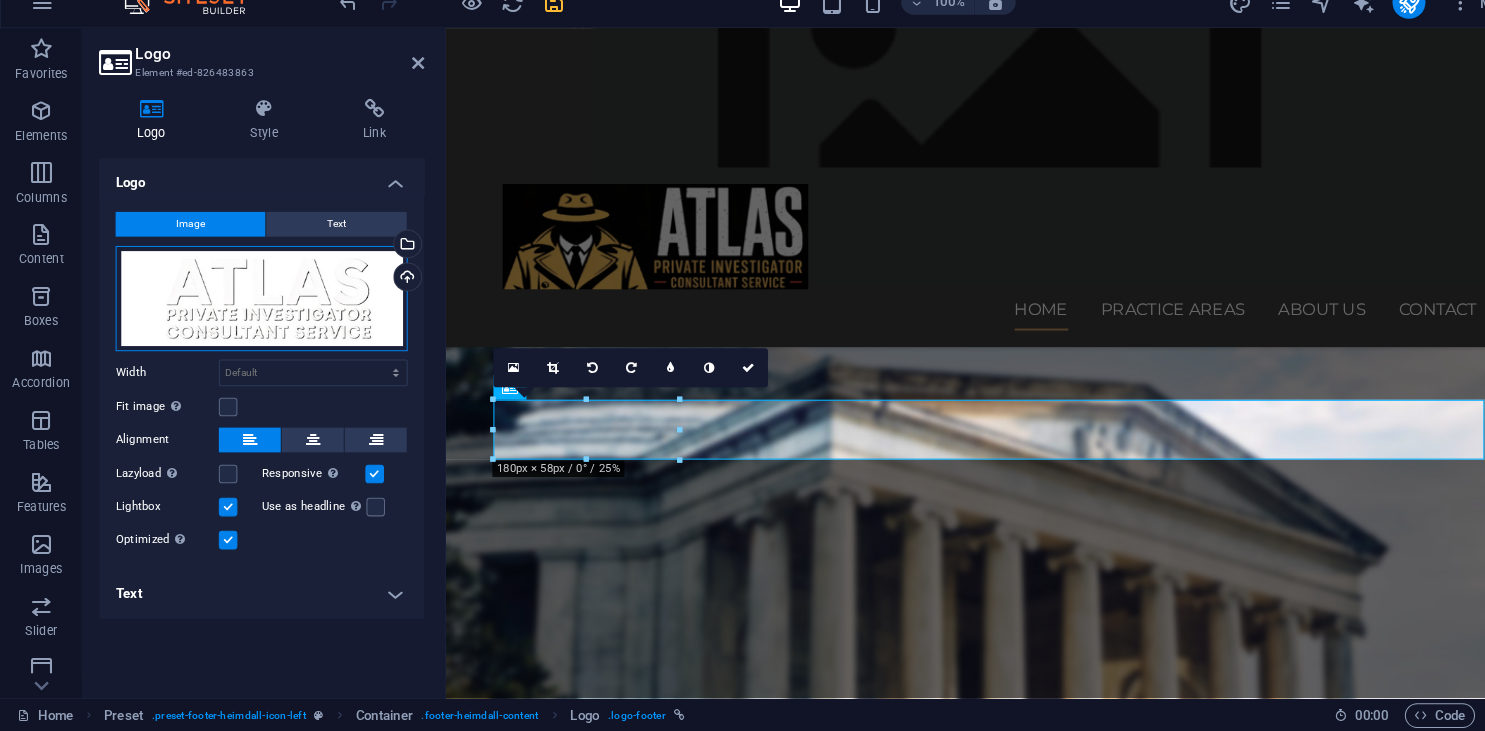 click on "Drag files here, click to choose files or select files from Files or our free stock photos & videos" at bounding box center (253, 312) 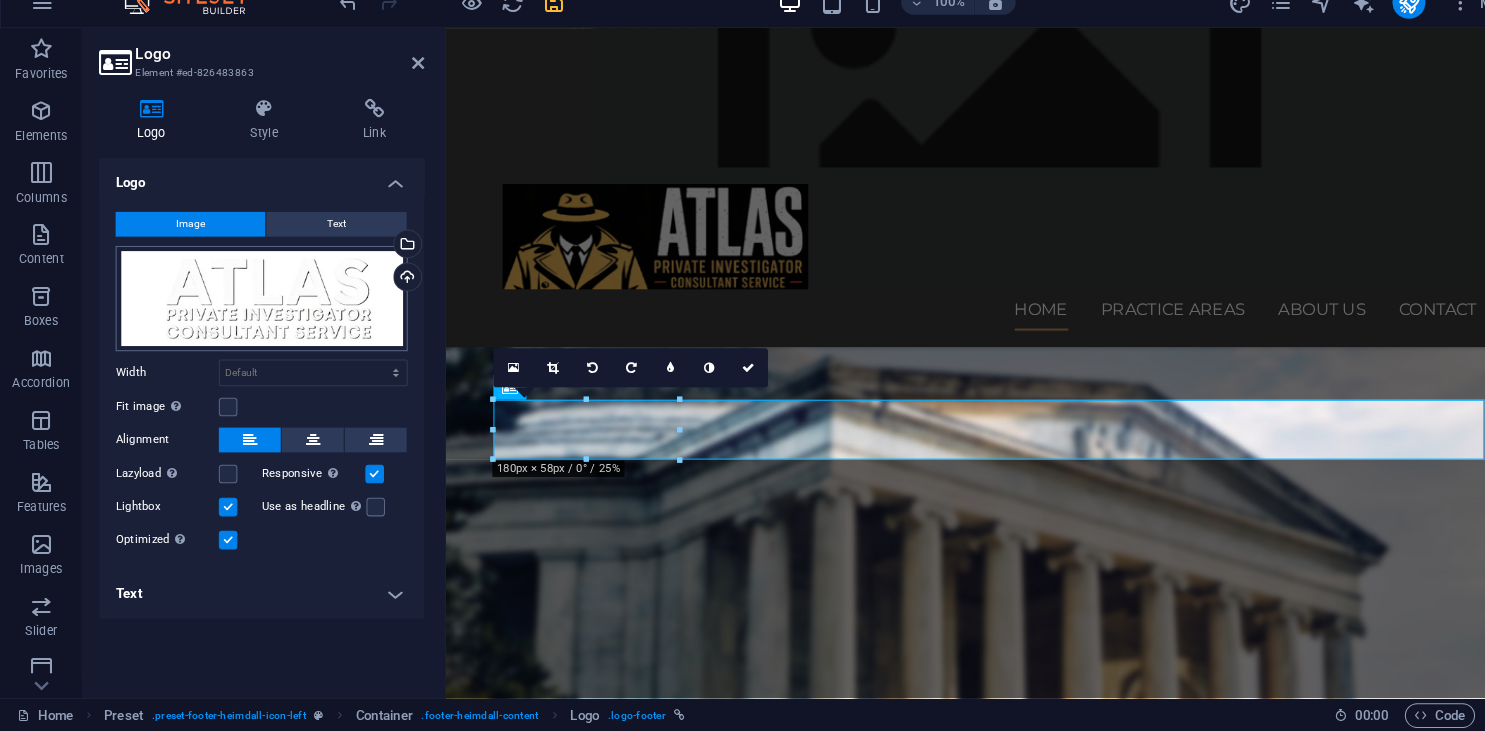 scroll, scrollTop: 4021, scrollLeft: 0, axis: vertical 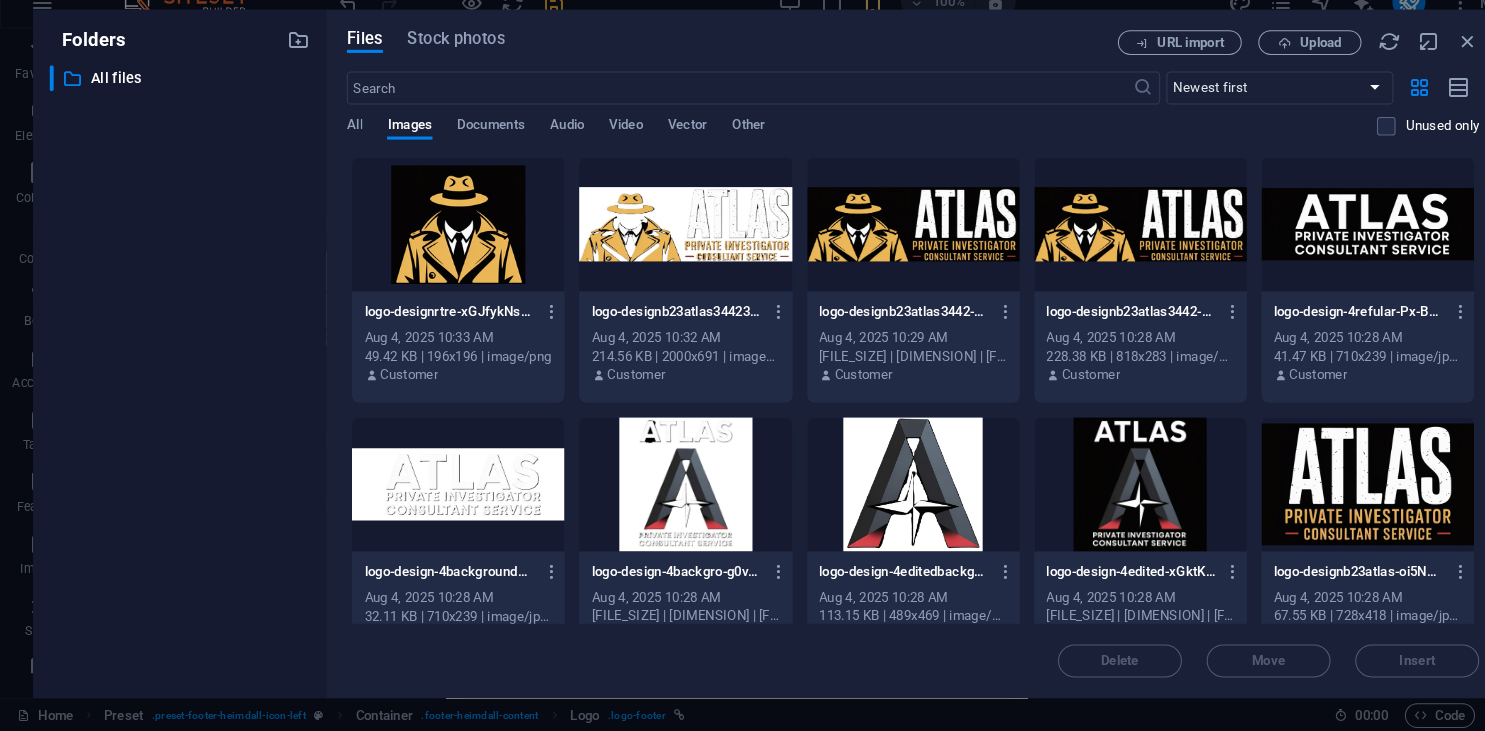 click at bounding box center (444, 240) 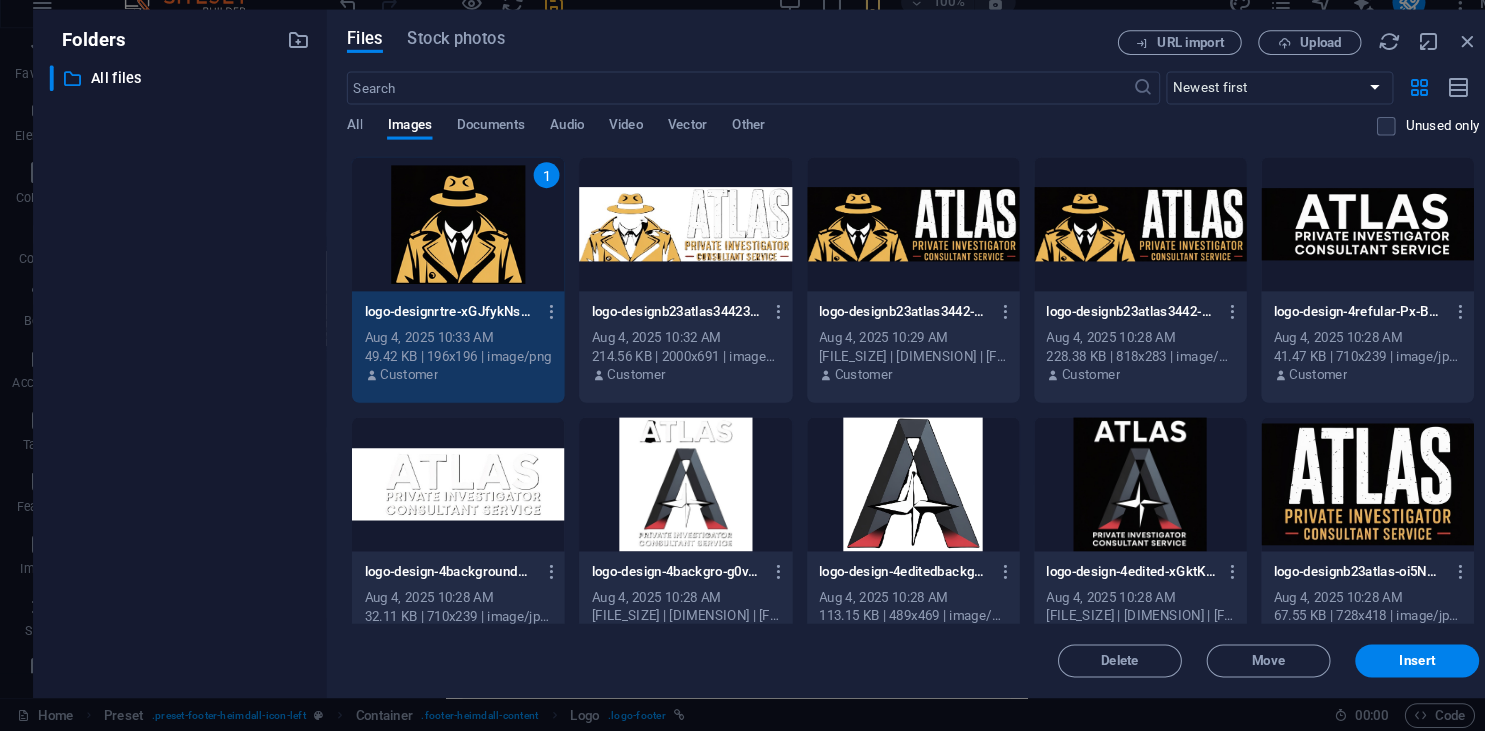 click on "1" at bounding box center [444, 240] 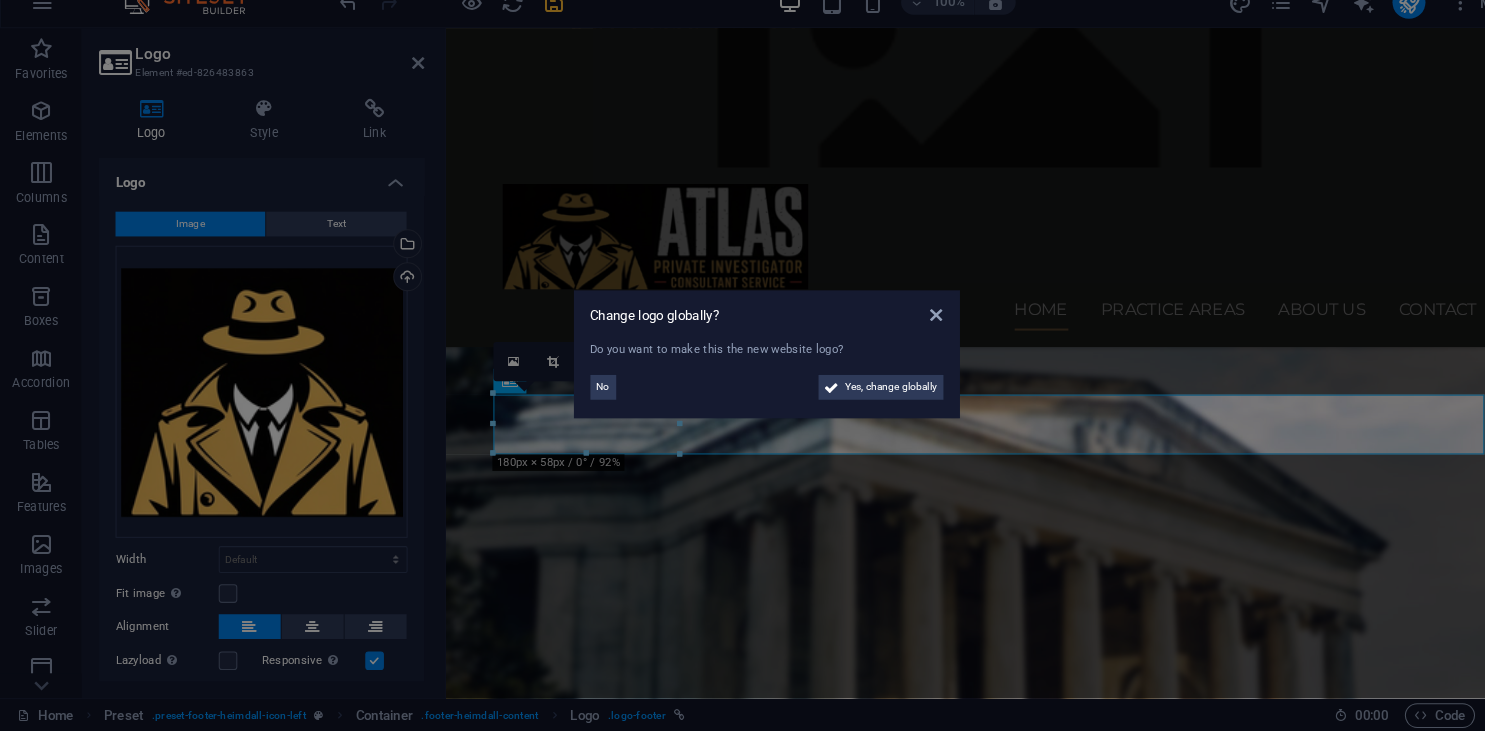 scroll, scrollTop: 1948, scrollLeft: 0, axis: vertical 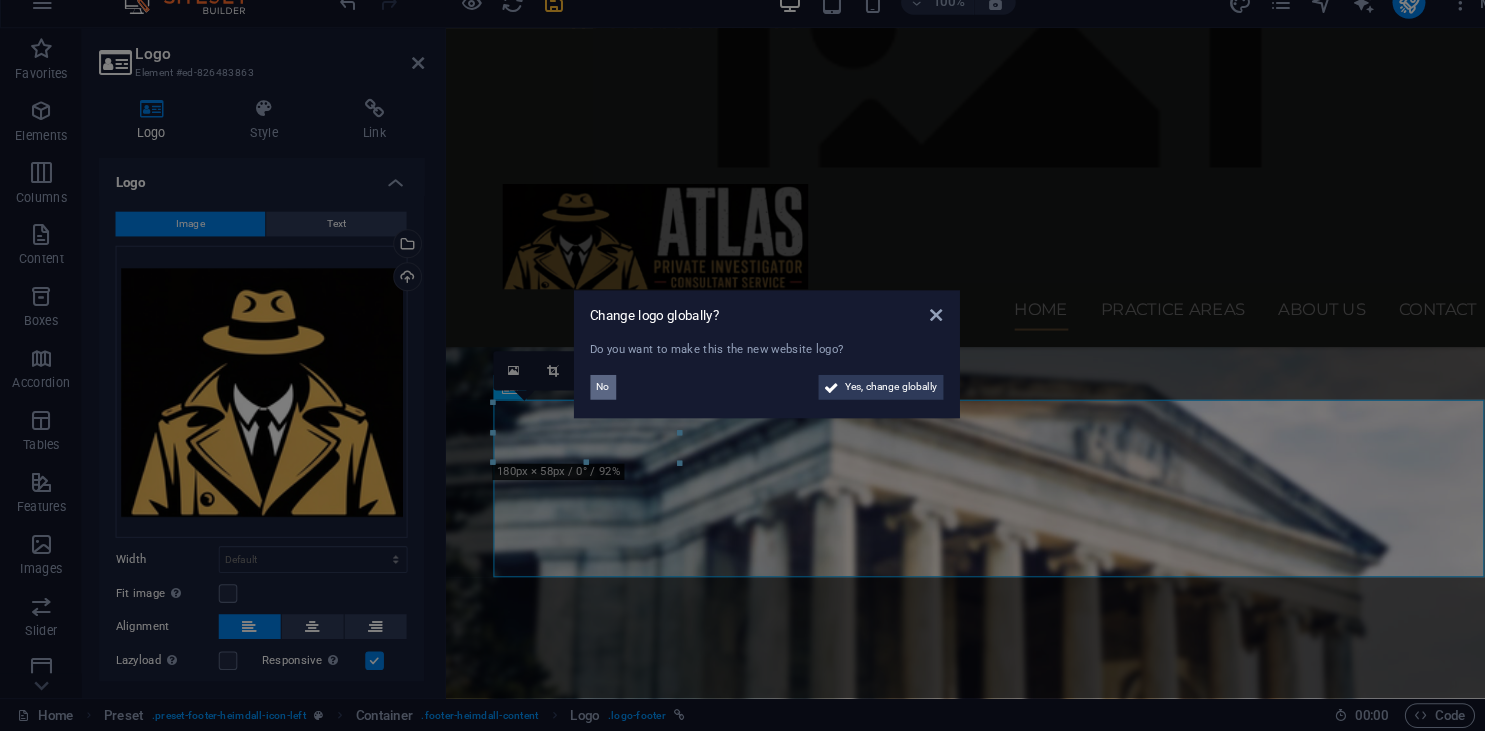 drag, startPoint x: 577, startPoint y: 399, endPoint x: 171, endPoint y: 429, distance: 407.10687 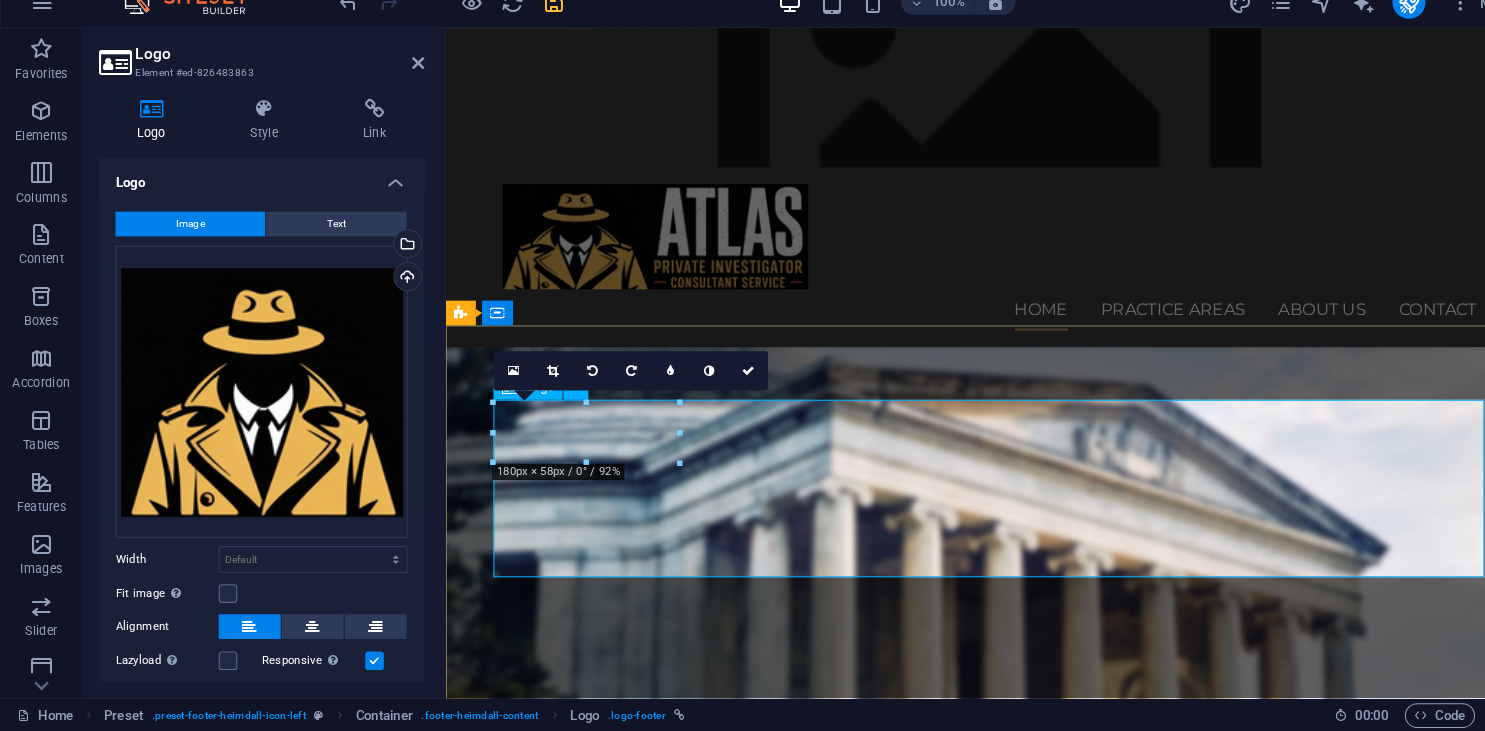 click at bounding box center (933, 4289) 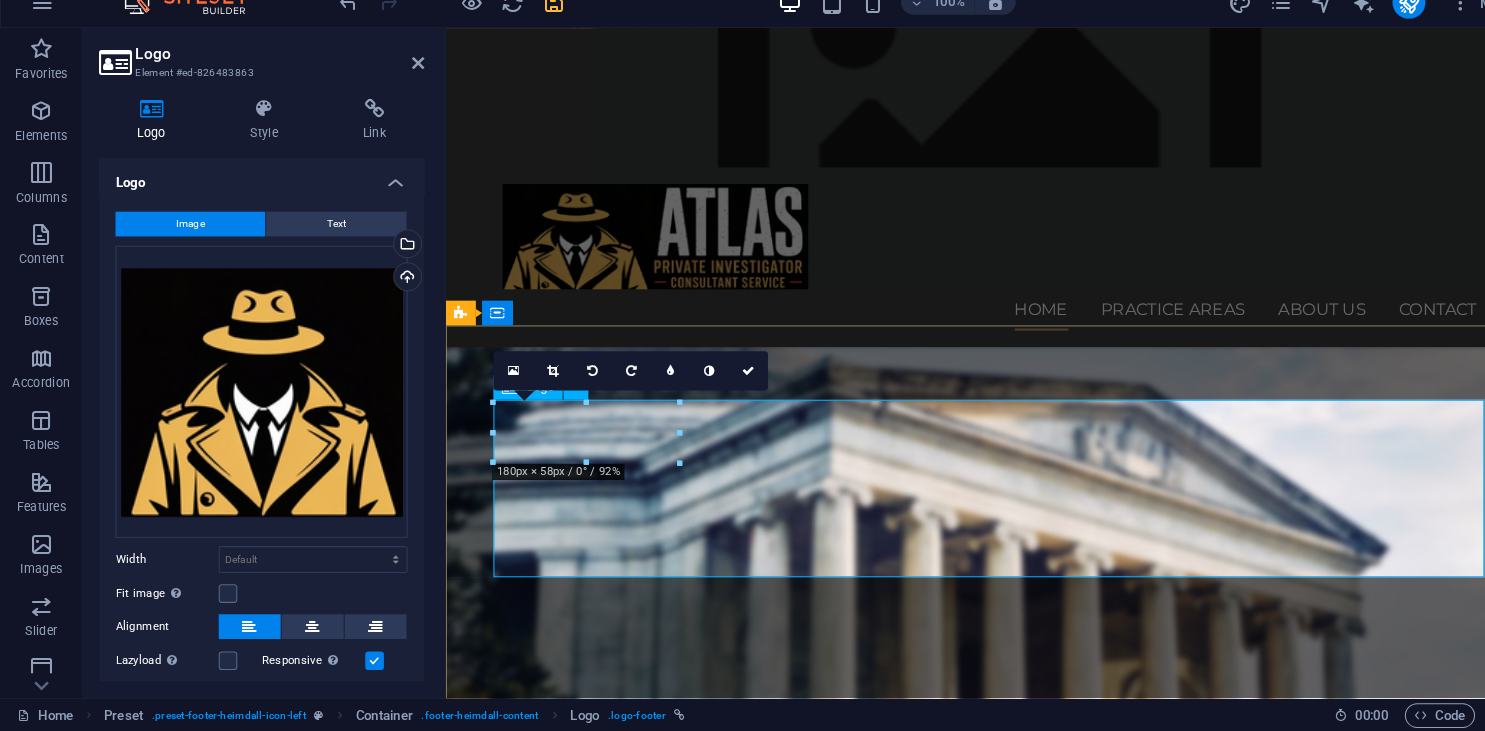 click at bounding box center [933, 4289] 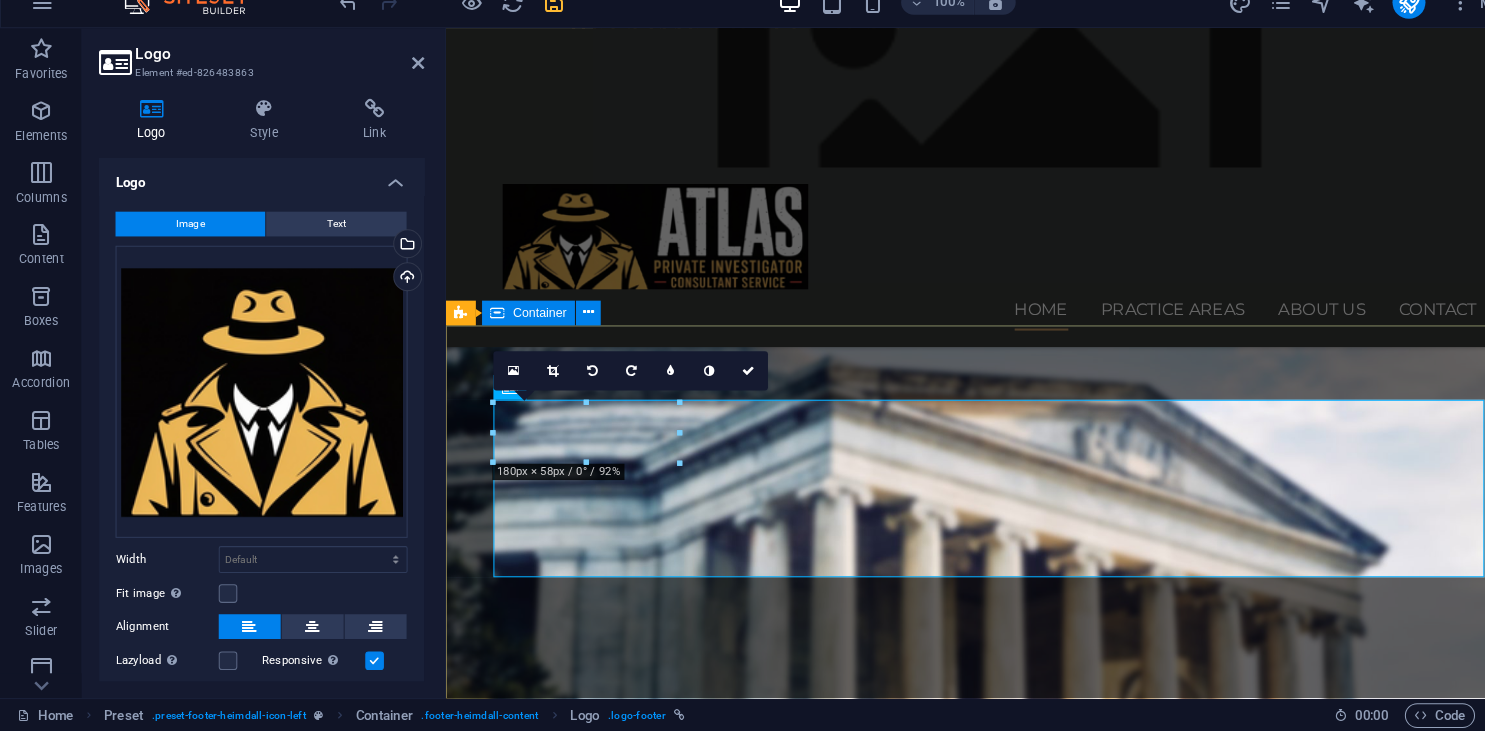 click on "Explore our site Home Practice Areas About us Contact Legal Notice Privacy Lorem ipsum dolor sit amet, consetetur sadipscing elitr, sed diam nonumy eirmod tempor invidunt ut labore et dolore magna aliquyam erat, sed diam voluptua. Service Offerings Personal Injury Industrial Injury Insurance Claims Automobile Accindents Criminal Defense Elder Law Keep in touch [PHONE] [NUMBER] [STREET] [CITY], [STATE] [PHONE] [EMAIL]" at bounding box center [971, 4559] 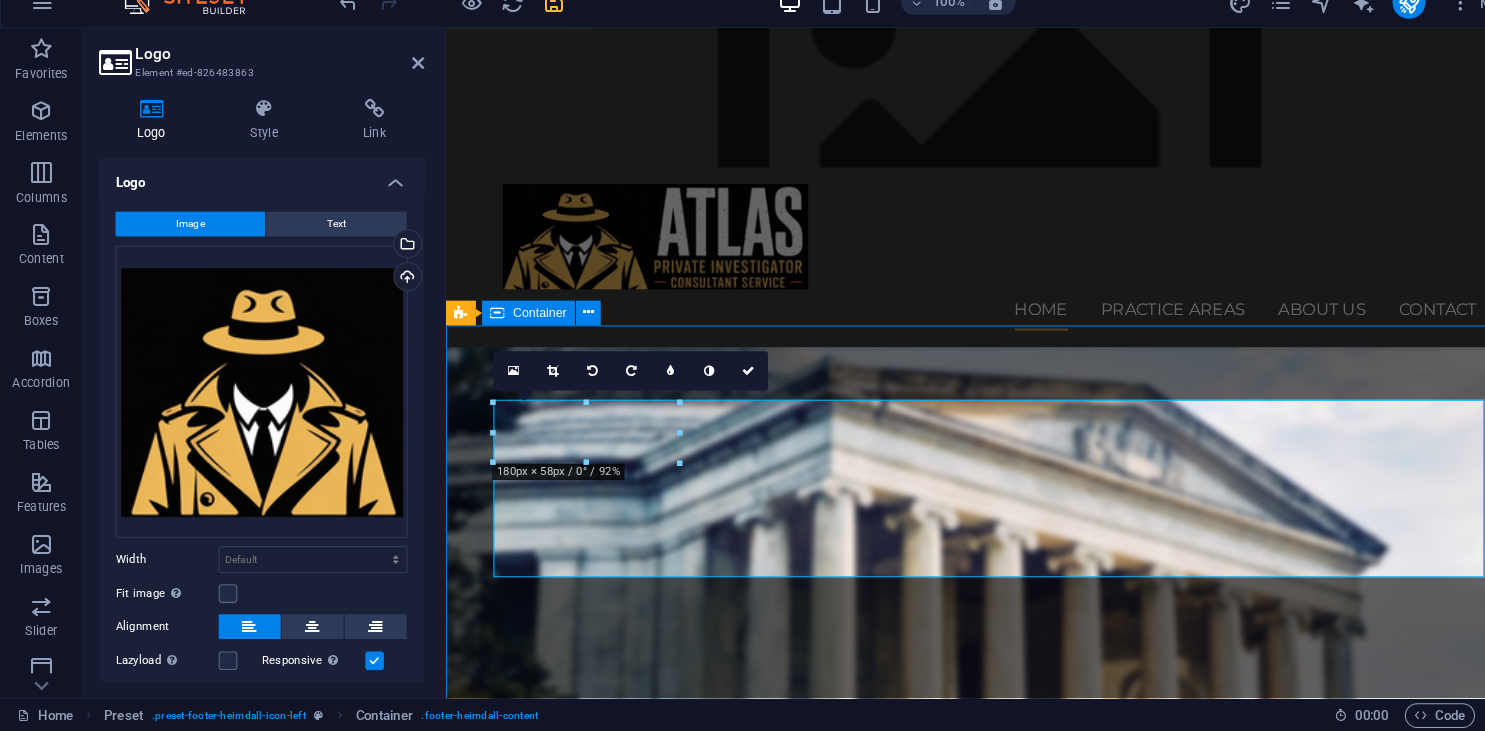 scroll, scrollTop: 1943, scrollLeft: 0, axis: vertical 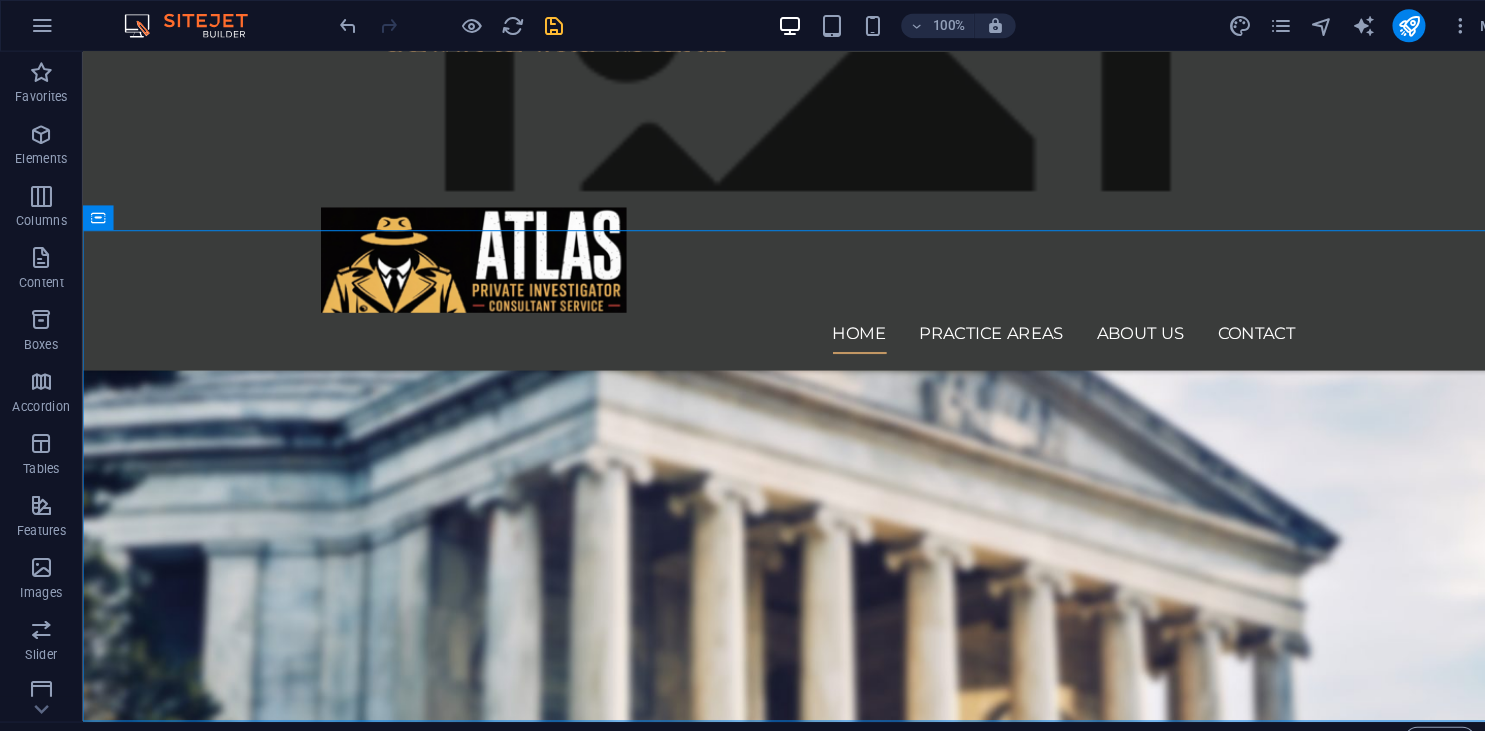 click at bounding box center (784, 118) 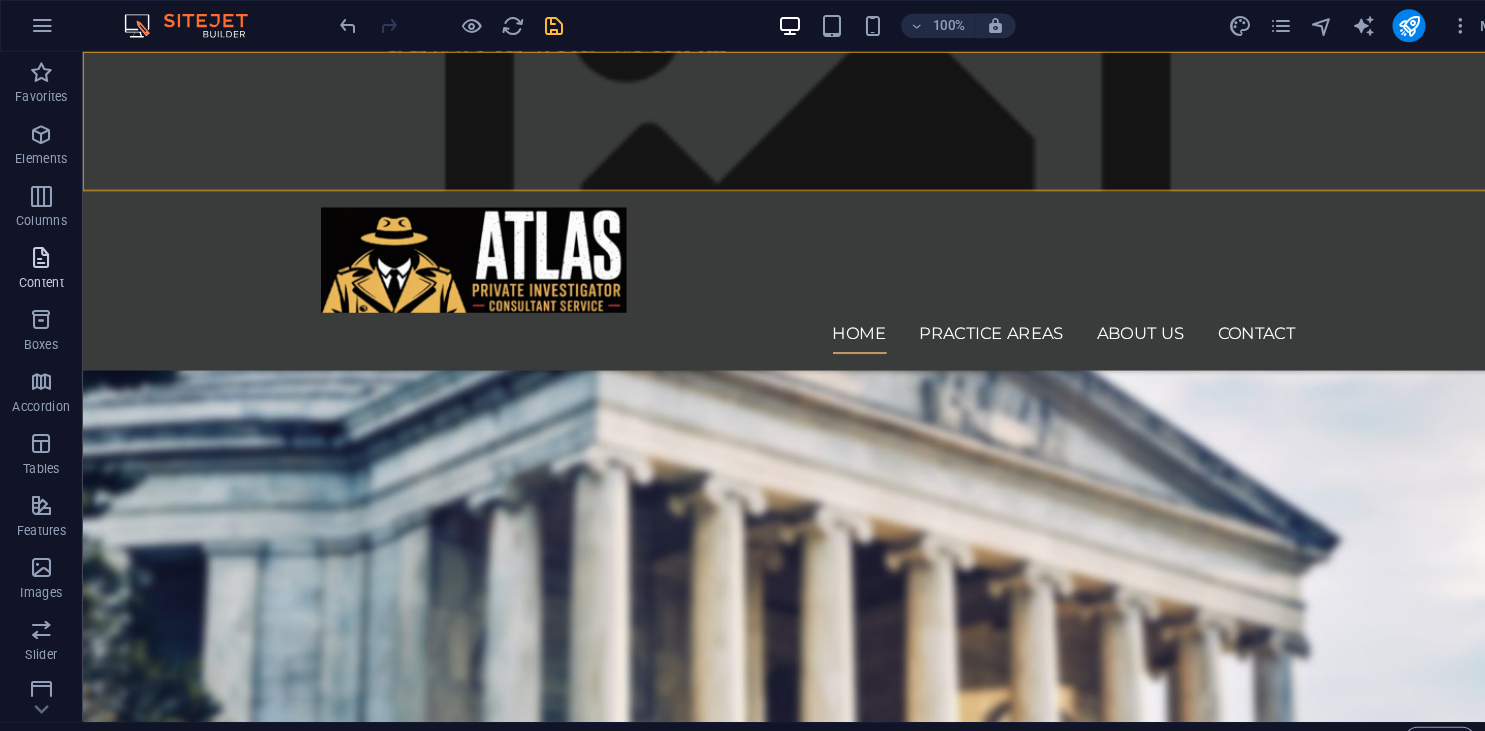 click at bounding box center (40, 250) 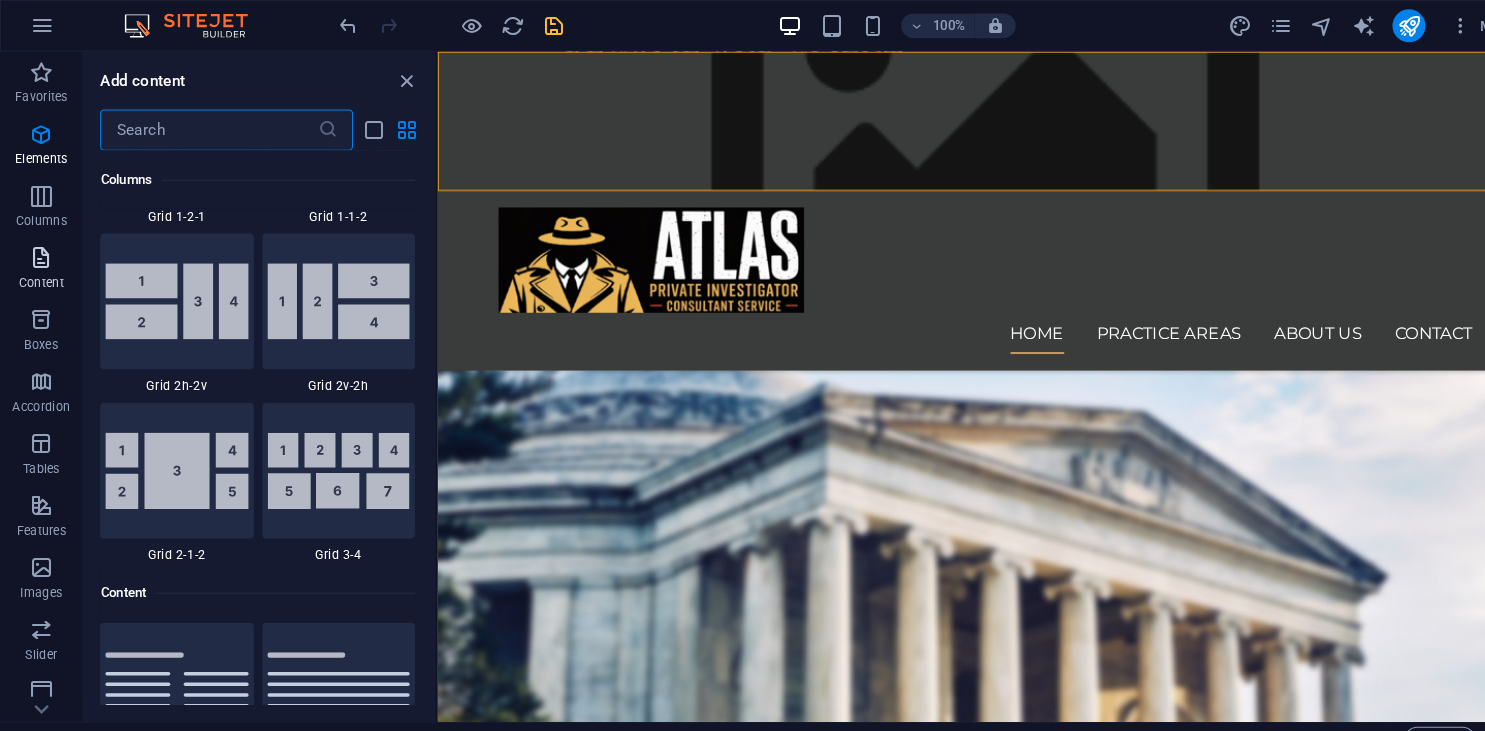 scroll, scrollTop: 3499, scrollLeft: 0, axis: vertical 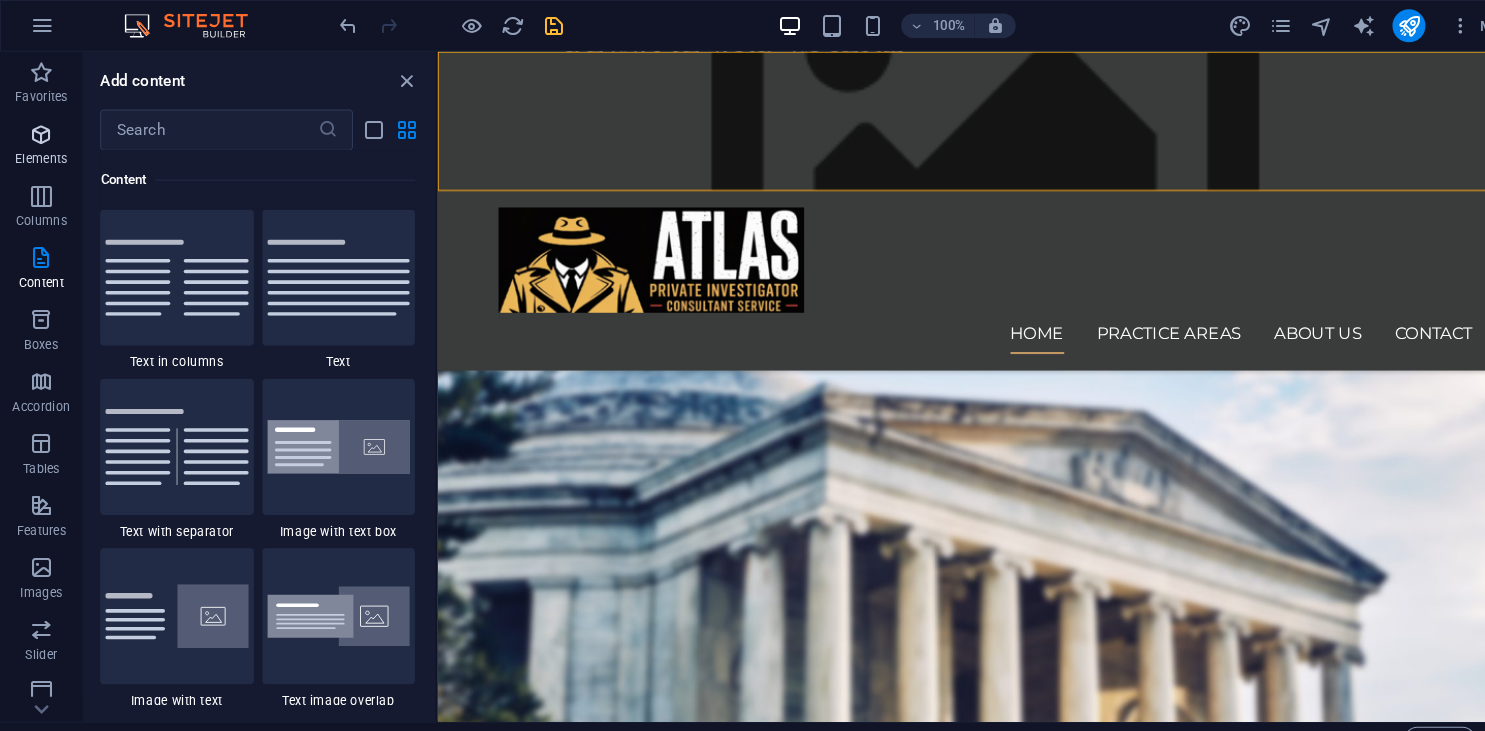click at bounding box center [40, 130] 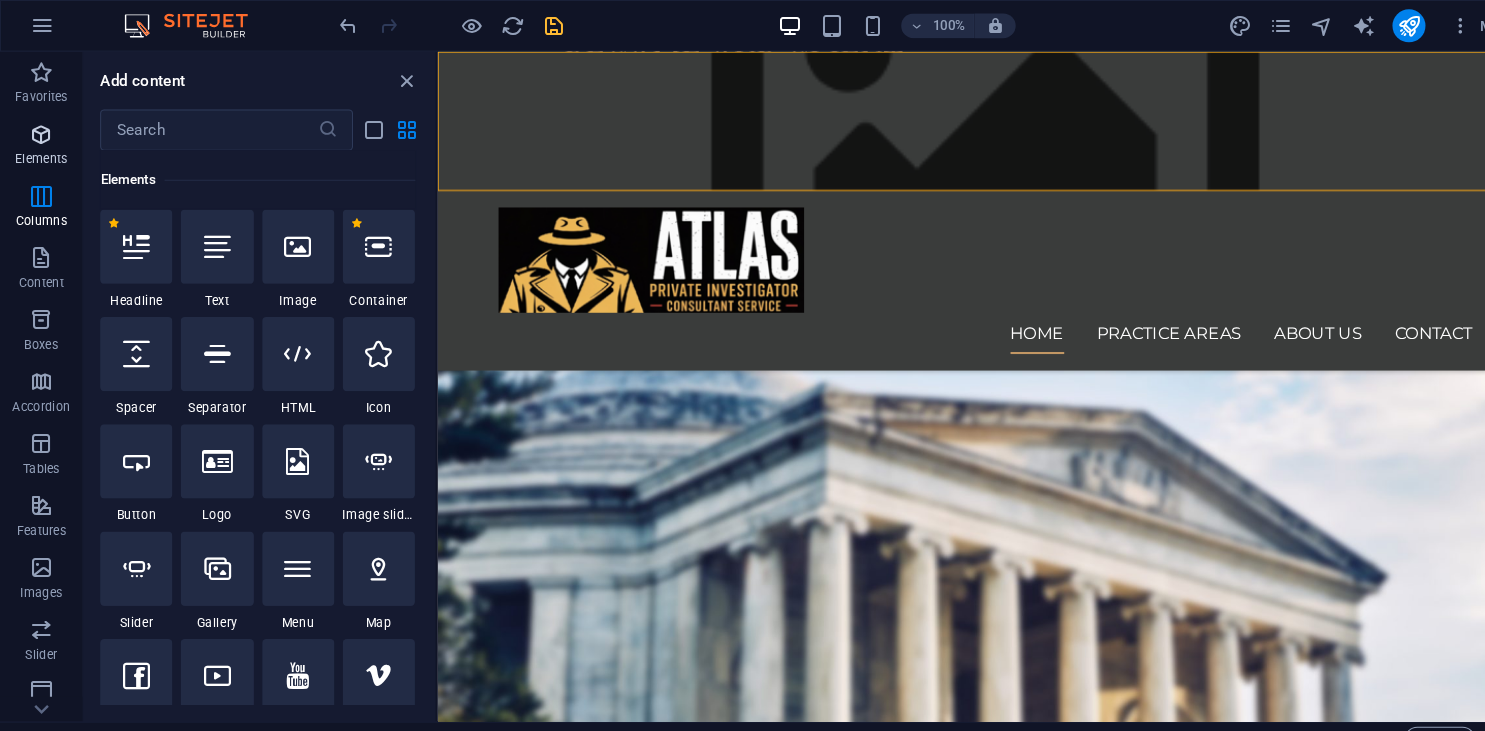 scroll, scrollTop: 213, scrollLeft: 0, axis: vertical 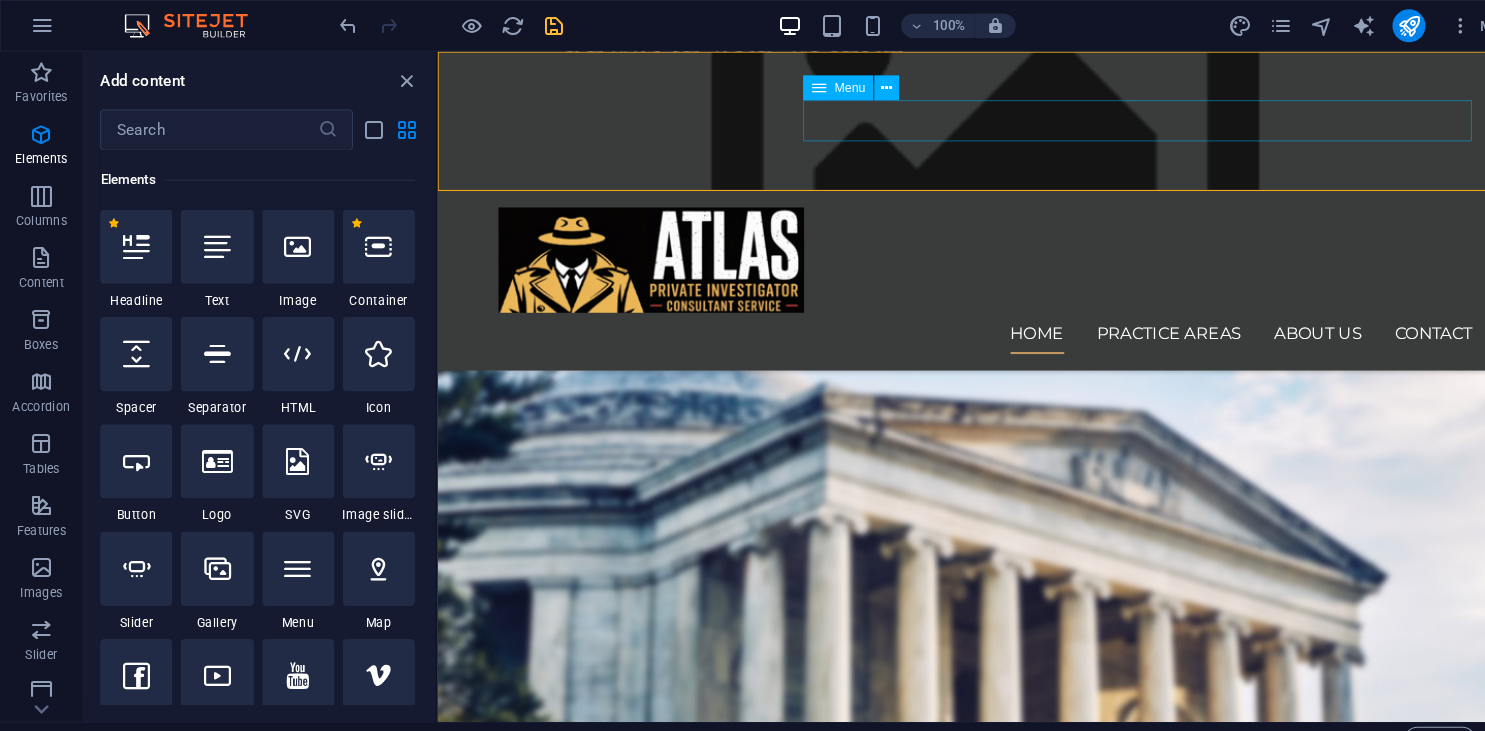 click on "Home Practice Areas About us Contact" at bounding box center (968, 324) 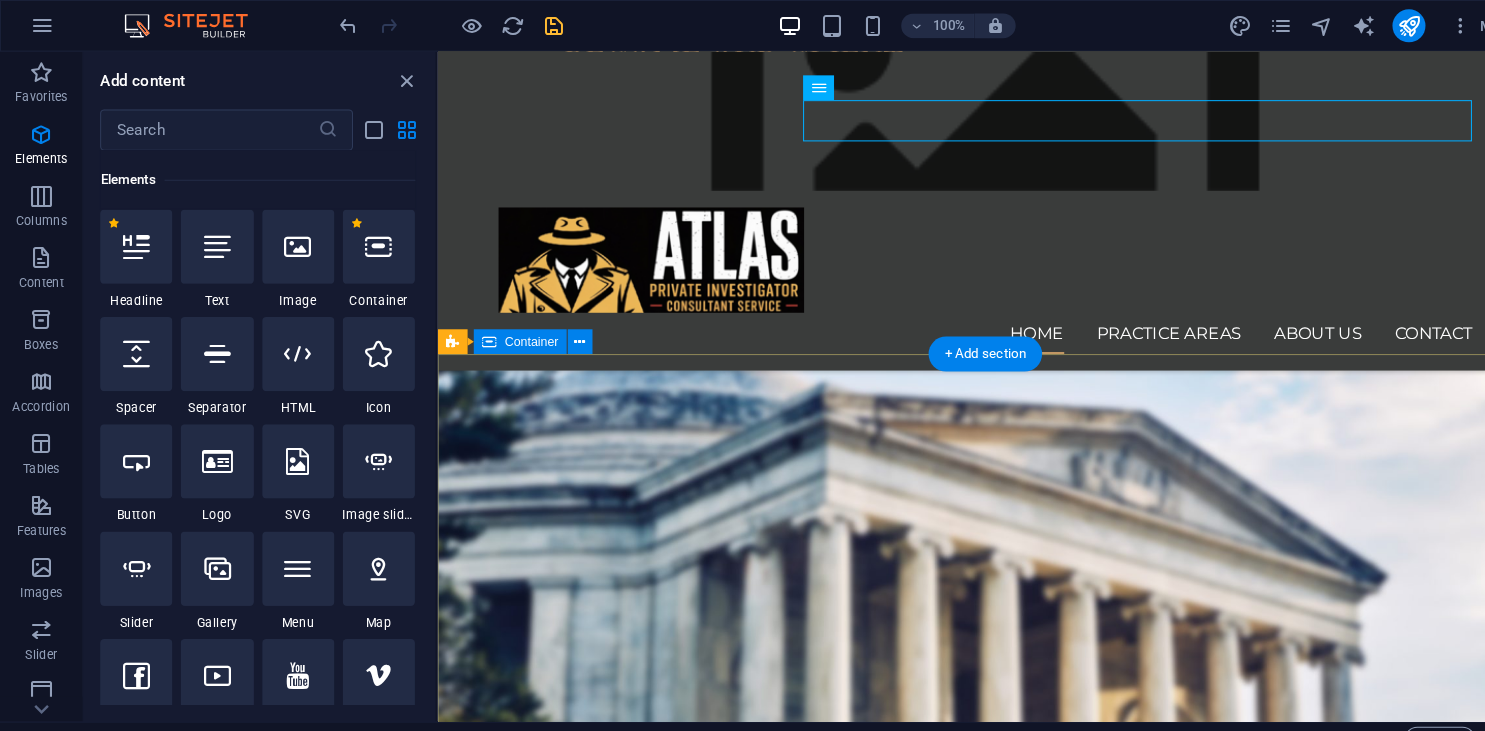 click on "Explore our site Home Practice Areas About us Contact Legal Notice Privacy Lorem ipsum dolor sit amet, consetetur sadipscing elitr, sed diam nonumy eirmod tempor invidunt ut labore et dolore magna aliquyam erat, sed diam voluptua. Service Offerings Personal Injury Industrial Injury Insurance Claims Automobile Accindents Criminal Defense Elder Law Keep in touch [PHONE] [NUMBER] [STREET] [CITY], [STATE] [PHONE] [EMAIL]" at bounding box center [967, 4527] 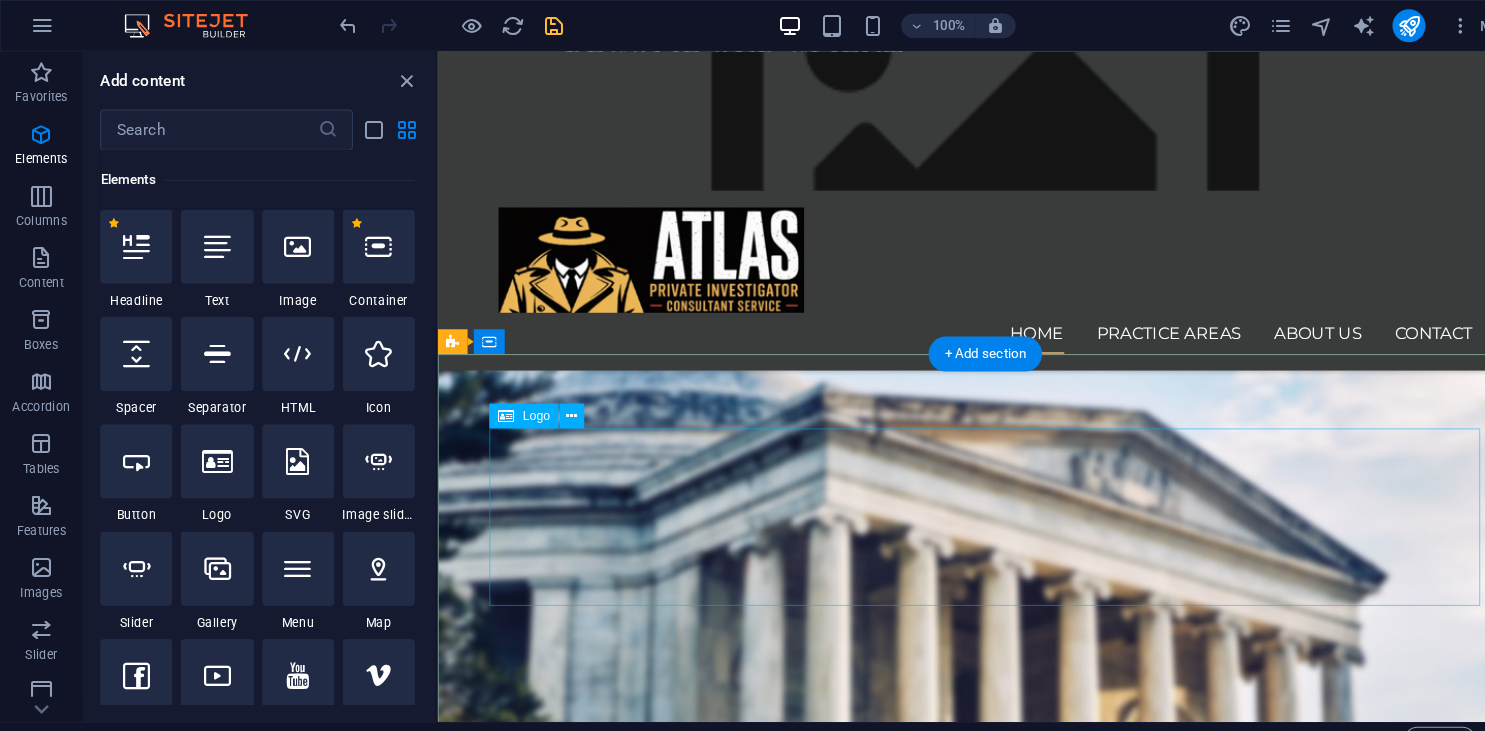click at bounding box center [925, 4257] 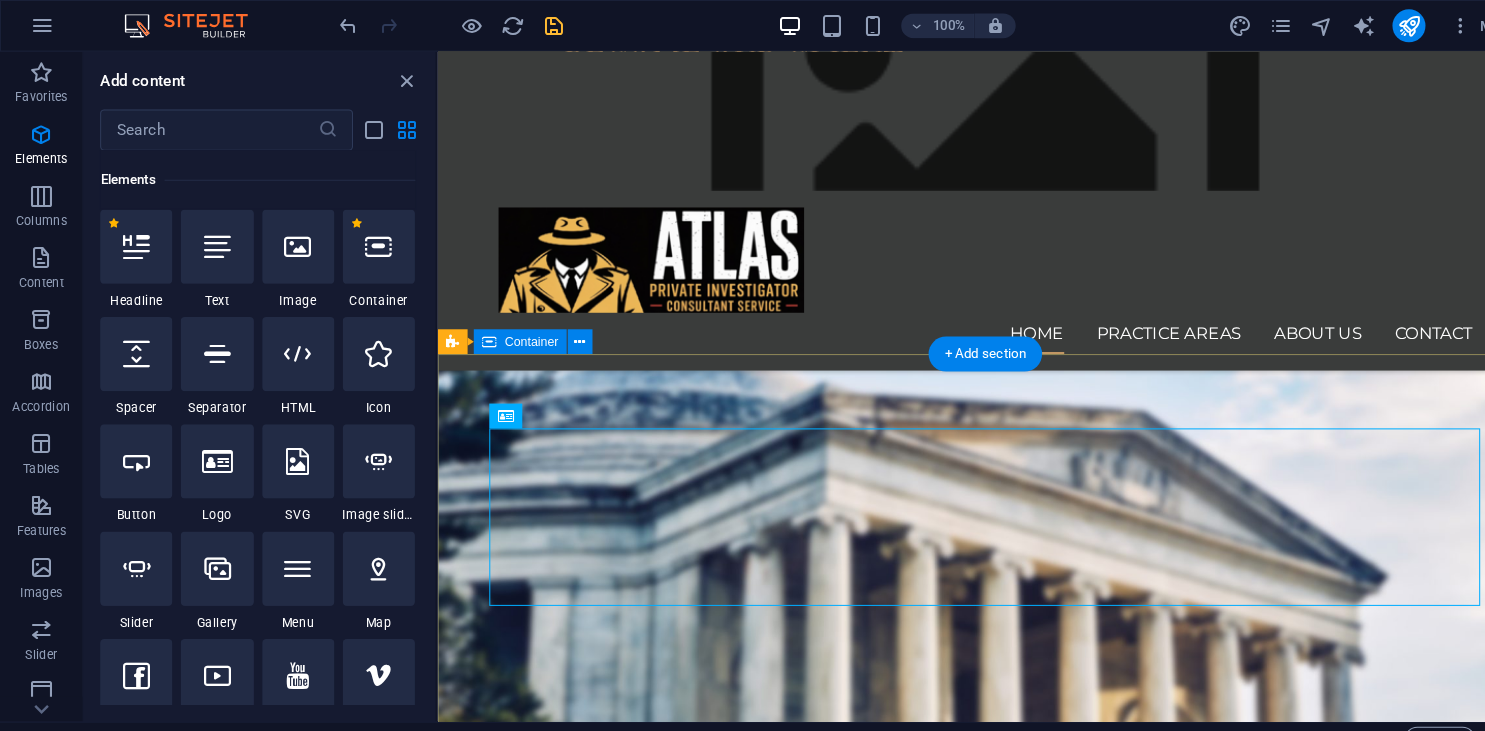 click on "Explore our site Home Practice Areas About us Contact Legal Notice Privacy Lorem ipsum dolor sit amet, consetetur sadipscing elitr, sed diam nonumy eirmod tempor invidunt ut labore et dolore magna aliquyam erat, sed diam voluptua. Service Offerings Personal Injury Industrial Injury Insurance Claims Automobile Accindents Criminal Defense Elder Law Keep in touch [PHONE] [NUMBER] [STREET] [CITY], [STATE] [PHONE] [EMAIL]" at bounding box center [967, 4527] 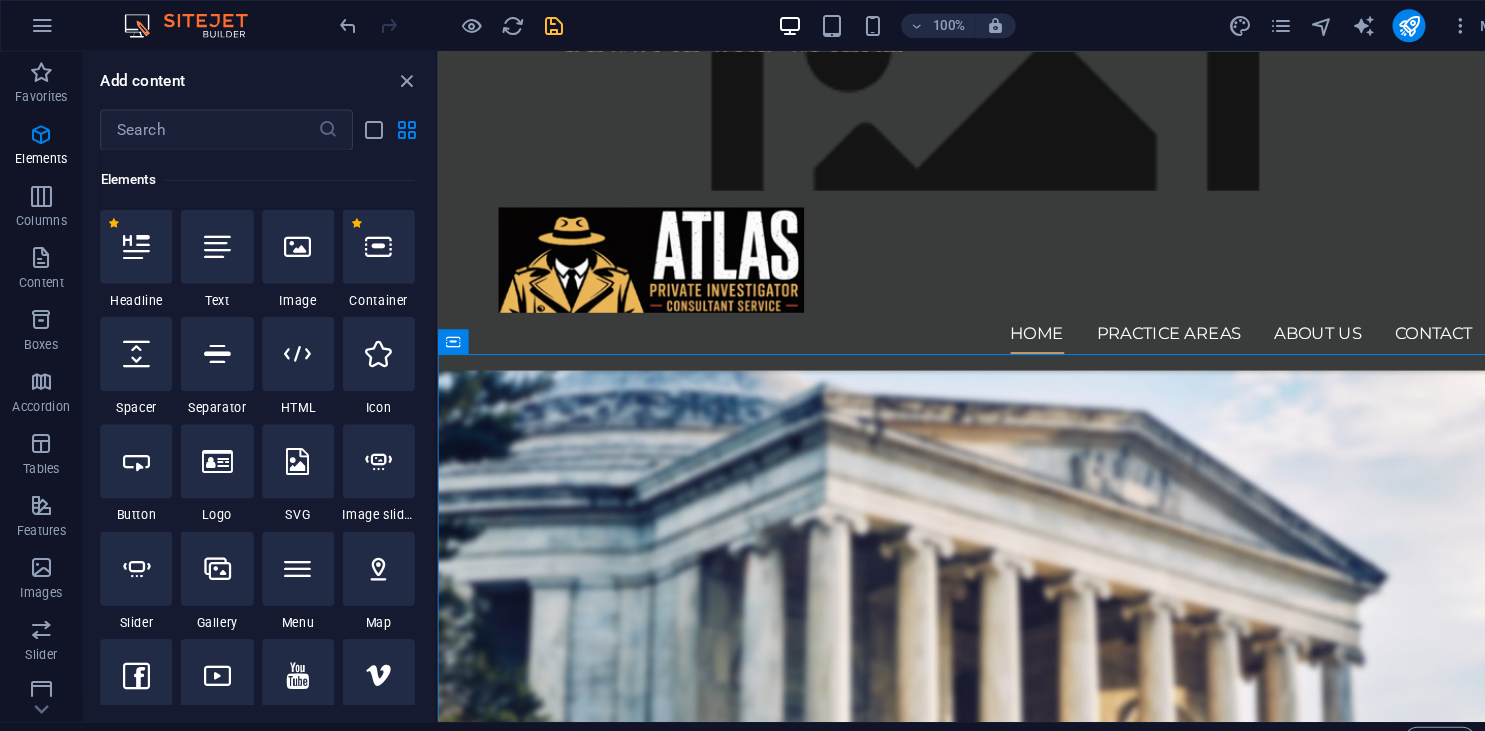 click at bounding box center [967, 118] 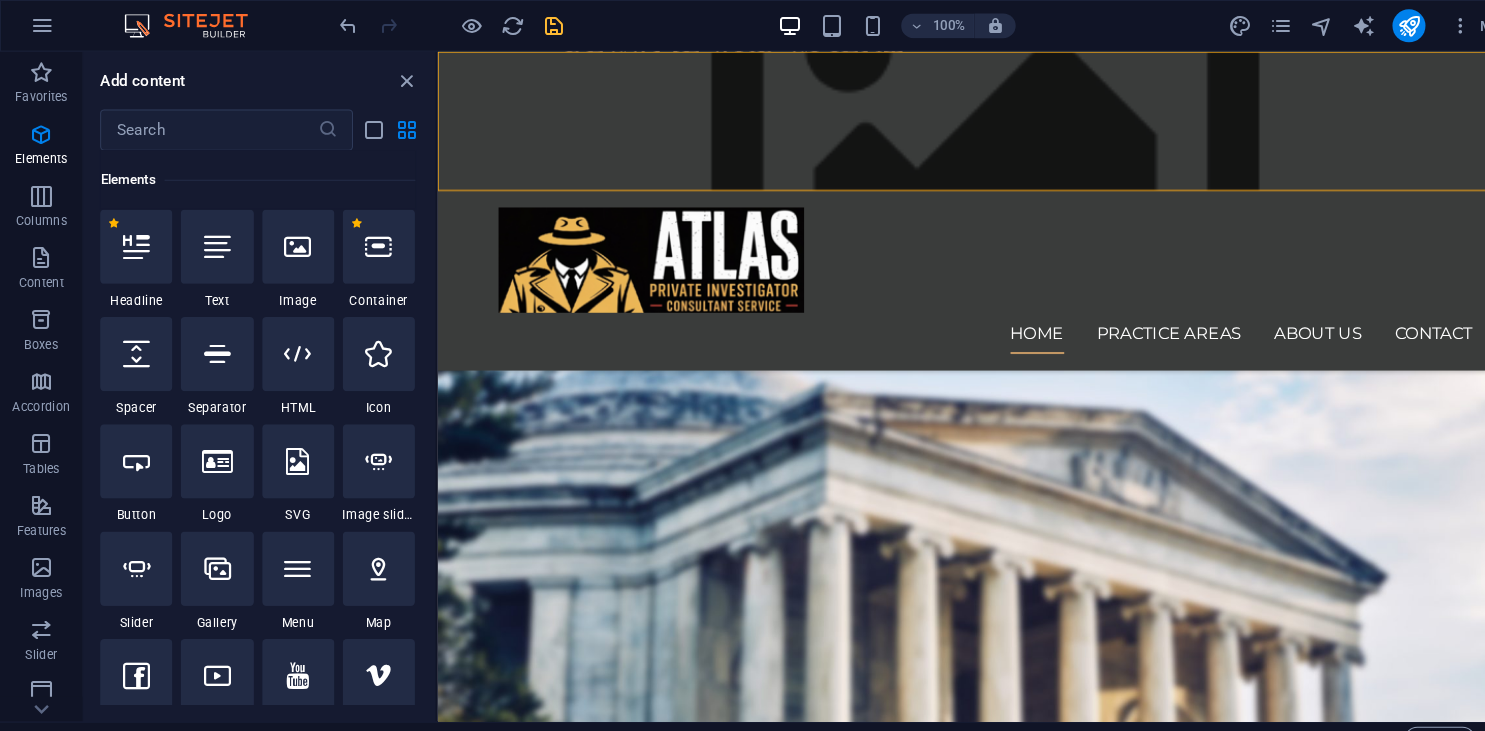 click at bounding box center [967, 118] 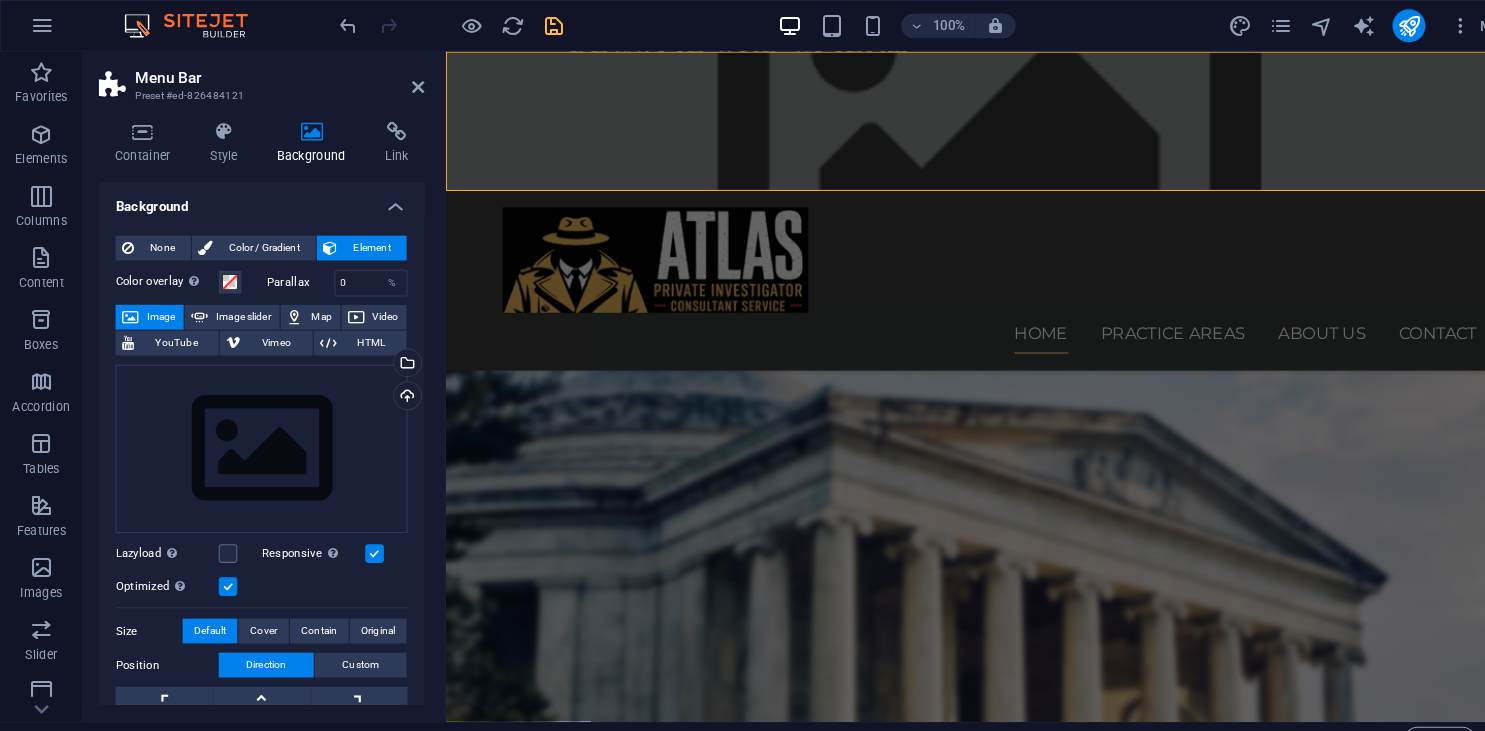click at bounding box center (971, 118) 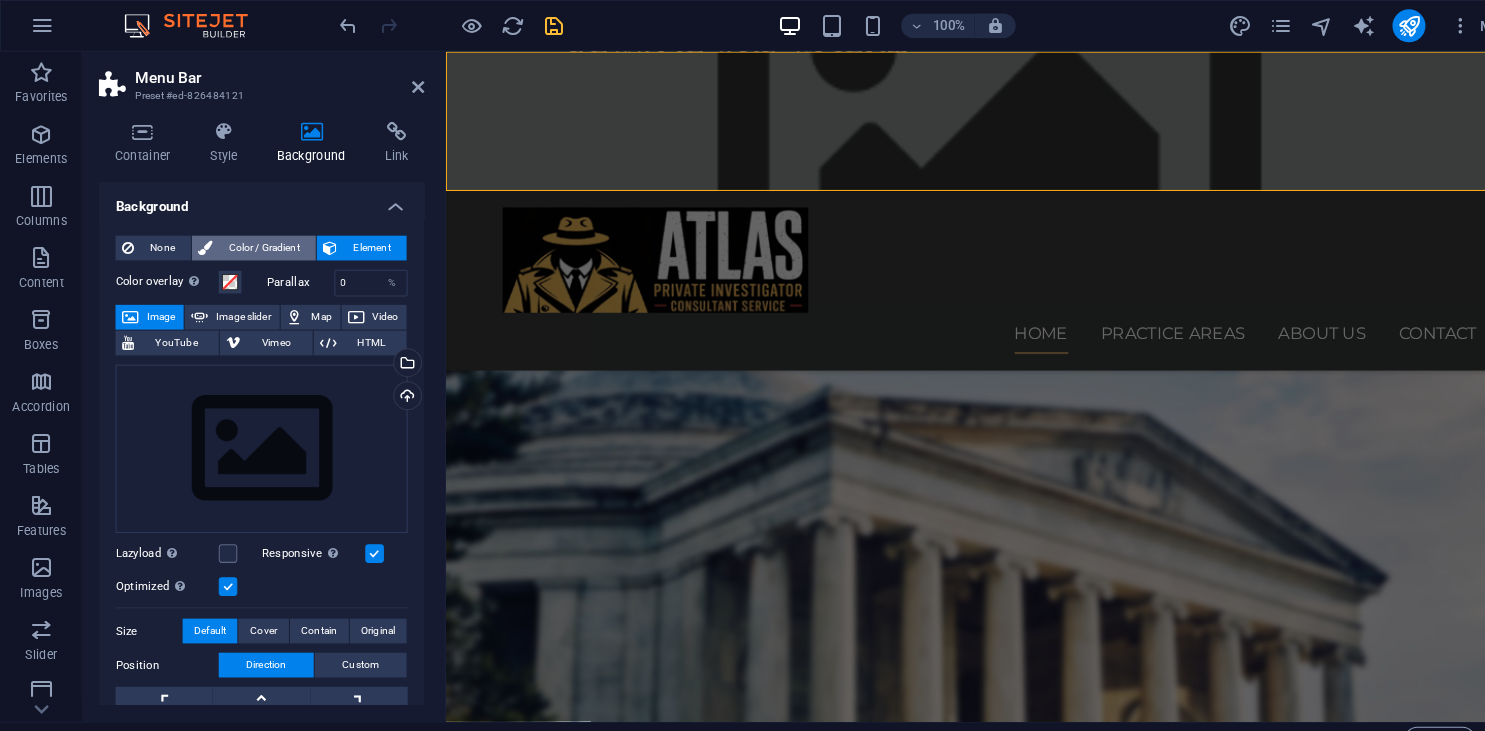 click on "Color / Gradient" at bounding box center [256, 240] 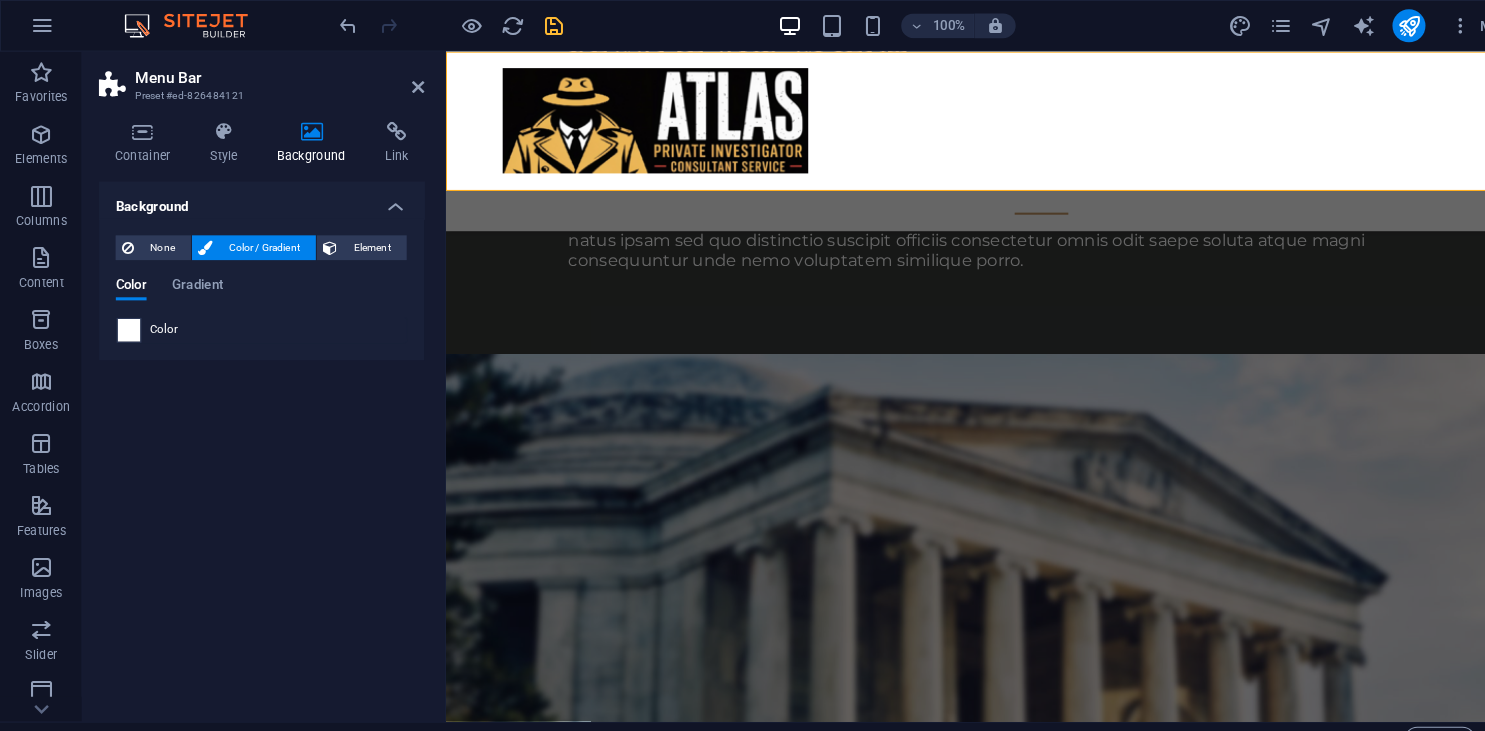 click at bounding box center (125, 320) 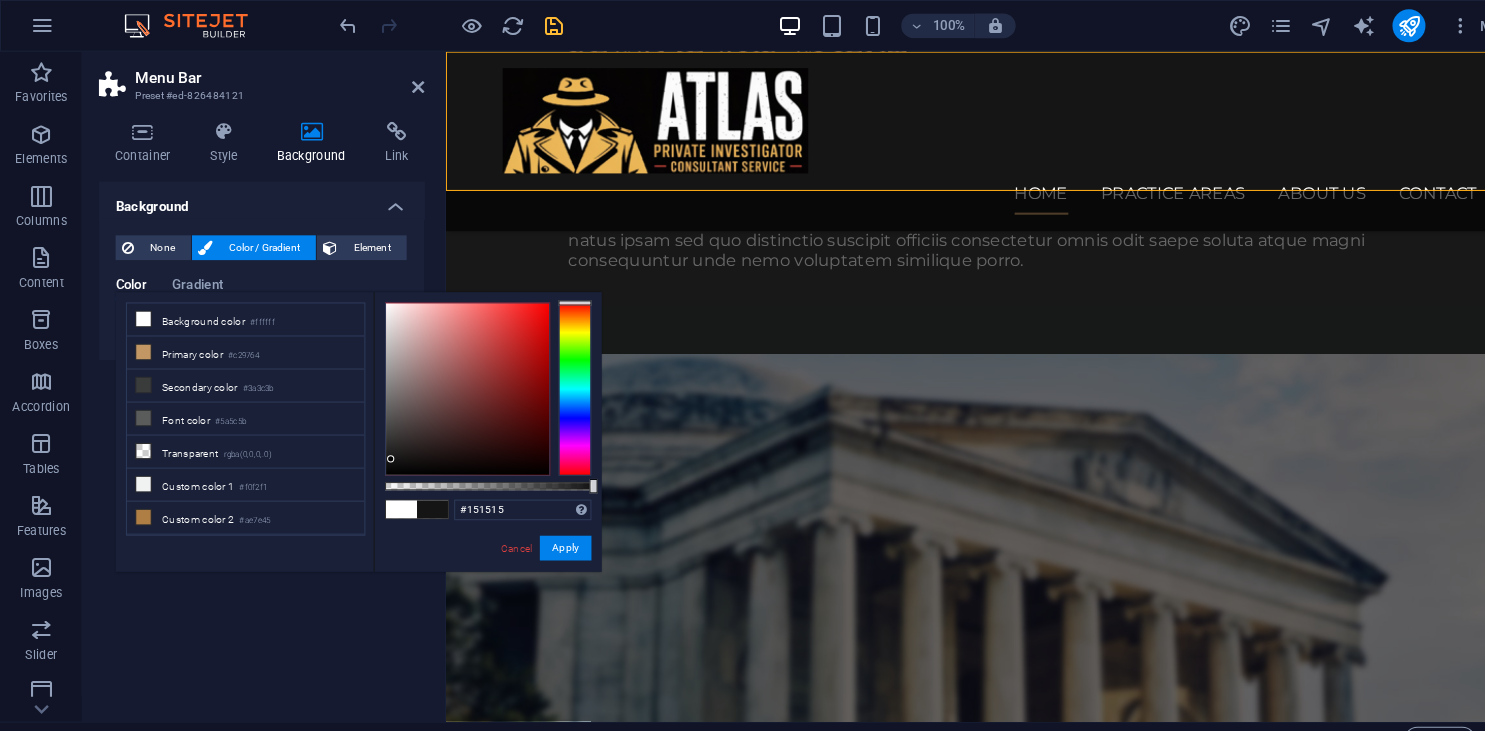 click at bounding box center (453, 377) 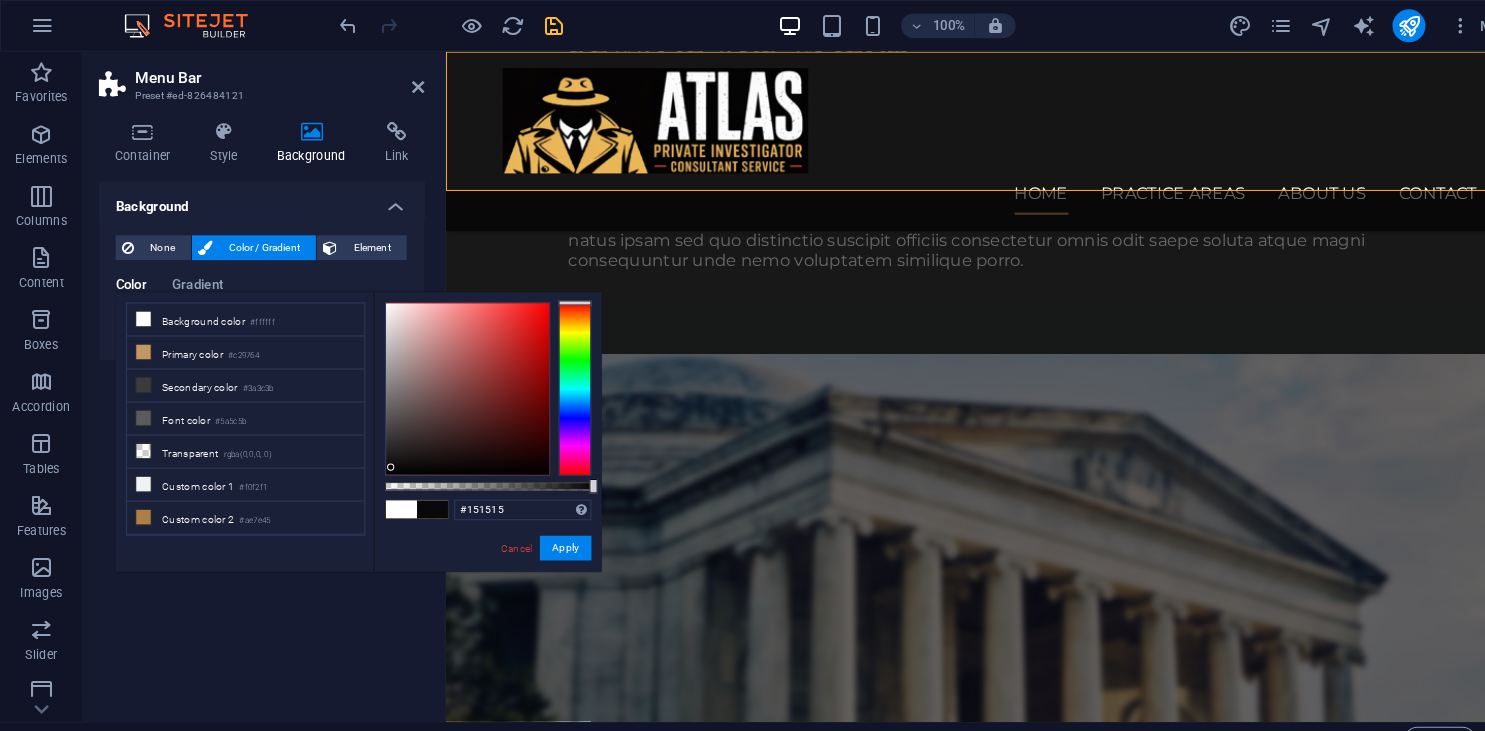 type on "#090909" 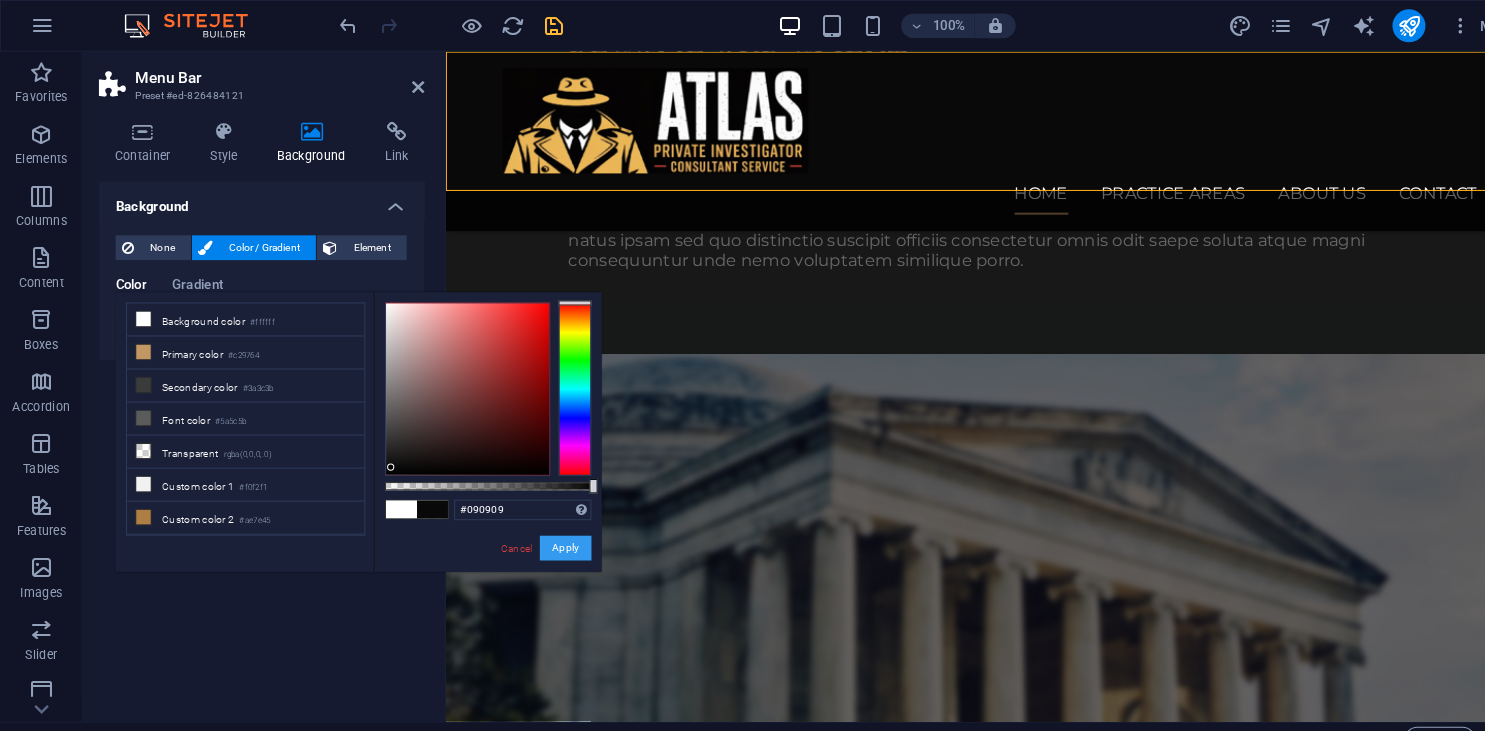 click on "Apply" at bounding box center [548, 531] 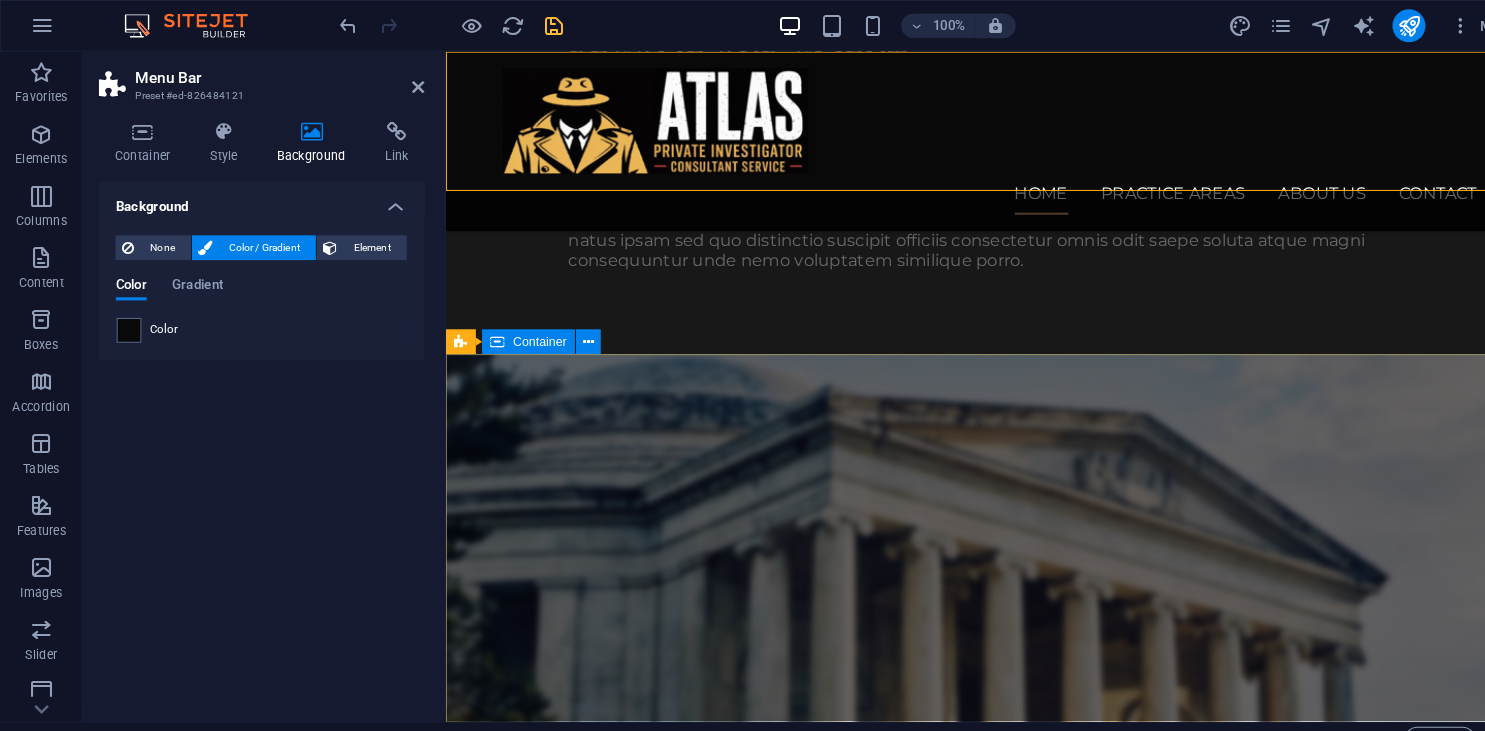 click on "Explore our site Home Practice Areas About us Contact Legal Notice Privacy Lorem ipsum dolor sit amet, consetetur sadipscing elitr, sed diam nonumy eirmod tempor invidunt ut labore et dolore magna aliquyam erat, sed diam voluptua. Service Offerings Personal Injury Industrial Injury Insurance Claims Automobile Accindents Criminal Defense Elder Law Keep in touch [PHONE] [NUMBER] [STREET] [CITY], [STATE] [PHONE] [EMAIL]" at bounding box center (971, 4587) 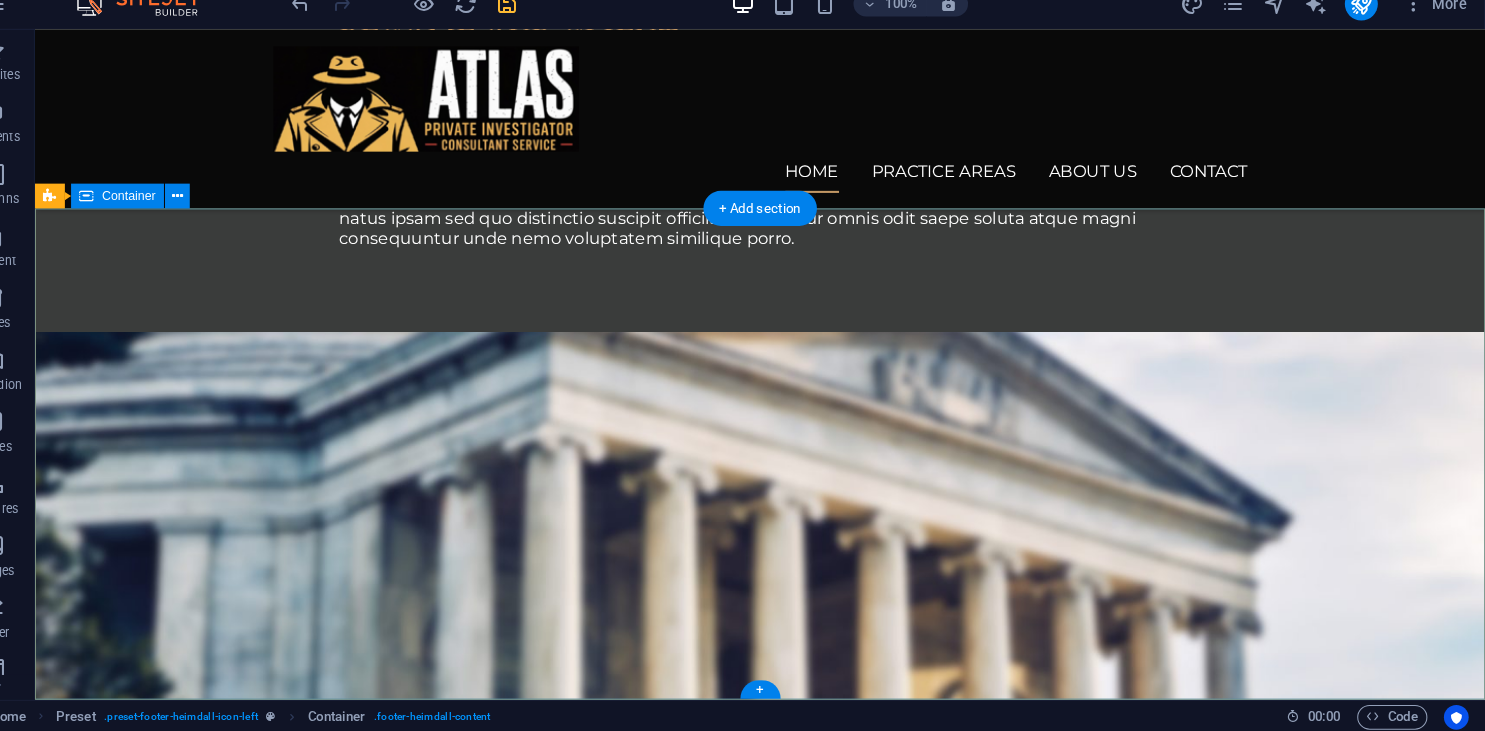 click on "Explore our site Home Practice Areas About us Contact Legal Notice Privacy Lorem ipsum dolor sit amet, consetetur sadipscing elitr, sed diam nonumy eirmod tempor invidunt ut labore et dolore magna aliquyam erat, sed diam voluptua. Service Offerings Personal Injury Industrial Injury Insurance Claims Automobile Accindents Criminal Defense Elder Law Keep in touch [PHONE] [NUMBER] [STREET] [CITY], [STATE] [PHONE] [EMAIL]" at bounding box center (736, 4565) 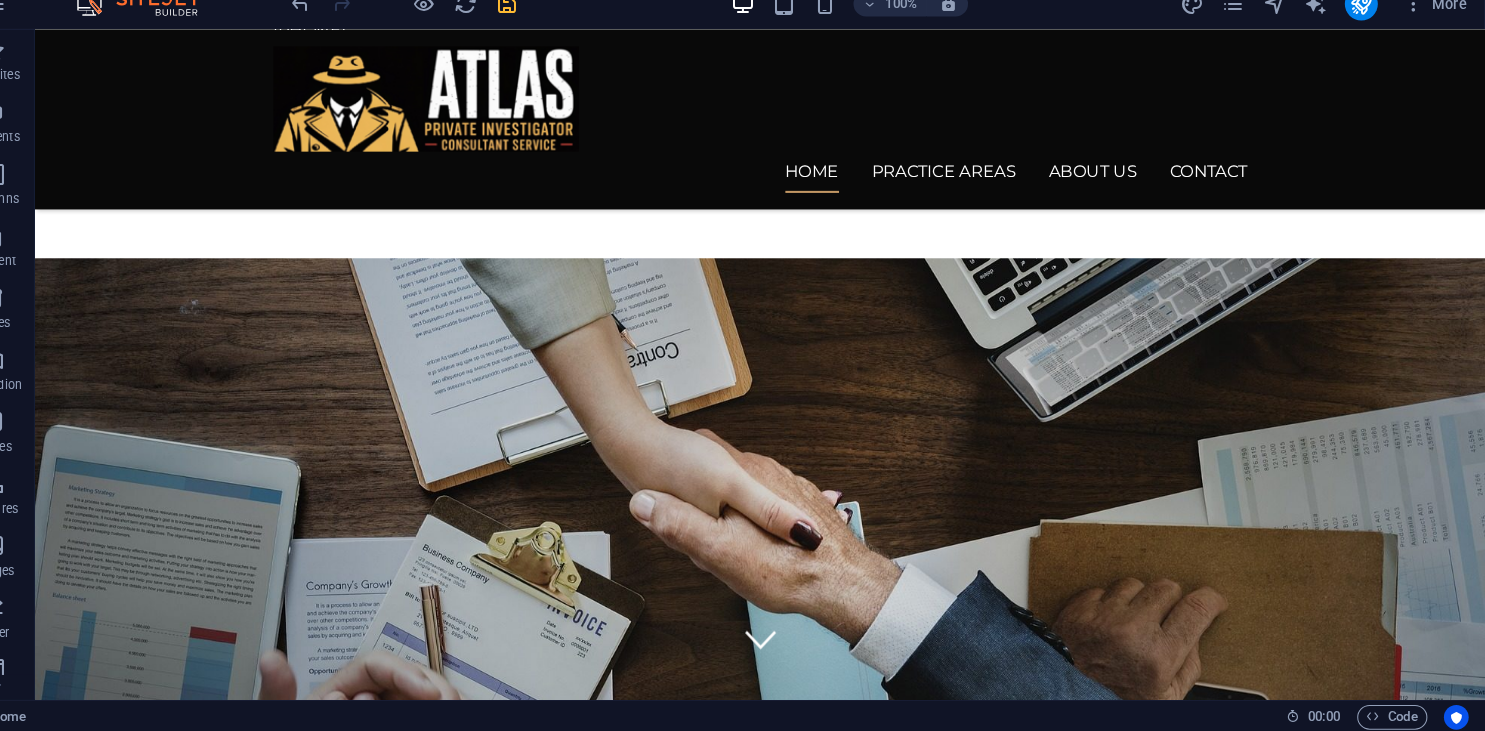 scroll, scrollTop: 0, scrollLeft: 0, axis: both 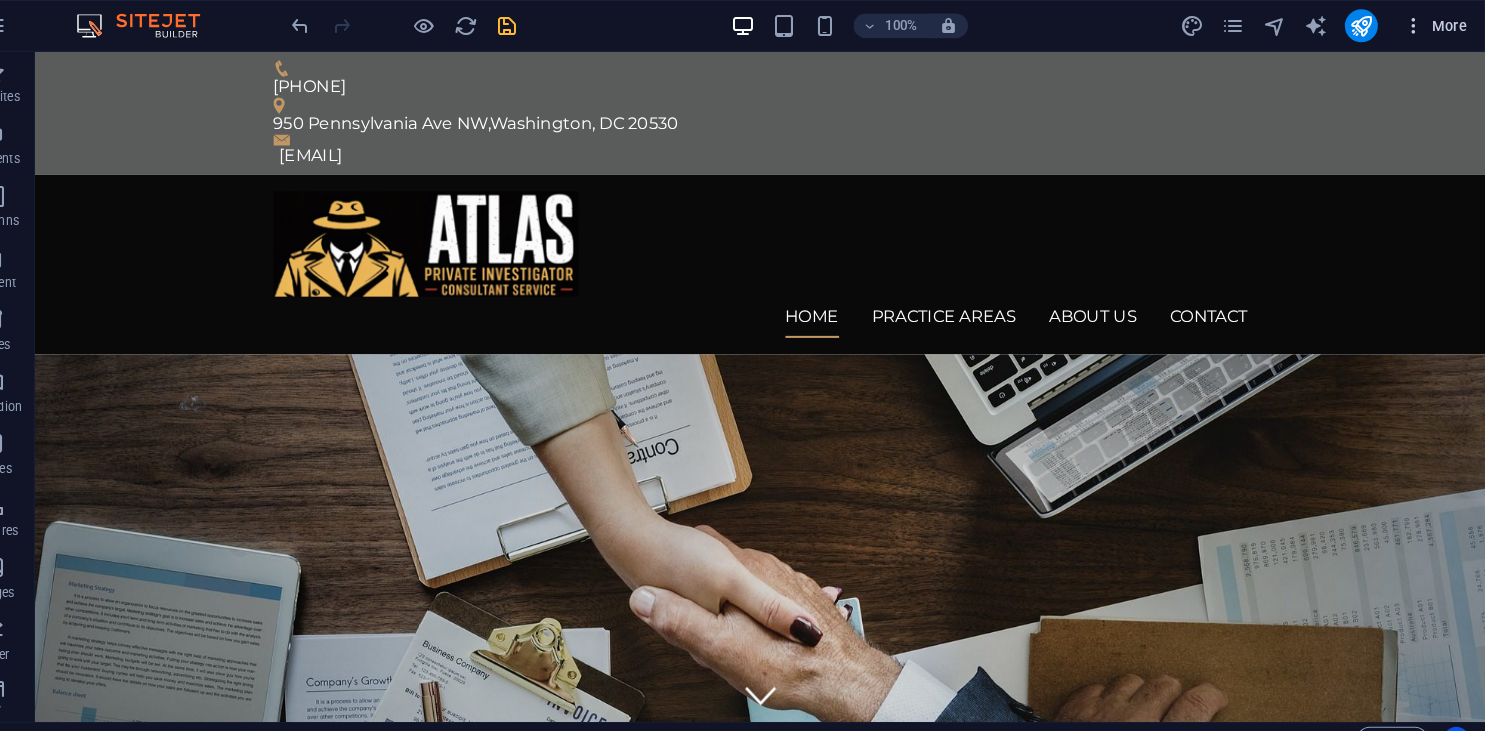 click at bounding box center [1415, 25] 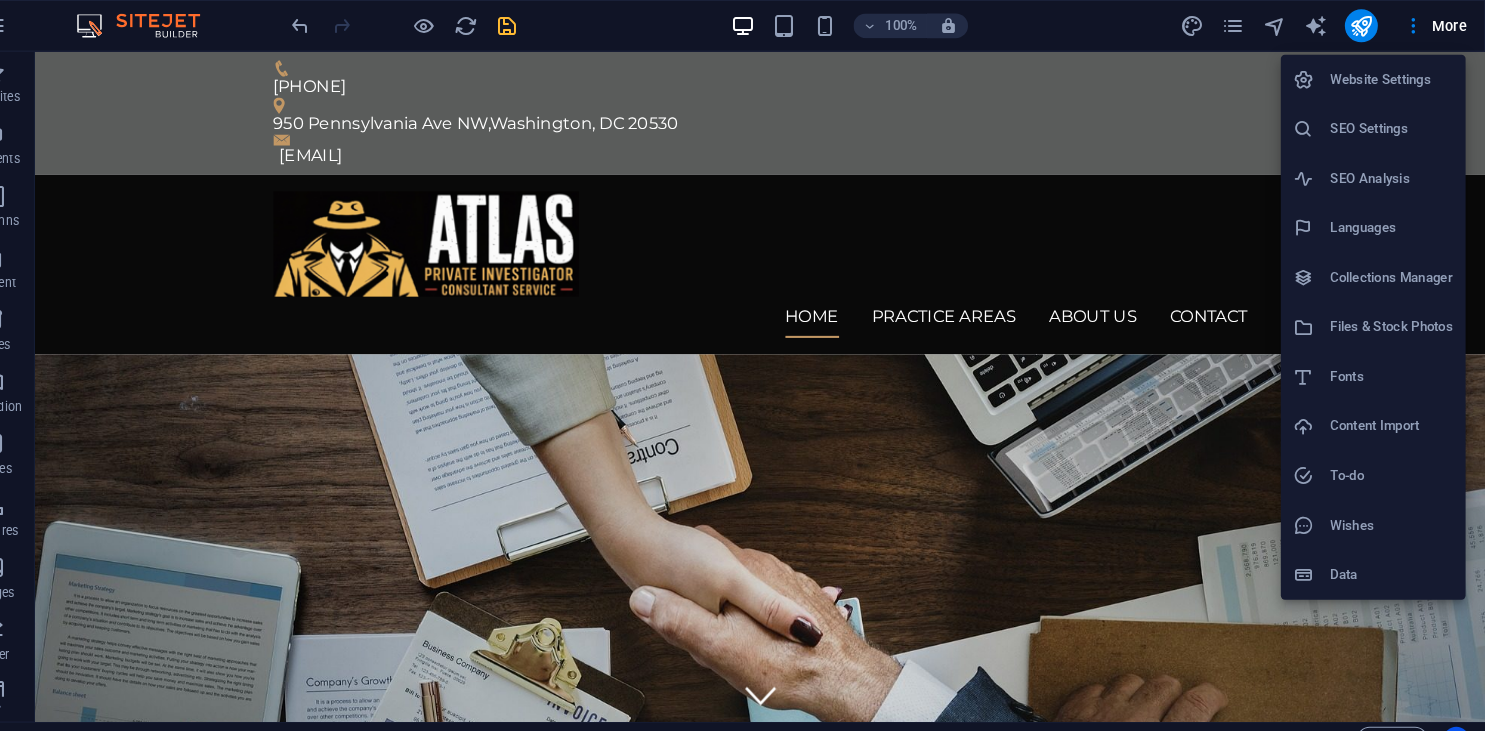 click at bounding box center (742, 365) 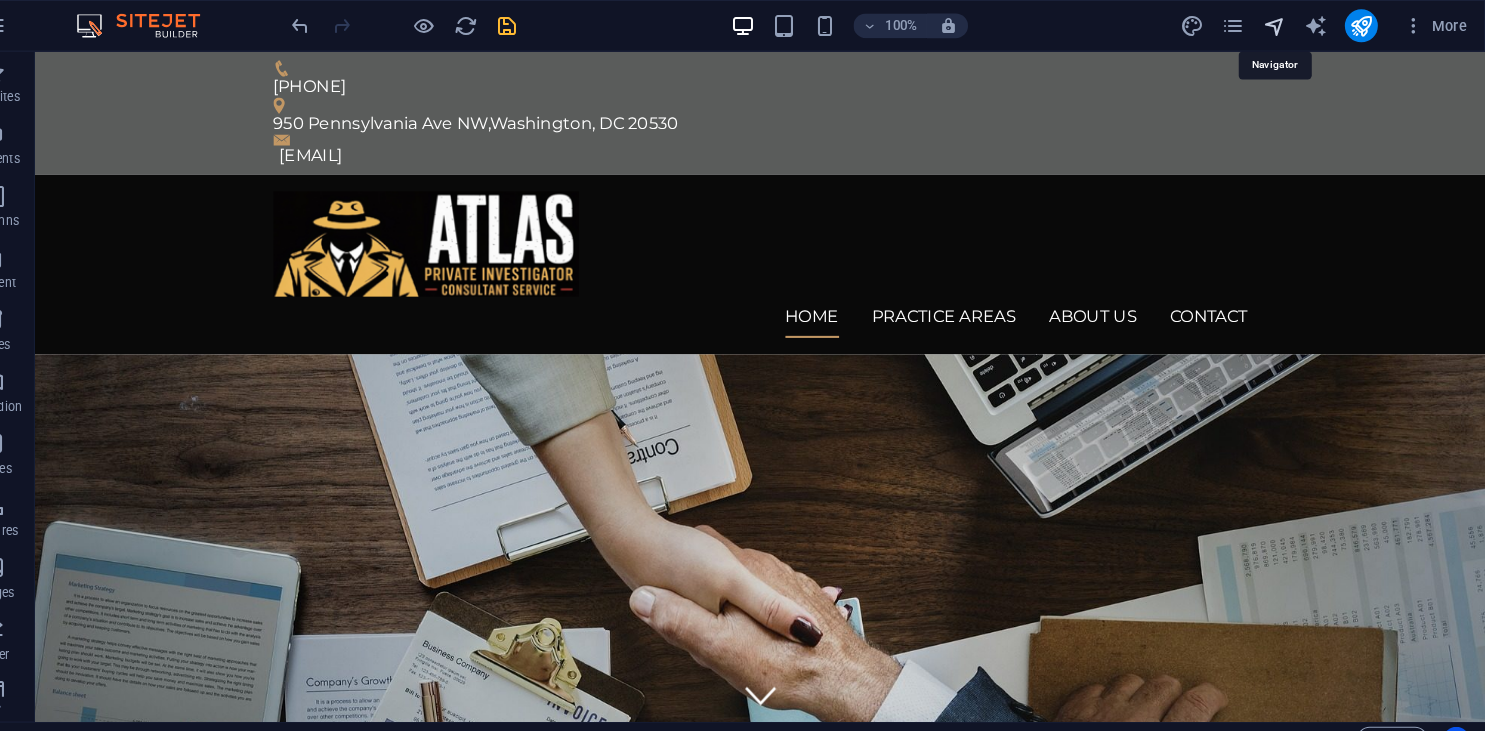 click at bounding box center (1280, 25) 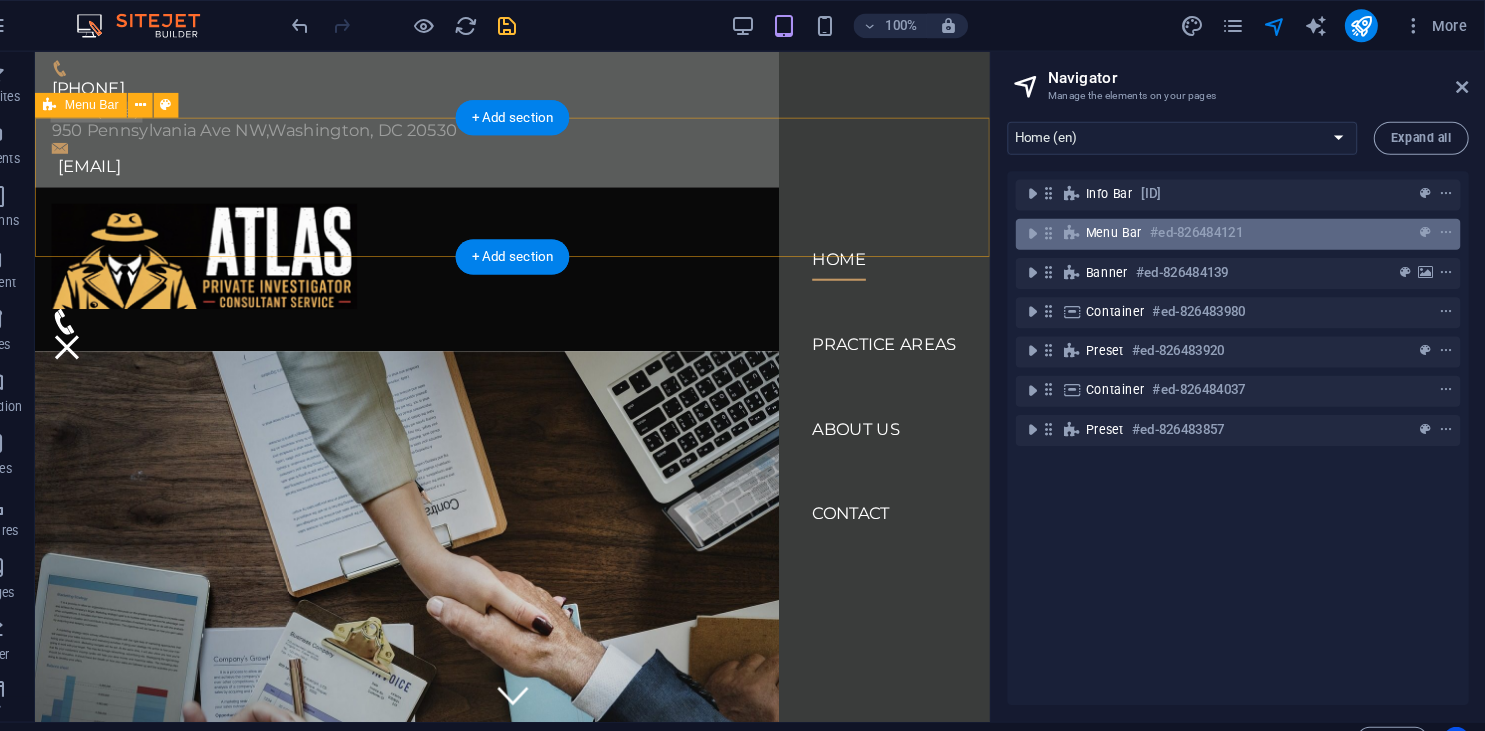click on "#ed-826484121" at bounding box center [1205, 226] 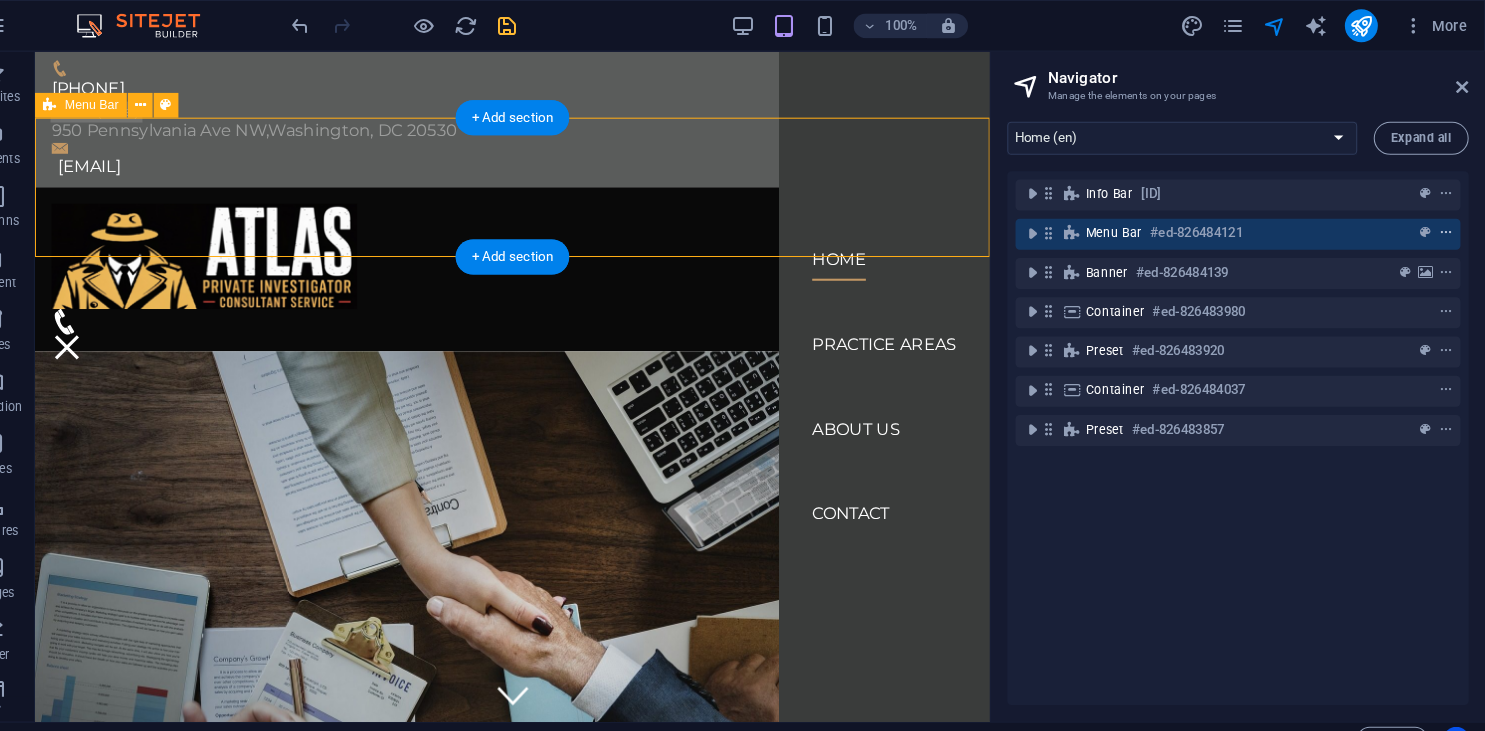 click at bounding box center (1447, 226) 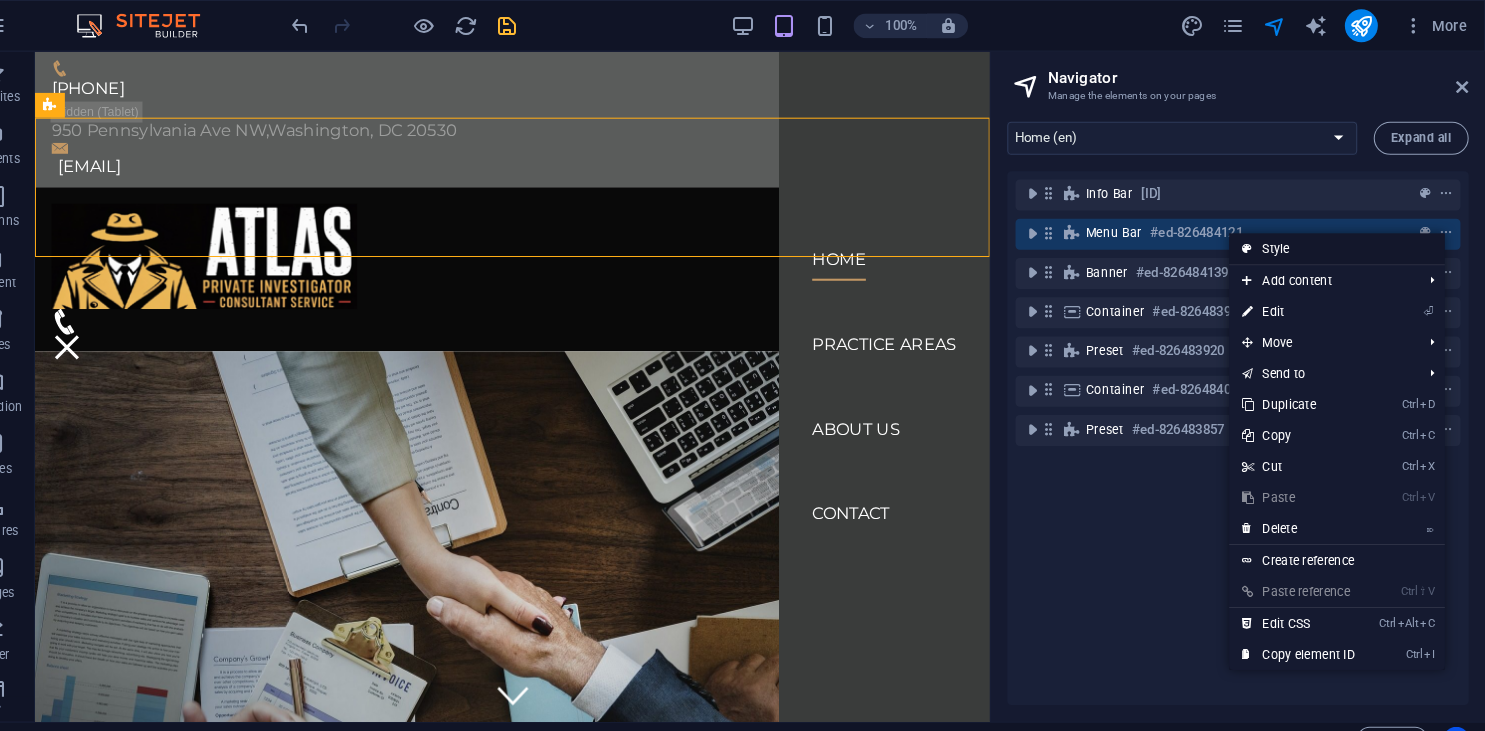 click on "Style" at bounding box center (1341, 241) 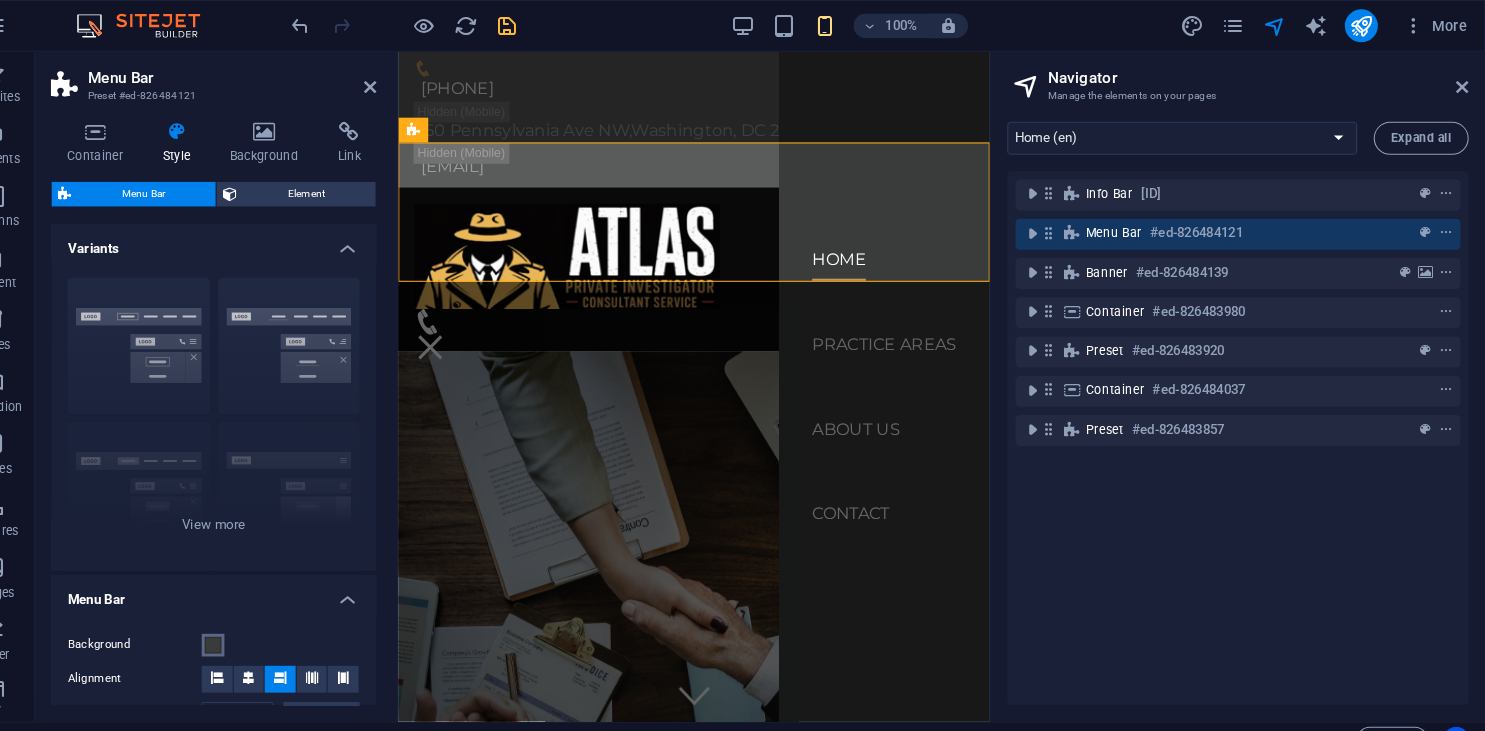 click on "Background" at bounding box center [253, 625] 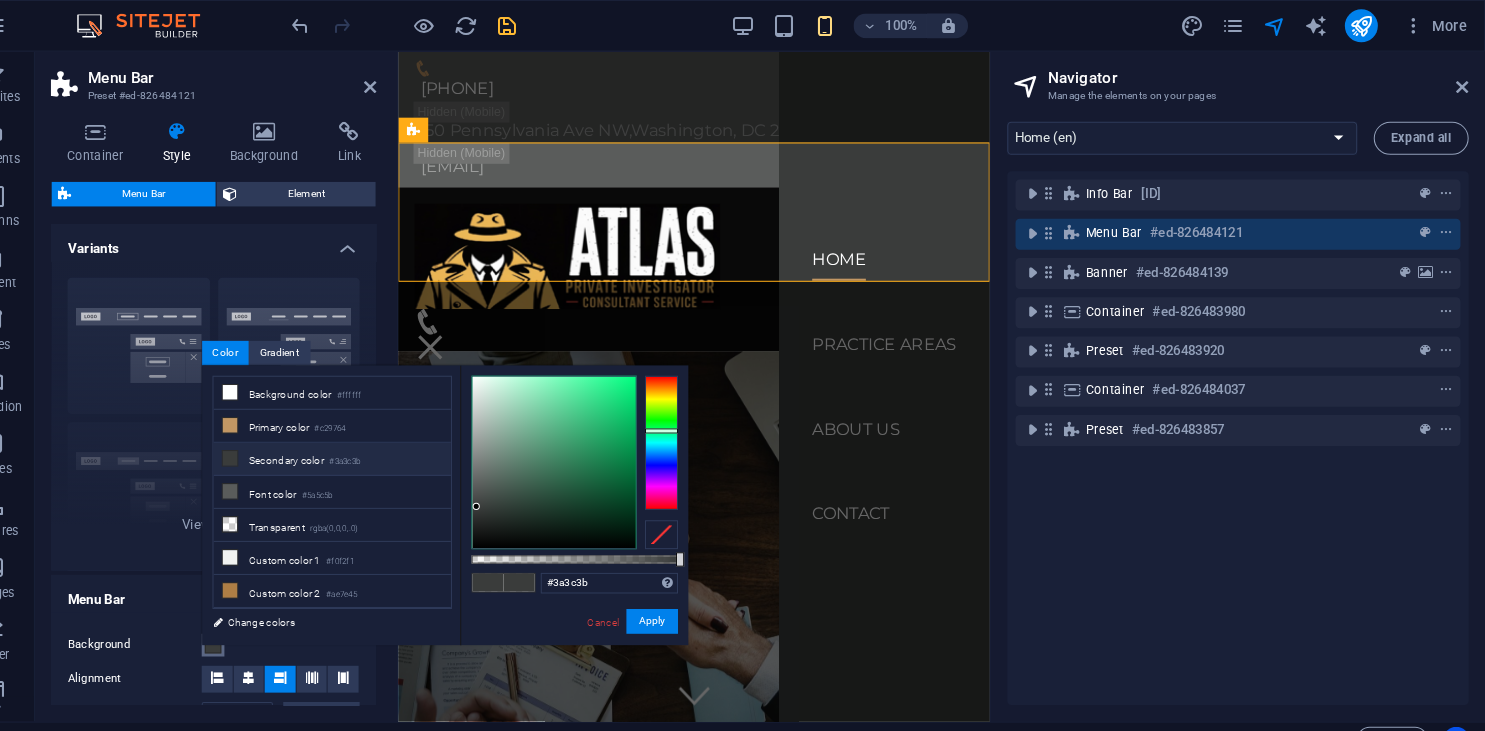 click on "less
Background color
#ffffff
Primary color
#c29764
Secondary color
#3a3c3b
Font color
#3a3c3b" at bounding box center (477, 489) 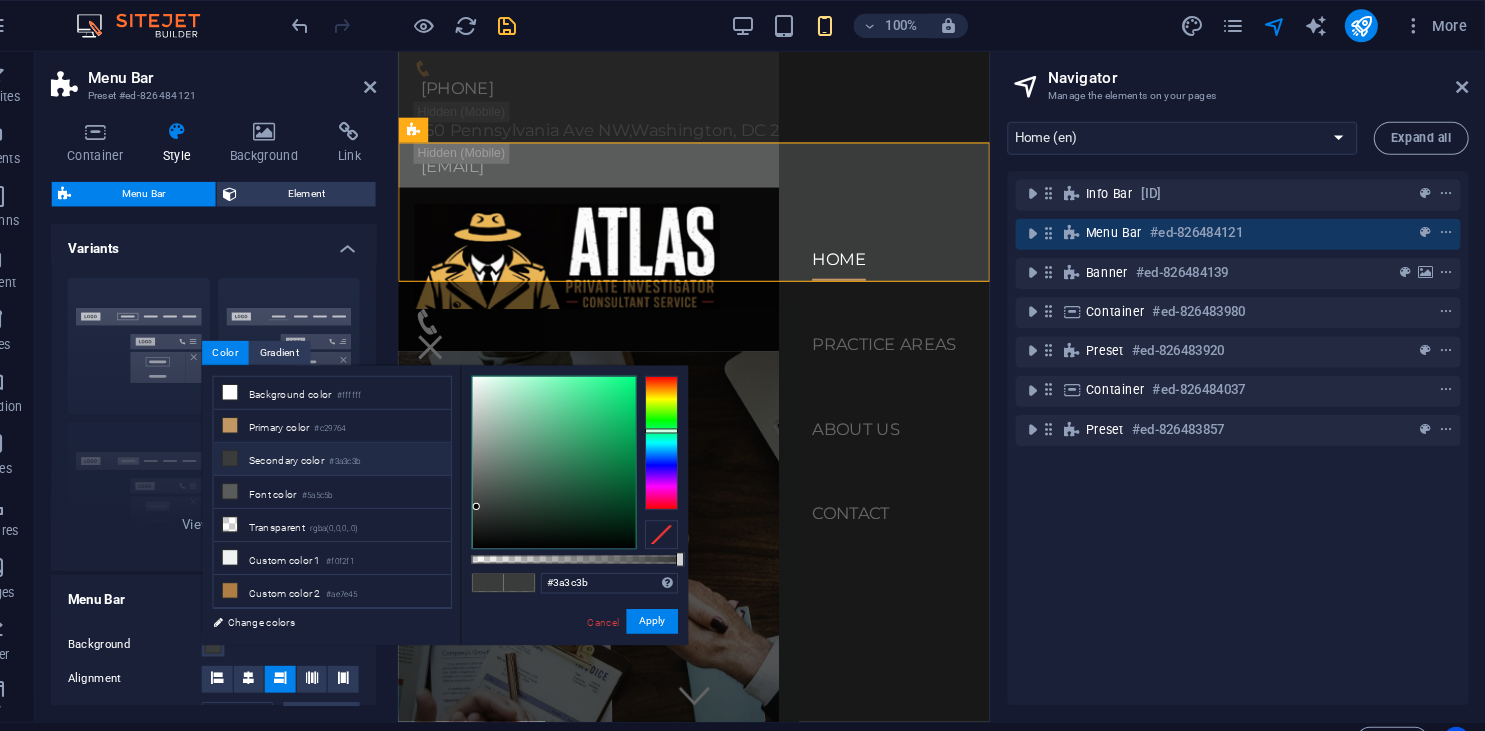 click on "Info Bar #ed-826484091 Menu Bar #ed-826484121 Banner #ed-826484139 Container #ed-826483980 Preset #ed-826483920 Container #ed-826484037 Preset #ed-826483857" at bounding box center (1245, 424) 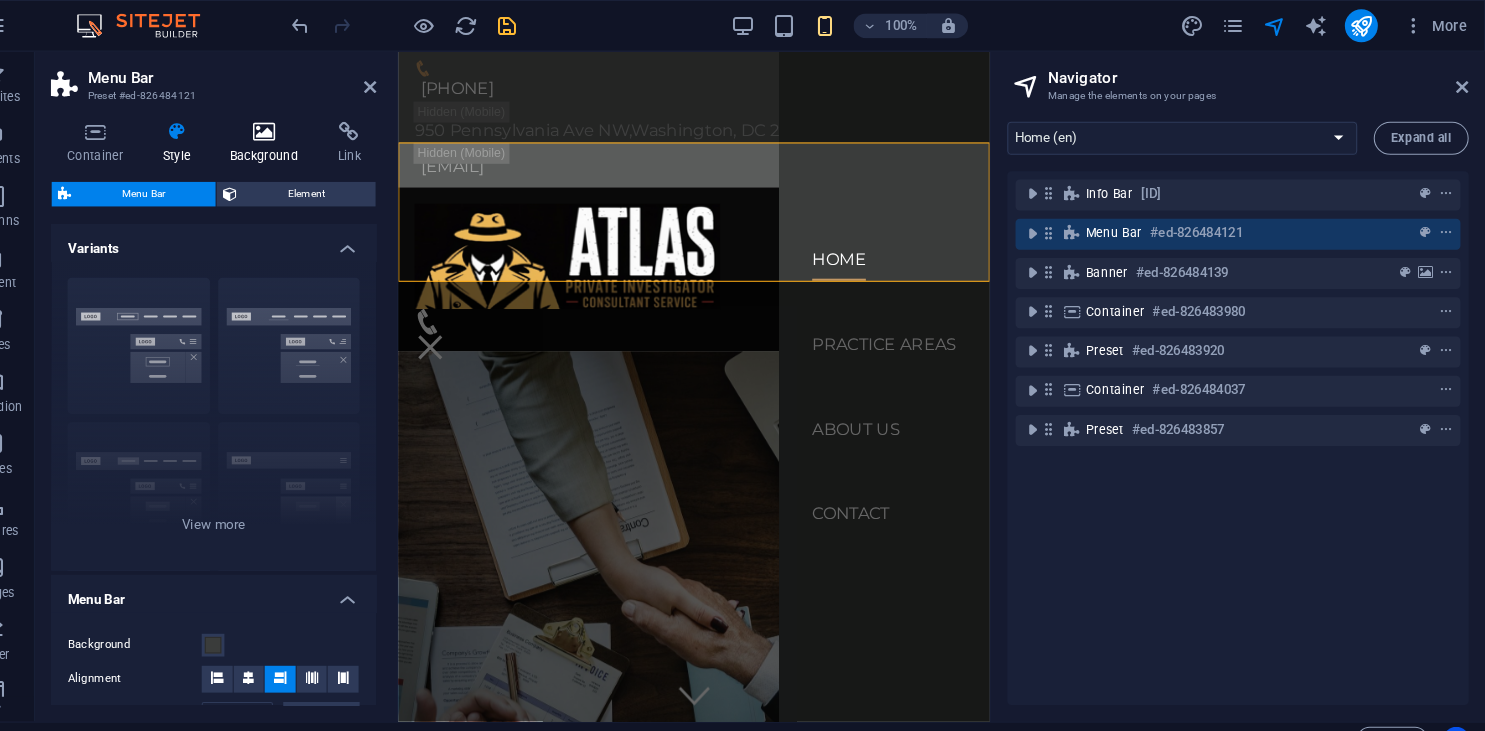 click on "Background" at bounding box center [306, 139] 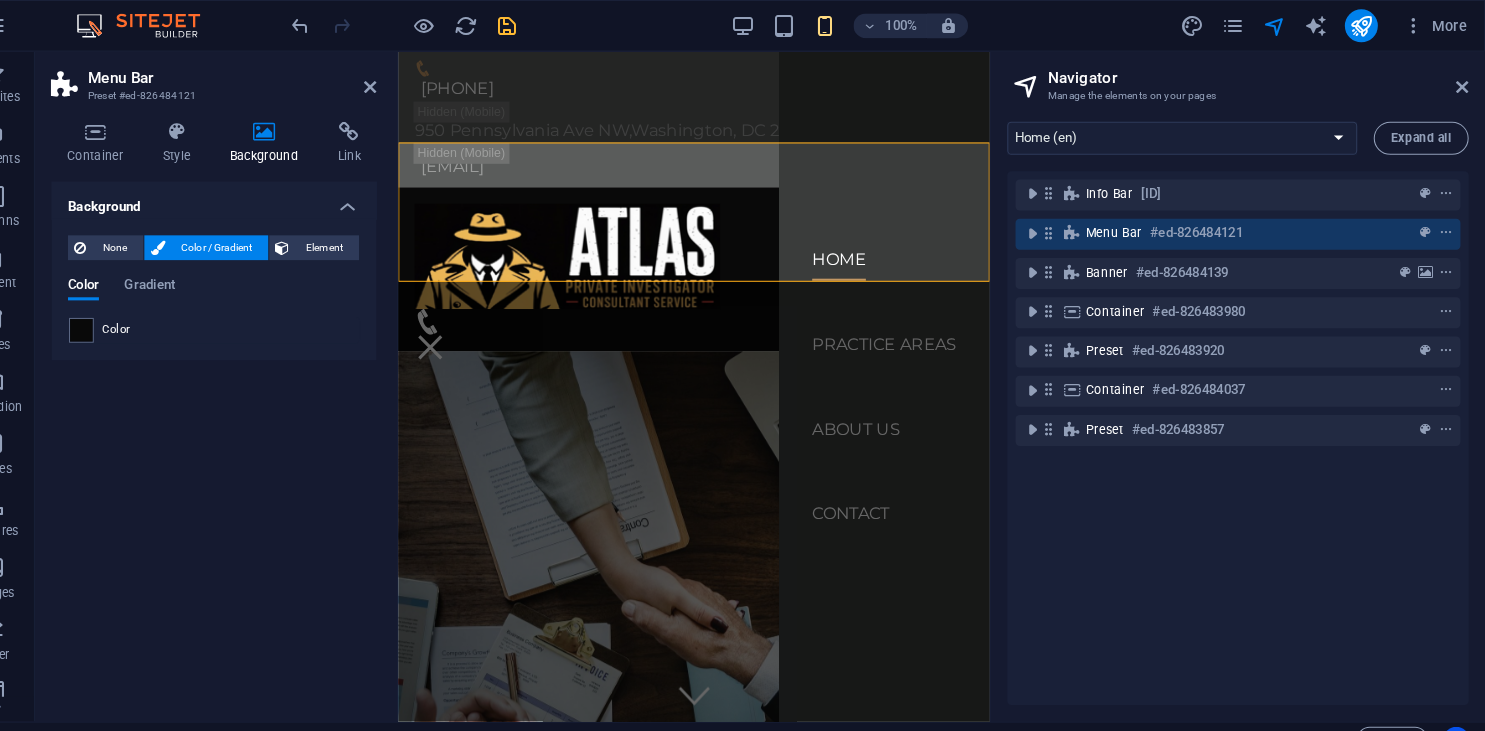 click on "Background" at bounding box center [306, 139] 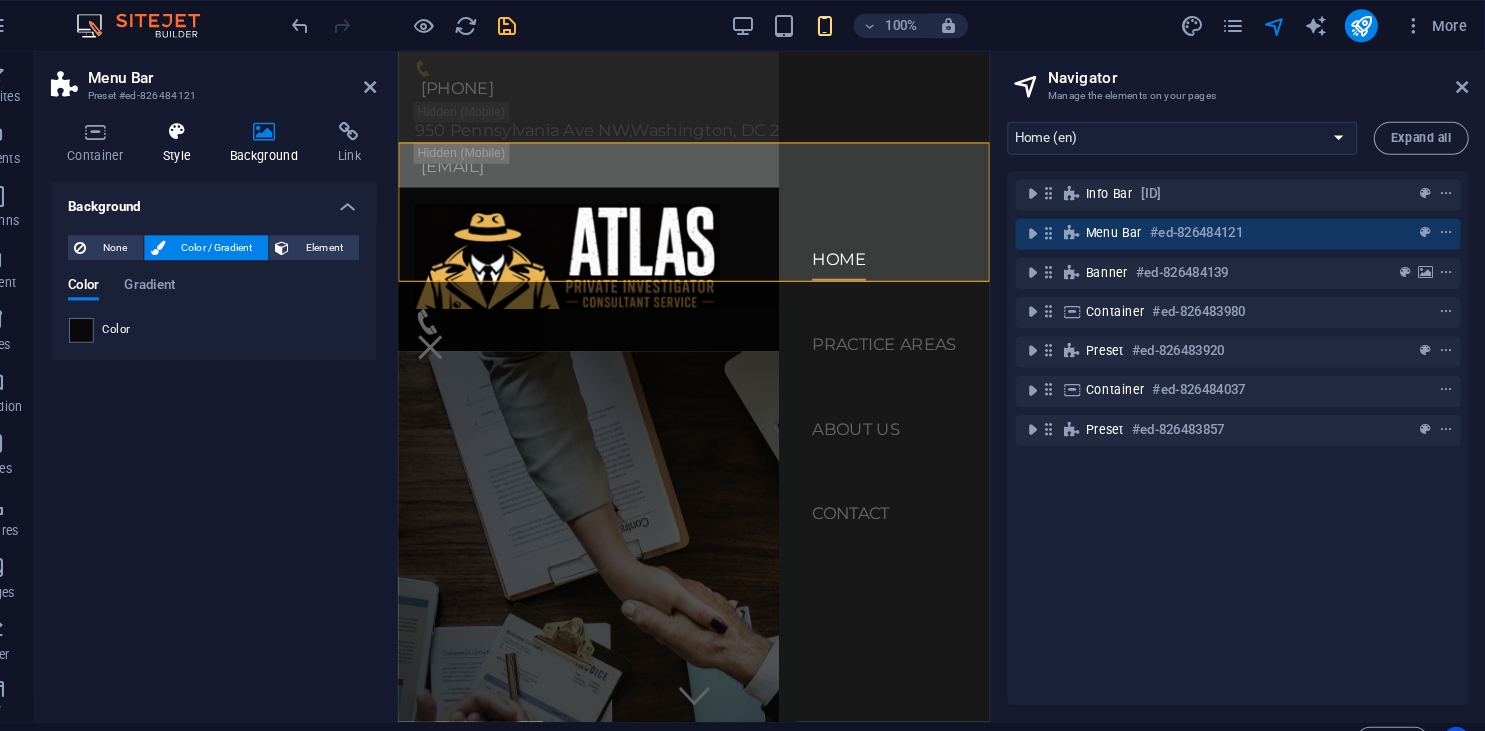 click on "Style" at bounding box center [221, 139] 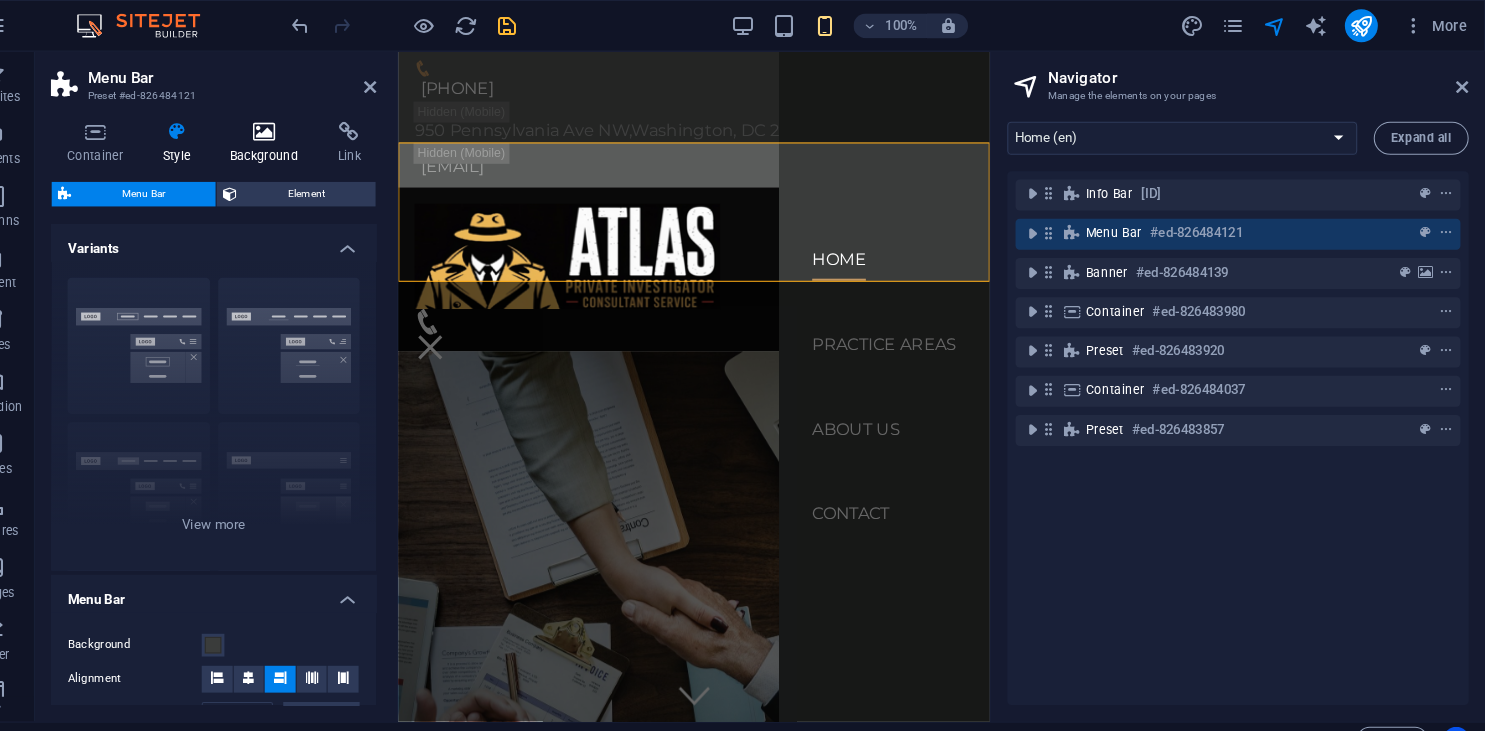 click at bounding box center [302, 128] 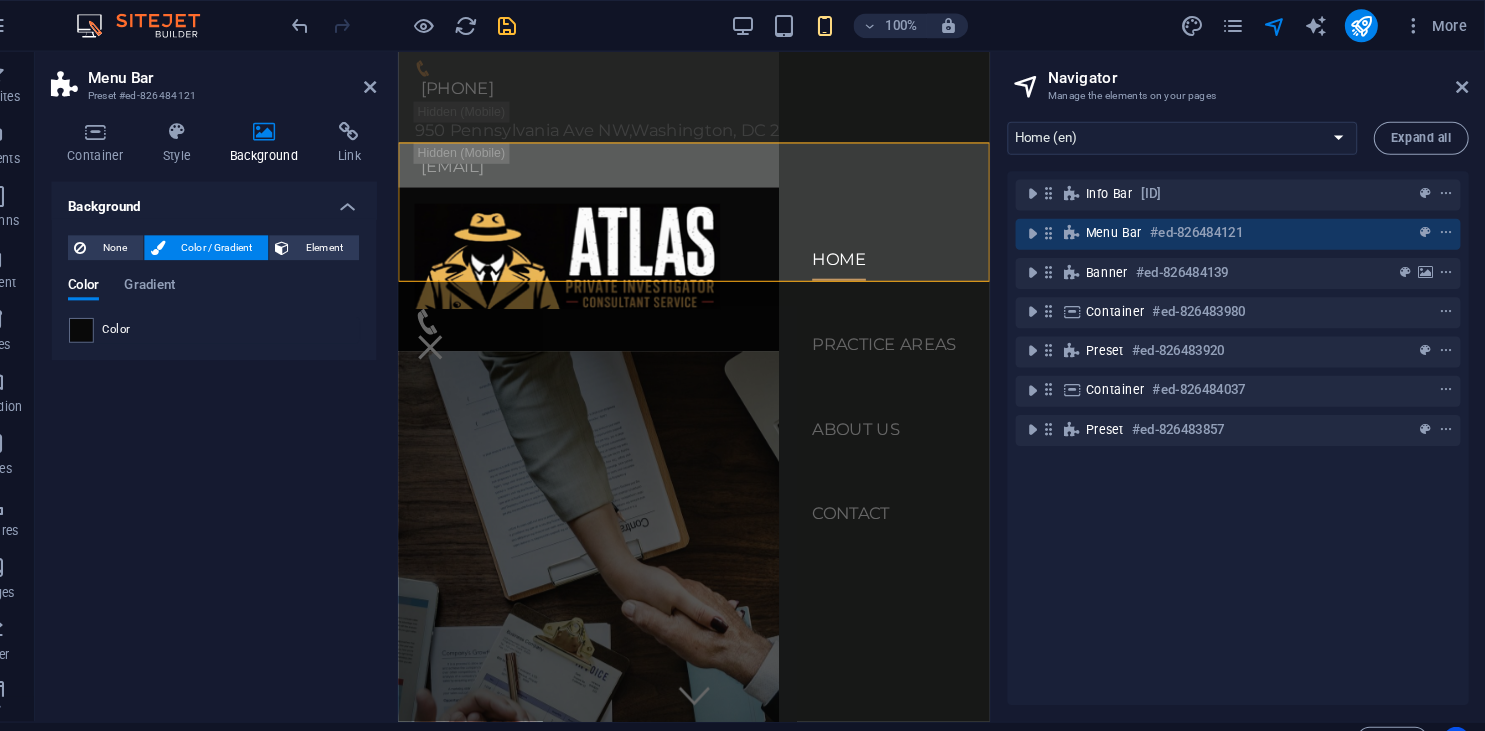 click on "Menu Bar Preset #ed-826484121
Container Style Background Link Size Height Default px rem % vh vw Min. height None px rem % vh vw Width Default px rem % em vh vw Min. width None px rem % vh vw Content width Default Custom width Width Default px rem % em vh vw Min. width None px rem % vh vw Default padding Custom spacing Default content width and padding can be changed under Design. Edit design Layout (Flexbox) Alignment Determines the flex direction. Default Main axis Determine how elements should behave along the main axis inside this container (justify content). Default Side axis Control the vertical direction of the element inside of the container (align items). Default Wrap Default On Off Fill Controls the distances and direction of elements on the y-axis across several lines (align content). Default Accessibility ARIA helps assistive technologies (like screen readers) to understand the role, state, and behavior of web elements Role The ARIA role defines the purpose of an element.  None %" at bounding box center [256, 374] 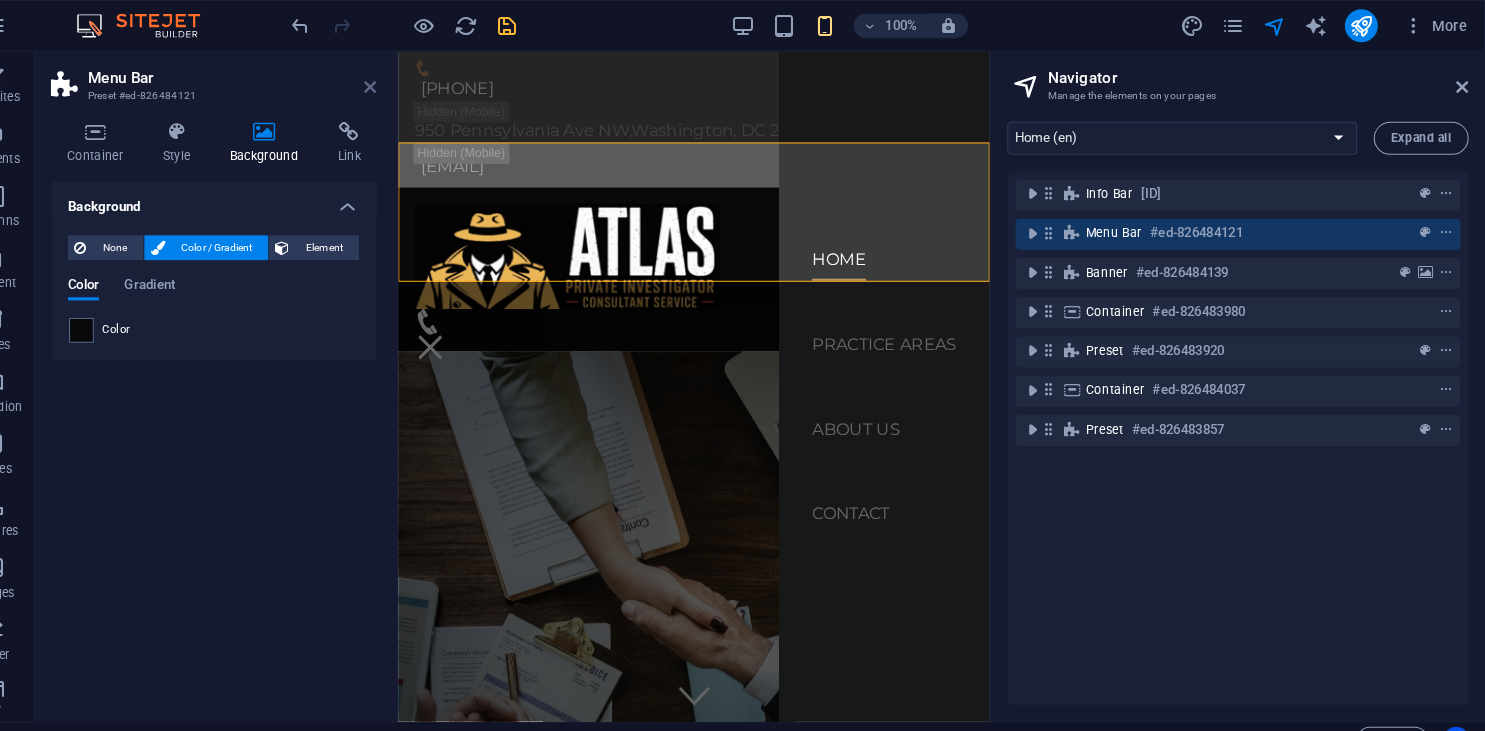 click at bounding box center [405, 84] 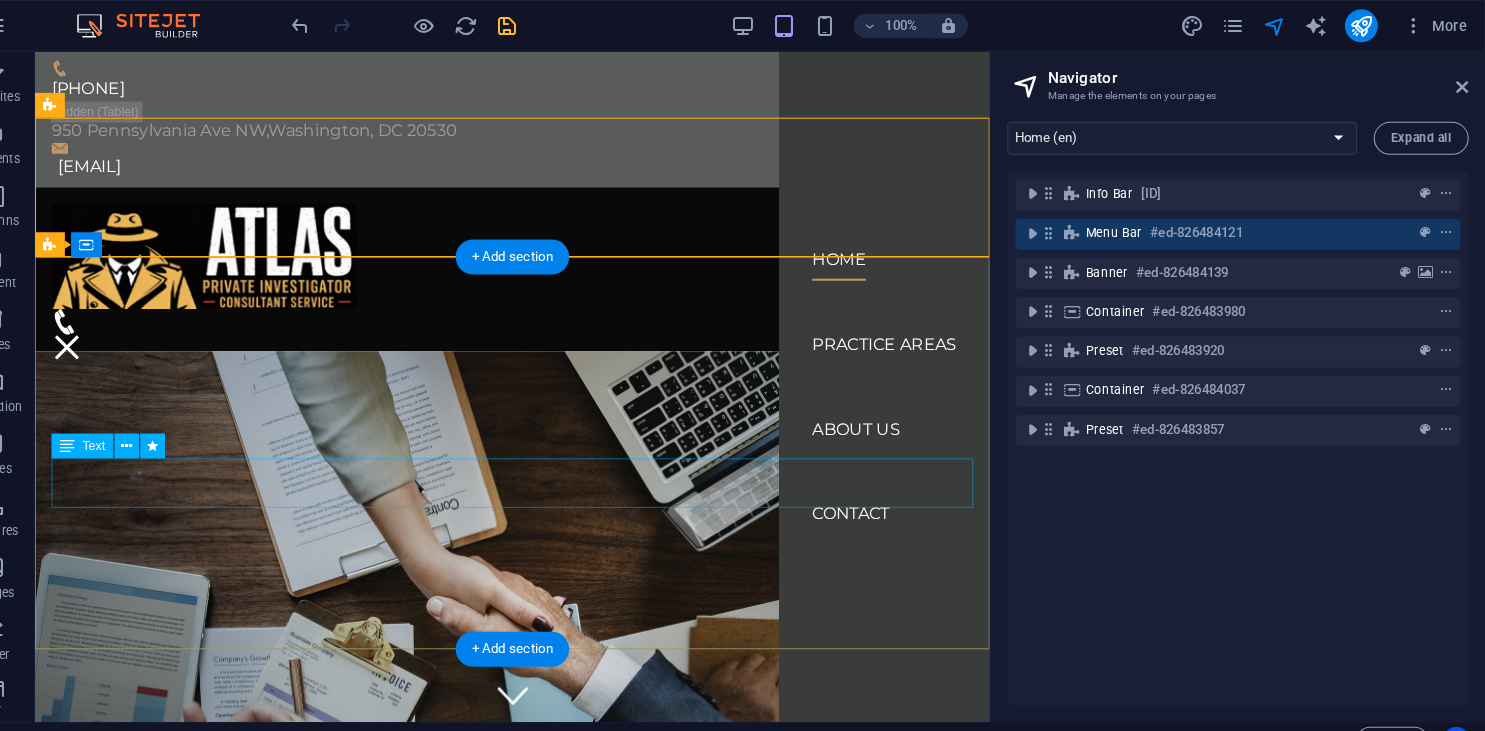 click on "Consetetur sadipscing elitr, sed diam nonumy eirmod tempor invidunt ut labore et dolore magna aliquyam erat, sed diam voluptua. At vero eos et accusam et justo duo dolores et ea rebum." at bounding box center (496, 1082) 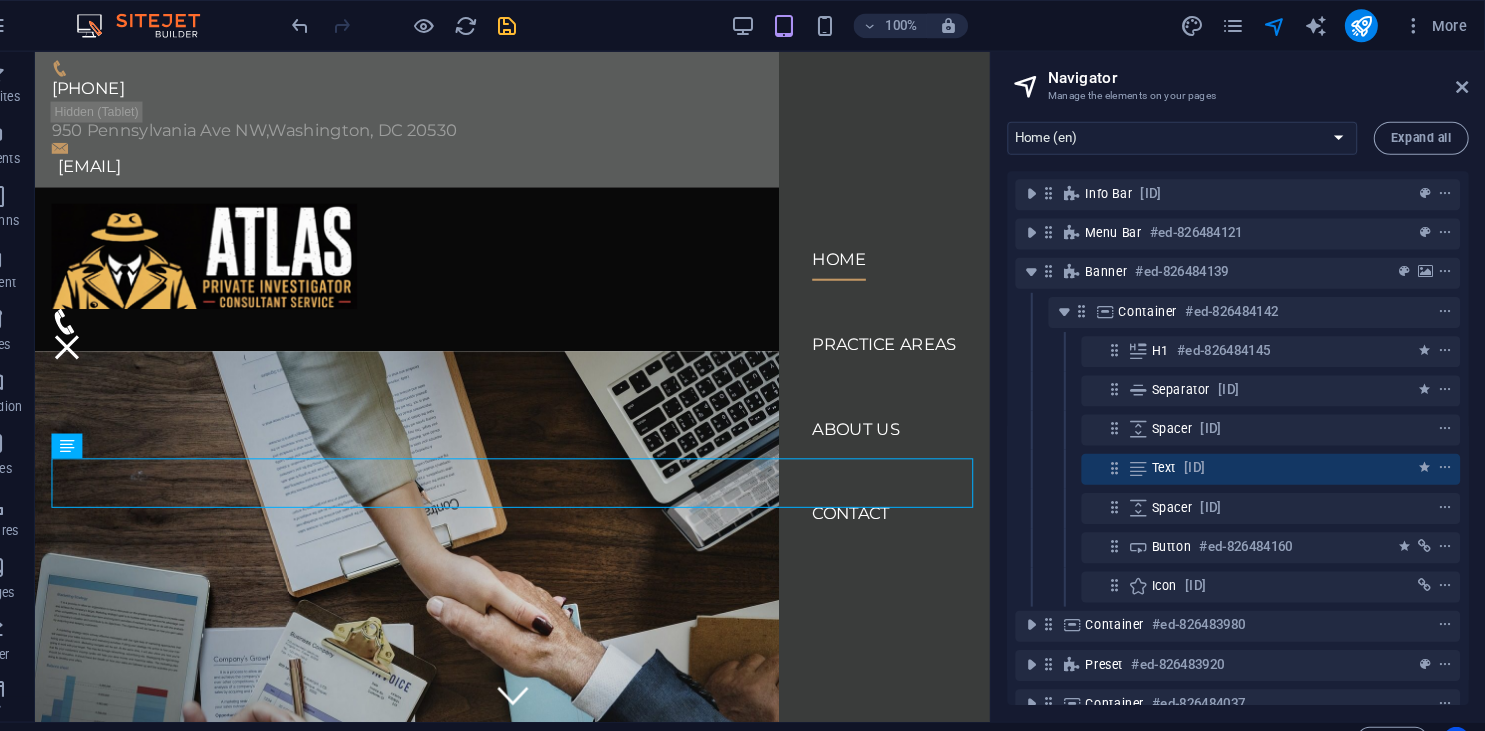 click on "100%" at bounding box center [868, 25] 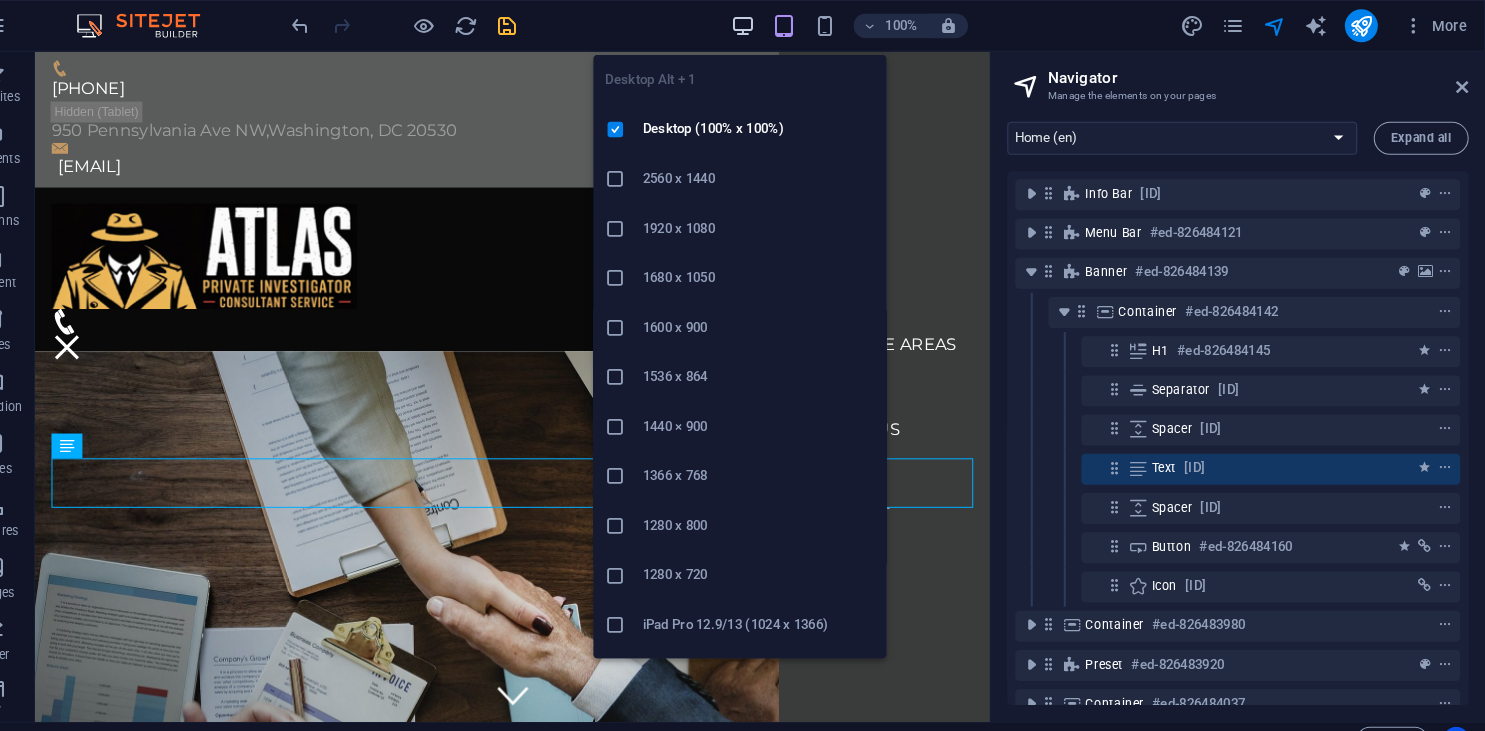 click at bounding box center (765, 25) 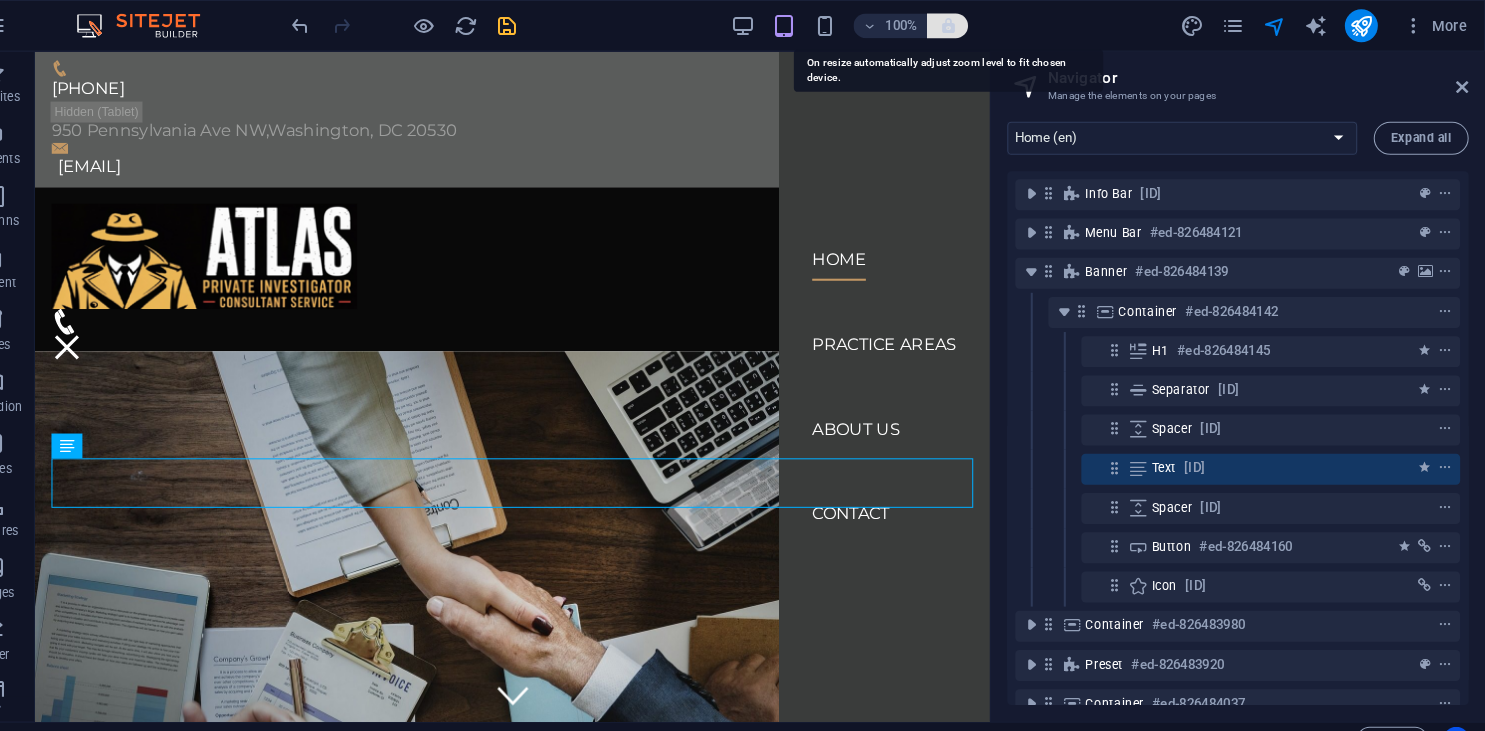 click at bounding box center (964, 25) 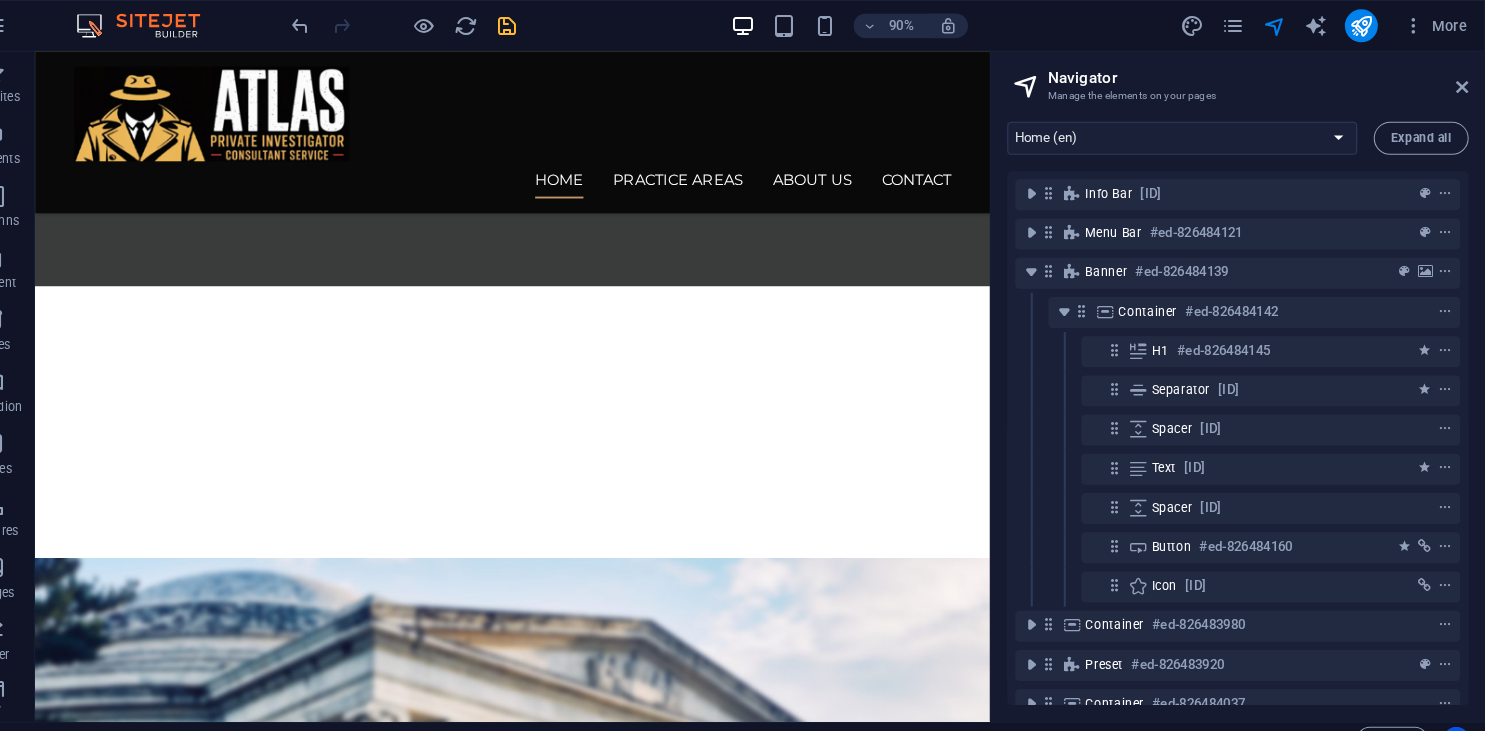scroll, scrollTop: 1990, scrollLeft: 0, axis: vertical 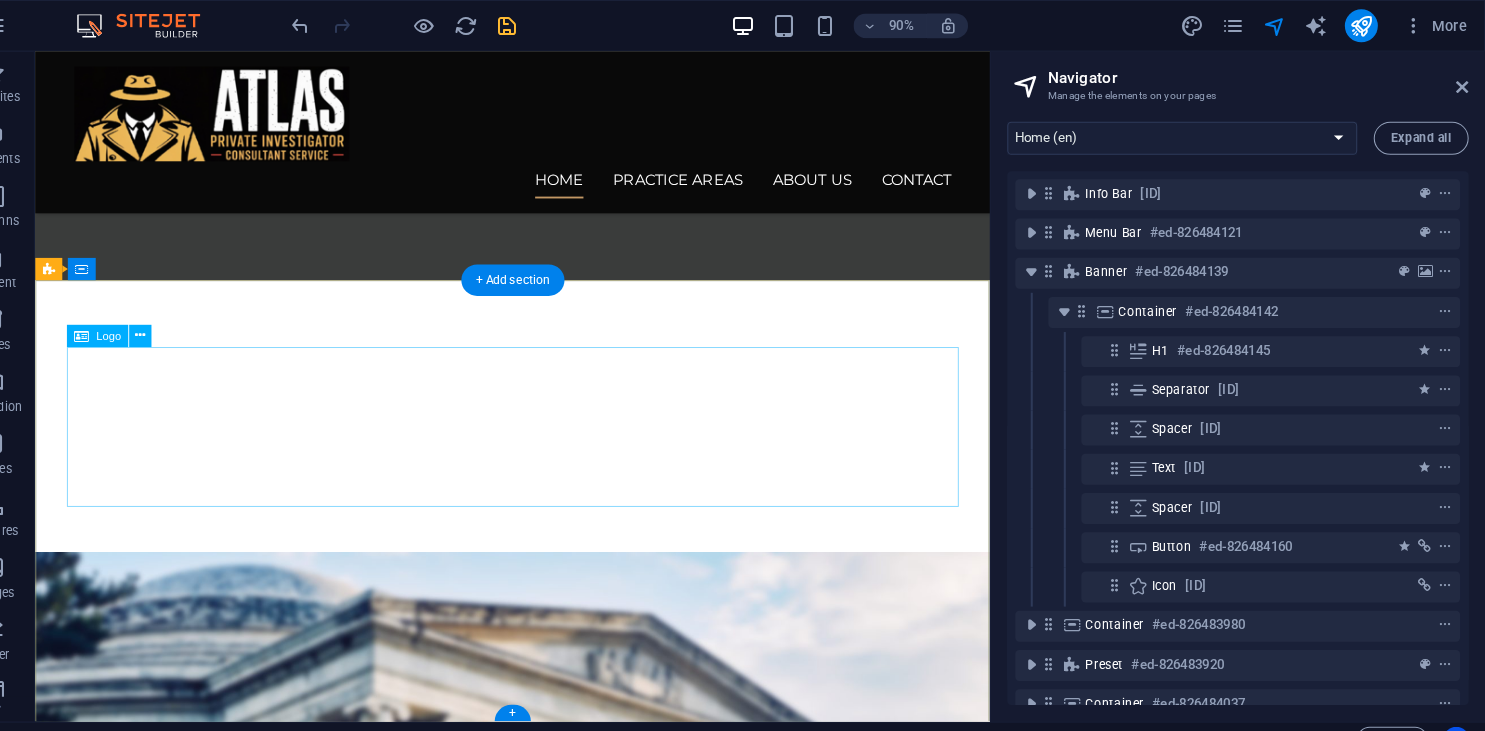click at bounding box center (522, 4306) 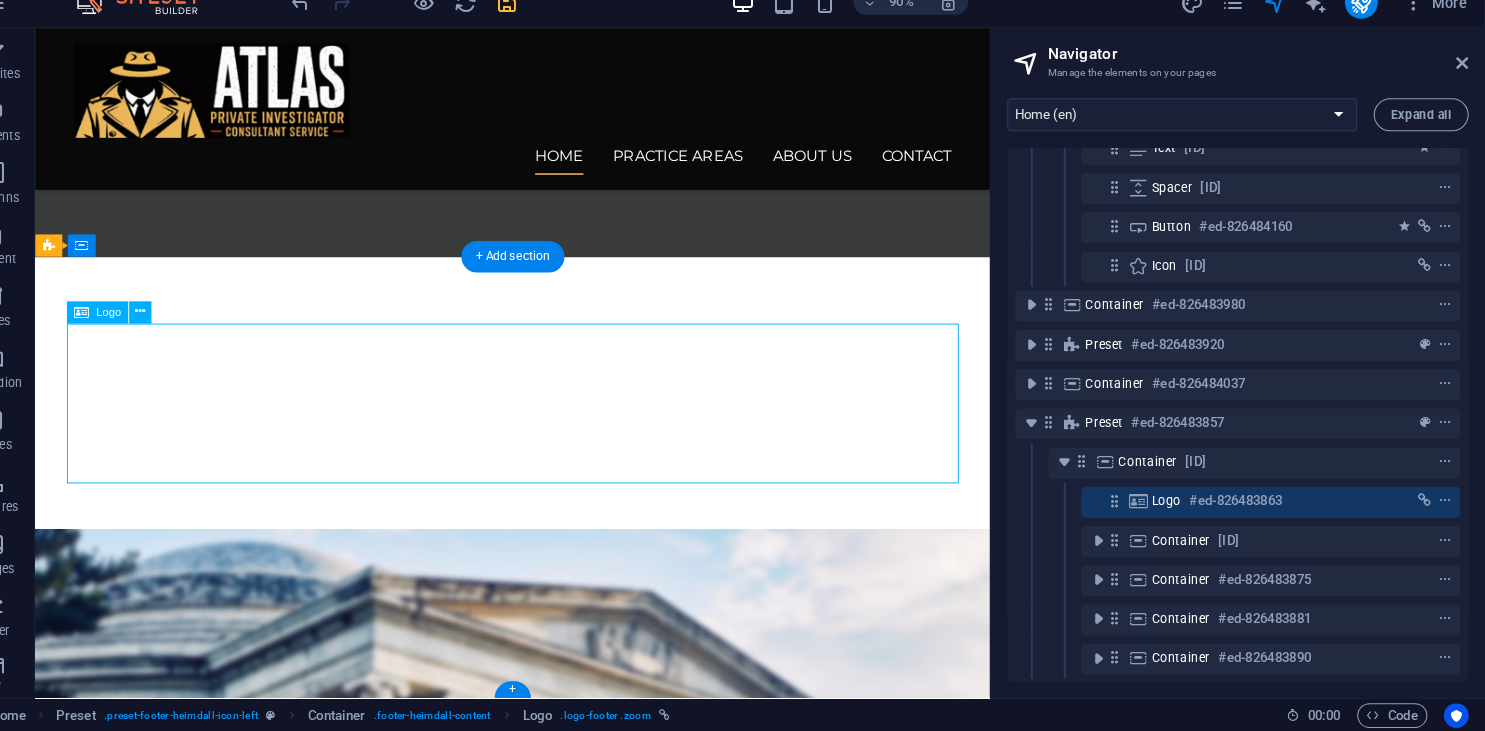 scroll, scrollTop: 289, scrollLeft: 0, axis: vertical 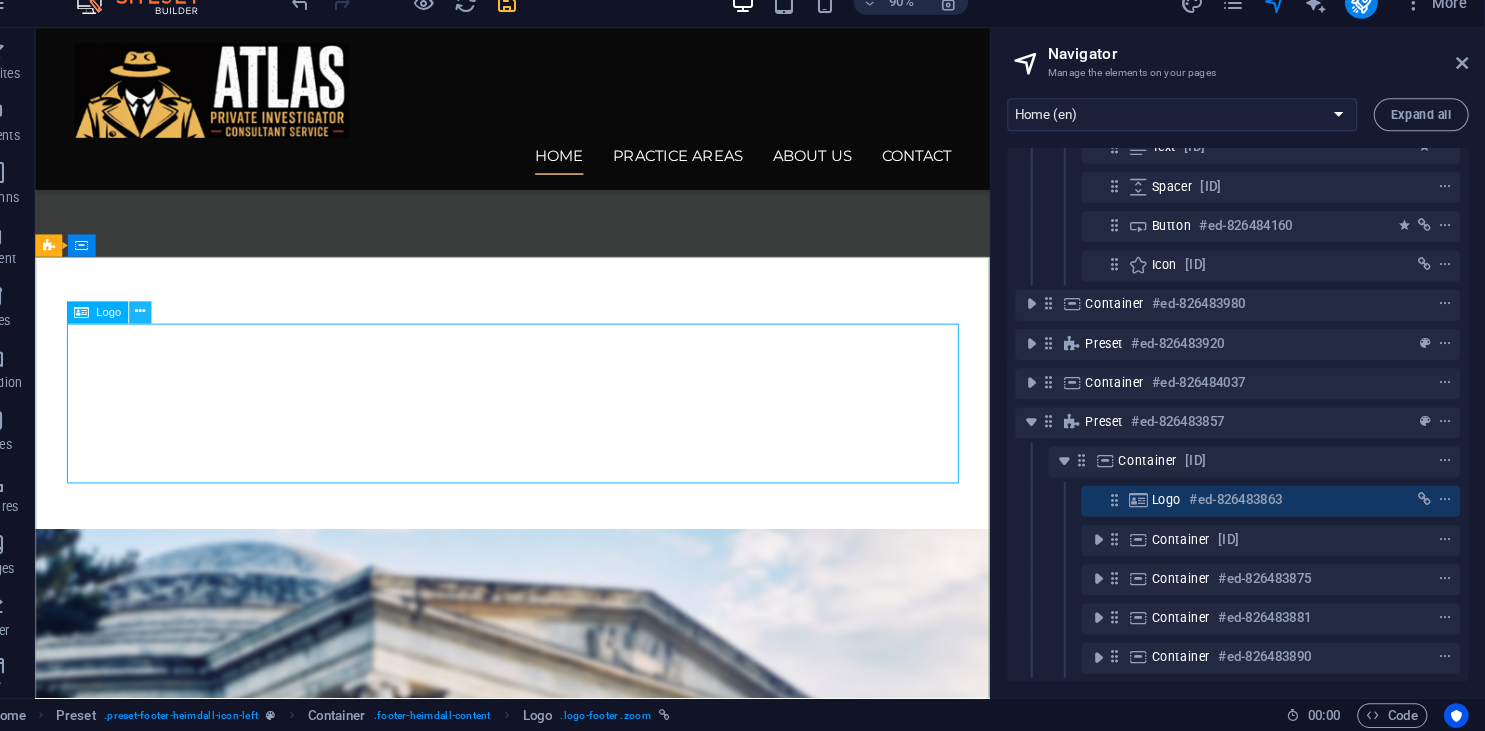 click at bounding box center [182, 325] 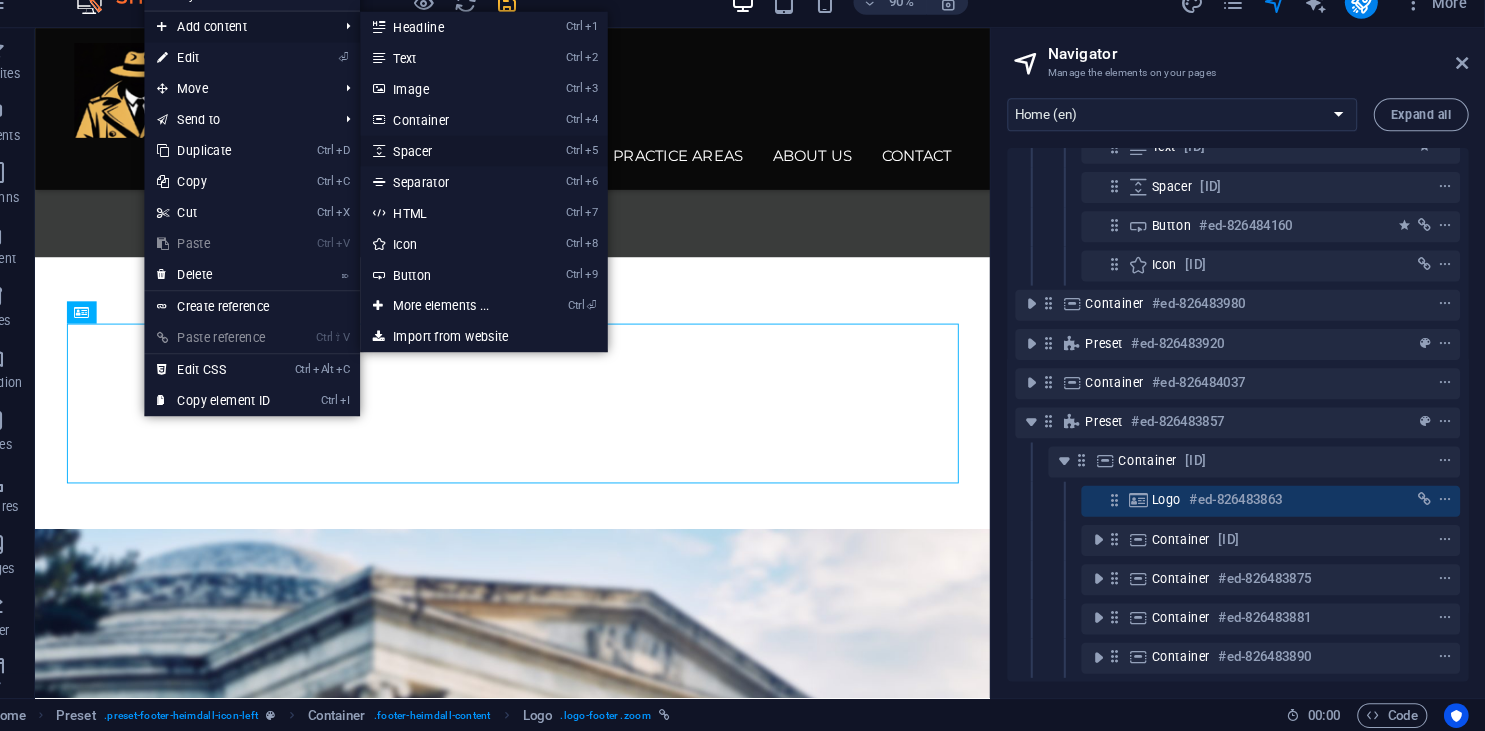 click on "Ctrl 5  Spacer" at bounding box center [477, 169] 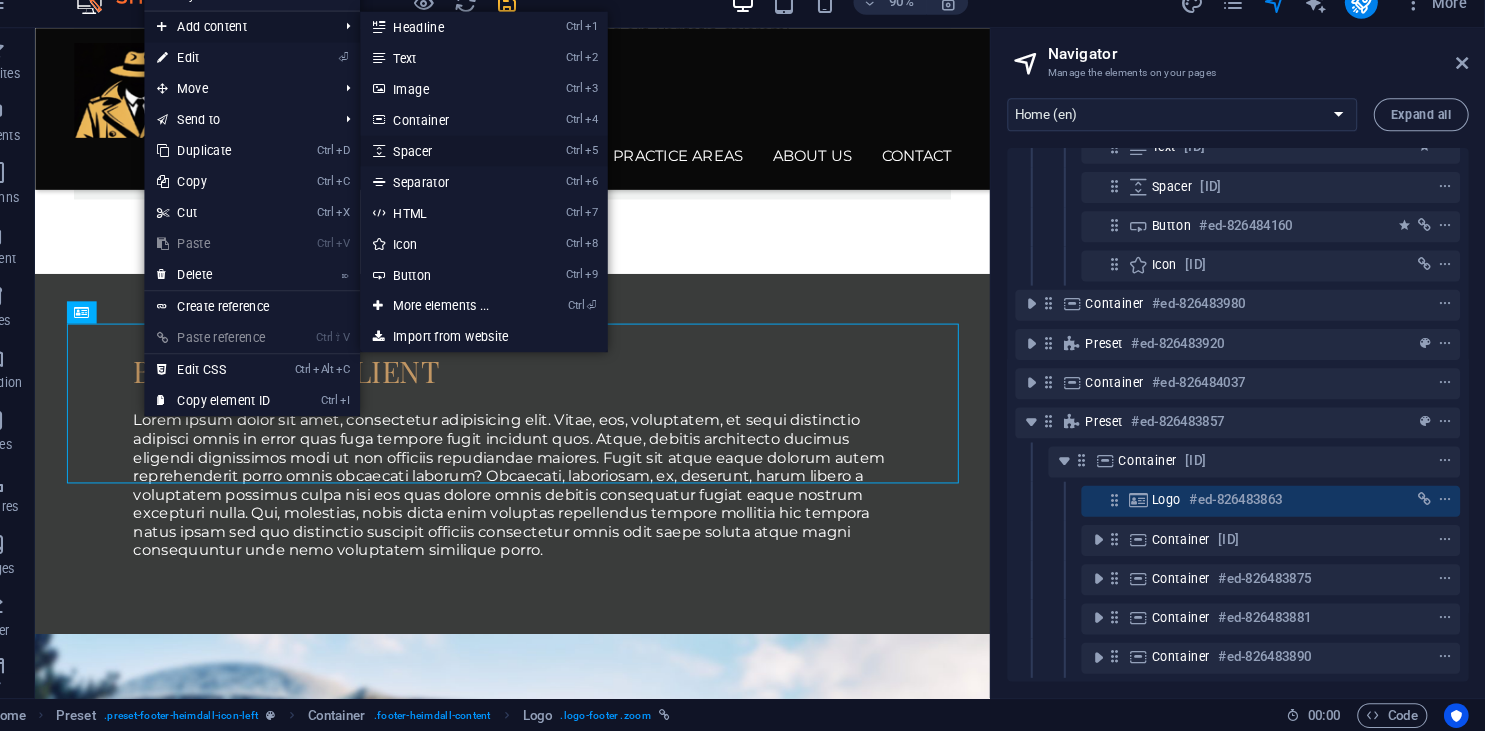 select on "px" 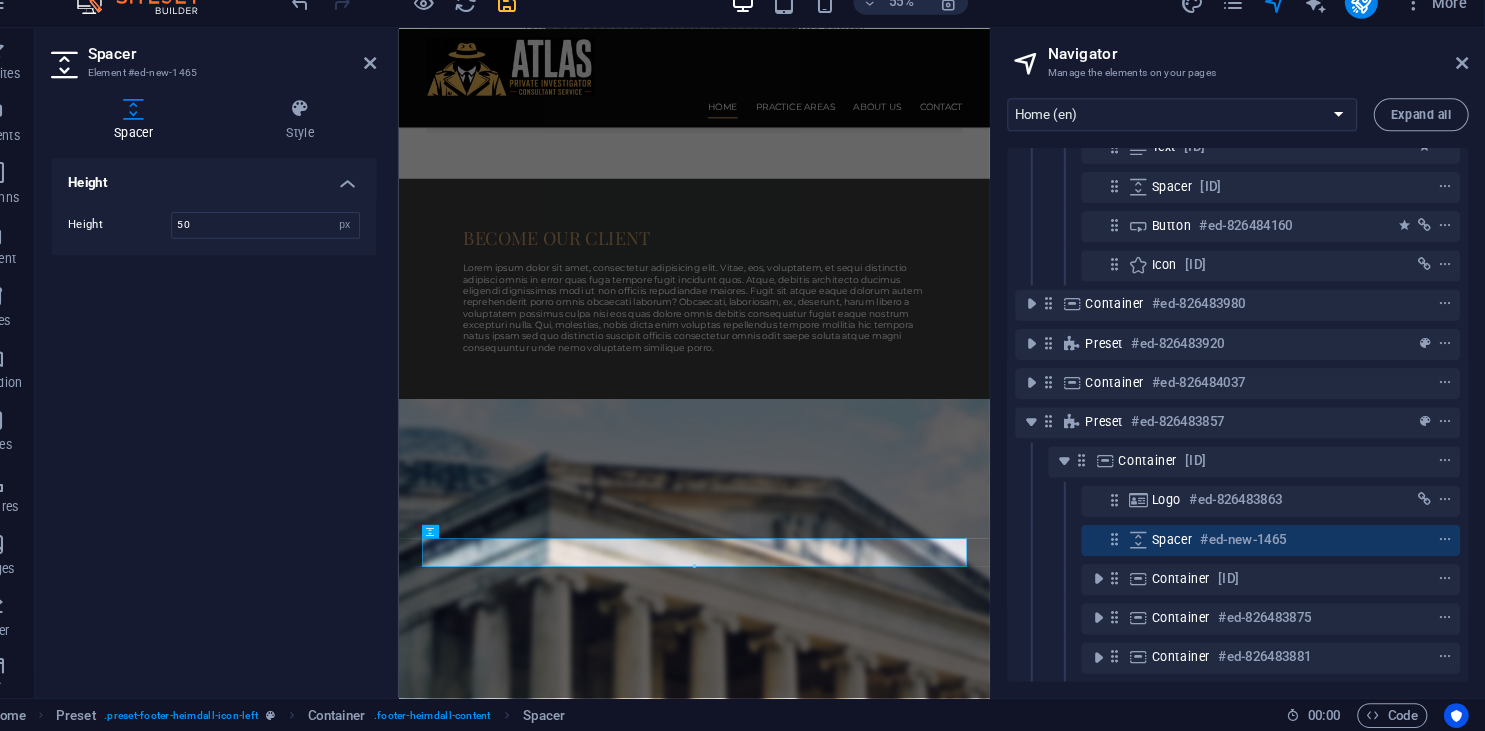 click on "Height" at bounding box center (253, 194) 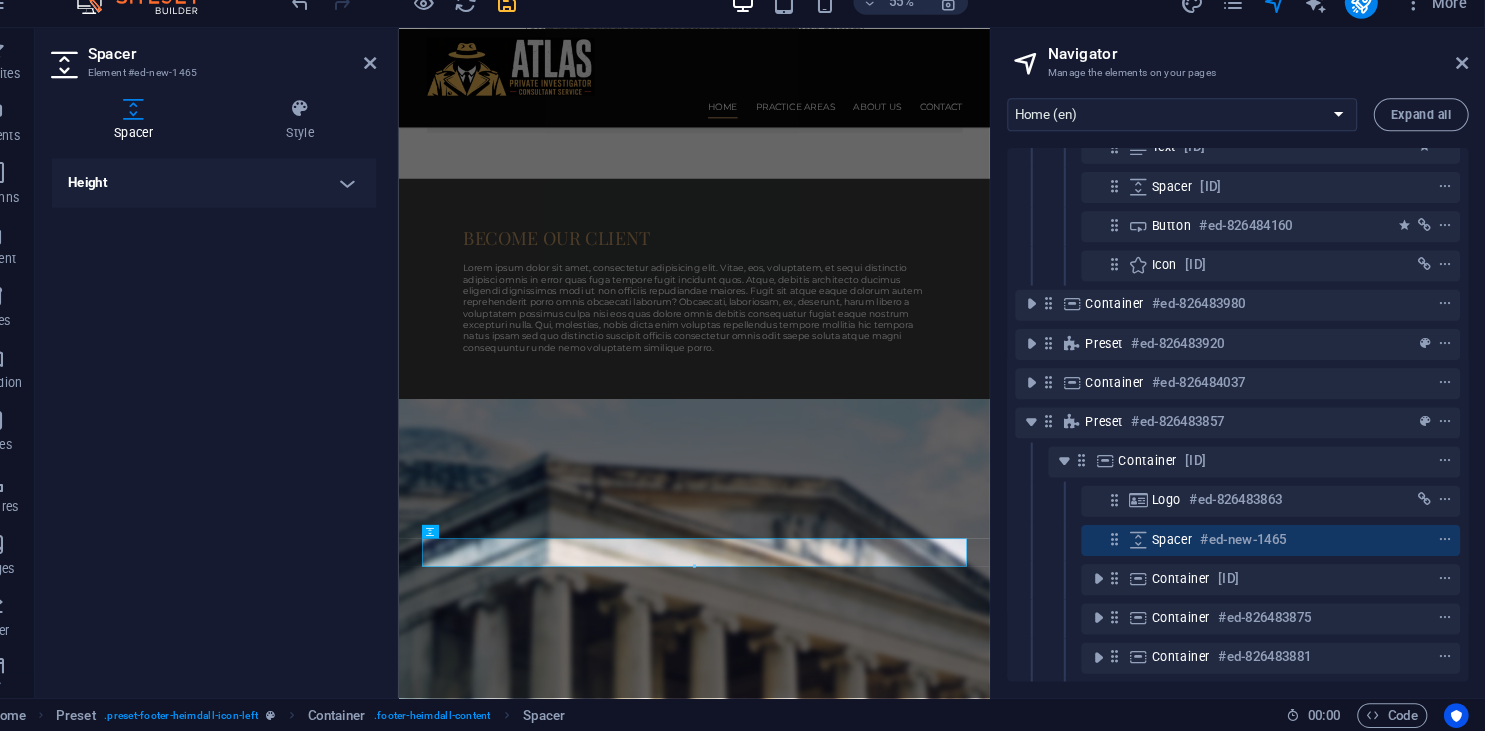 click on "Height" at bounding box center (253, 200) 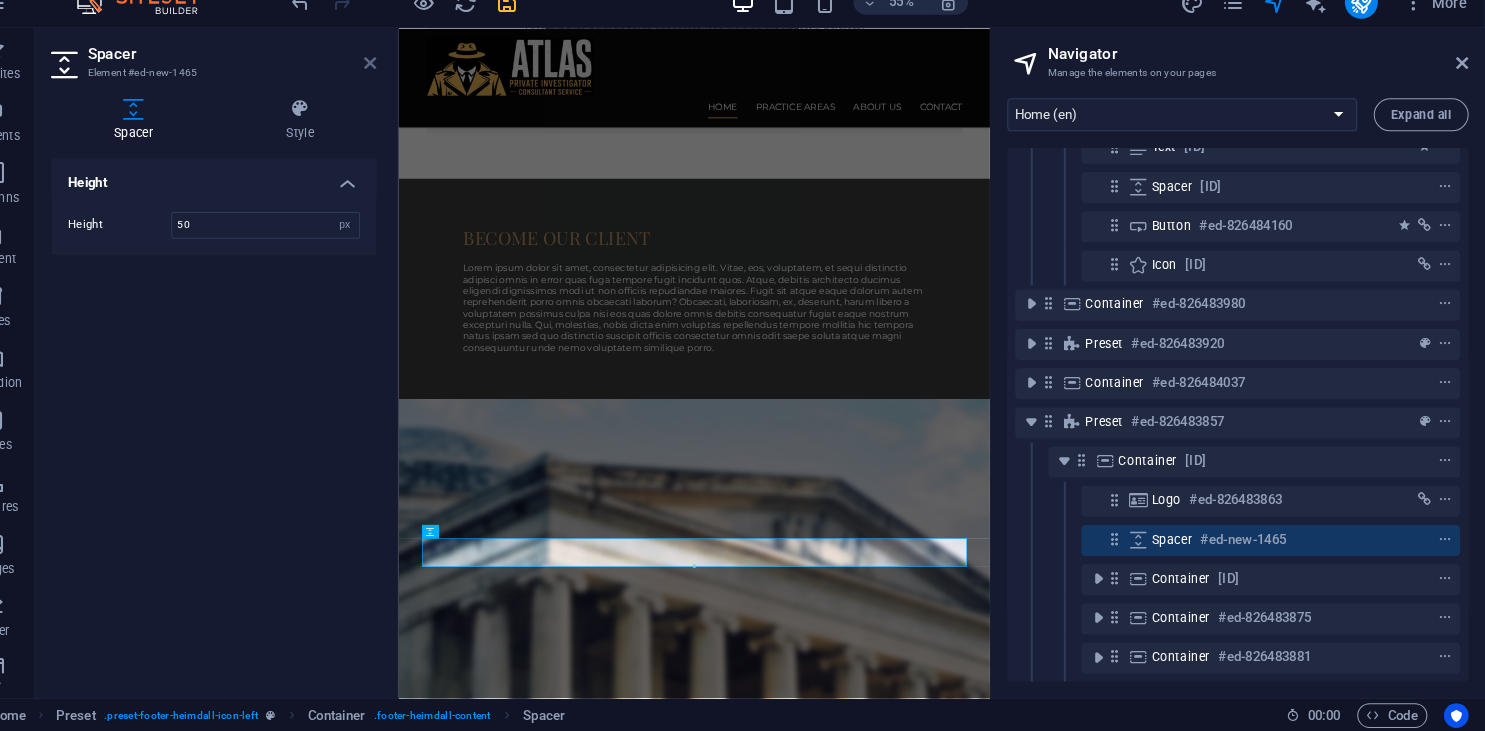 click at bounding box center [405, 84] 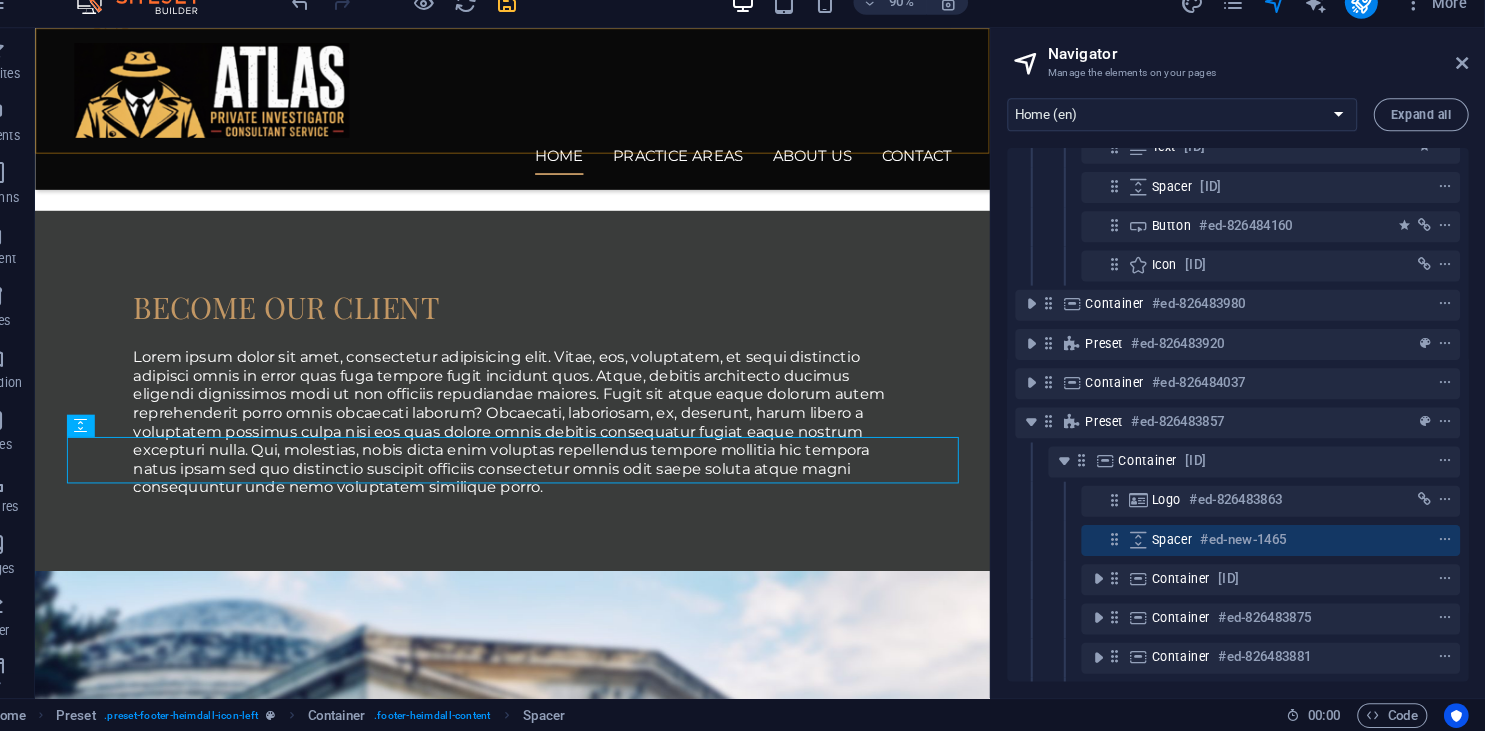 scroll, scrollTop: 2040, scrollLeft: 0, axis: vertical 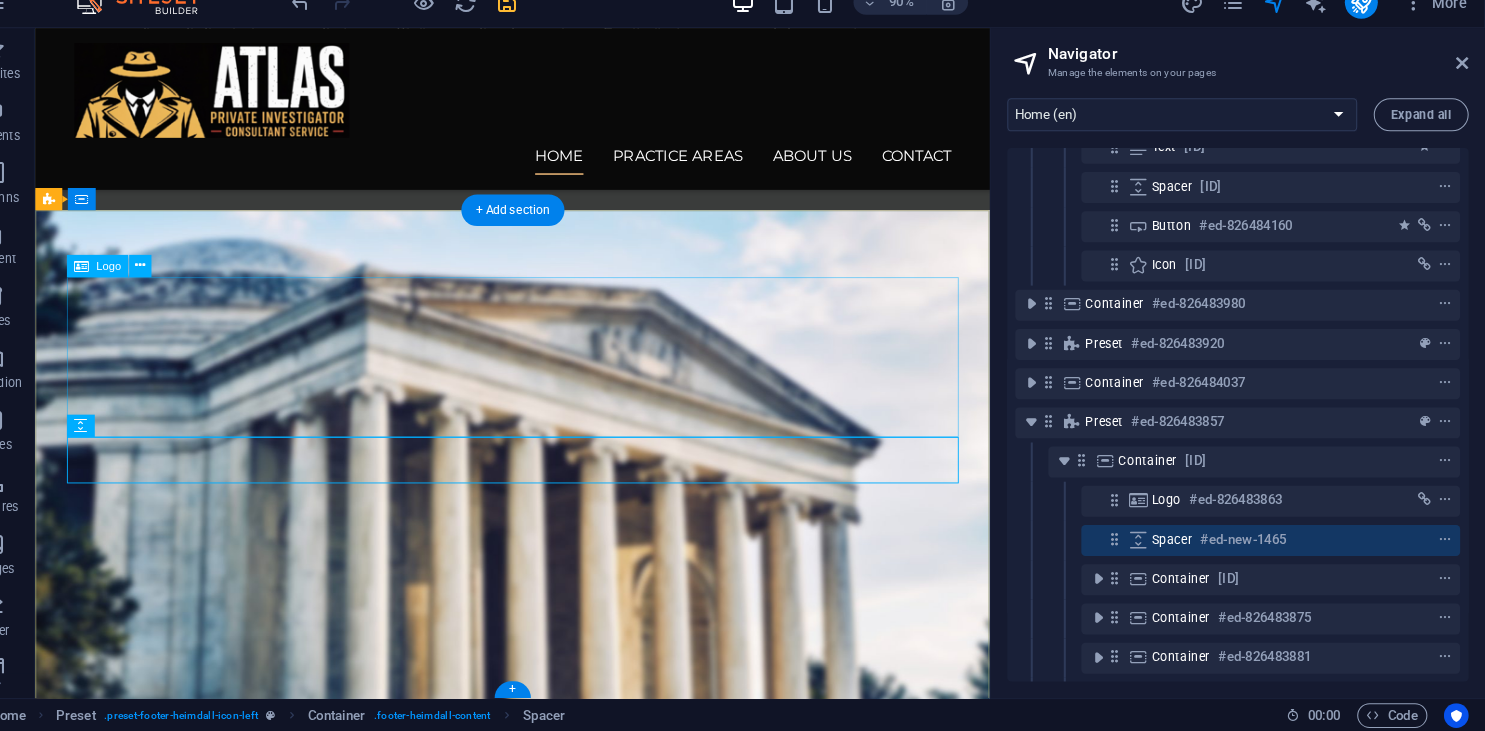 click at bounding box center [522, 4233] 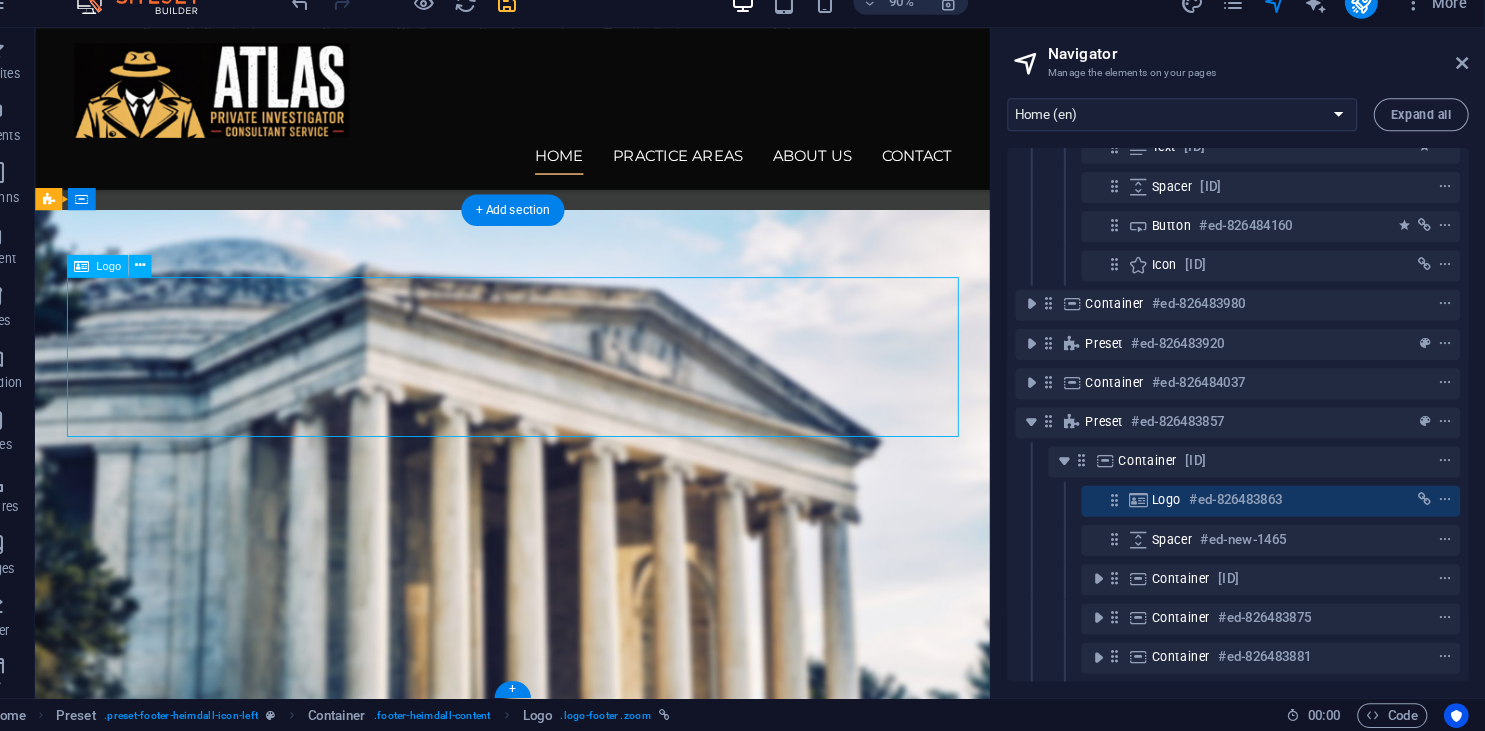 click at bounding box center (522, 4233) 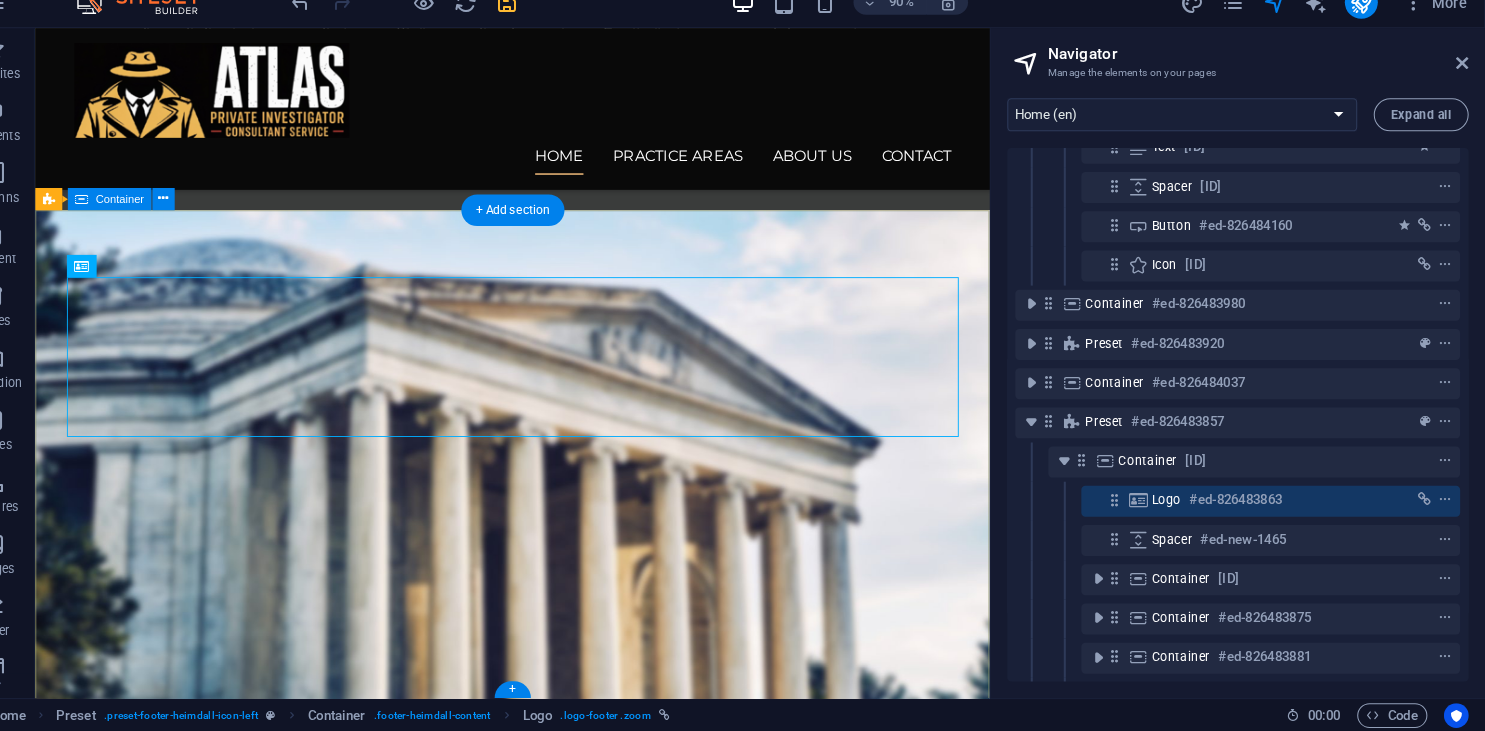 click on "Explore our site Home Practice Areas About us Contact Legal Notice Privacy Lorem ipsum dolor sit amet, consetetur sadipscing elitr, sed diam nonumy eirmod tempor invidunt ut labore et dolore magna aliquyam erat, sed diam voluptua. Service Offerings Personal Injury Industrial Injury Insurance Claims Automobile Accindents Criminal Defense Elder Law Keep in touch [PHONE] [NUMBER] [STREET] [CITY], [STATE] [PHONE] [EMAIL]" at bounding box center (548, 4528) 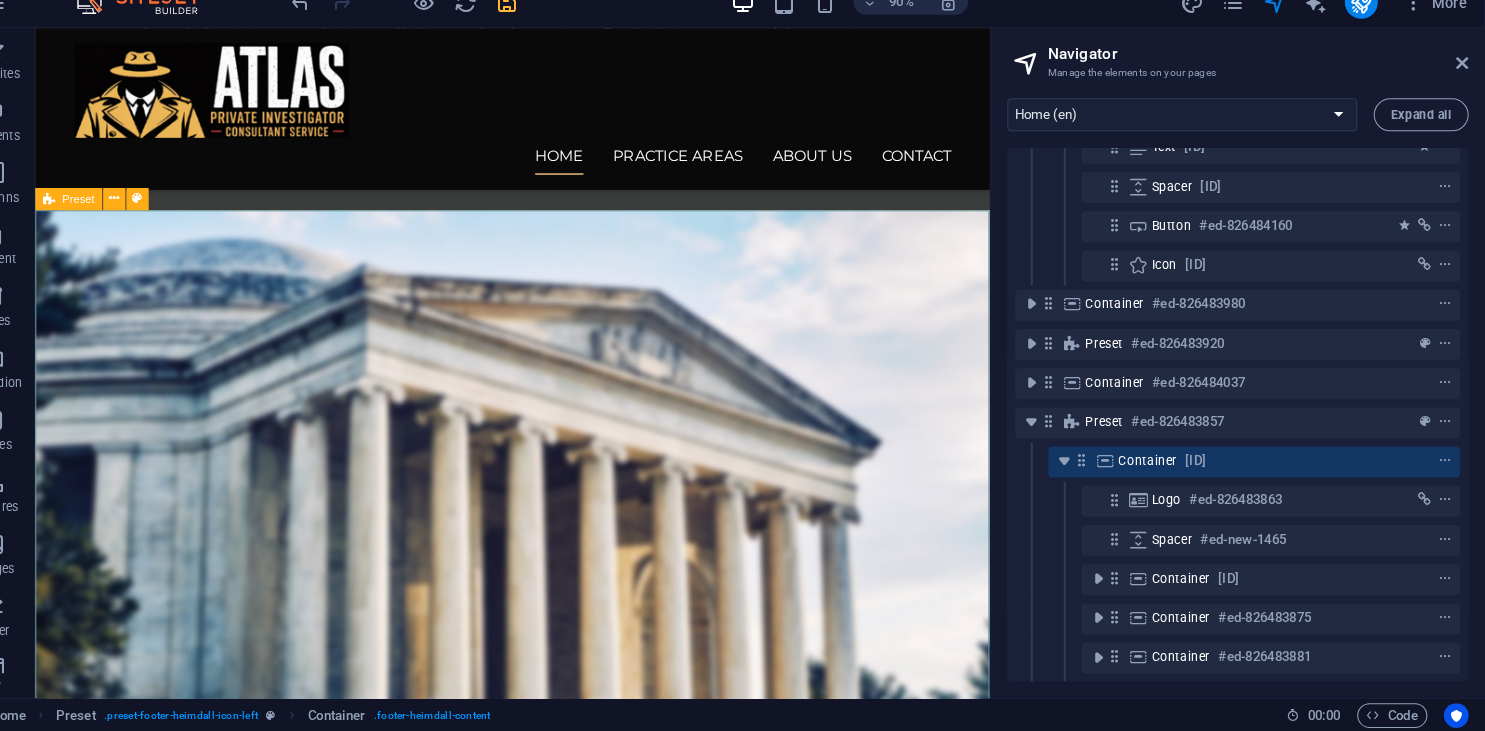 click at bounding box center (93, 215) 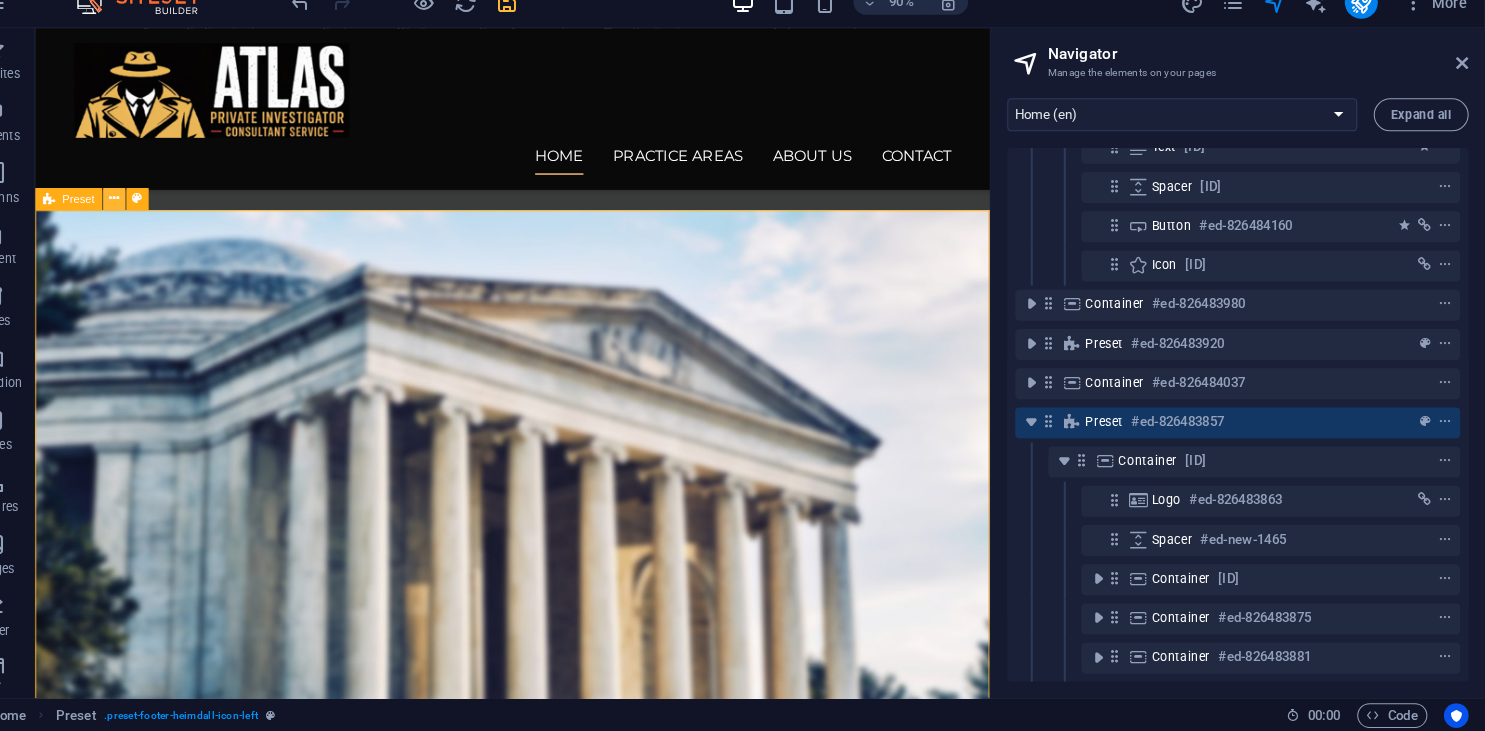 click at bounding box center [156, 215] 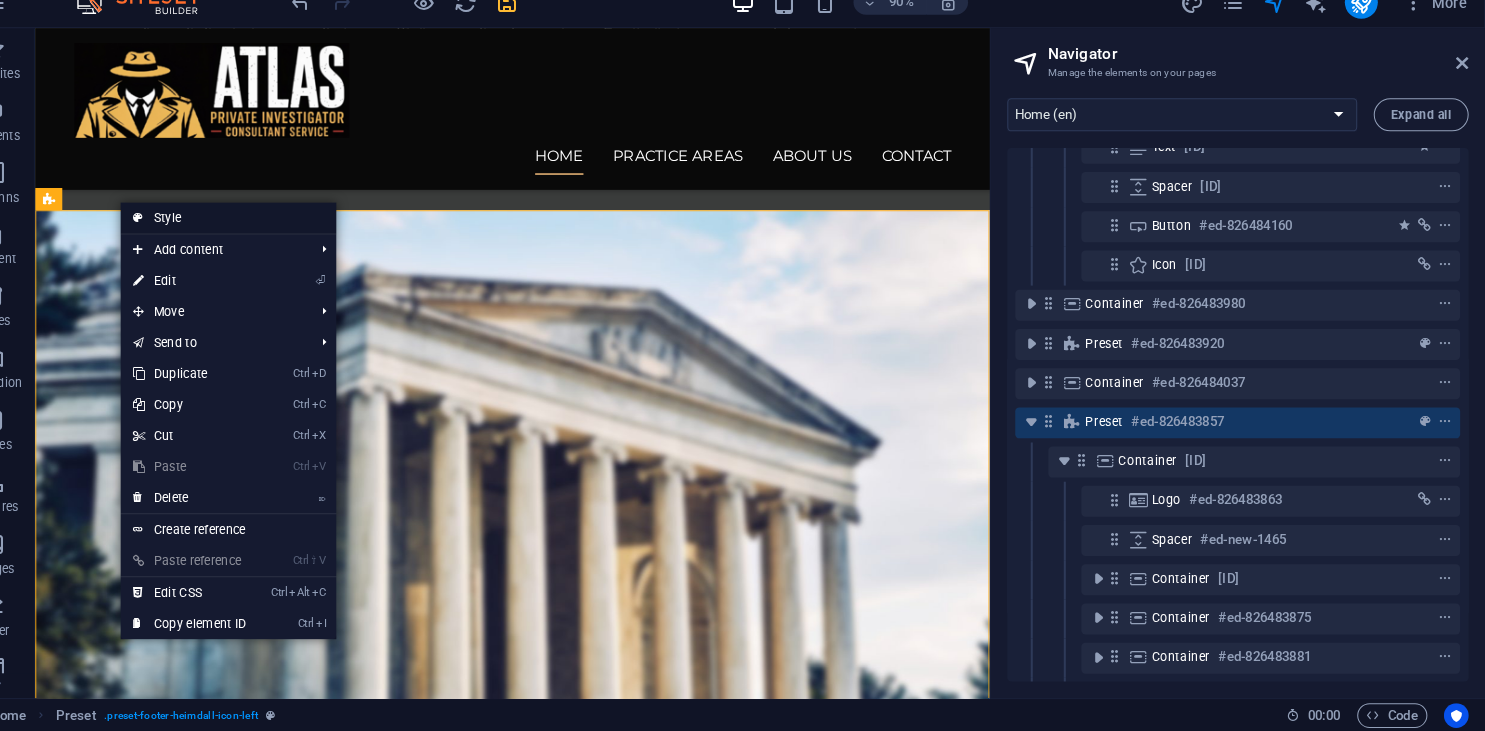 click on "Style" at bounding box center (267, 234) 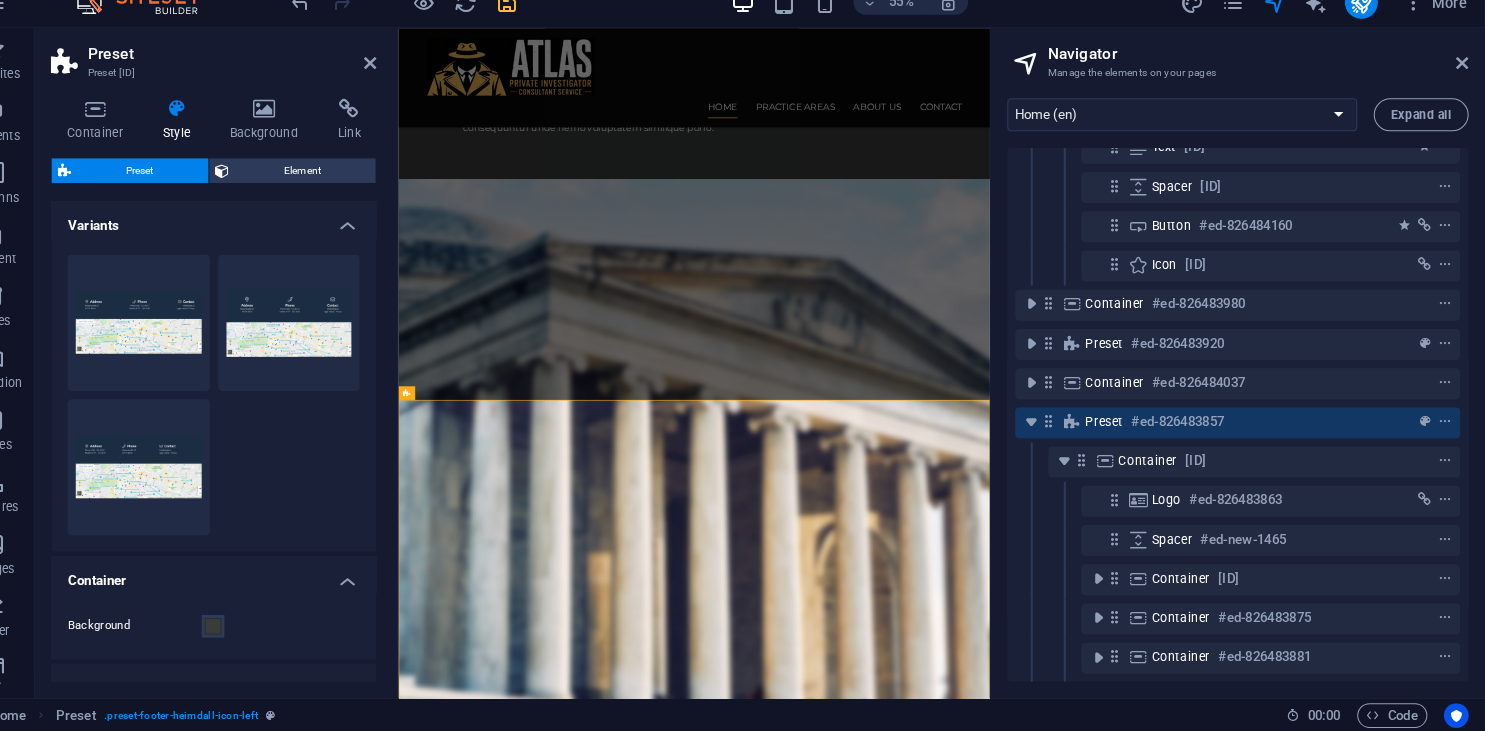 scroll, scrollTop: 1651, scrollLeft: 0, axis: vertical 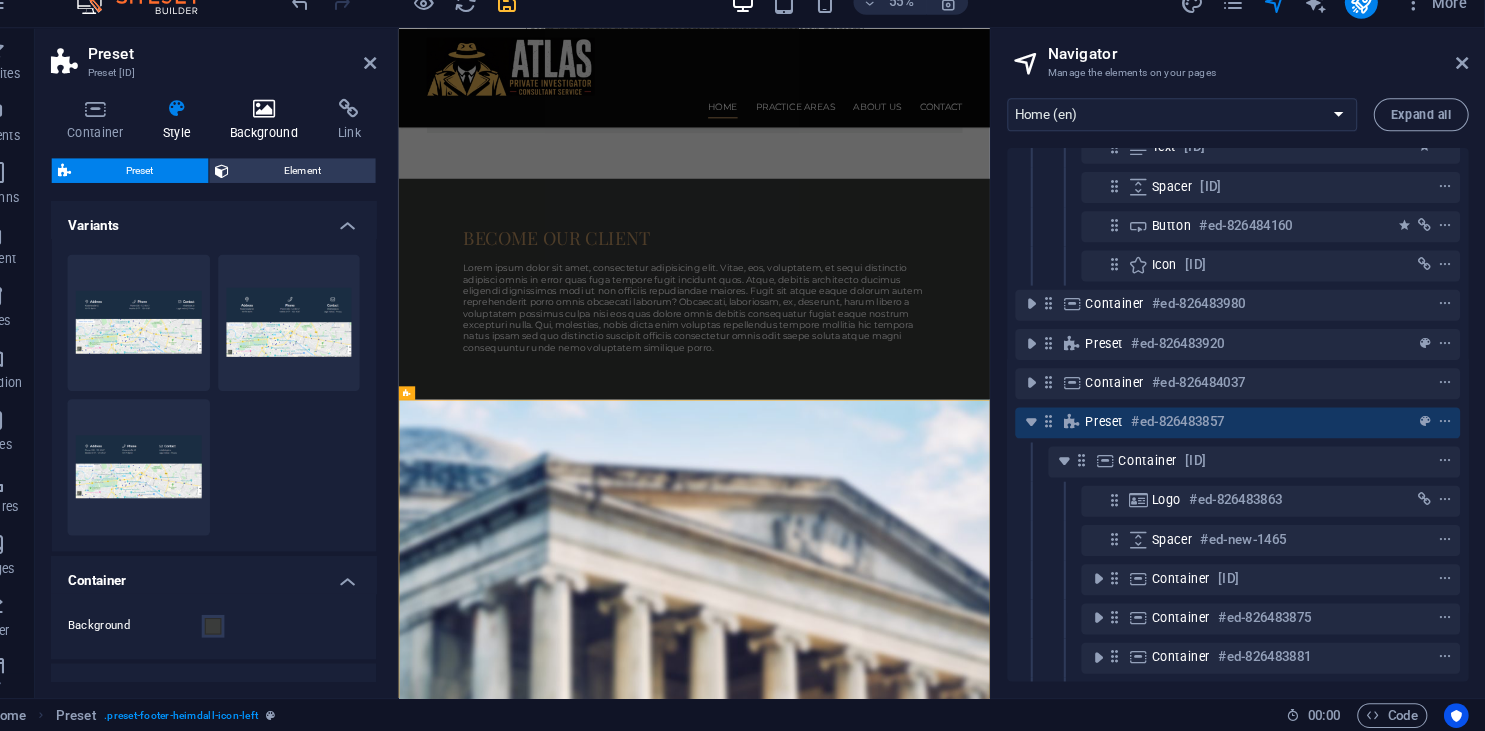 click on "Background" at bounding box center [306, 139] 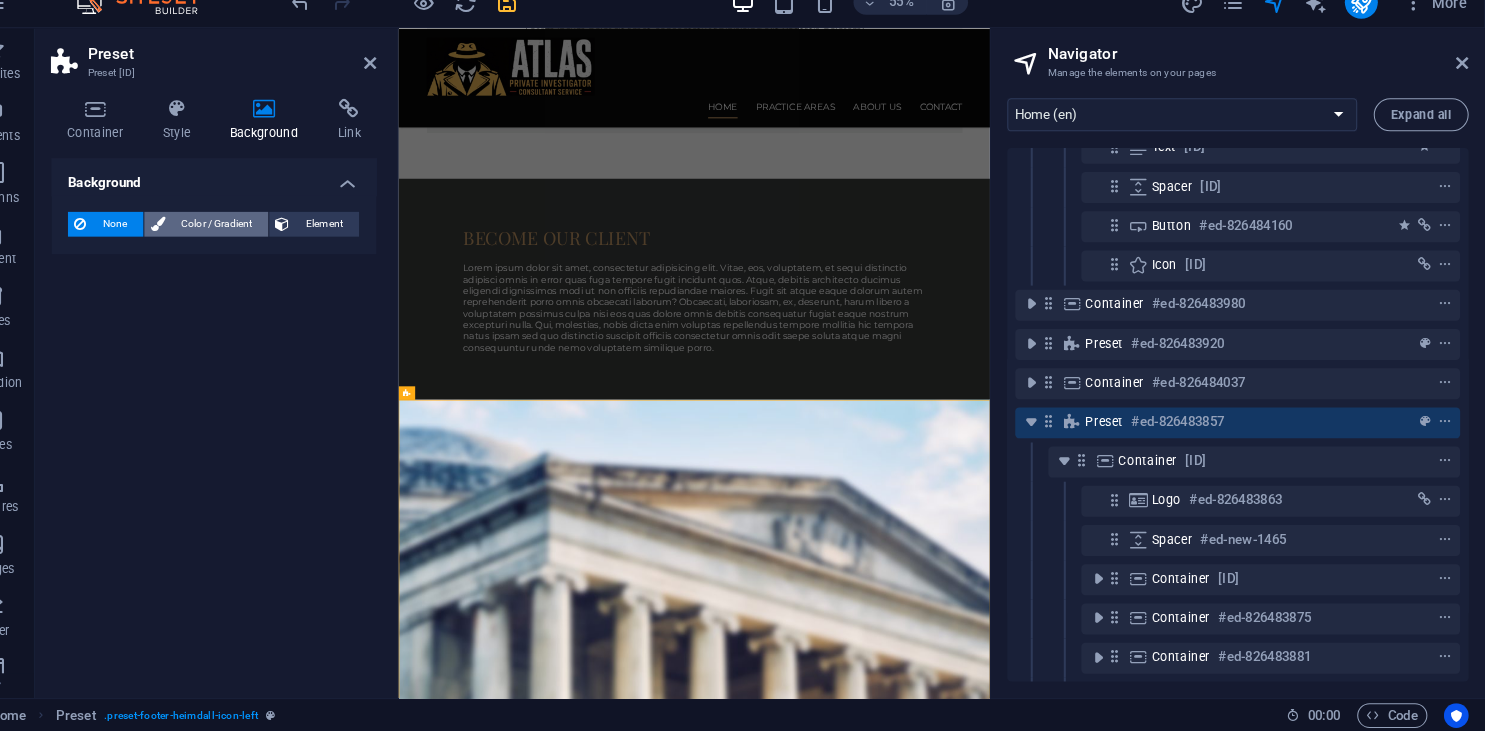 click on "Color / Gradient" at bounding box center [256, 240] 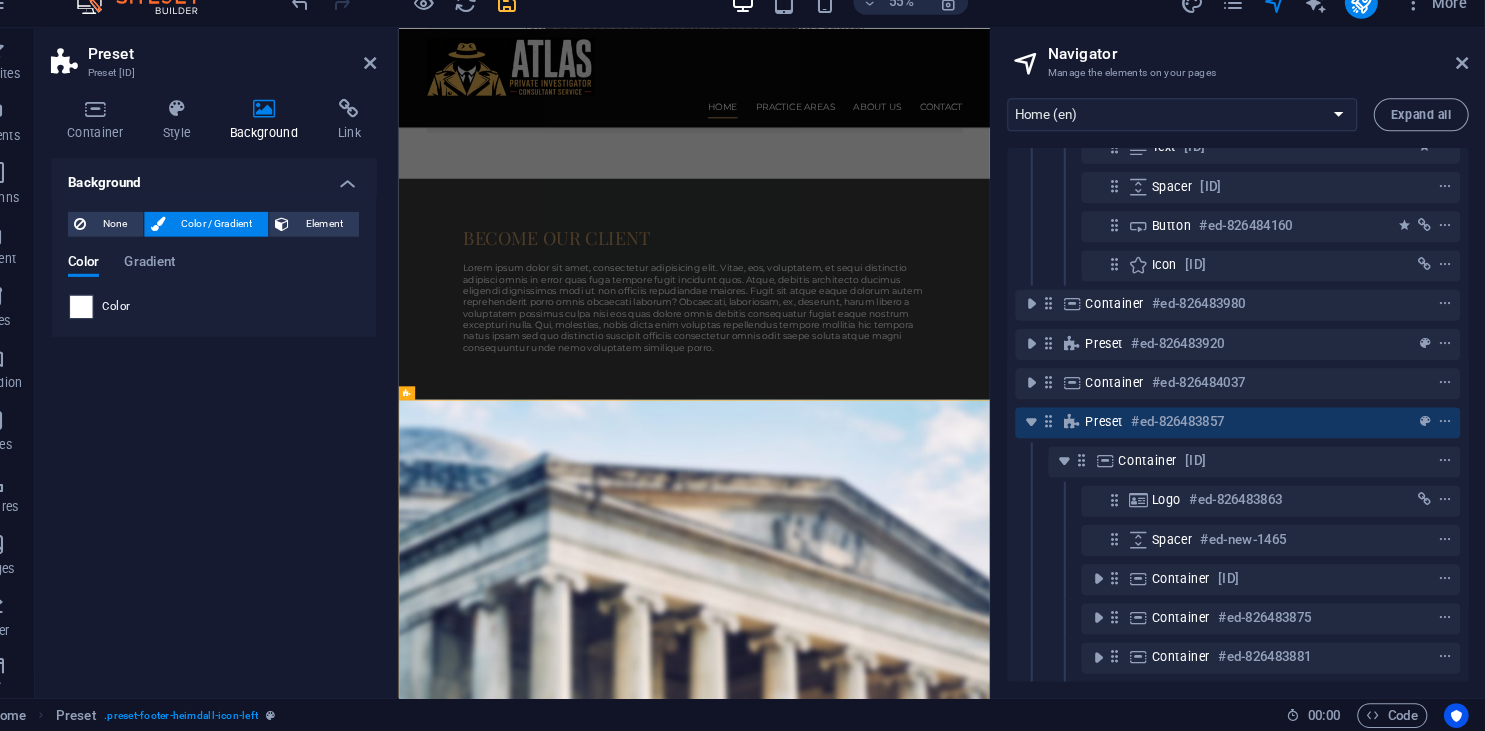 click at bounding box center [125, 320] 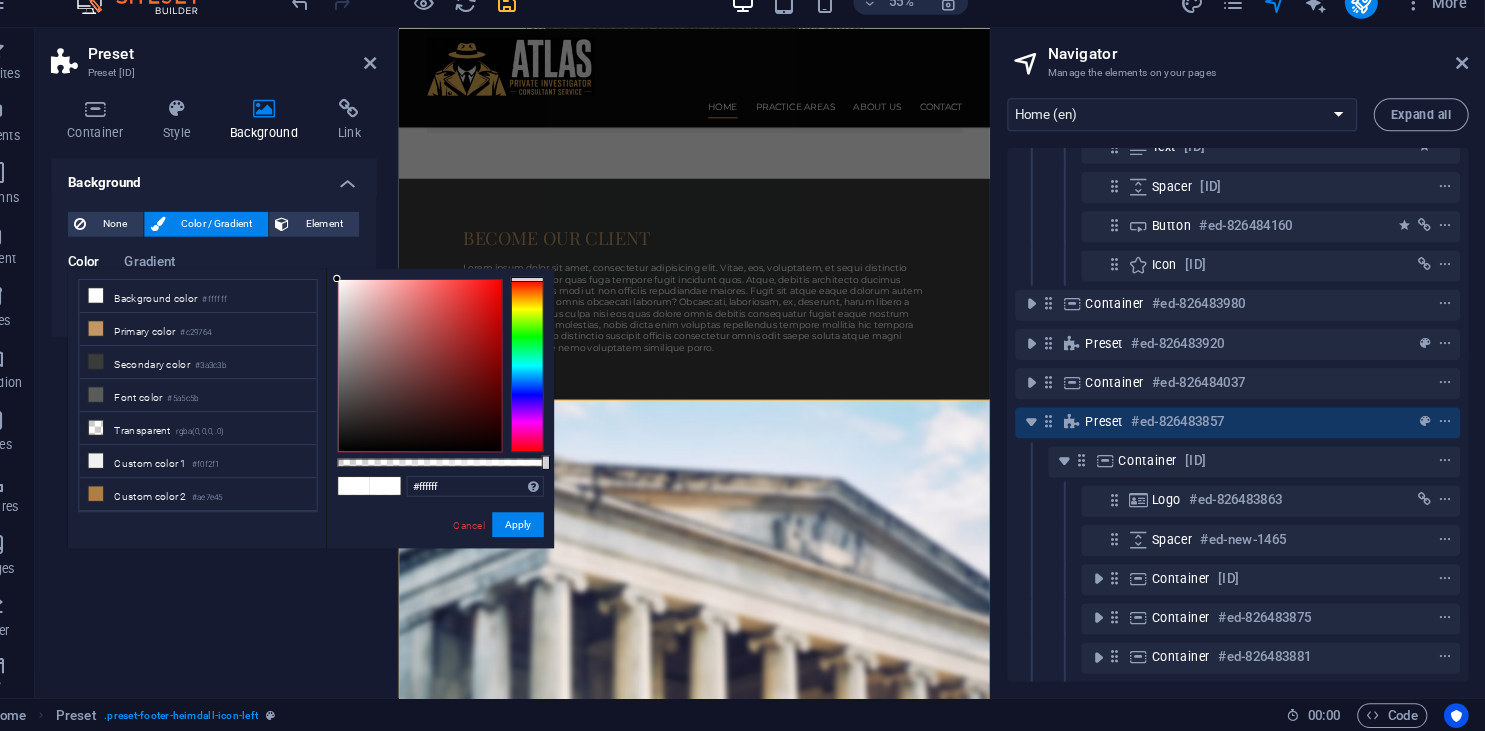 click on "#ffffff Supported formats #0852ed rgb(8, 82, 237) rgba(8, 82, 237, 90%) hsv(221,97,93) hsl(221, 93%, 48%) Cancel Apply" at bounding box center [472, 563] 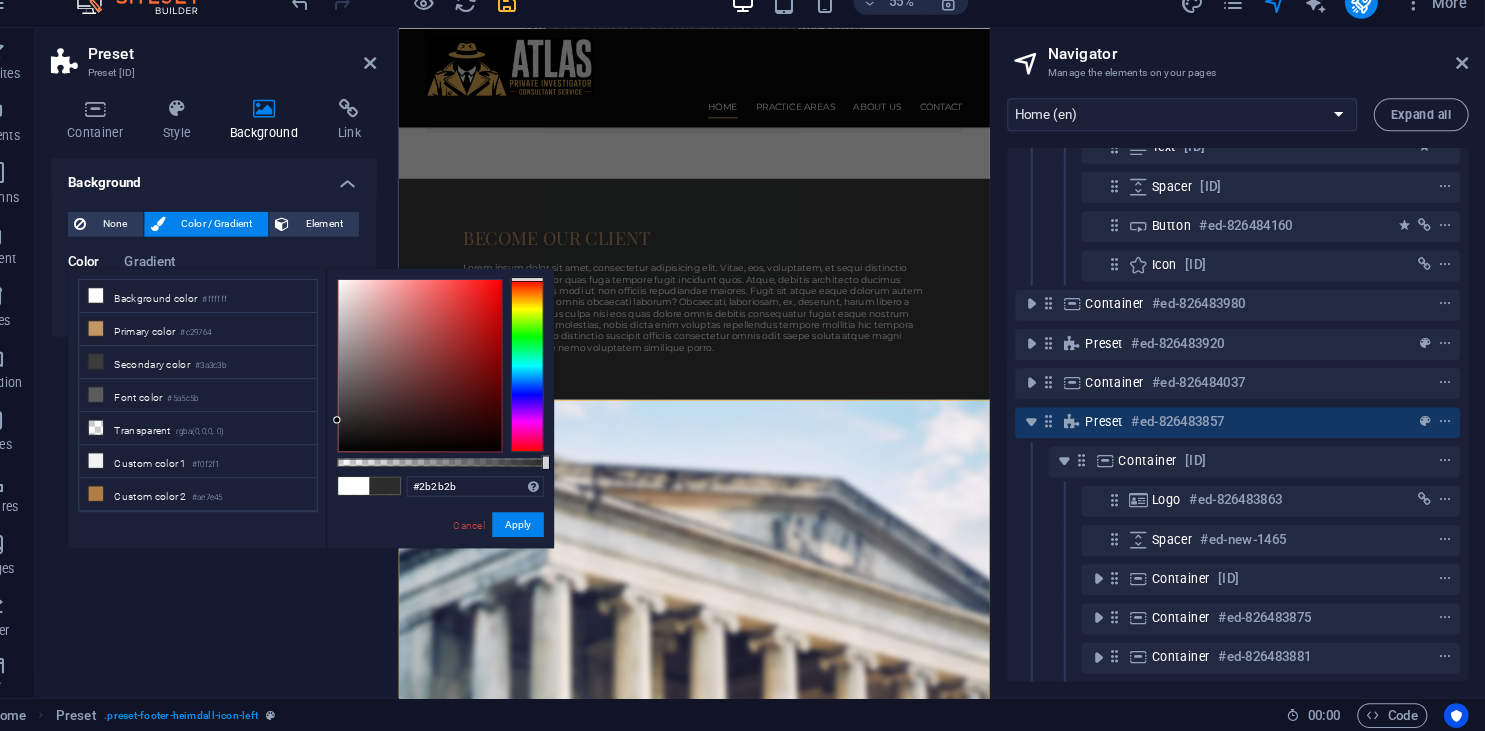 type on "#2b2a2a" 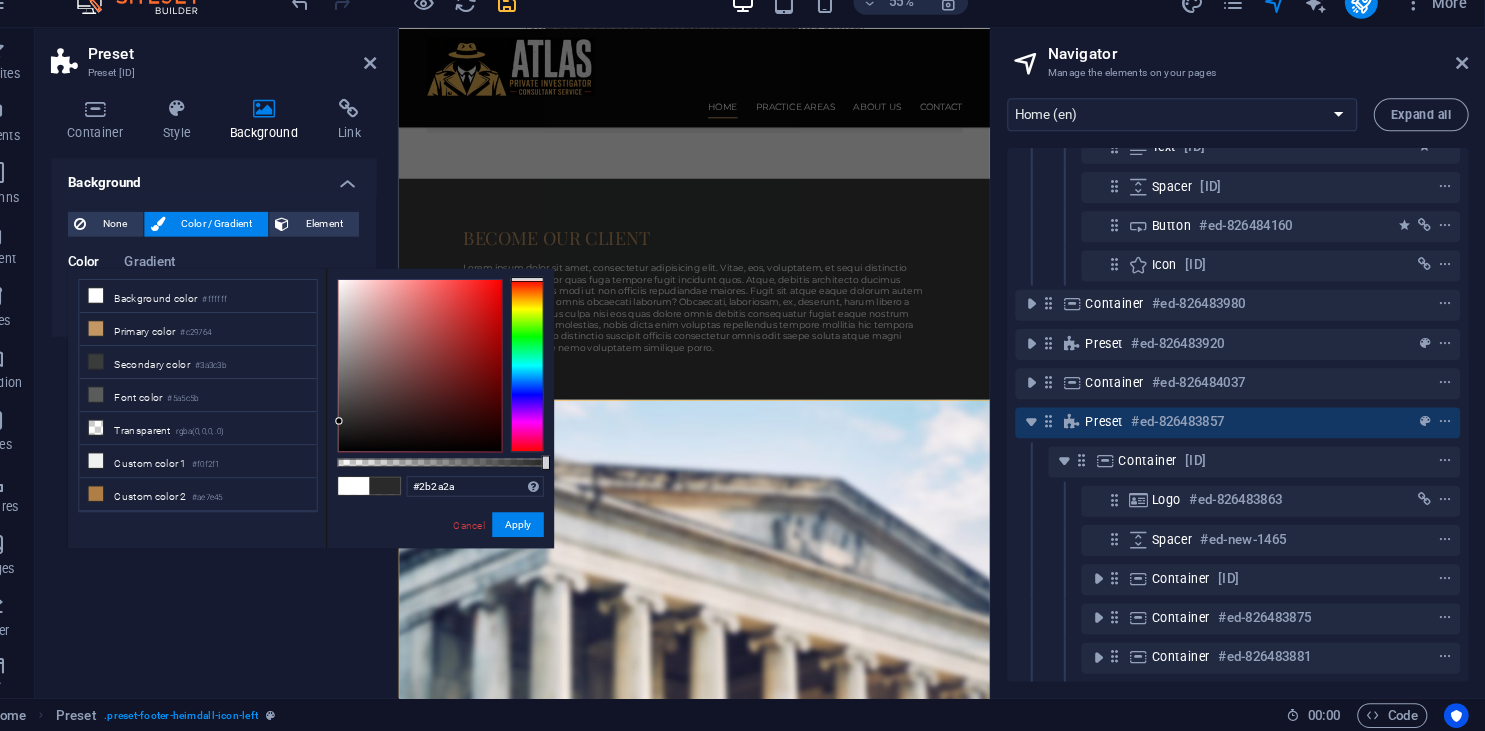drag, startPoint x: 370, startPoint y: 294, endPoint x: 375, endPoint y: 431, distance: 137.09122 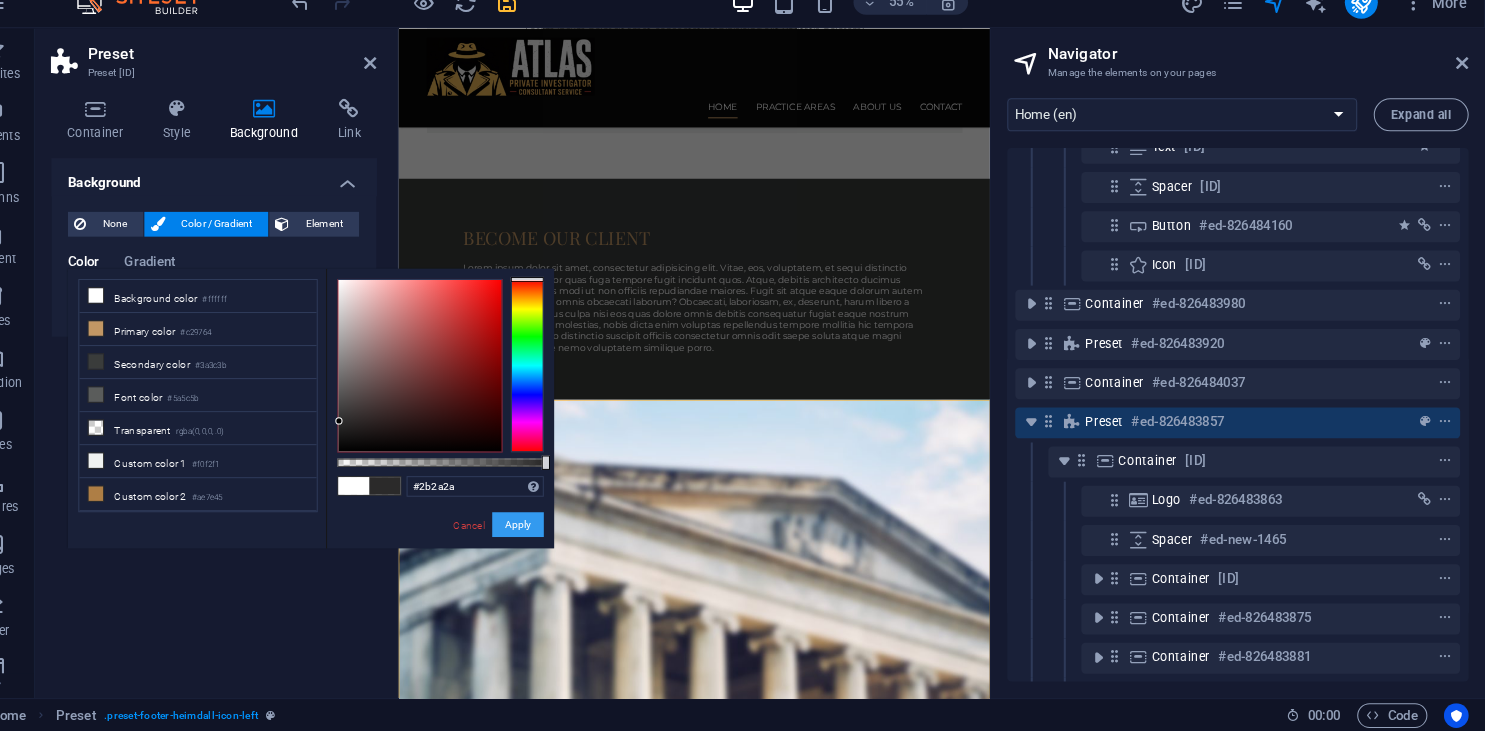 click on "Apply" at bounding box center [548, 531] 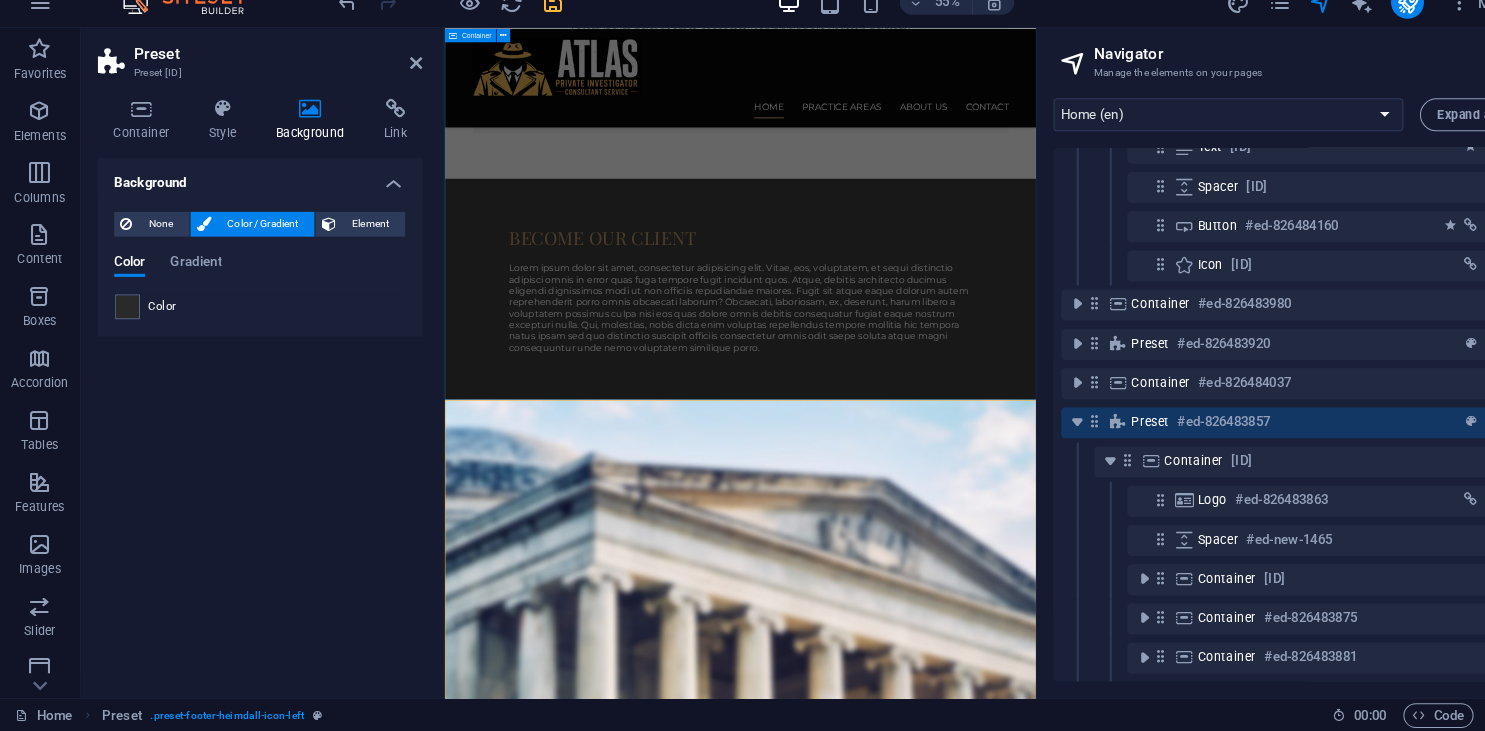 click on "Our PRACTICE AREAS Personal Injury Lorem ipsum dolor sit amet, consectetur adipisicing elit. Veritatis, dolorem!  Read more Industrial Injury Lorem ipsum dolor sit amet, consectetur adipisicing elit. Veritatis, dolorem!  Read more Insurance Claims Lorem ipsum dolor sit amet, consectetur adipisicing elit. Veritatis, dolorem!  Read more See all our practice areas" at bounding box center (965, 3479) 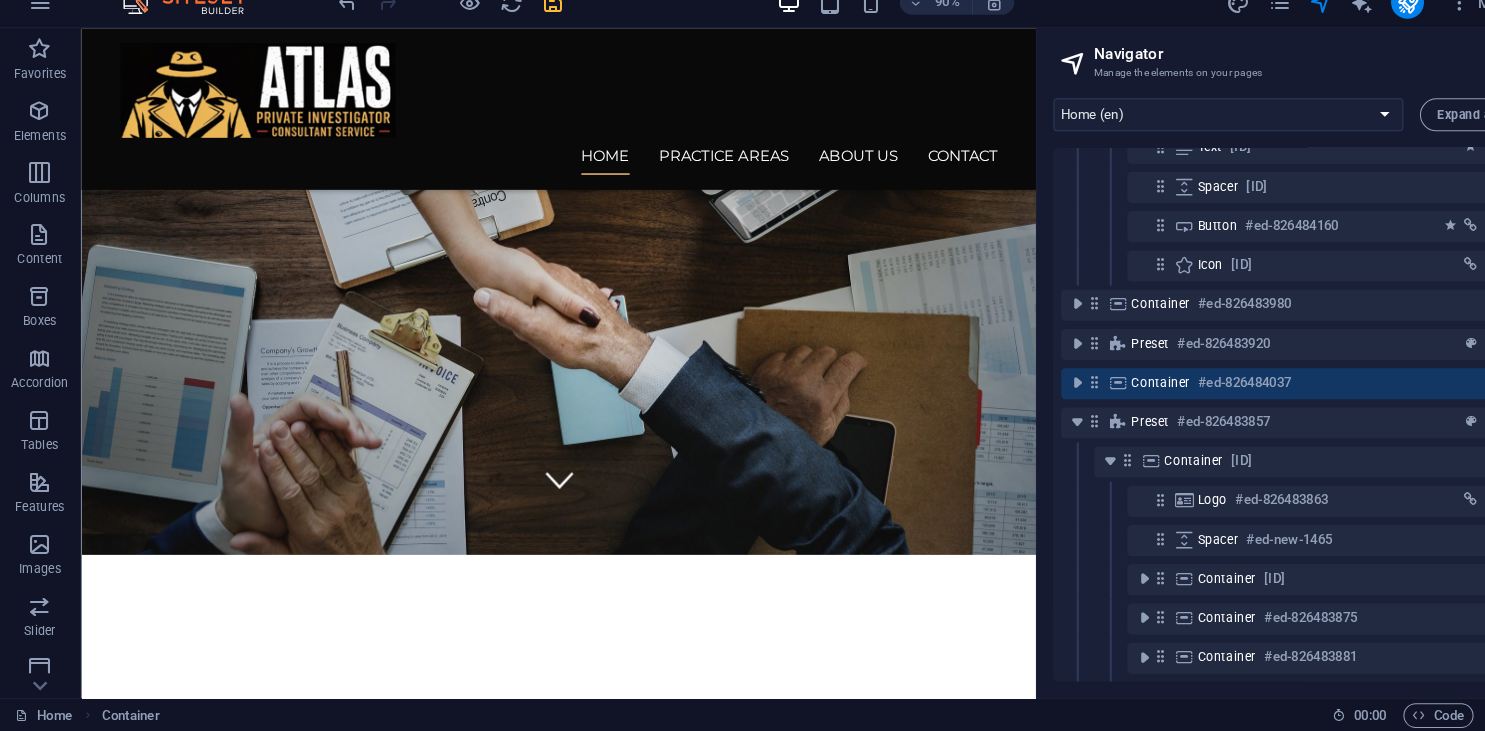 scroll, scrollTop: 0, scrollLeft: 0, axis: both 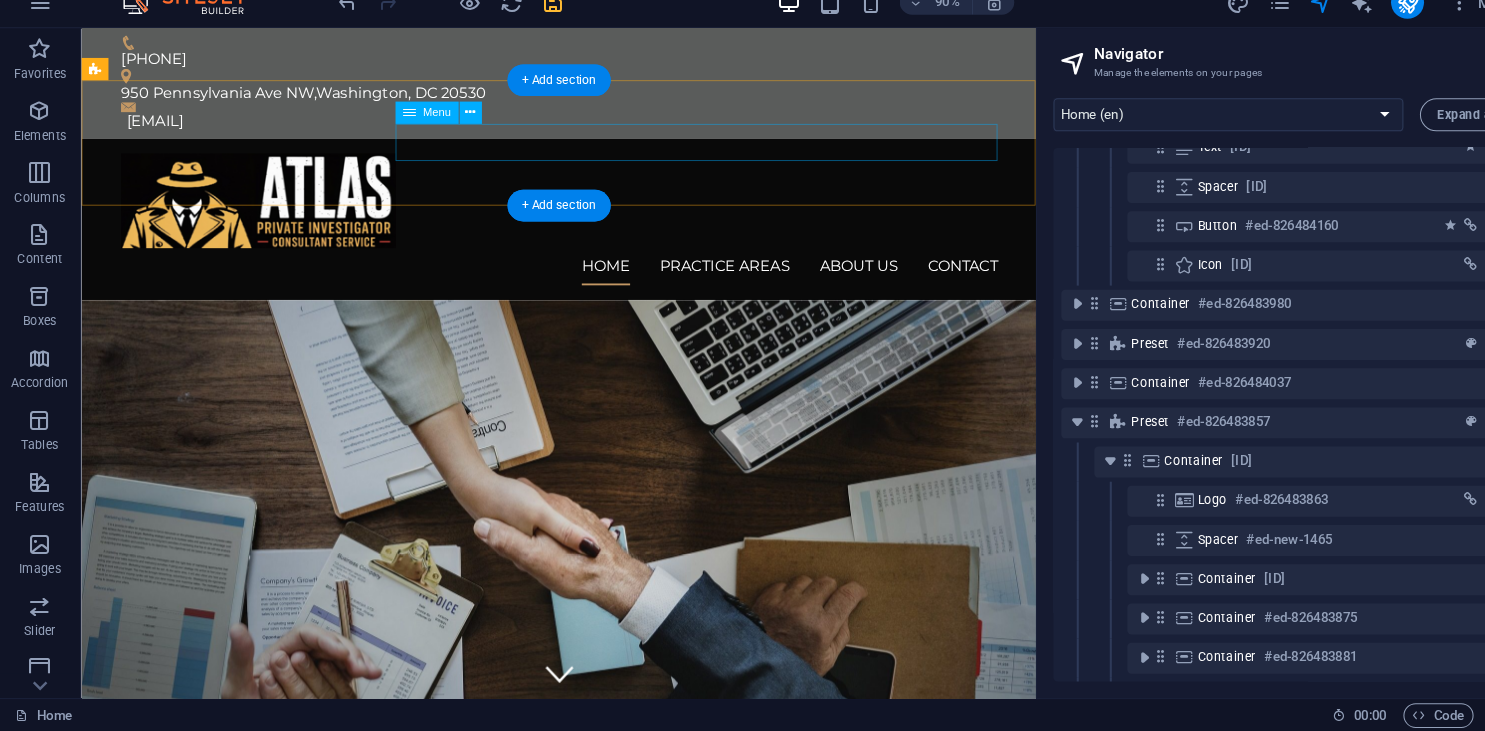 click on "Home Practice Areas About us Contact" at bounding box center [595, 285] 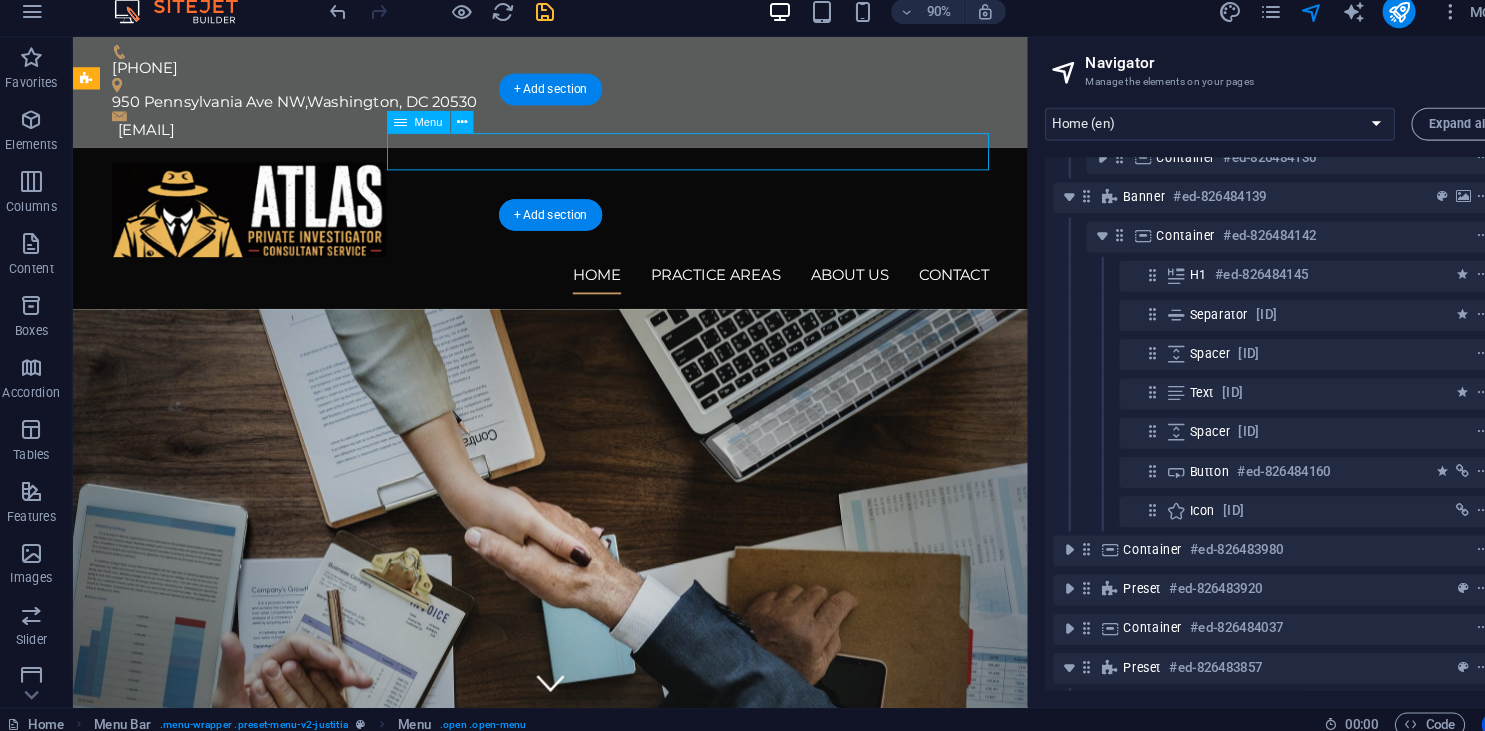 scroll, scrollTop: 0, scrollLeft: 0, axis: both 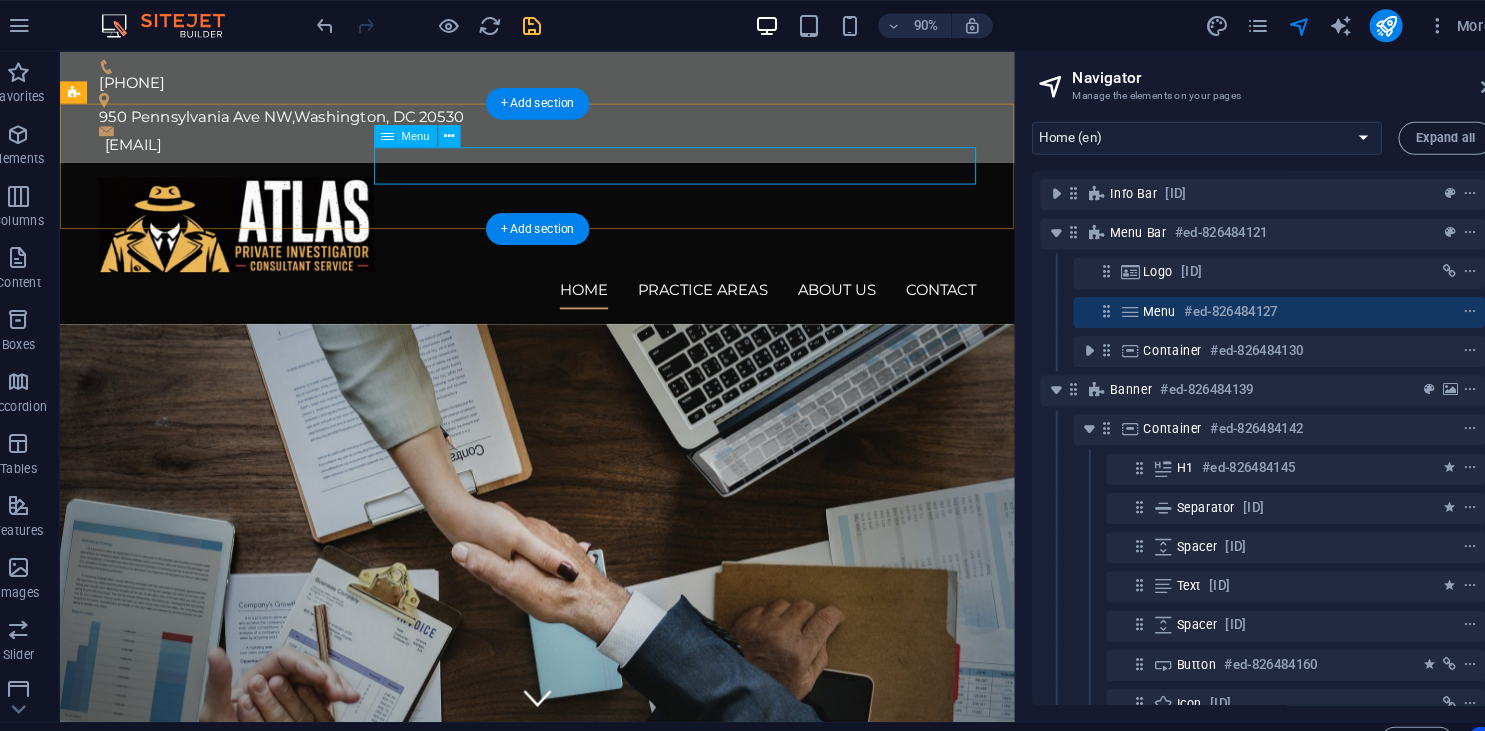 click on "Home Practice Areas About us Contact" at bounding box center [573, 308] 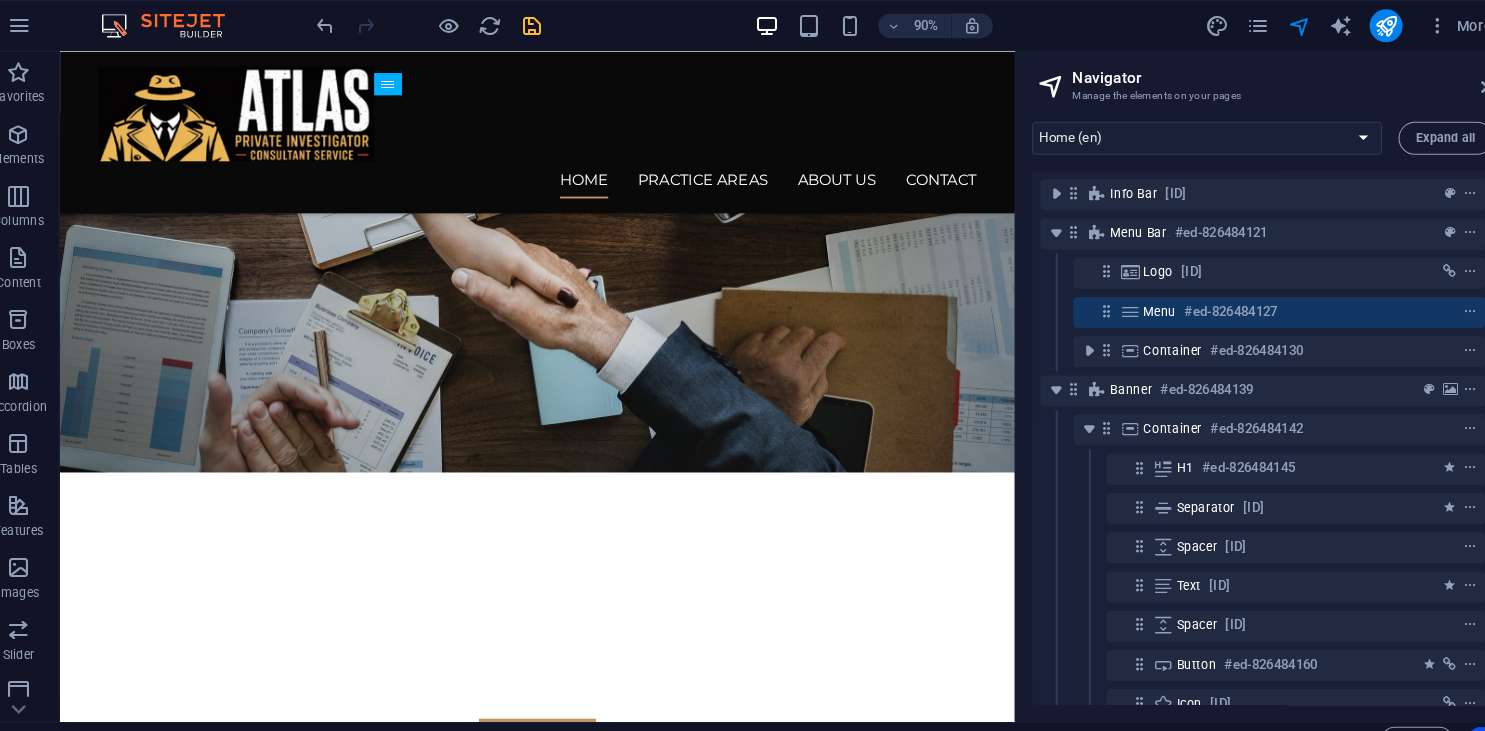scroll, scrollTop: 0, scrollLeft: 0, axis: both 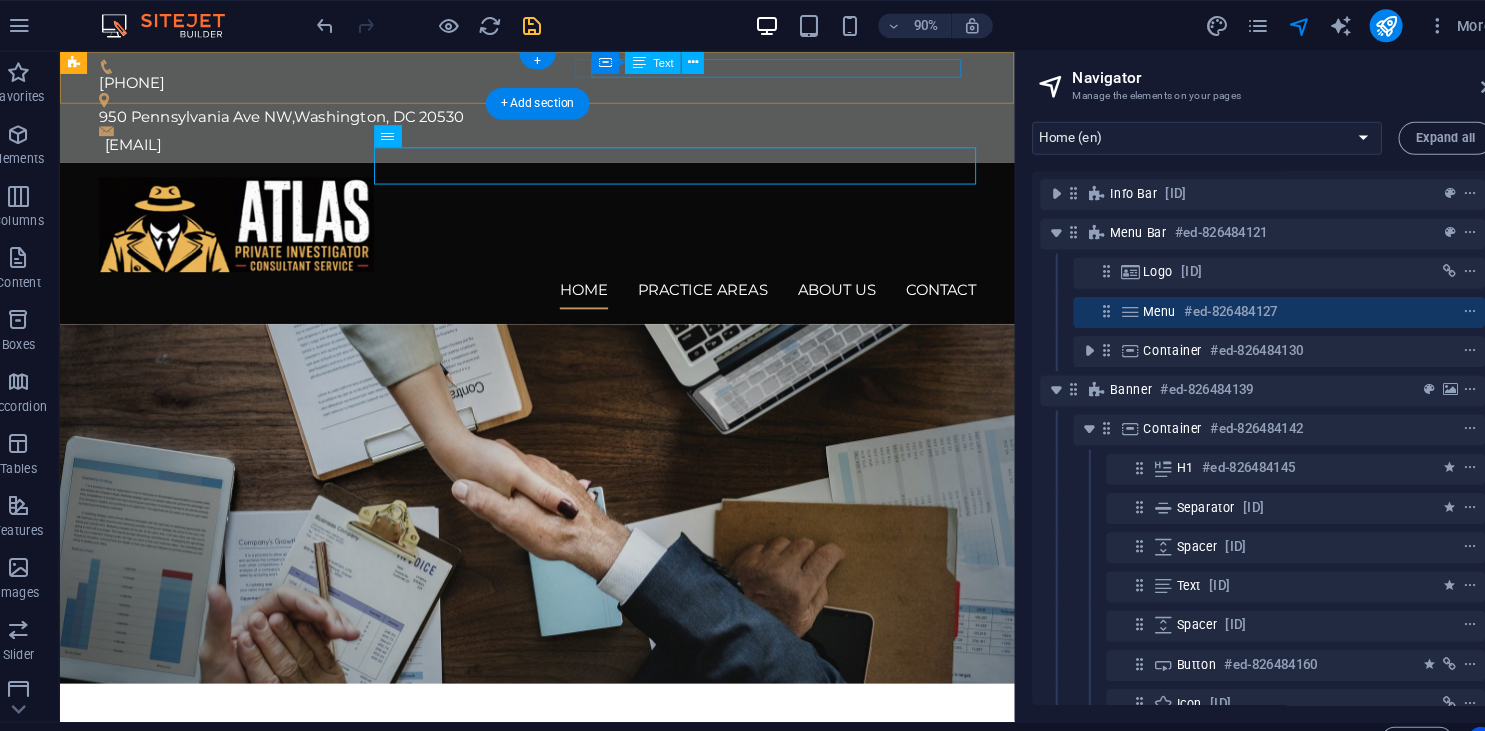 click on "[NUMBER] [STREET], [CITY], [STATE] [POSTAL_CODE]" at bounding box center (565, 121) 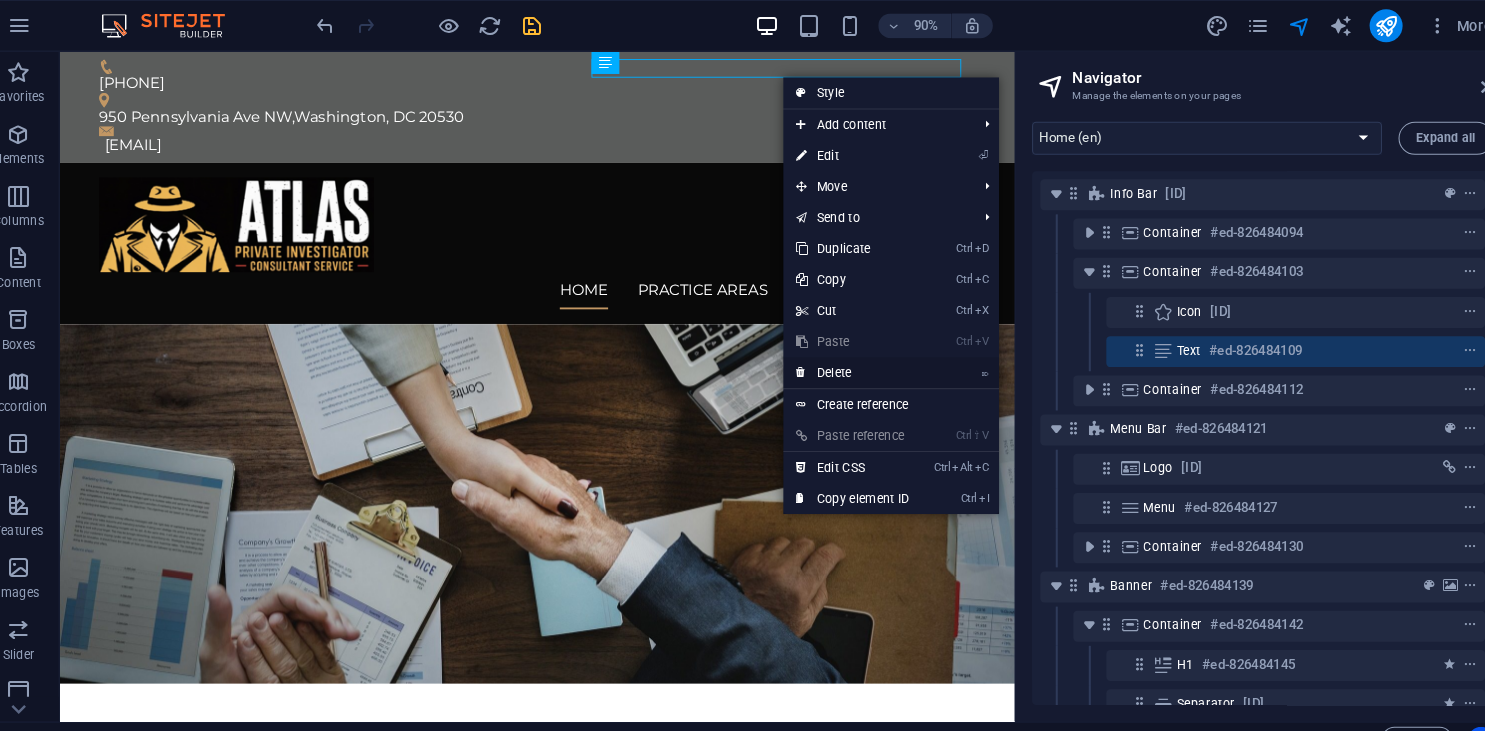 click on "⌦  Delete" at bounding box center [848, 361] 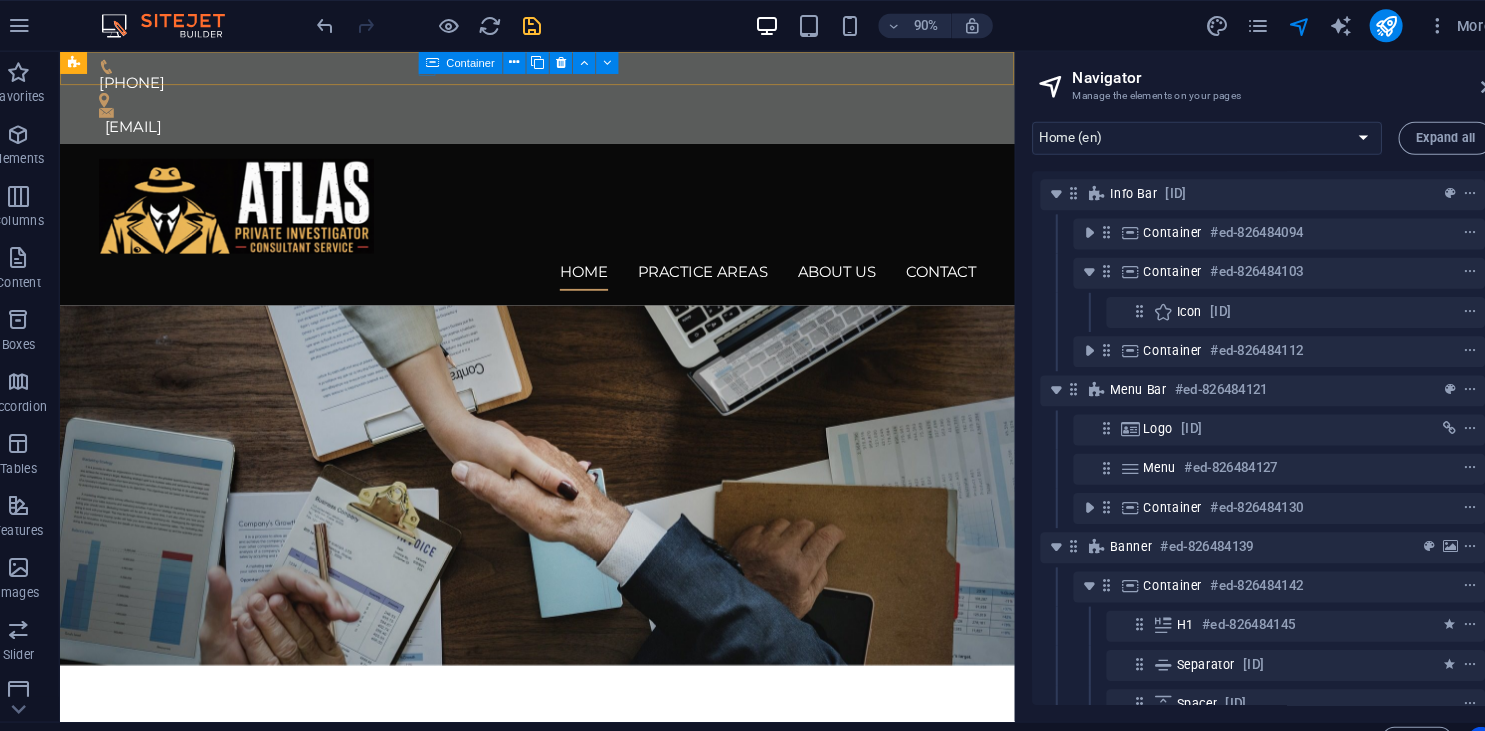 click at bounding box center [440, 61] 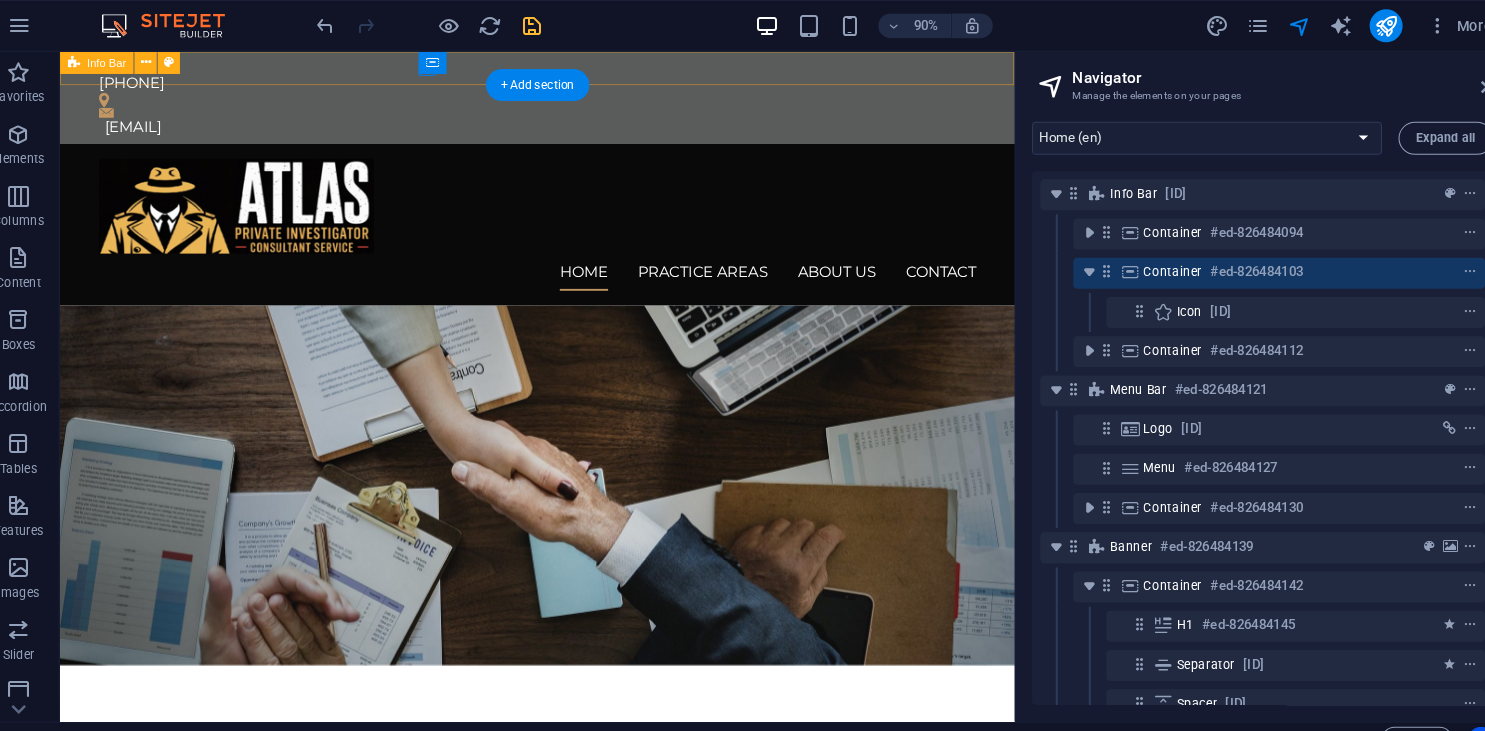 click on "+1 - 555 - 555 - 5550 [EMAIL]" at bounding box center (573, 100) 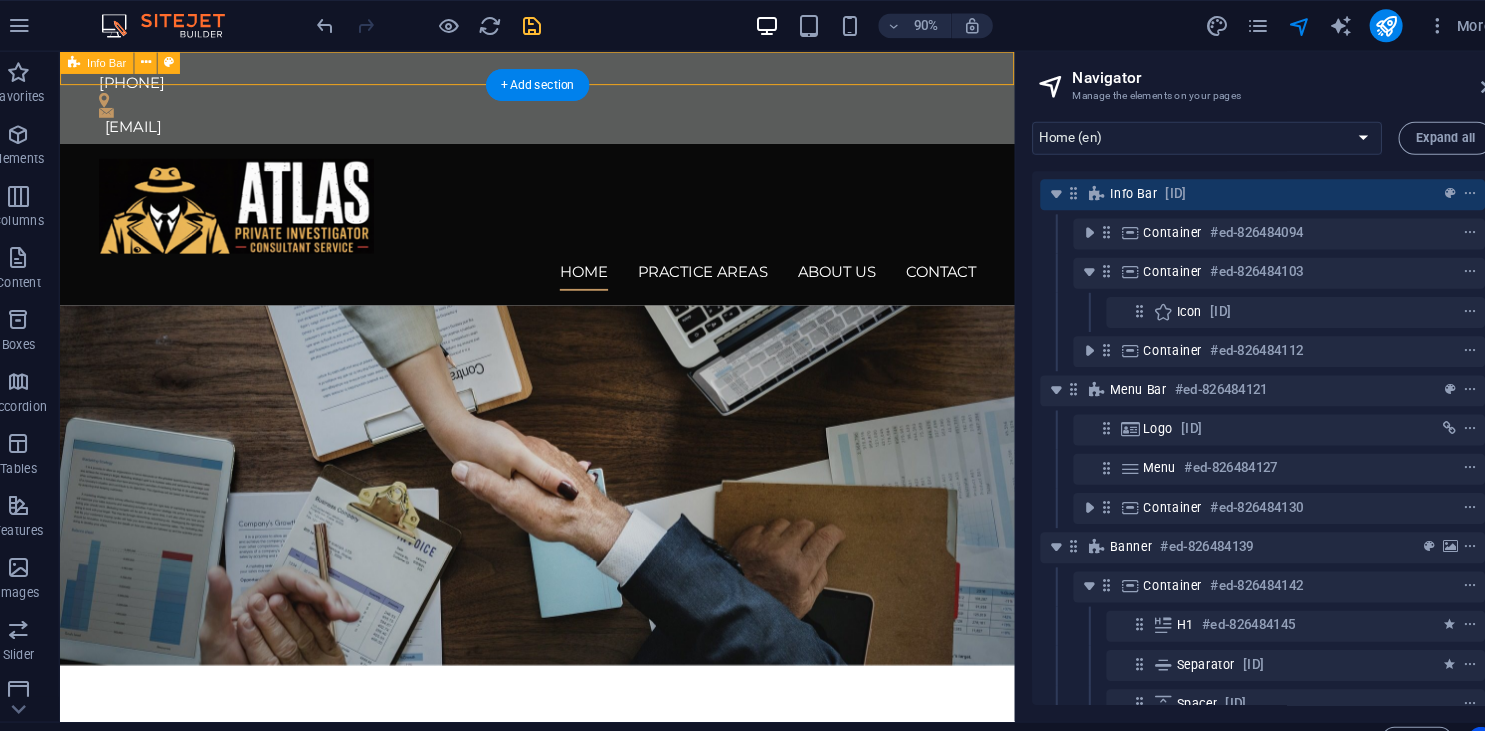 click on "+1 - 555 - 555 - 5550 [EMAIL]" at bounding box center (573, 100) 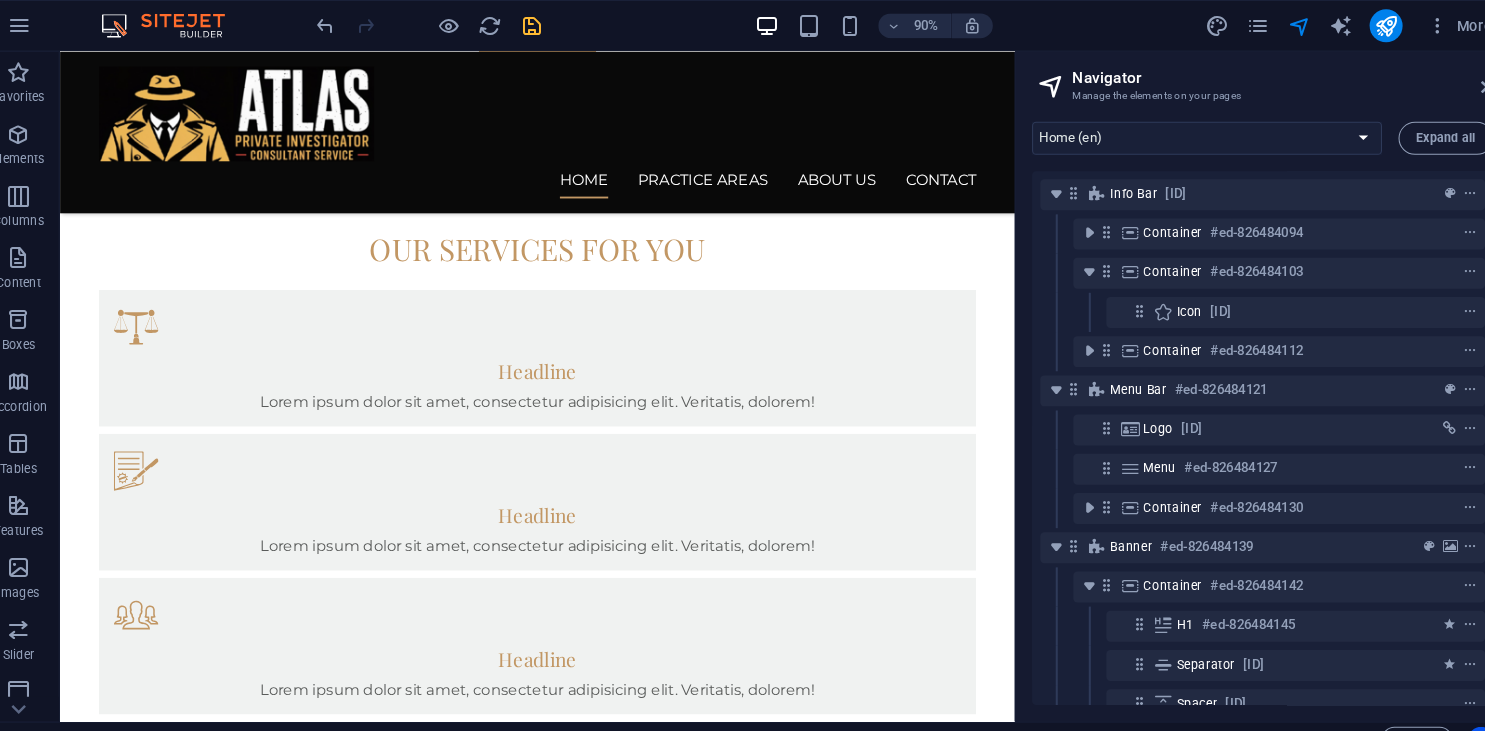 scroll, scrollTop: 898, scrollLeft: 0, axis: vertical 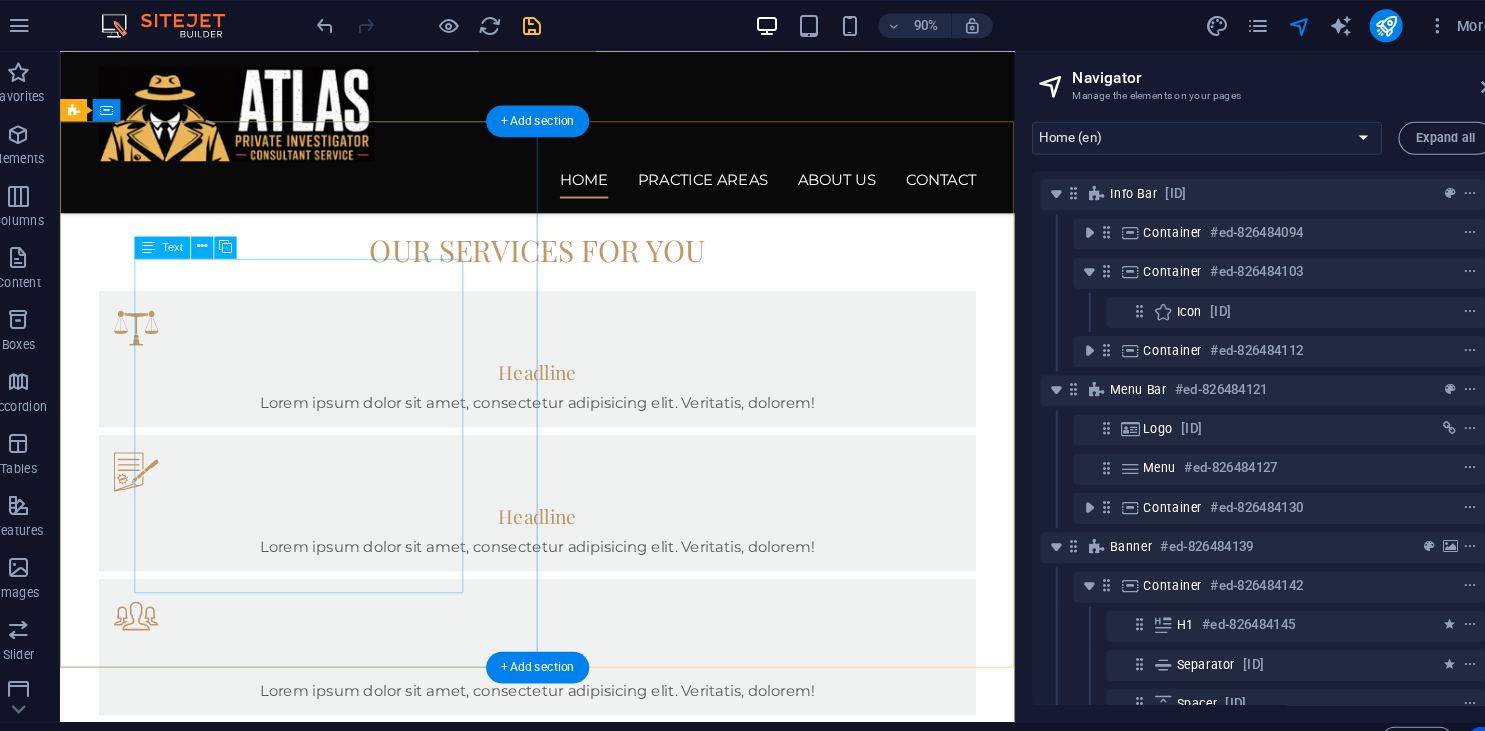 click on "Lorem ipsum dolor sit amet, consectetur adipisicing elit. Vitae, eos, voluptatem, et sequi distinctio adipisci omnis in error quas fuga tempore fugit incidunt quos. Atque, debitis architecto ducimus eligendi dignissimos modi ut non officiis repudiandae maiores. Fugit sit atque eaque dolorum autem reprehenderit porro omnis obcaecati laborum? Obcaecati, laboriosam, ex, deserunt, harum libero a voluptatem possimus culpa nisi eos quas dolore omnis debitis consequatur fugiat eaque nostrum excepturi nulla. Qui, molestias, nobis dicta enim voluptas repellendus tempore mollitia hic tempora natus ipsam sed quo distinctio suscipit officiis consectetur omnis odit saepe soluta atque magni consequuntur unde nemo voluptatem similique porro." at bounding box center [573, 1074] 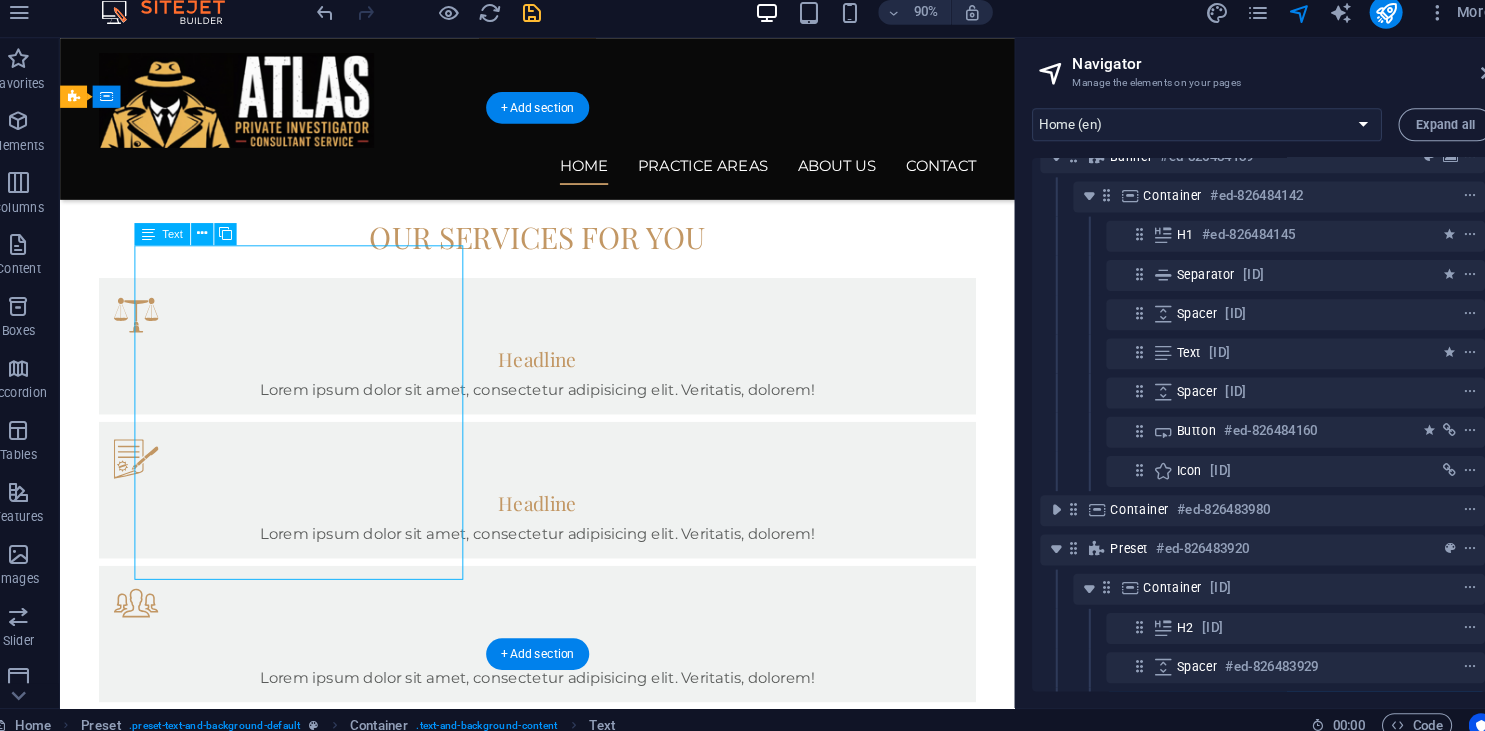 scroll, scrollTop: 638, scrollLeft: 0, axis: vertical 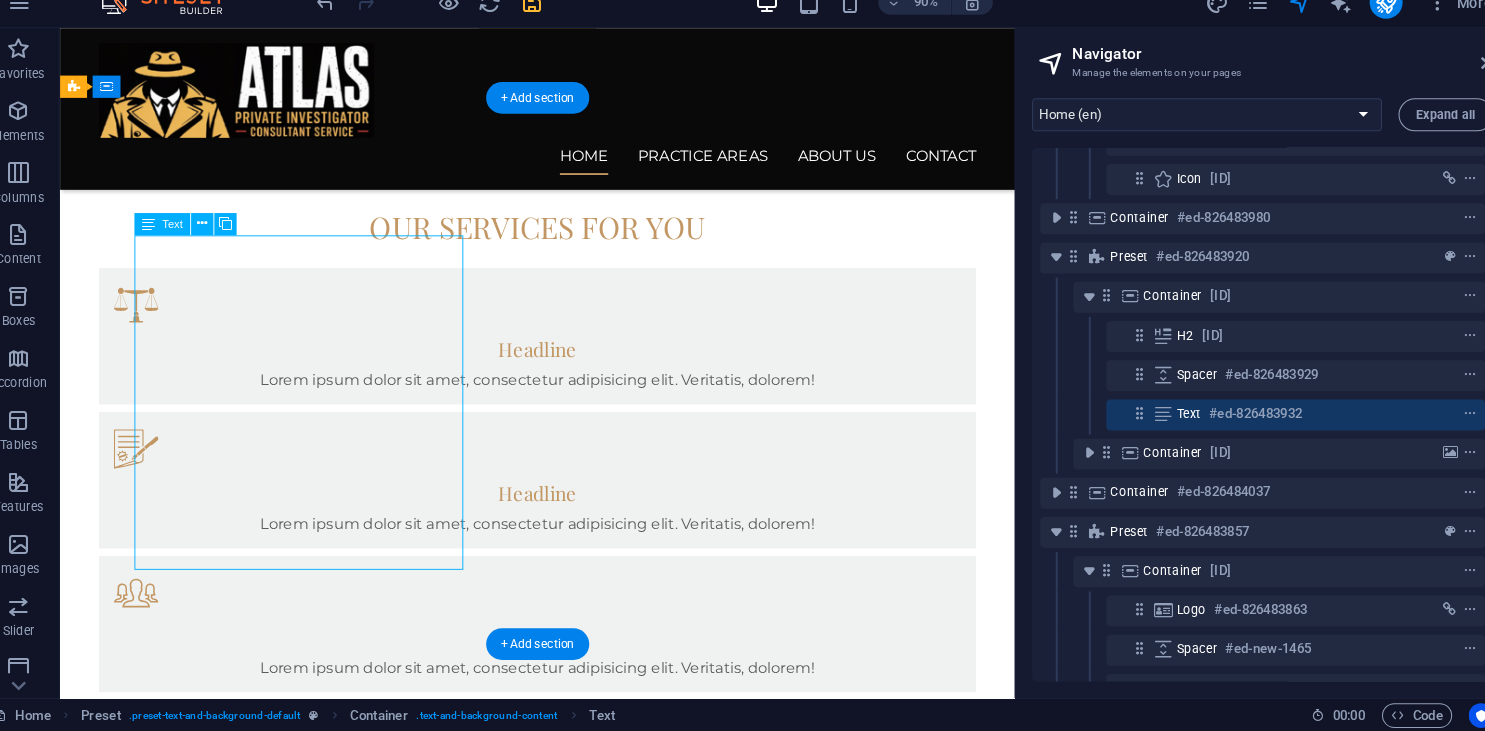 click on "Lorem ipsum dolor sit amet, consectetur adipisicing elit. Vitae, eos, voluptatem, et sequi distinctio adipisci omnis in error quas fuga tempore fugit incidunt quos. Atque, debitis architecto ducimus eligendi dignissimos modi ut non officiis repudiandae maiores. Fugit sit atque eaque dolorum autem reprehenderit porro omnis obcaecati laborum? Obcaecati, laboriosam, ex, deserunt, harum libero a voluptatem possimus culpa nisi eos quas dolore omnis debitis consequatur fugiat eaque nostrum excepturi nulla. Qui, molestias, nobis dicta enim voluptas repellendus tempore mollitia hic tempora natus ipsam sed quo distinctio suscipit officiis consectetur omnis odit saepe soluta atque magni consequuntur unde nemo voluptatem similique porro." at bounding box center (573, 1051) 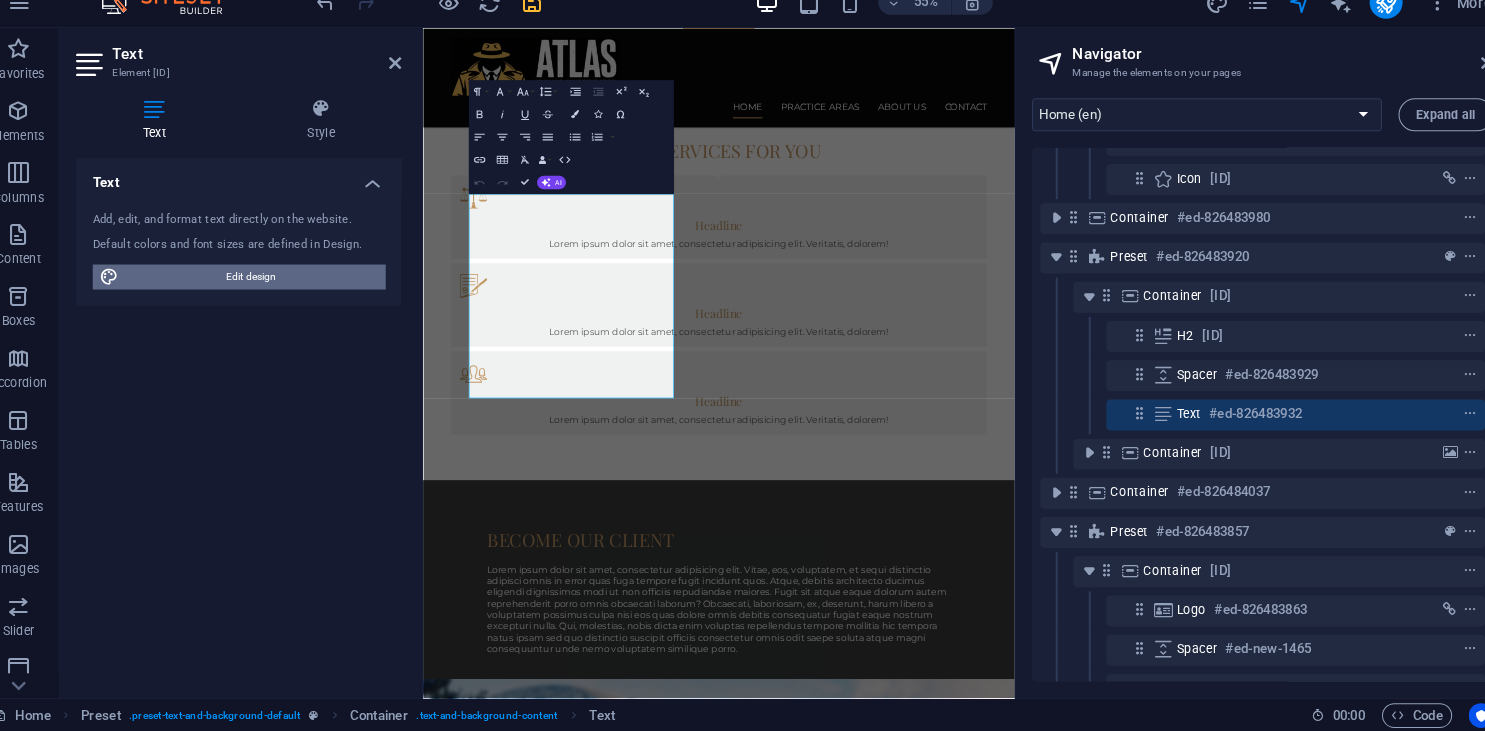 click on "Edit design" at bounding box center [265, 291] 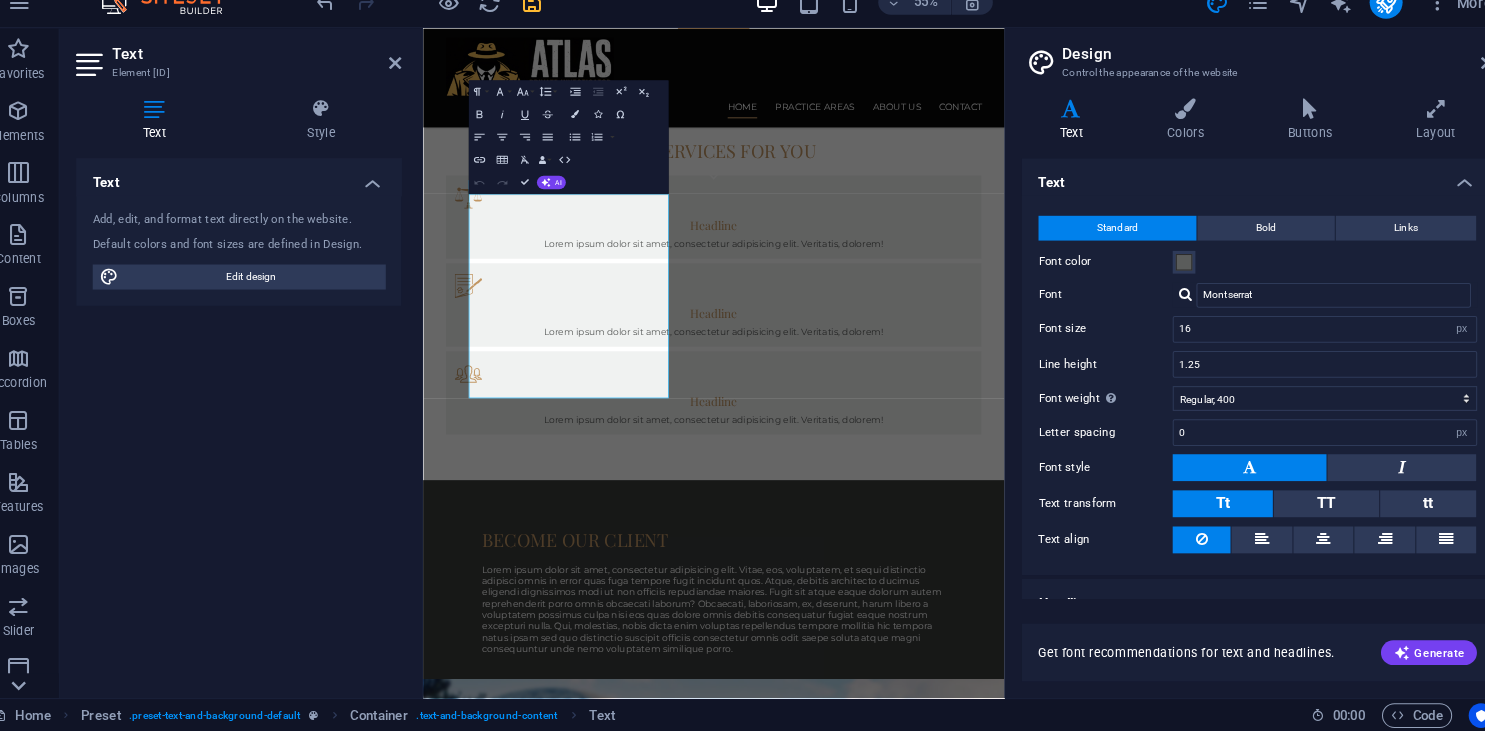 click 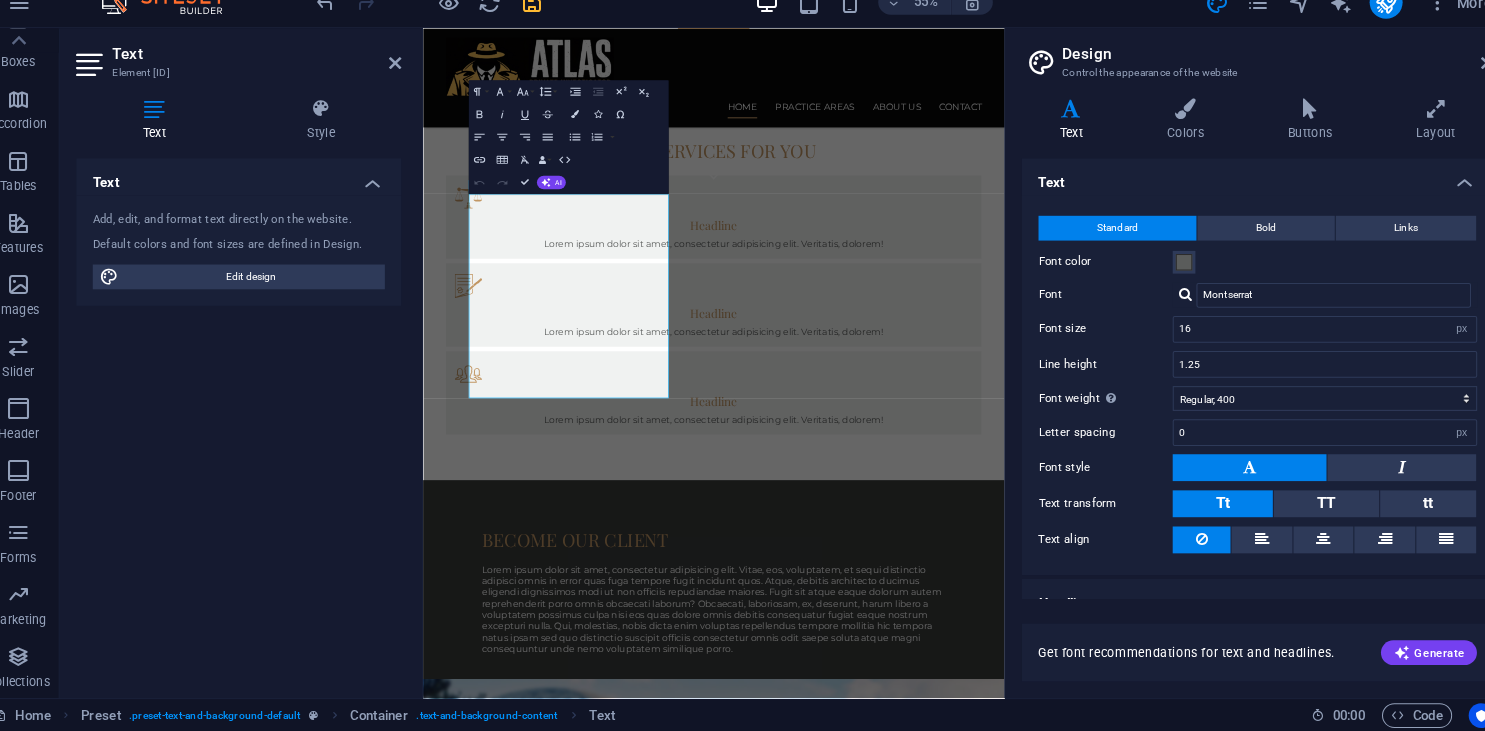 click on "Collections" at bounding box center (40, 669) 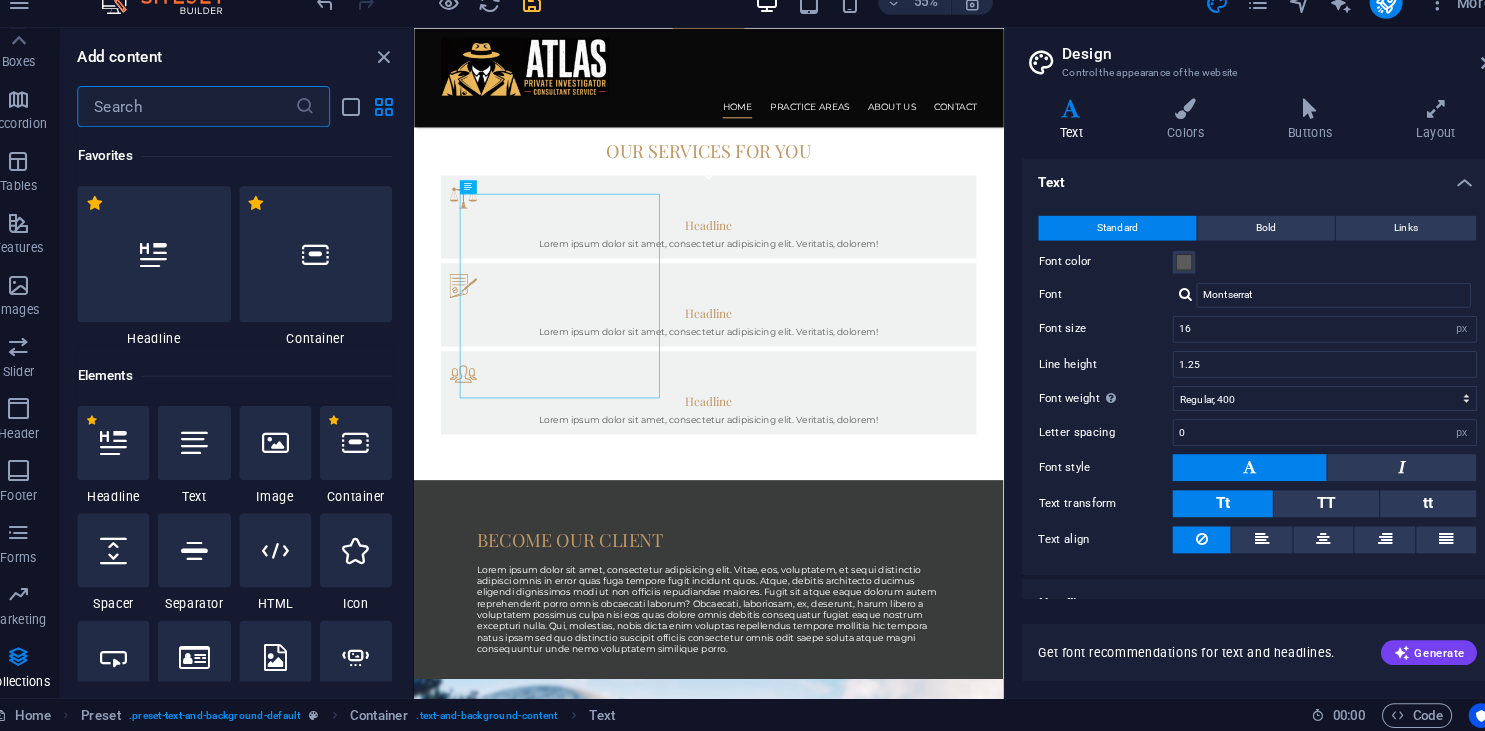 scroll, scrollTop: 251, scrollLeft: 0, axis: vertical 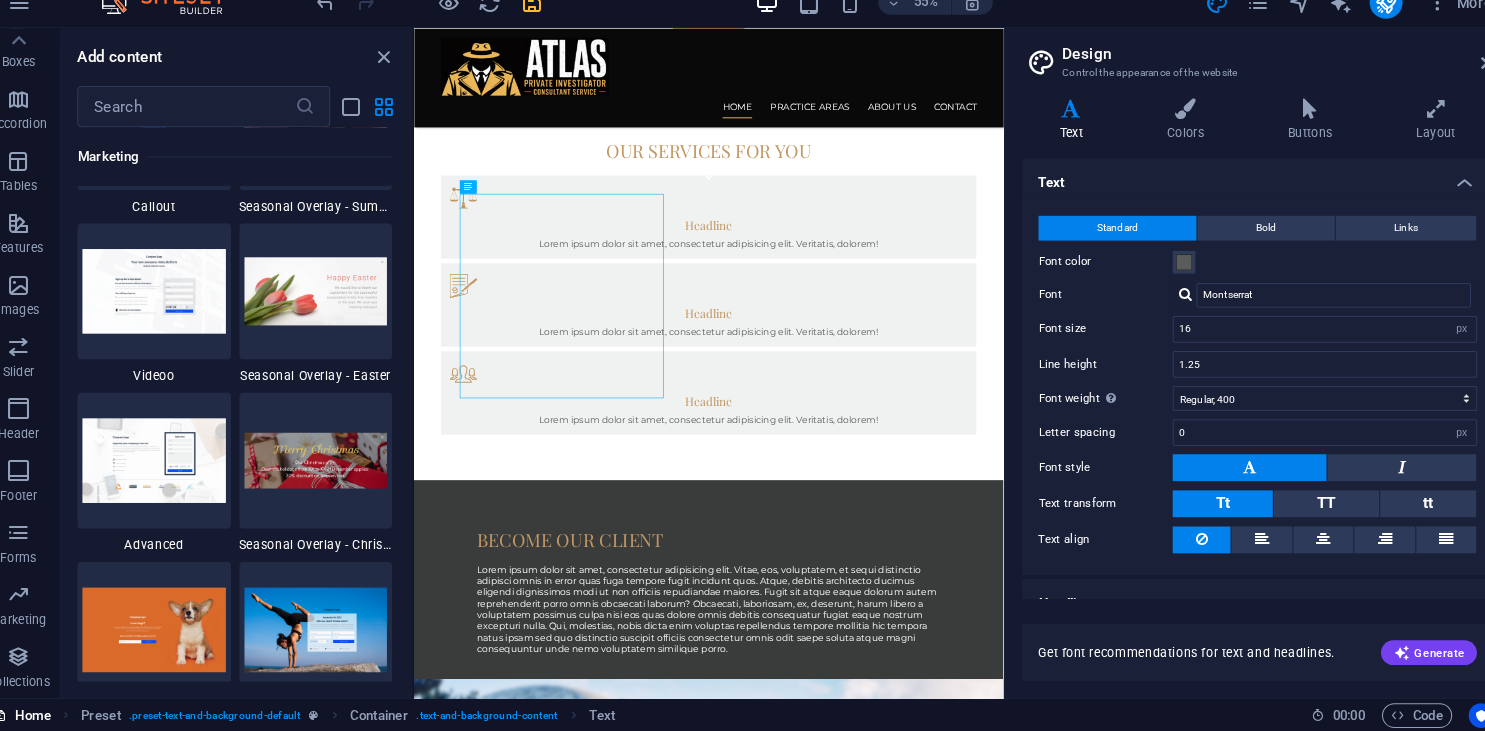 click on "Home" at bounding box center [43, 716] 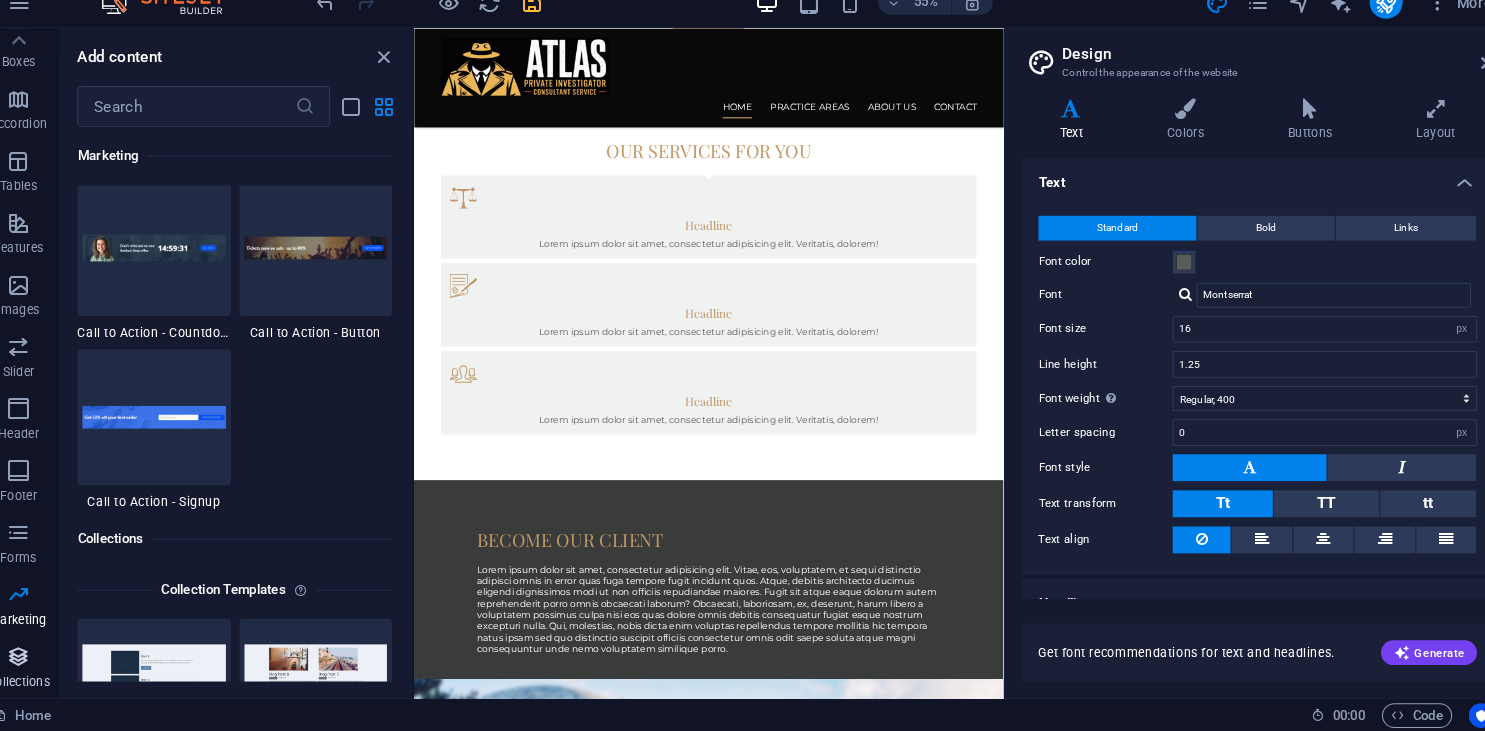 click on "Favorites 1 Star Headline 1 Star Container Elements 1 Star Headline 1 Star Text 1 Star Image 1 Star Container 1 Star Spacer 1 Star Separator 1 Star HTML 1 Star Icon 1 Star Button 1 Star Logo 1 Star SVG 1 Star Image slider 1 Star Slider 1 Star Gallery 1 Star Menu 1 Star Map 1 Star Facebook 1 Star Video 1 Star YouTube 1 Star Vimeo 1 Star Document 1 Star Audio 1 Star Iframe 1 Star Privacy 1 Star Languages Columns 1 Star Container 1 Star 2 columns 1 Star 3 columns 1 Star 4 columns 1 Star 5 columns 1 Star 6 columns 1 Star 40-60 1 Star 20-80 1 Star 80-20 1 Star 30-70 1 Star 70-30 1 Star Unequal Columns 1 Star 25-25-50 1 Star 25-50-25 1 Star 50-25-25 1 Star 20-60-20 1 Star 50-16-16-16 1 Star 16-16-16-50 1 Star Grid 2-1 1 Star Grid 1-2 1 Star Grid 3-1 1 Star Grid 1-3 1 Star Grid 4-1 1 Star Grid 1-4 1 Star Grid 1-2-1 1 Star Grid 1-1-2 1 Star Grid 2h-2v 1 Star Grid 2v-2h 1 Star Grid 2-1-2 1 Star Grid 3-4 Content 1 Star Text in columns 1 Star Text 1 Star Text with separator 1 Star Image with text box 1 Star 1 Star Boxes" at bounding box center [251, 414] 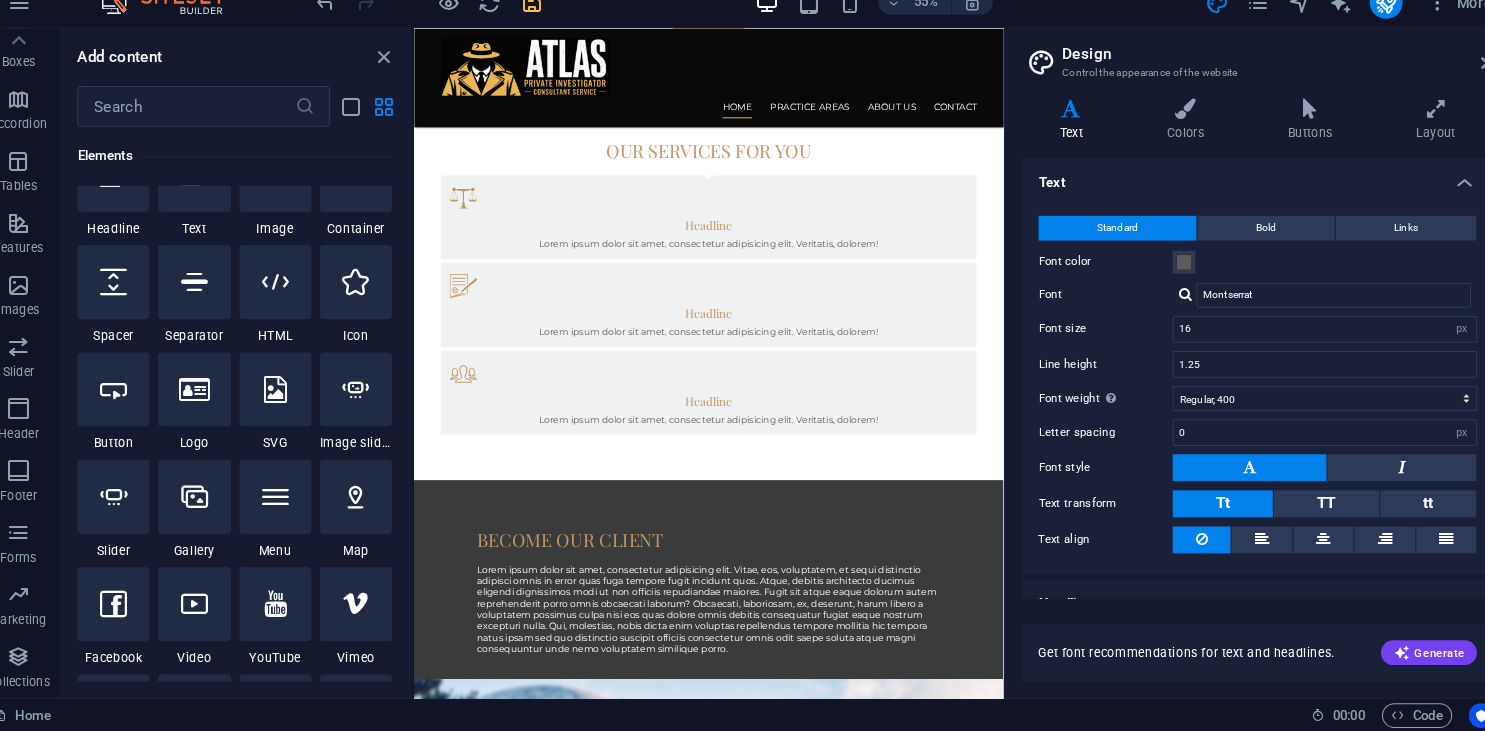scroll, scrollTop: 0, scrollLeft: 0, axis: both 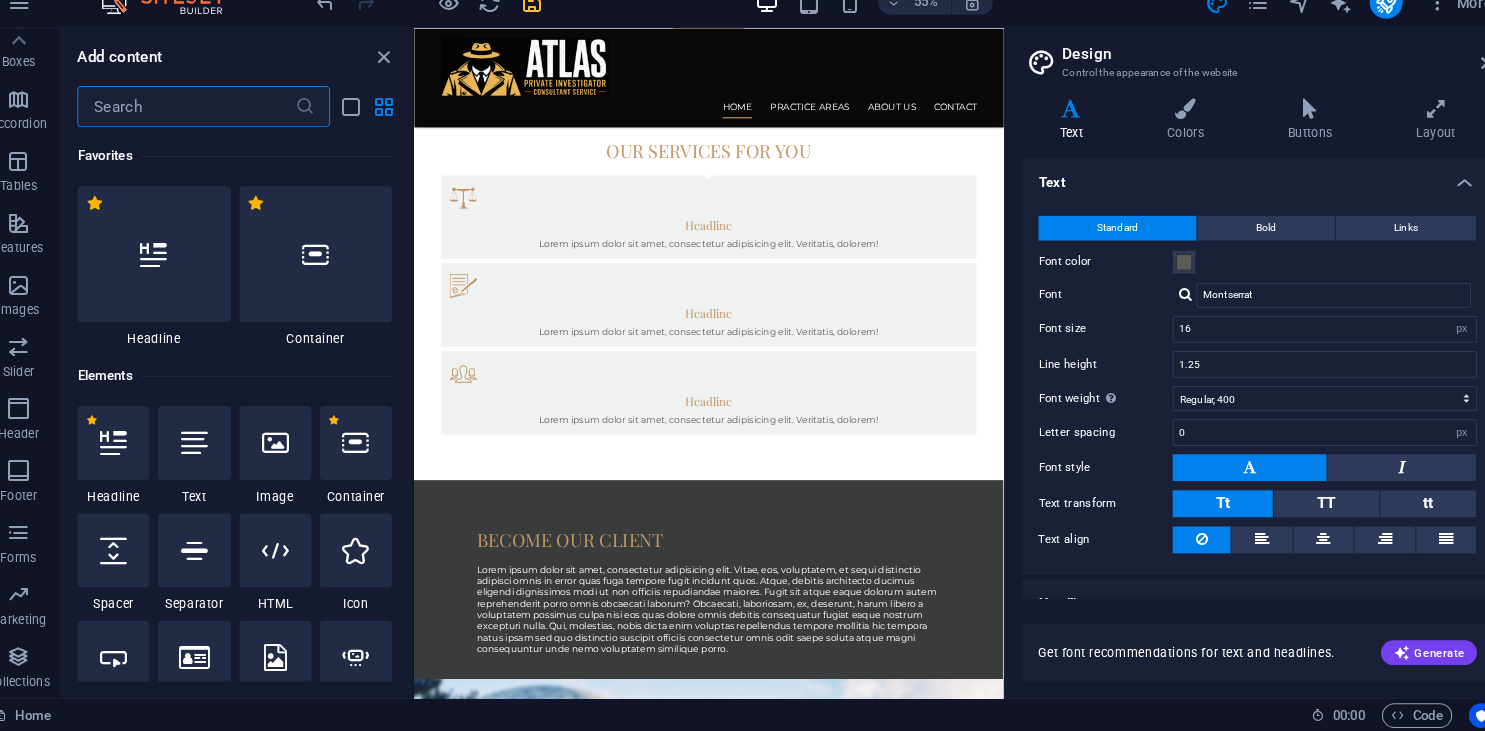 click at bounding box center [202, 126] 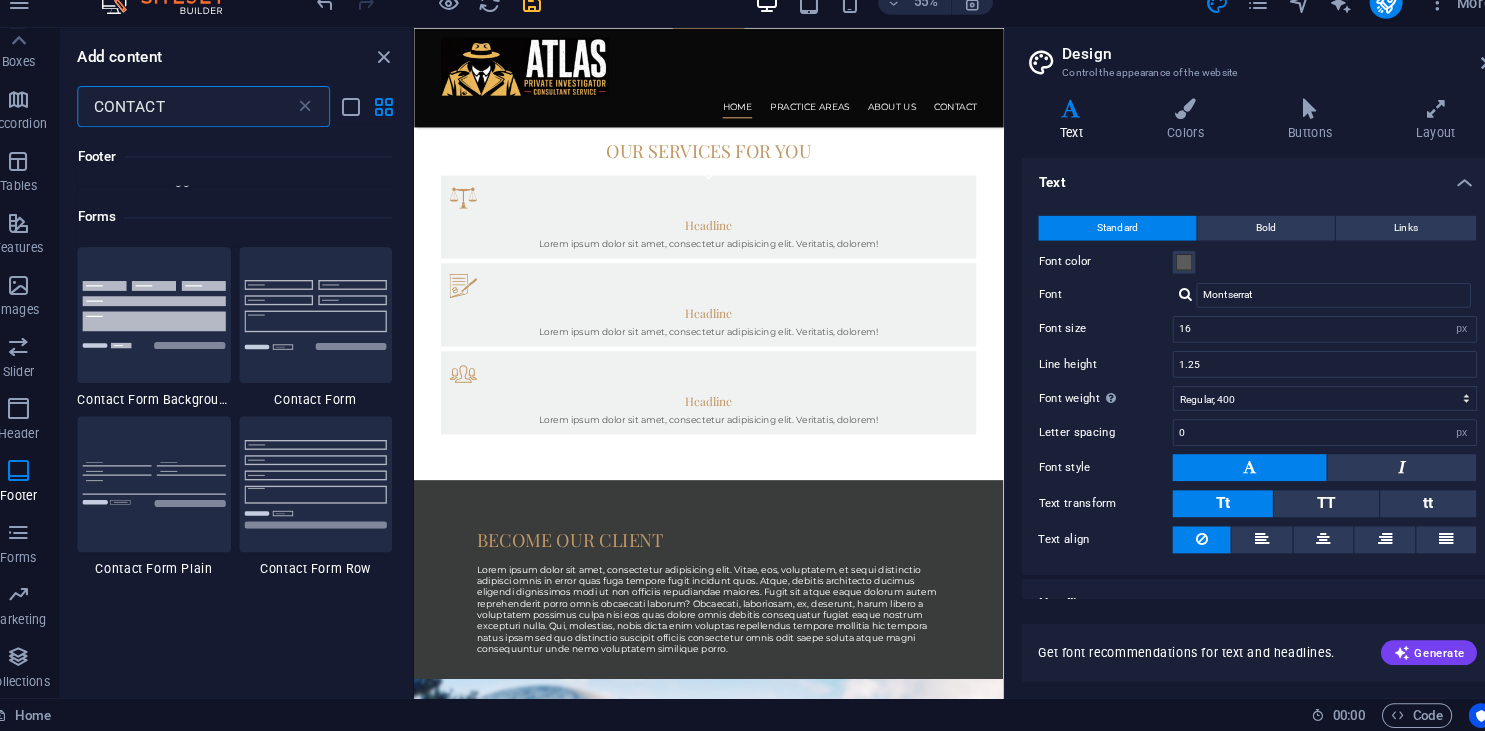 scroll, scrollTop: 1358, scrollLeft: 0, axis: vertical 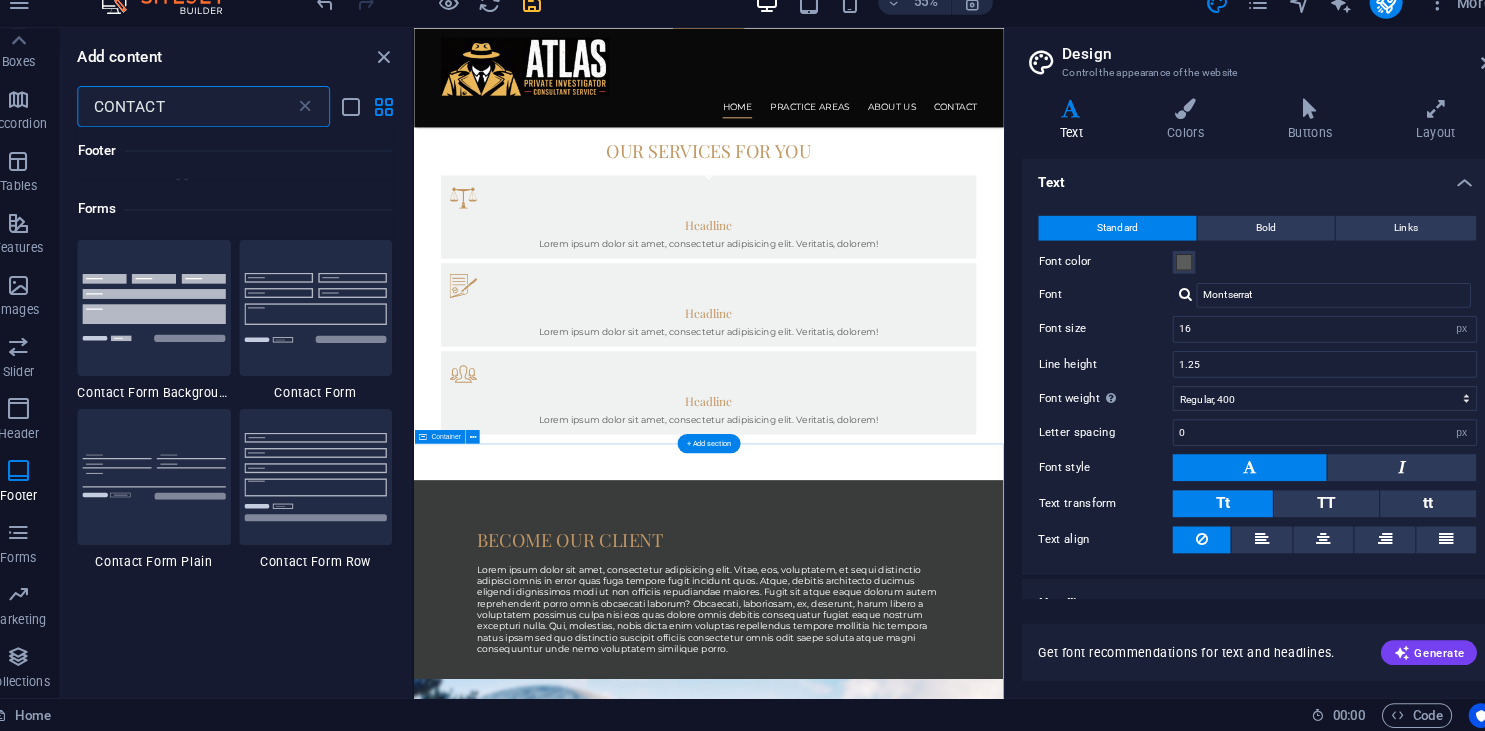 type on "CONTACT" 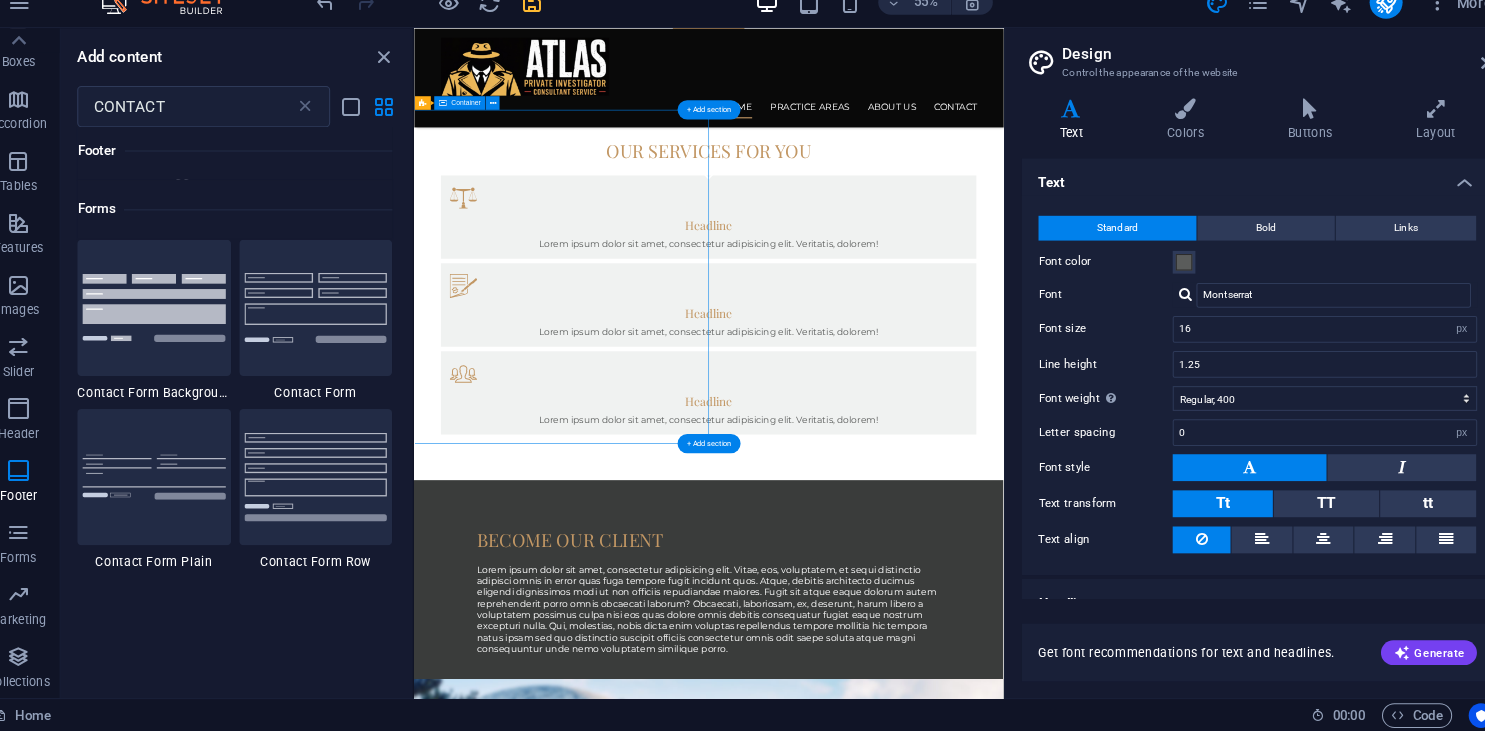 drag, startPoint x: 611, startPoint y: 689, endPoint x: 605, endPoint y: 385, distance: 304.0592 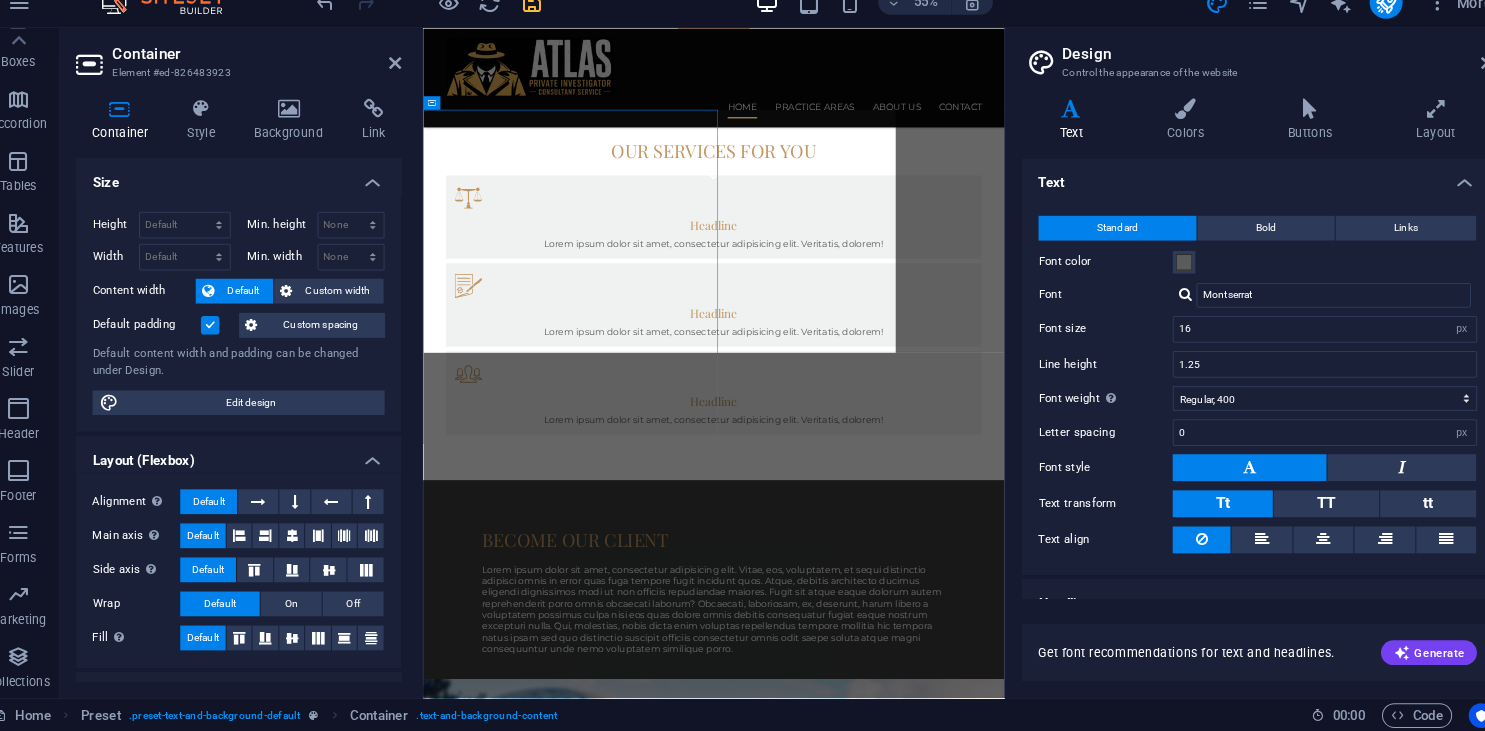 scroll, scrollTop: 251, scrollLeft: 0, axis: vertical 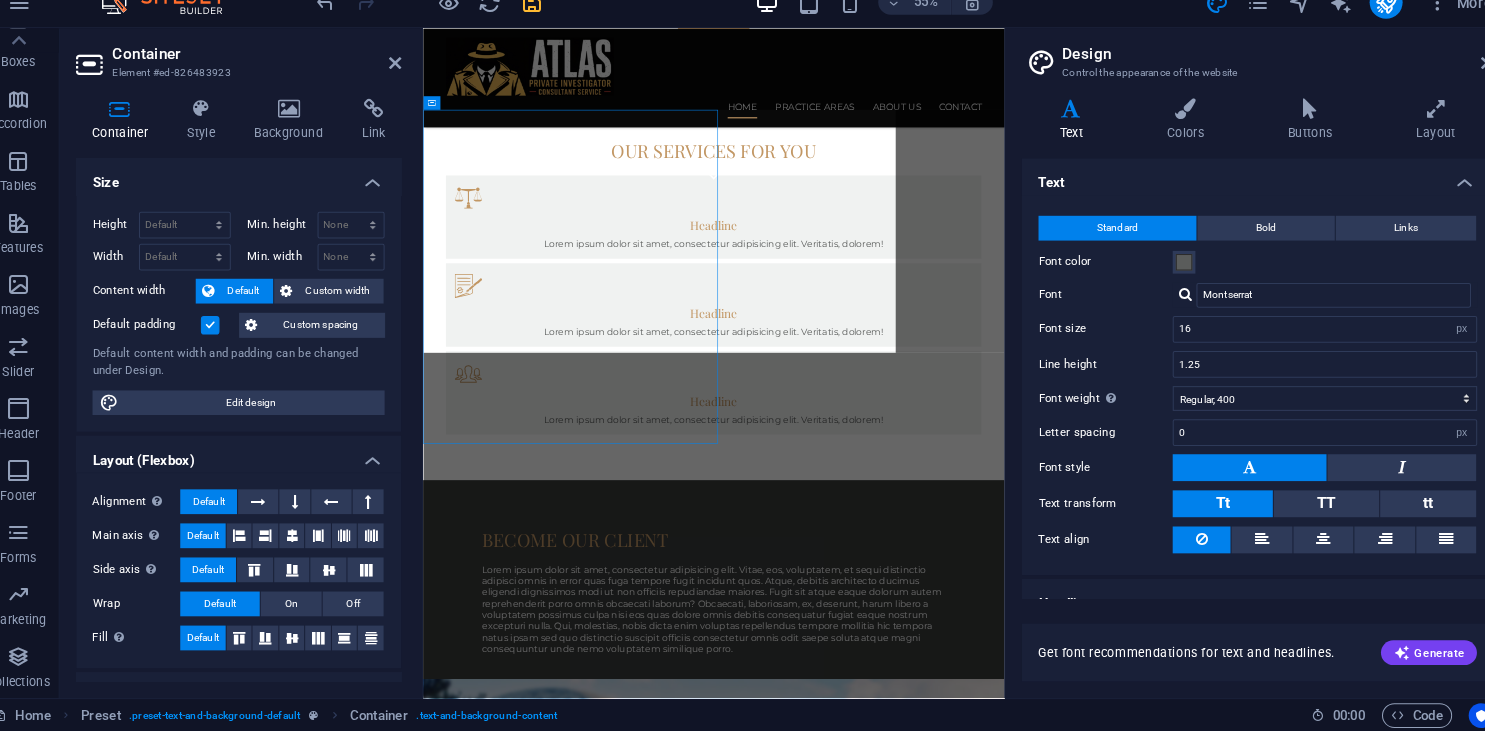 click on "Default content width and padding can be changed under Design." at bounding box center (253, 374) 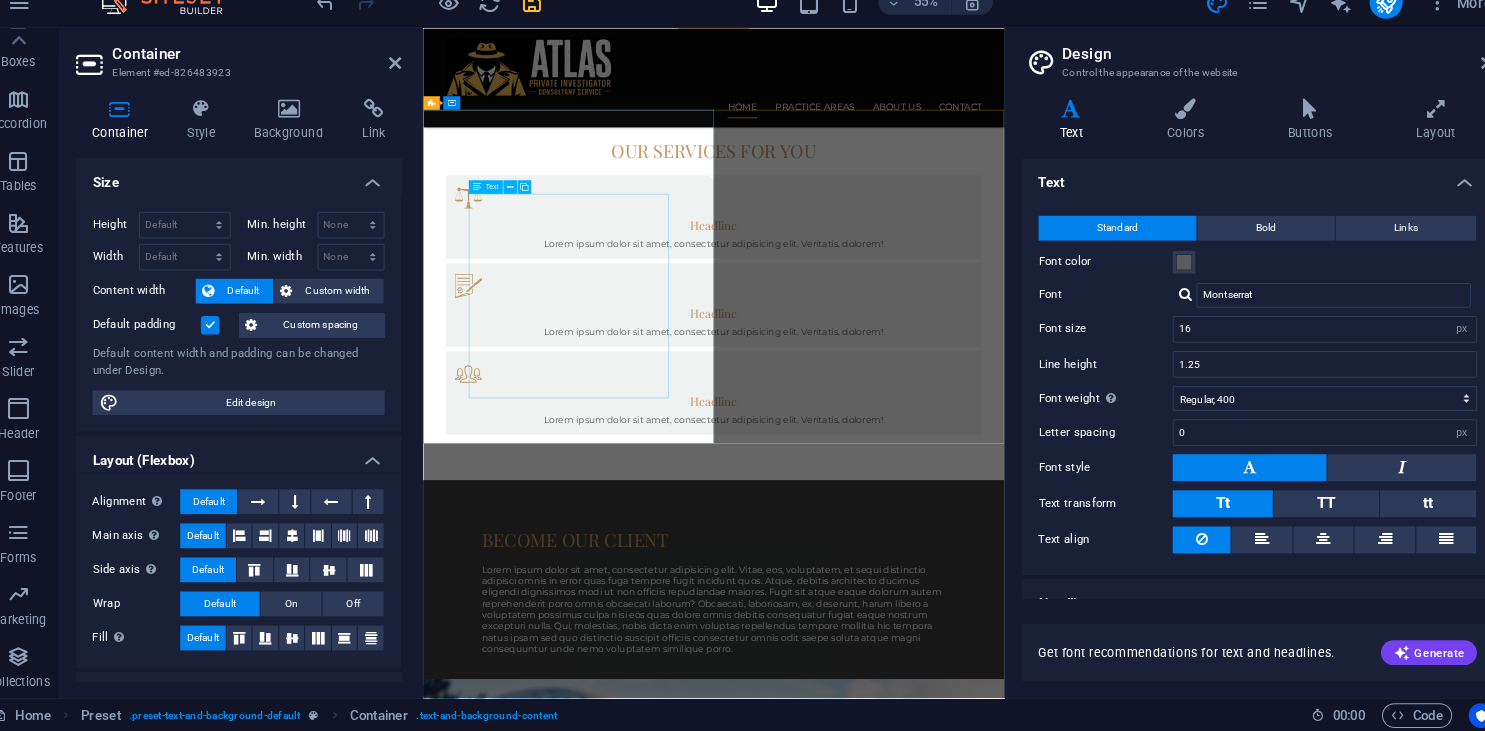 click on "Lorem ipsum dolor sit amet, consectetur adipisicing elit. Vitae, eos, voluptatem, et sequi distinctio adipisci omnis in error quas fuga tempore fugit incidunt quos. Atque, debitis architecto ducimus eligendi dignissimos modi ut non officiis repudiandae maiores. Fugit sit atque eaque dolorum autem reprehenderit porro omnis obcaecati laborum? Obcaecati, laboriosam, ex, deserunt, harum libero a voluptatem possimus culpa nisi eos quas dolore omnis debitis consequatur fugiat eaque nostrum excepturi nulla. Qui, molestias, nobis dicta enim voluptas repellendus tempore mollitia hic tempora natus ipsam sed quo distinctio suscipit officiis consectetur omnis odit saepe soluta atque magni consequuntur unde nemo voluptatem similique porro." at bounding box center [935, 1051] 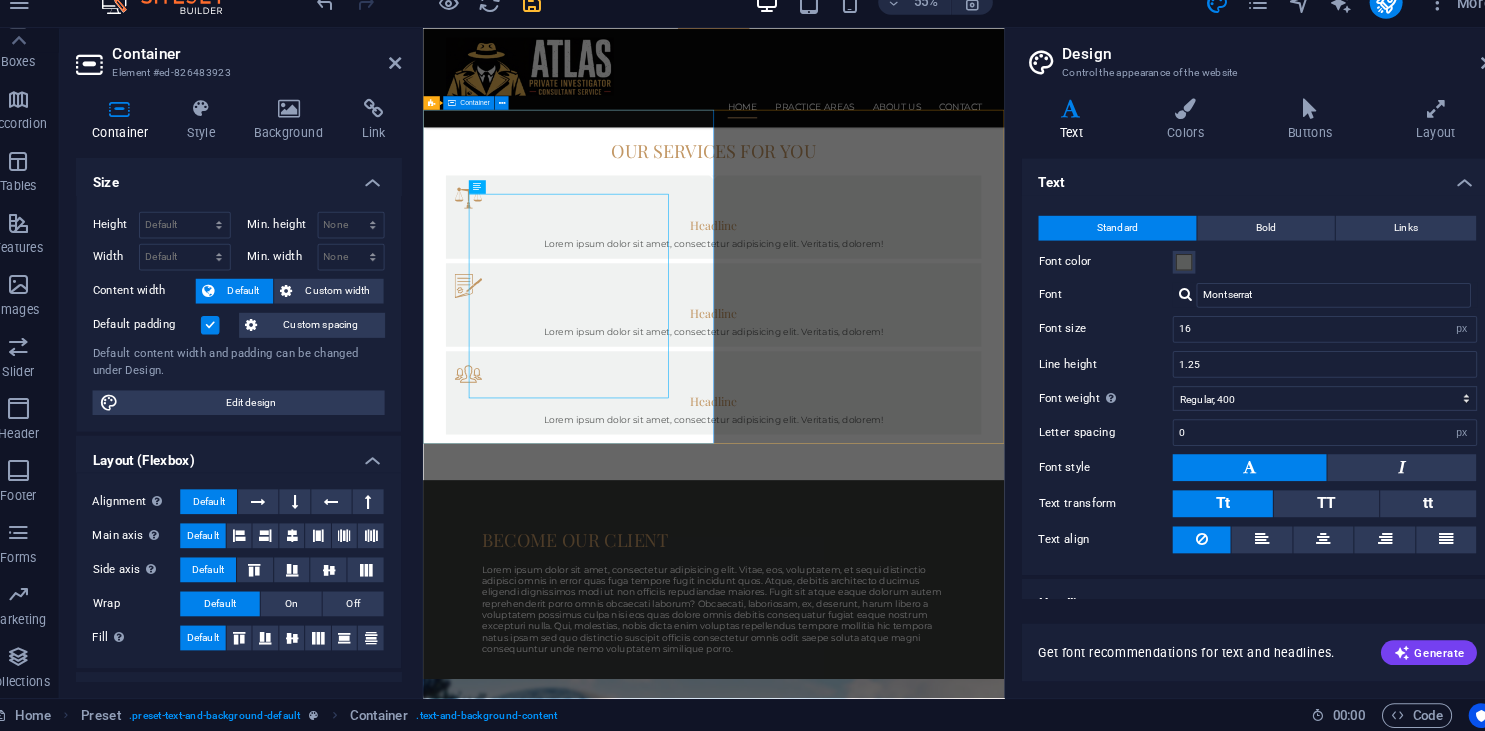 click on "Become our client Lorem ipsum dolor sit amet, consectetur adipisicing elit. Vitae, eos, voluptatem, et sequi distinctio adipisci omnis in error quas fuga tempore fugit incidunt quos. Atque, debitis architecto ducimus eligendi dignissimos modi ut non officiis repudiandae maiores. Fugit sit atque eaque dolorum autem reprehenderit porro omnis obcaecati laborum? Obcaecati, laboriosam, ex, deserunt, harum libero a voluptatem possimus culpa nisi eos quas dolore omnis debitis consequatur fugiat eaque nostrum excepturi nulla. Qui, molestias, nobis dicta enim voluptas repellendus tempore mollitia hic tempora natus ipsam sed quo distinctio suscipit officiis consectetur omnis odit saepe soluta atque magni consequuntur unde nemo voluptatem similique porro." at bounding box center (935, 1017) 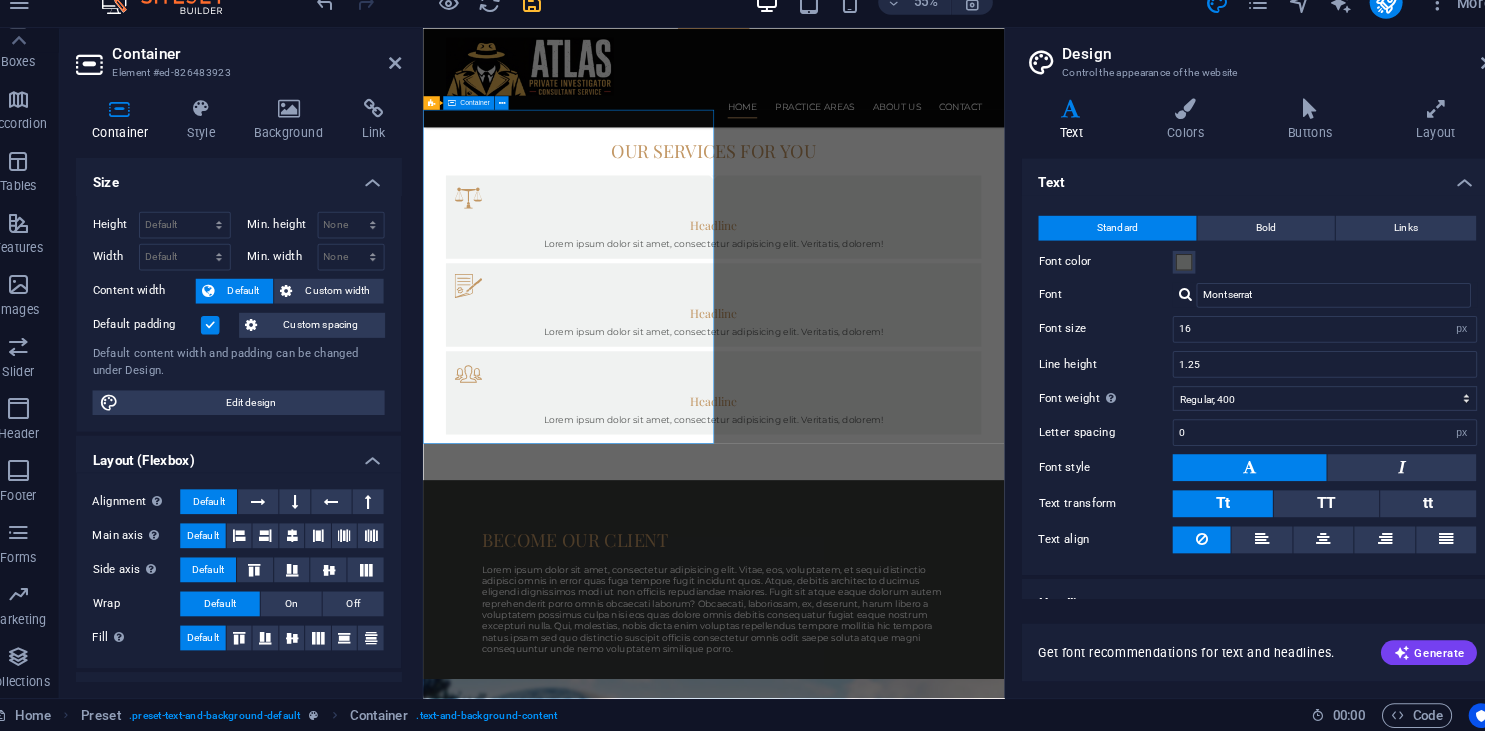 click on "Become our client Lorem ipsum dolor sit amet, consectetur adipisicing elit. Vitae, eos, voluptatem, et sequi distinctio adipisci omnis in error quas fuga tempore fugit incidunt quos. Atque, debitis architecto ducimus eligendi dignissimos modi ut non officiis repudiandae maiores. Fugit sit atque eaque dolorum autem reprehenderit porro omnis obcaecati laborum? Obcaecati, laboriosam, ex, deserunt, harum libero a voluptatem possimus culpa nisi eos quas dolore omnis debitis consequatur fugiat eaque nostrum excepturi nulla. Qui, molestias, nobis dicta enim voluptas repellendus tempore mollitia hic tempora natus ipsam sed quo distinctio suscipit officiis consectetur omnis odit saepe soluta atque magni consequuntur unde nemo voluptatem similique porro." at bounding box center [935, 1017] 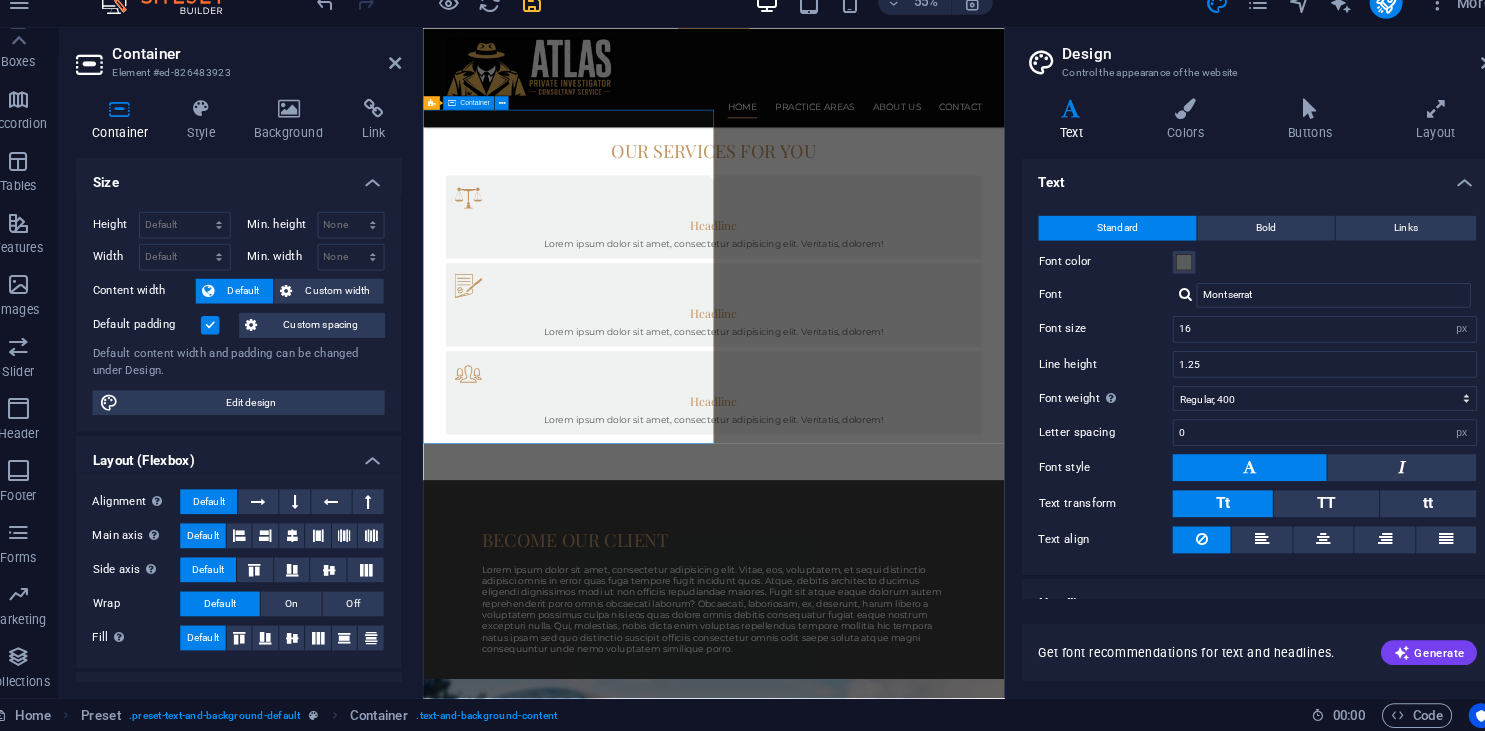 click on "Become our client Lorem ipsum dolor sit amet, consectetur adipisicing elit. Vitae, eos, voluptatem, et sequi distinctio adipisci omnis in error quas fuga tempore fugit incidunt quos. Atque, debitis architecto ducimus eligendi dignissimos modi ut non officiis repudiandae maiores. Fugit sit atque eaque dolorum autem reprehenderit porro omnis obcaecati laborum? Obcaecati, laboriosam, ex, deserunt, harum libero a voluptatem possimus culpa nisi eos quas dolore omnis debitis consequatur fugiat eaque nostrum excepturi nulla. Qui, molestias, nobis dicta enim voluptas repellendus tempore mollitia hic tempora natus ipsam sed quo distinctio suscipit officiis consectetur omnis odit saepe soluta atque magni consequuntur unde nemo voluptatem similique porro." at bounding box center [935, 1017] 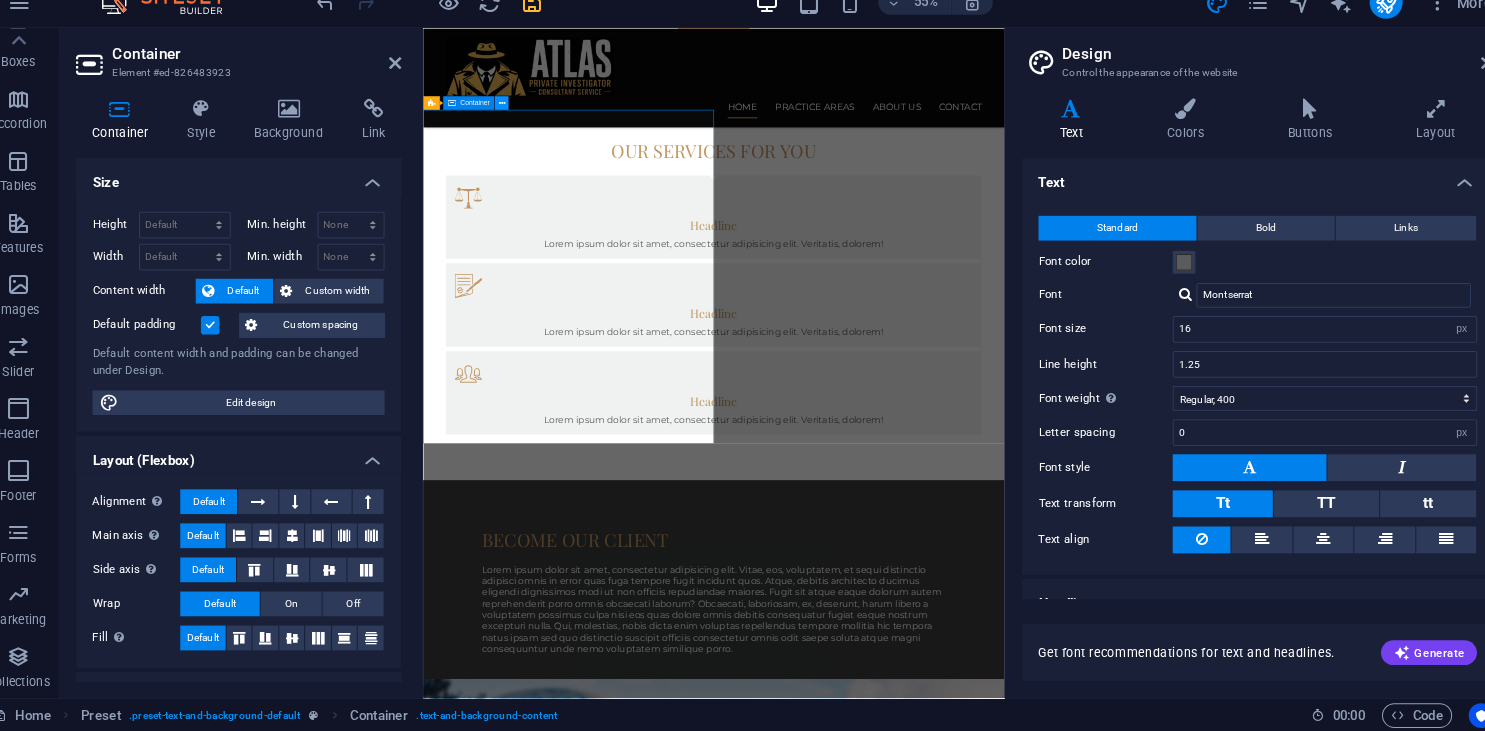 click at bounding box center [508, 122] 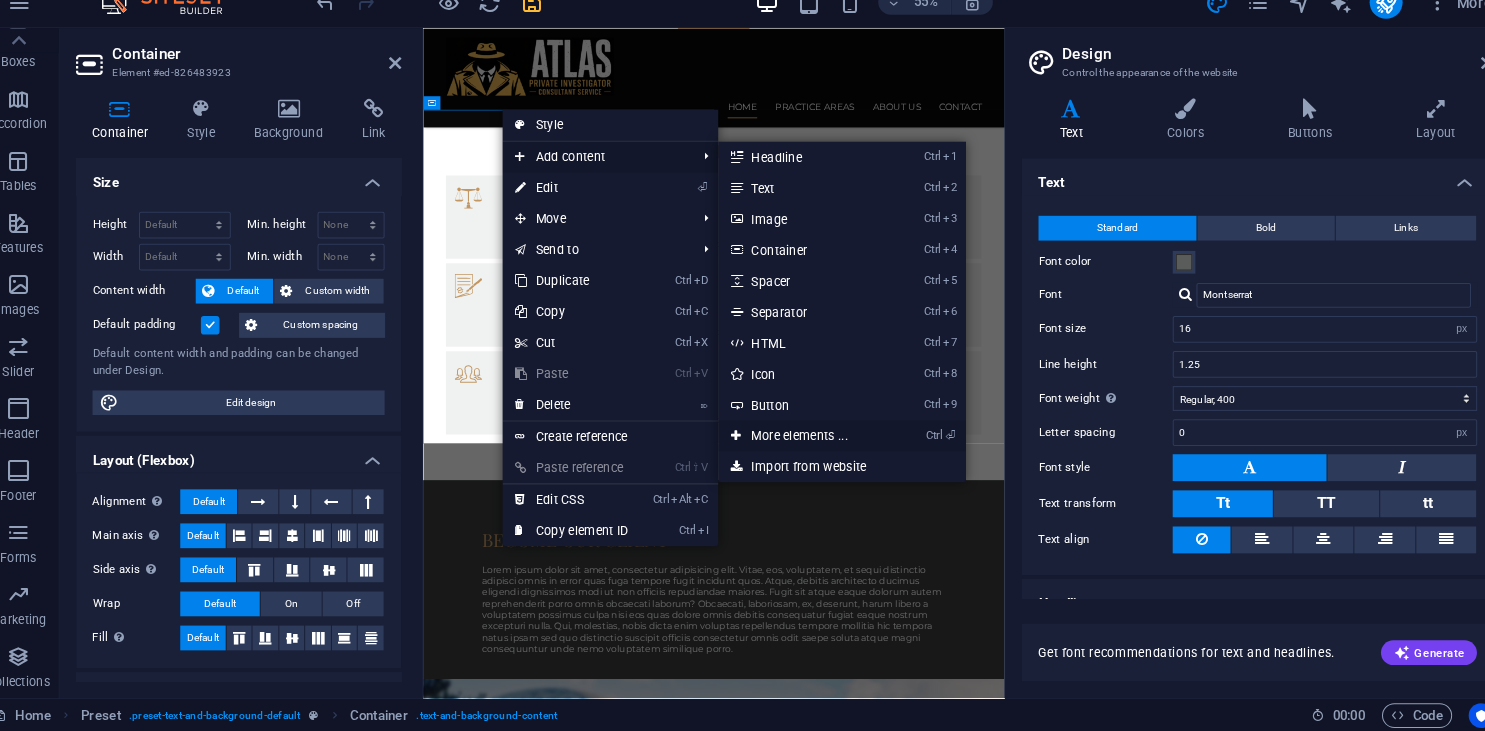 click on "Ctrl ⏎  More elements ..." at bounding box center [800, 445] 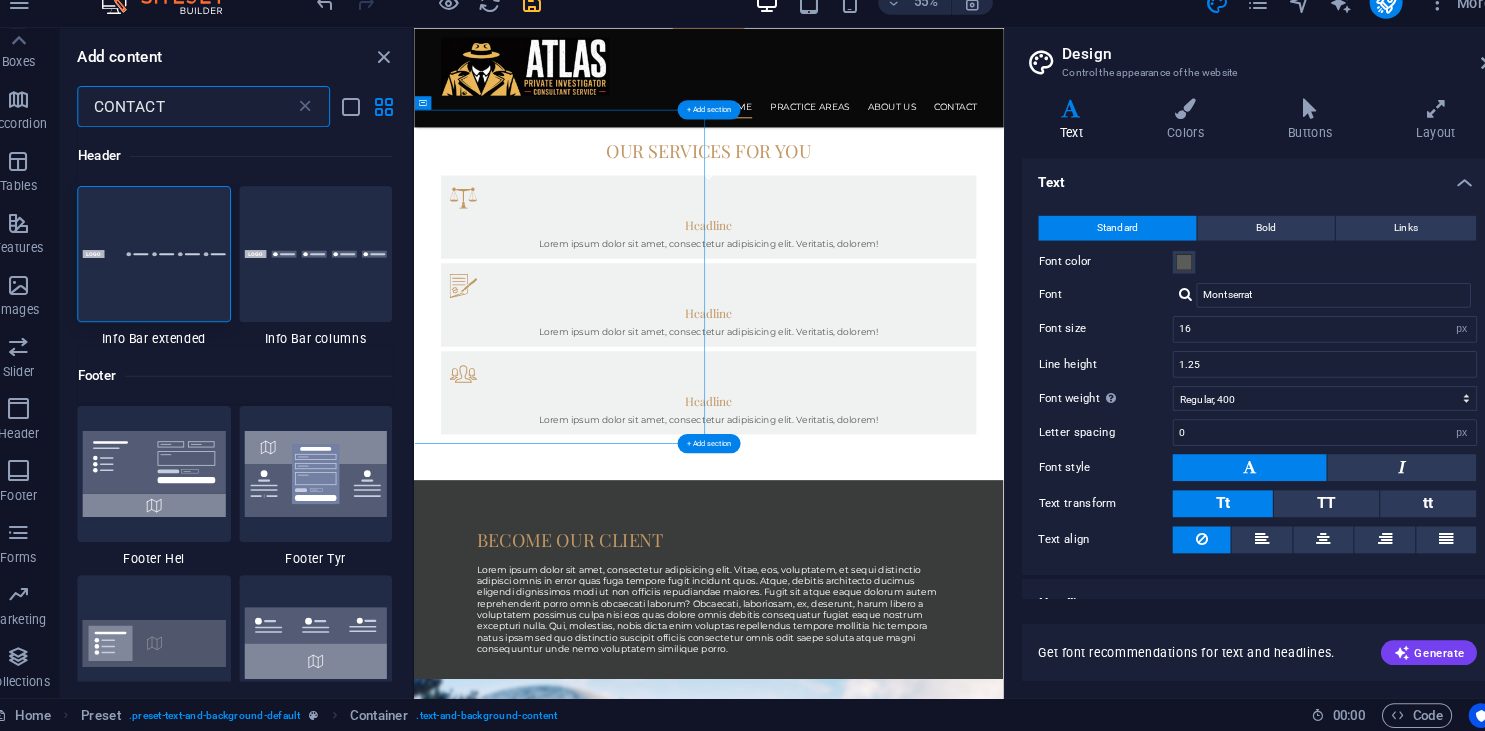 scroll, scrollTop: 251, scrollLeft: 0, axis: vertical 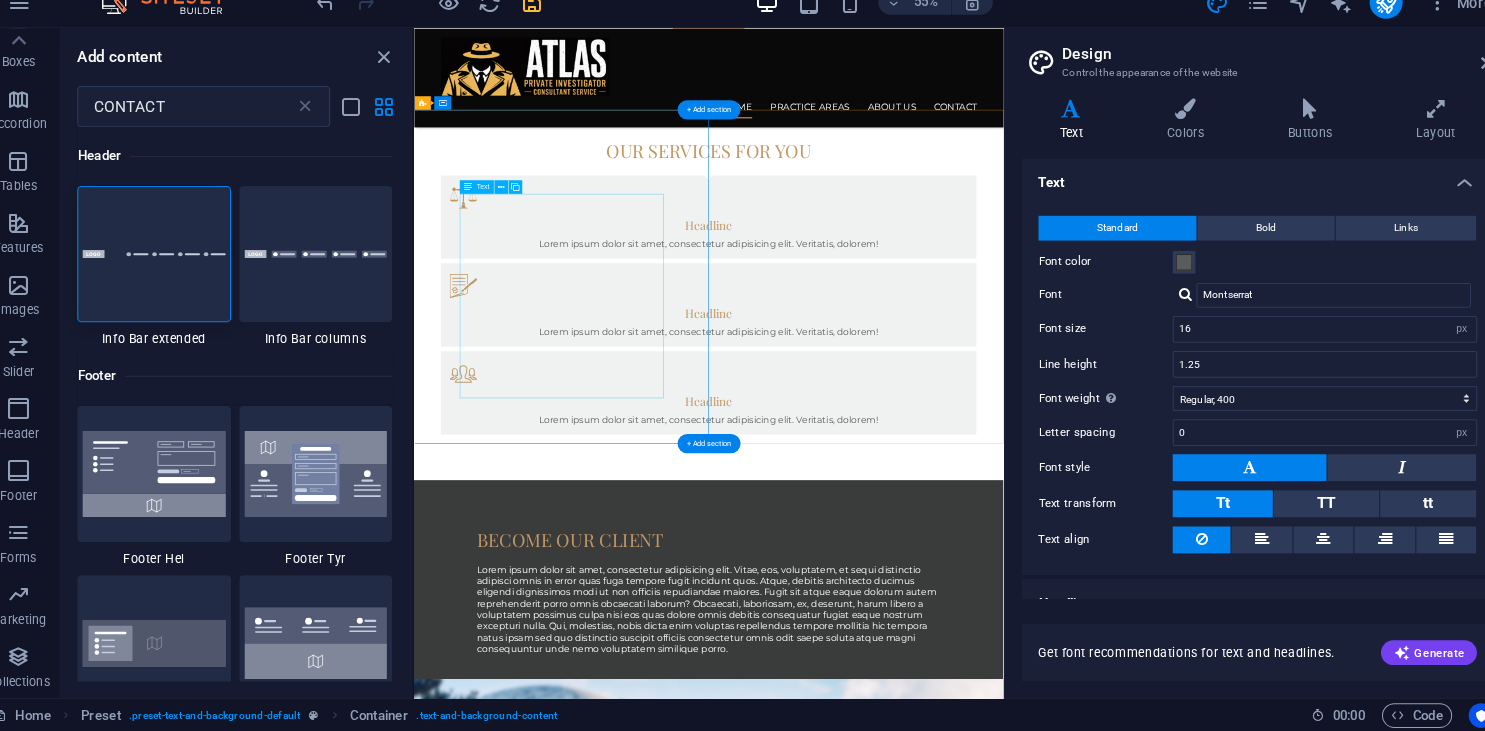 click on "Lorem ipsum dolor sit amet, consectetur adipisicing elit. Vitae, eos, voluptatem, et sequi distinctio adipisci omnis in error quas fuga tempore fugit incidunt quos. Atque, debitis architecto ducimus eligendi dignissimos modi ut non officiis repudiandae maiores. Fugit sit atque eaque dolorum autem reprehenderit porro omnis obcaecati laborum? Obcaecati, laboriosam, ex, deserunt, harum libero a voluptatem possimus culpa nisi eos quas dolore omnis debitis consequatur fugiat eaque nostrum excepturi nulla. Qui, molestias, nobis dicta enim voluptas repellendus tempore mollitia hic tempora natus ipsam sed quo distinctio suscipit officiis consectetur omnis odit saepe soluta atque magni consequuntur unde nemo voluptatem similique porro." at bounding box center [933, 1051] 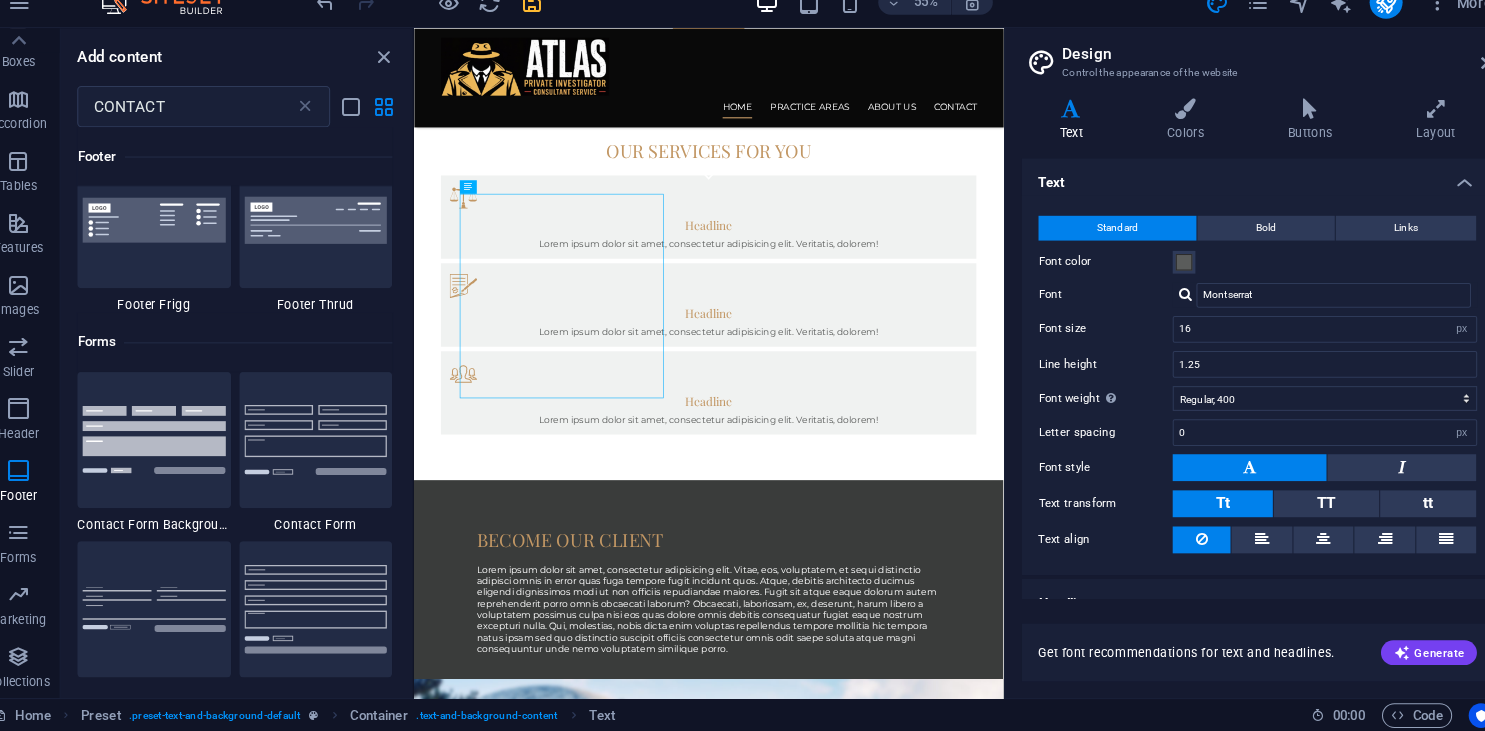 scroll, scrollTop: 1243, scrollLeft: 0, axis: vertical 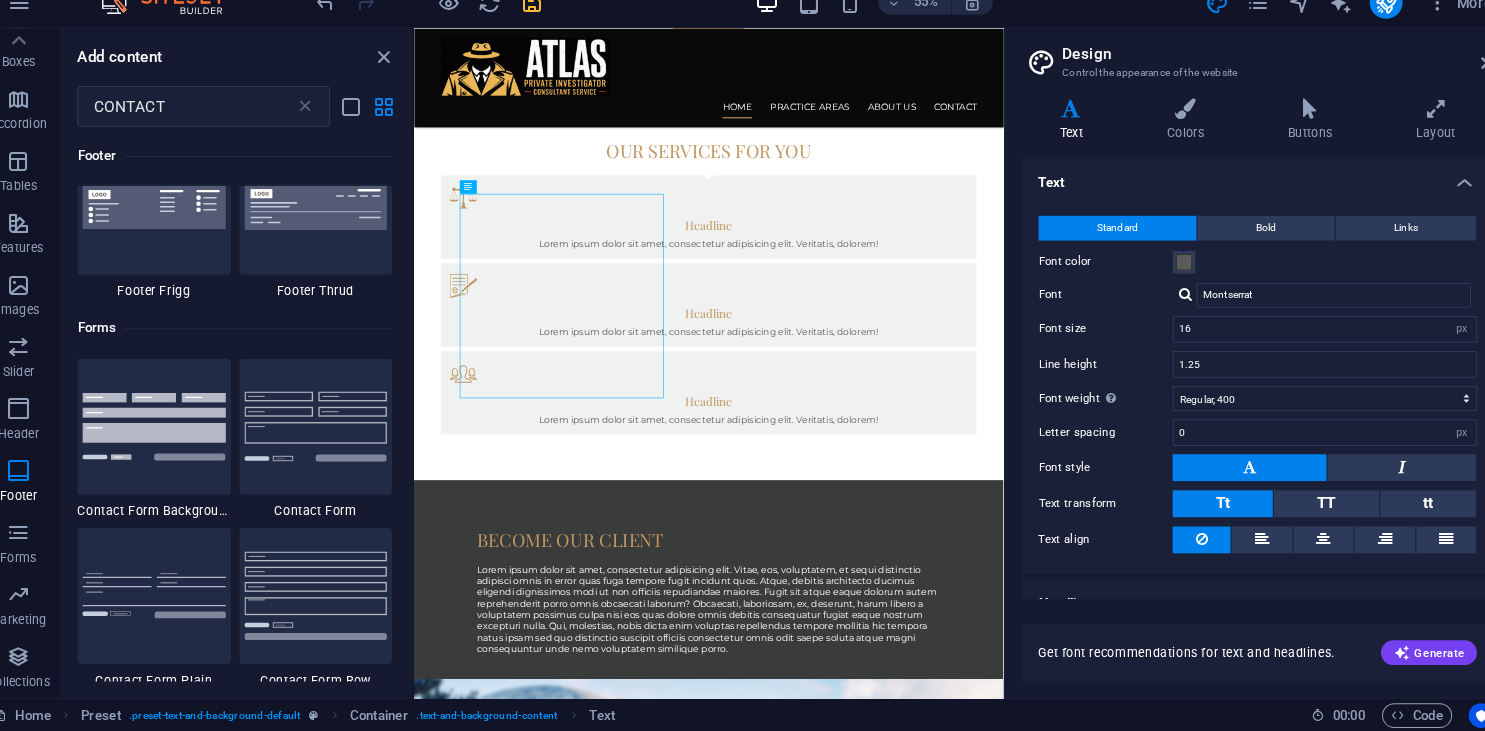 drag, startPoint x: 417, startPoint y: 248, endPoint x: 22, endPoint y: 372, distance: 414.00604 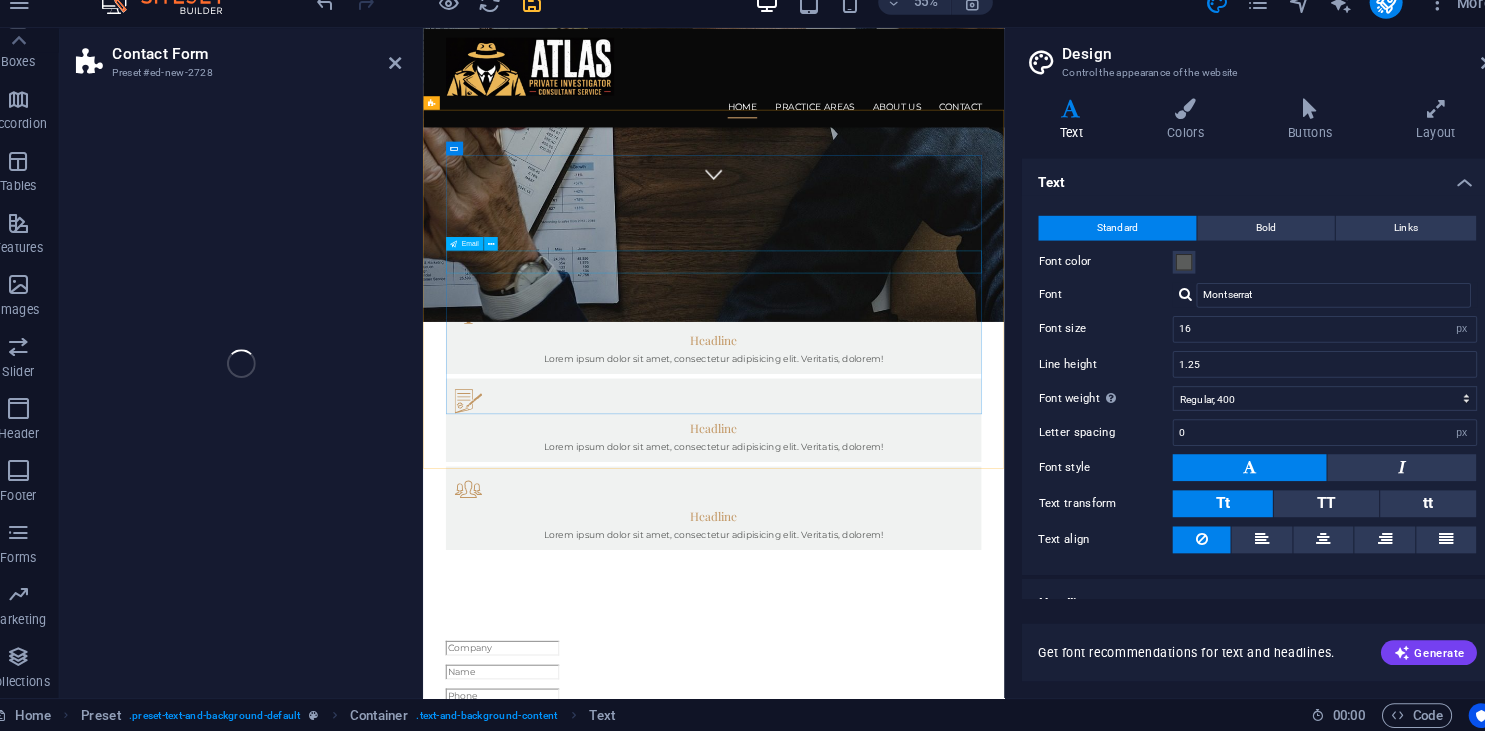 scroll, scrollTop: 251, scrollLeft: 0, axis: vertical 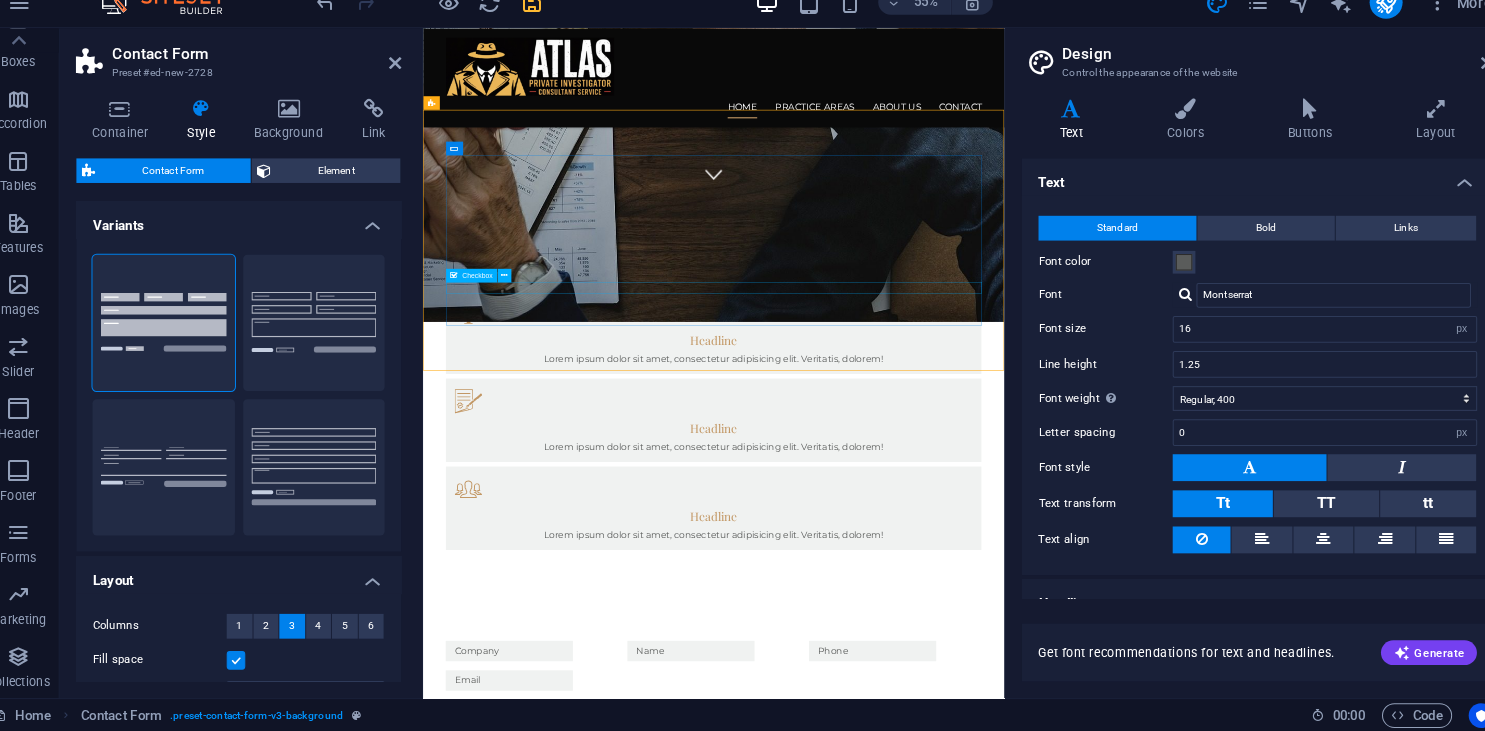 click at bounding box center [622, 1258] 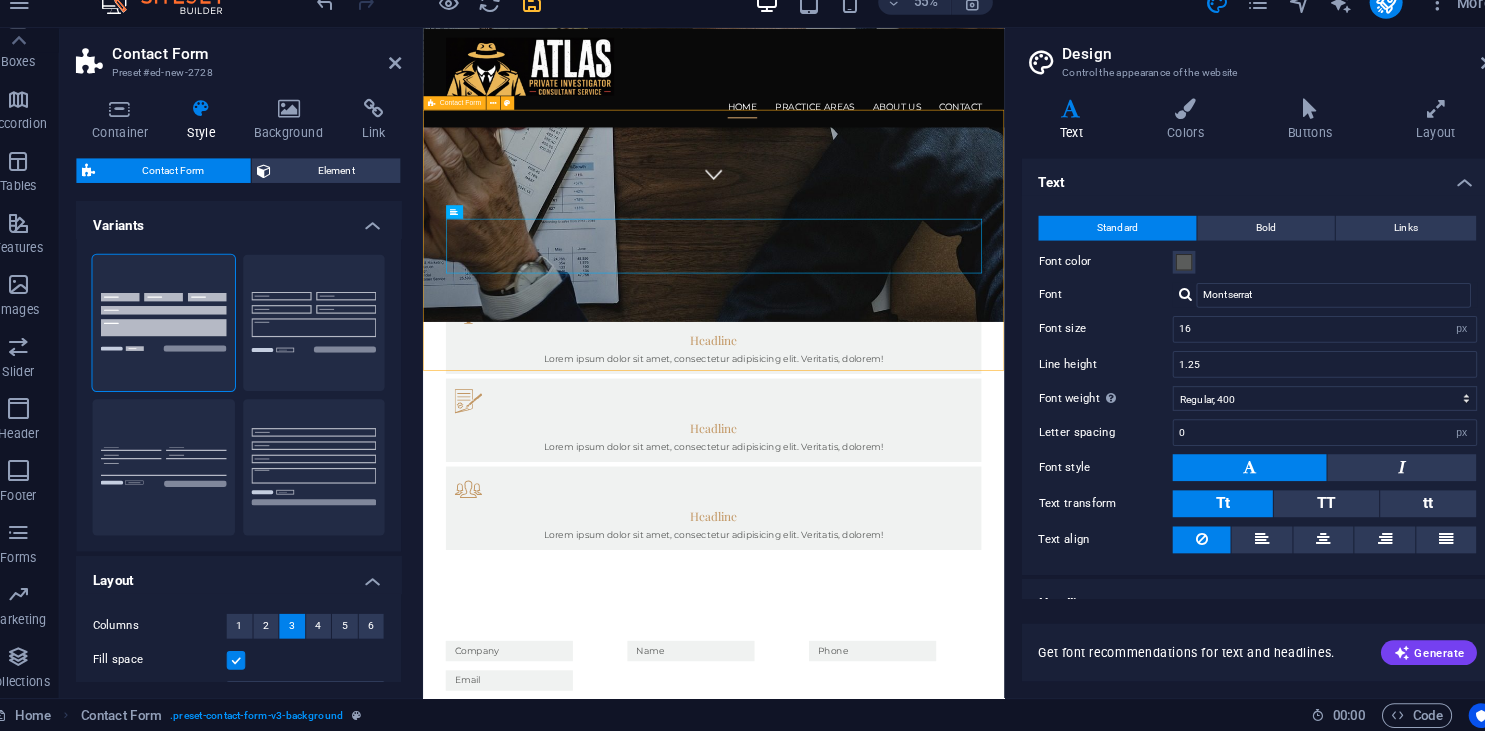 click on "{{ 'content.forms.privacy'|trans }} Unreadable? Load new Submit" at bounding box center [935, 1254] 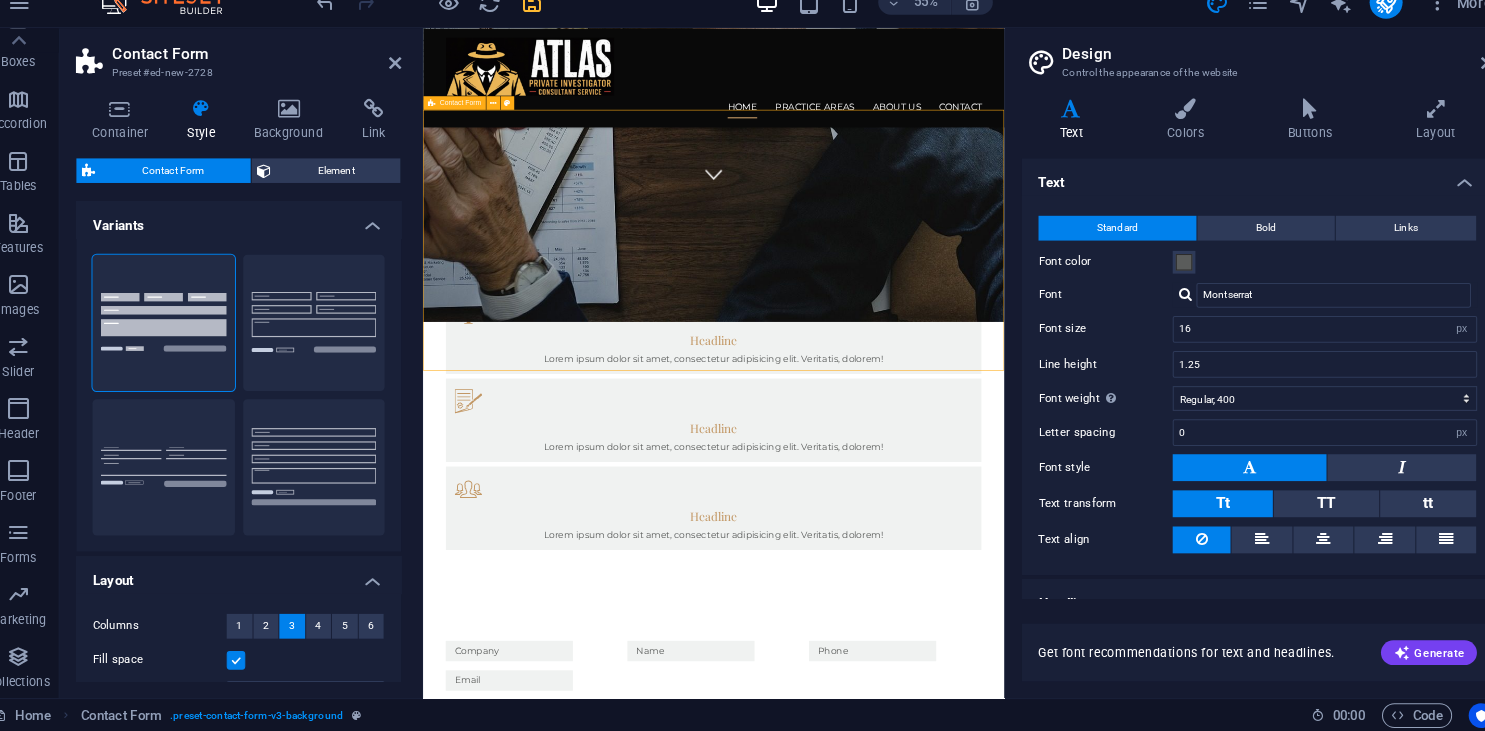 scroll, scrollTop: 897, scrollLeft: 0, axis: vertical 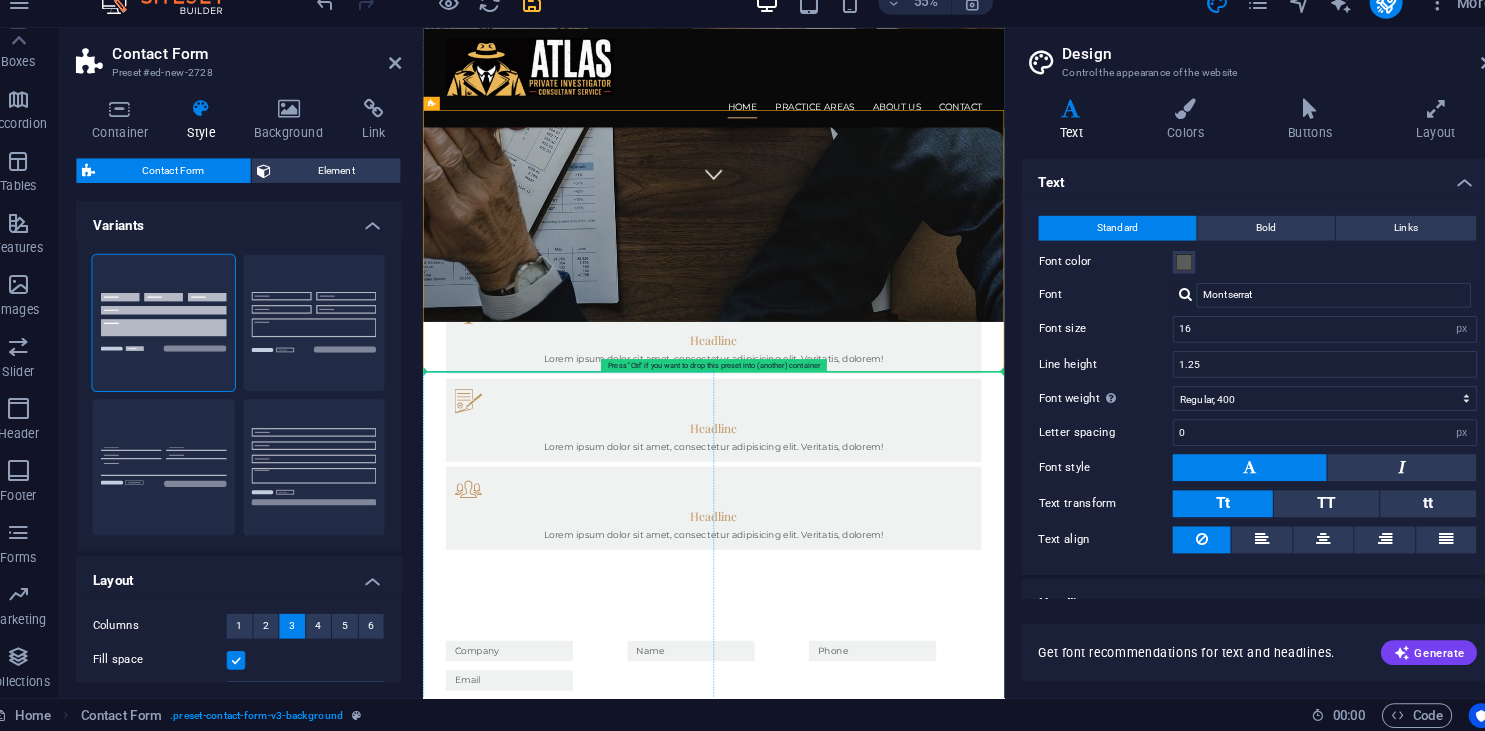 drag, startPoint x: 791, startPoint y: 198, endPoint x: 640, endPoint y: 821, distance: 641.0382 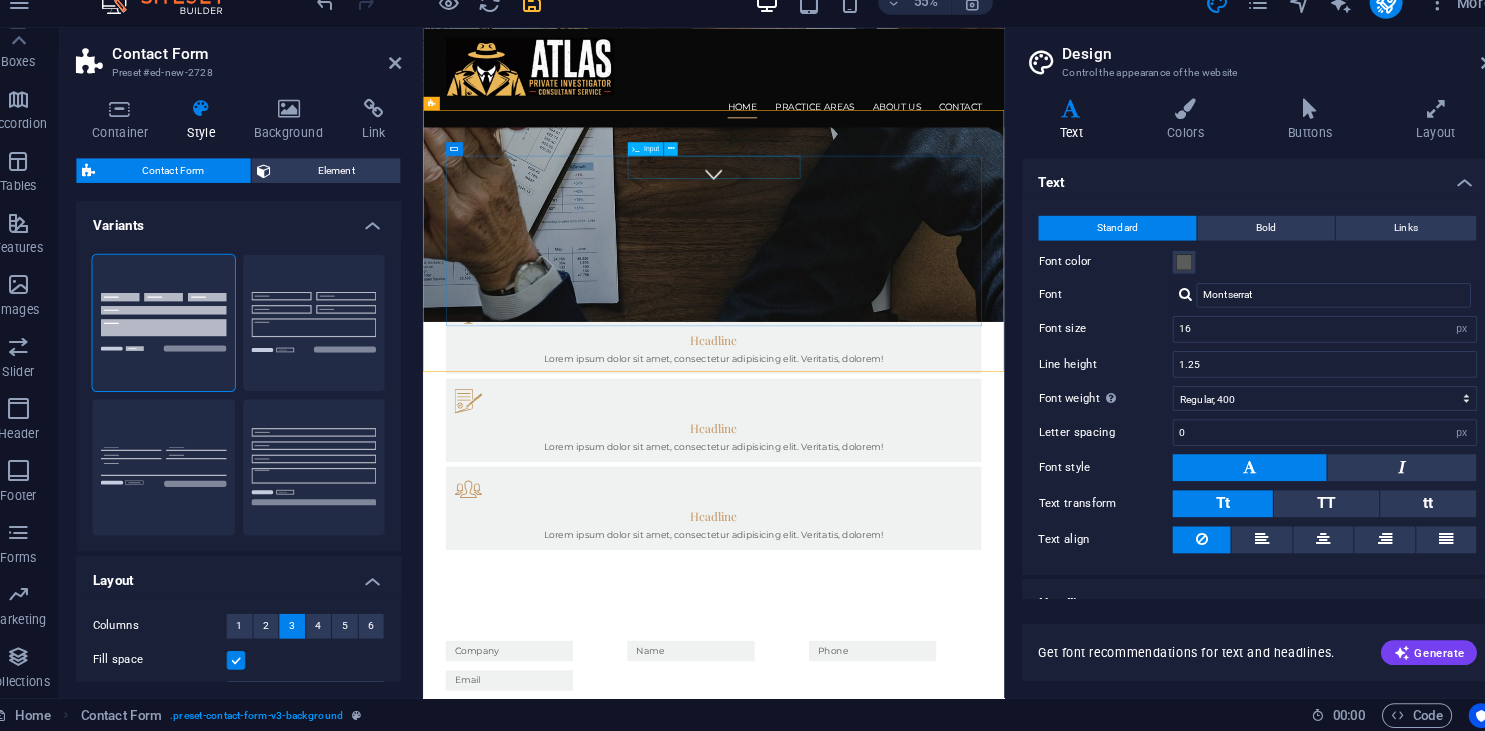 click on "{{ 'content.forms.privacy'|trans }} Unreadable? Load new Submit" at bounding box center (935, 1255) 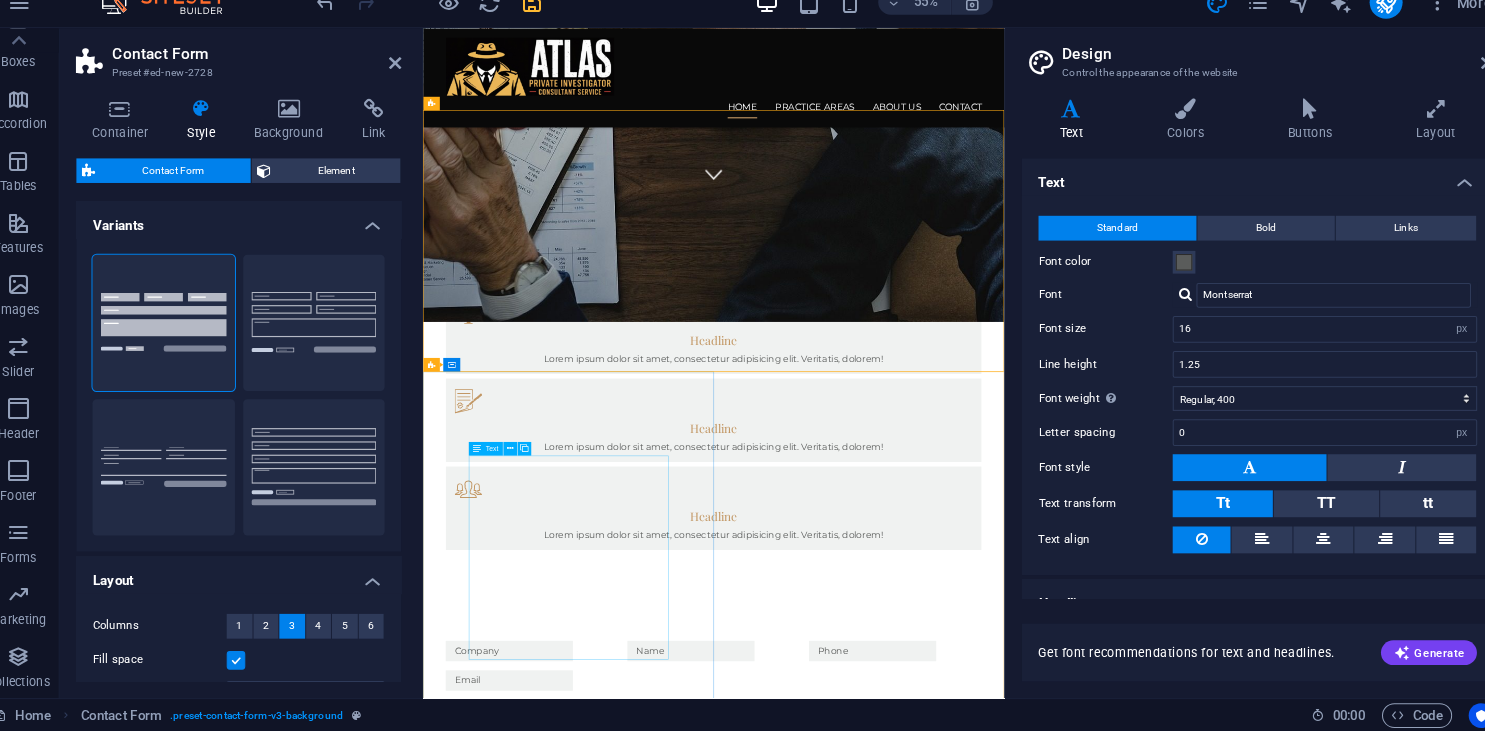 drag, startPoint x: 872, startPoint y: 152, endPoint x: 574, endPoint y: 1113, distance: 1006.1436 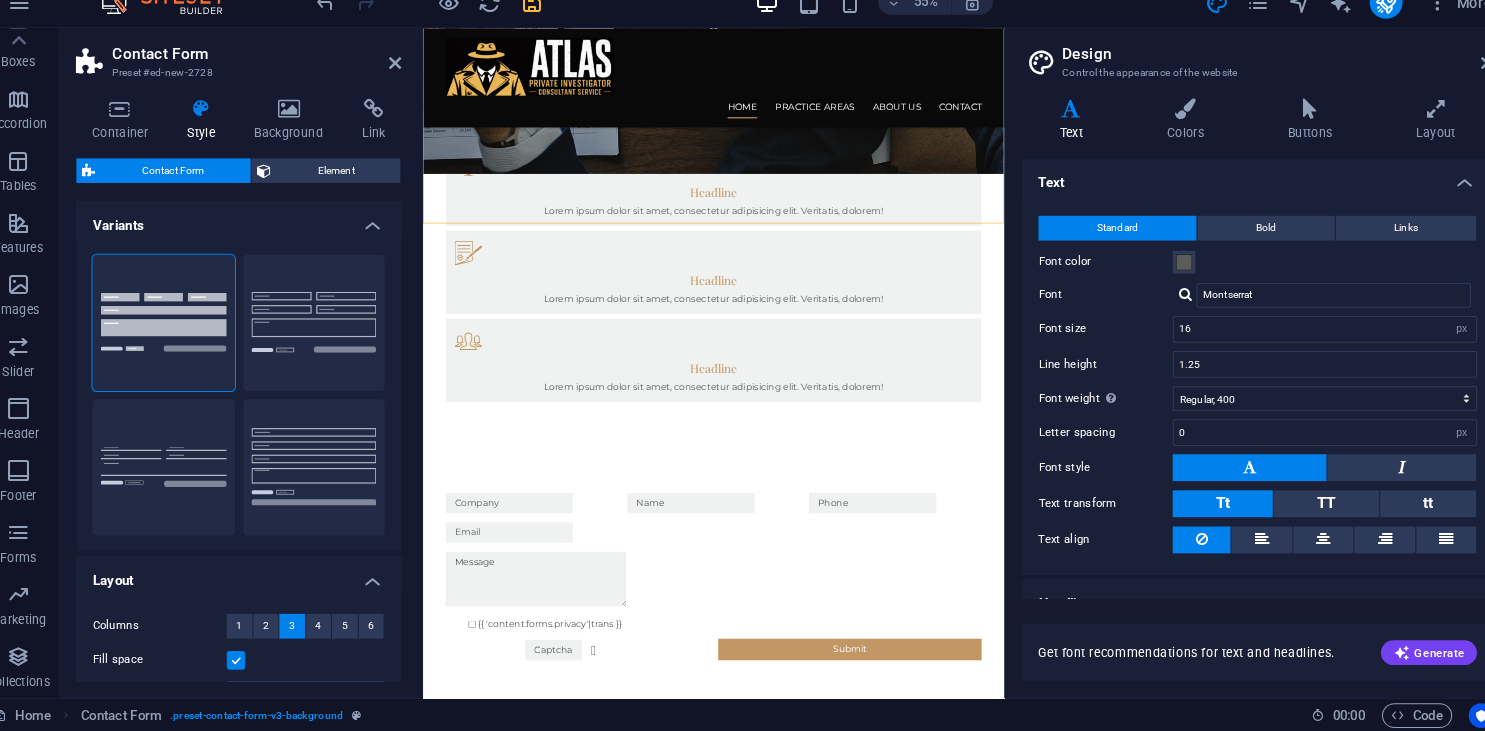 drag, startPoint x: 1441, startPoint y: 568, endPoint x: 1418, endPoint y: 362, distance: 207.28 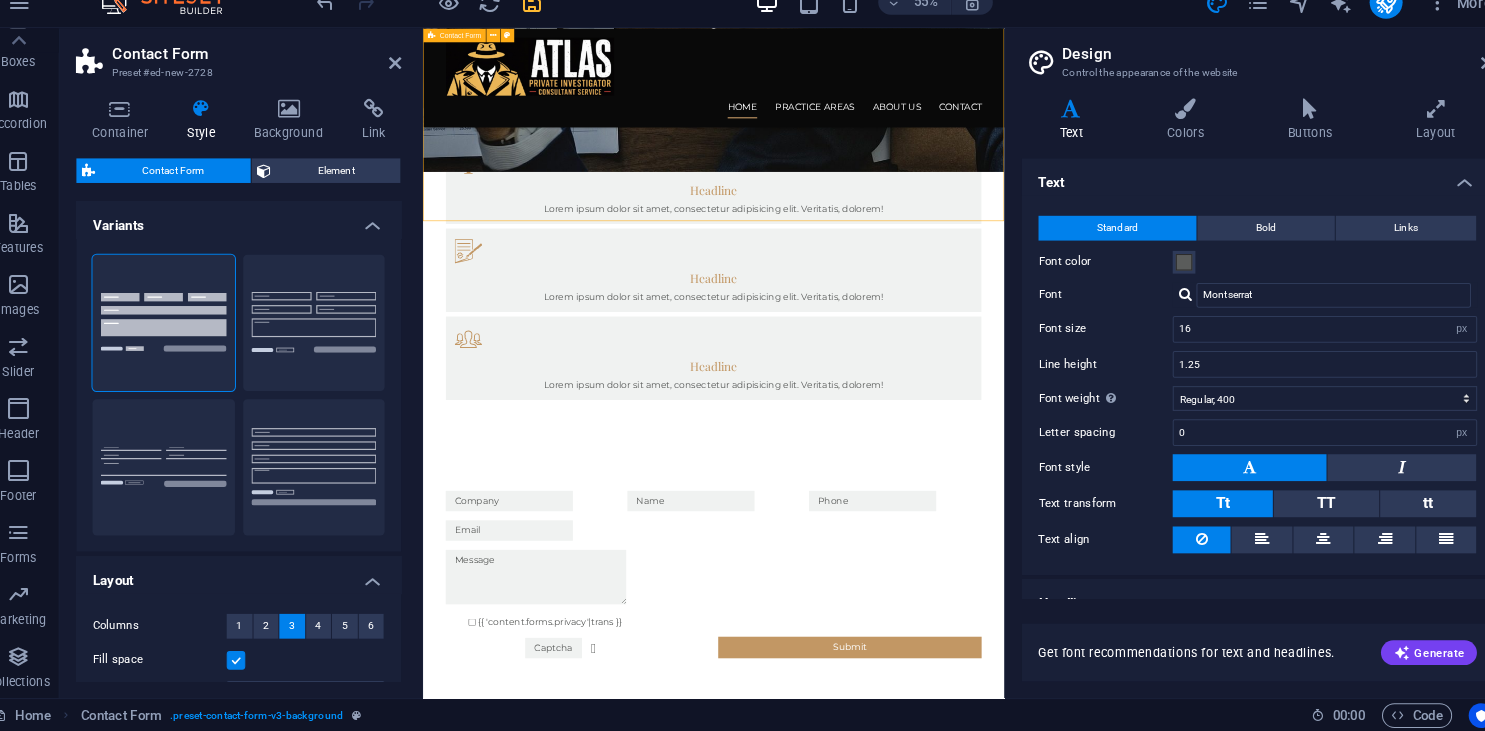 click on "{{ 'content.forms.privacy'|trans }} Unreadable? Load new Submit" at bounding box center (935, 990) 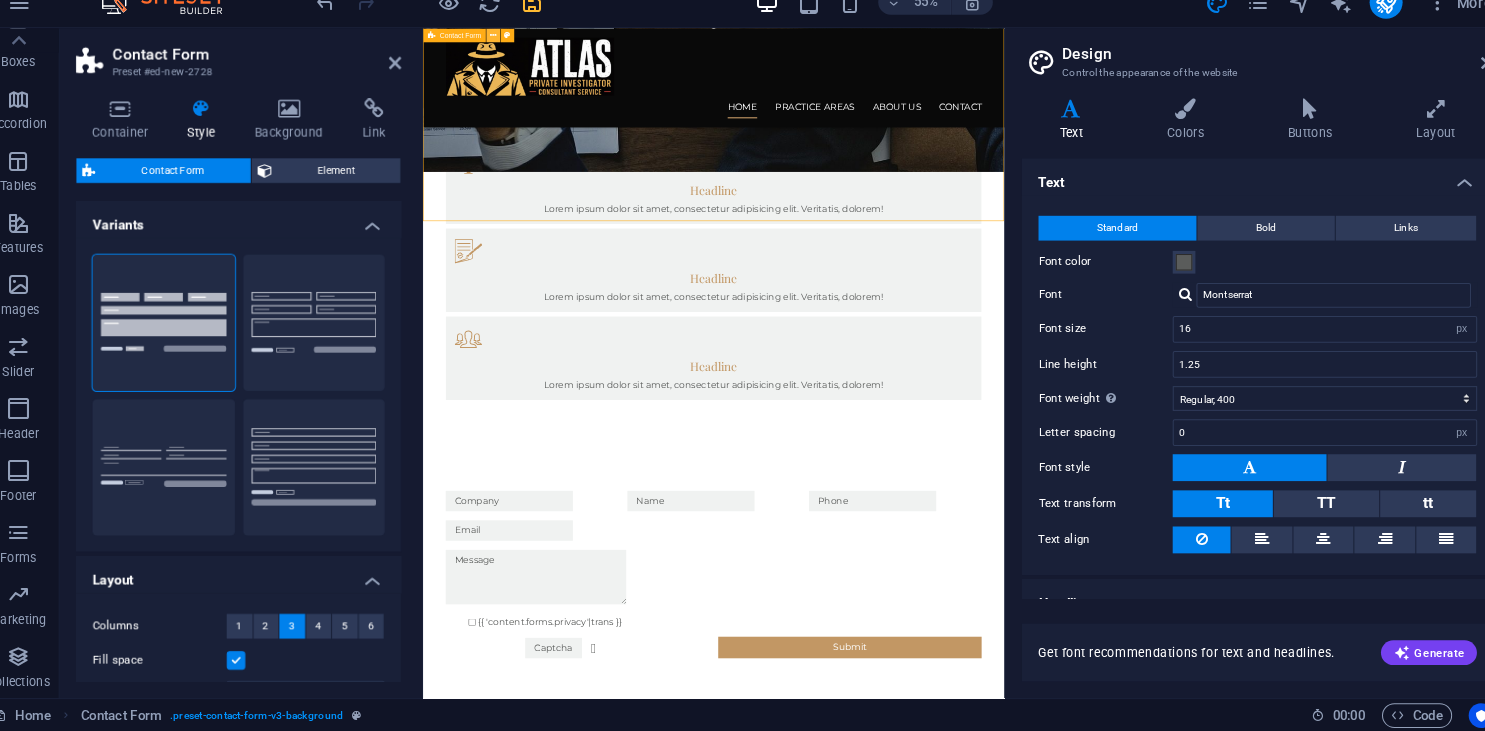 click at bounding box center [499, 57] 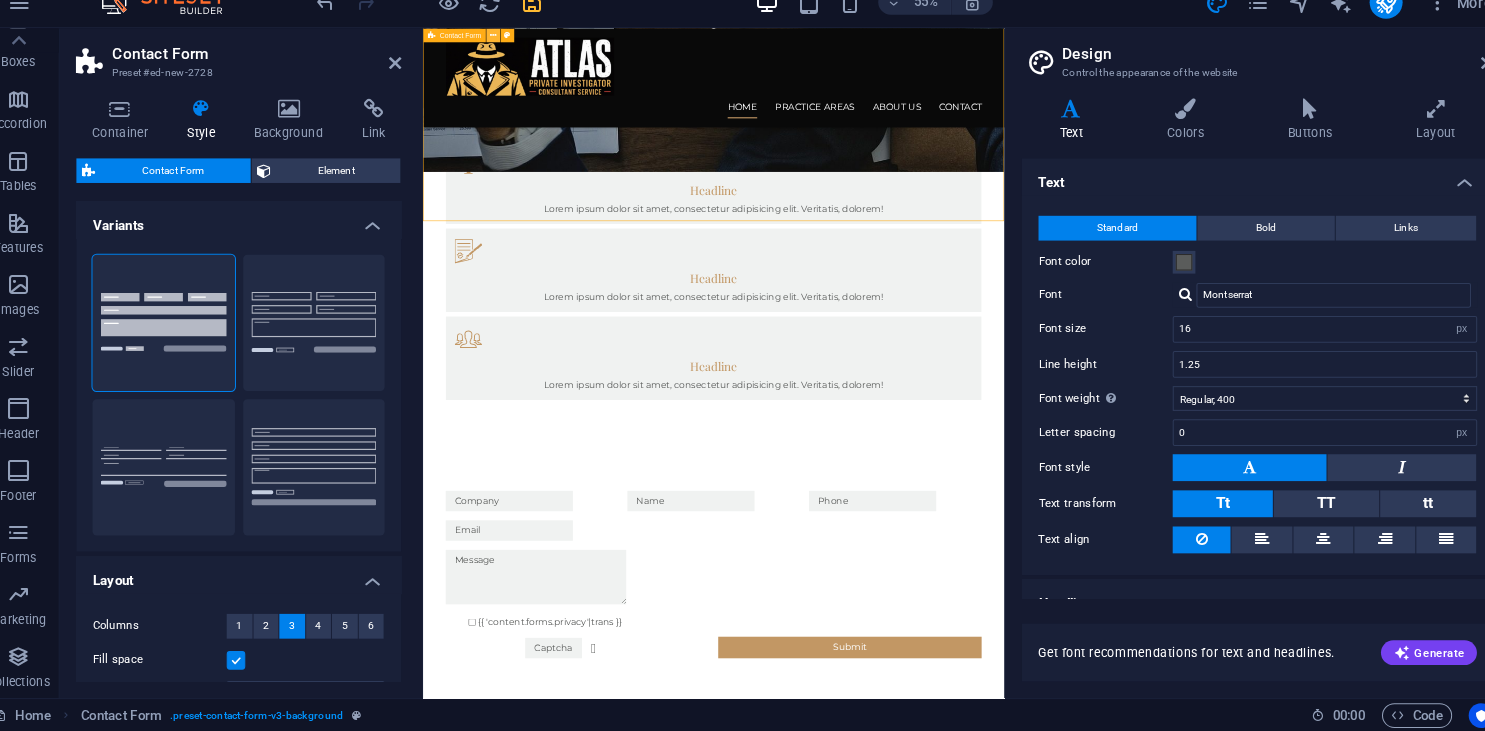 click at bounding box center (499, 57) 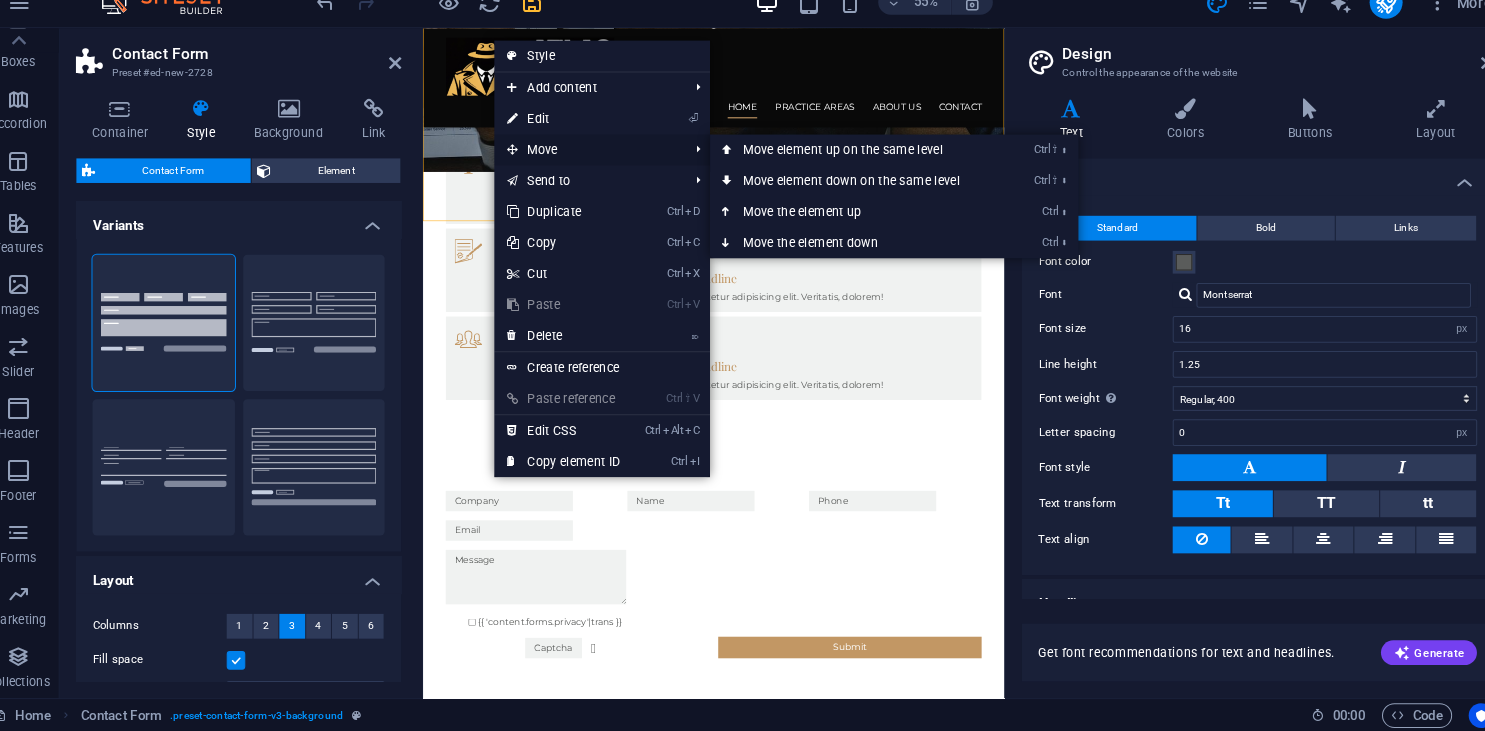 click on "Move" at bounding box center (590, 168) 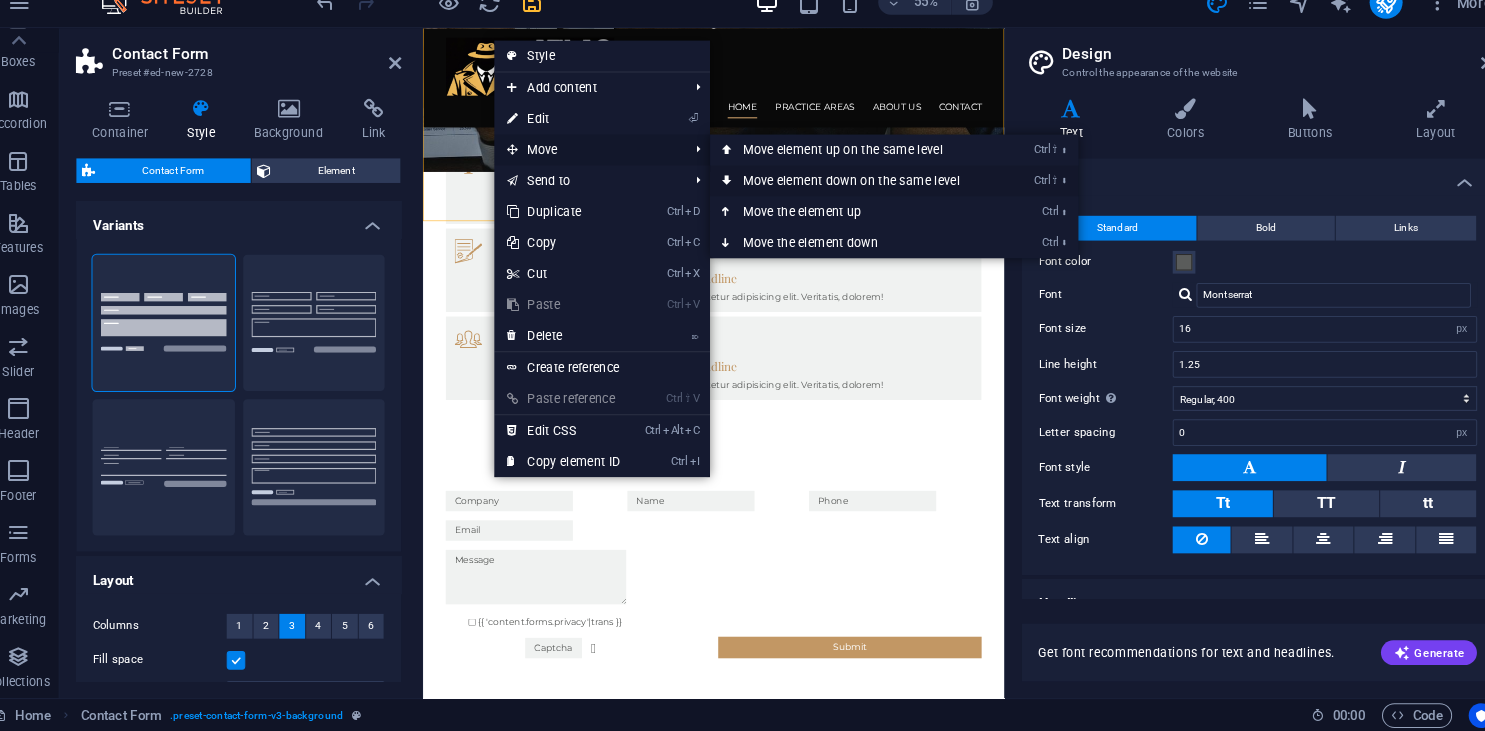 click on "Ctrl ⇧ ⬇  Move element down on the same level" at bounding box center [851, 198] 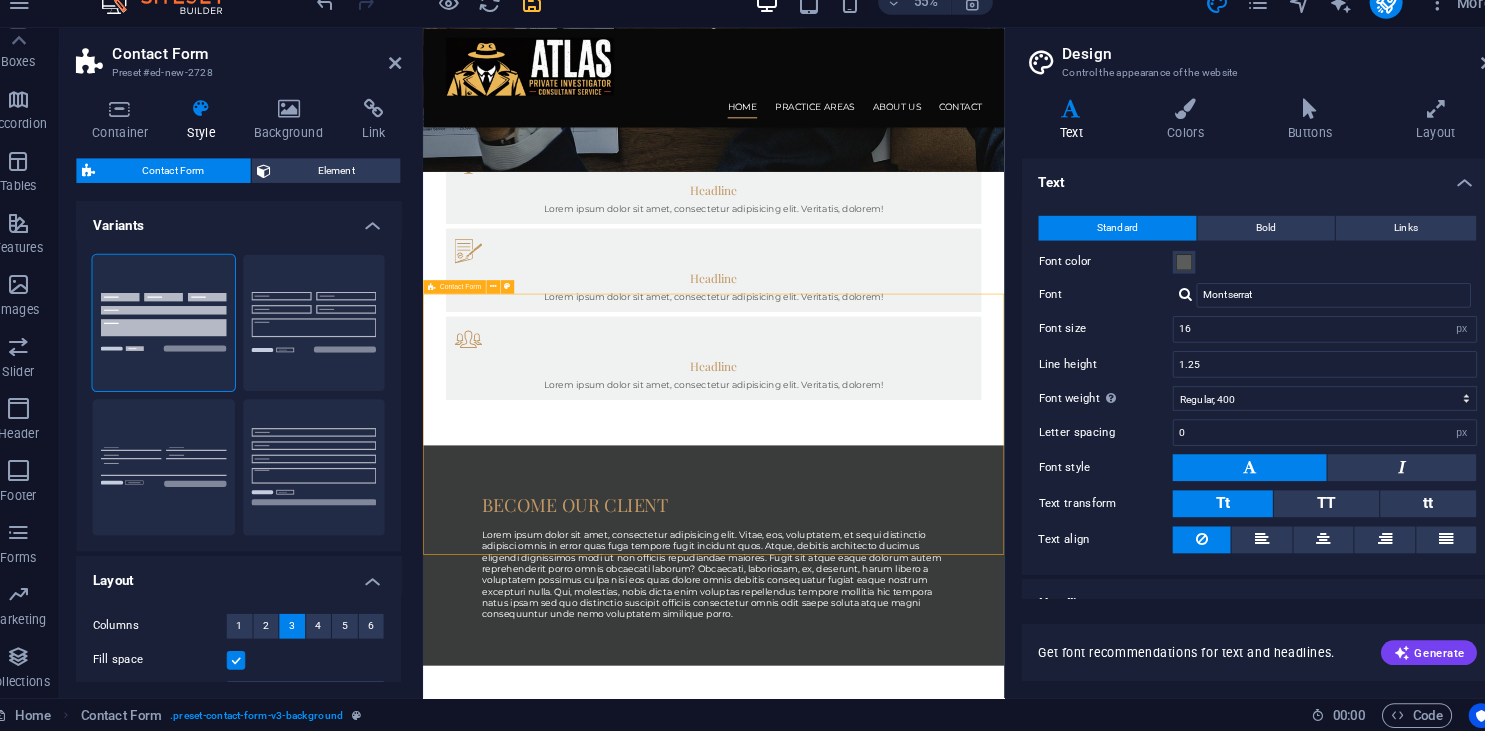 click on "{{ 'content.forms.privacy'|trans }} Unreadable? Load new Submit" at bounding box center [935, 2894] 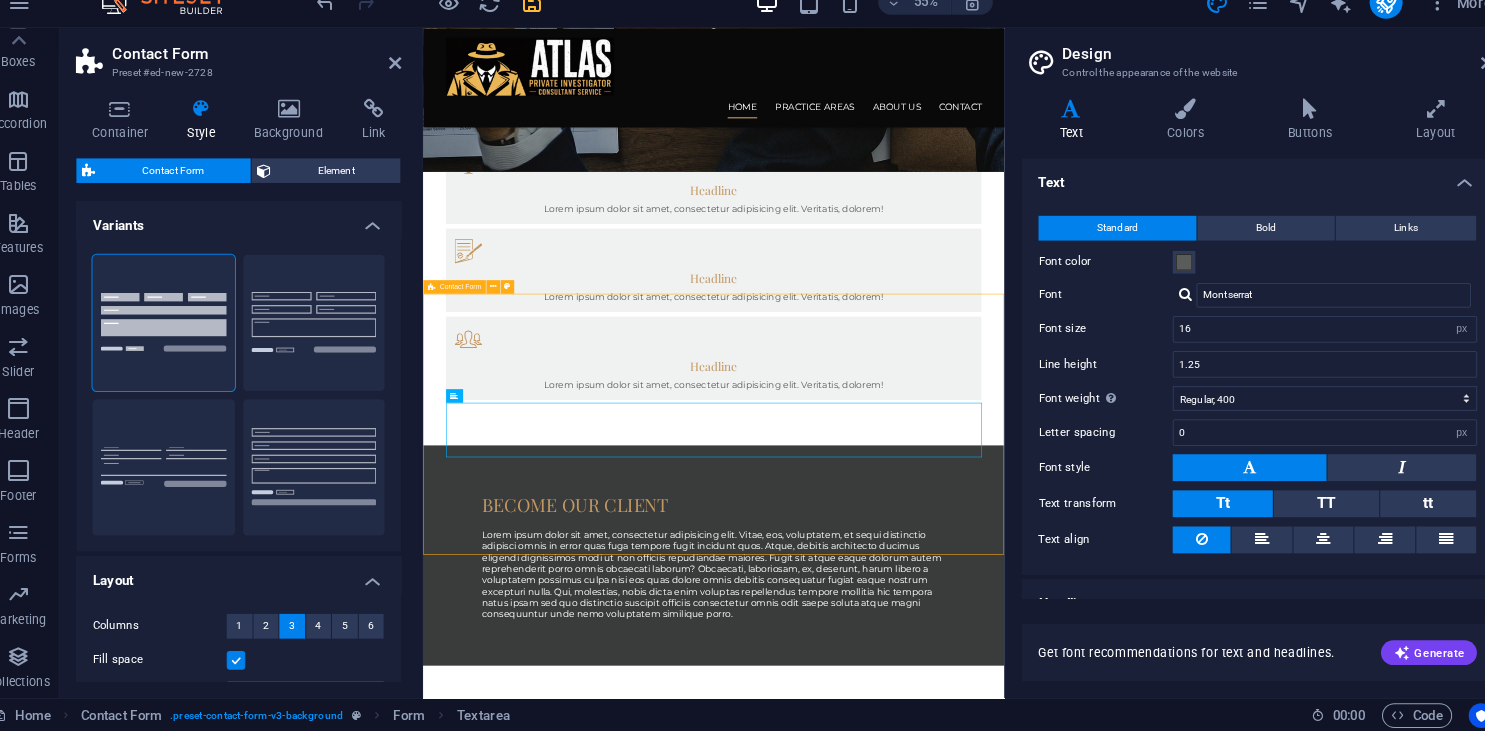 click on "{{ 'content.forms.privacy'|trans }} Unreadable? Load new Submit" at bounding box center (935, 2894) 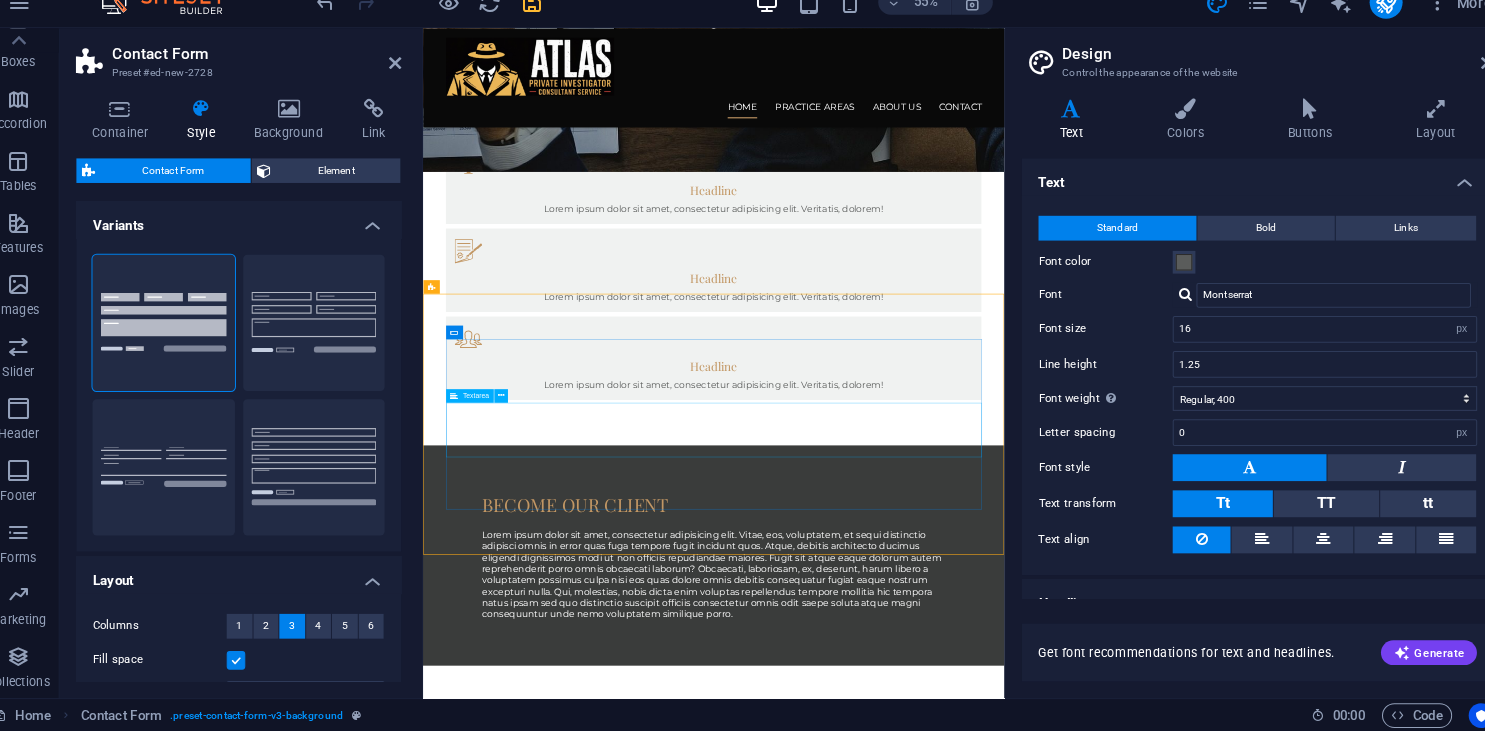 click at bounding box center (622, 2898) 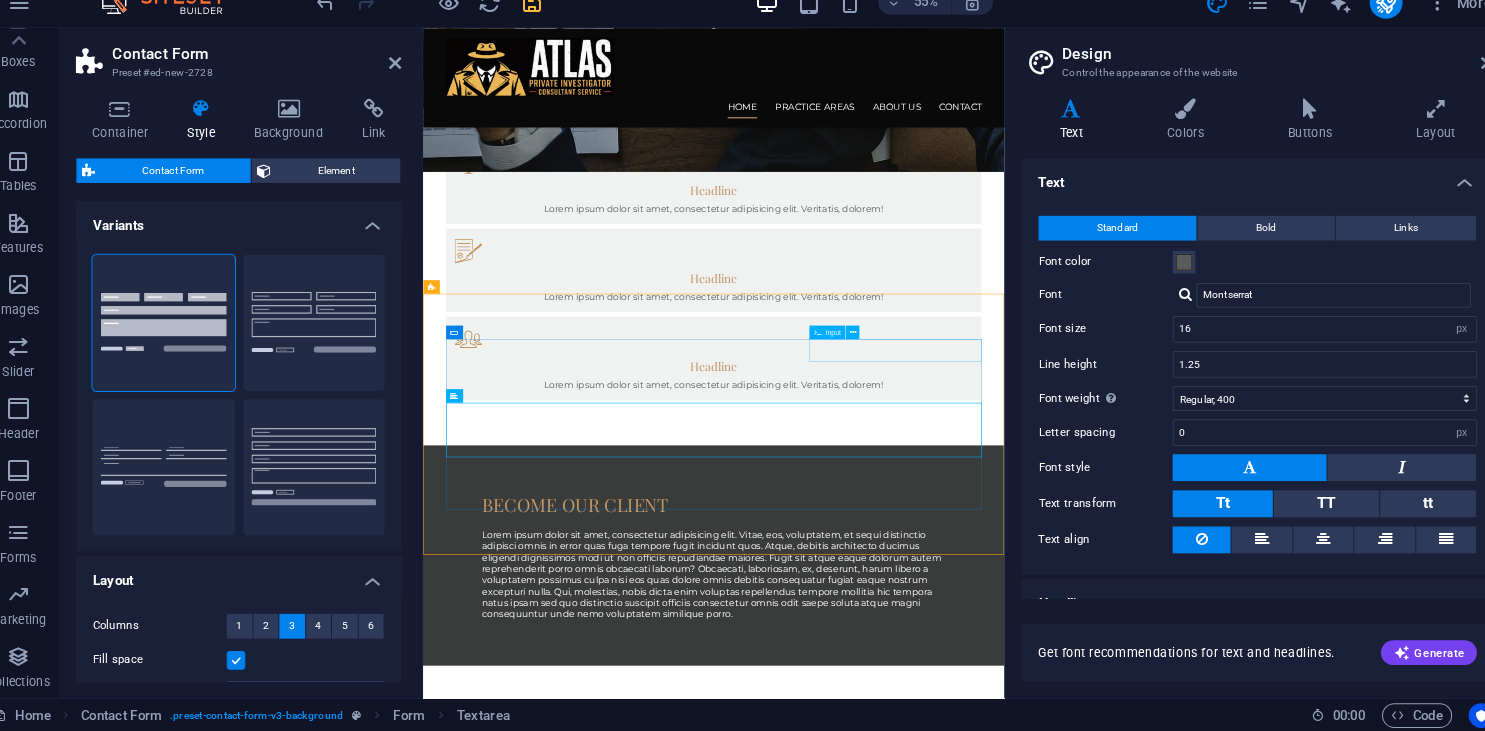 click at bounding box center (575, 2764) 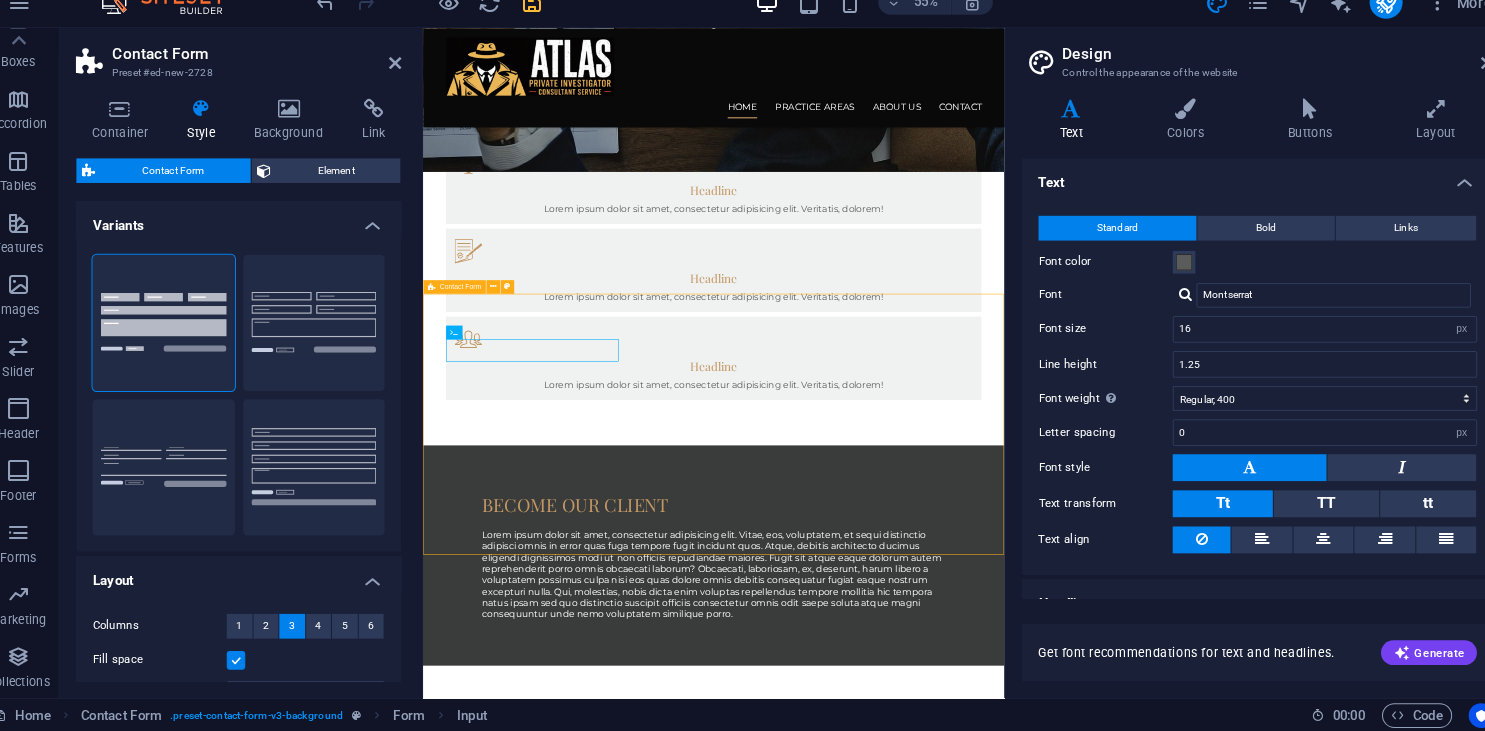 click on "Become our client Lorem ipsum dolor sit amet, consectetur adipisicing elit. Vitae, eos, voluptatem, et sequi distinctio adipisci omnis in error quas fuga tempore fugit incidunt quos. Atque, debitis architecto ducimus eligendi dignissimos modi ut non officiis repudiandae maiores. Fugit sit atque eaque dolorum autem reprehenderit porro omnis obcaecati laborum? Obcaecati, laboriosam, ex, deserunt, harum libero a voluptatem possimus culpa nisi eos quas dolore omnis debitis consequatur fugiat eaque nostrum excepturi nulla. Qui, molestias, nobis dicta enim voluptas repellendus tempore mollitia hic tempora natus ipsam sed quo distinctio suscipit officiis consectetur omnis odit saepe soluta atque magni consequuntur unde nemo voluptatem similique porro." at bounding box center [935, 956] 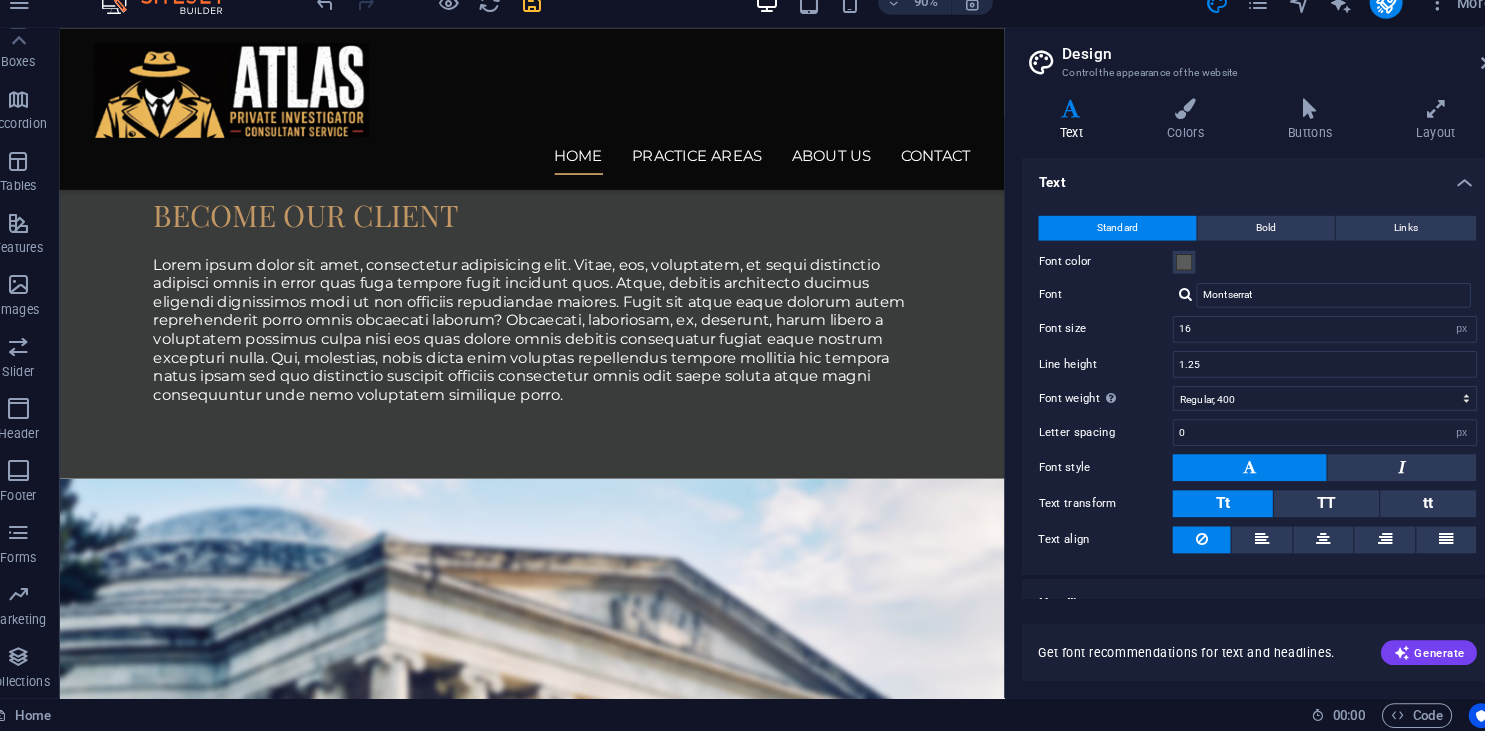 scroll, scrollTop: 1947, scrollLeft: 0, axis: vertical 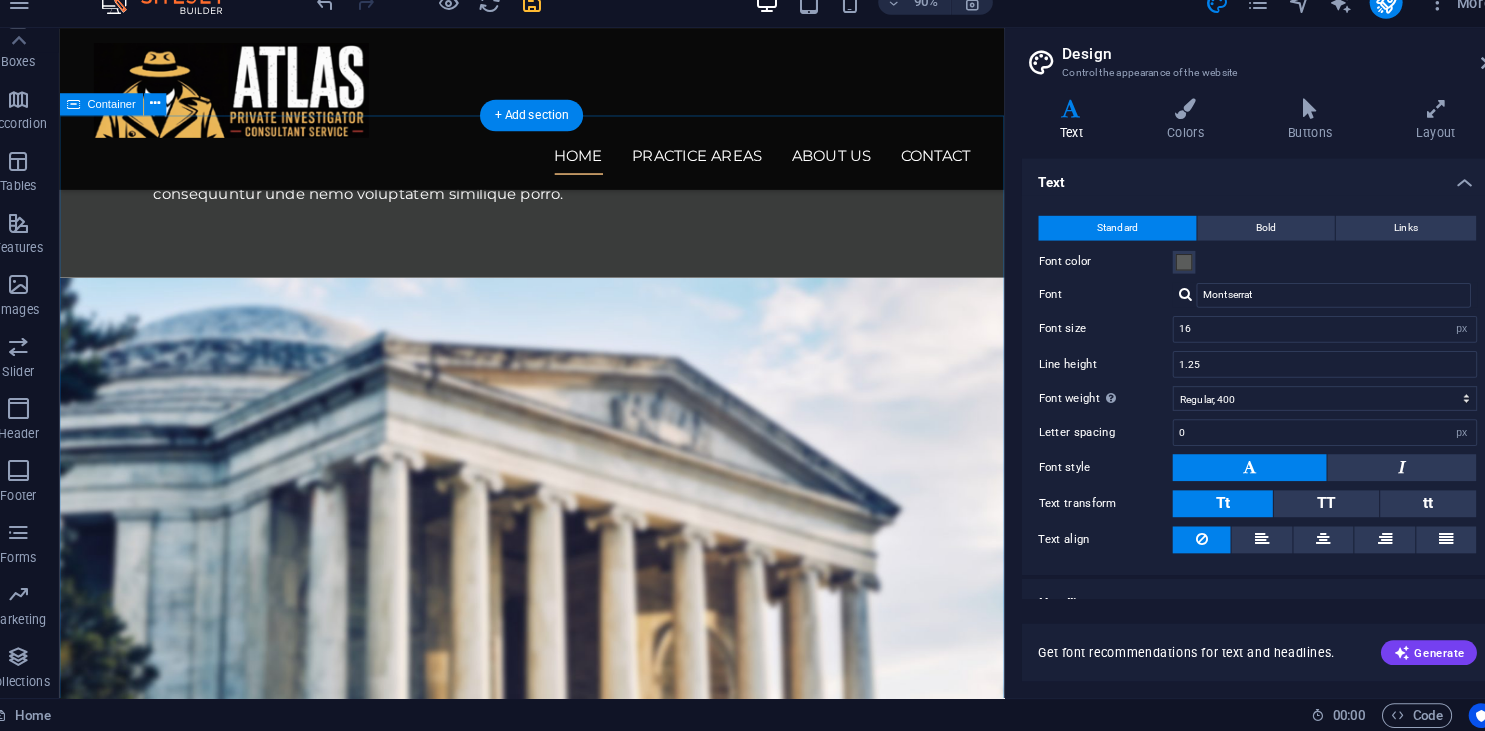 click on "Our PRACTICE AREAS Personal Injury Lorem ipsum dolor sit amet, consectetur adipisicing elit. Veritatis, dolorem!  Read more Industrial Injury Lorem ipsum dolor sit amet, consectetur adipisicing elit. Veritatis, dolorem!  Read more Insurance Claims Lorem ipsum dolor sit amet, consectetur adipisicing elit. Veritatis, dolorem!  Read more See all our practice areas" at bounding box center [567, 3333] 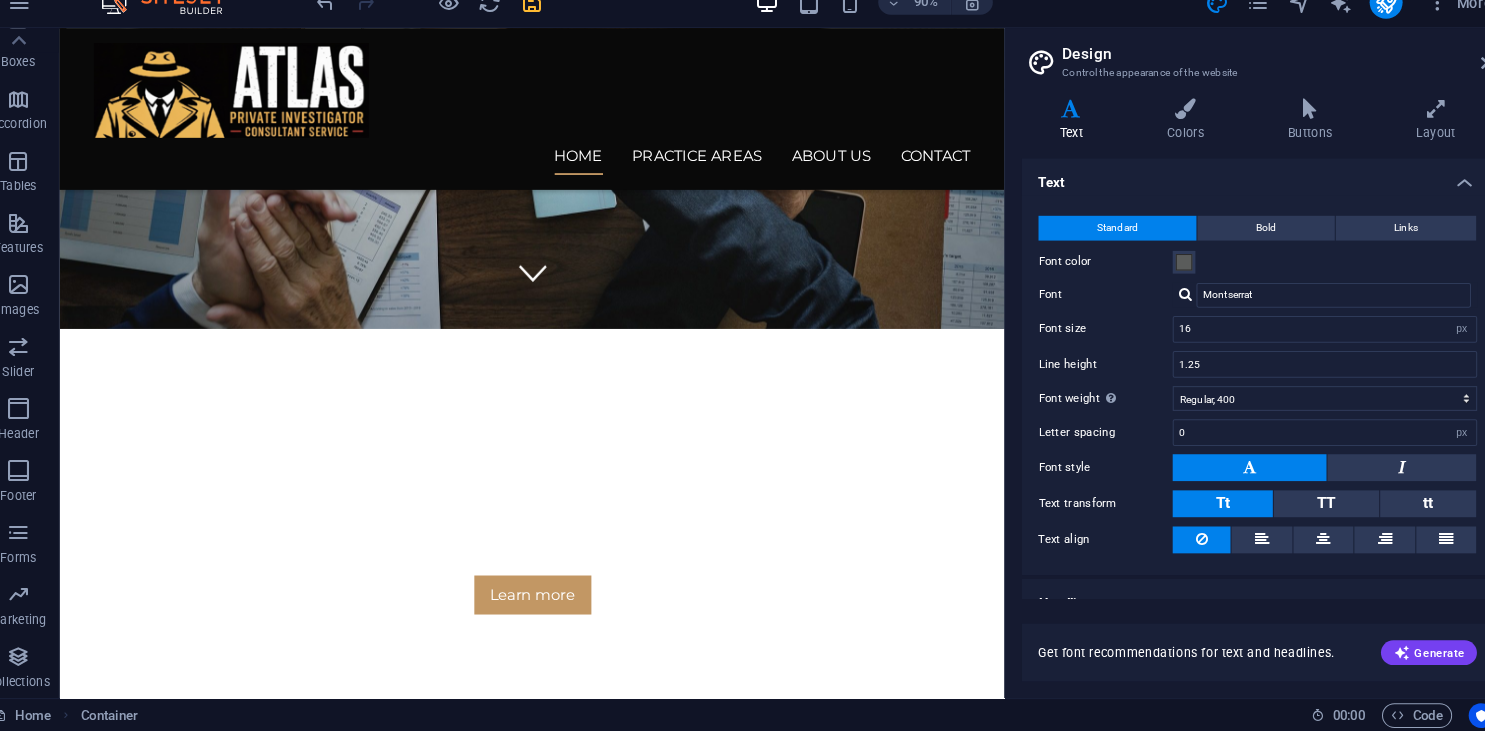 scroll, scrollTop: 0, scrollLeft: 0, axis: both 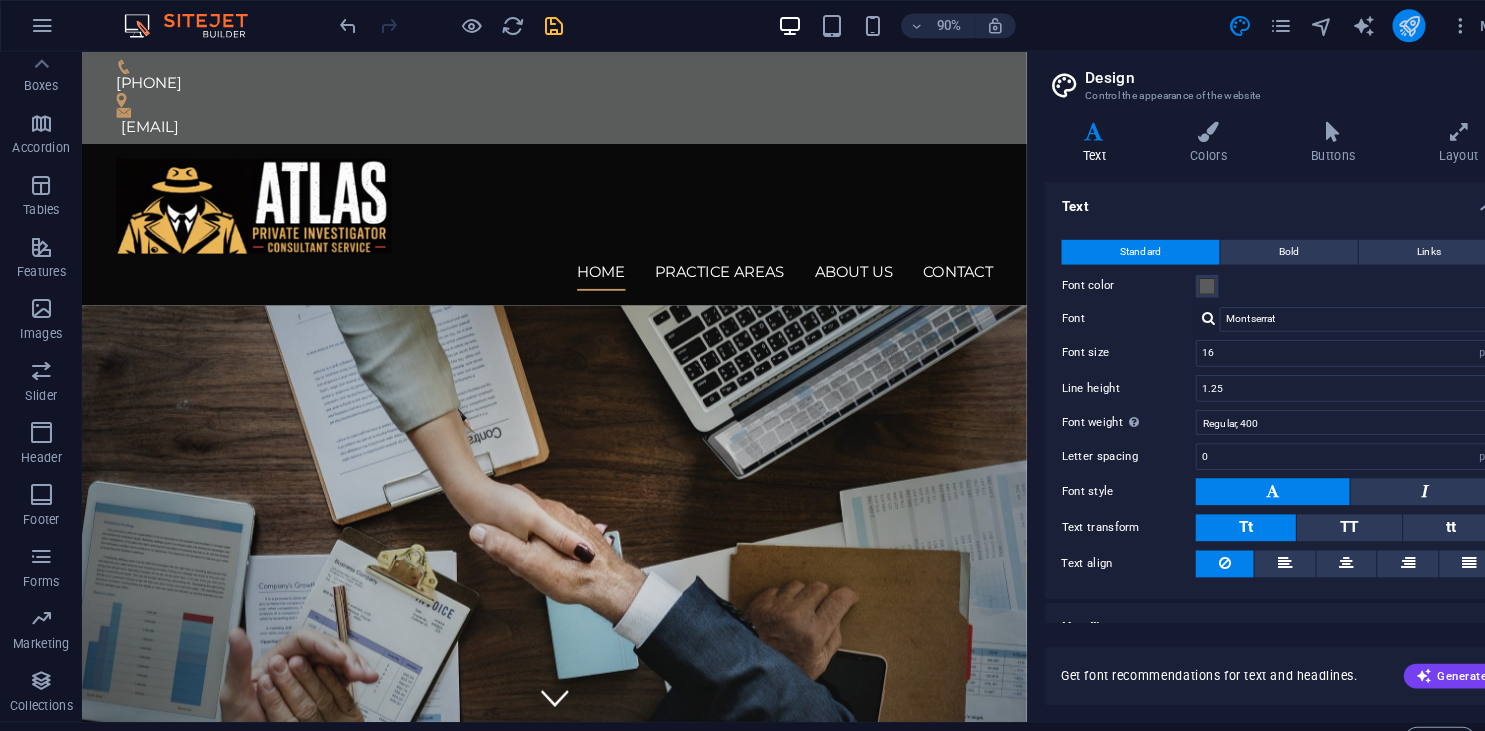 drag, startPoint x: 1387, startPoint y: 25, endPoint x: 1363, endPoint y: 29, distance: 24.33105 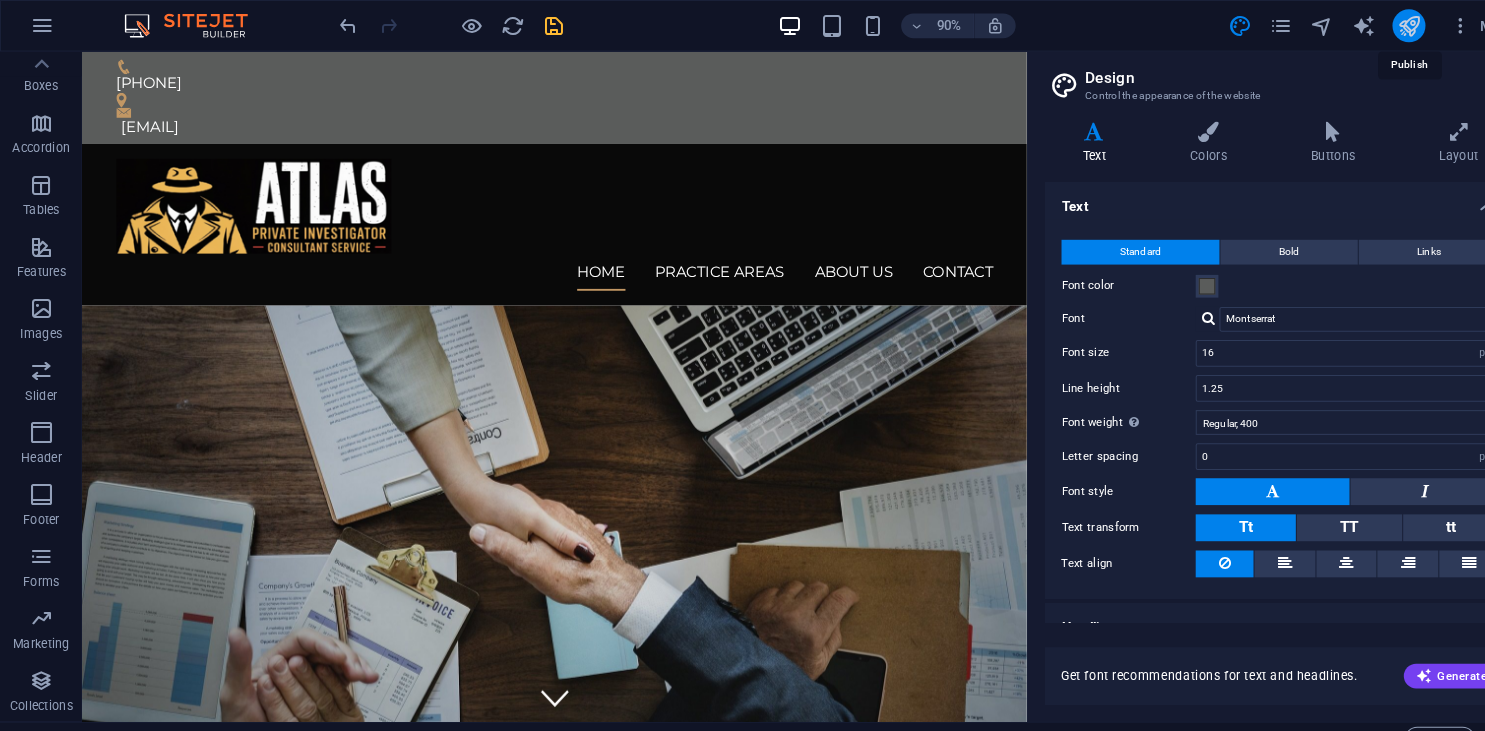 click at bounding box center (1364, 25) 